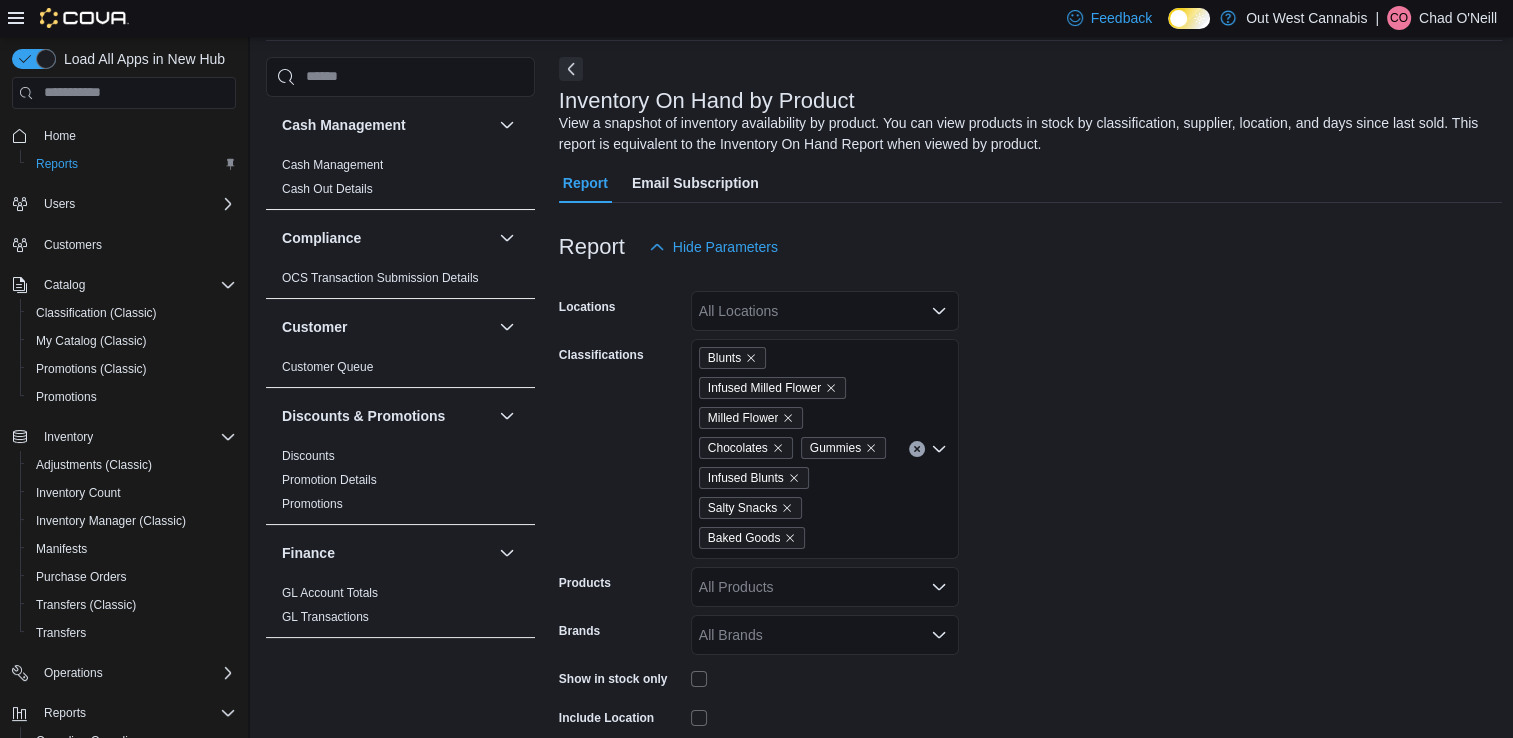 scroll, scrollTop: 0, scrollLeft: 0, axis: both 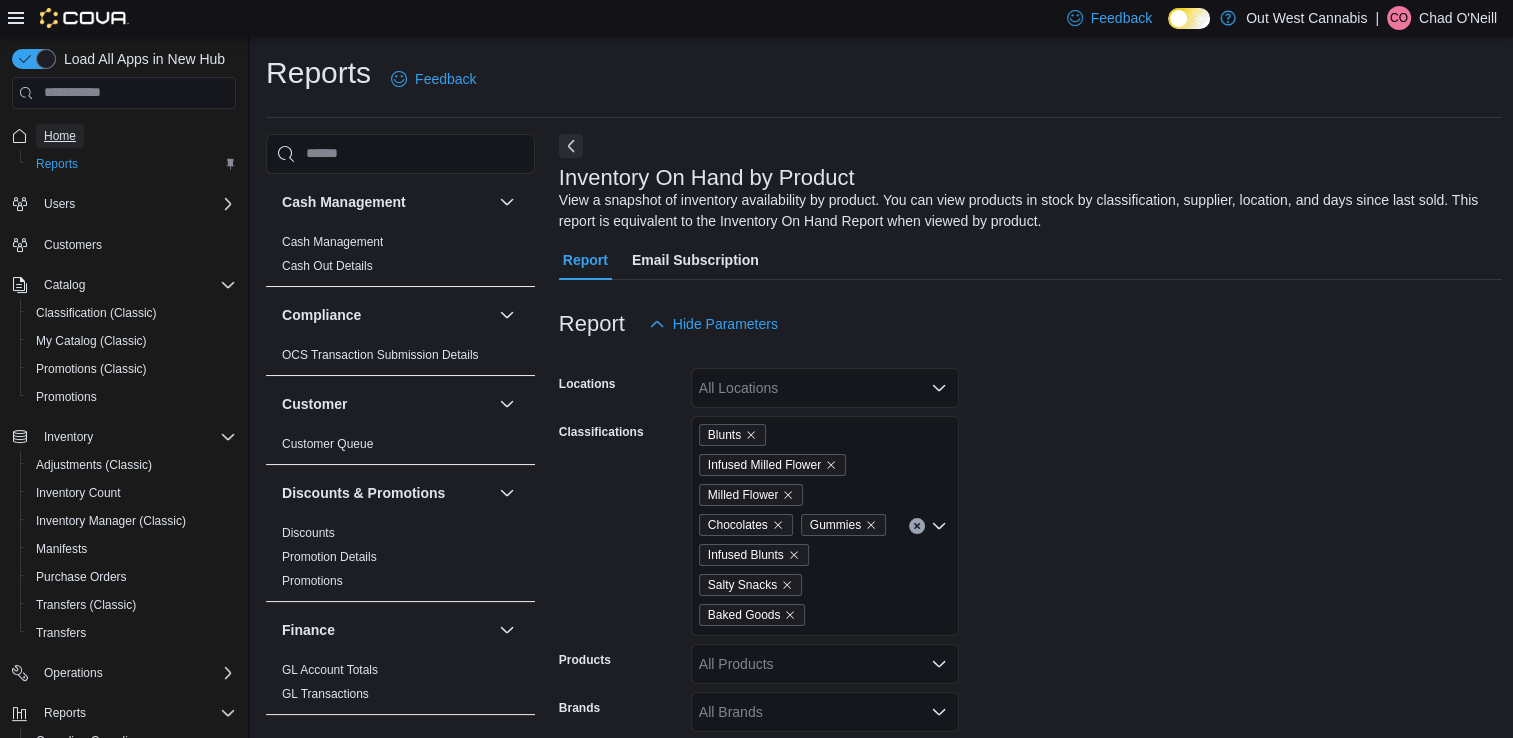 click on "Home" at bounding box center [60, 136] 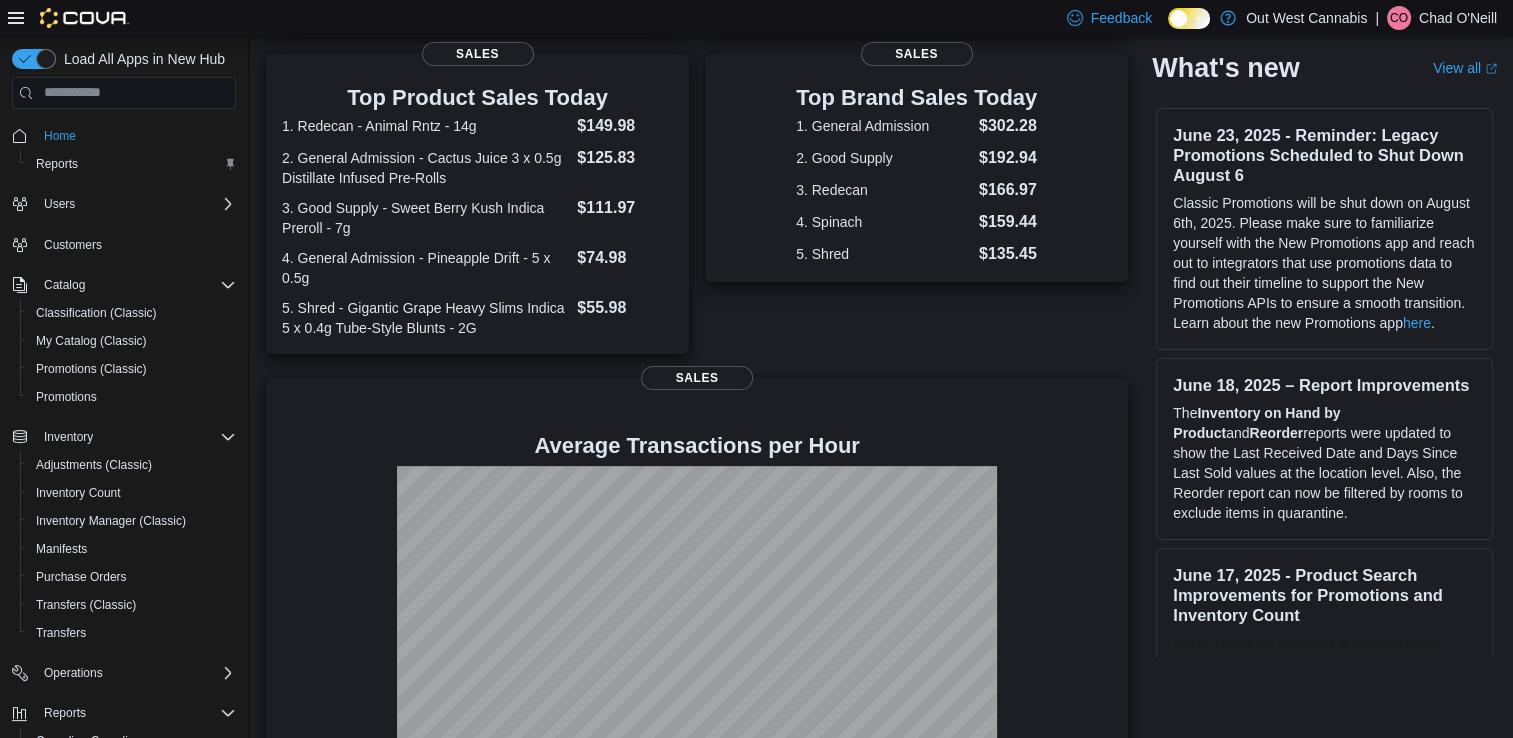 scroll, scrollTop: 464, scrollLeft: 0, axis: vertical 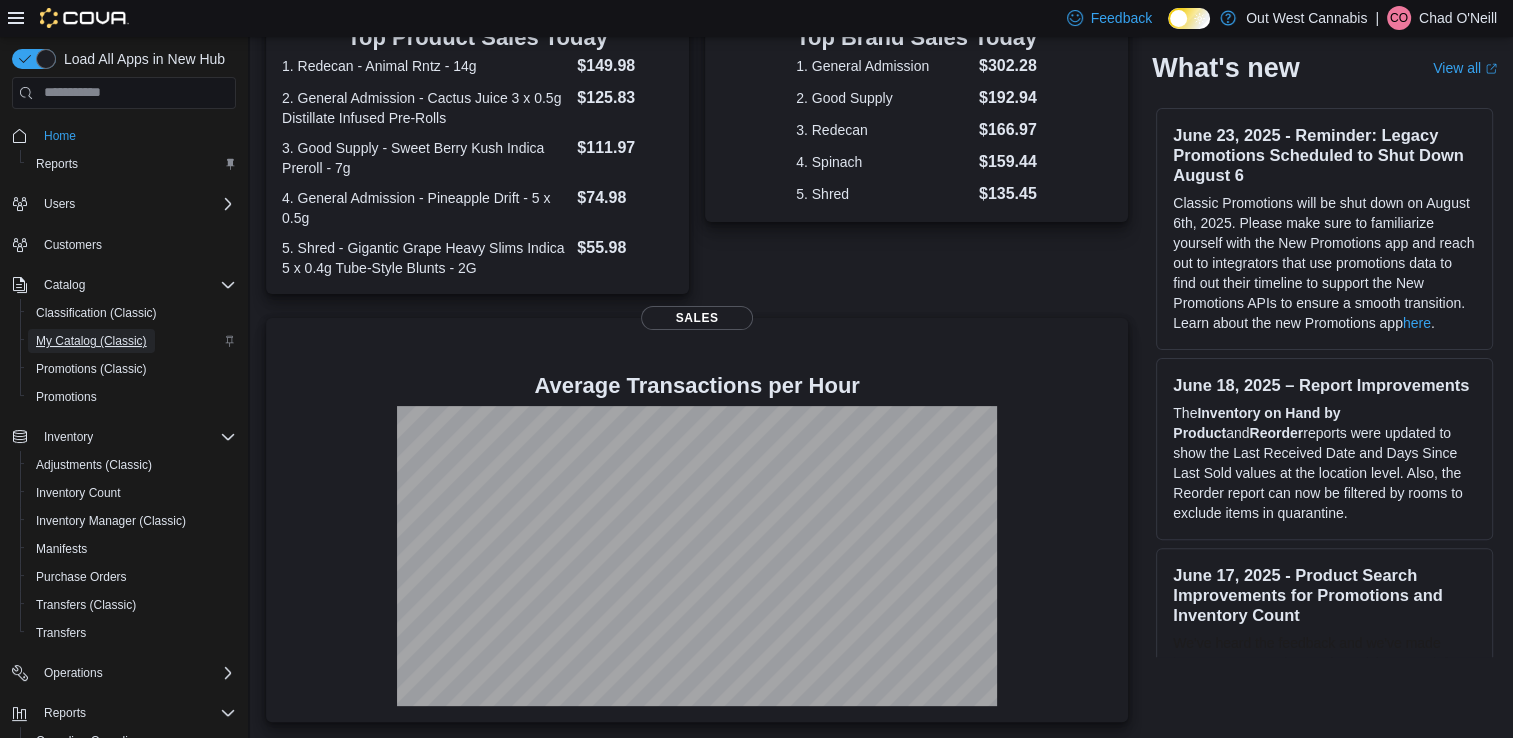 click on "My Catalog (Classic)" at bounding box center (91, 341) 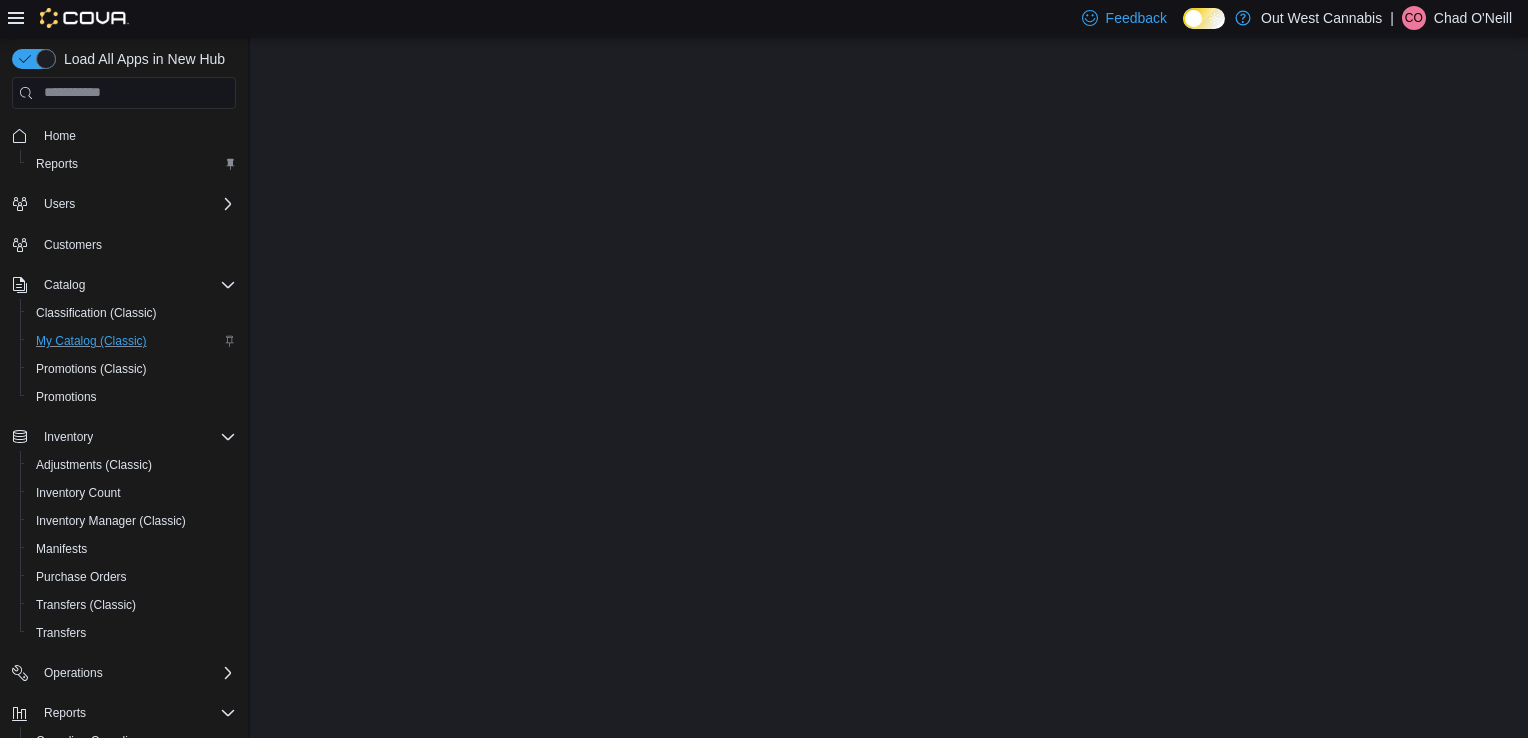 scroll, scrollTop: 0, scrollLeft: 0, axis: both 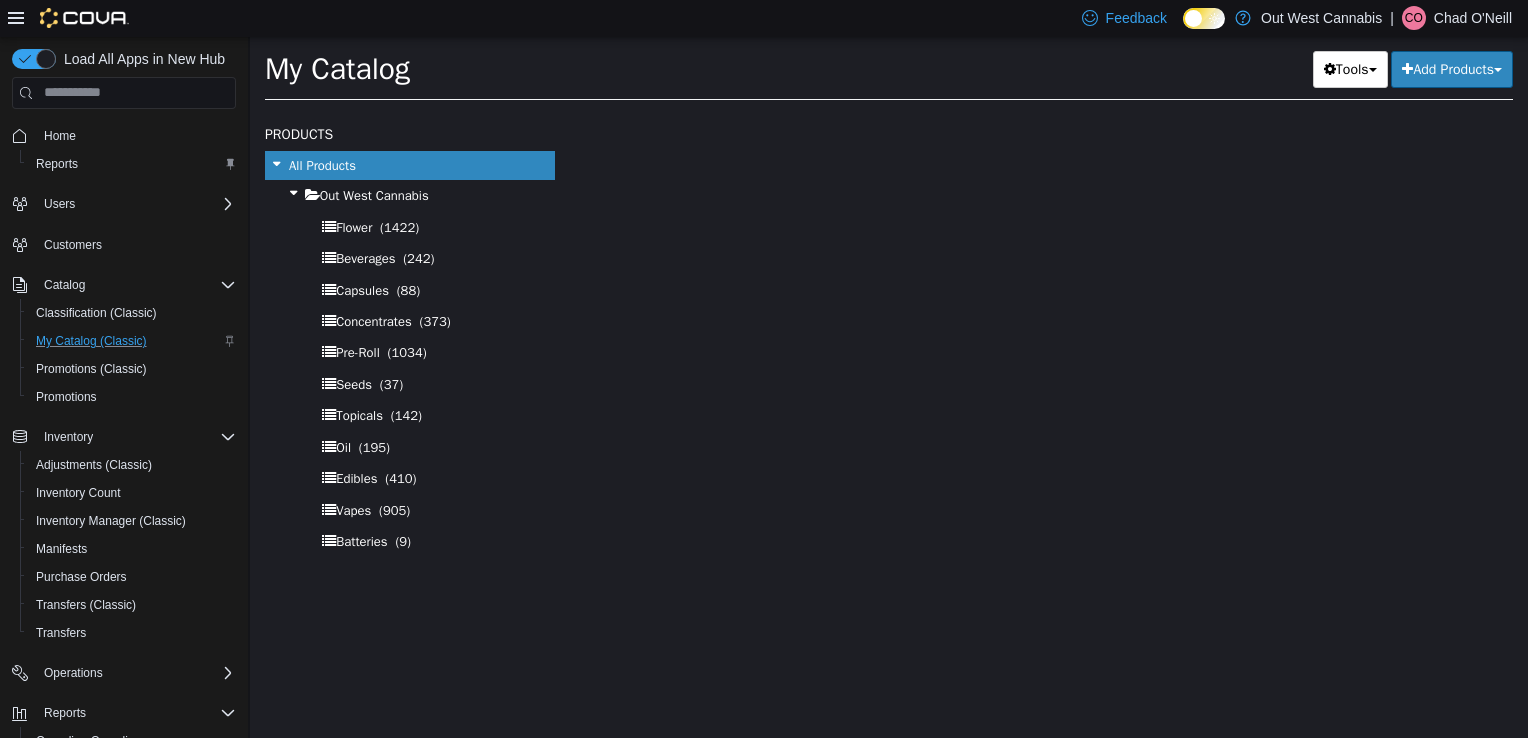 select on "**********" 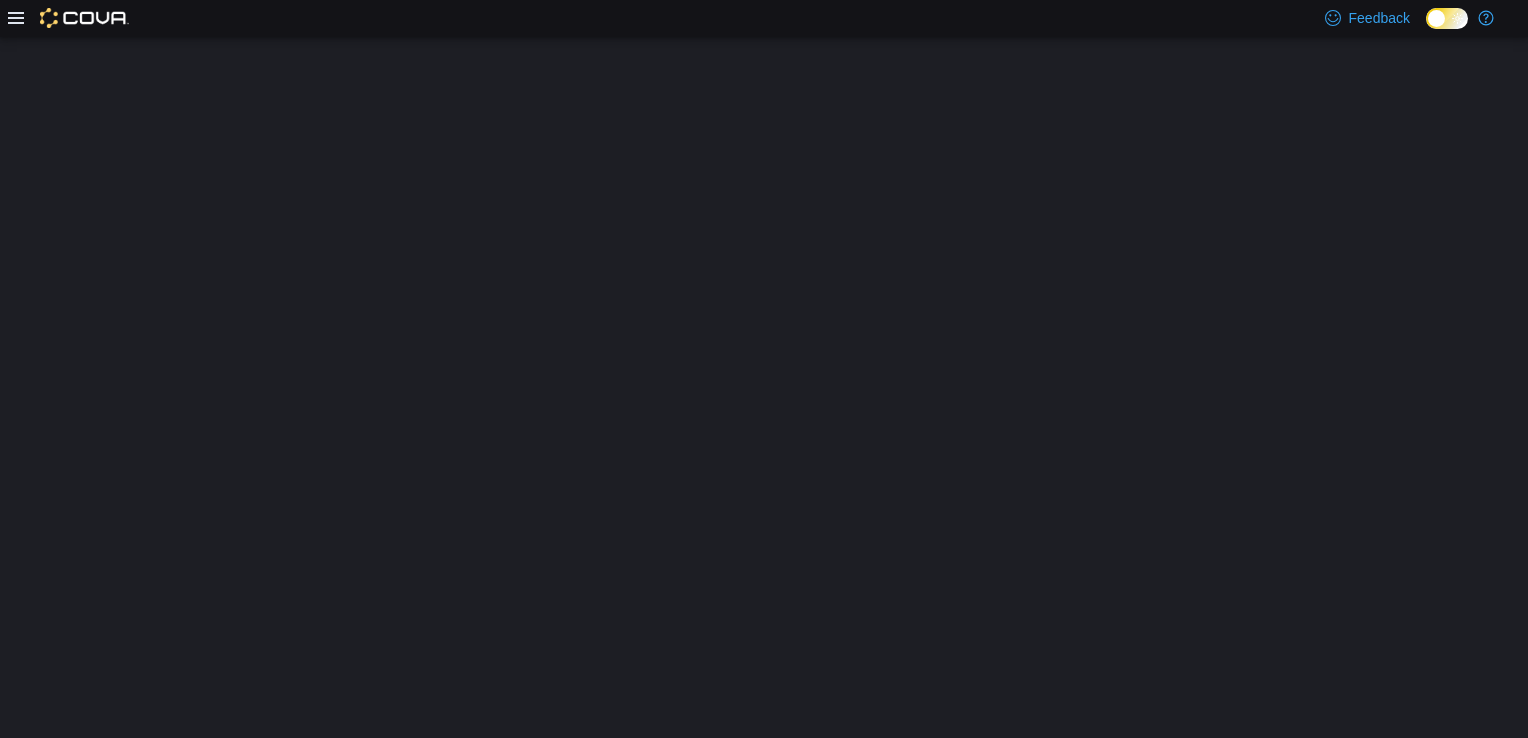 scroll, scrollTop: 0, scrollLeft: 0, axis: both 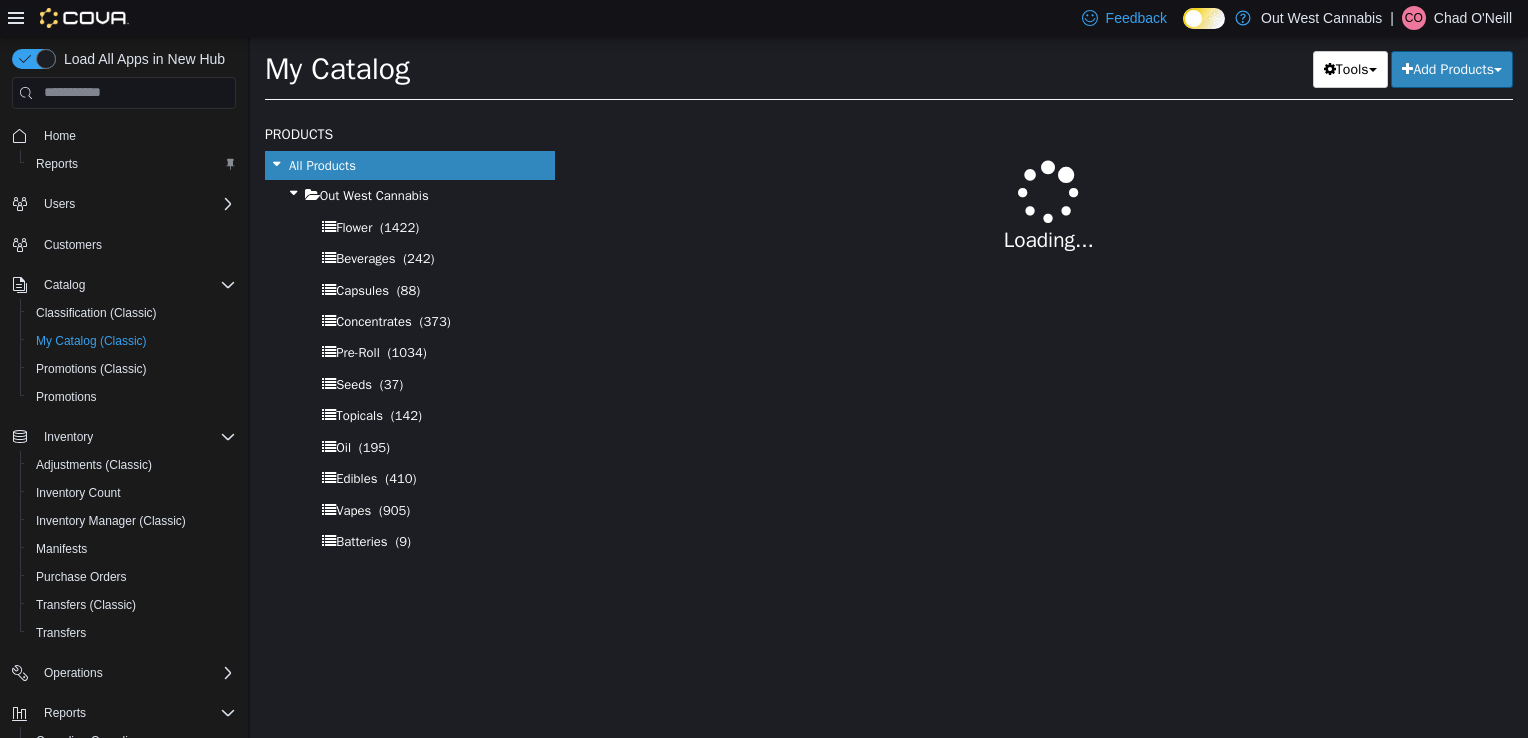 select on "**********" 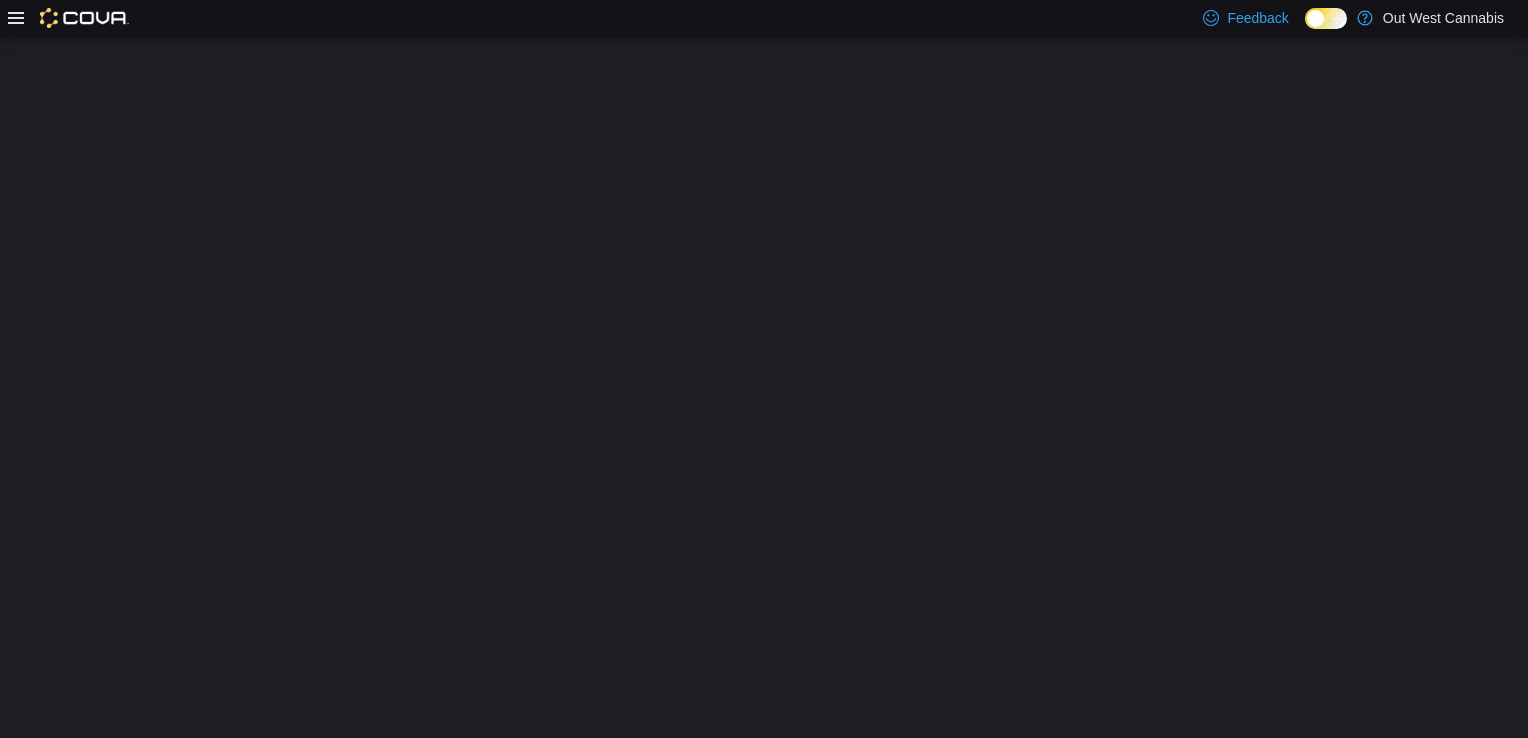 scroll, scrollTop: 0, scrollLeft: 0, axis: both 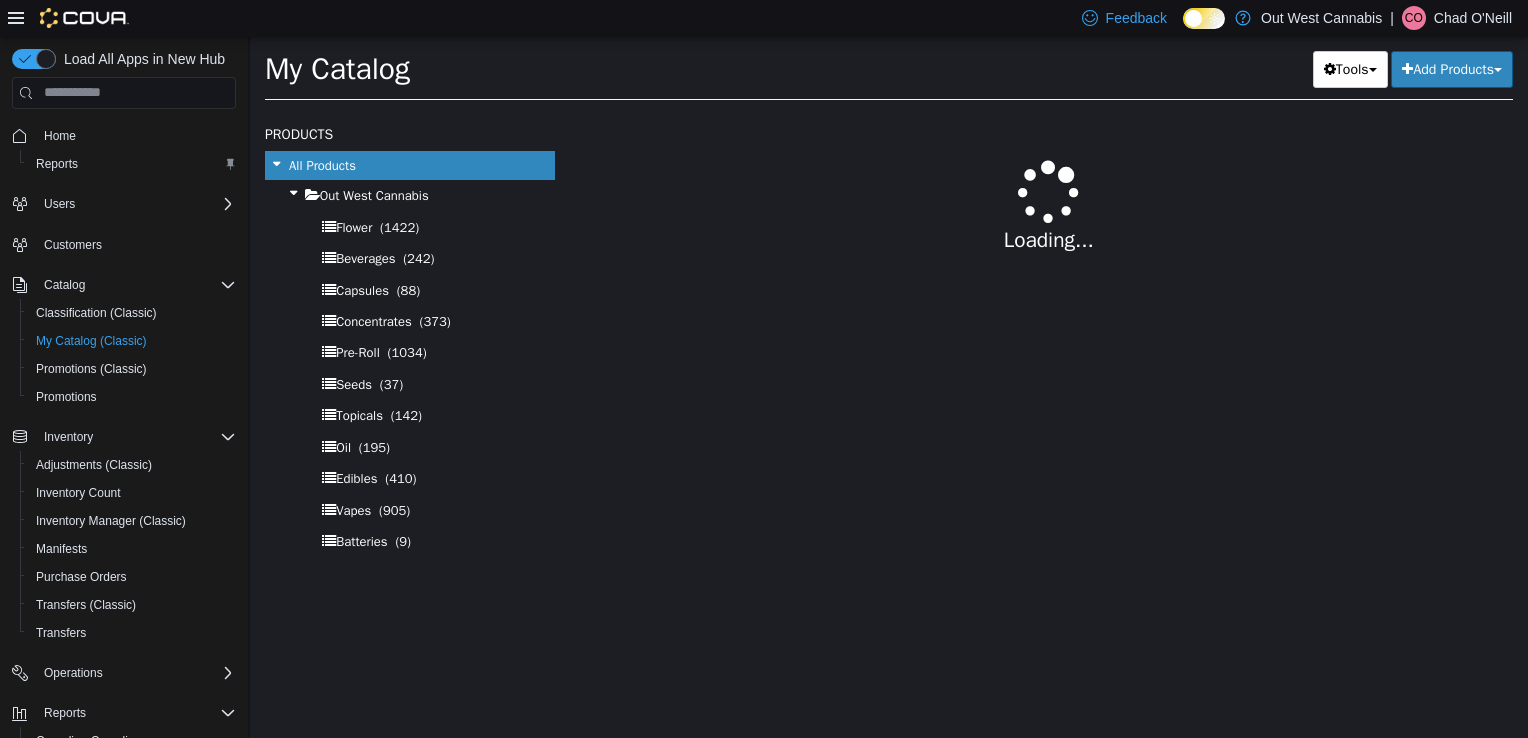 select on "**********" 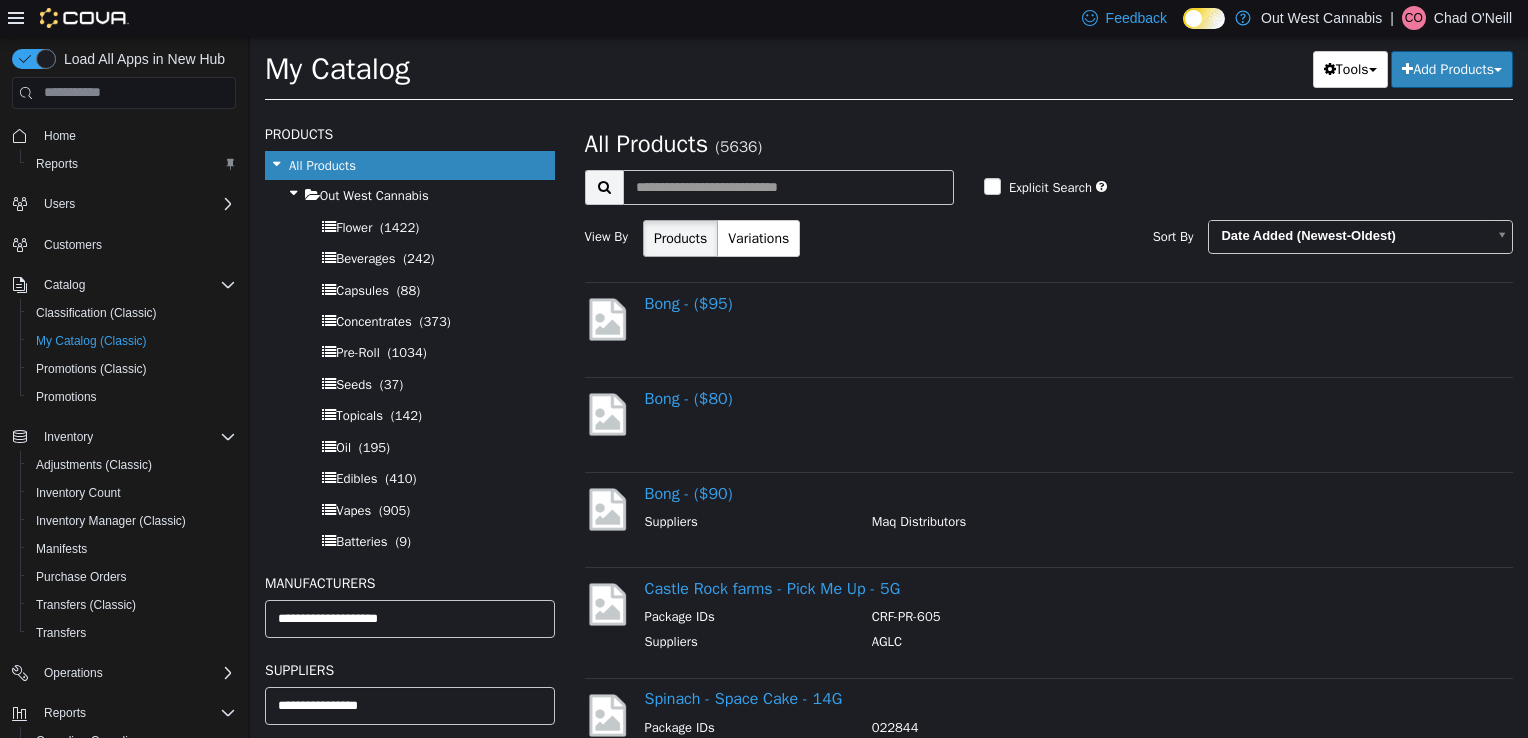 click on "Add Products" at bounding box center (1452, 68) 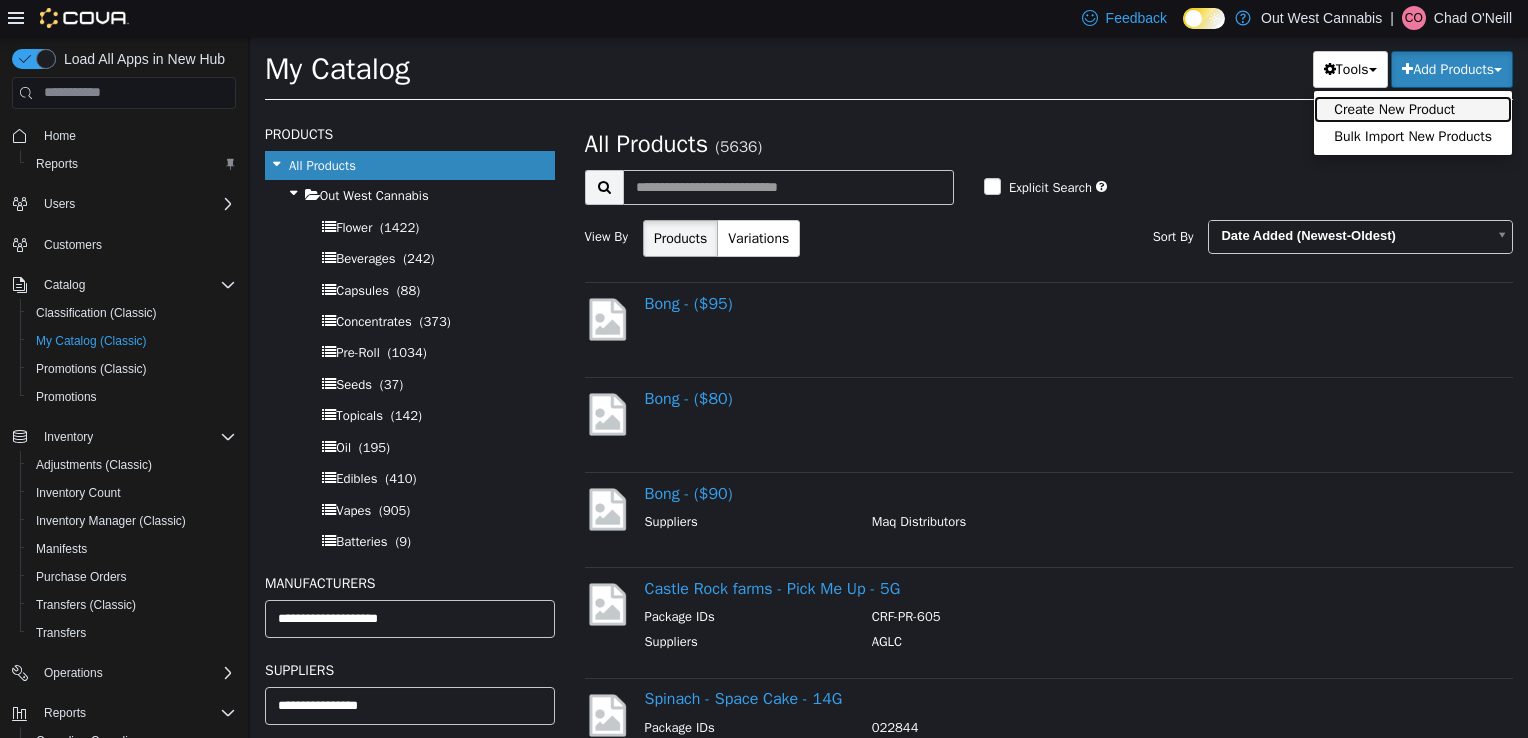 click on "Create New Product" at bounding box center [1413, 108] 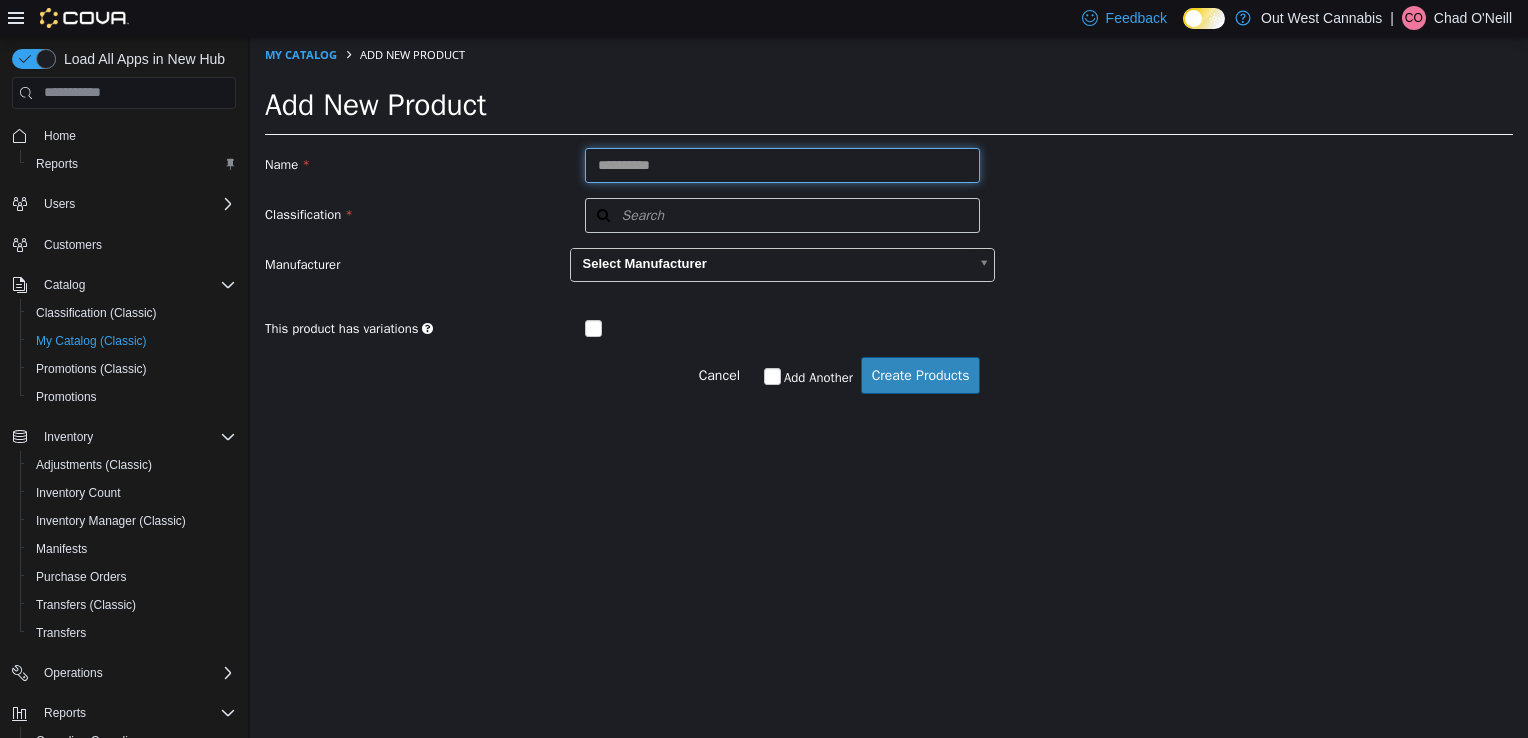 click at bounding box center (783, 164) 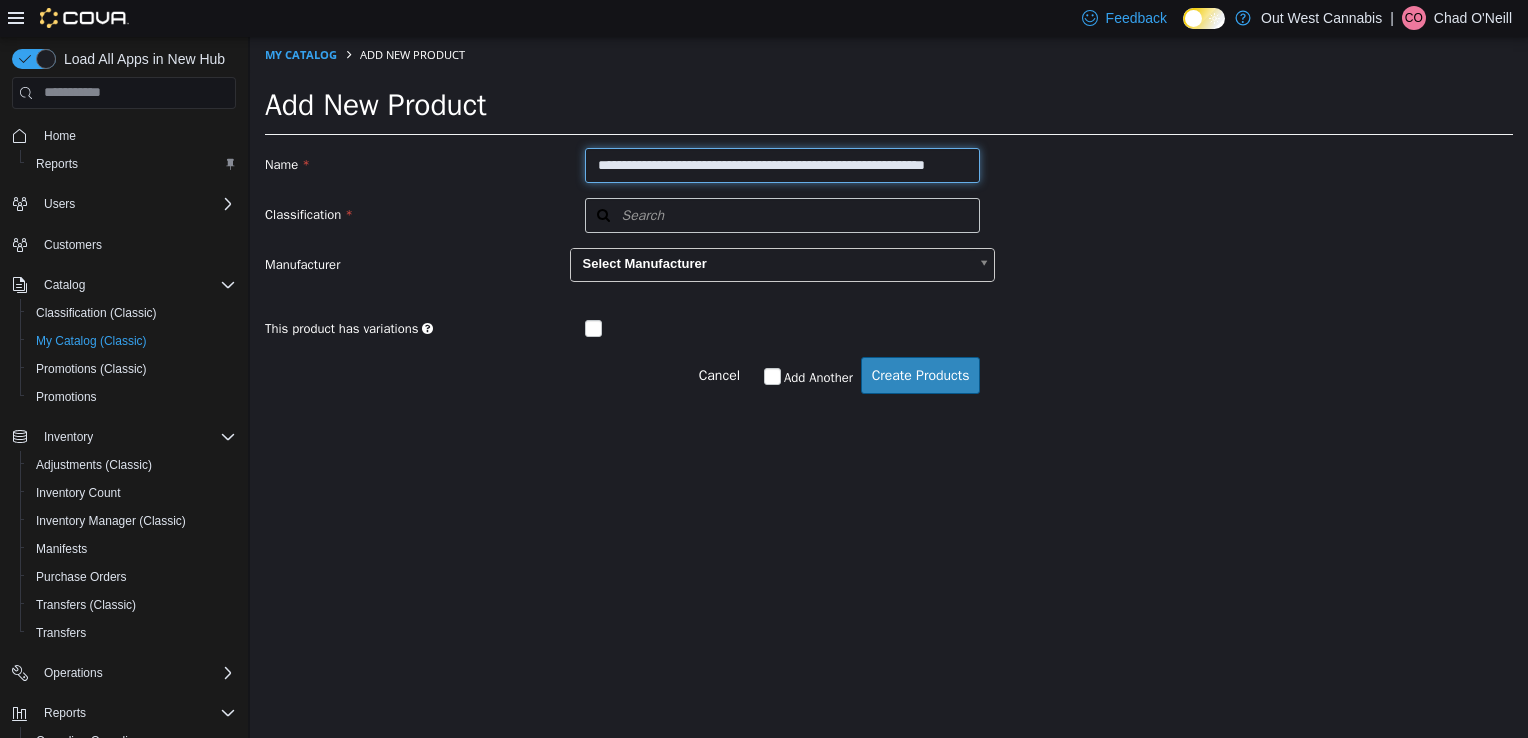 scroll, scrollTop: 0, scrollLeft: 52, axis: horizontal 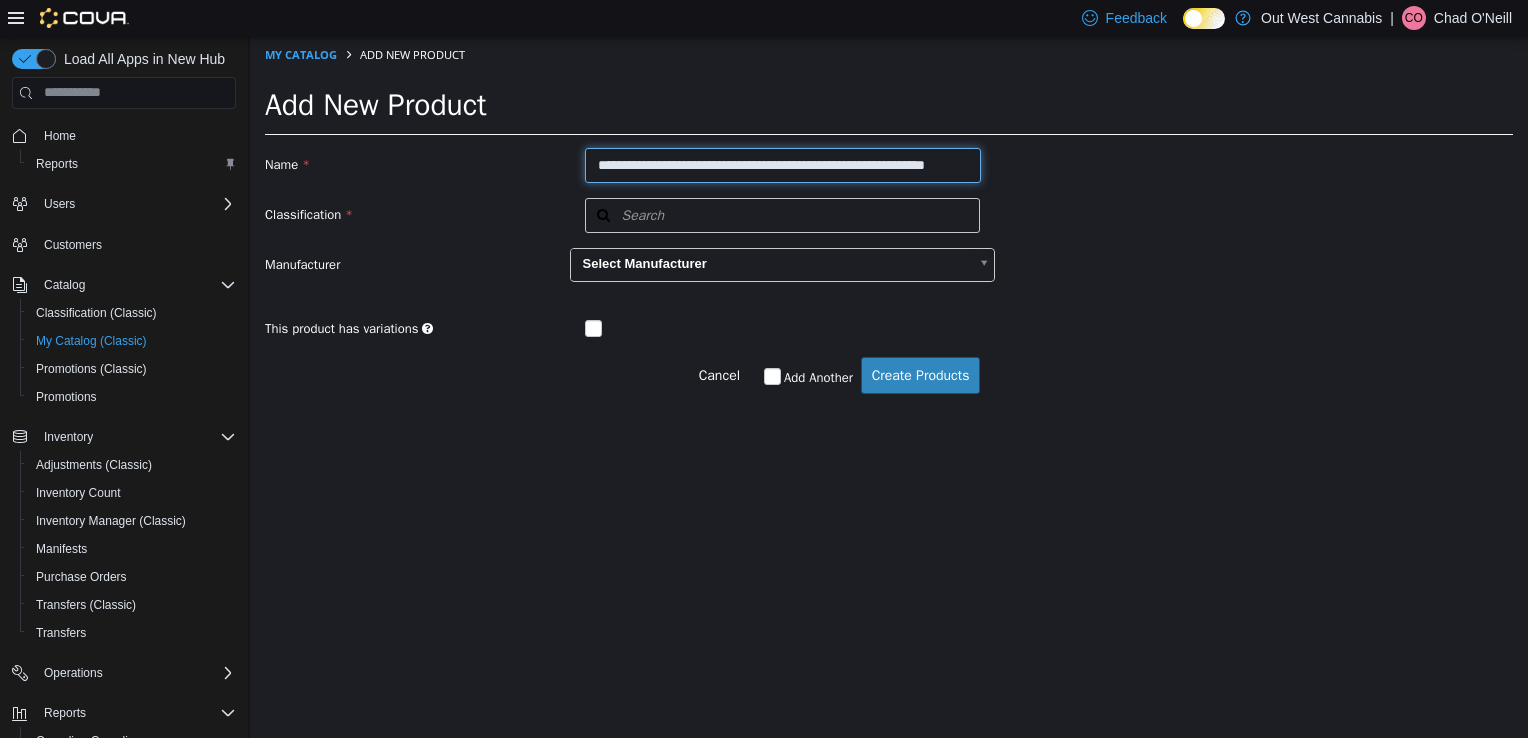drag, startPoint x: 611, startPoint y: 166, endPoint x: 574, endPoint y: 168, distance: 37.054016 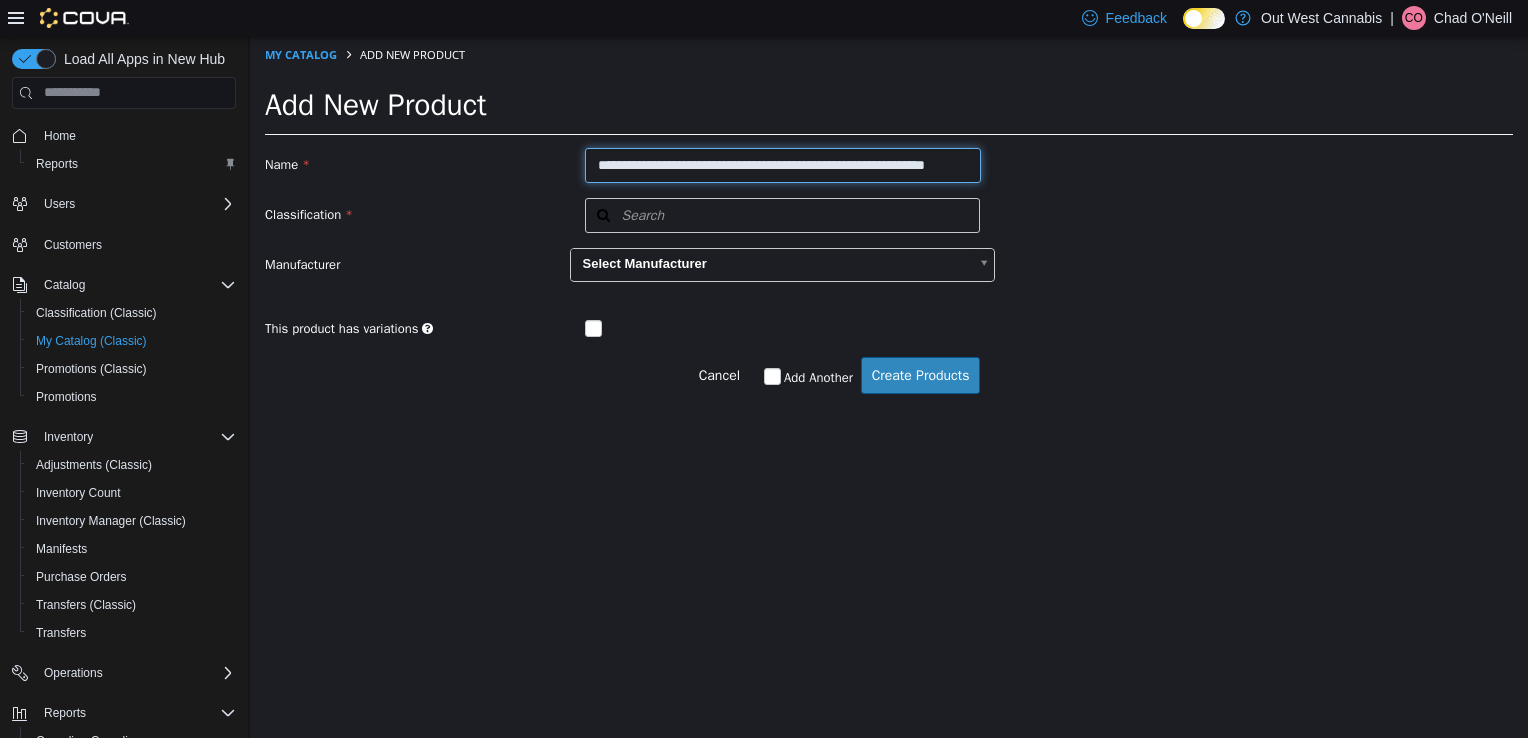 click on "**********" at bounding box center [783, 164] 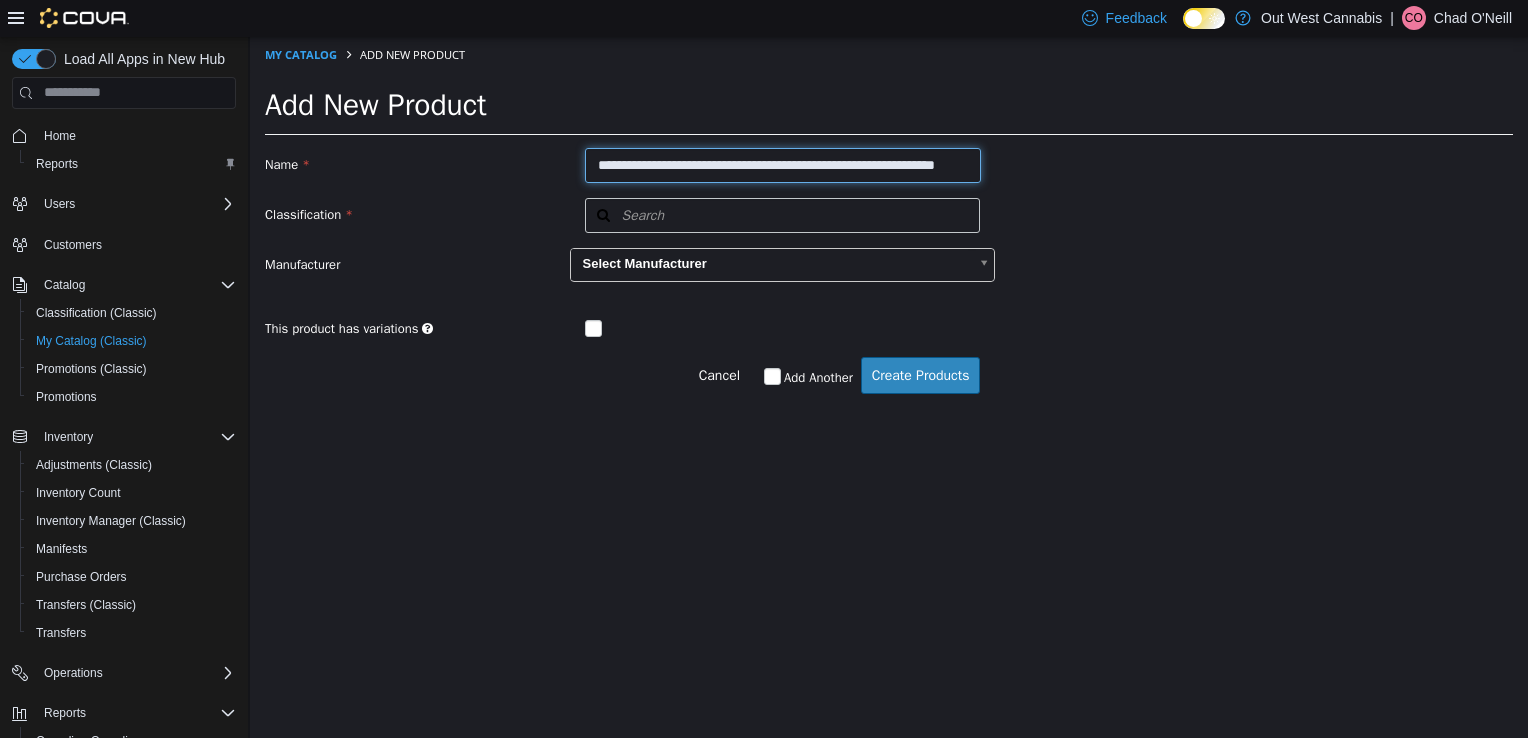 click on "**********" at bounding box center [783, 164] 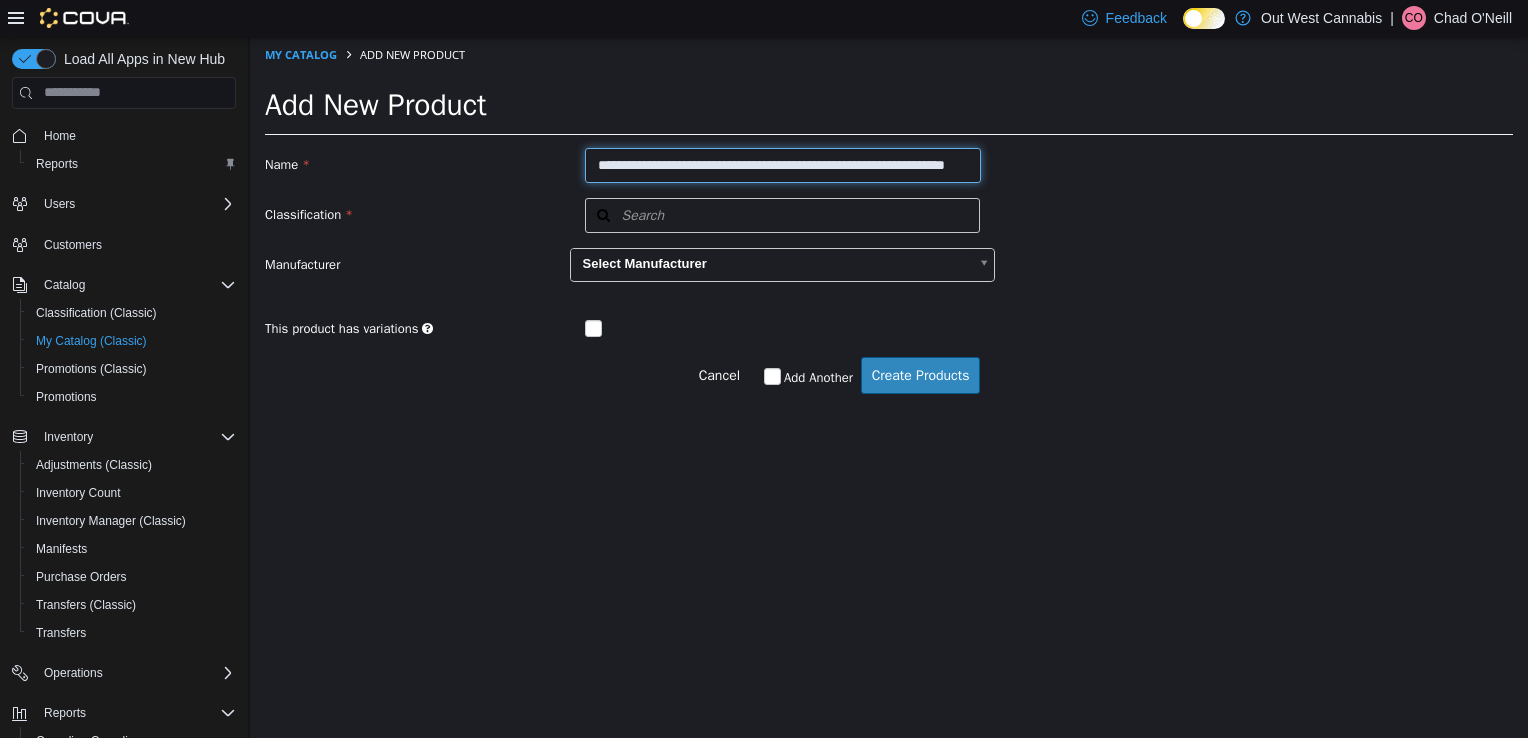 scroll, scrollTop: 0, scrollLeft: 72, axis: horizontal 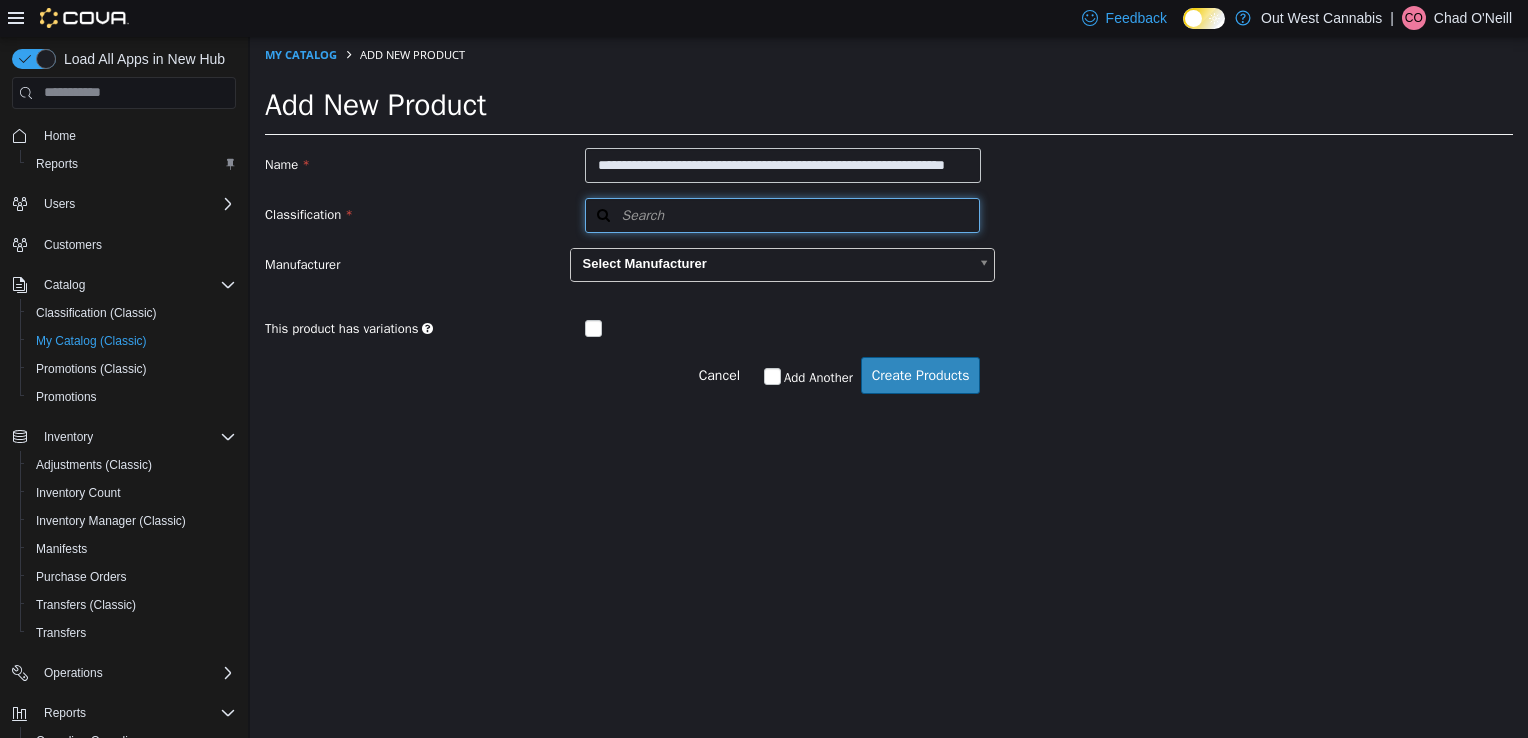 click on "Search" at bounding box center (783, 214) 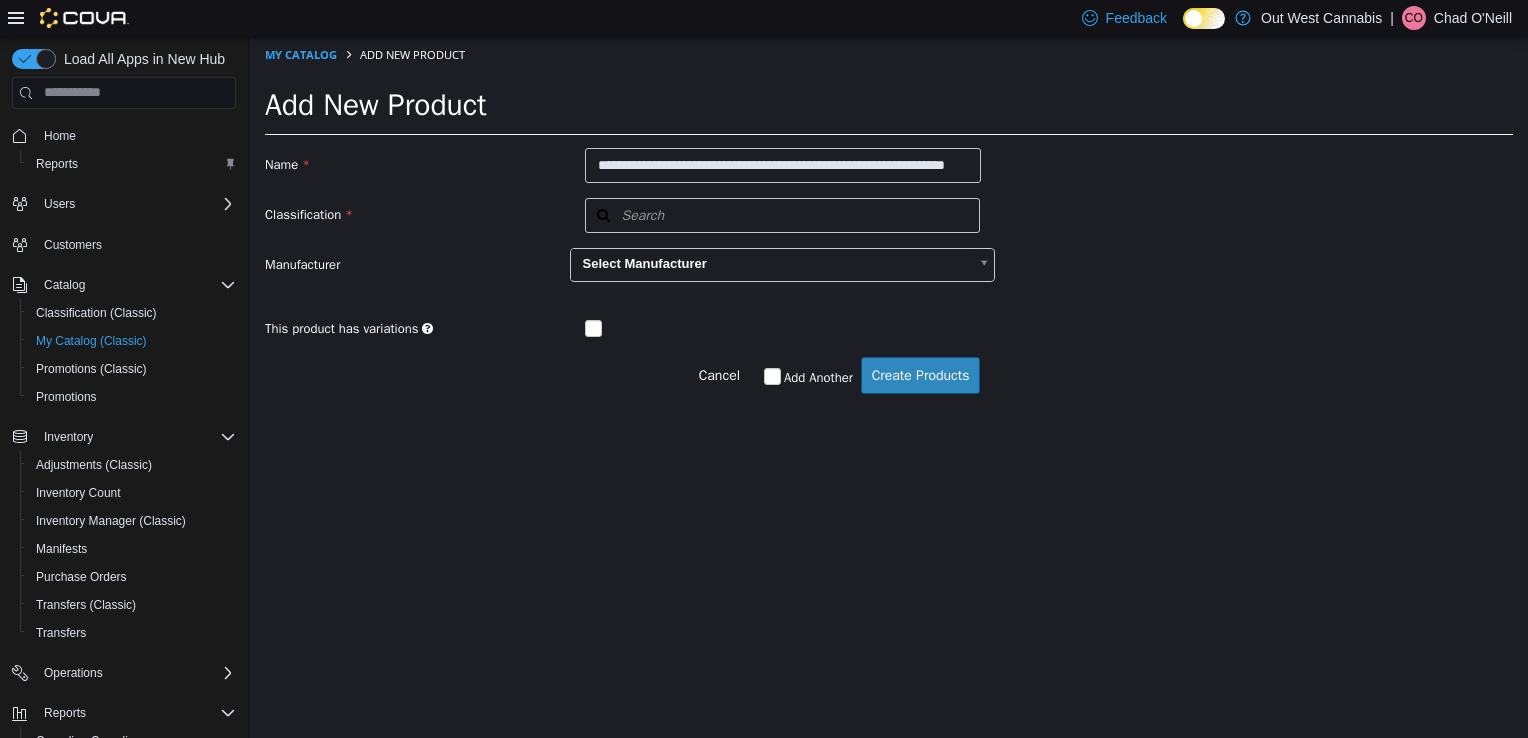 scroll, scrollTop: 0, scrollLeft: 0, axis: both 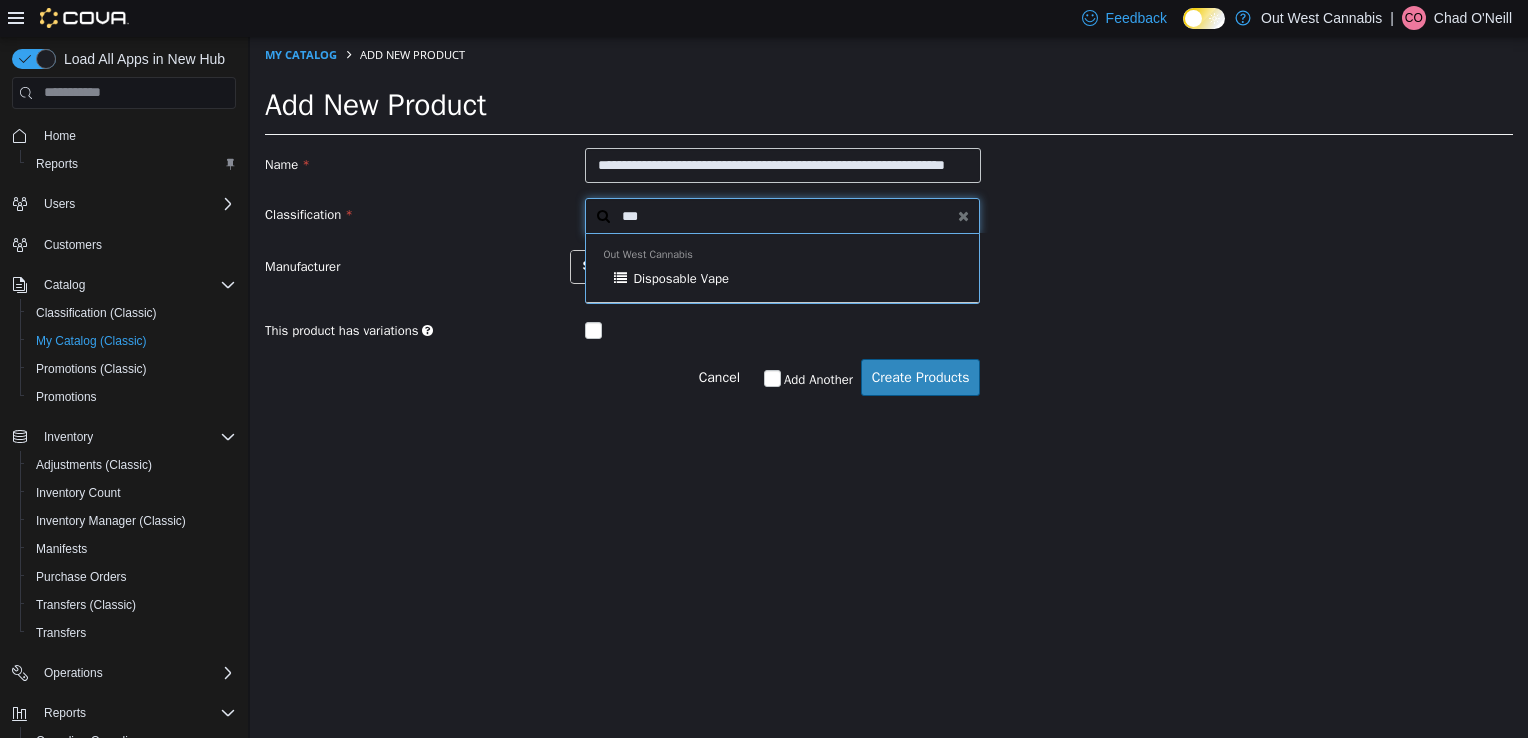type on "***" 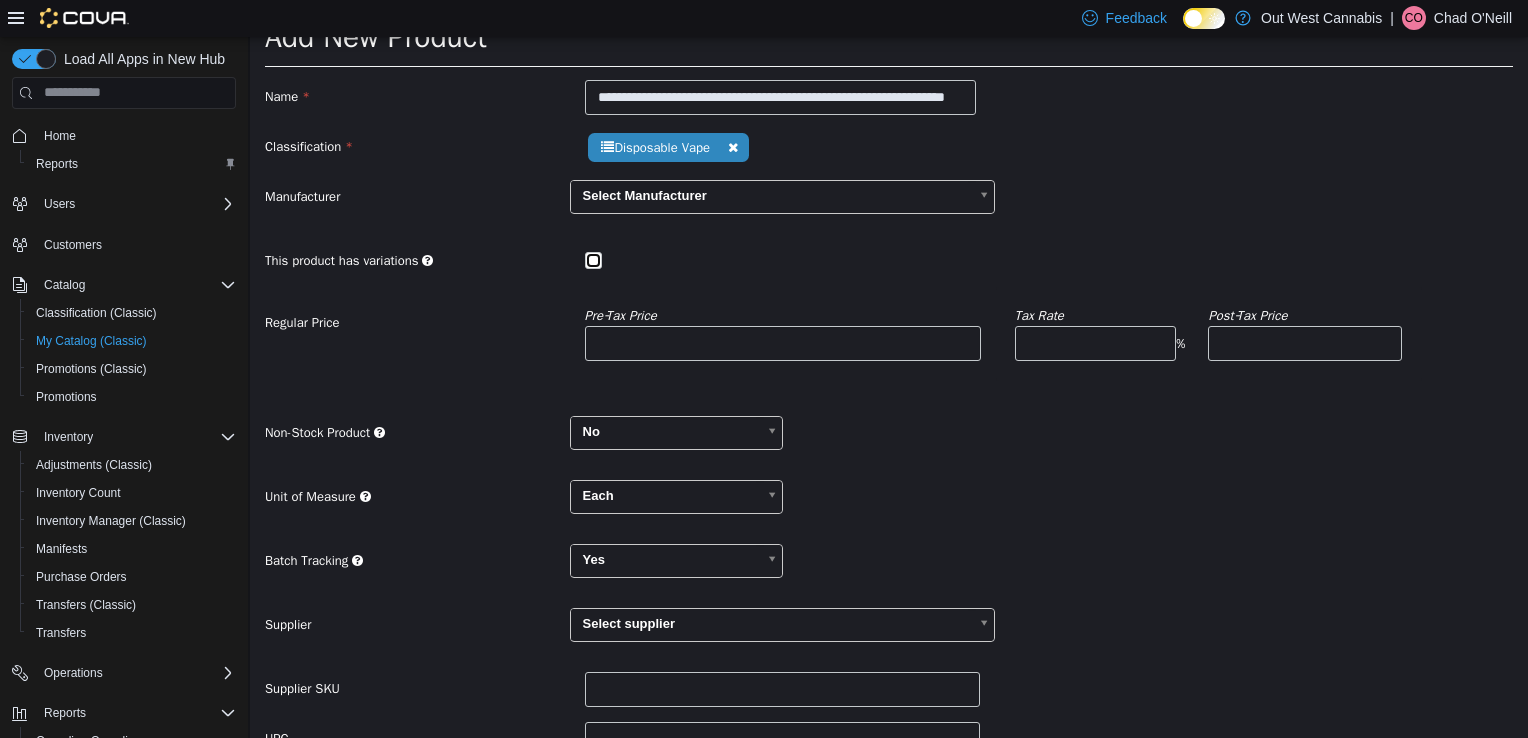 scroll, scrollTop: 100, scrollLeft: 0, axis: vertical 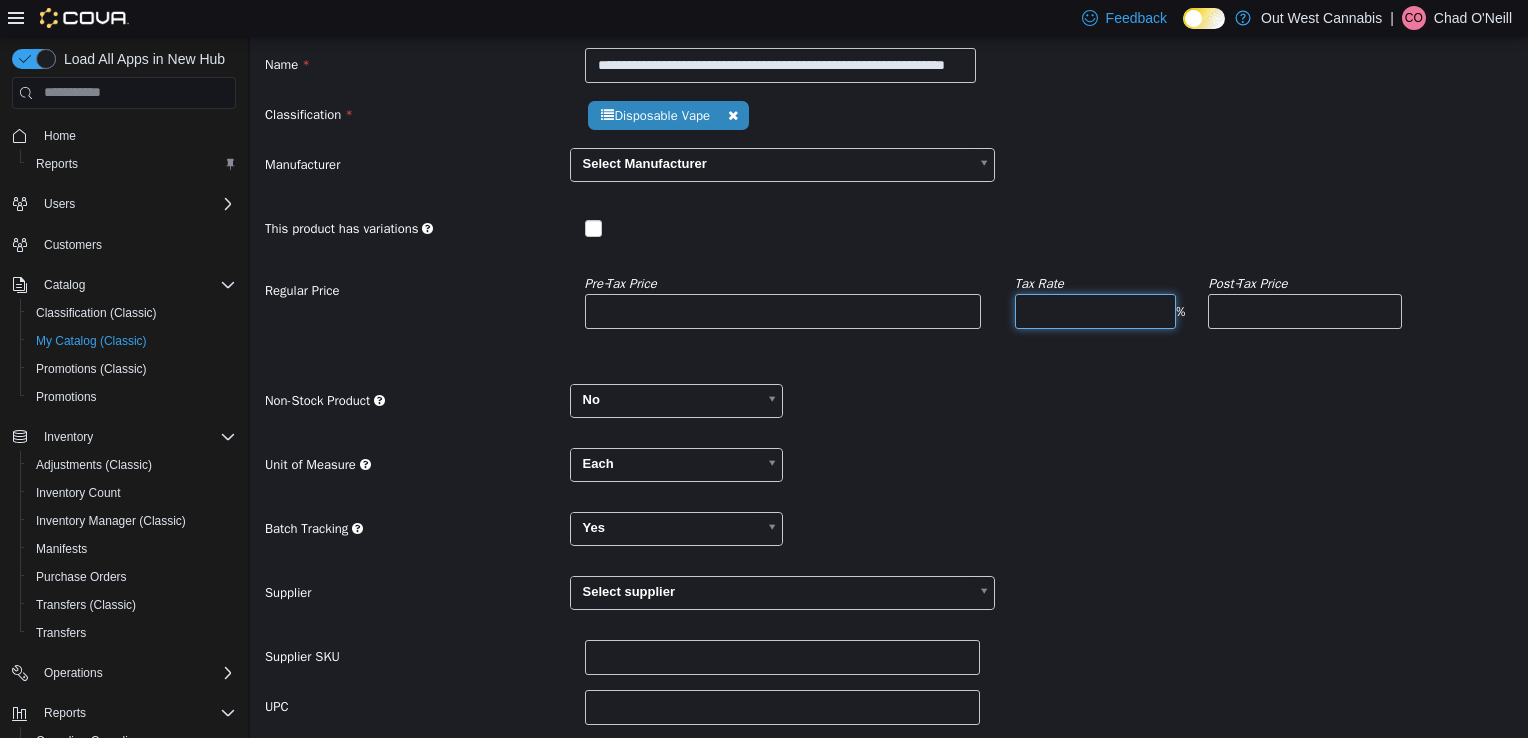 type on "*" 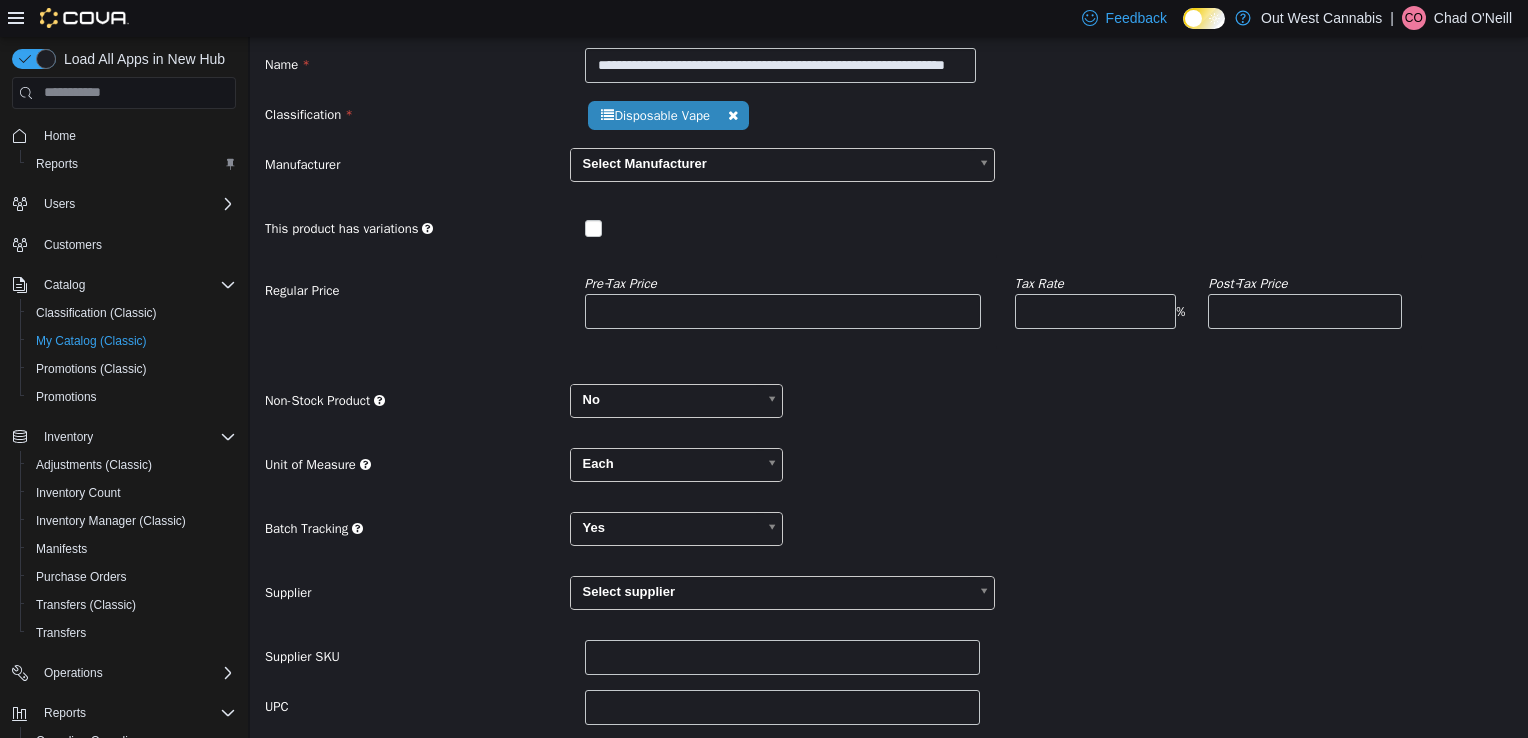 click on "Tax Rate * % Post‑Tax Price" at bounding box center (1209, 301) 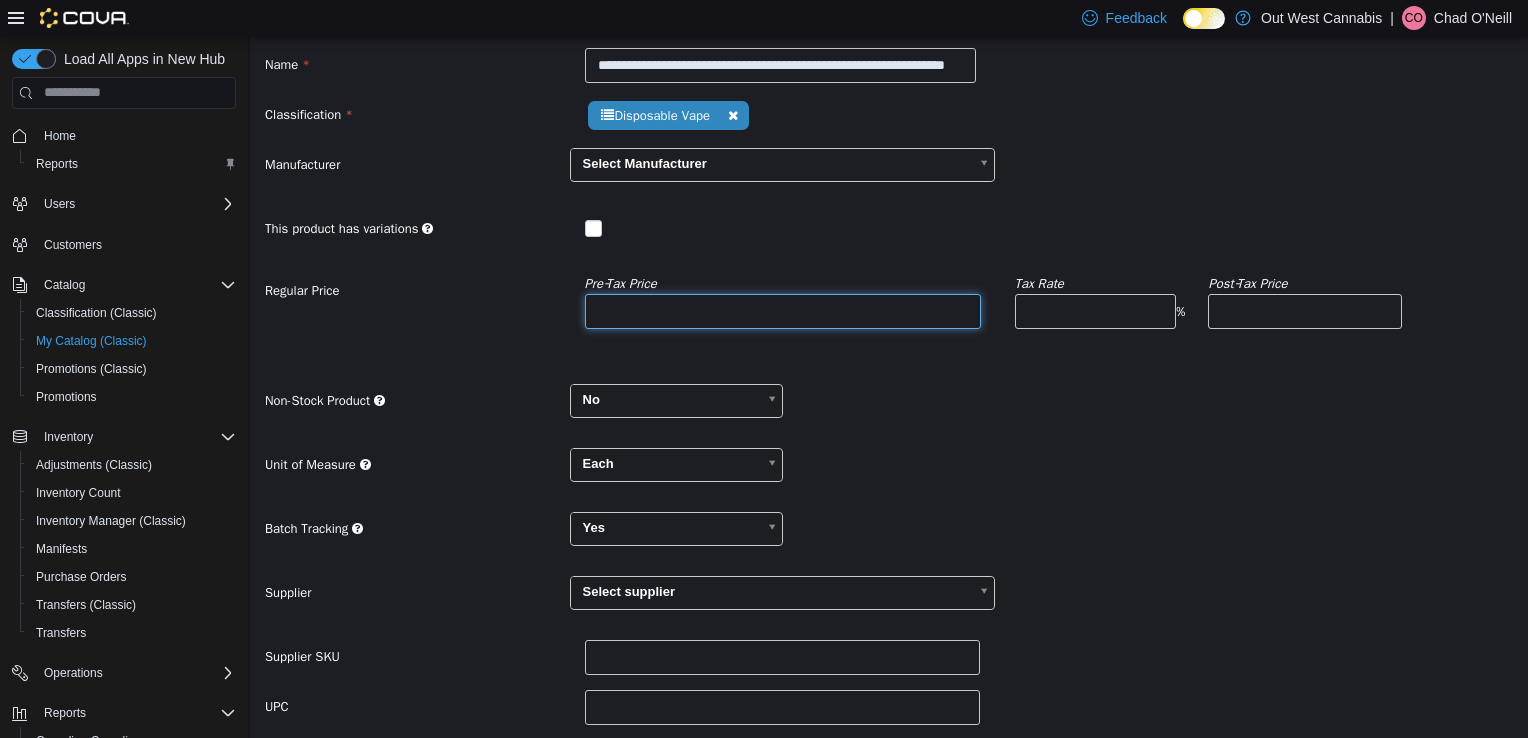 click at bounding box center (783, 310) 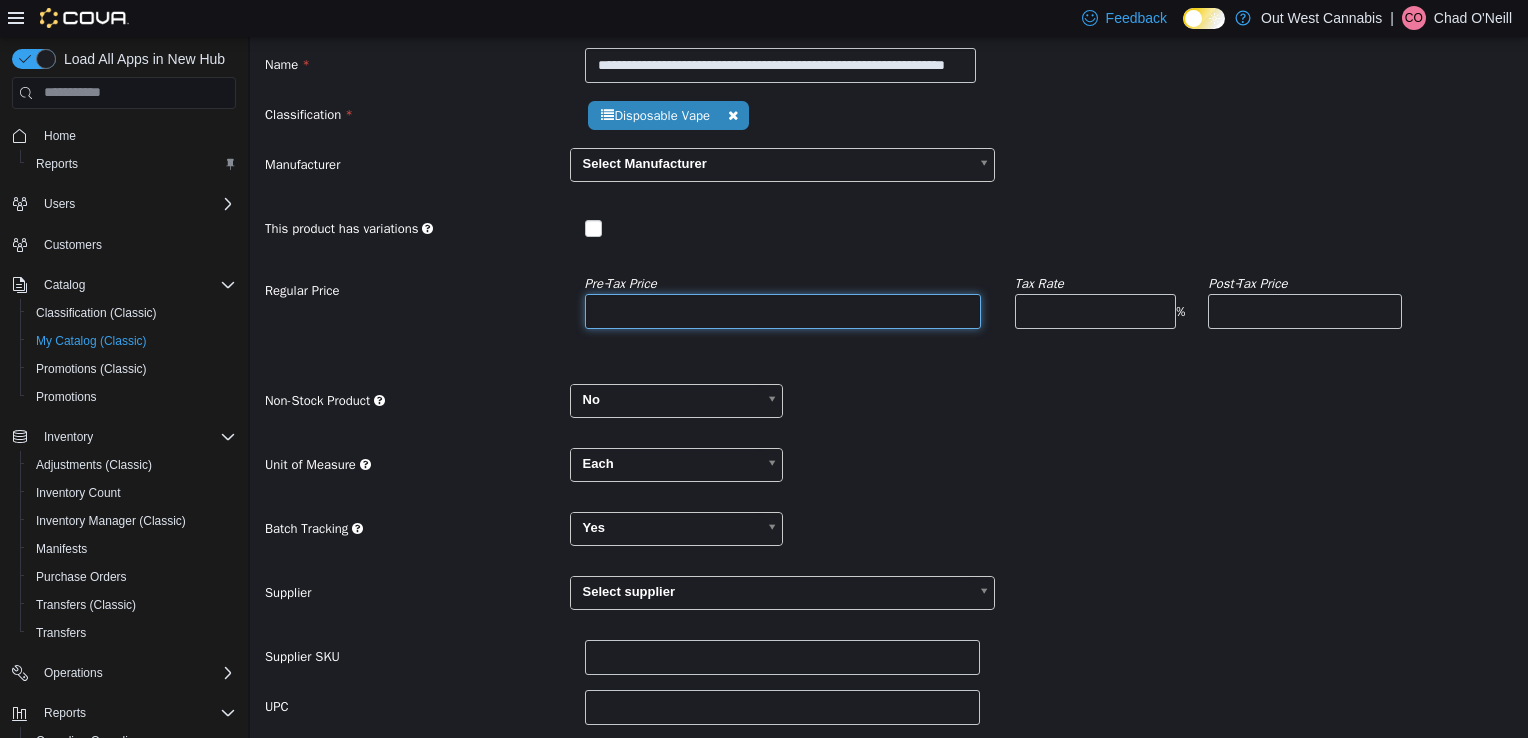 type on "*" 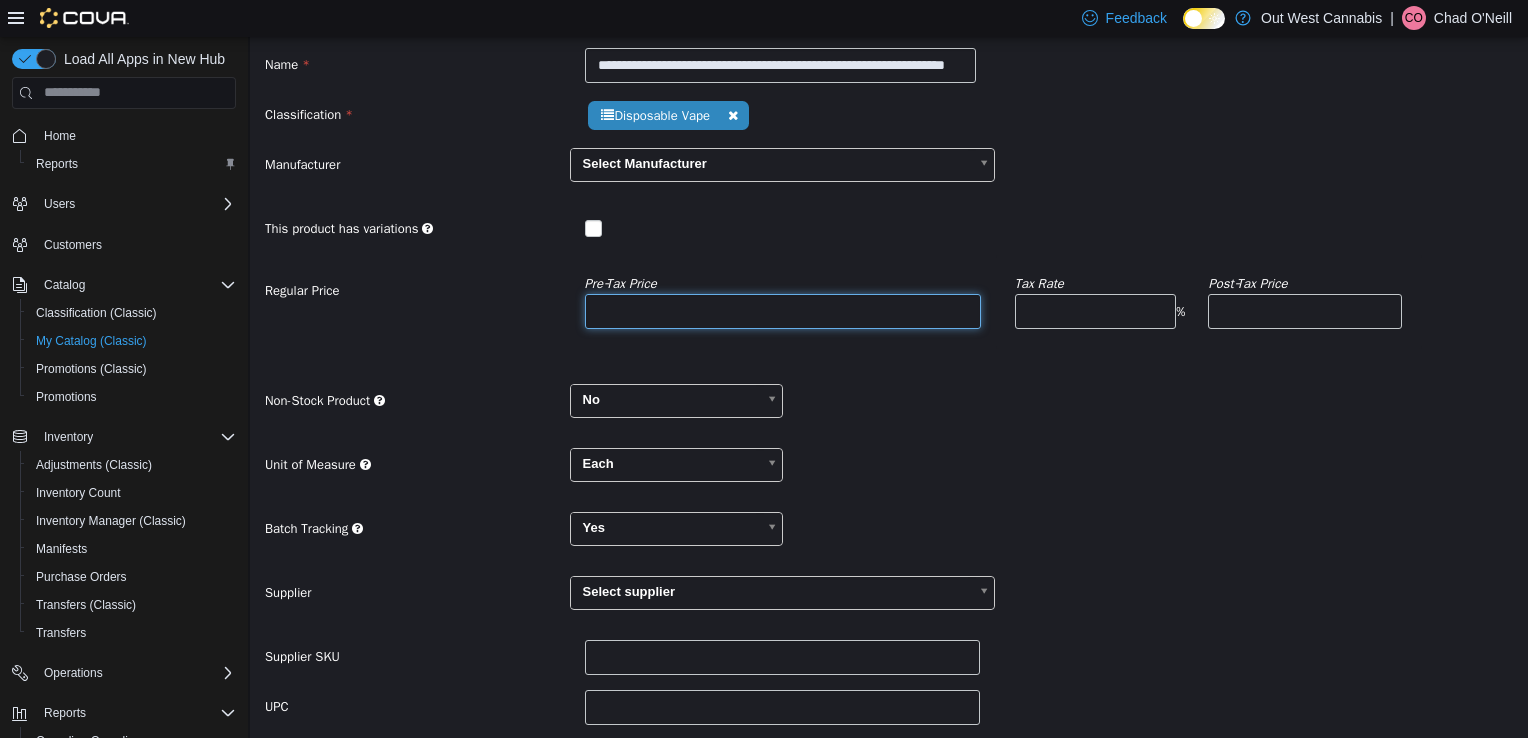type on "****" 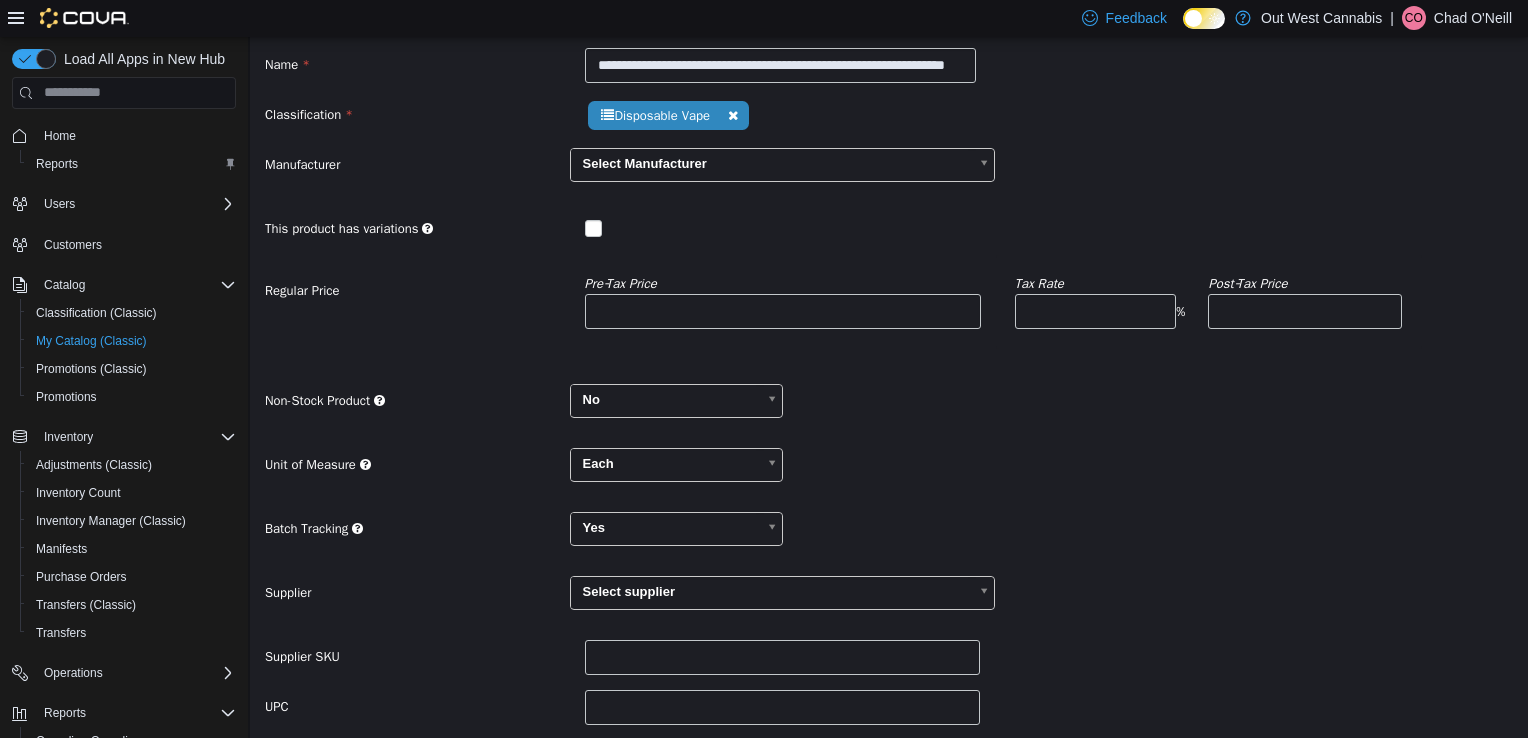 drag, startPoint x: 1000, startPoint y: 425, endPoint x: 881, endPoint y: 453, distance: 122.24974 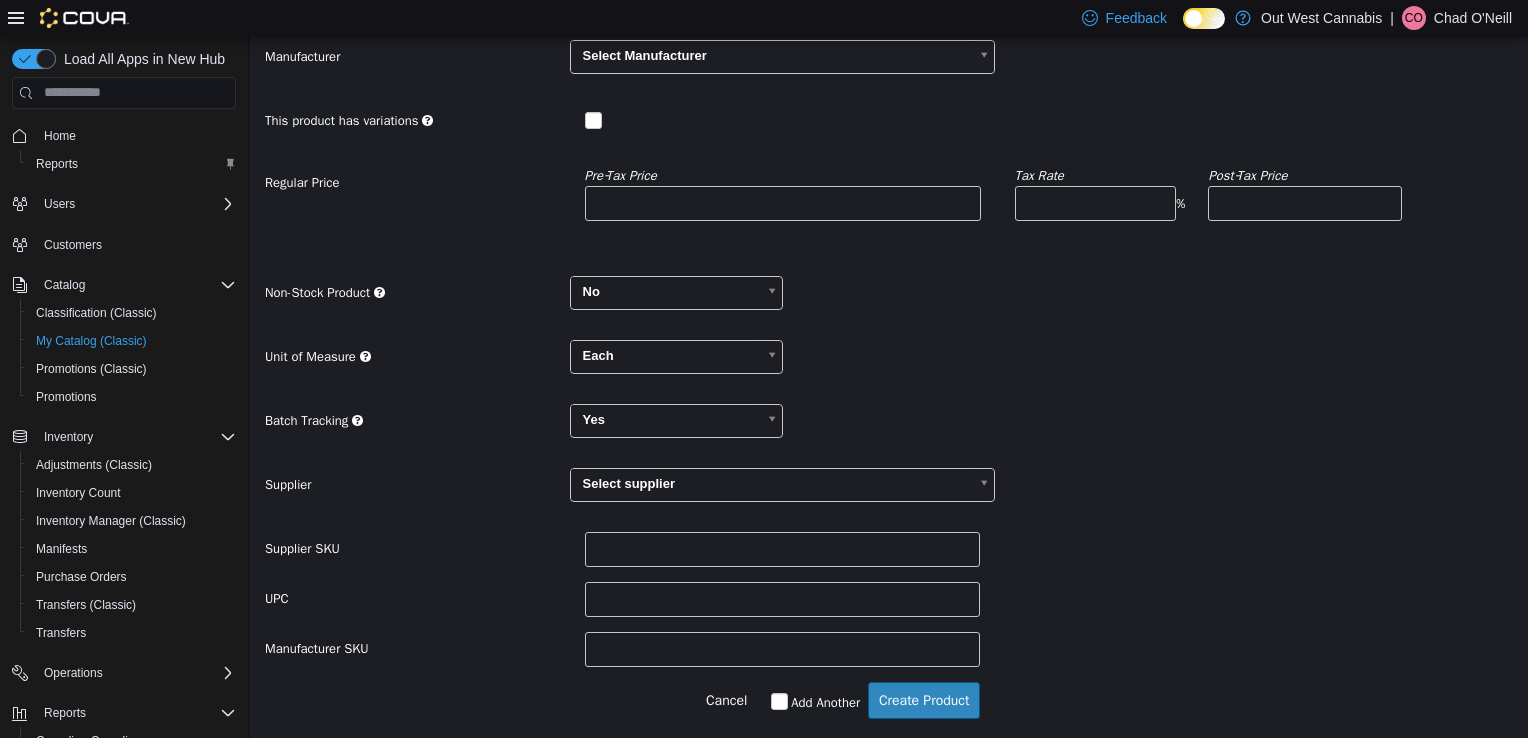 scroll, scrollTop: 209, scrollLeft: 0, axis: vertical 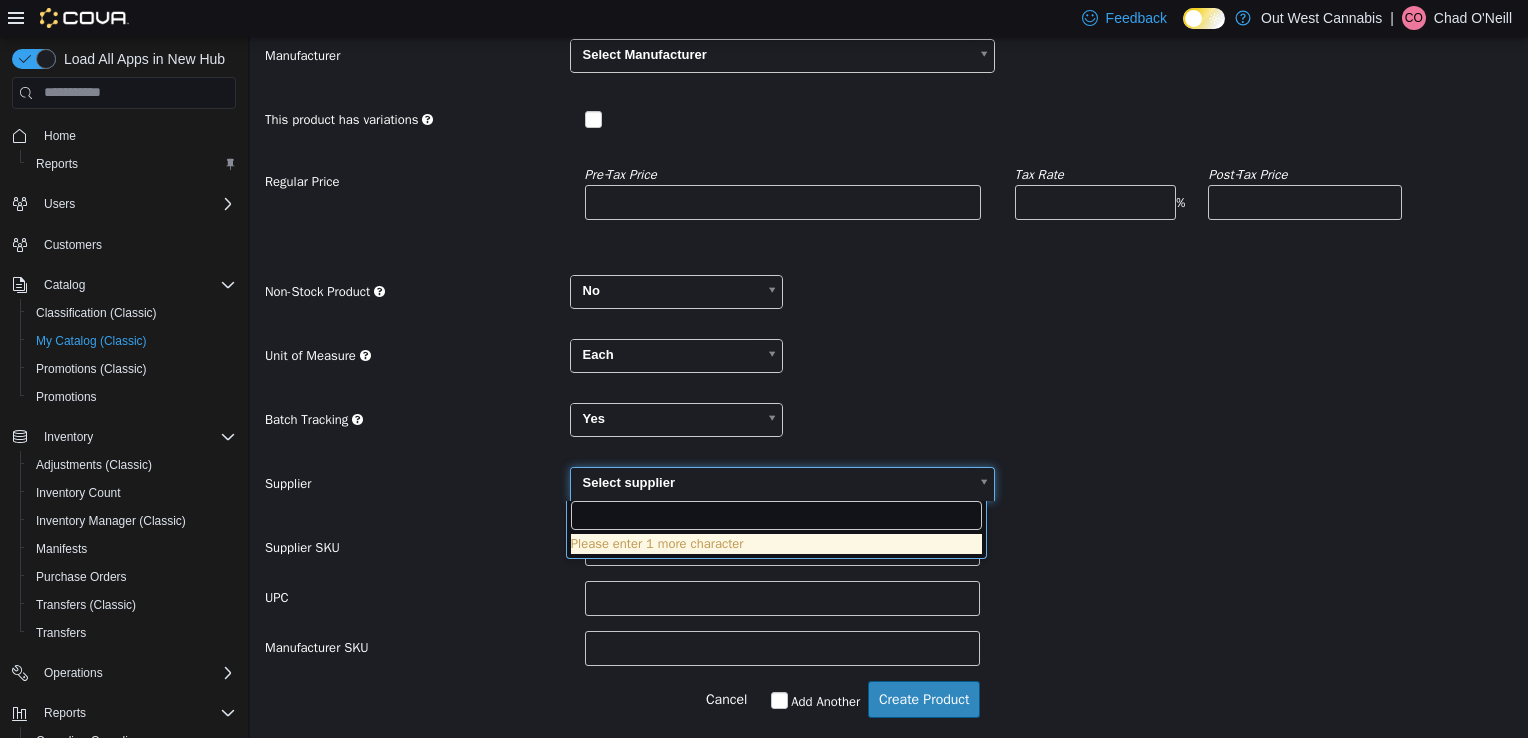 click on "**********" at bounding box center (889, 282) 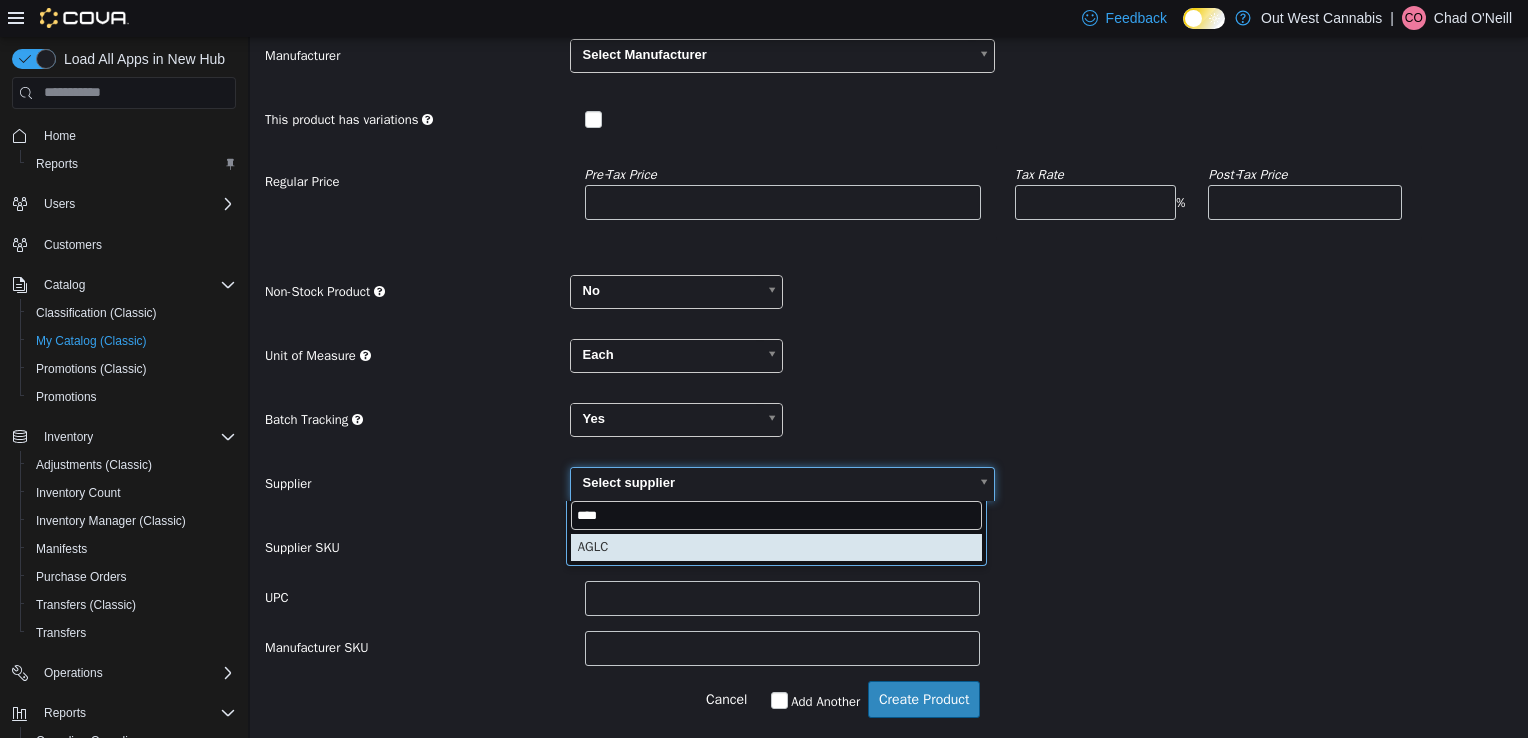 type on "****" 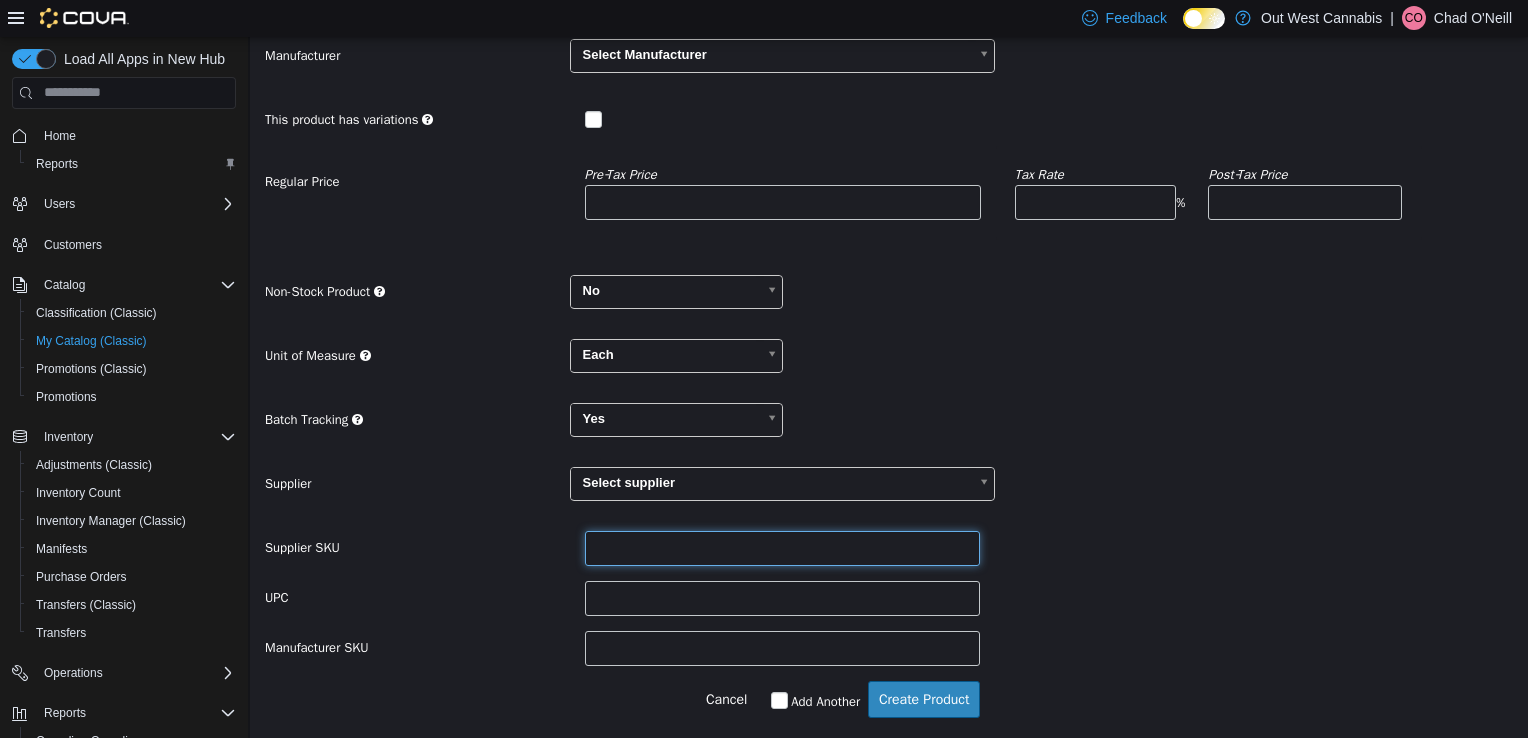 click at bounding box center [783, 547] 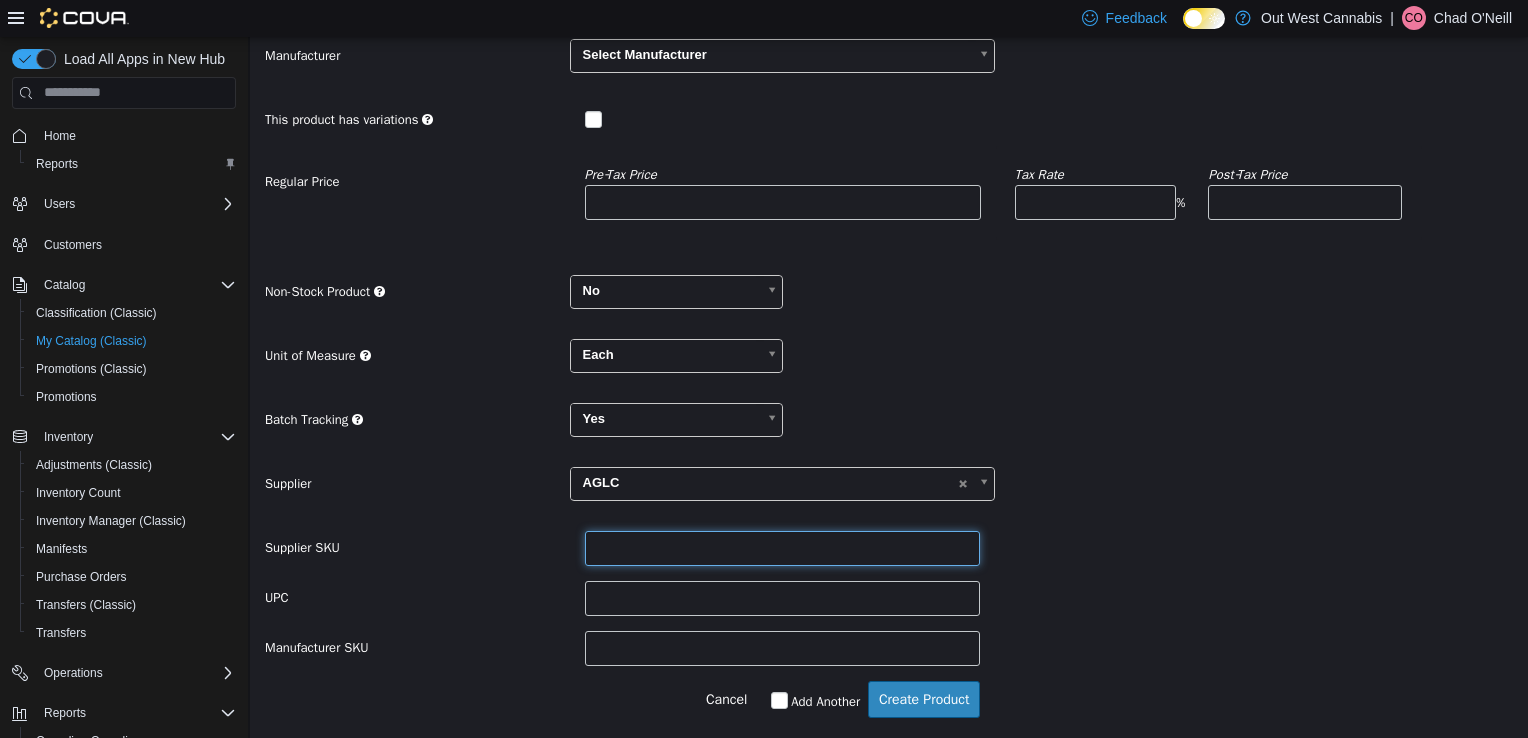 click at bounding box center [783, 547] 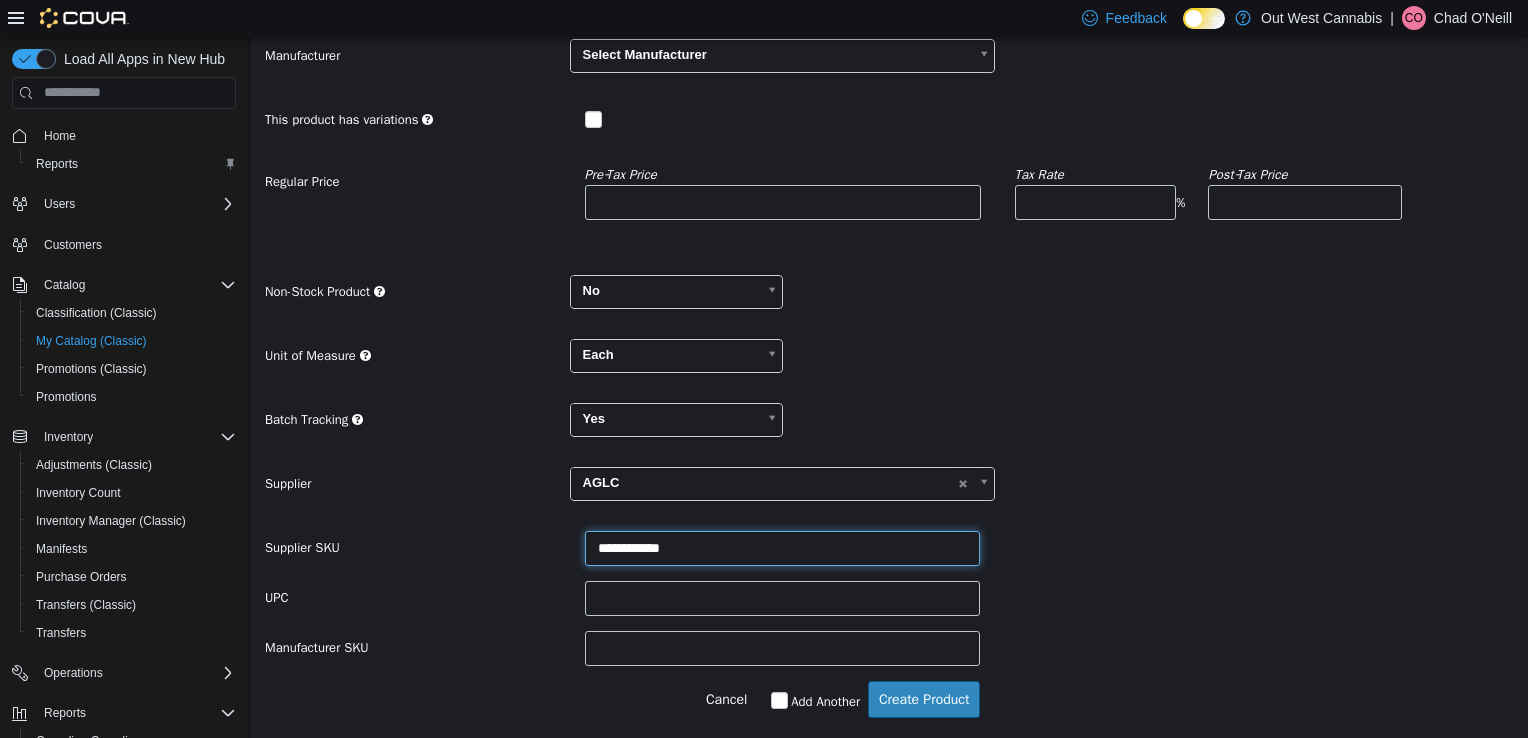 type on "**********" 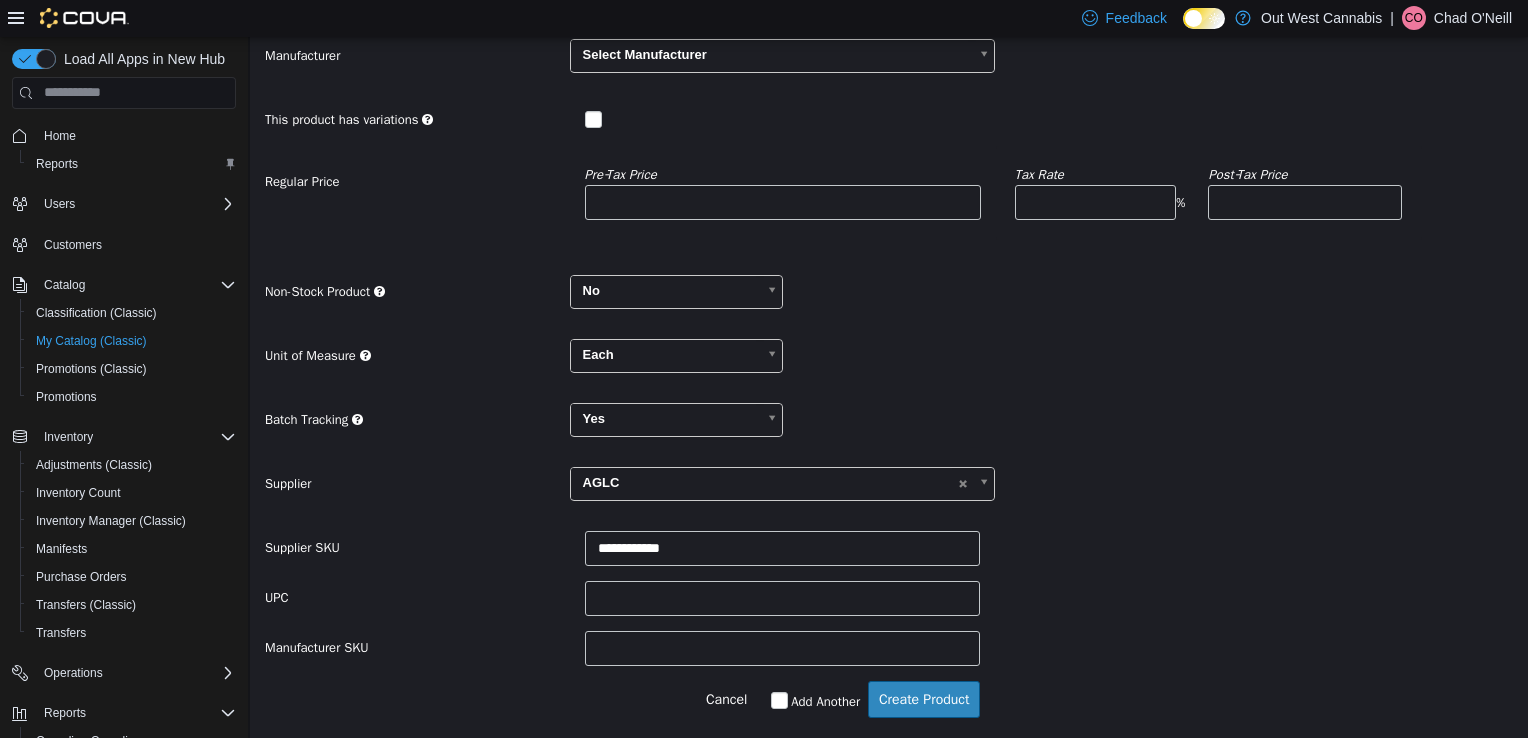 click on "**********" at bounding box center [889, 547] 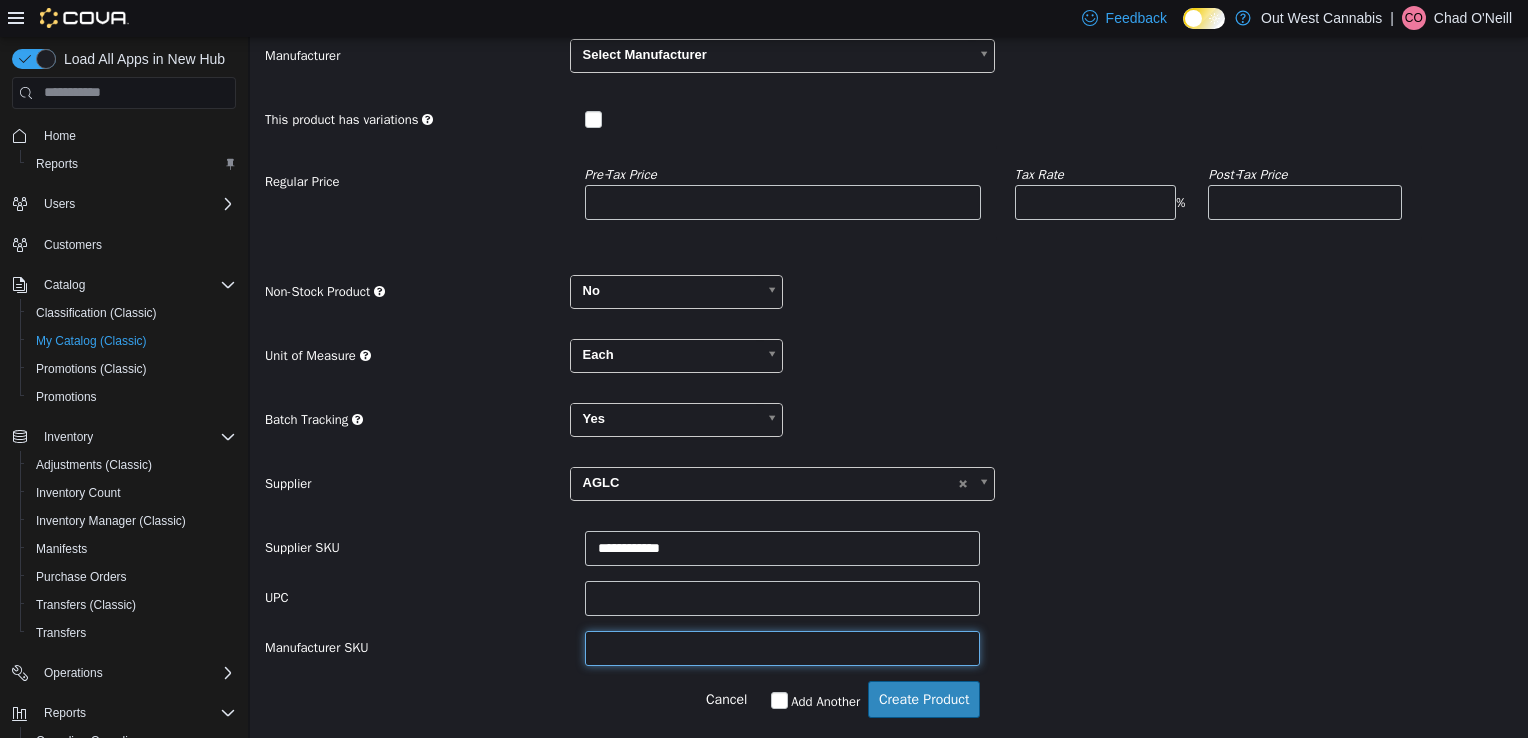 click at bounding box center [783, 647] 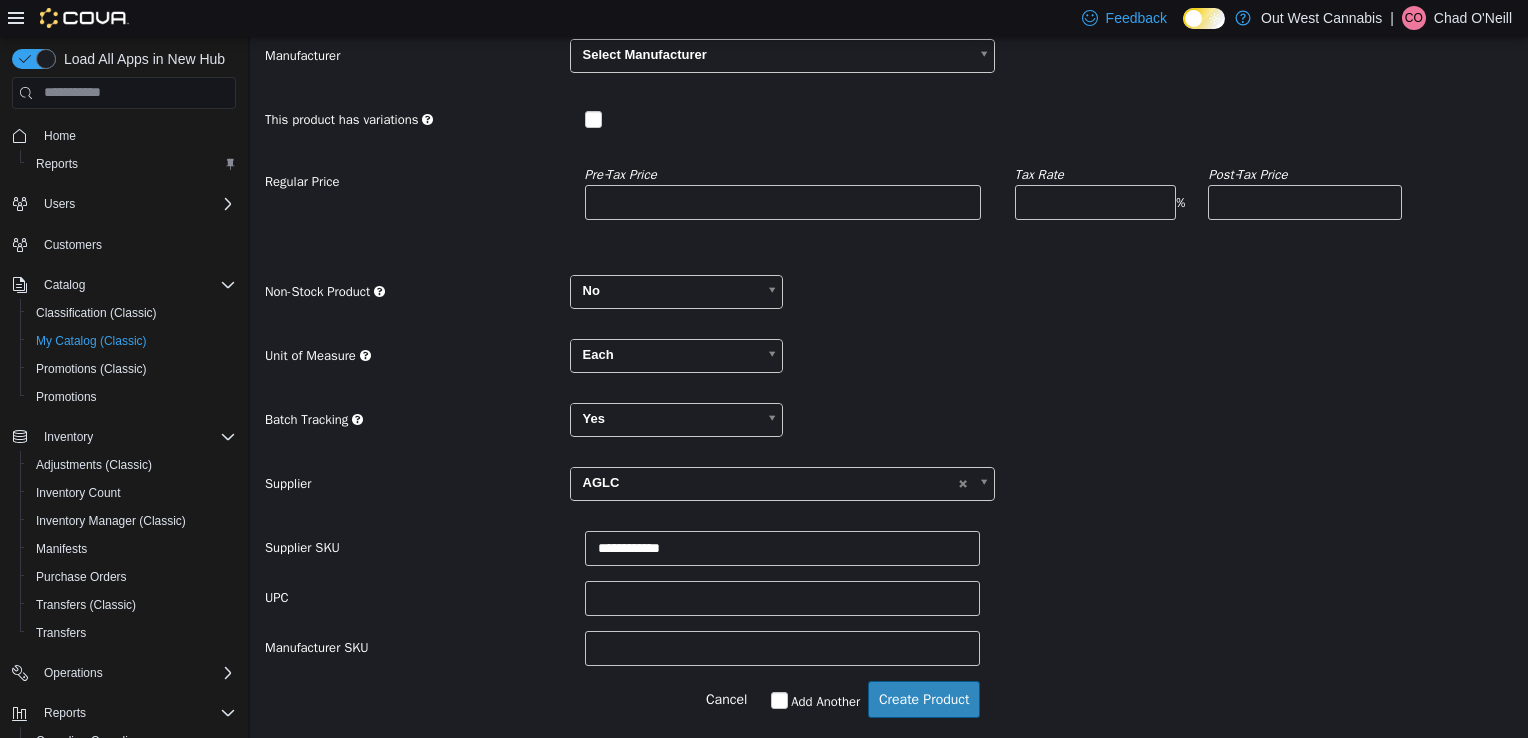 click on "Manufacturer SKU" at bounding box center [410, 643] 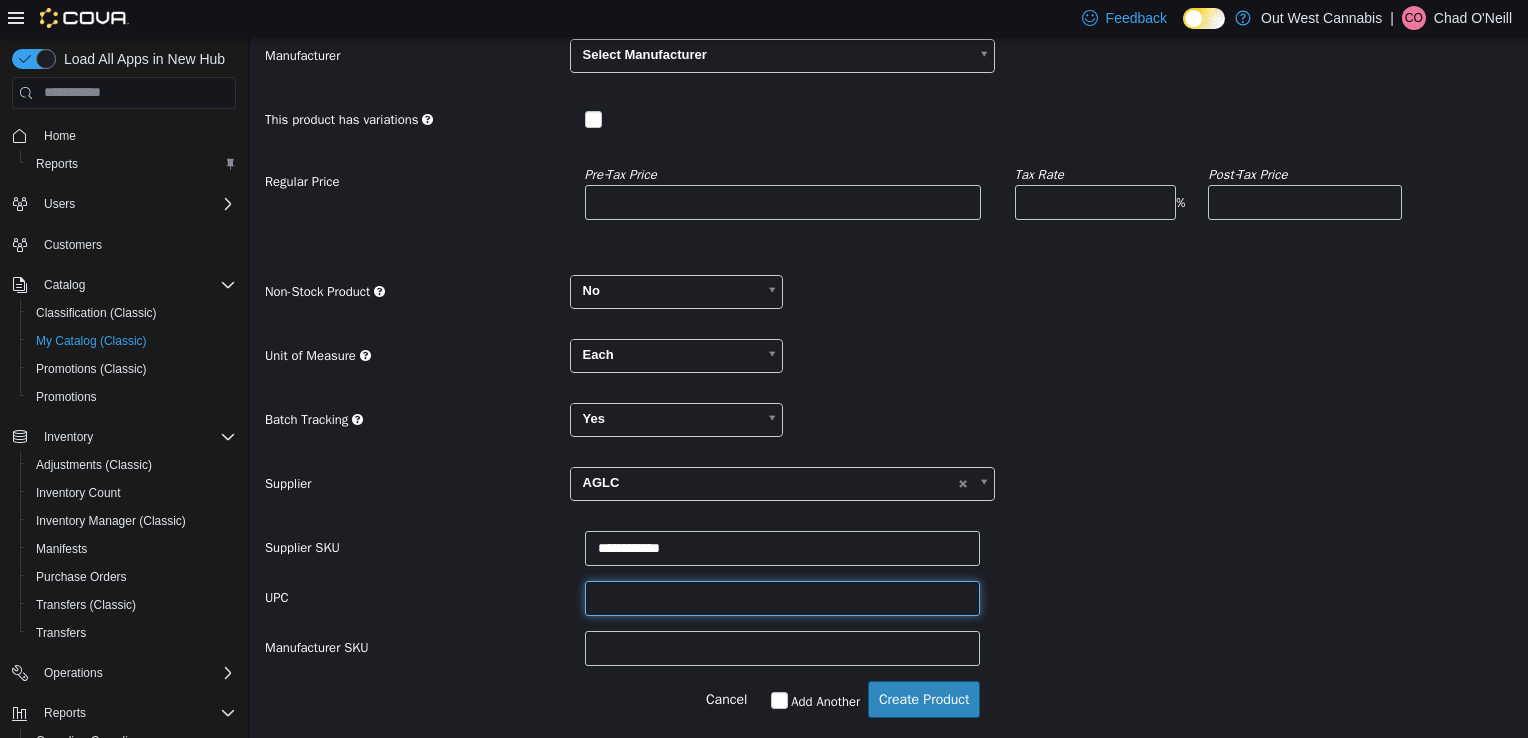 click at bounding box center (783, 597) 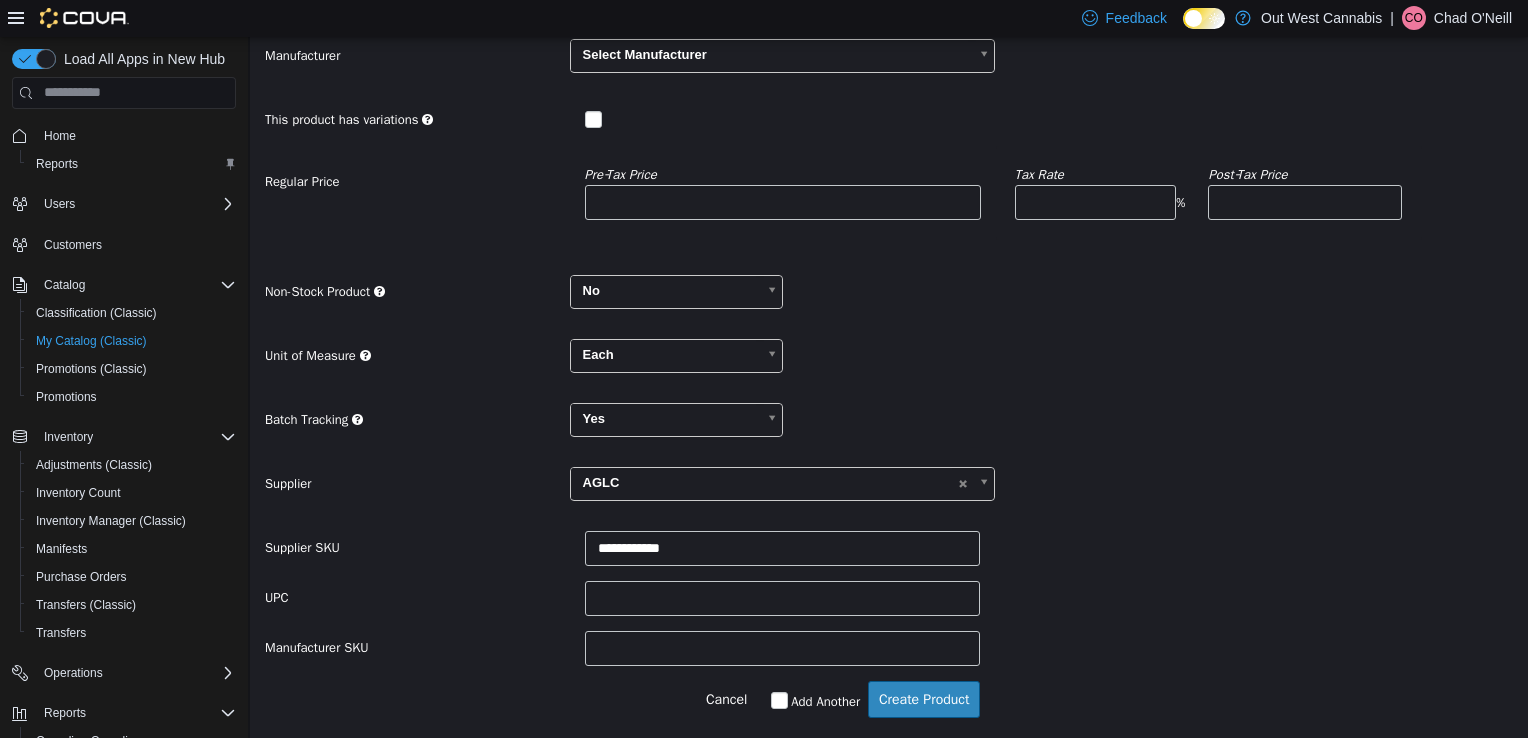 click on "UPC" at bounding box center (889, 597) 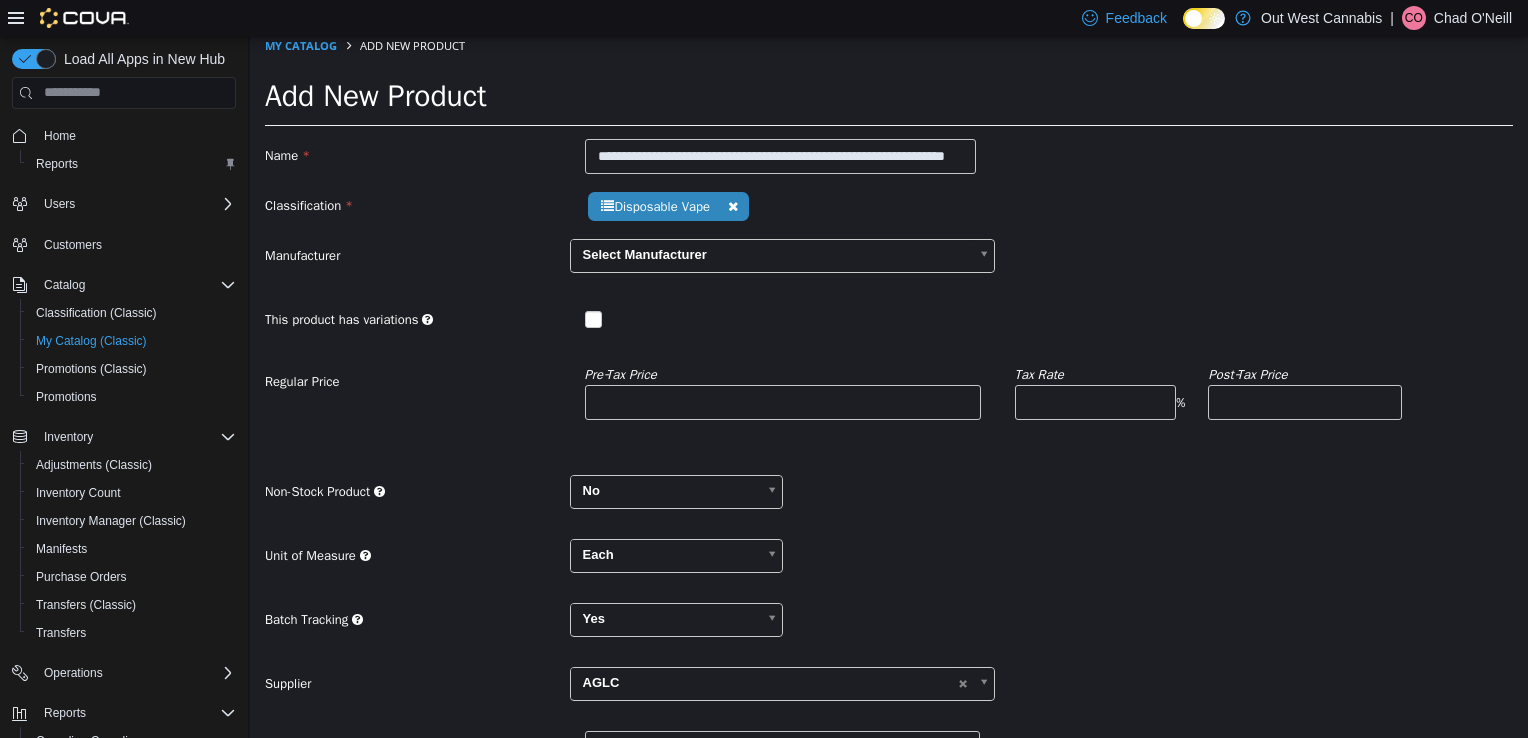 scroll, scrollTop: 0, scrollLeft: 0, axis: both 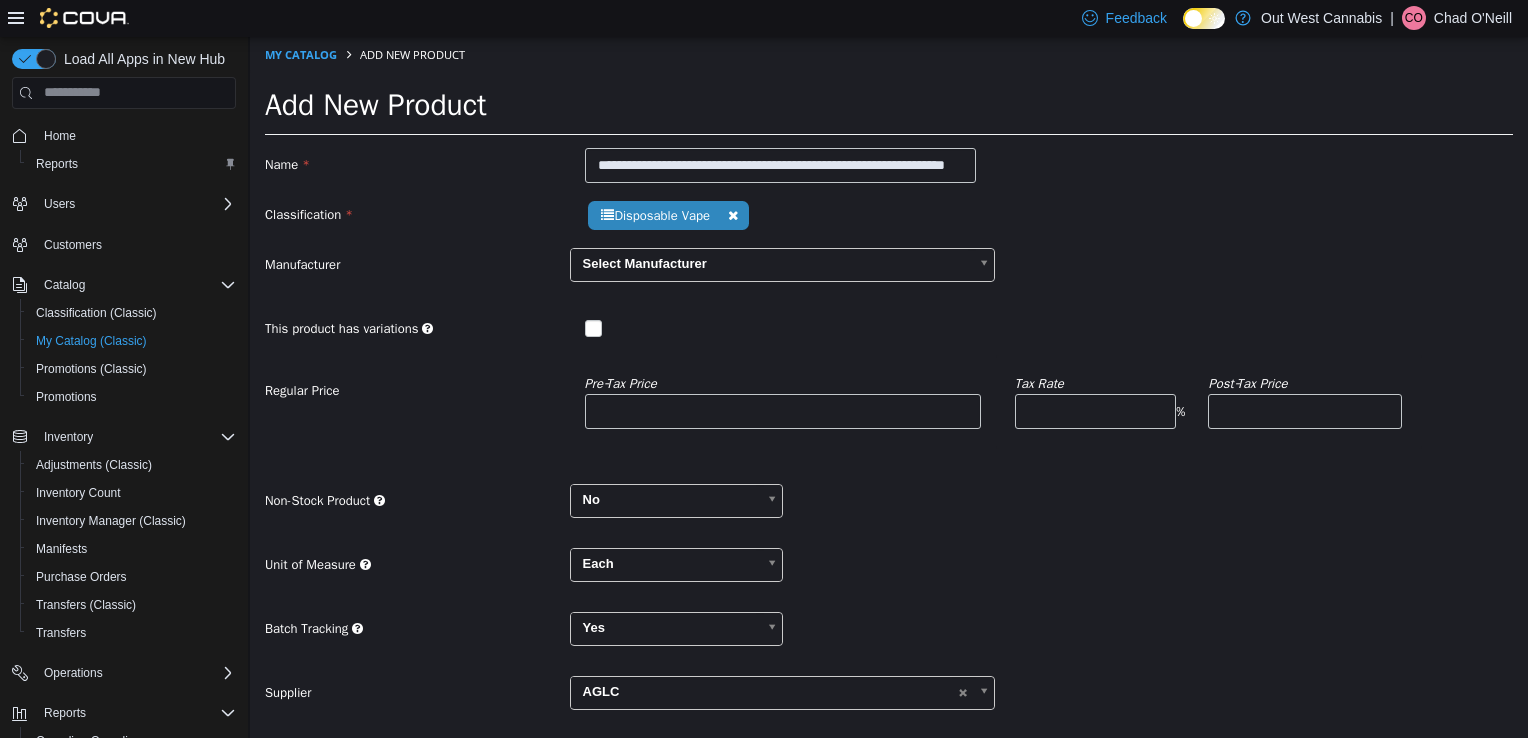 click on "**********" at bounding box center [889, 614] 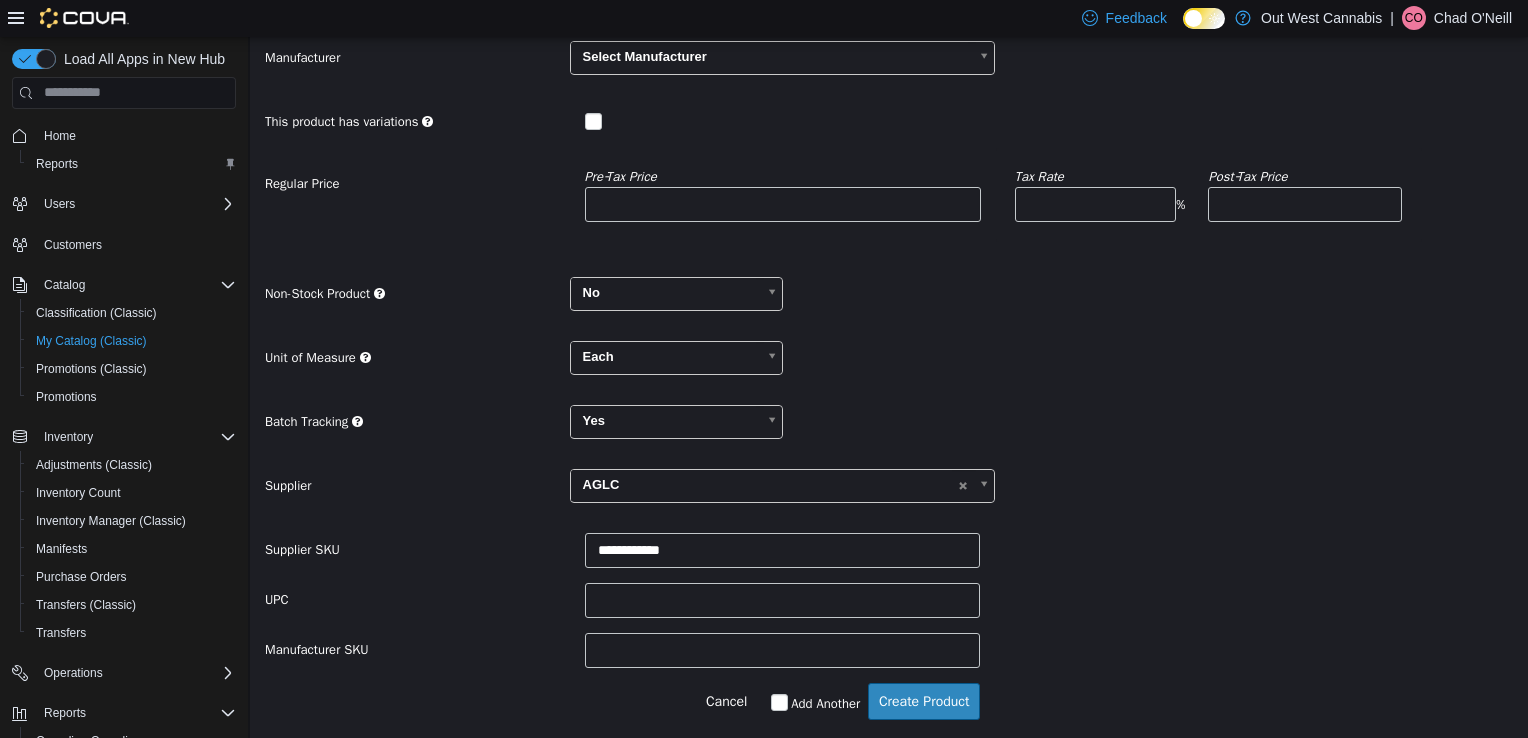 scroll, scrollTop: 209, scrollLeft: 0, axis: vertical 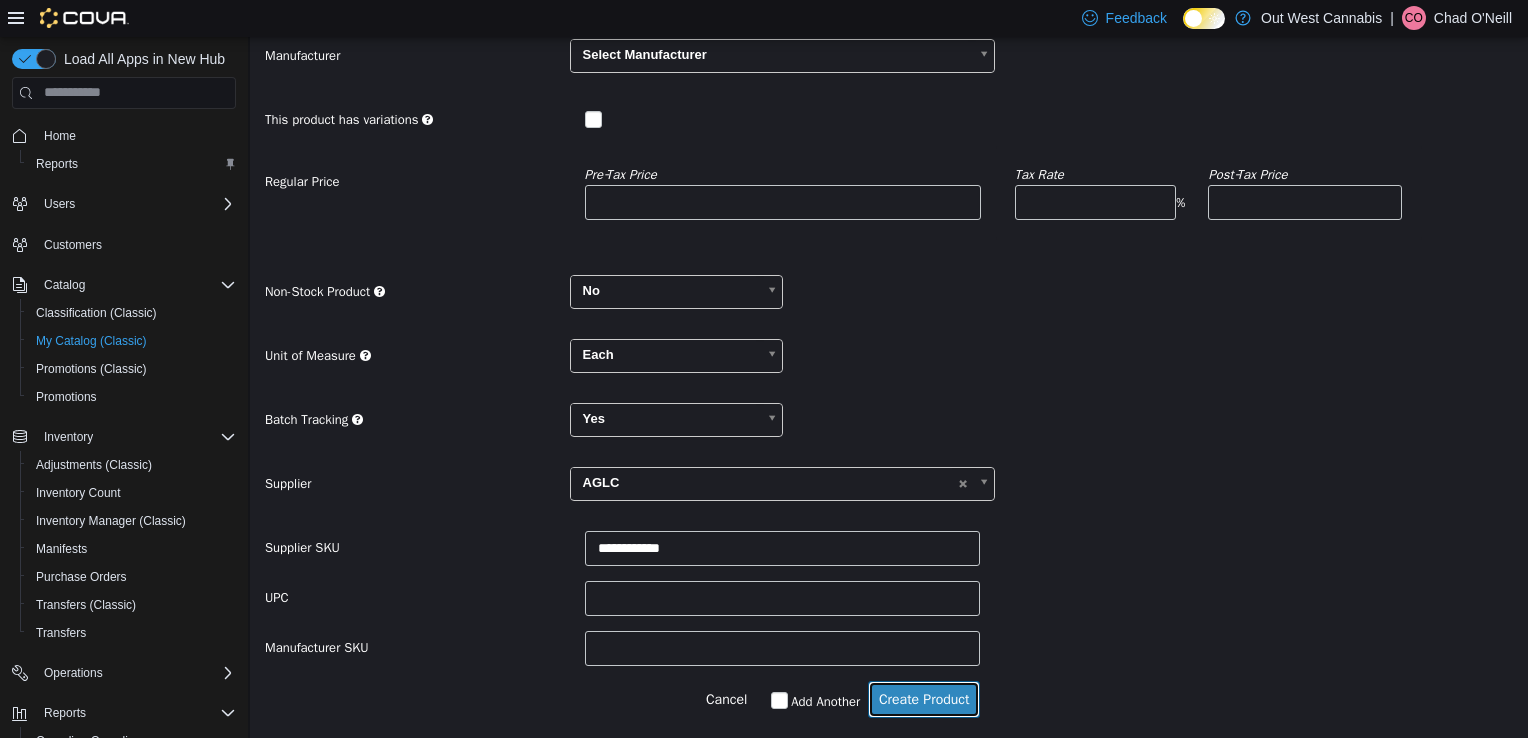 click on "Create Product" at bounding box center [924, 698] 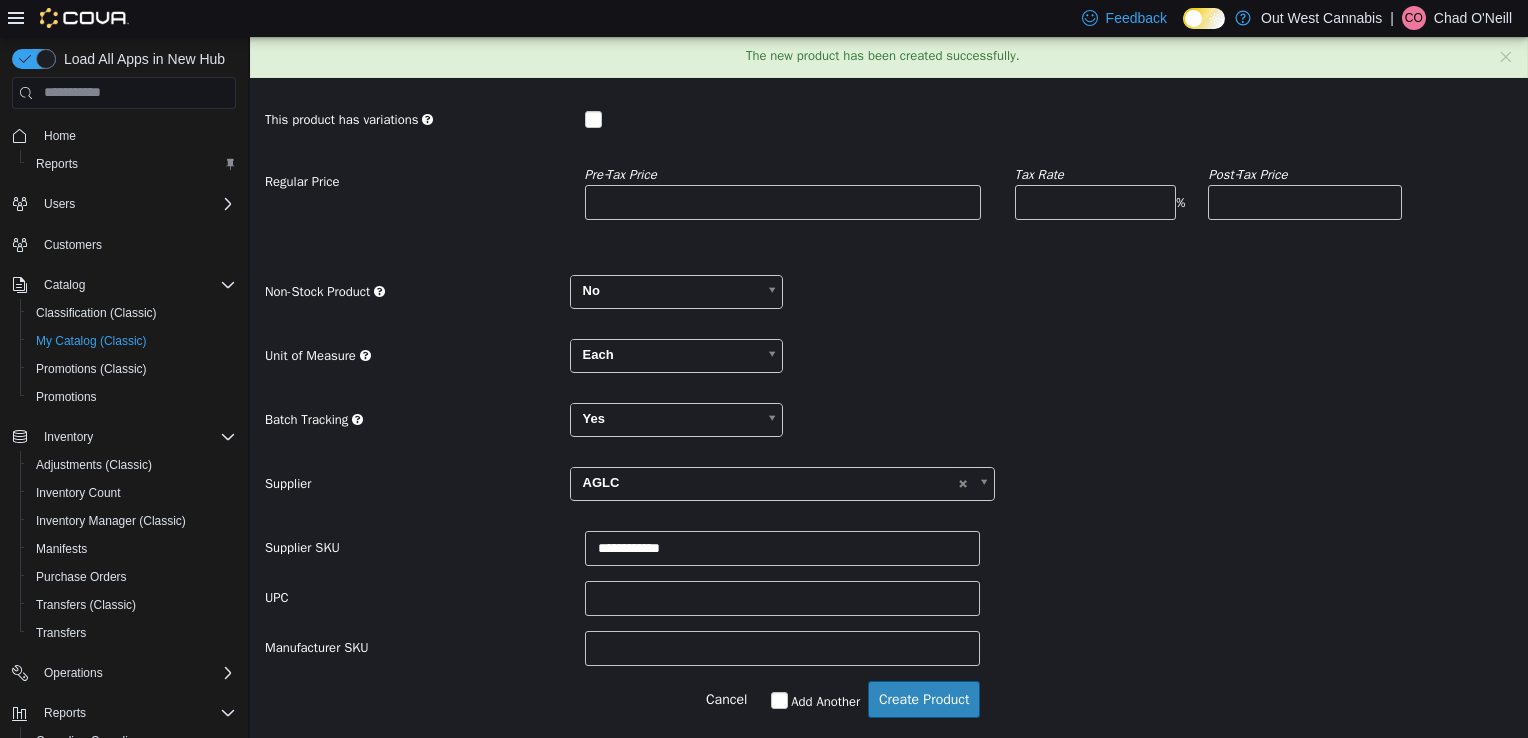 scroll, scrollTop: 0, scrollLeft: 0, axis: both 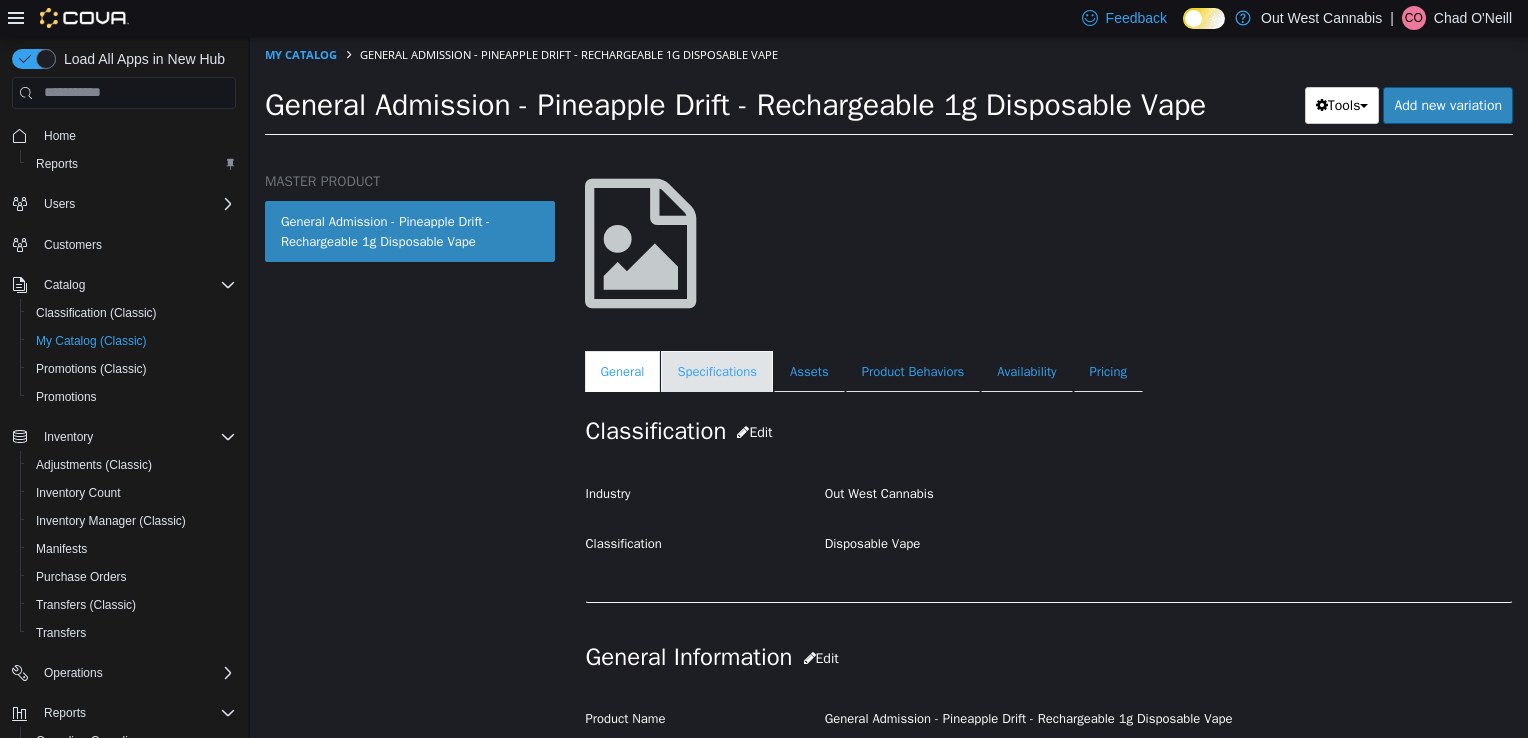 click on "Specifications" at bounding box center [717, 371] 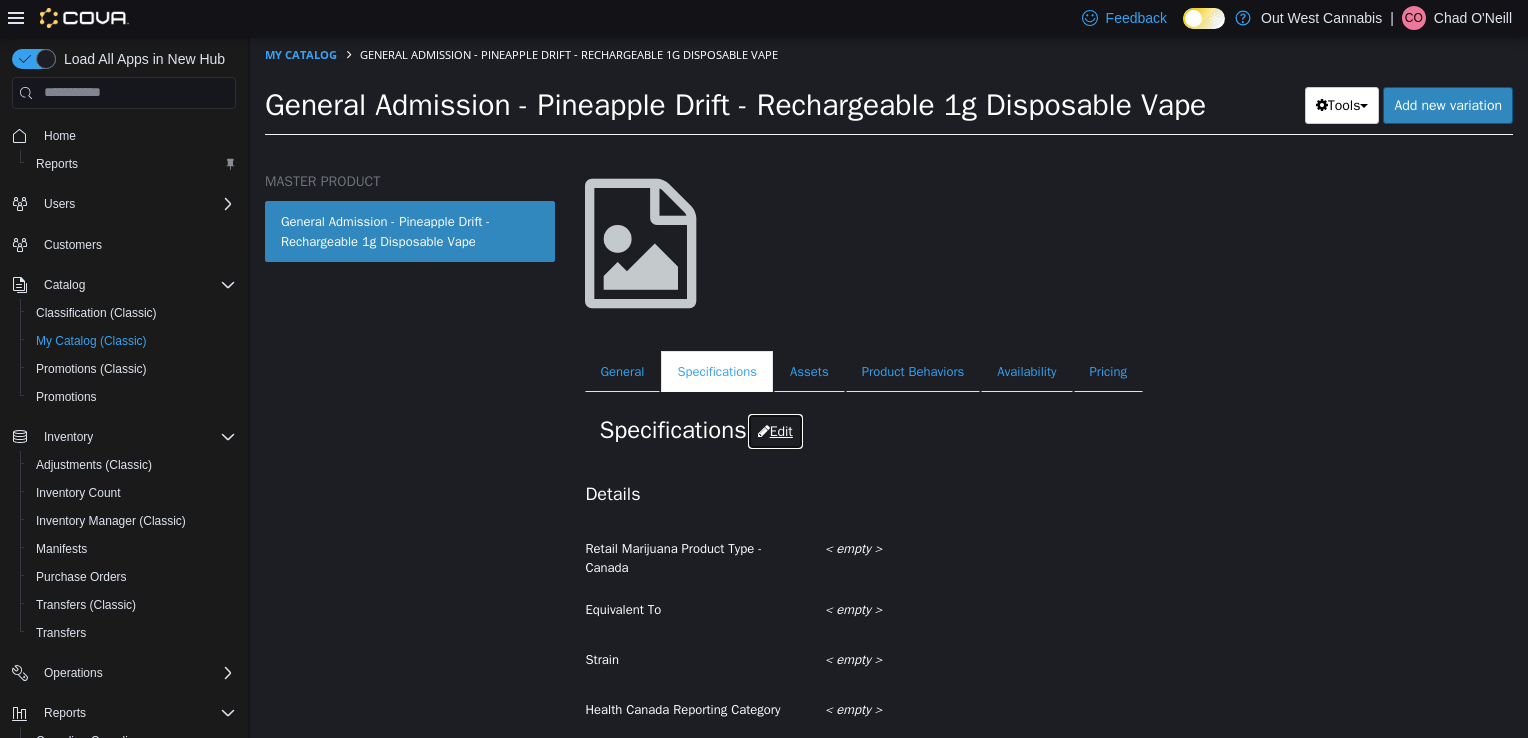 click on "Edit" at bounding box center (775, 430) 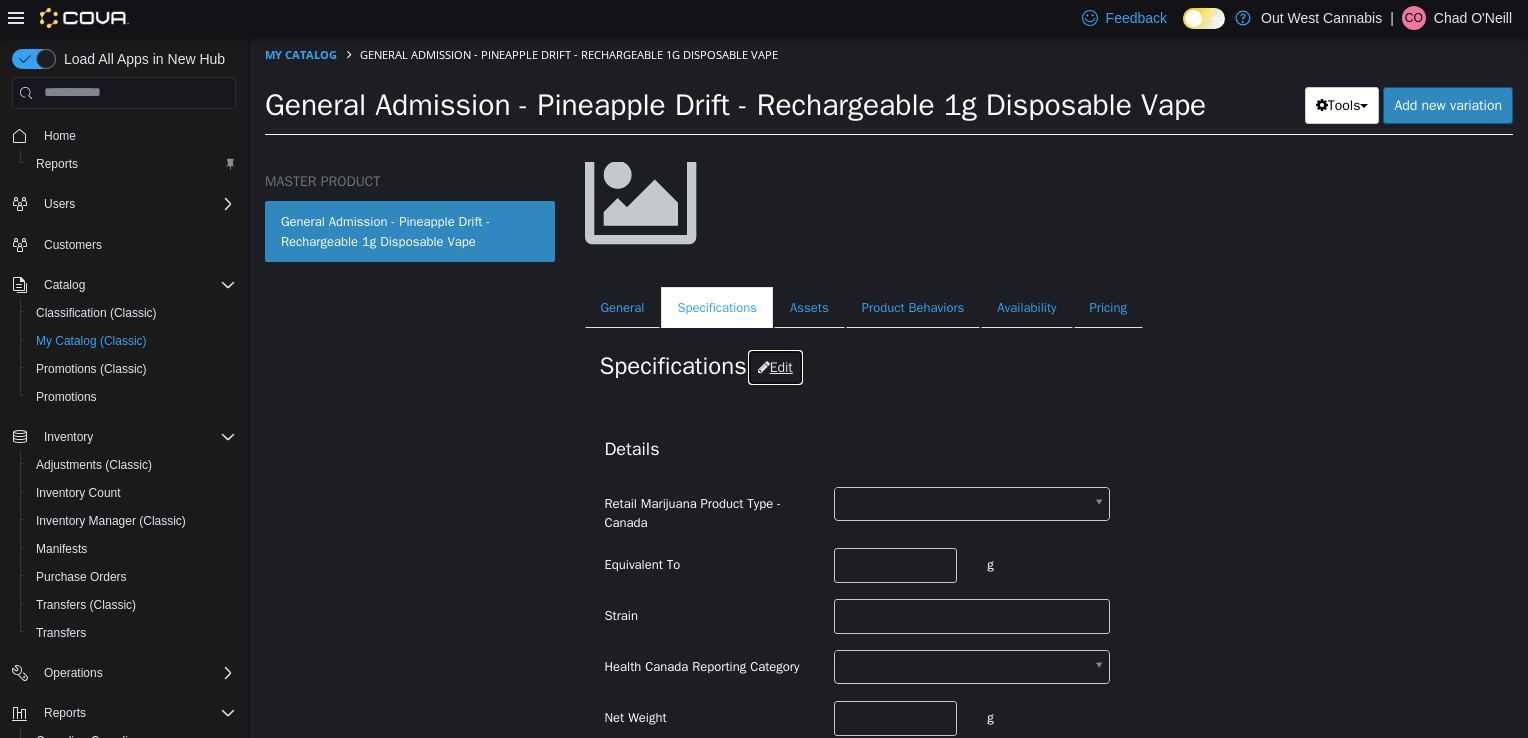 scroll, scrollTop: 200, scrollLeft: 0, axis: vertical 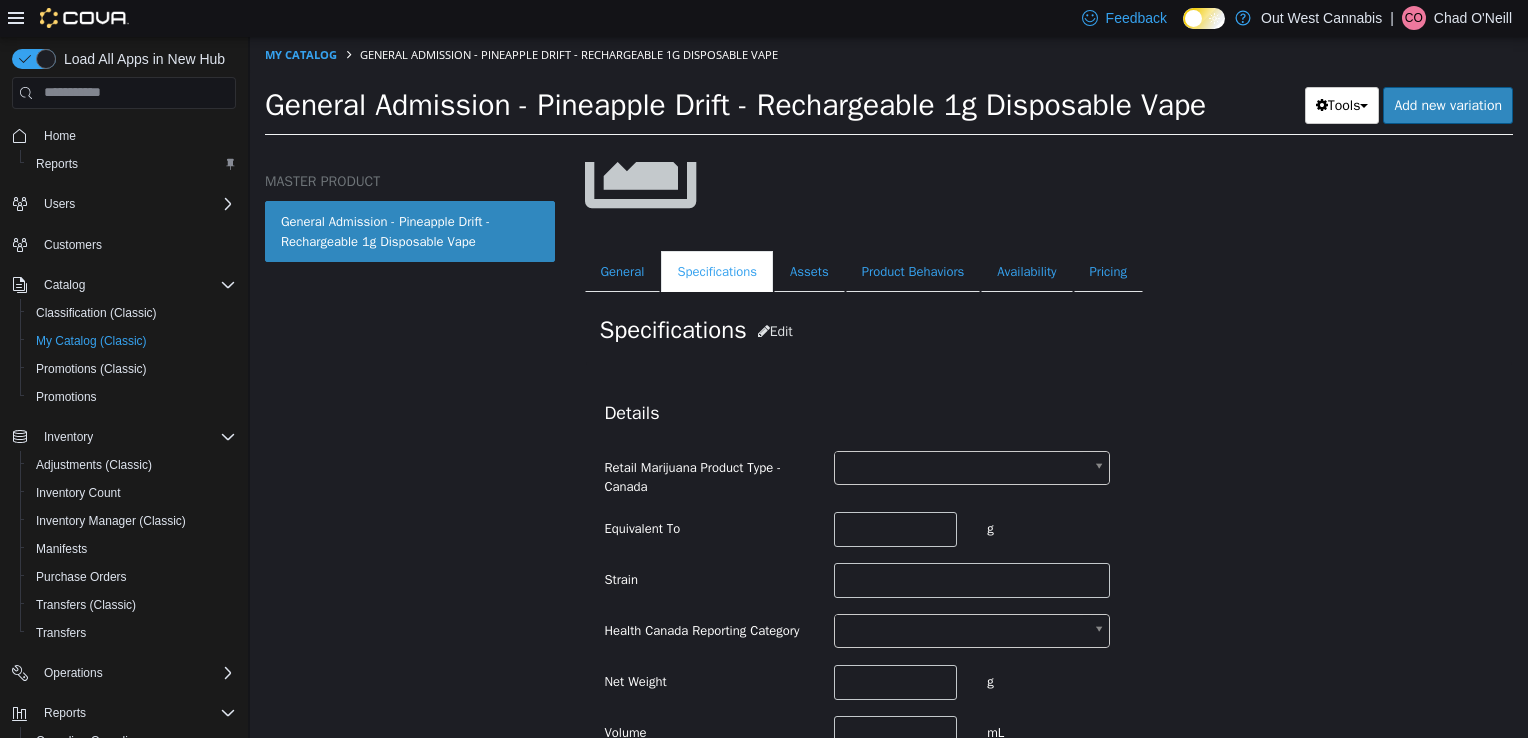 click on "Saving Bulk Changes...
×
The new product has been created successfully.
My Catalog
General Admission - Pineapple Drift - Rechargeable 1g Disposable Vape
General Admission - Pineapple Drift - Rechargeable 1g Disposable Vape
Tools
Clone Print Labels   Add new variation
MASTER PRODUCT
General Admission - Pineapple Drift - Rechargeable 1g Disposable Vape
Disposable Vape
General Admission - Pineapple Drift - Rechargeable 1g Disposable Vape
[Master Product] Active   CATALOG SKU - PTM5P3UZ     English - US                             Last Updated:  July 13, 2025
General Specifications Assets Product Behaviors Availability Pricing
Marketing Specifications  Edit Details Retail Marijuana Product Type - Canada
Equivalent To
g
Strain
Health Canada Reporting Category
Net Weight
g
Volume
mL
Additional Details" at bounding box center [889, 91] 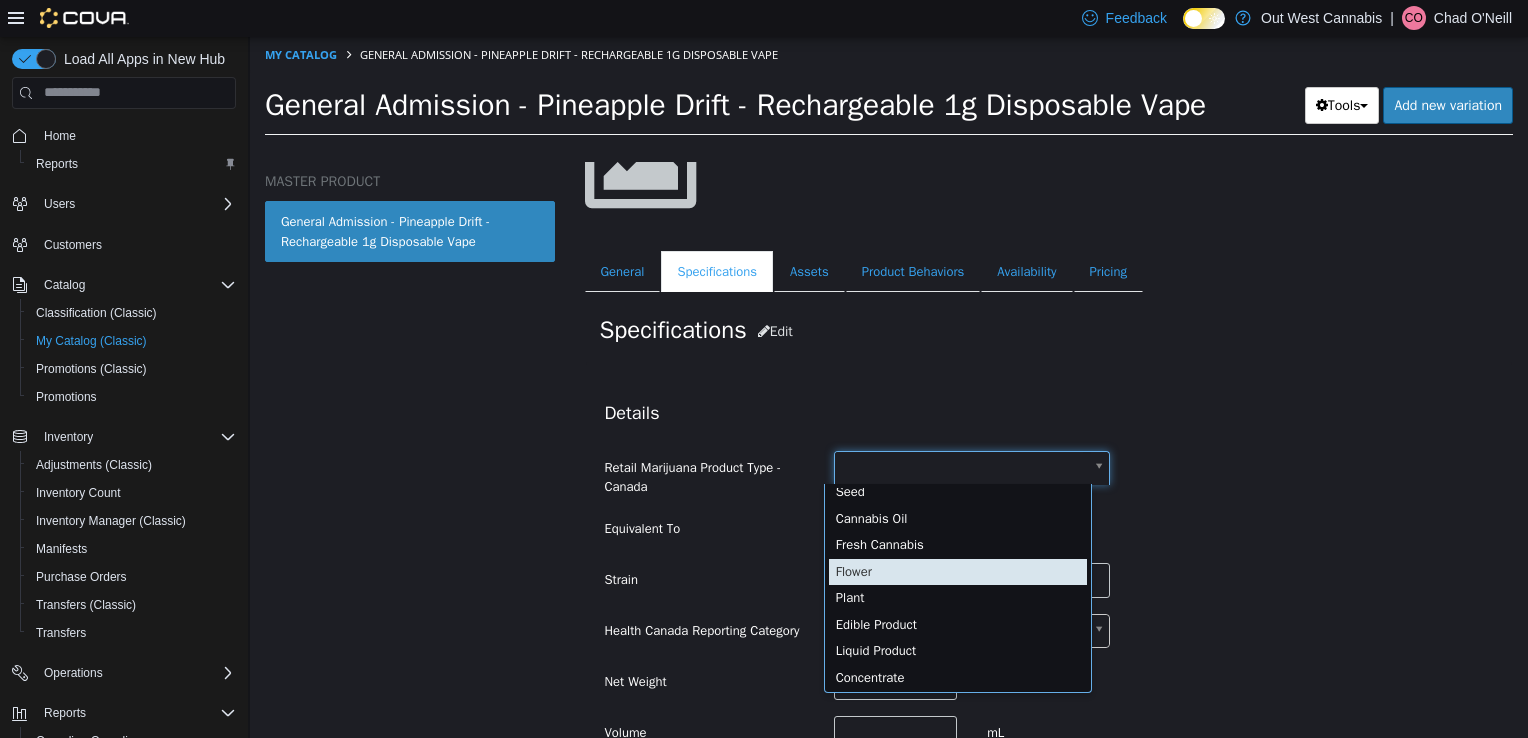 scroll, scrollTop: 12, scrollLeft: 0, axis: vertical 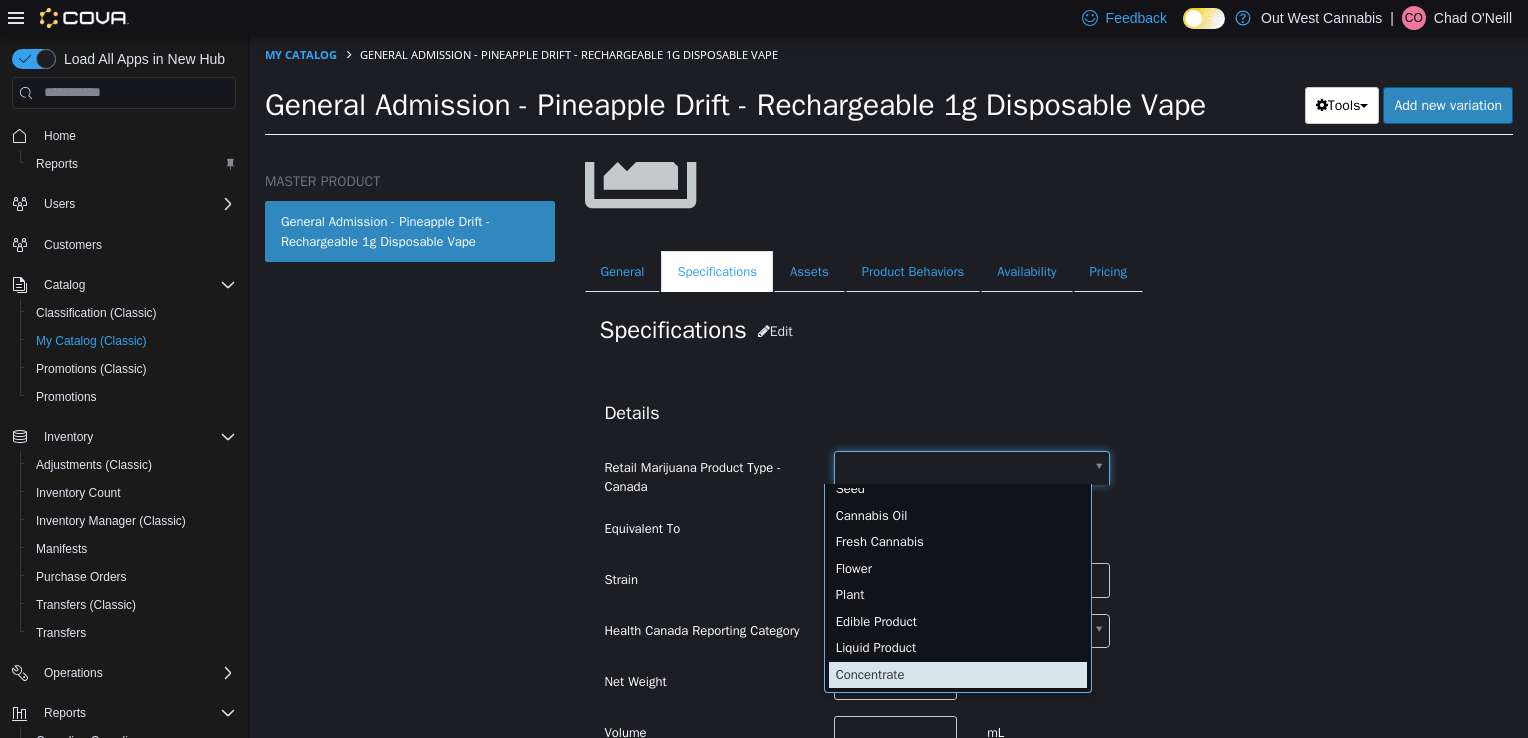 type on "**********" 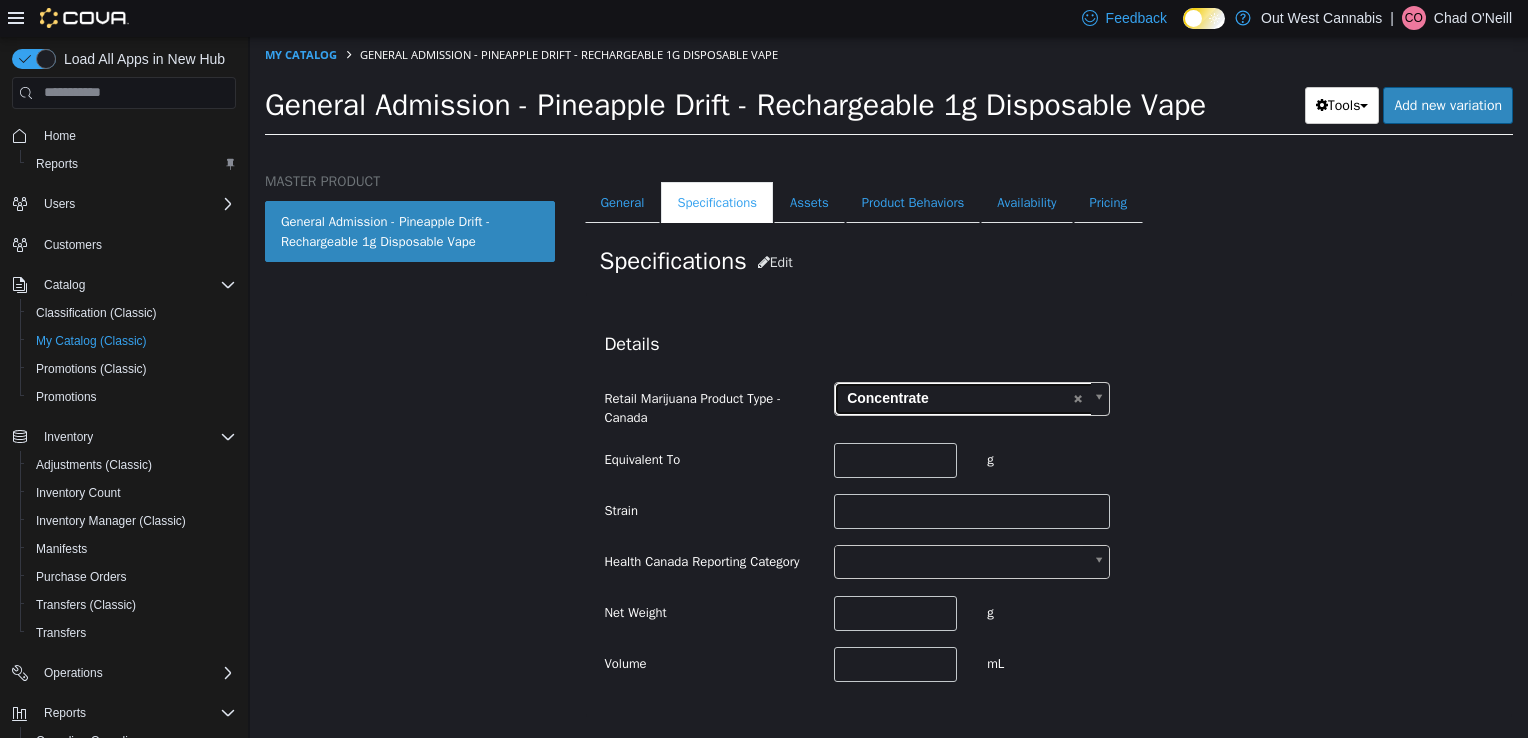 scroll, scrollTop: 300, scrollLeft: 0, axis: vertical 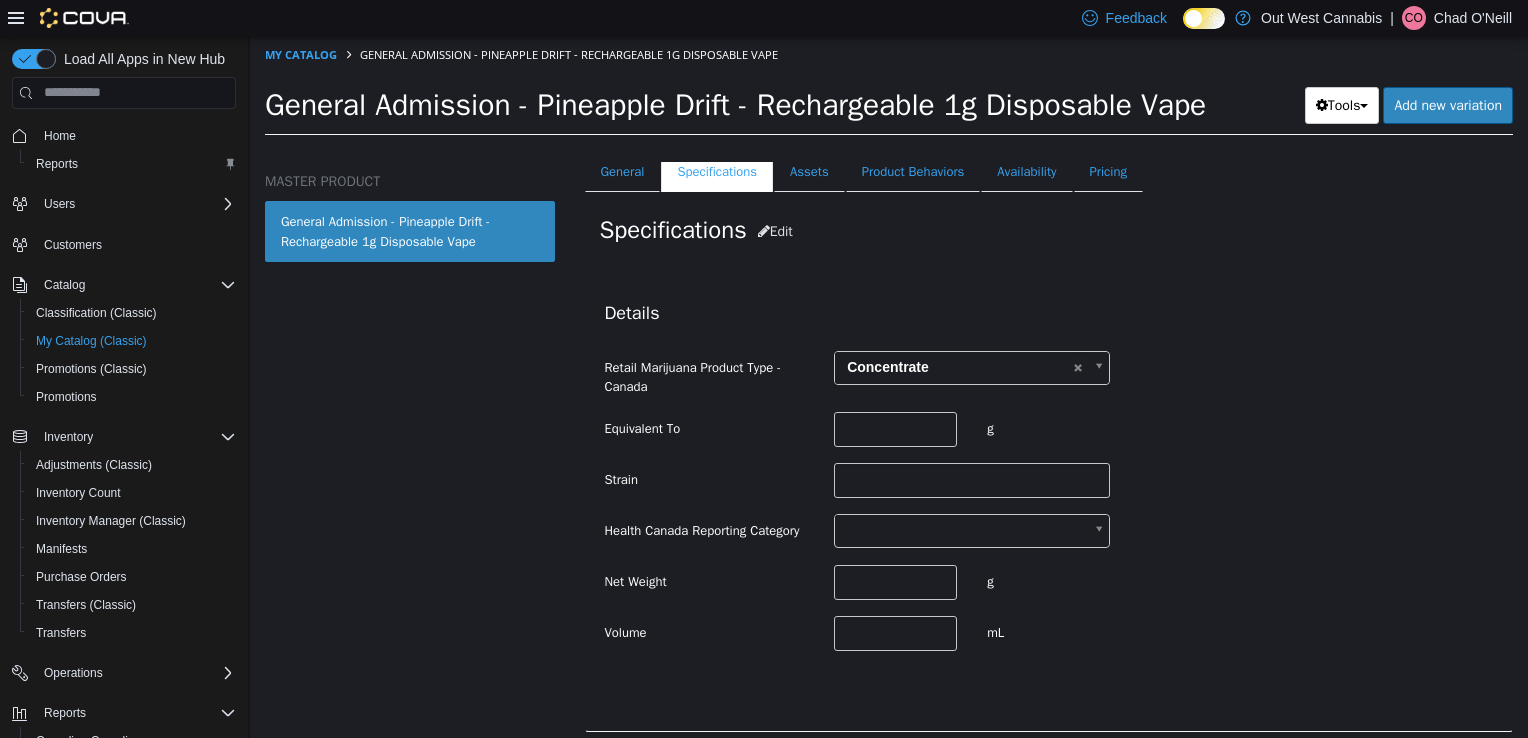 click on "**********" at bounding box center [889, 91] 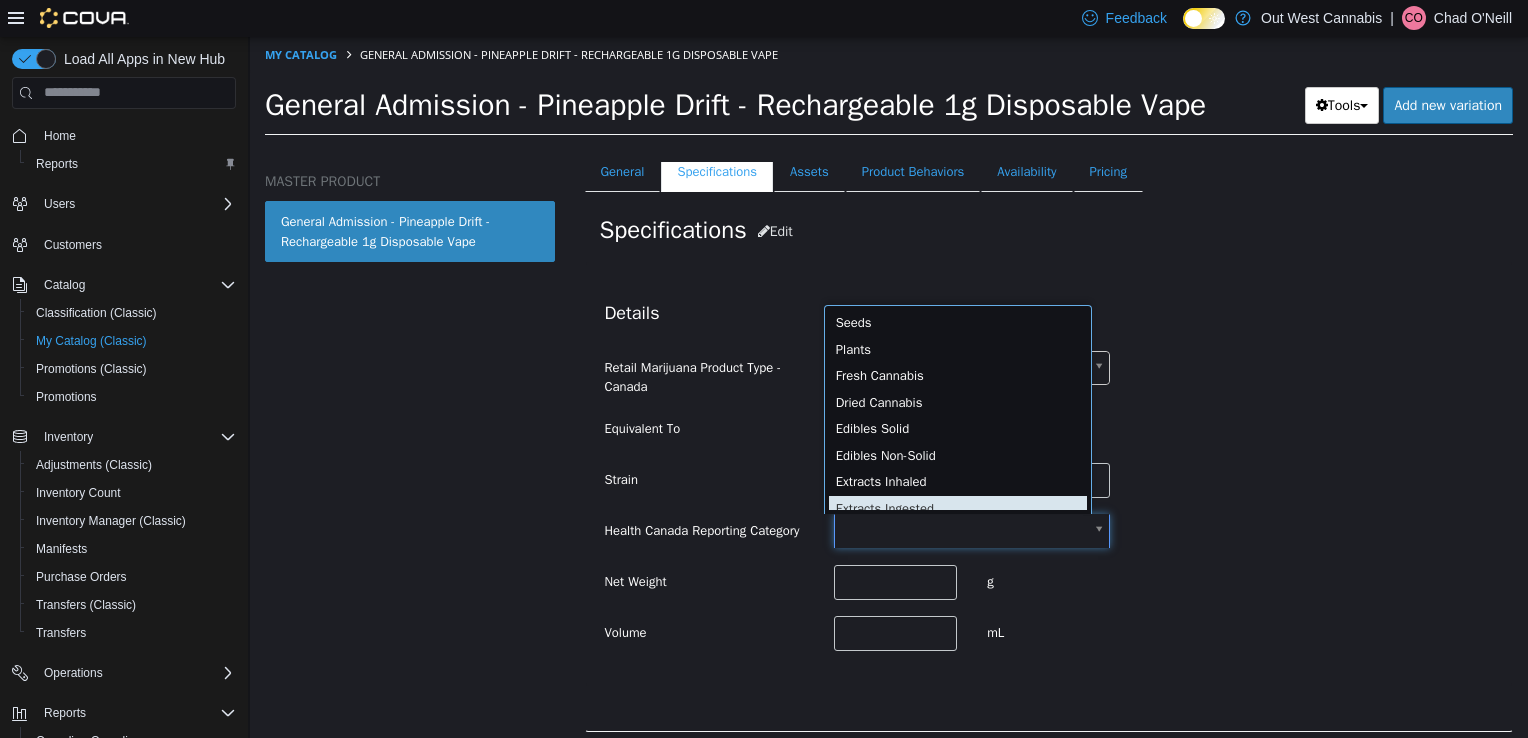 scroll, scrollTop: 4, scrollLeft: 0, axis: vertical 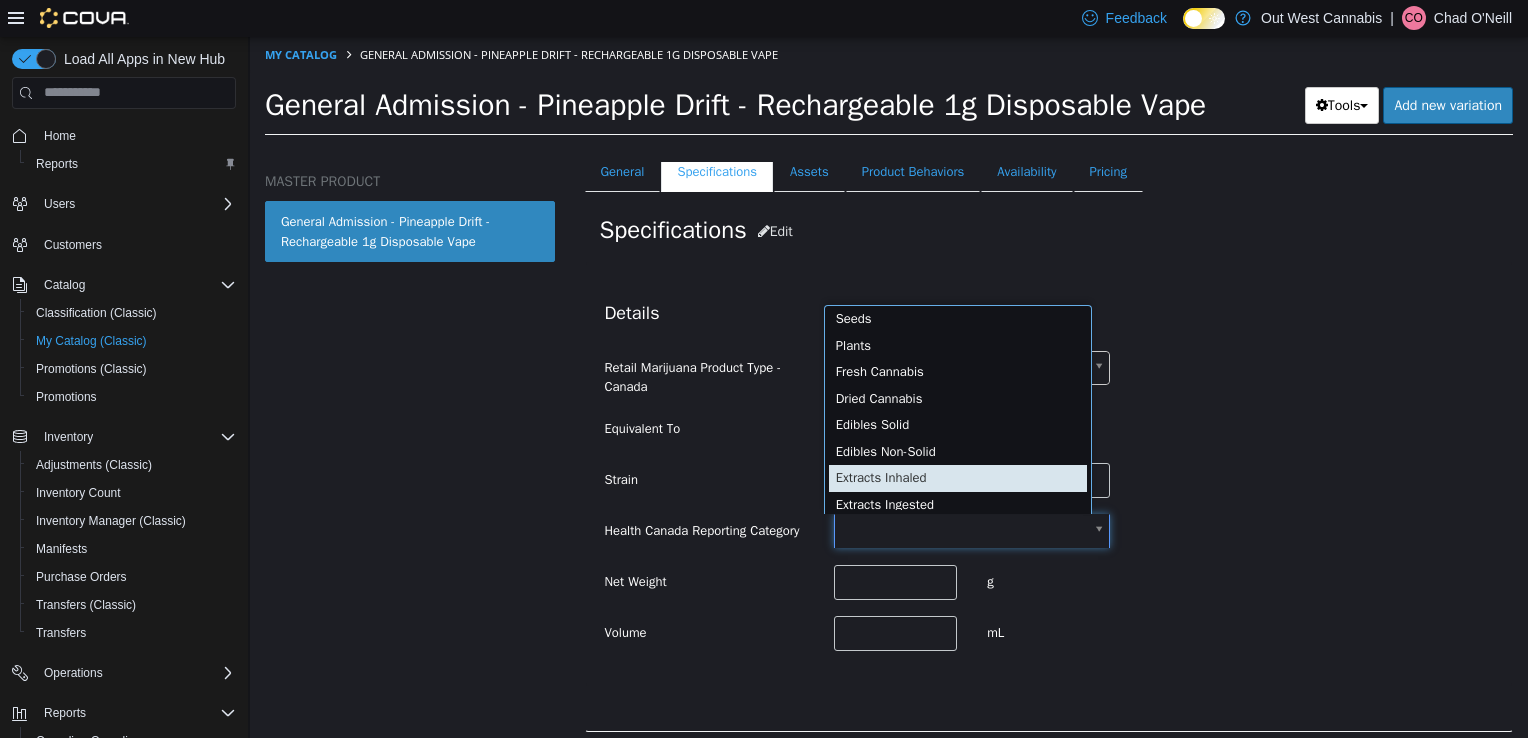 type on "**********" 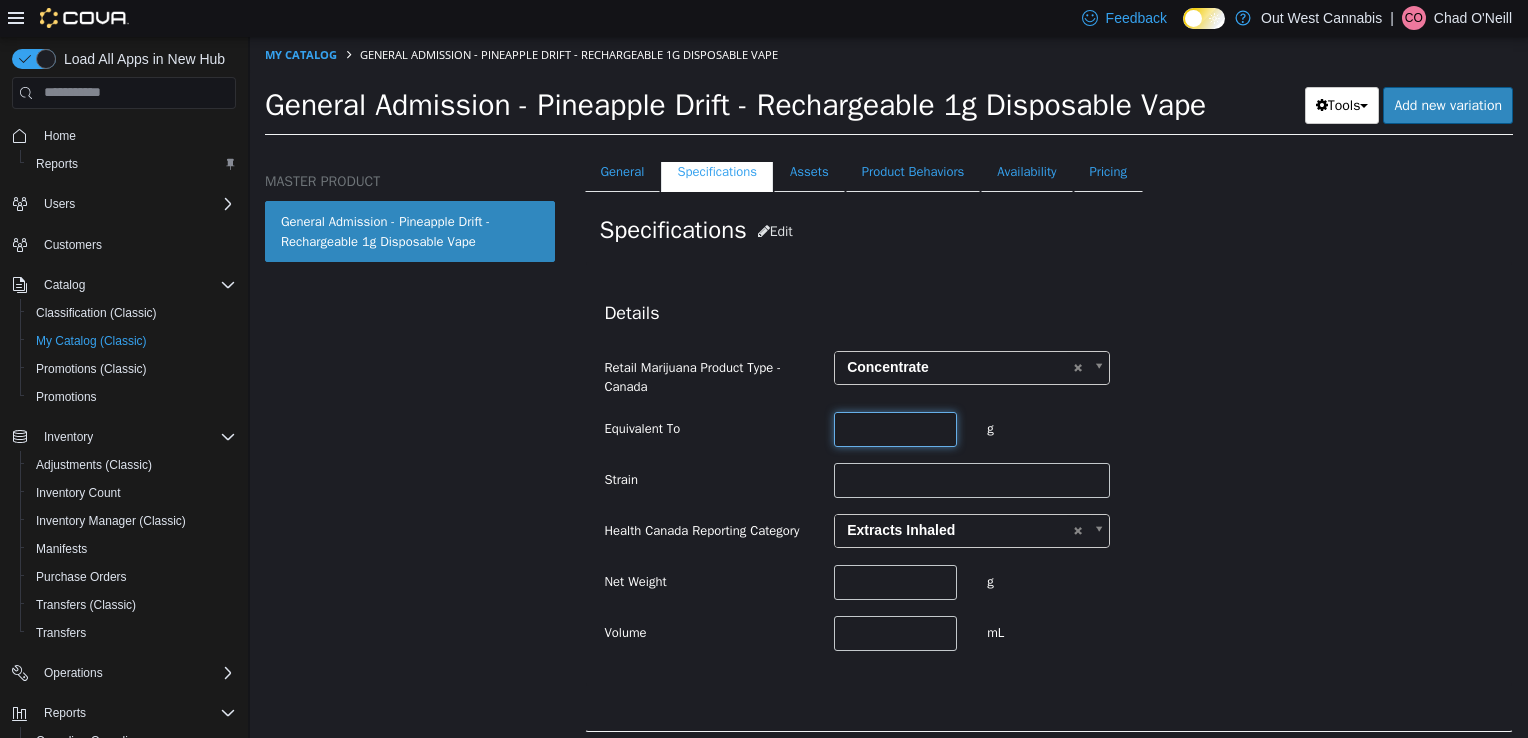 click at bounding box center [895, 428] 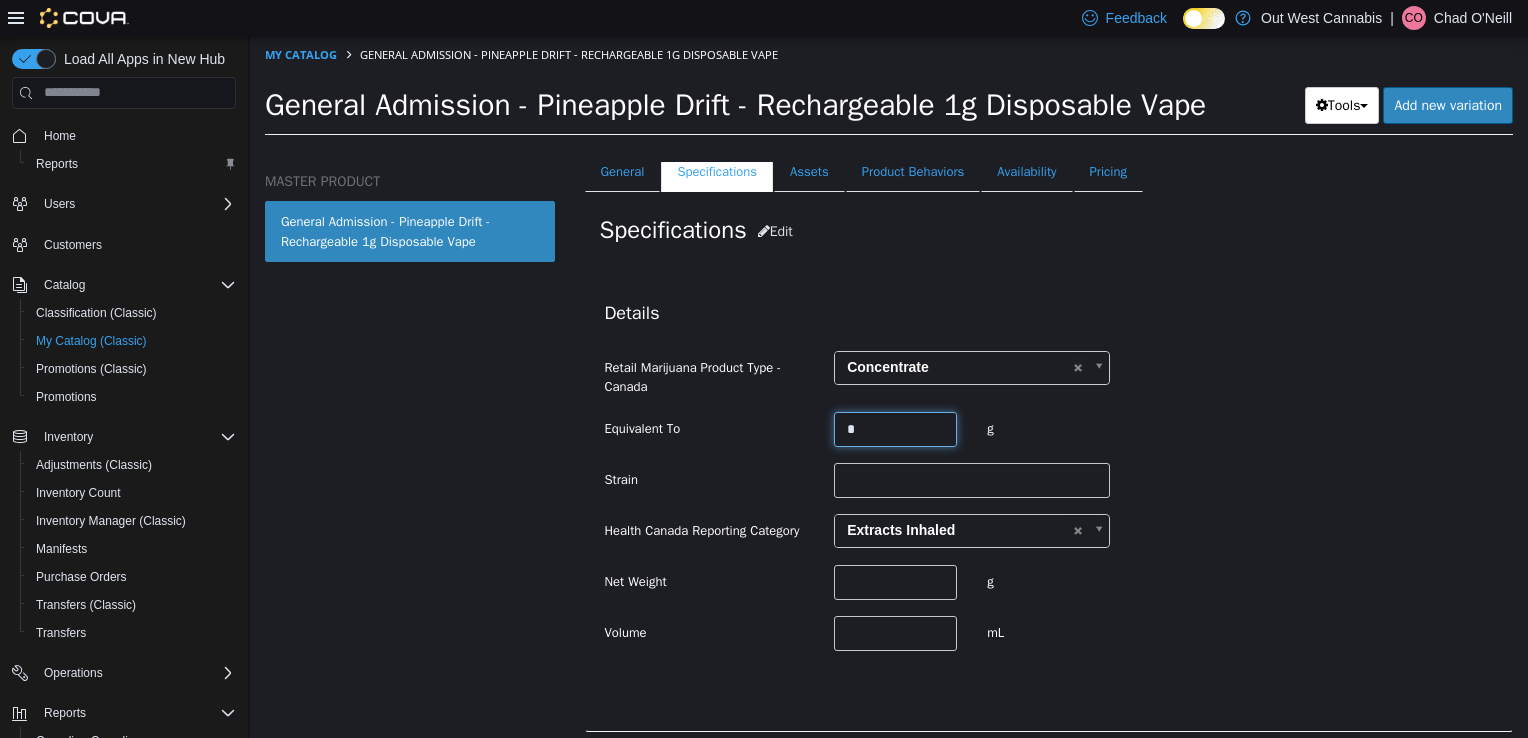 type on "*" 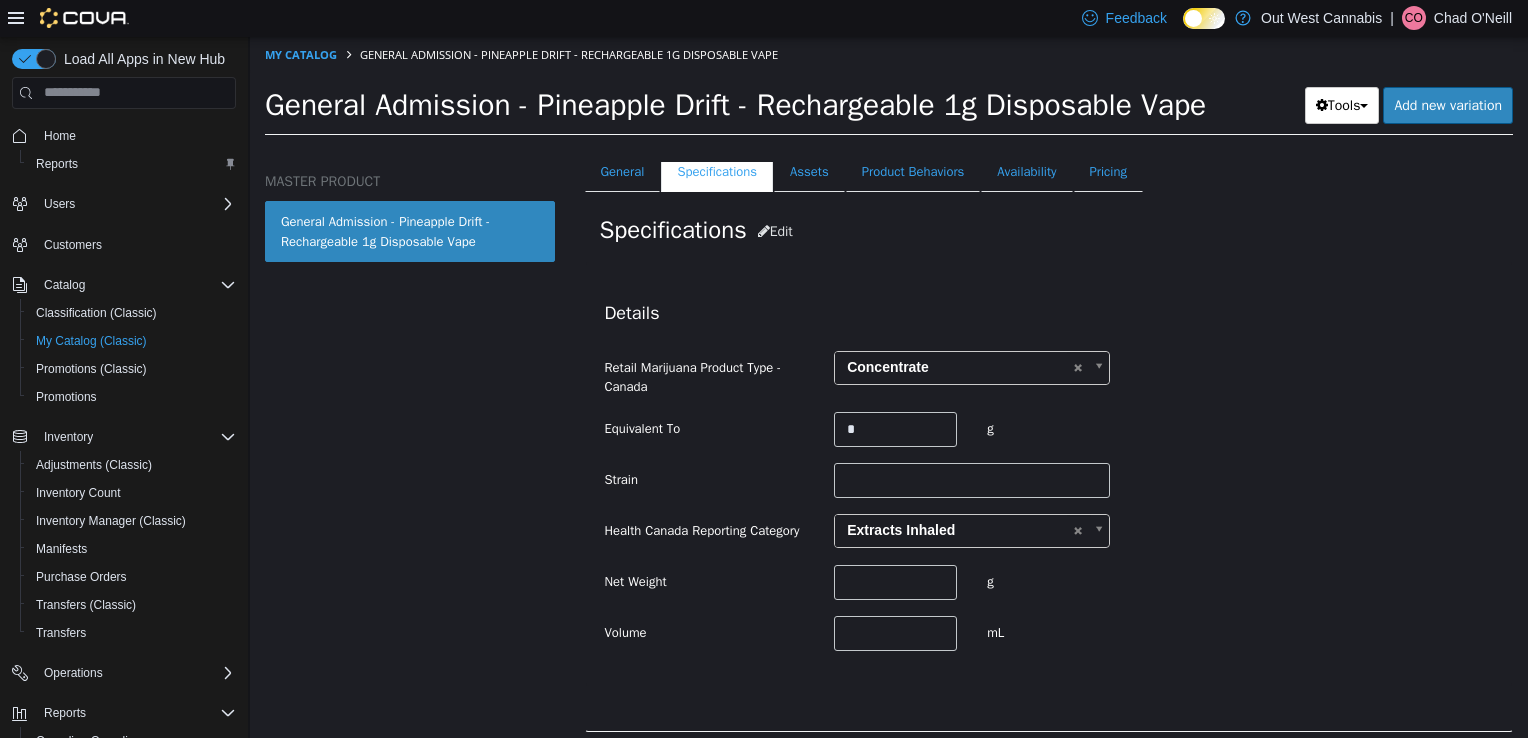 click on "**********" at bounding box center [1049, 500] 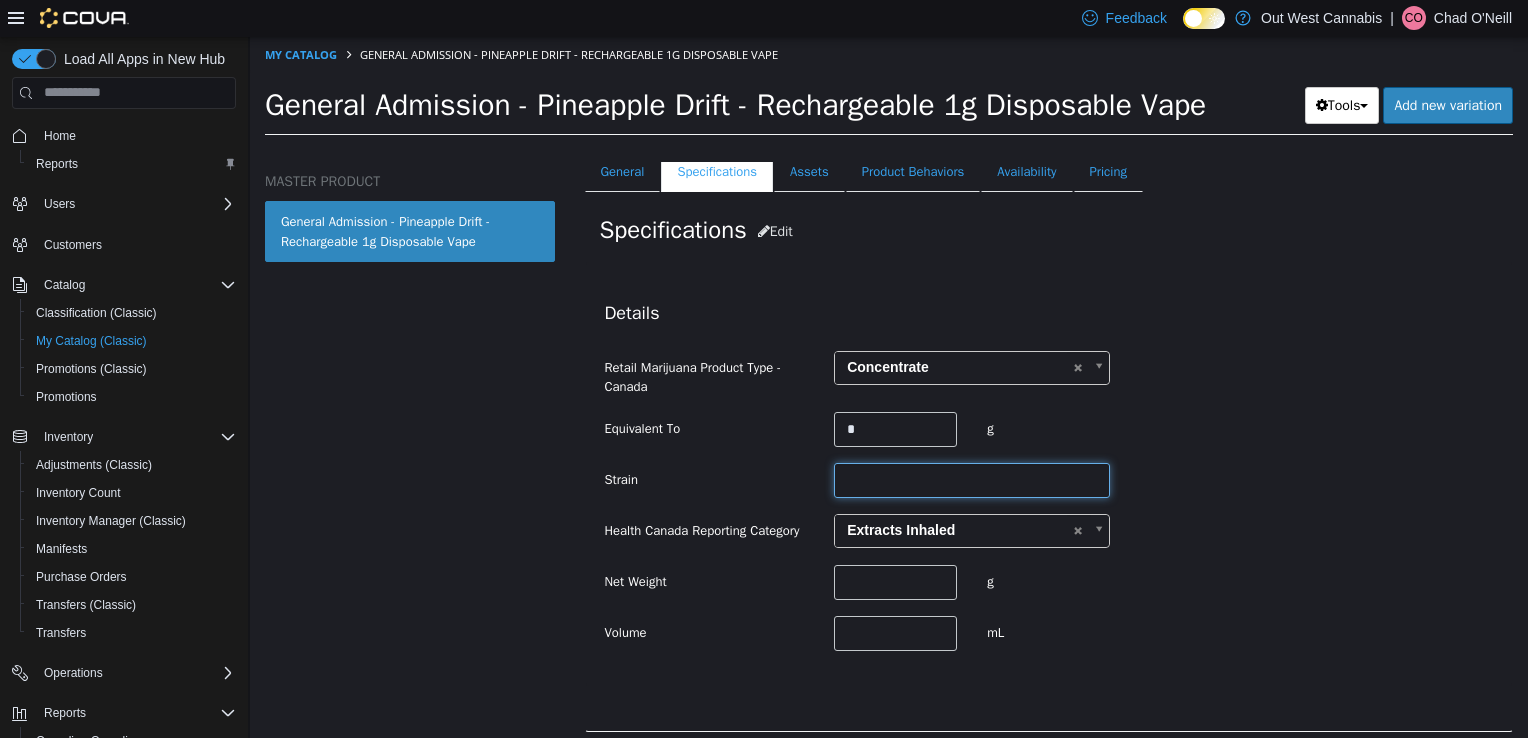 click at bounding box center [972, 479] 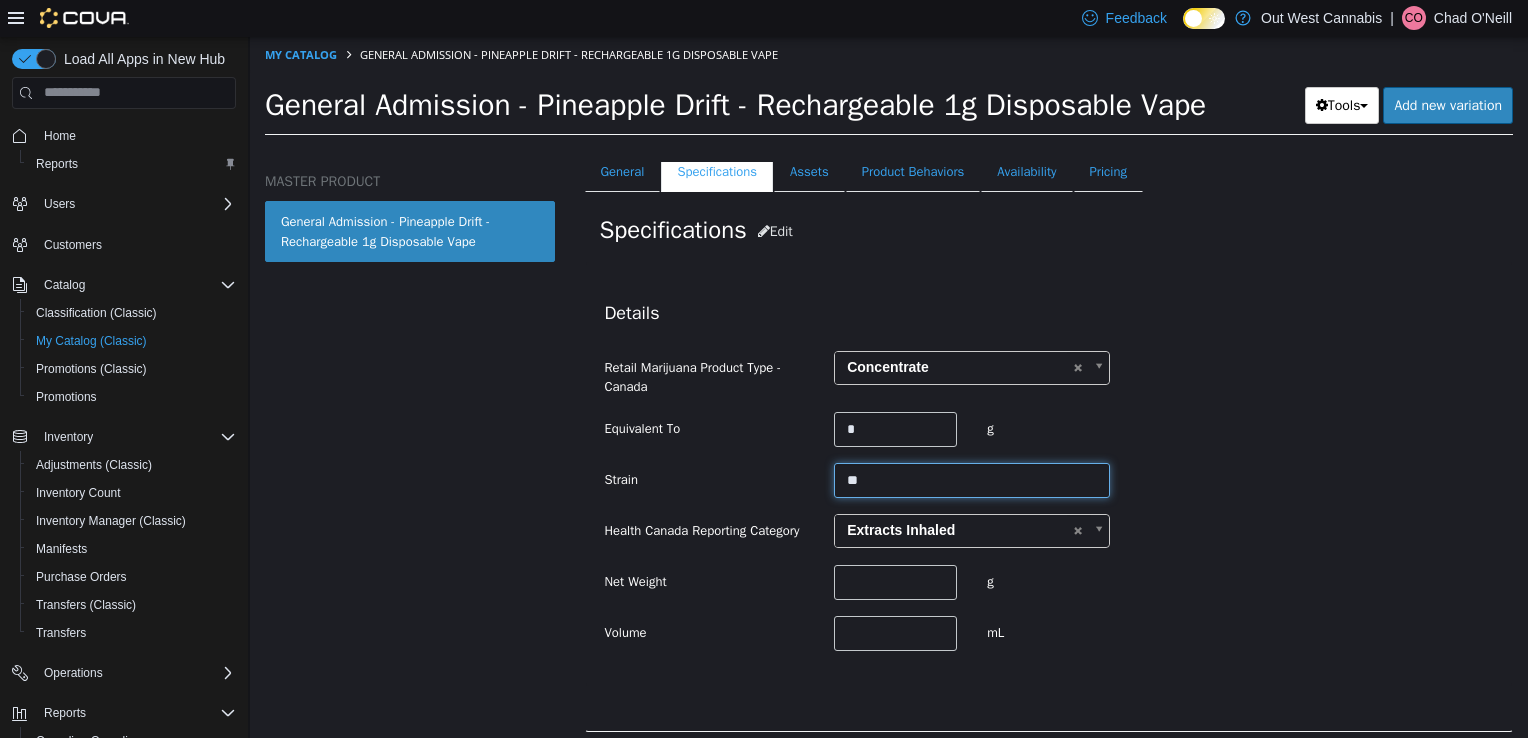type on "******" 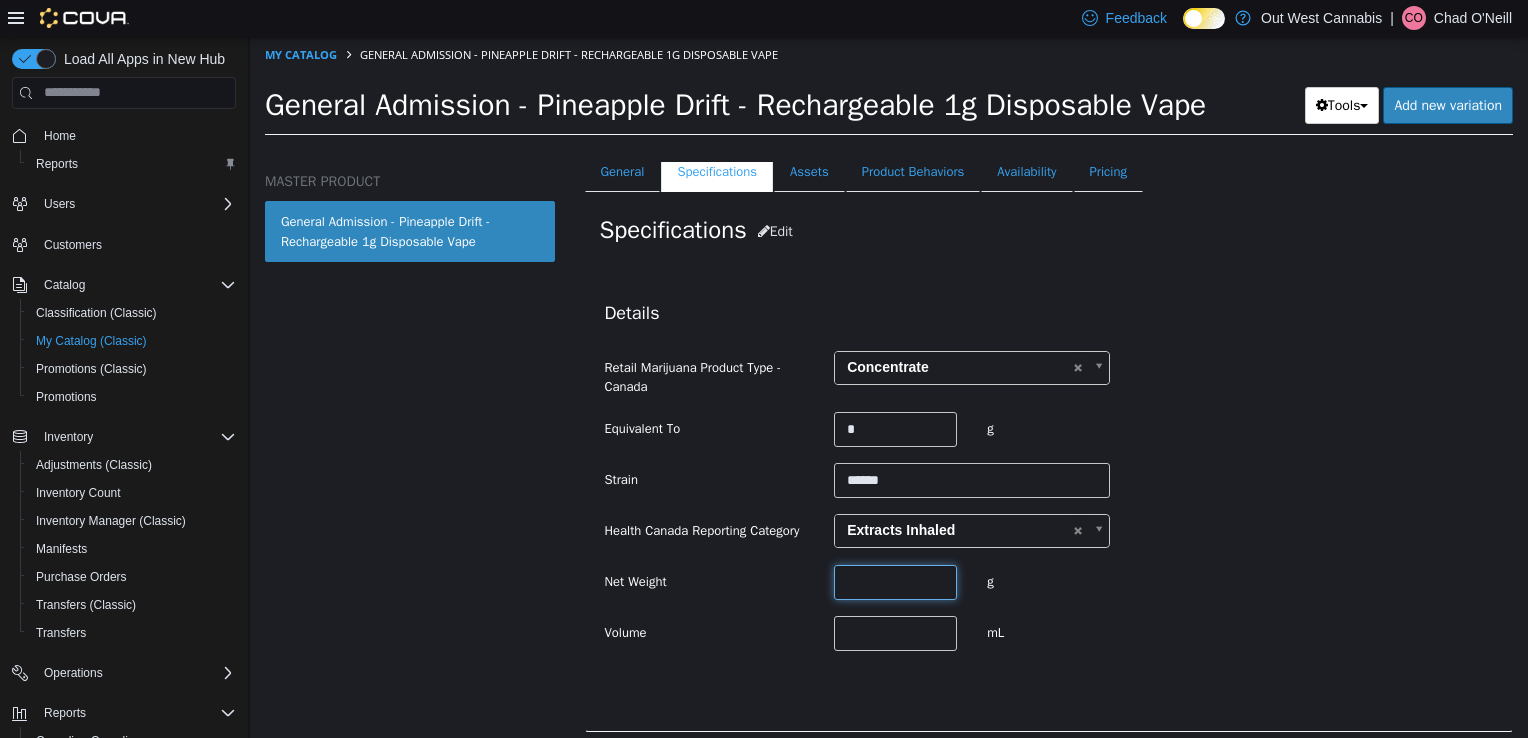 click at bounding box center [895, 581] 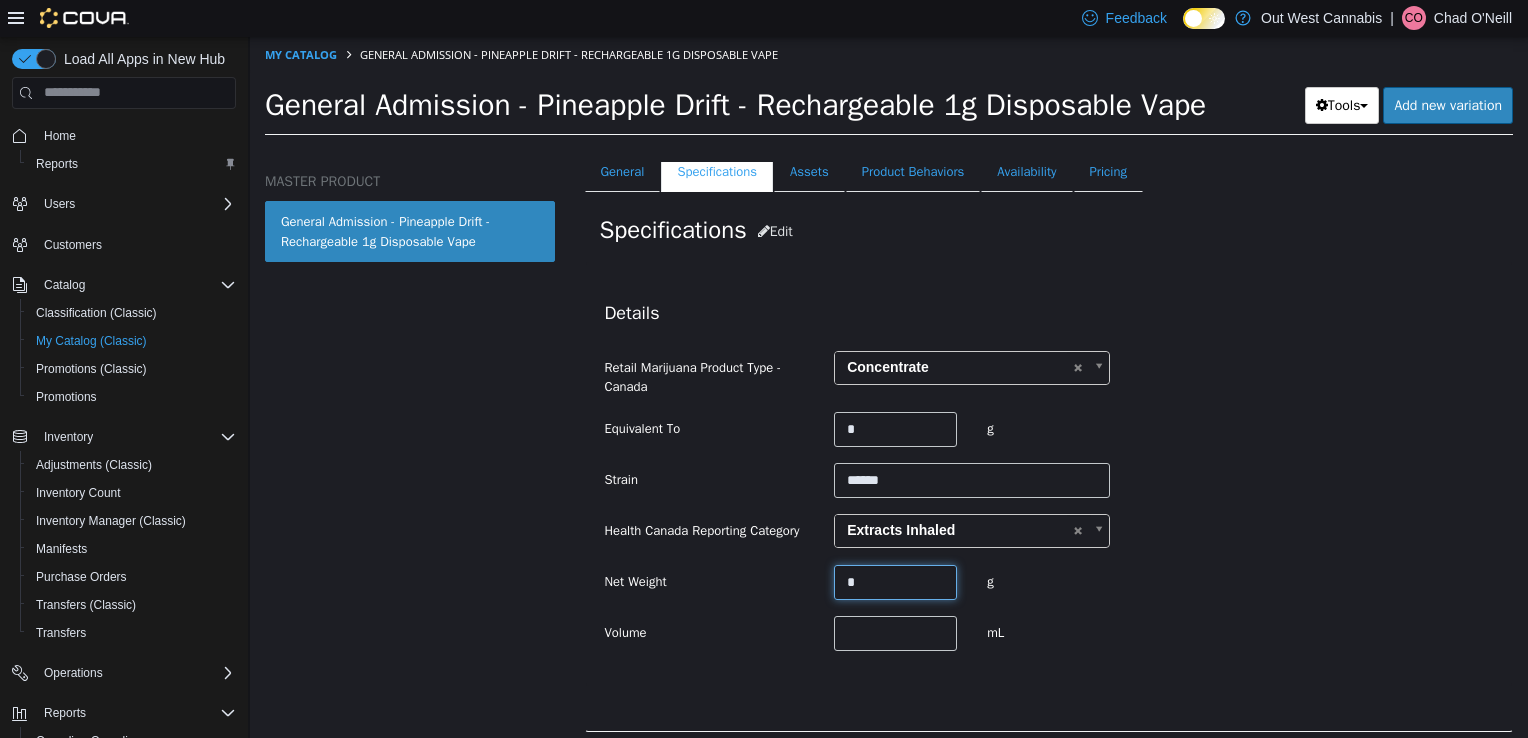 type on "*" 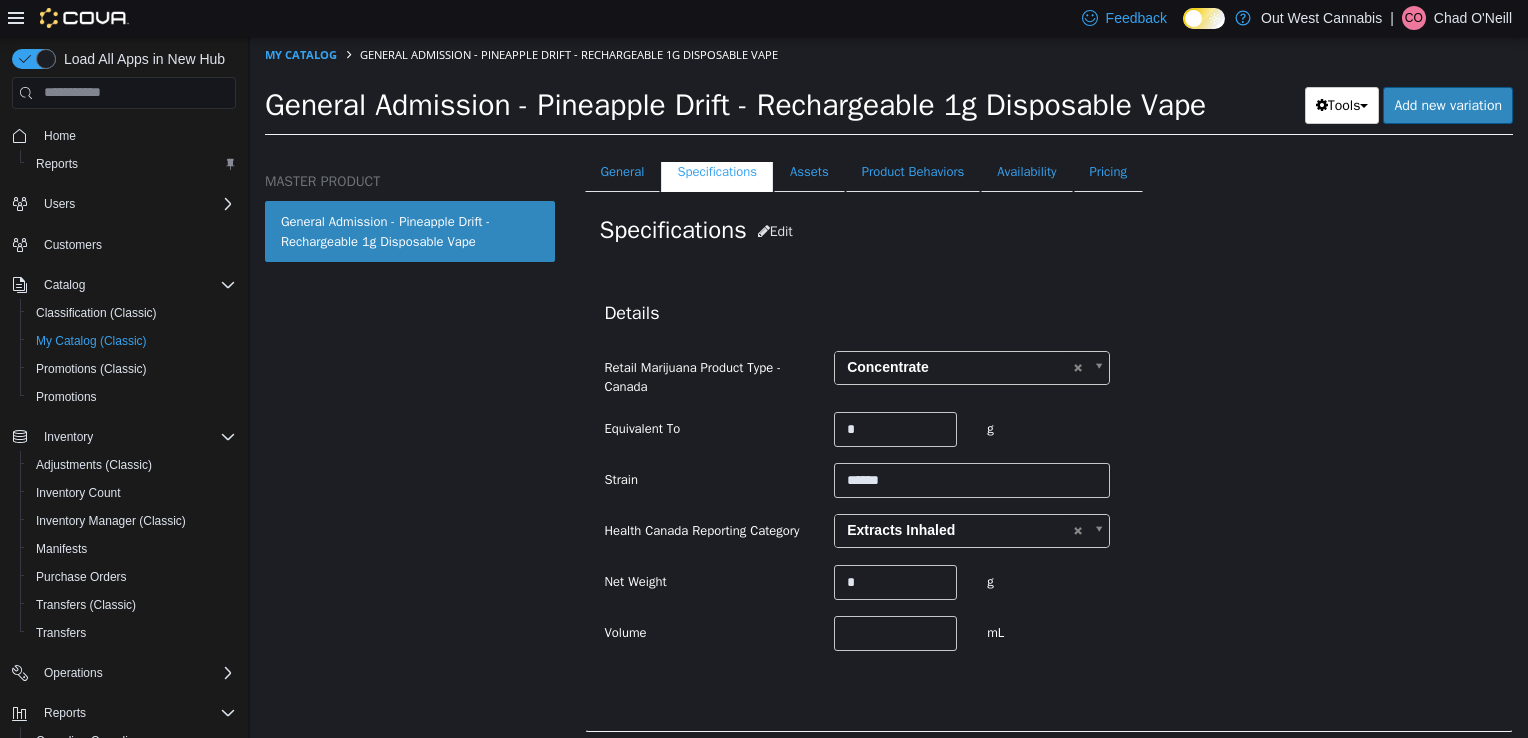 click on "Net Weight
*
g" at bounding box center (1049, 582) 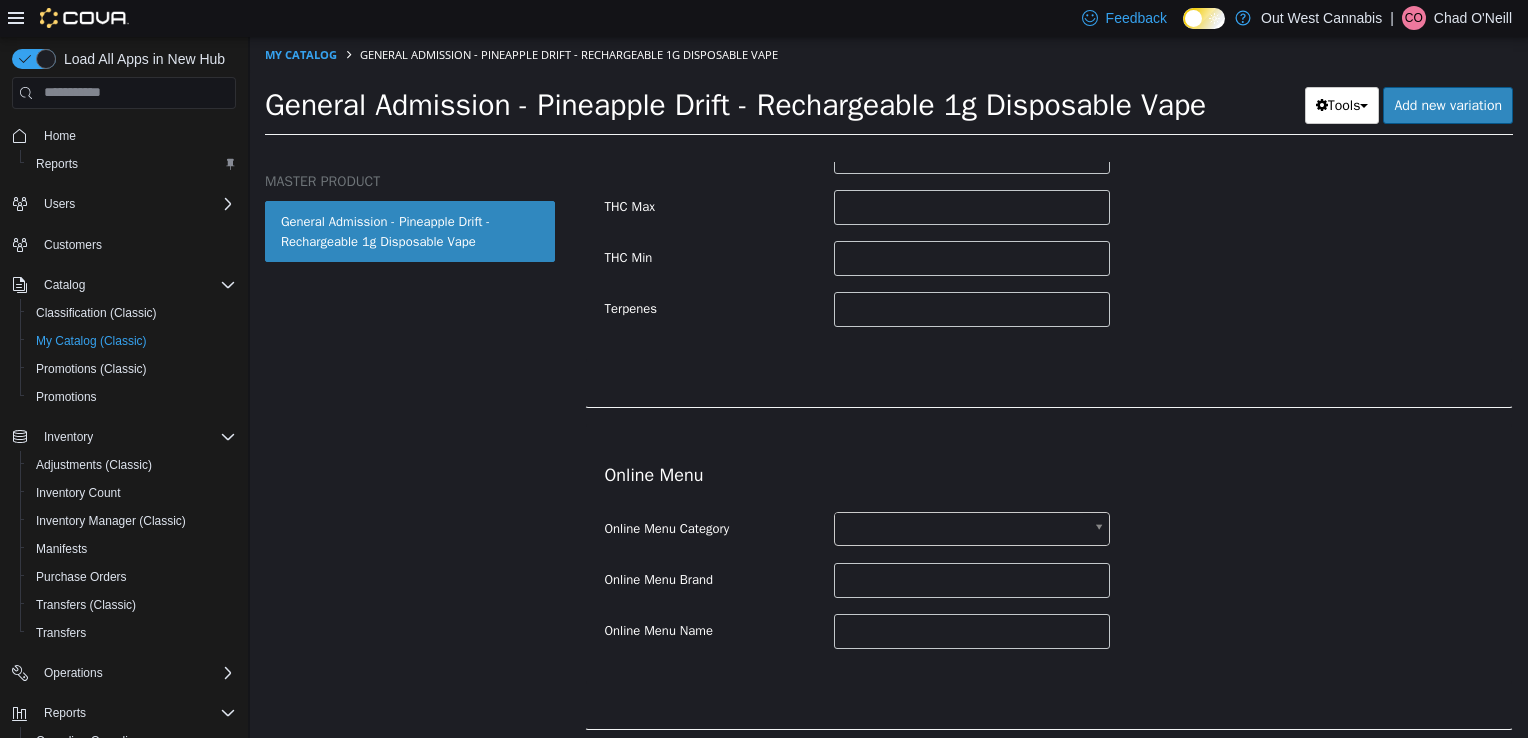 scroll, scrollTop: 700, scrollLeft: 0, axis: vertical 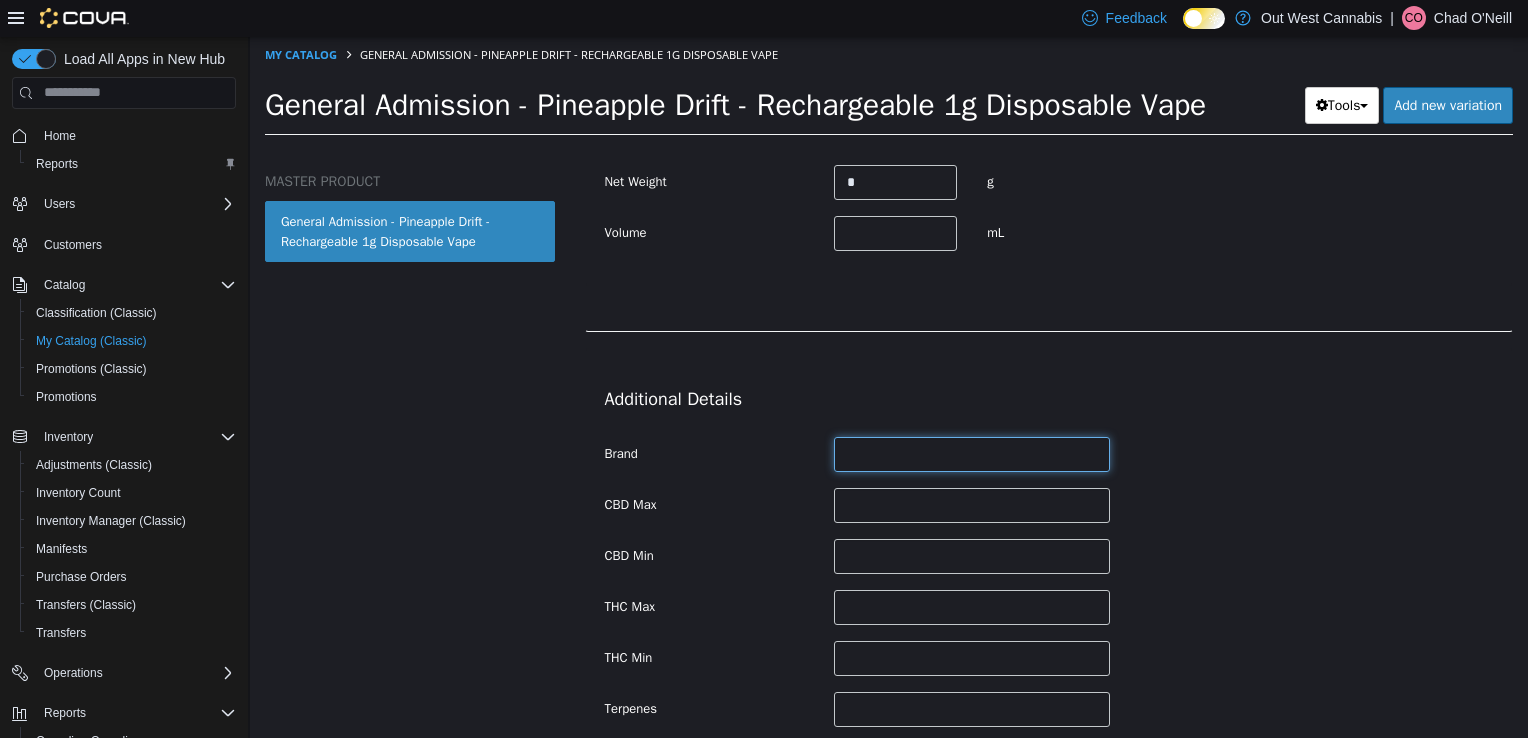 click at bounding box center (972, 453) 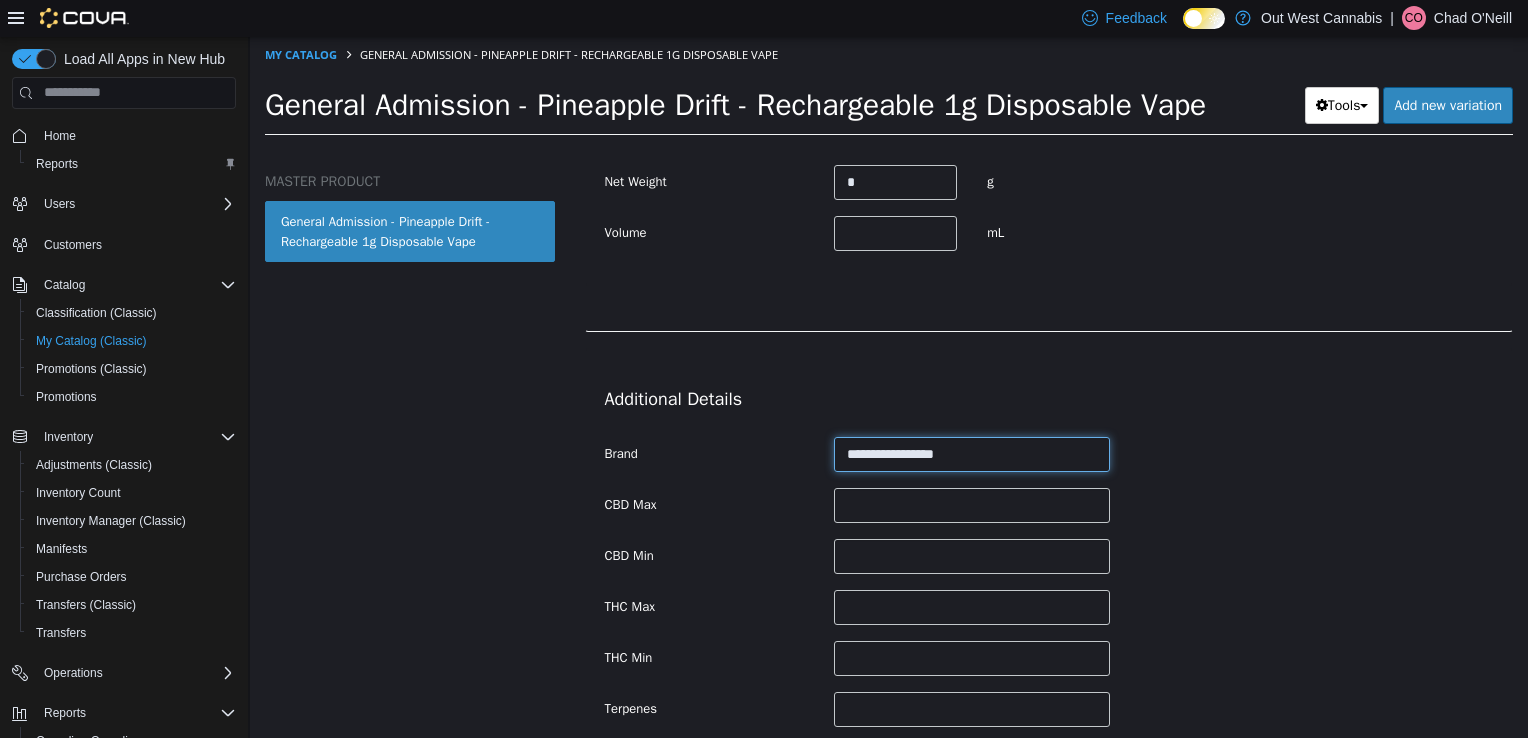 type on "**********" 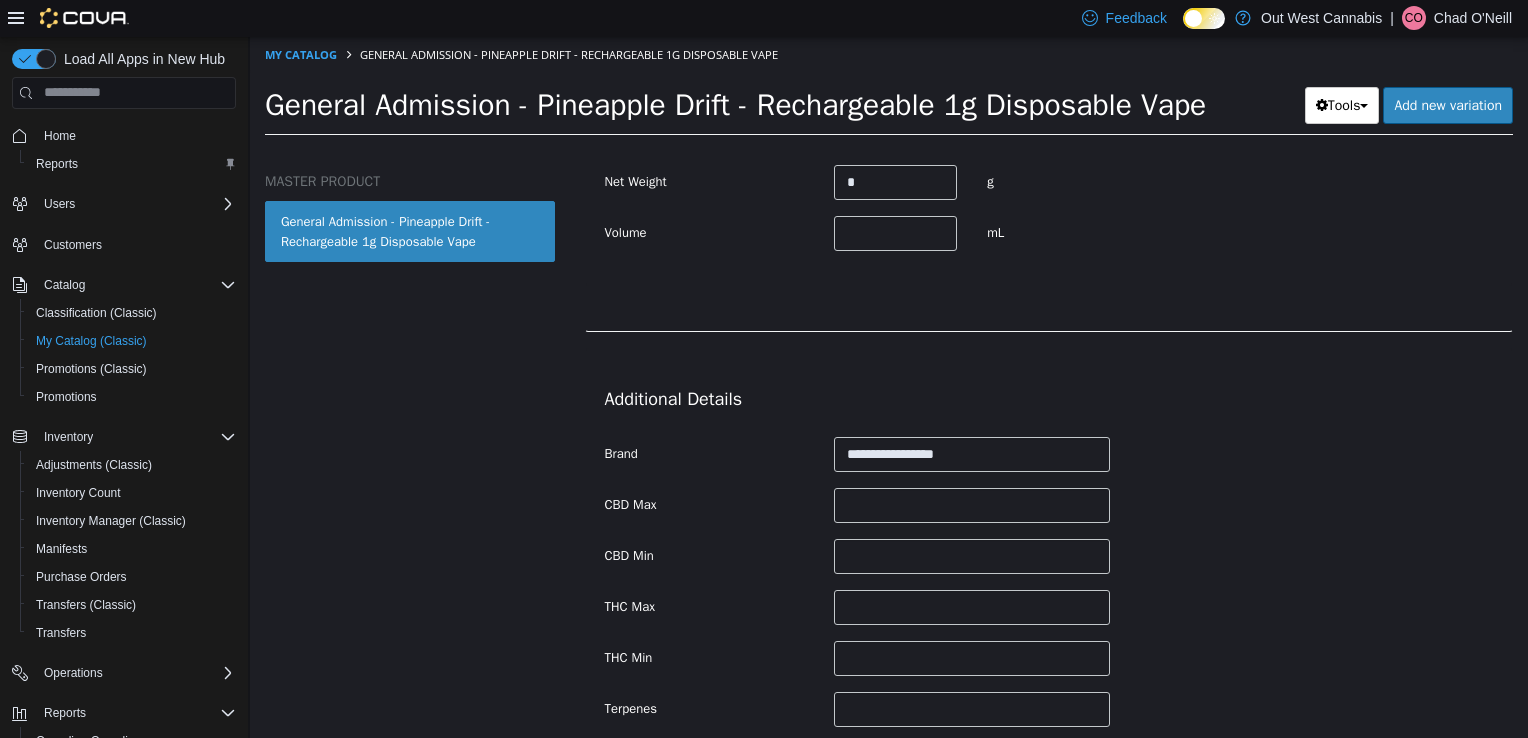 click on "CBD Max" at bounding box center (705, 500) 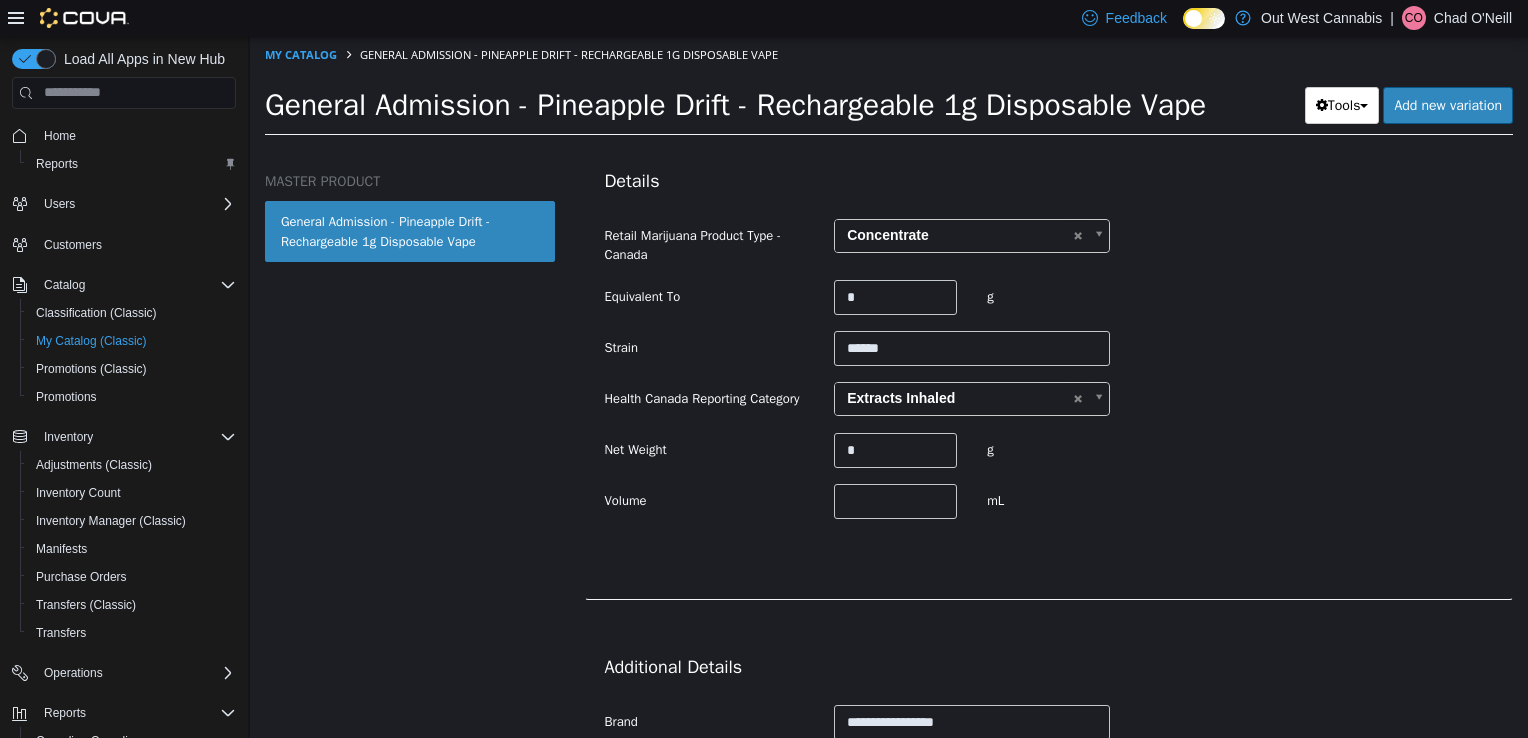 scroll, scrollTop: 400, scrollLeft: 0, axis: vertical 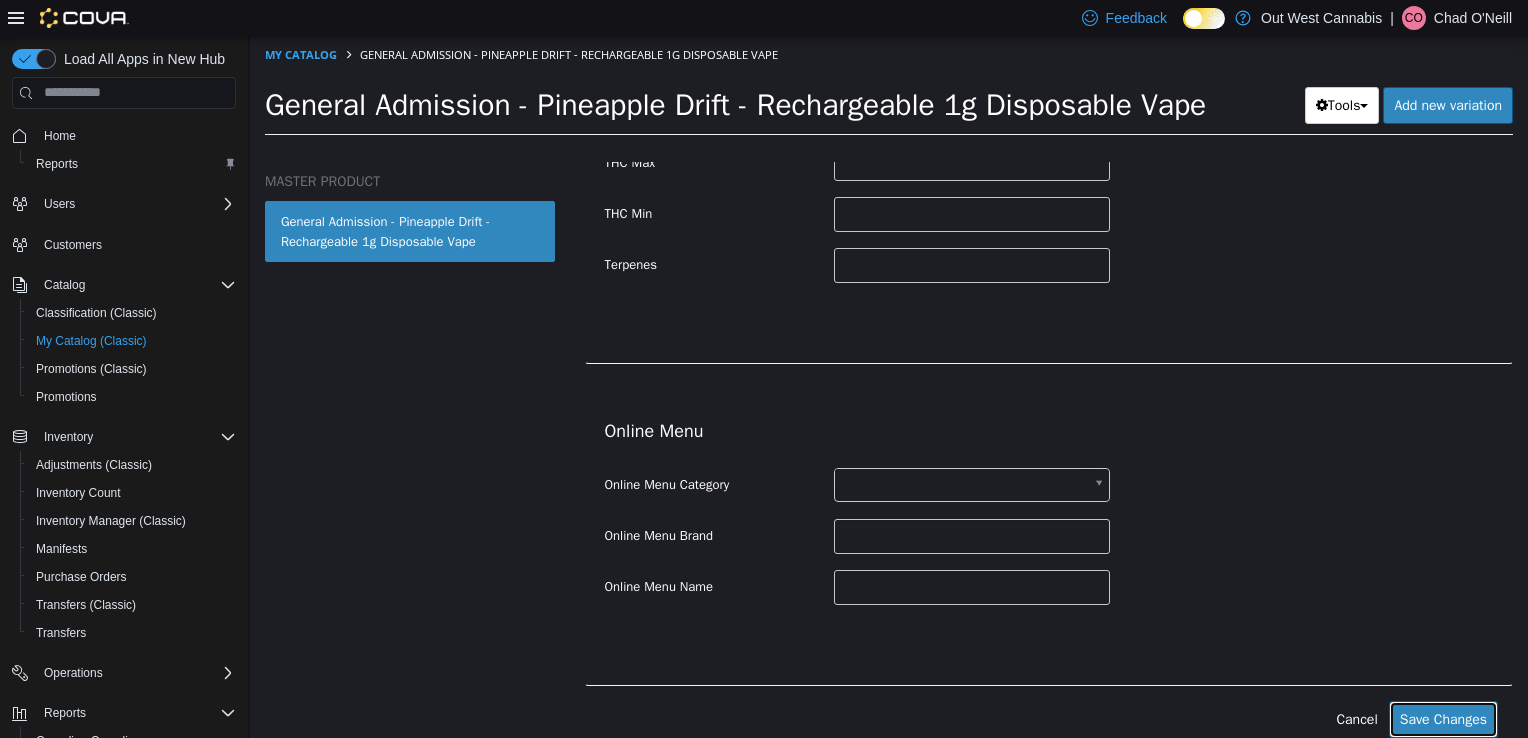 click on "Save Changes" at bounding box center (1443, 718) 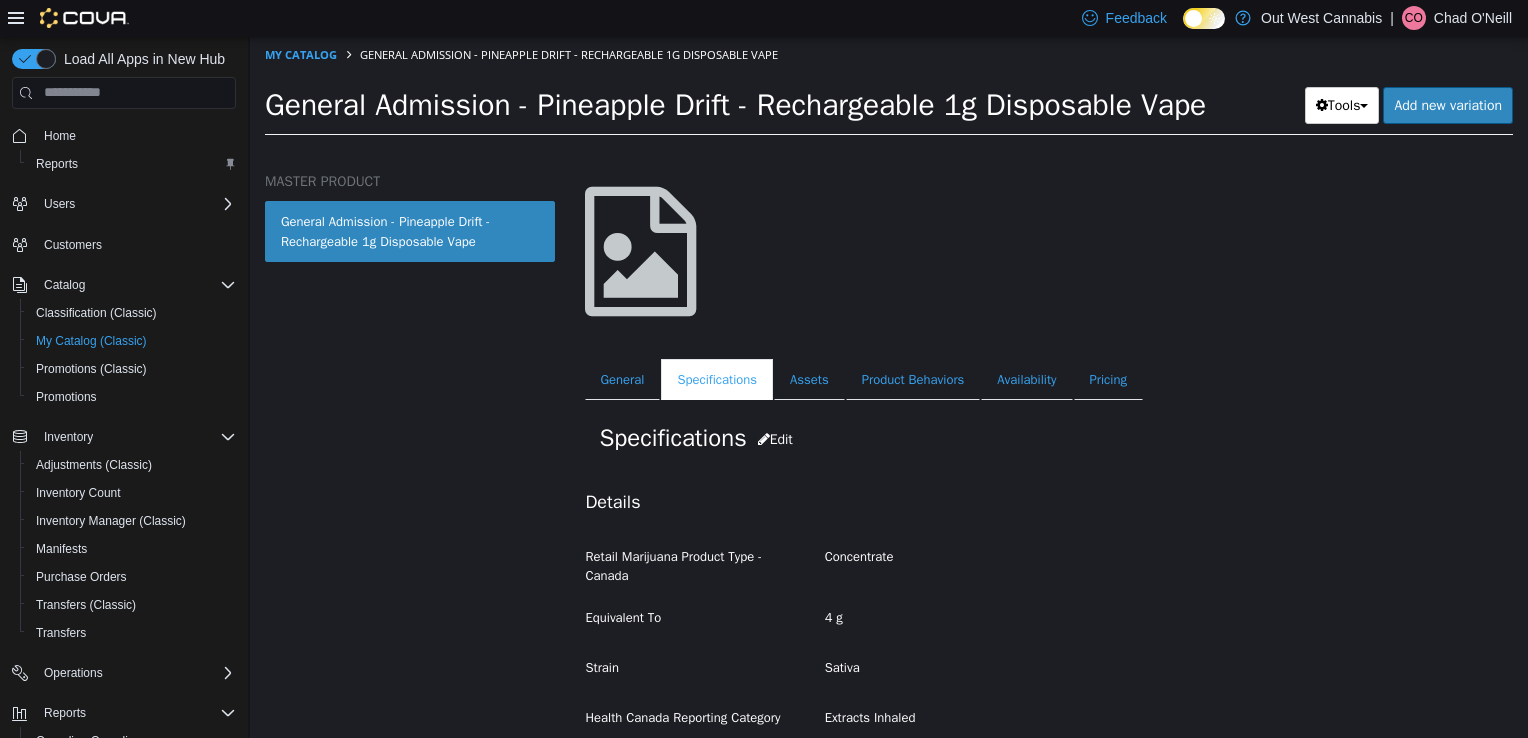 scroll, scrollTop: 0, scrollLeft: 0, axis: both 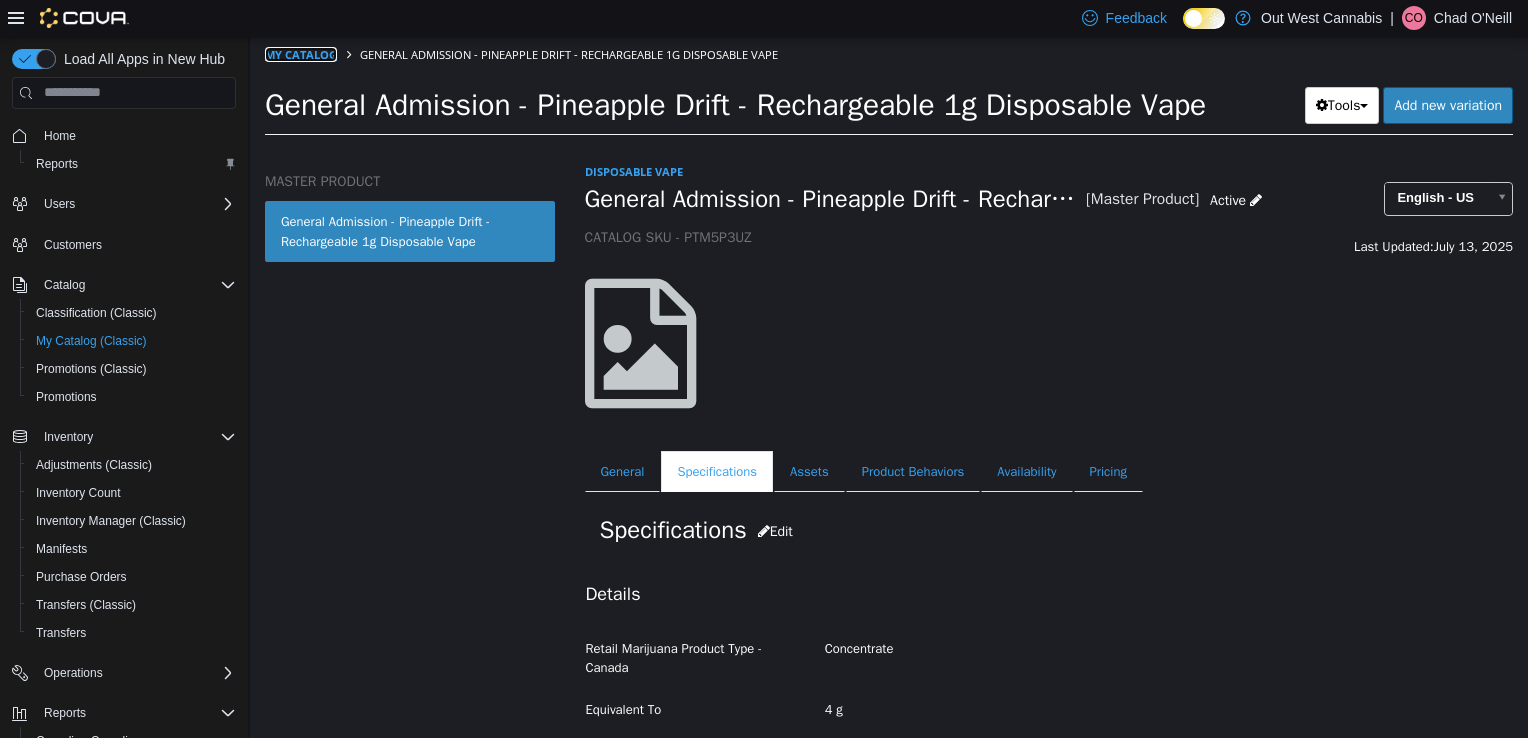 click on "My Catalog" at bounding box center [301, 53] 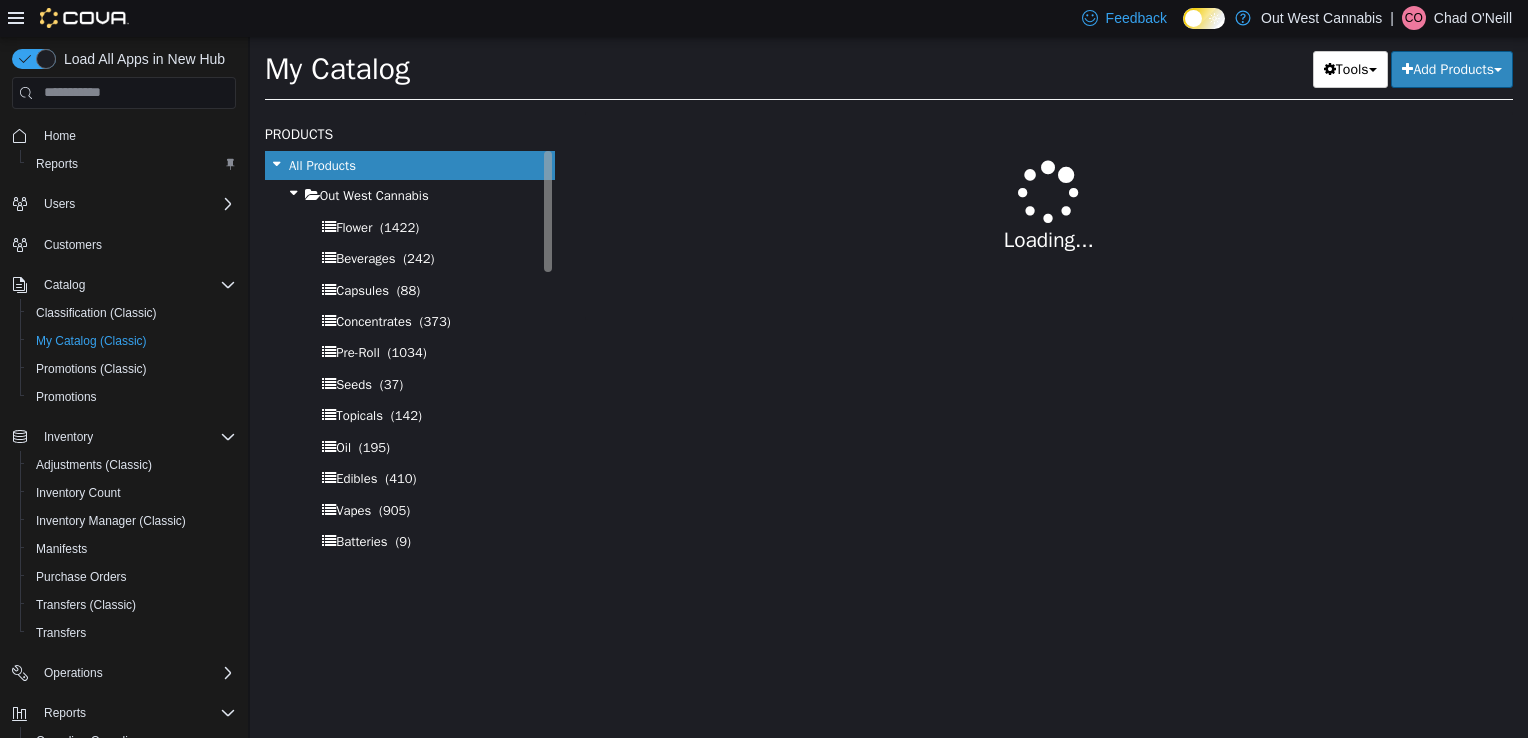 select on "**********" 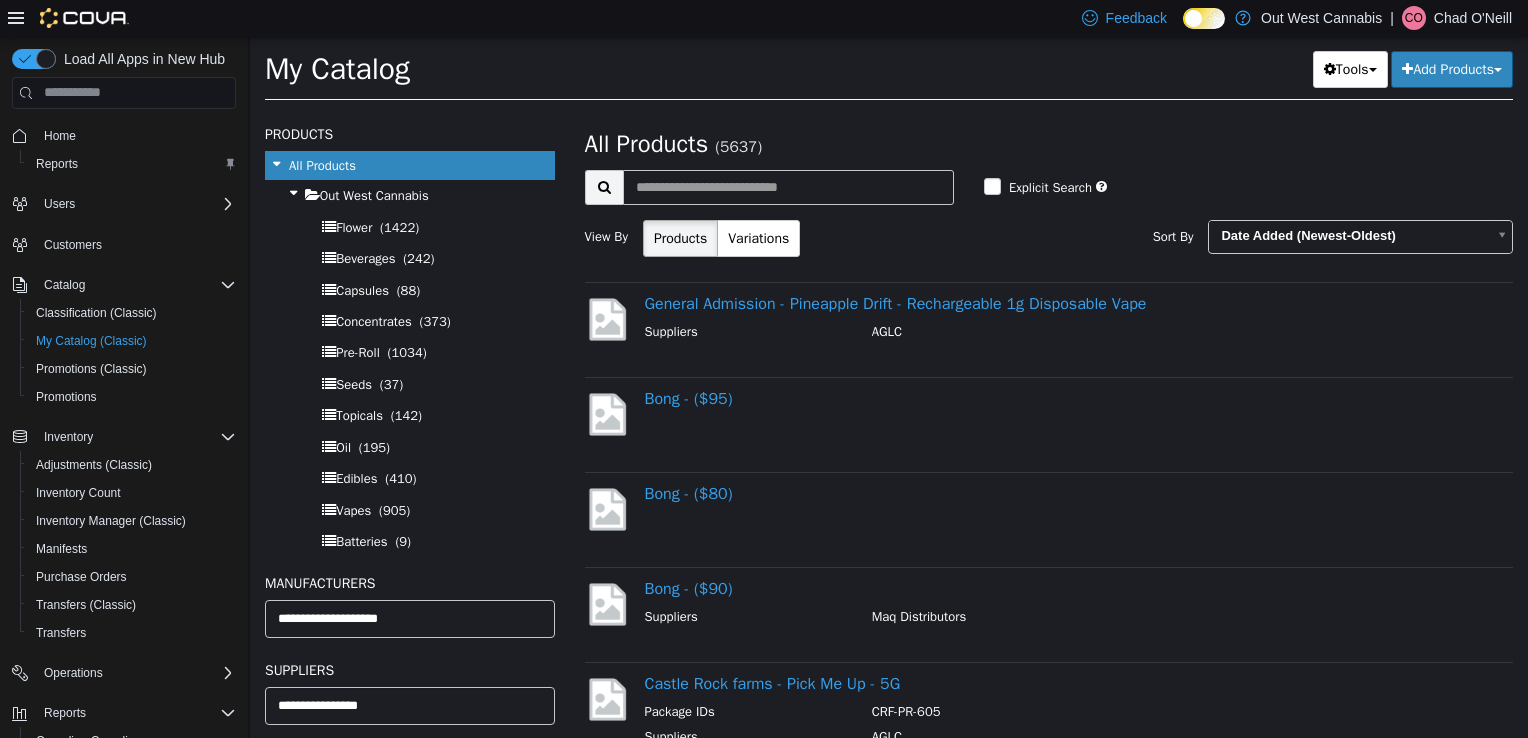 click on "Add Products" at bounding box center [1452, 68] 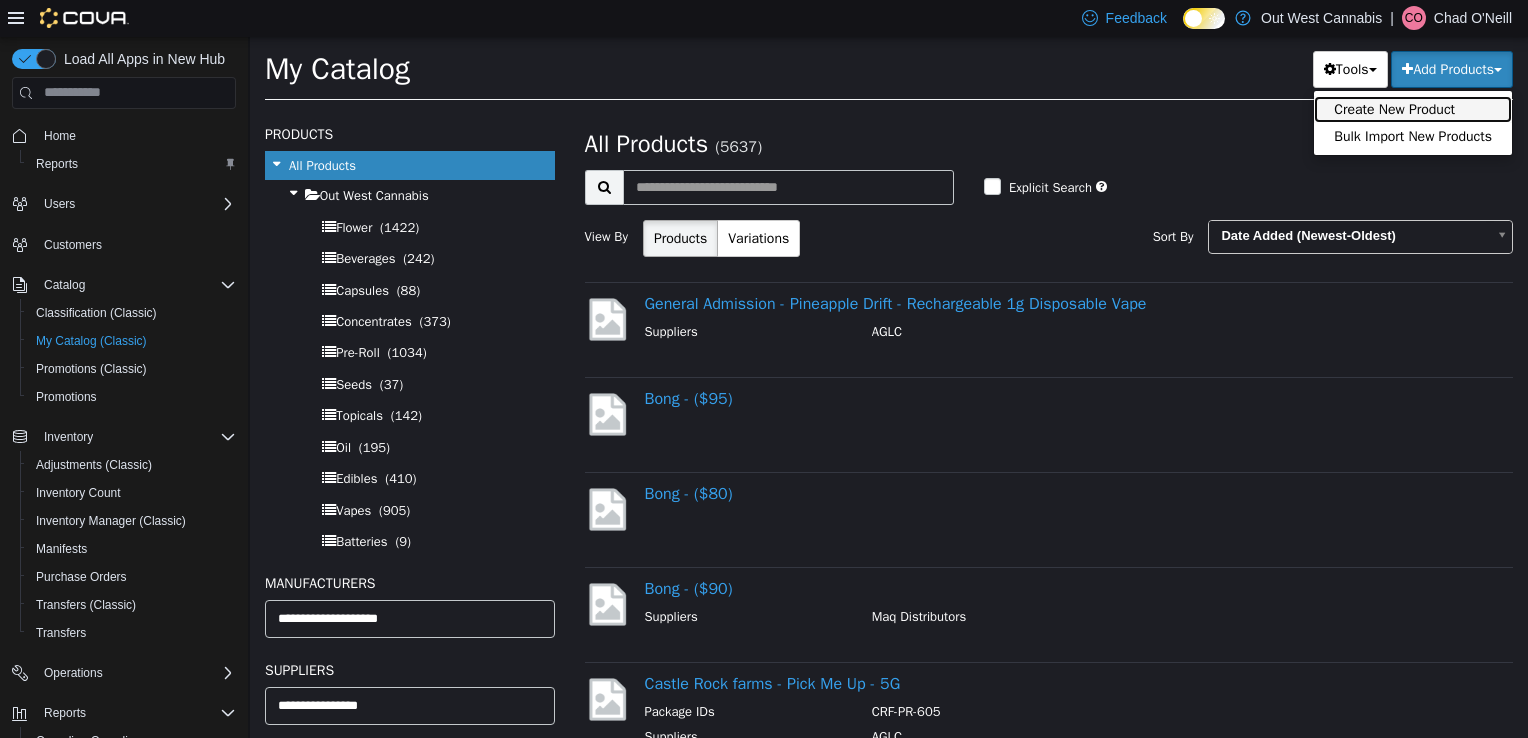 click on "Create New Product" at bounding box center [1413, 108] 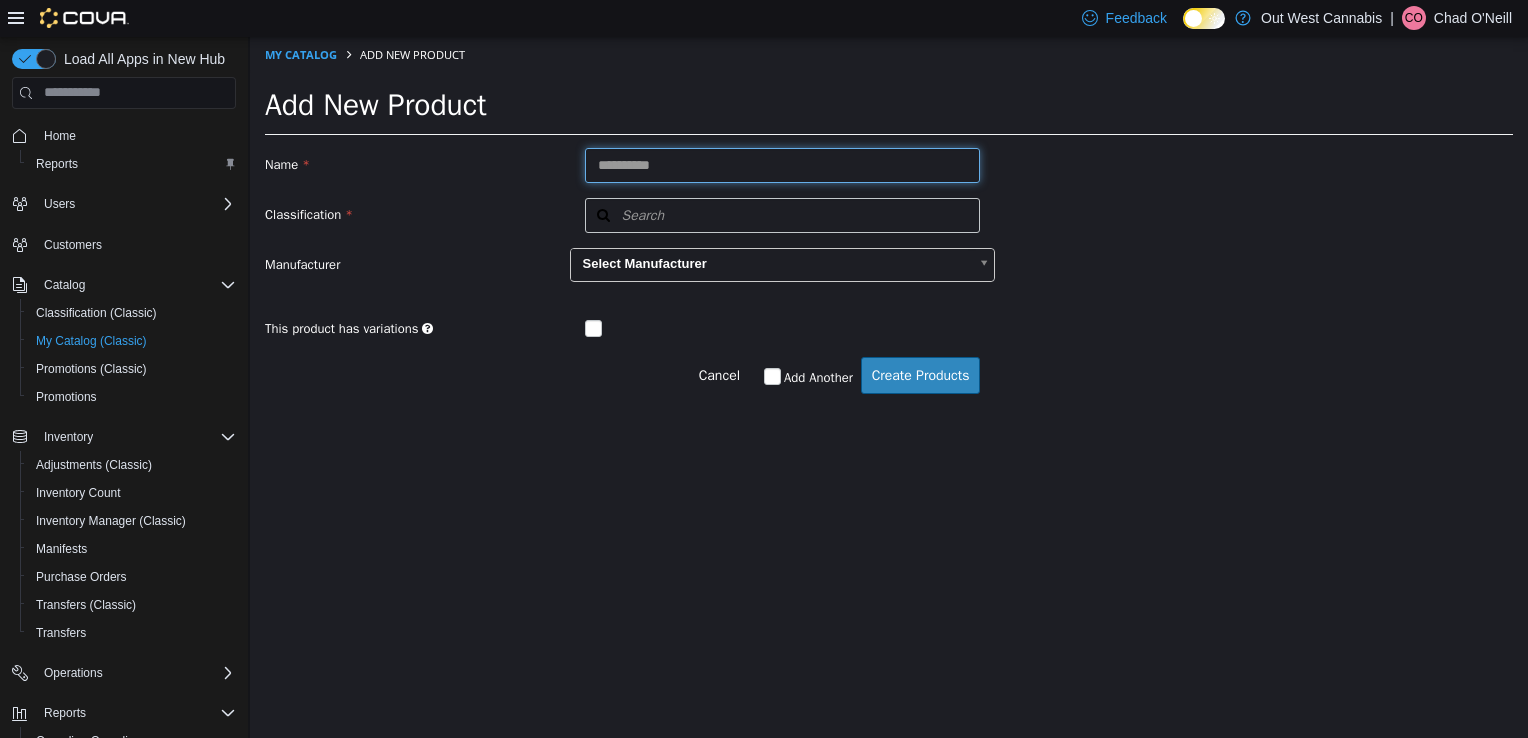 click at bounding box center [783, 164] 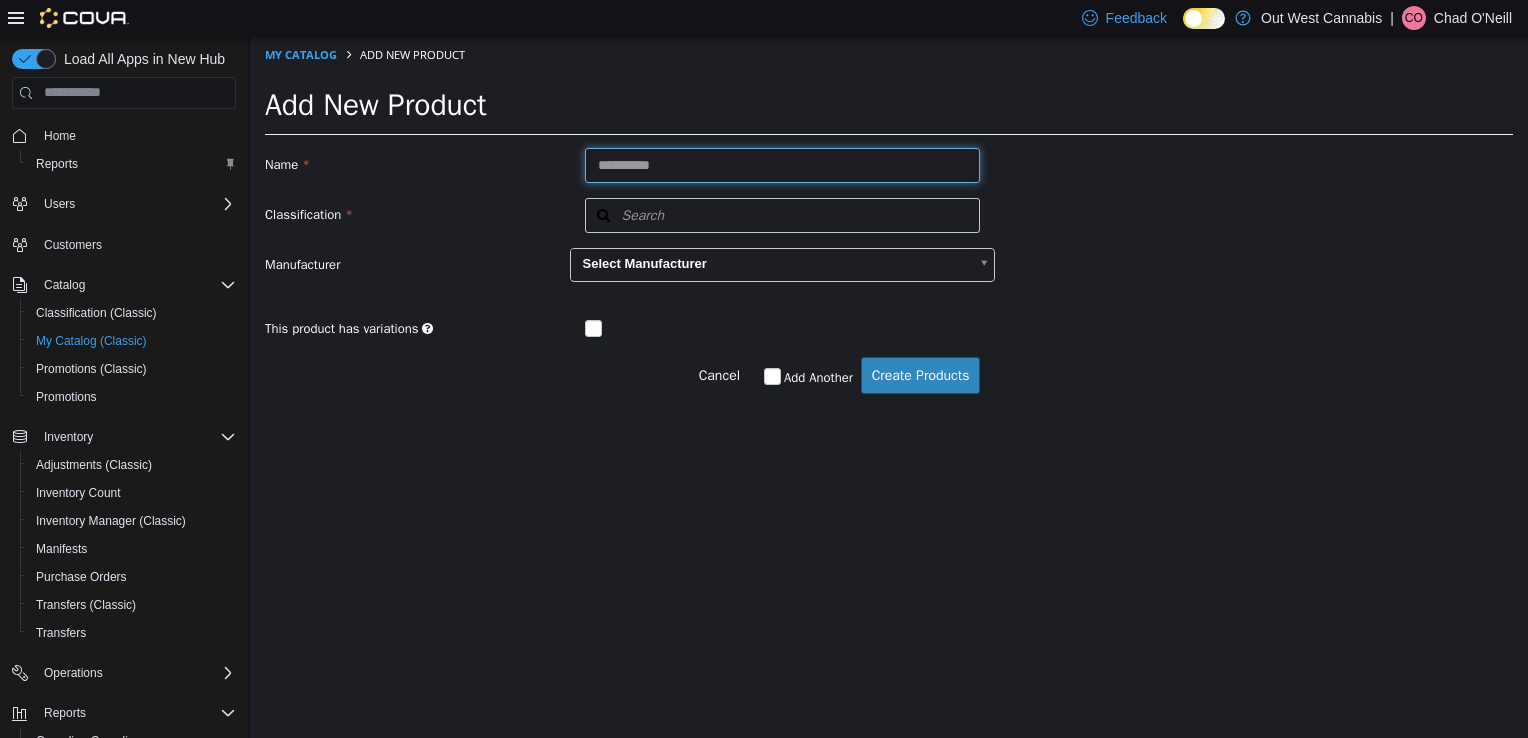 paste on "*******" 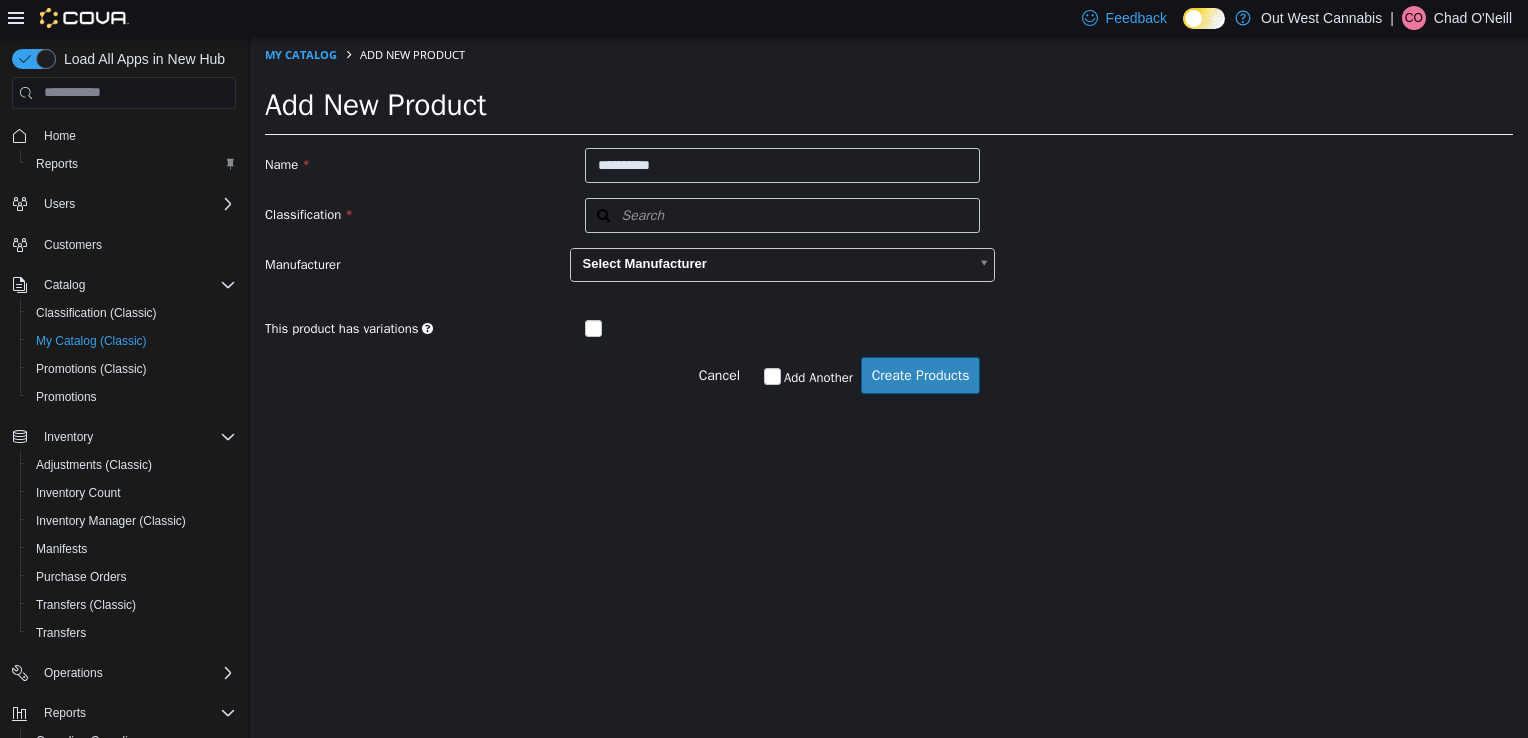 click on "Name ********* Classification Search Type 3 or more characters or browse                   Out West Cannabis             Flower             Beverages             Capsules             Concentrates             Pre-Roll             Seeds             Topicals             Oil             Edibles             Vapes             Batteries             Rolling Papers             Integrations             Bongs and Pipes             Other Accesories             Gift Certificates             Apparel             Infused Pre-roll             Blunts             Infused Flower             Infused Milled Flower             Milled Flower             Chocolates             CBD / CBN Gummies             Gummies             Sublingual Strips             Tablets             Bath Bombs             Roll On             Disposable Vape             Shatter             Hash             Diamonds             Infused Blunts             Salty Snacks             Injestible Oil             Smokable Oil             Baked Goods             Spray" at bounding box center (889, 280) 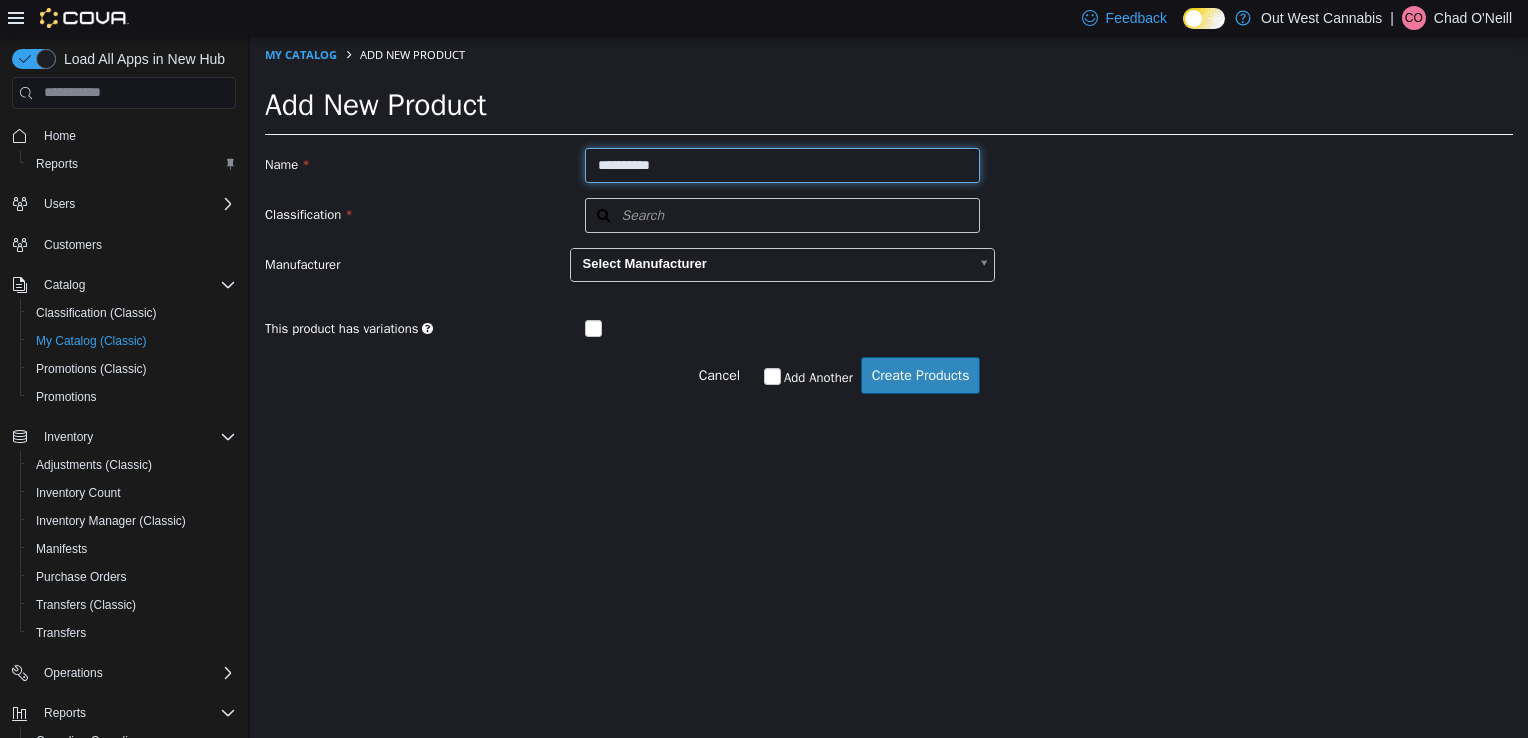 click on "*********" at bounding box center (783, 164) 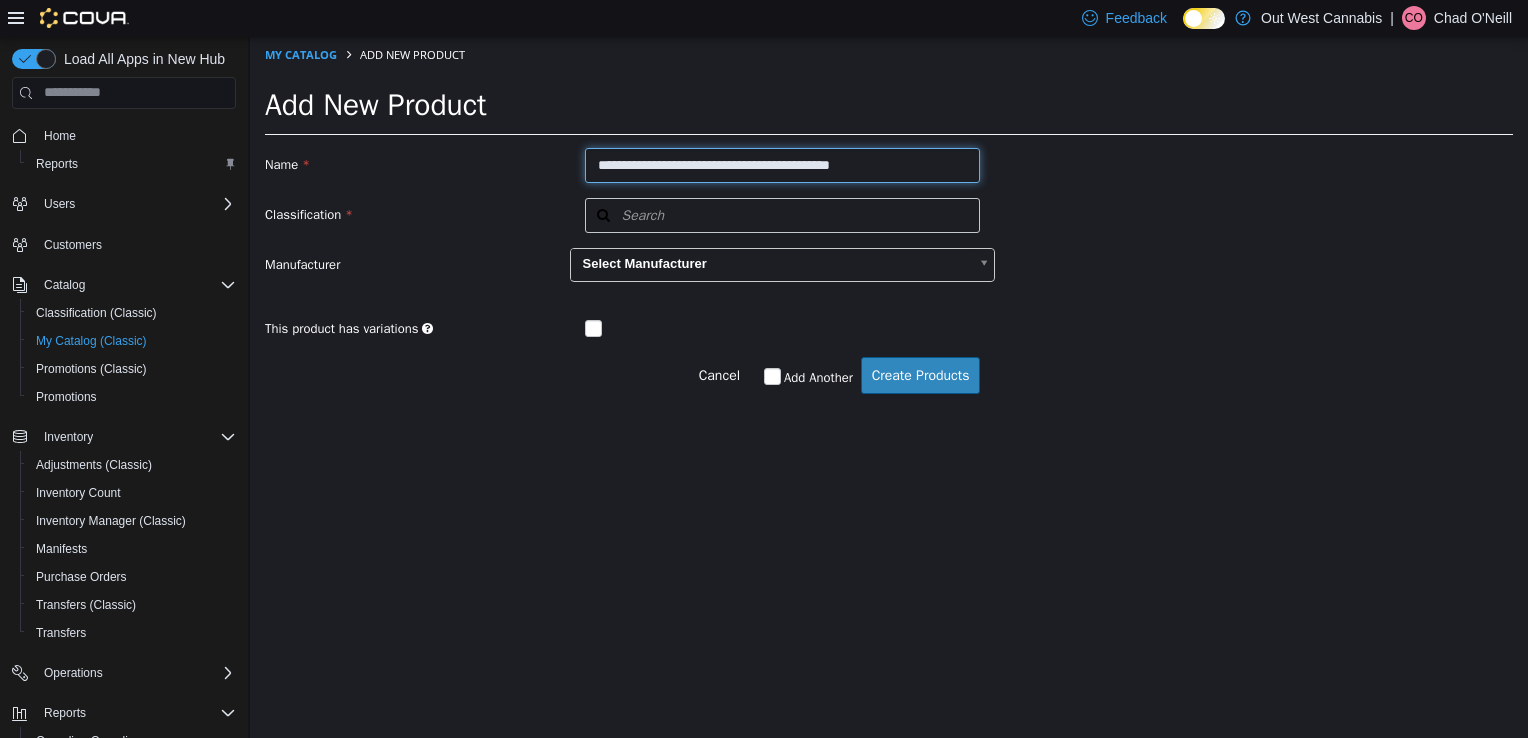 type on "**********" 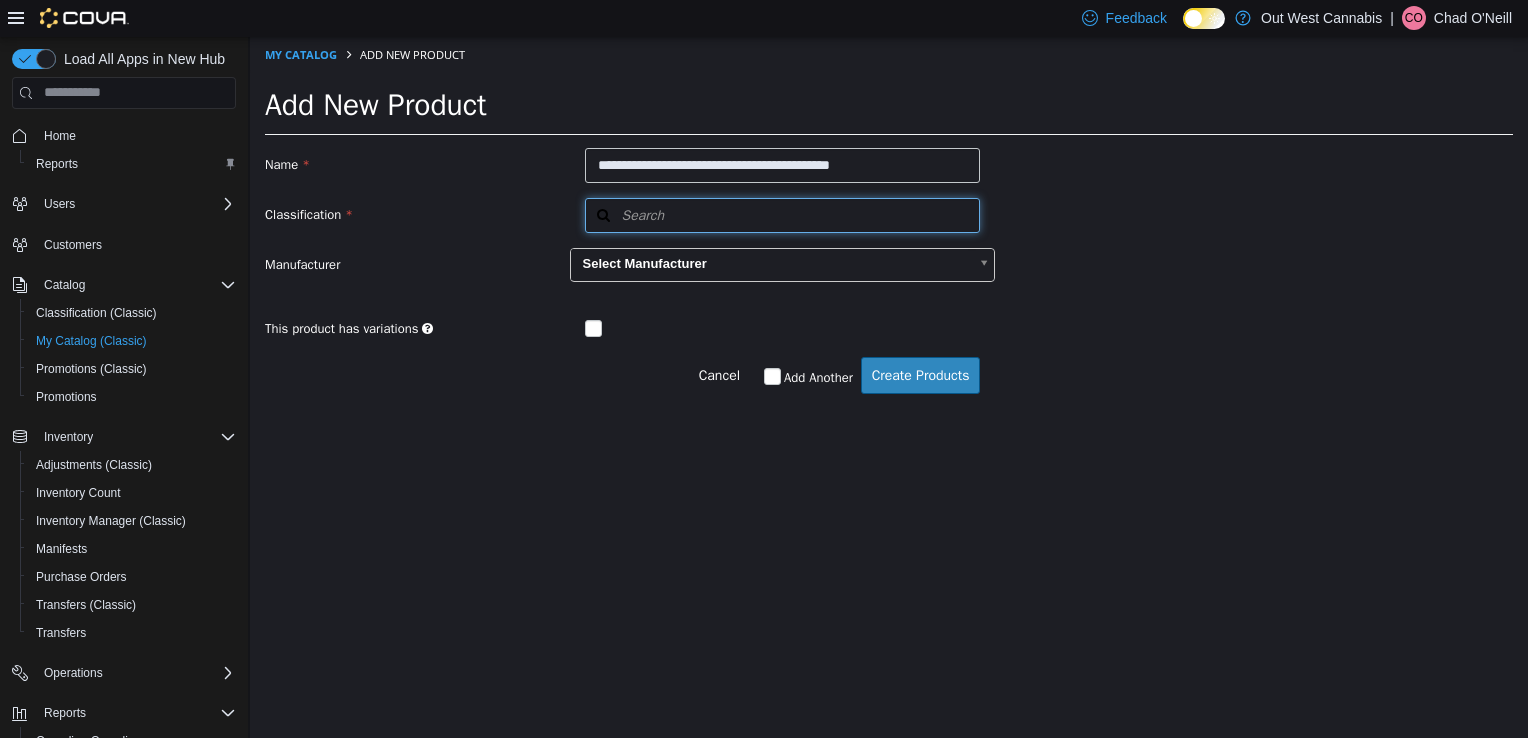 click on "Search" at bounding box center [783, 214] 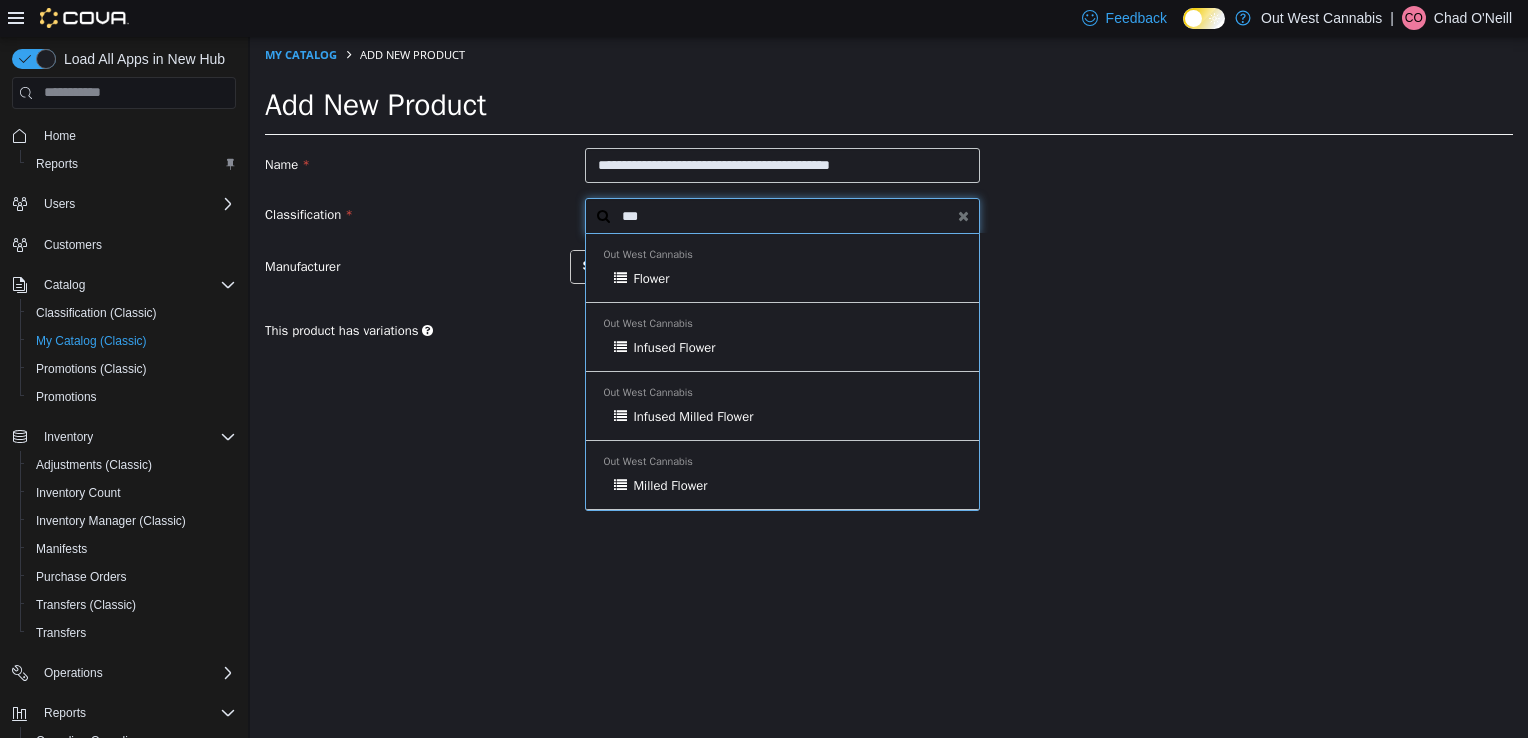 type on "***" 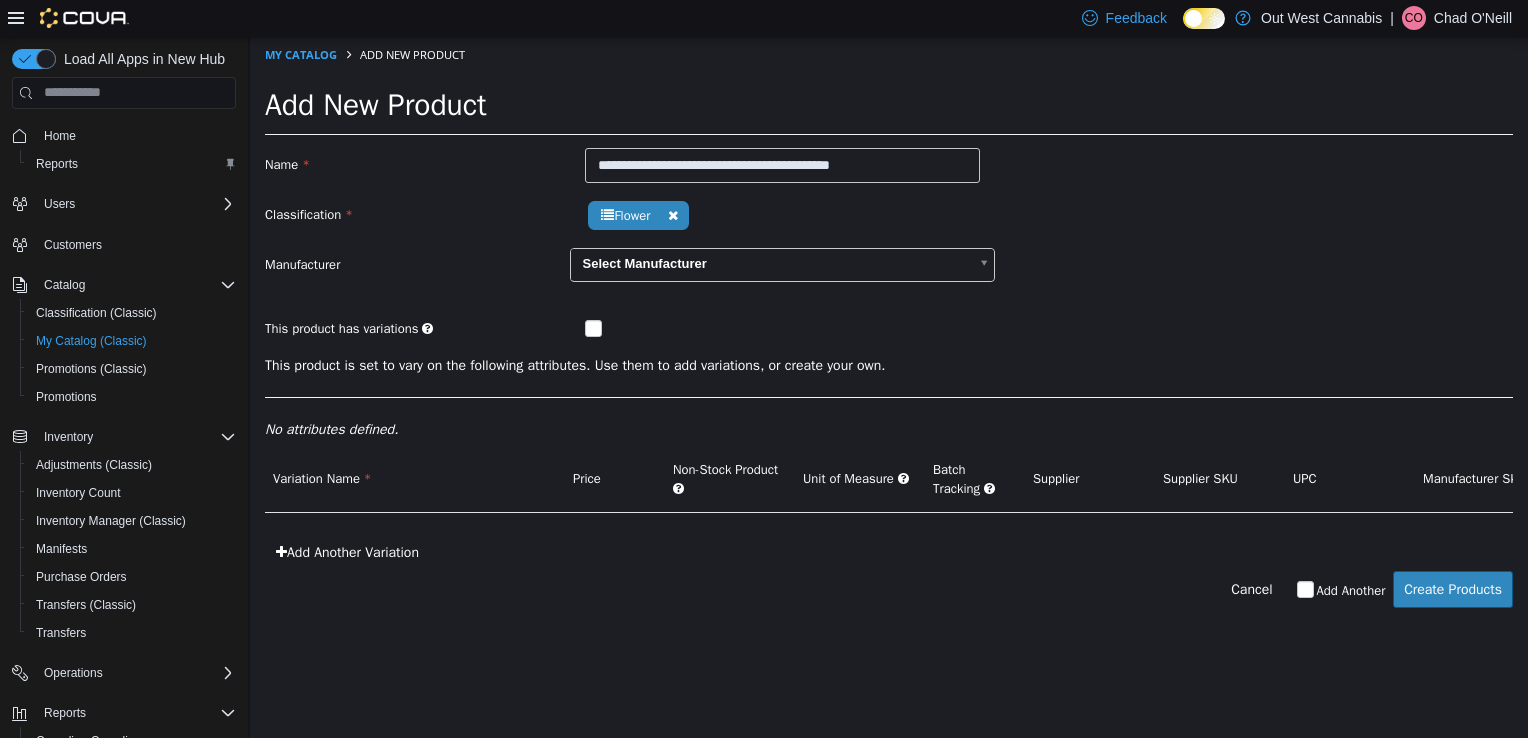 click at bounding box center (676, 325) 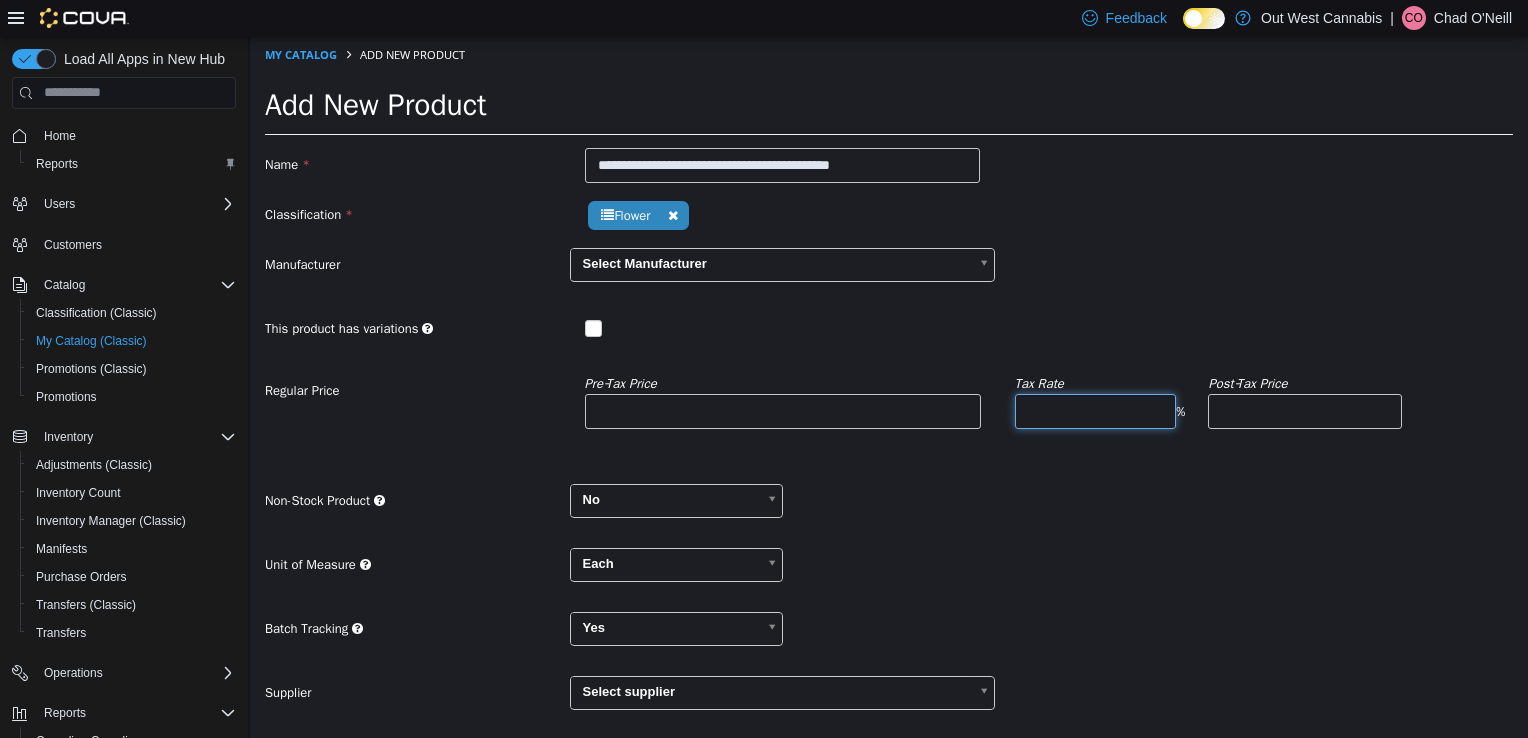 type on "*" 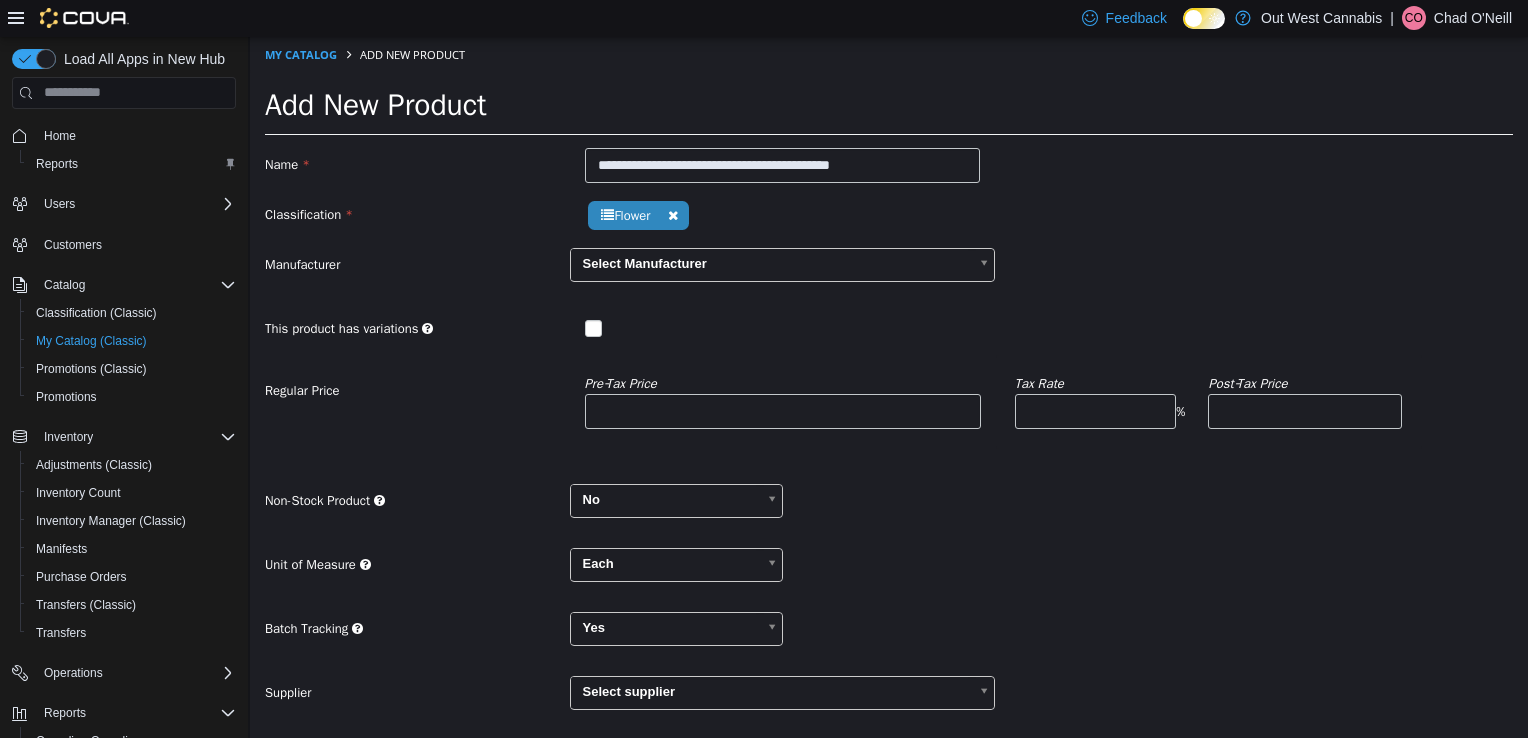 click on "Pre‑Tax Price Tax Rate * % Post‑Tax Price" at bounding box center (996, 411) 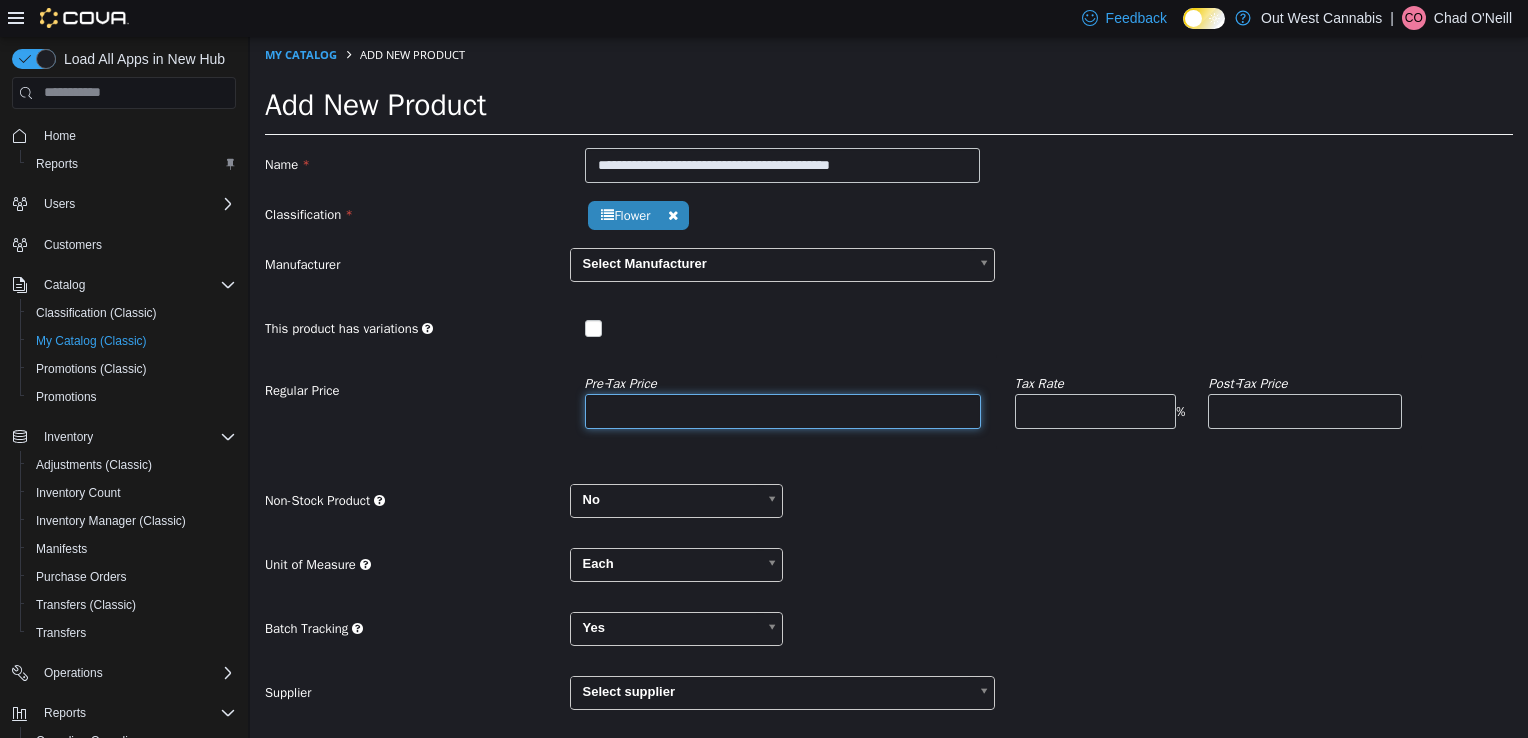 click at bounding box center (783, 410) 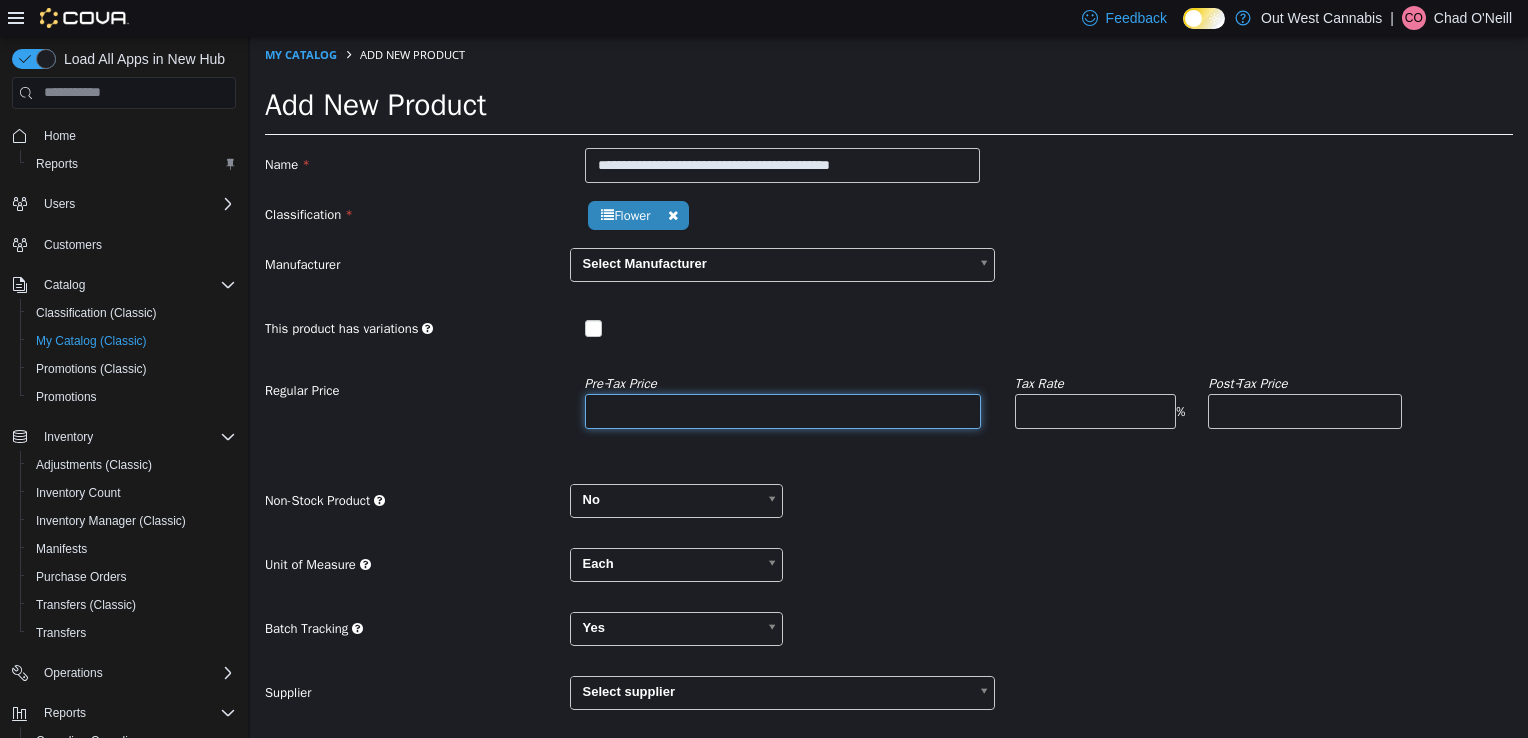 type on "**" 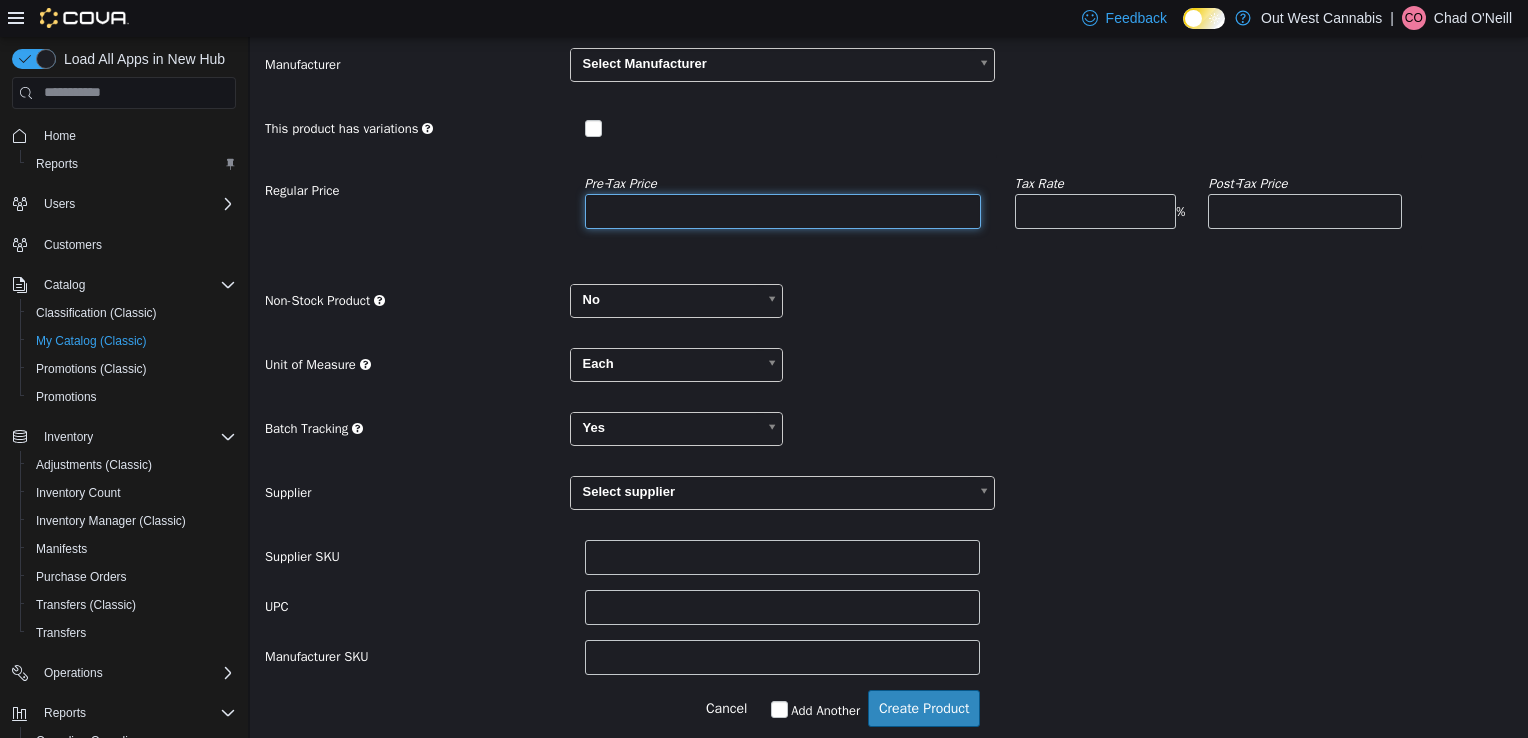 type on "******" 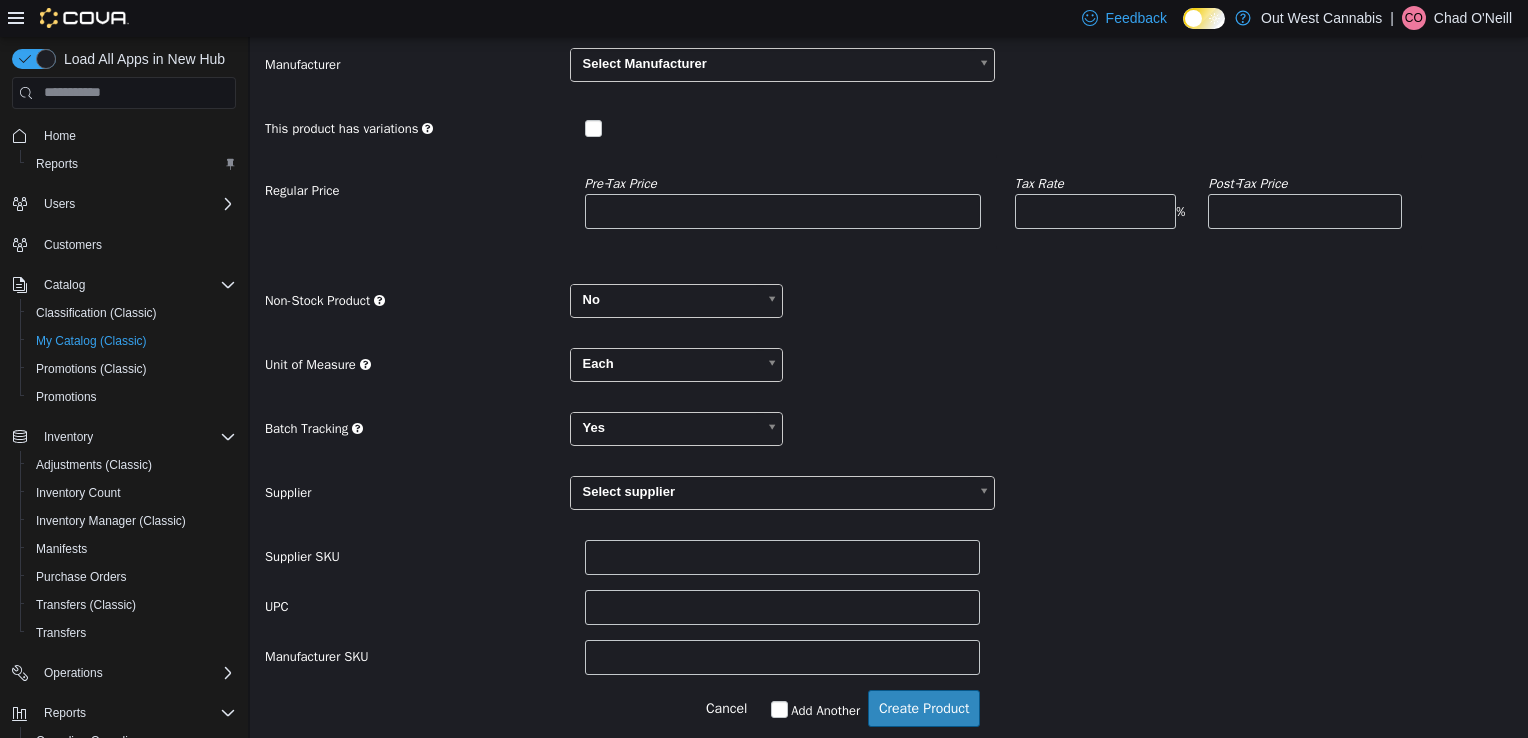 click on "**********" at bounding box center (889, 371) 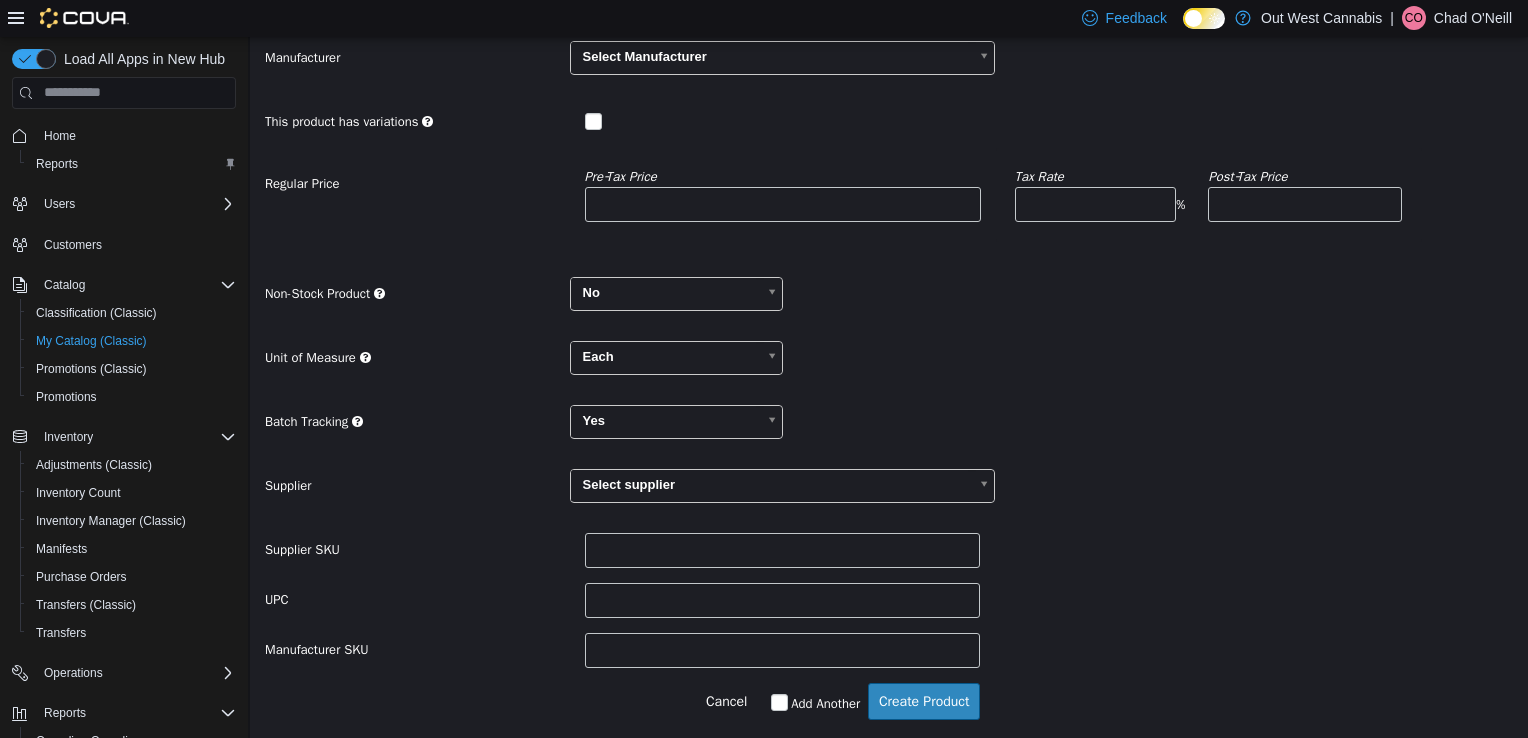 scroll, scrollTop: 209, scrollLeft: 0, axis: vertical 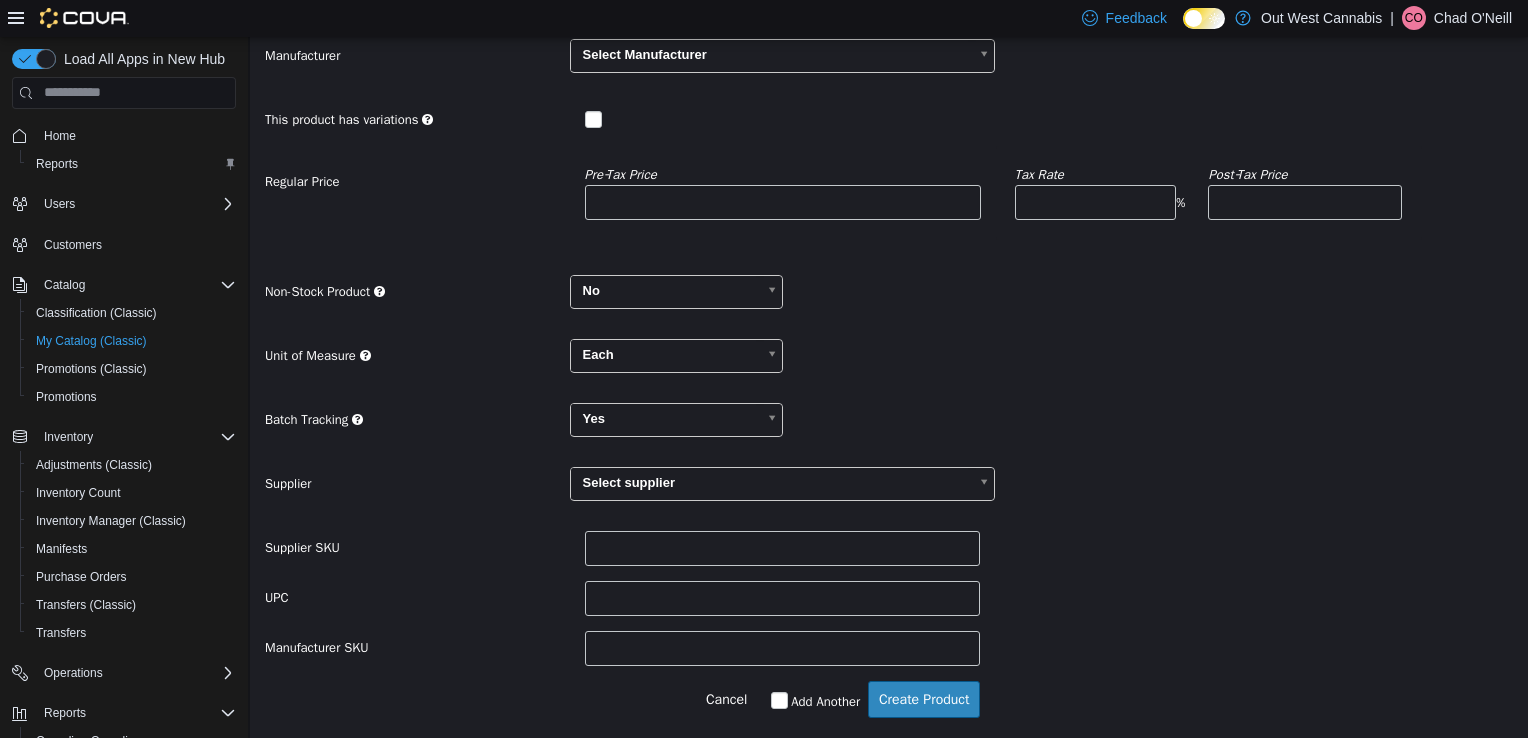 click on "**********" at bounding box center (889, 282) 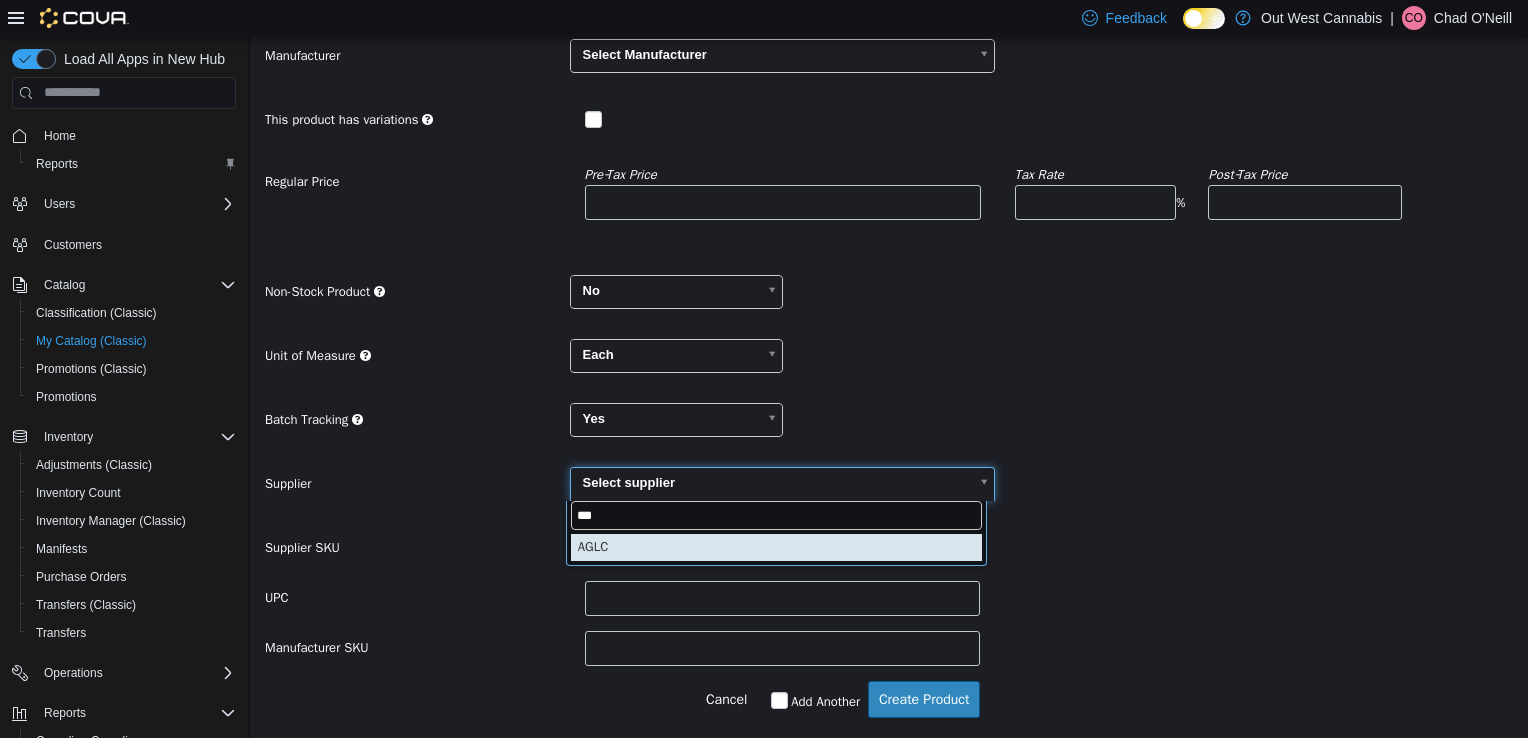 type on "***" 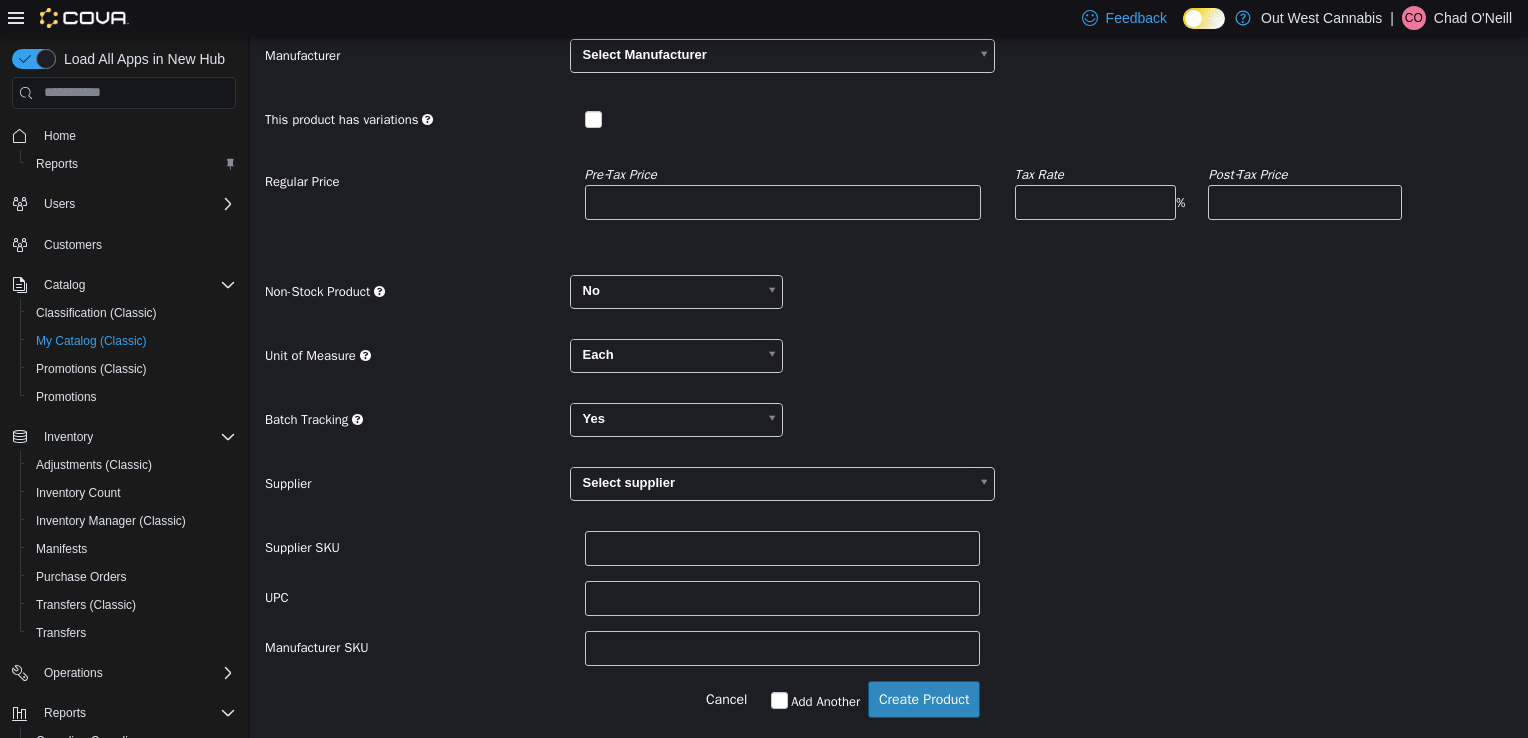 type on "******" 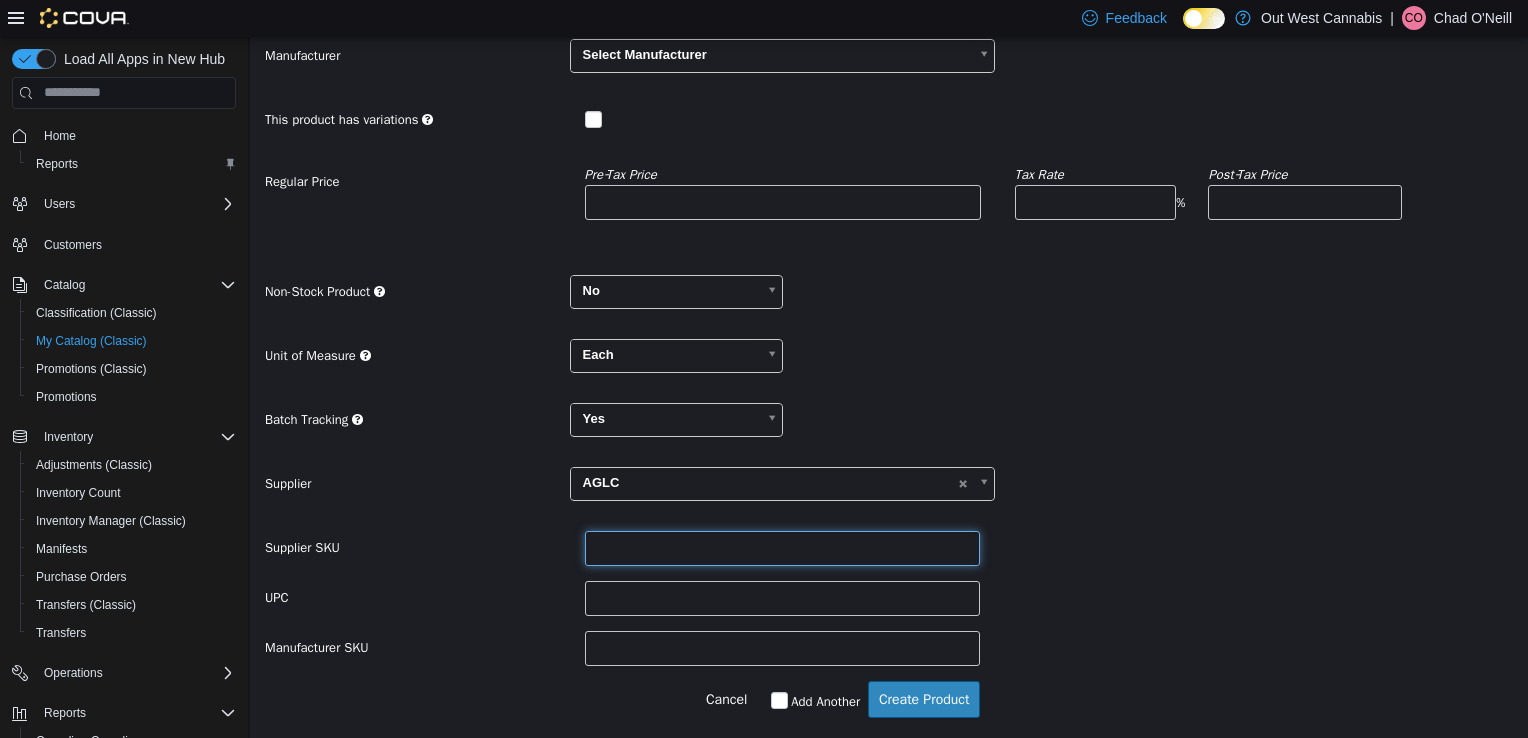 click at bounding box center (783, 547) 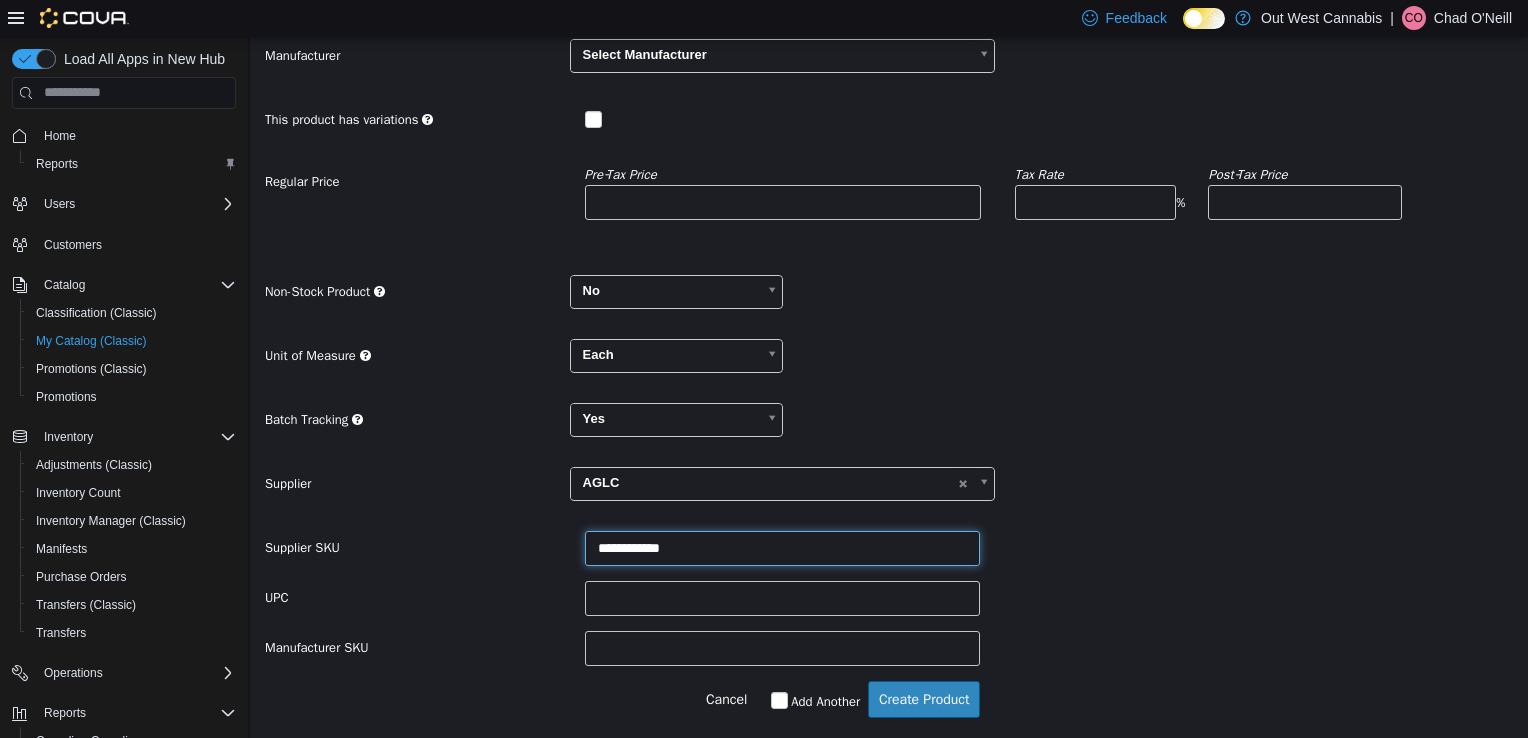 type on "**********" 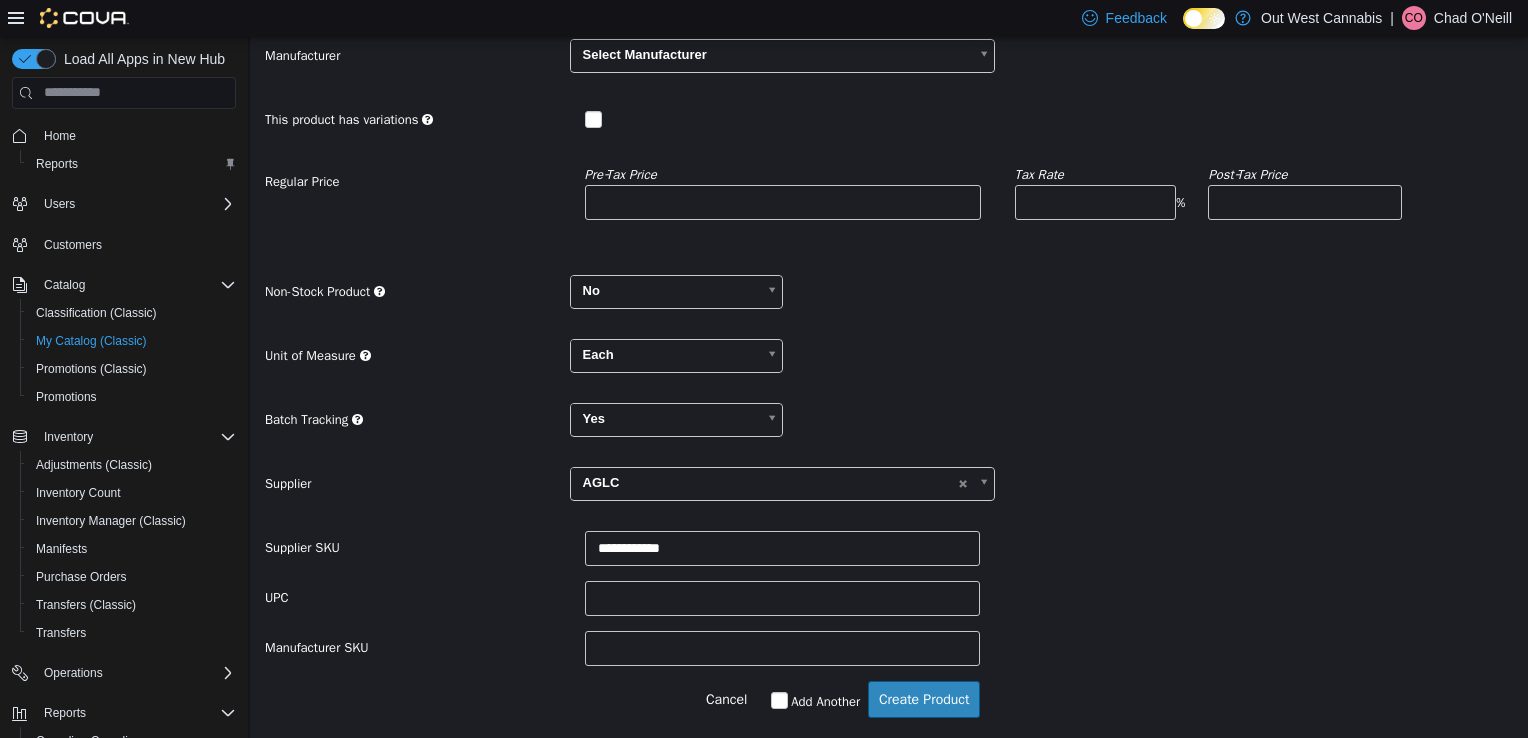 click on "Supplier     AGLC                             ******" at bounding box center (889, 490) 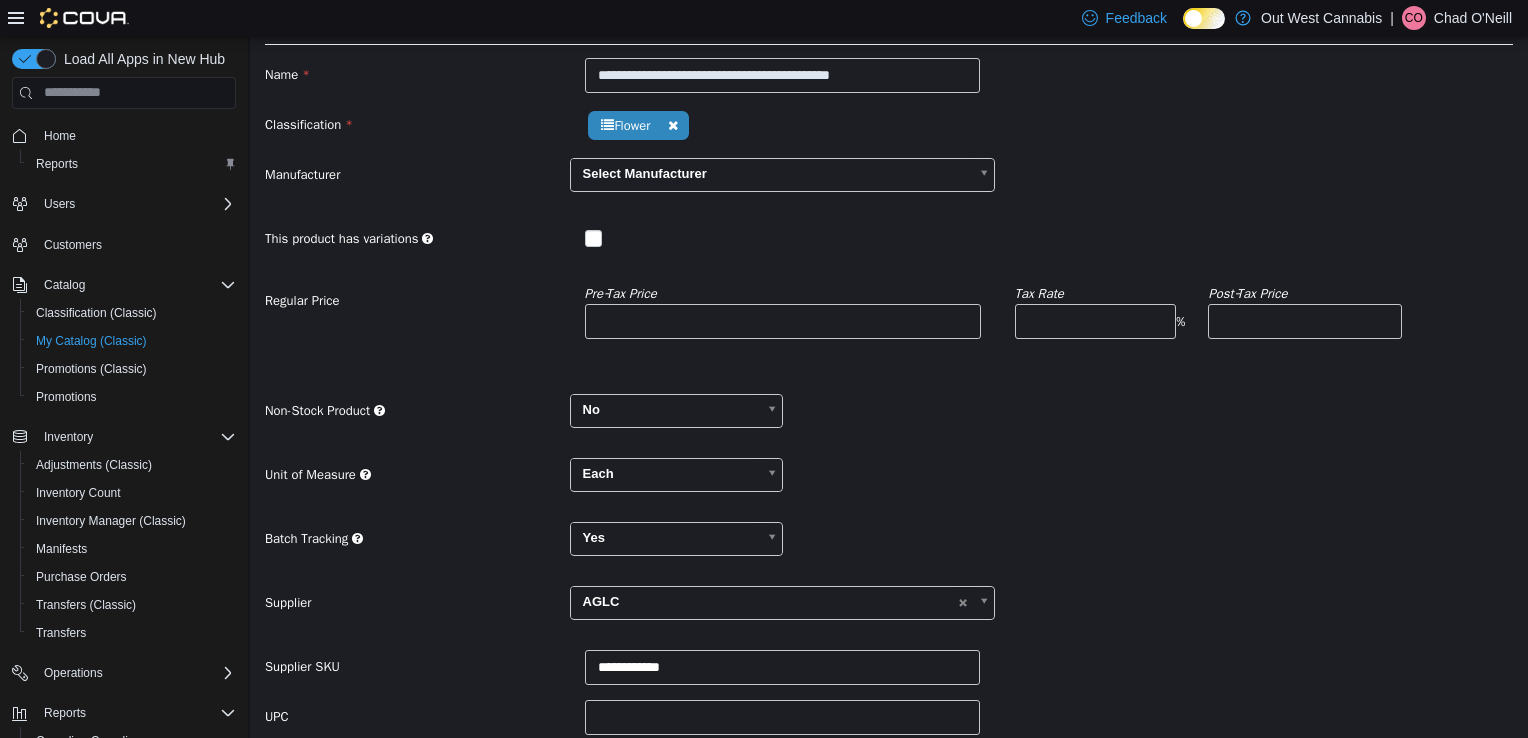 scroll, scrollTop: 209, scrollLeft: 0, axis: vertical 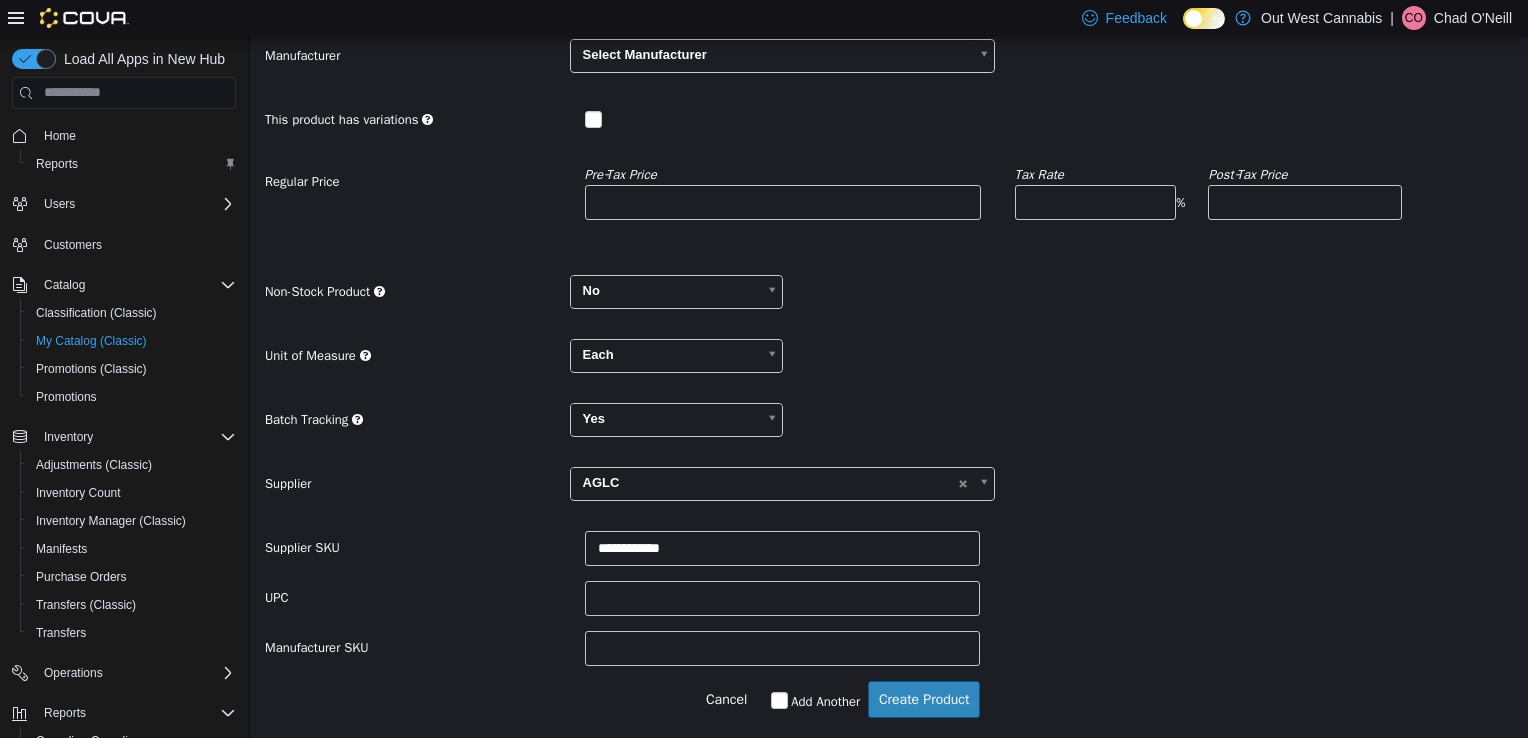 click on "**********" at bounding box center (889, 547) 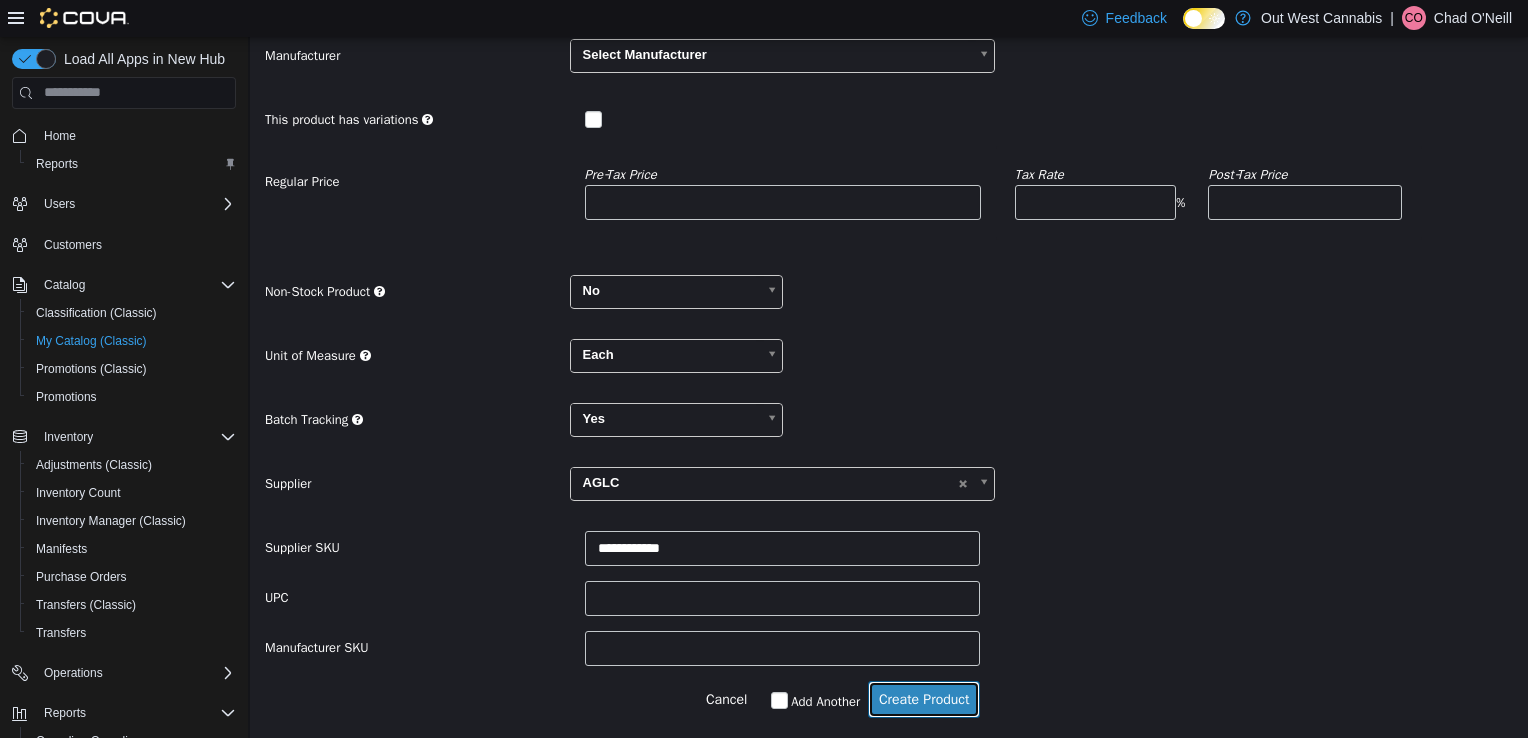 click on "Create Product" at bounding box center (924, 698) 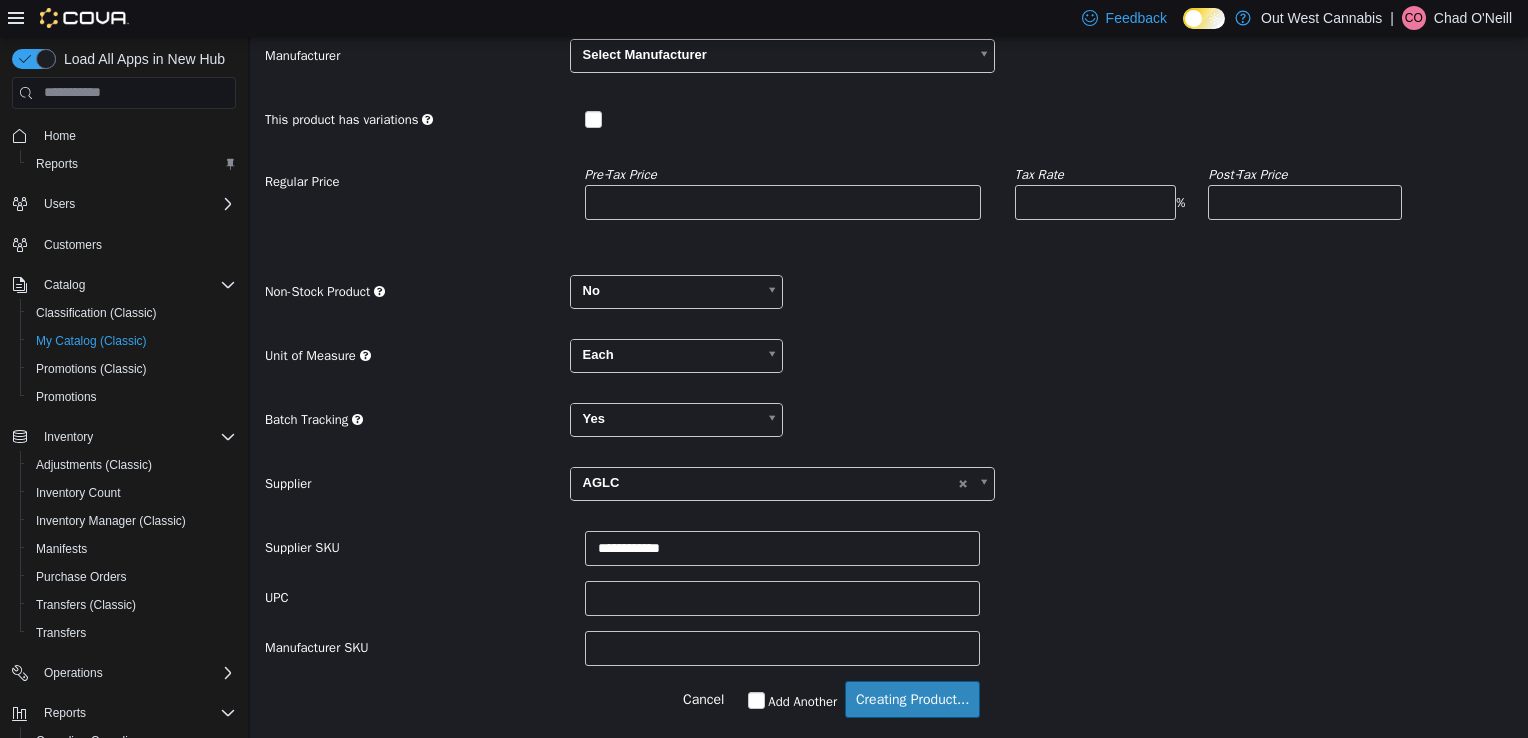 scroll, scrollTop: 0, scrollLeft: 0, axis: both 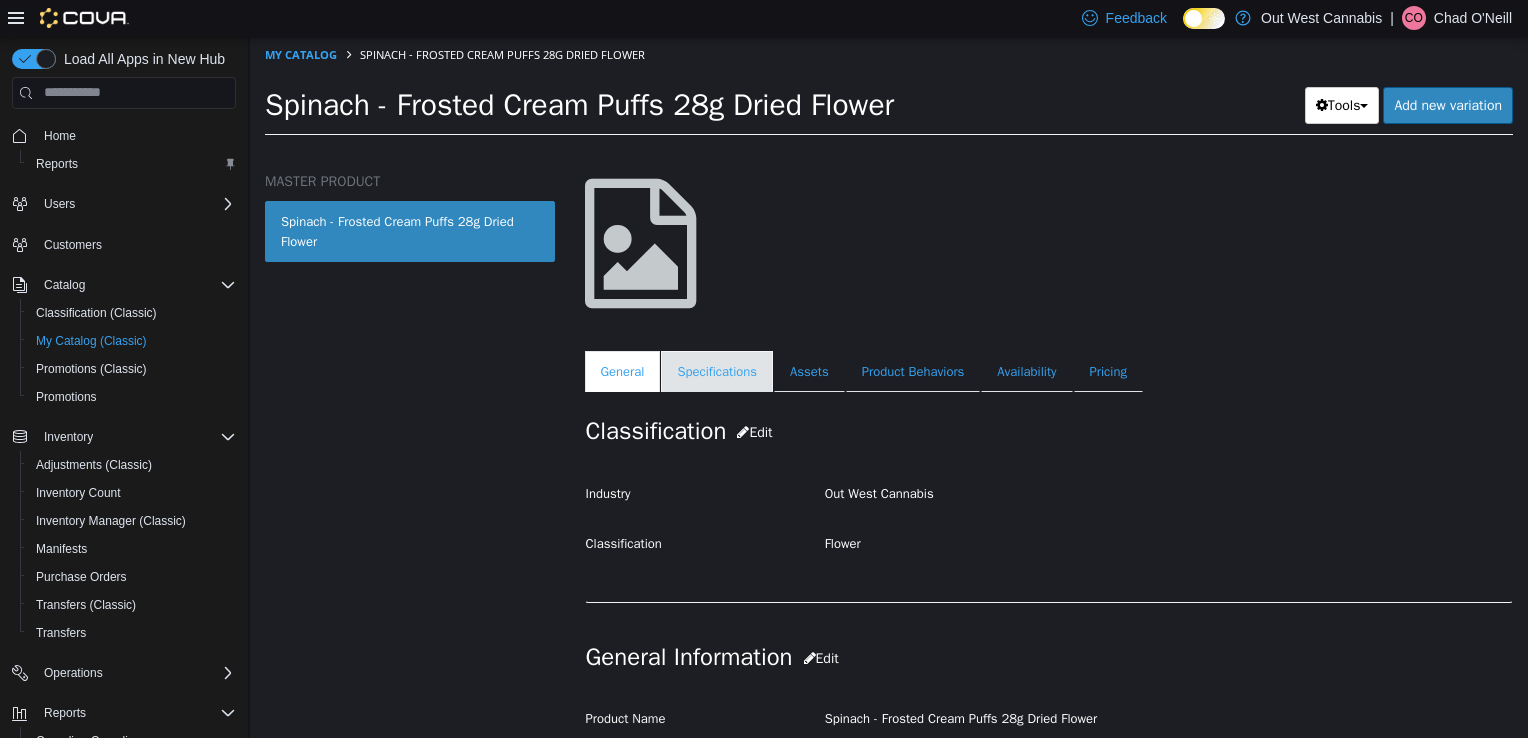 click on "Specifications" at bounding box center [717, 371] 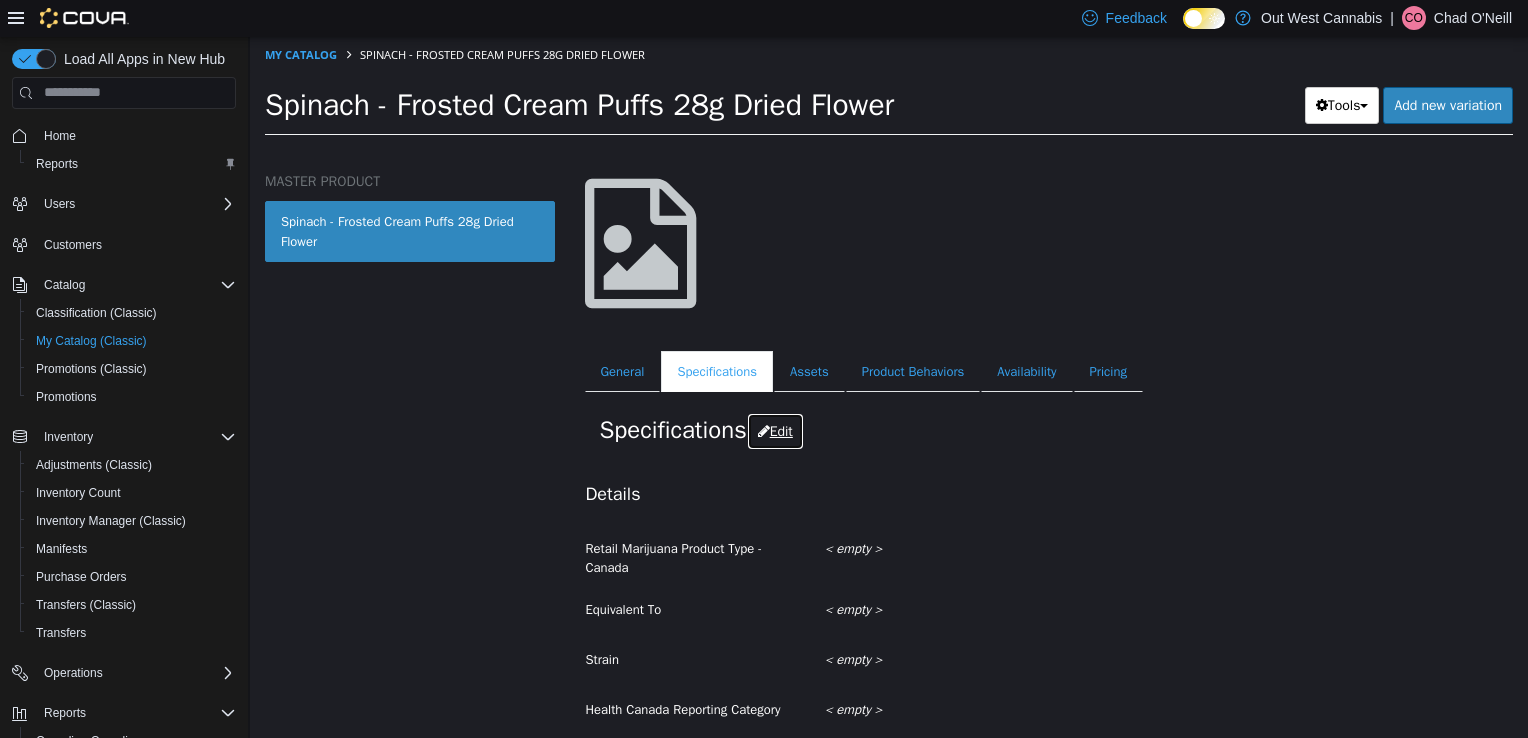click on "Edit" at bounding box center [775, 430] 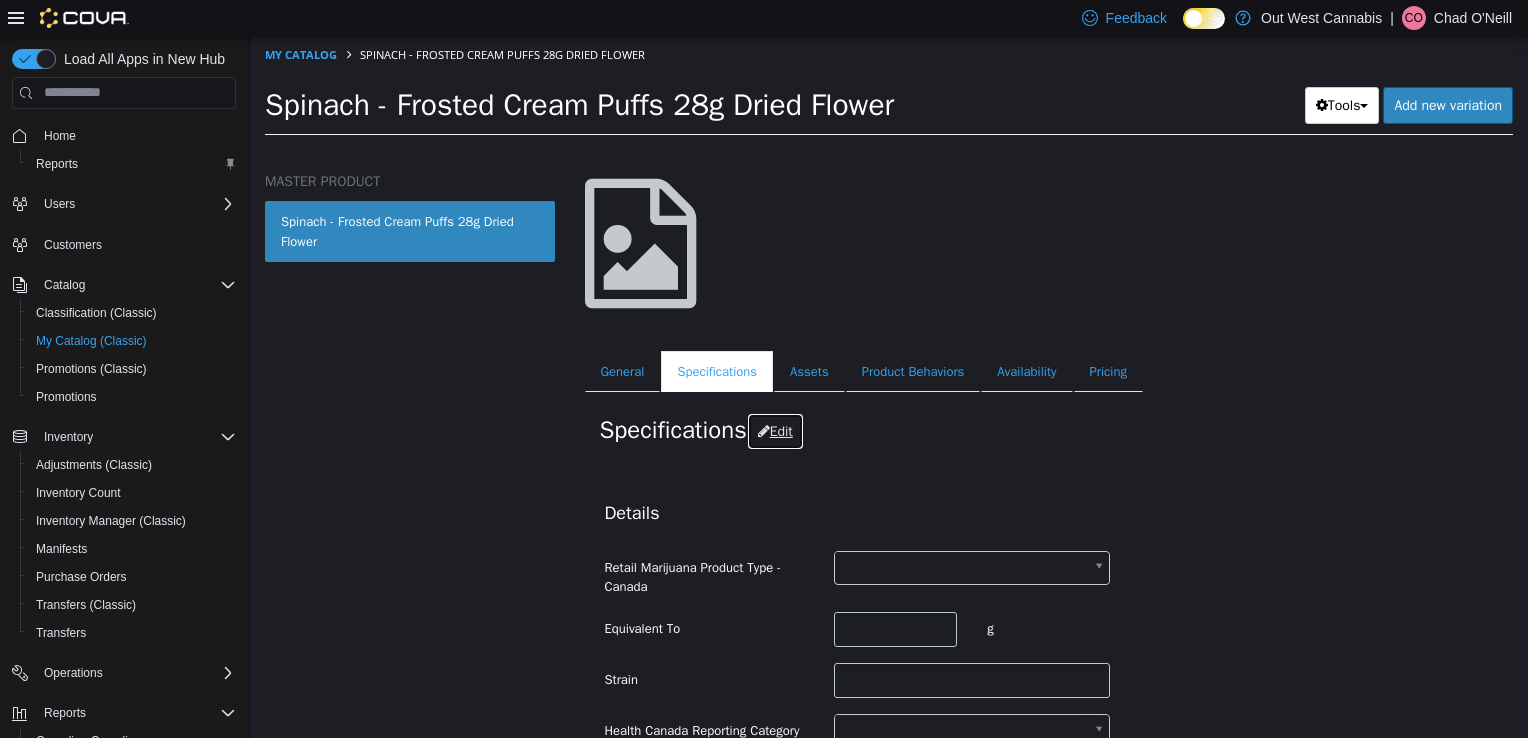 scroll, scrollTop: 300, scrollLeft: 0, axis: vertical 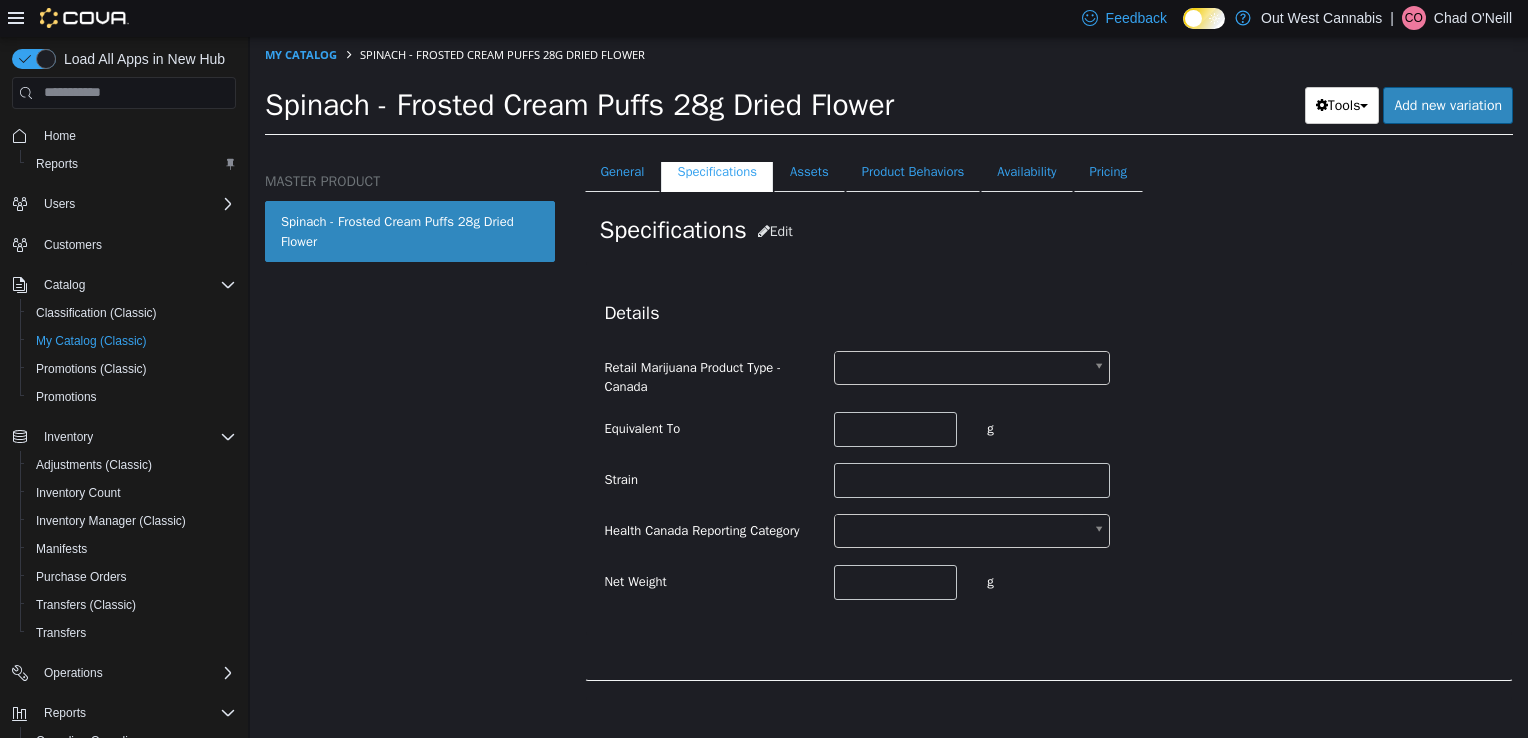 click on "Saving Bulk Changes...
×
The new product has been created successfully.
My Catalog
Spinach - Frosted Cream Puffs 28g Dried Flower
Spinach - Frosted Cream Puffs 28g Dried Flower
Tools
Clone Print Labels   Add new variation
MASTER PRODUCT
Spinach - Frosted Cream Puffs 28g Dried Flower
Flower
Spinach - Frosted Cream Puffs 28g Dried Flower
[Master Product] Active   CATALOG SKU - N8T77TR3     English - US                             Last Updated:  July 13, 2025
General Specifications Assets Product Behaviors Availability Pricing
Marketing Specifications  Edit Details Retail Marijuana Product Type - Canada
Equivalent To
g
Strain
Health Canada Reporting Category
Net Weight
g
Additional Details CBD Max
CBD Min
THC Max
THC Min
Terpenes
Brand
Online Menu Online Menu Category" at bounding box center (889, 91) 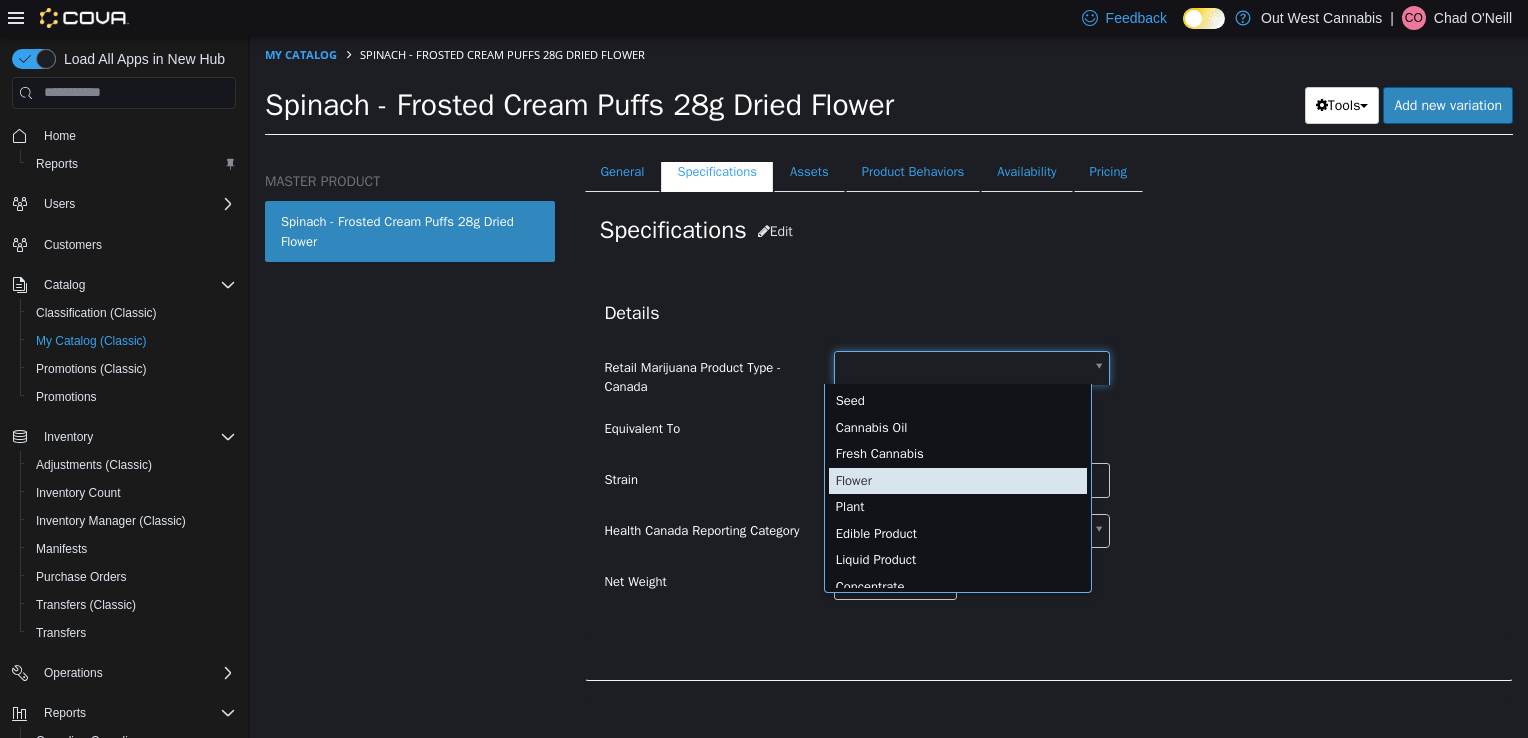 type on "******" 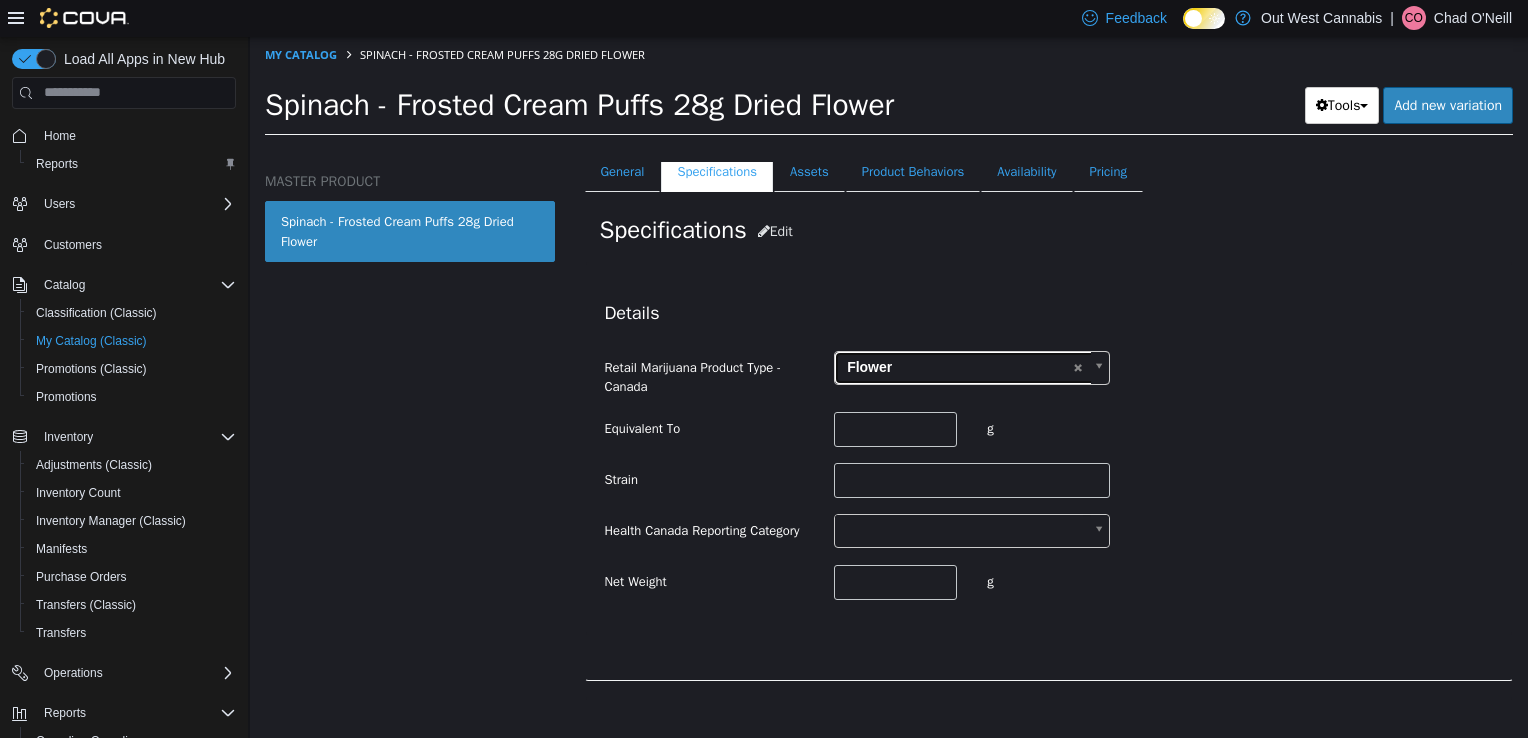 scroll, scrollTop: 0, scrollLeft: 0, axis: both 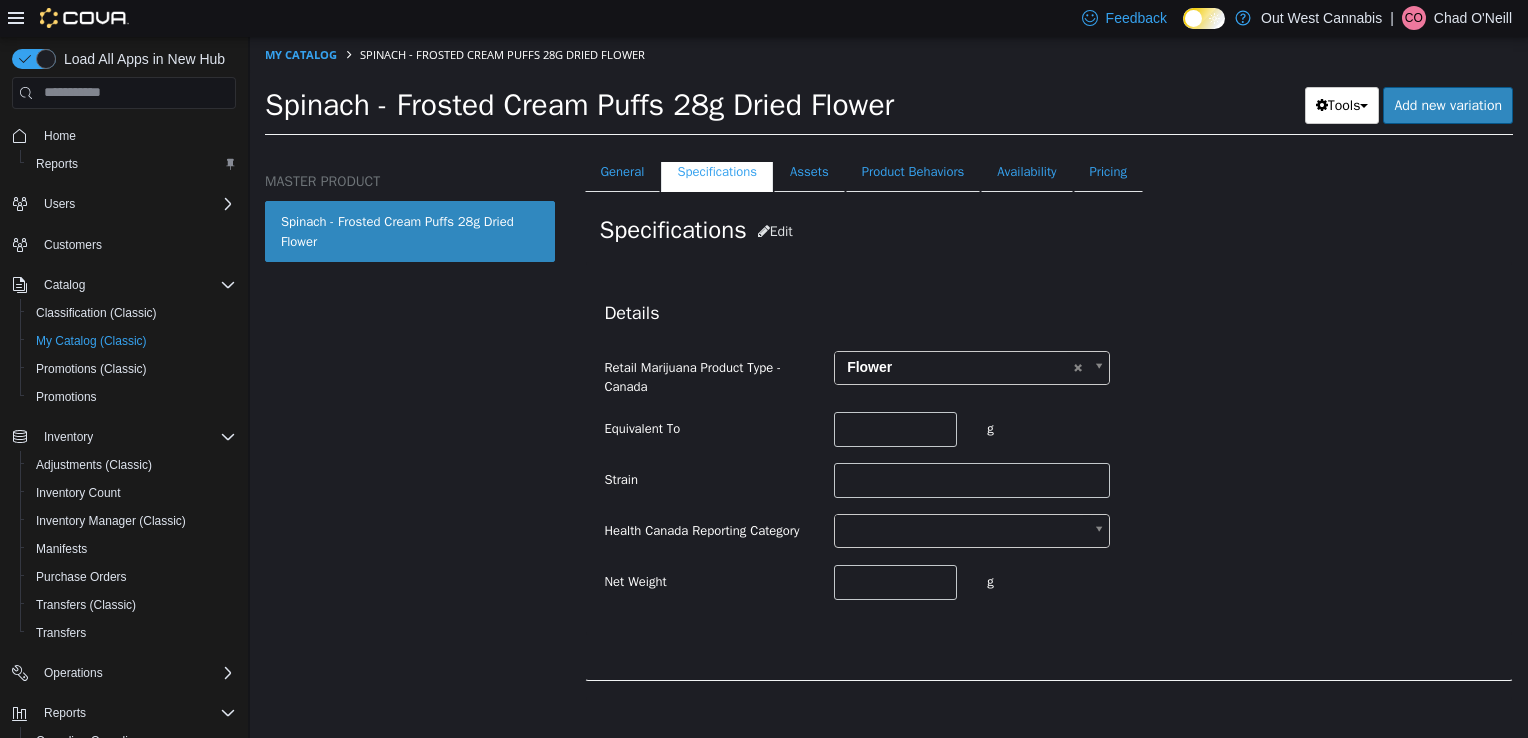 click on "Saving Bulk Changes...
×
The new product has been created successfully.
My Catalog
Spinach - Frosted Cream Puffs 28g Dried Flower
Spinach - Frosted Cream Puffs 28g Dried Flower
Tools
Clone Print Labels   Add new variation
MASTER PRODUCT
Spinach - Frosted Cream Puffs 28g Dried Flower
Flower
Spinach - Frosted Cream Puffs 28g Dried Flower
[Master Product] Active   CATALOG SKU - N8T77TR3     English - US                             Last Updated:  July 13, 2025
General Specifications Assets Product Behaviors Availability Pricing
Marketing Specifications  Edit Details Retail Marijuana Product Type - Canada
Flower     ****** Equivalent To
g
Strain
Health Canada Reporting Category
Net Weight
g
Additional Details CBD Max
CBD Min
THC Max
THC Min
Terpenes
Brand
Online Menu Online Menu Category" at bounding box center [889, 91] 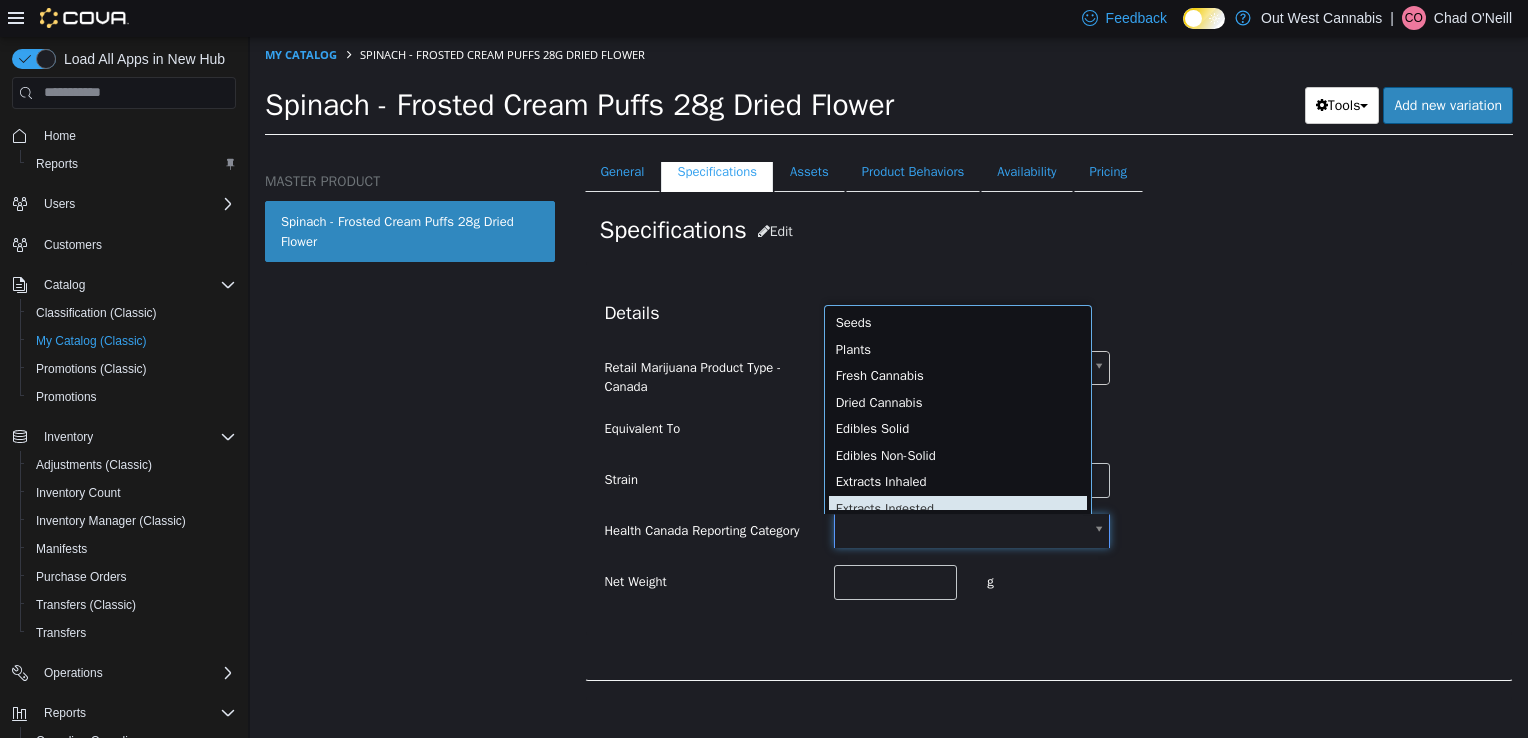 scroll, scrollTop: 4, scrollLeft: 0, axis: vertical 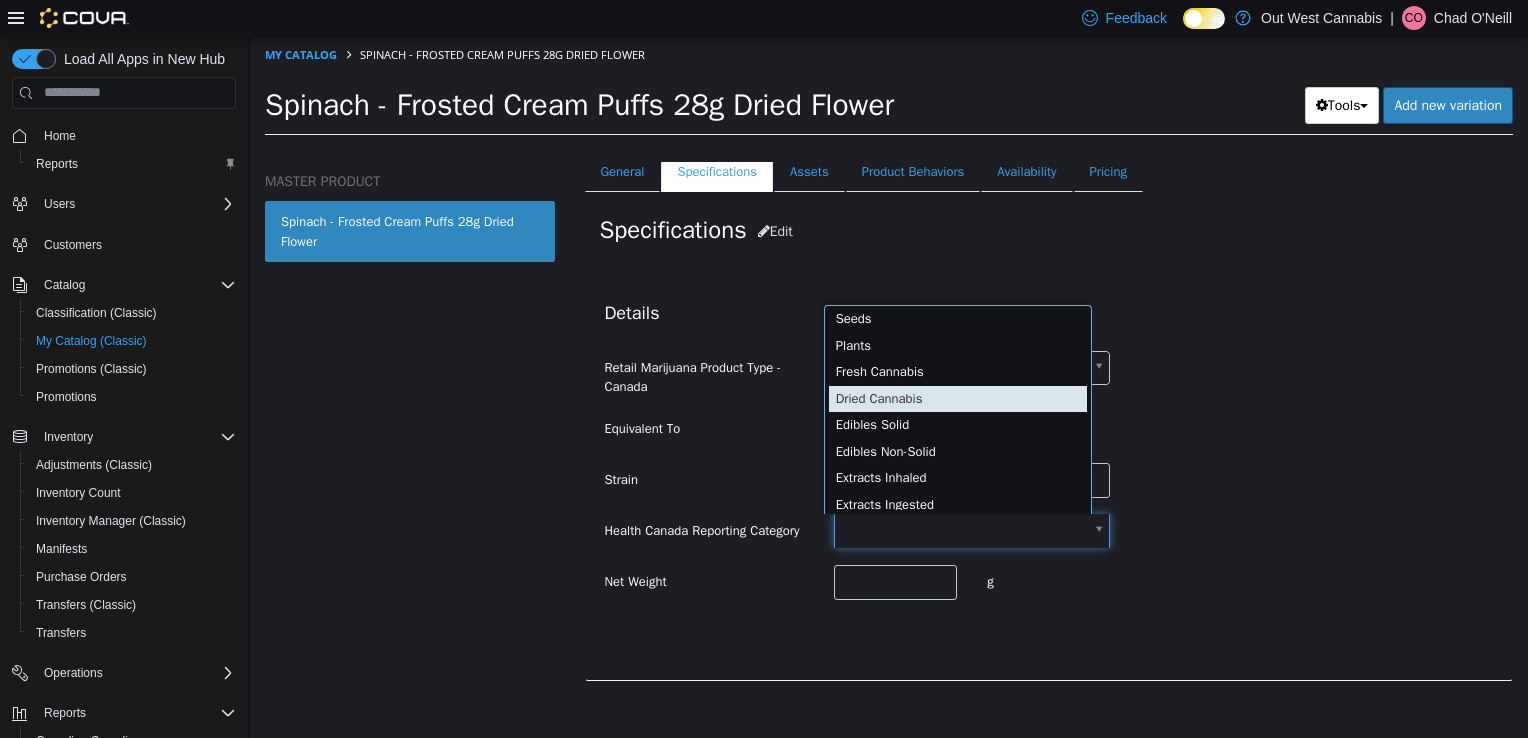 type on "**********" 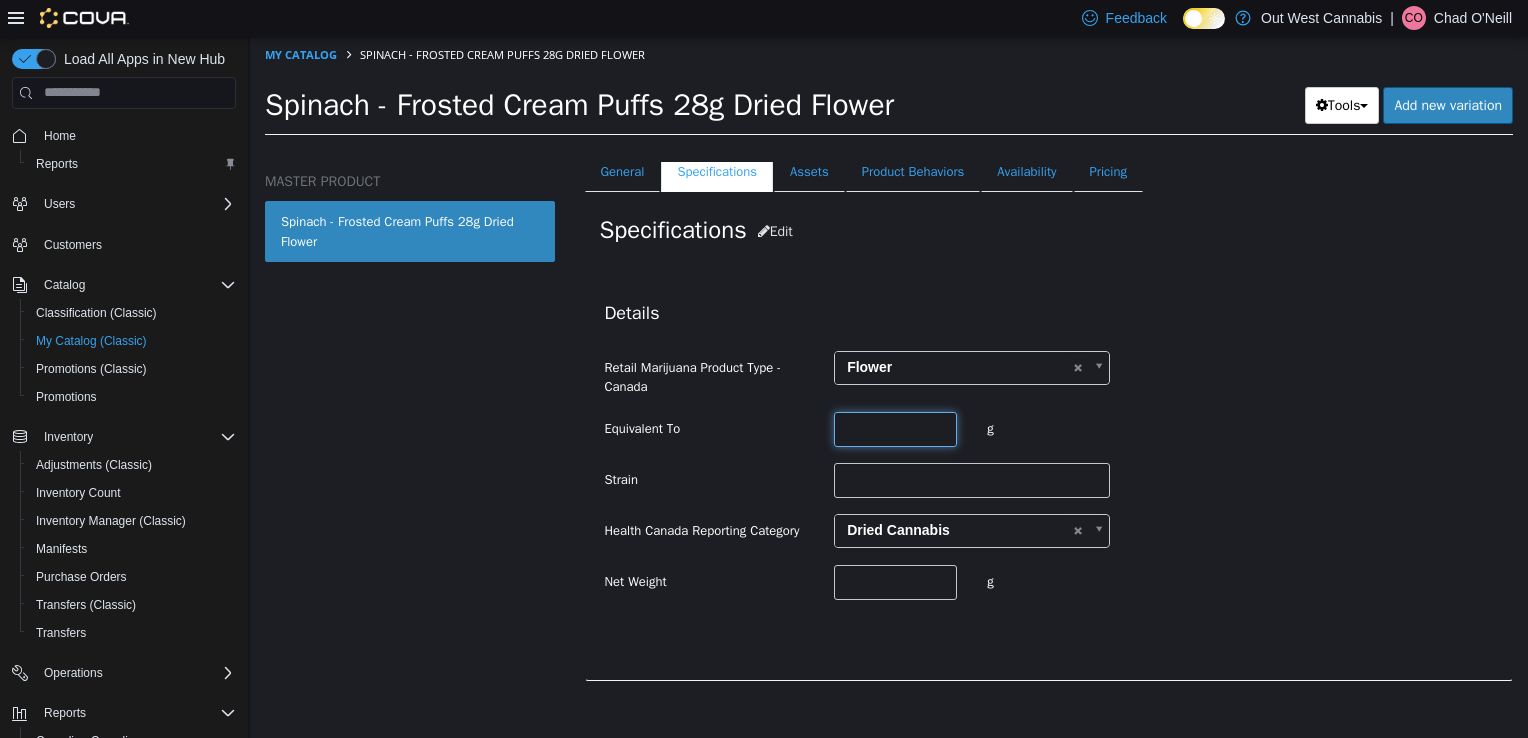 click at bounding box center (895, 428) 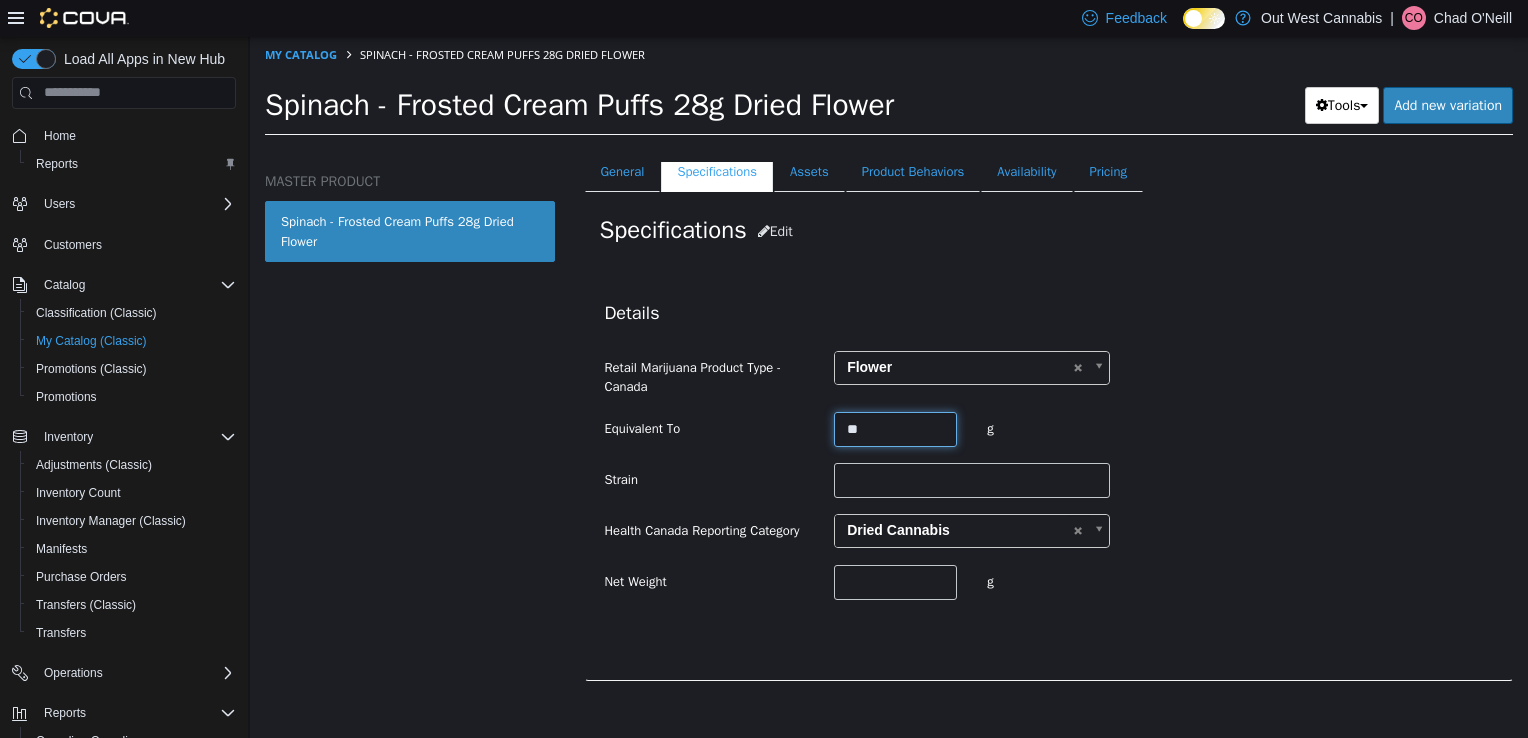 type on "**" 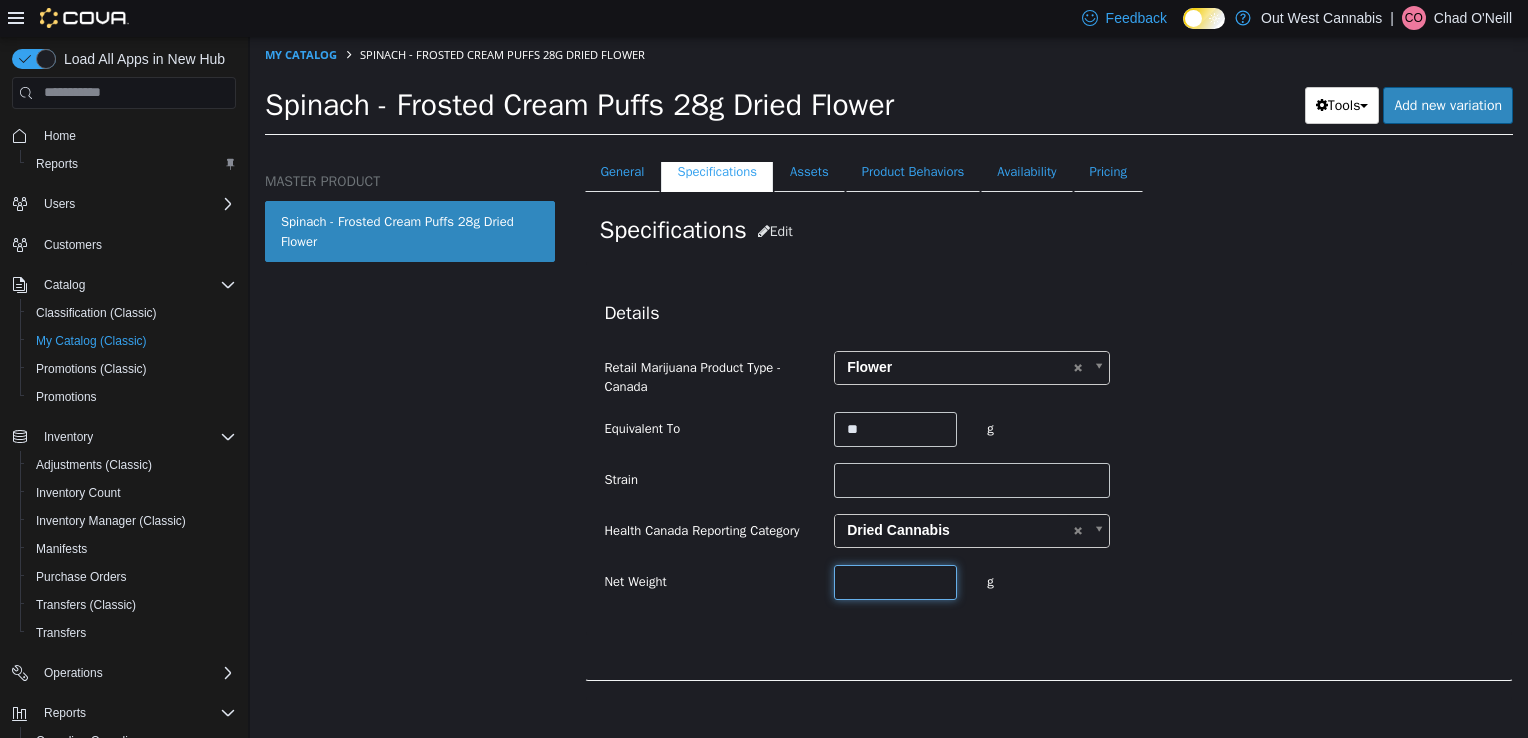 click at bounding box center [895, 581] 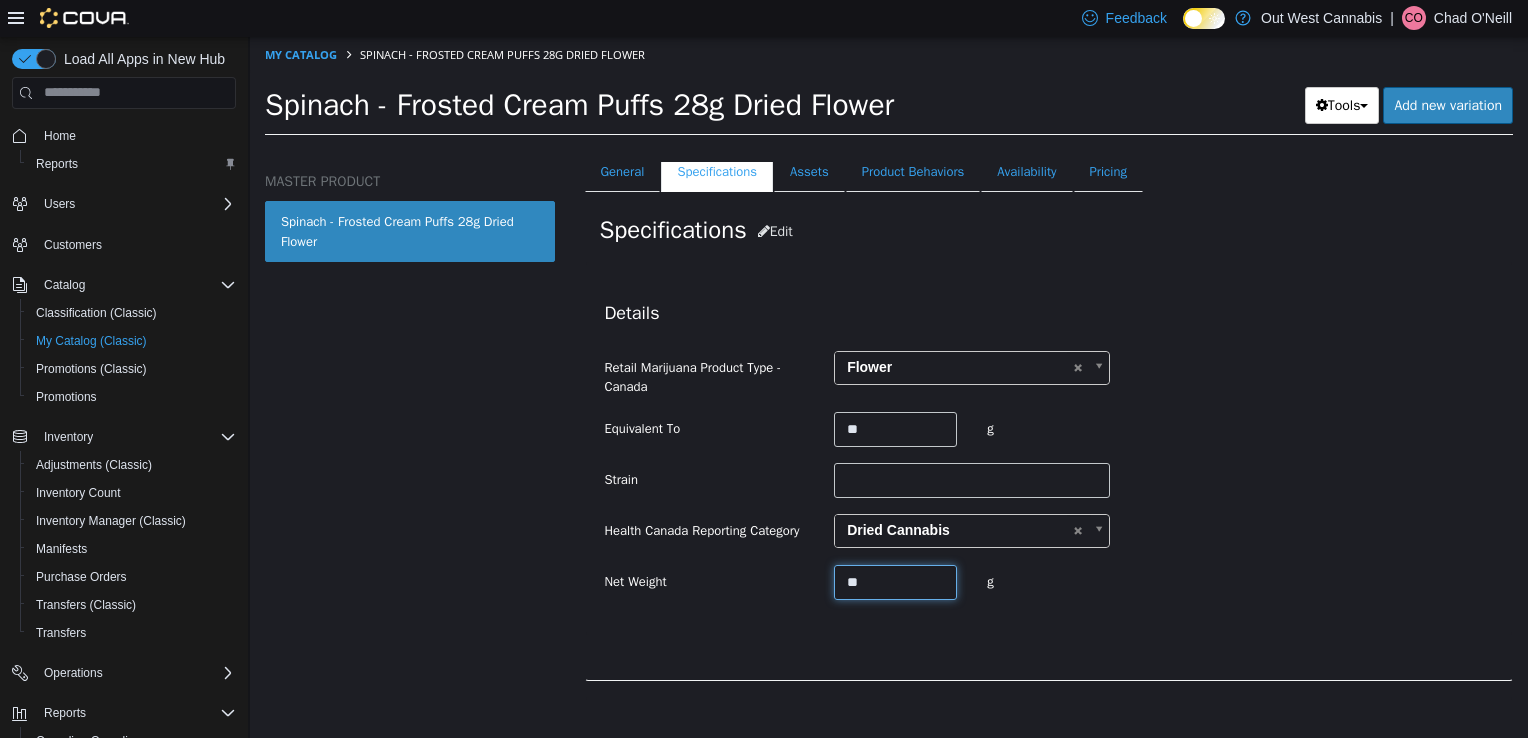 type on "**" 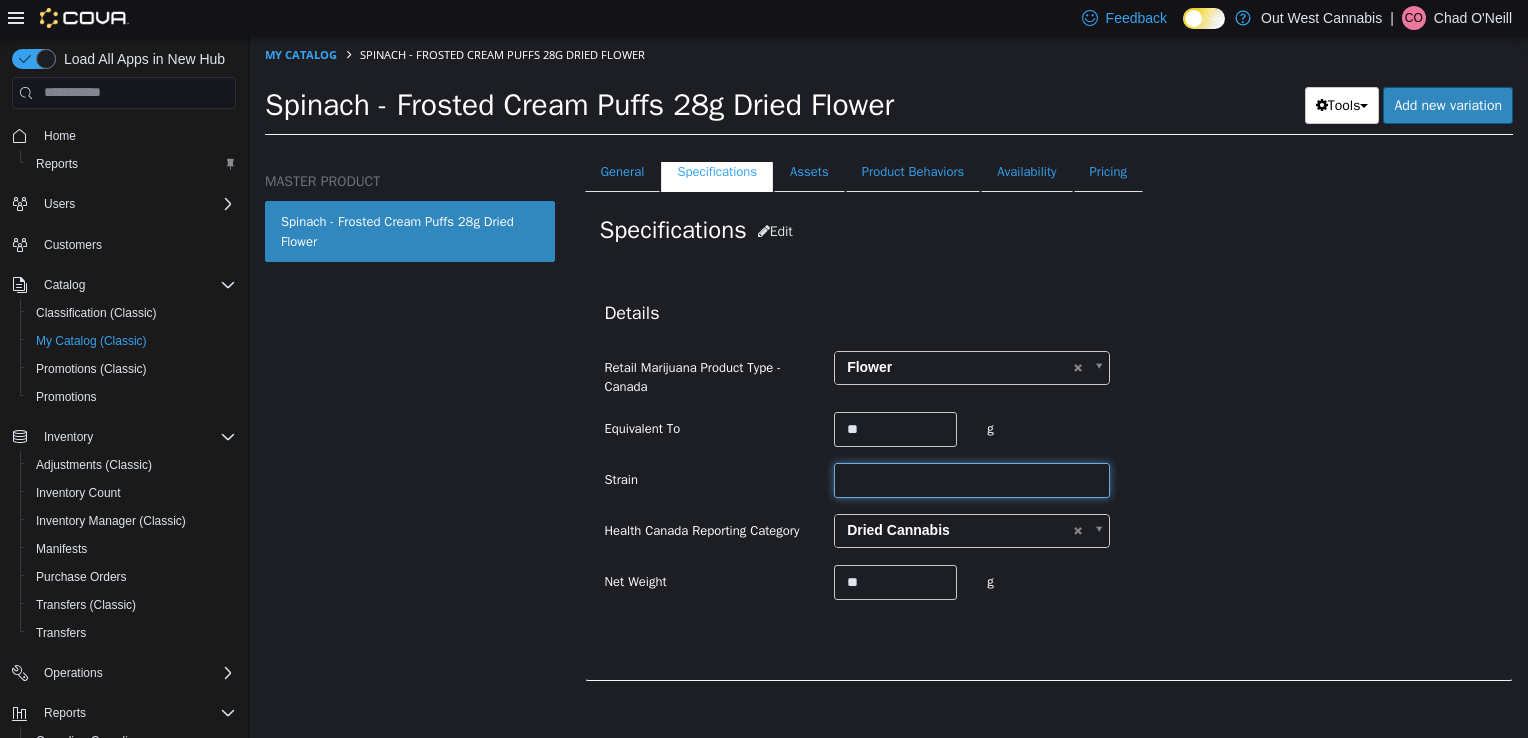 click at bounding box center [972, 479] 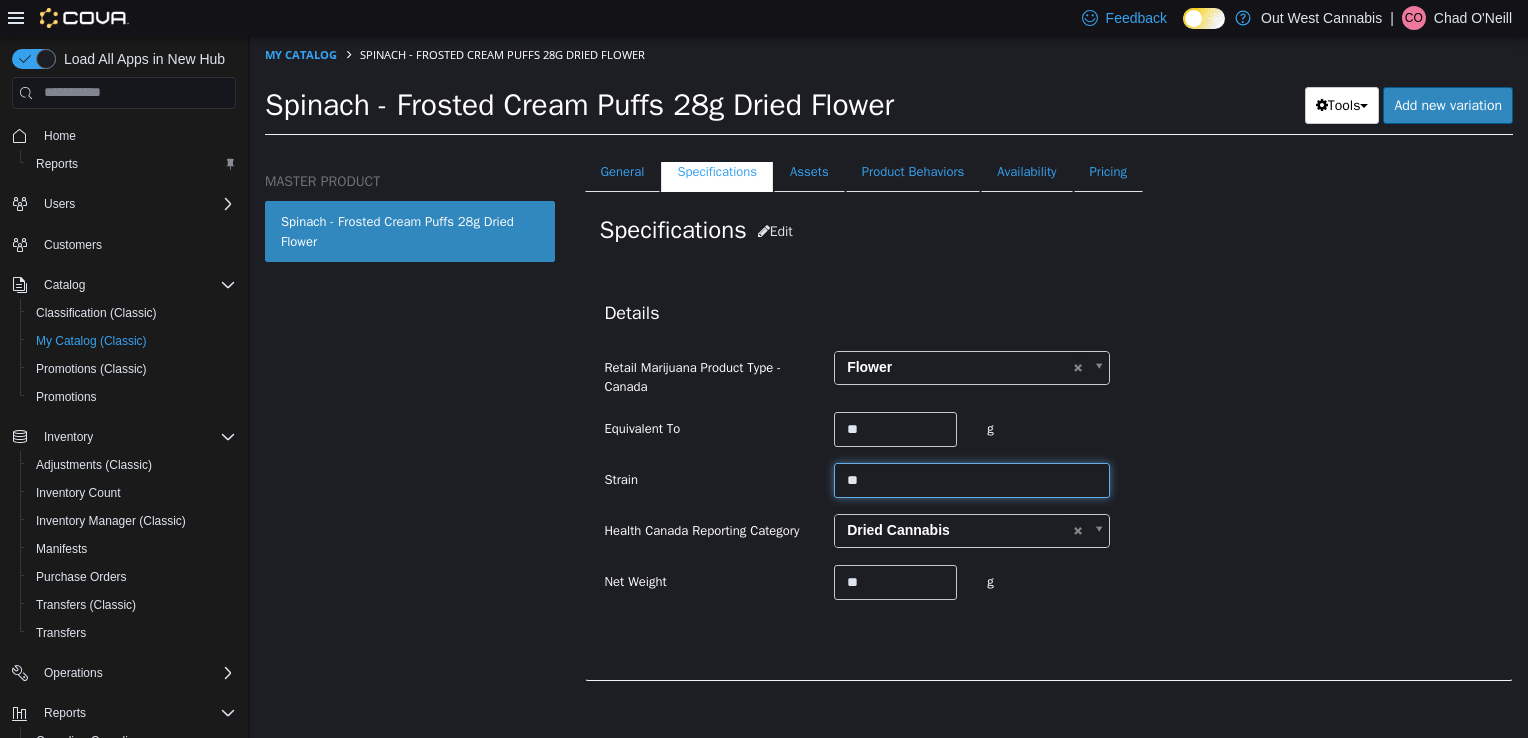 type on "******" 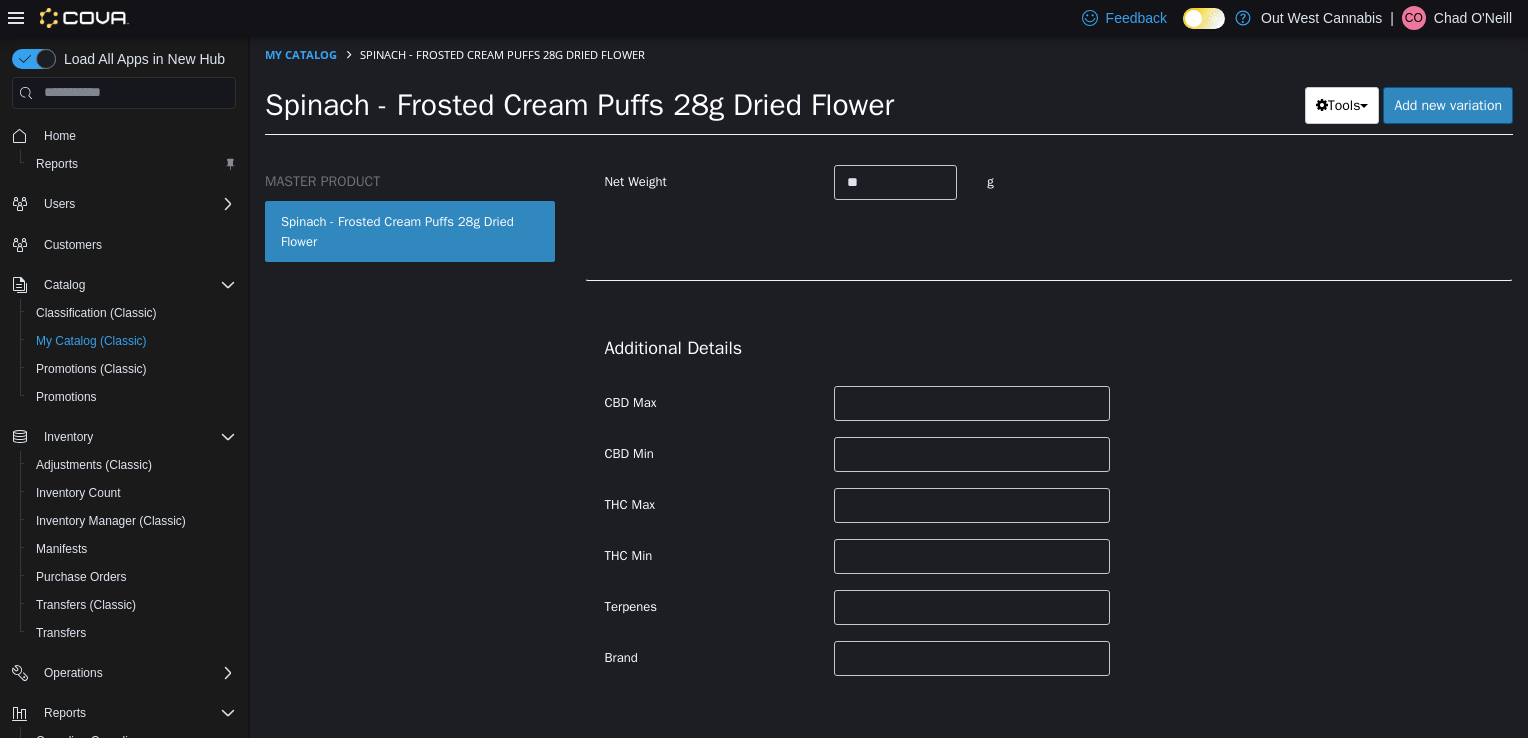scroll, scrollTop: 800, scrollLeft: 0, axis: vertical 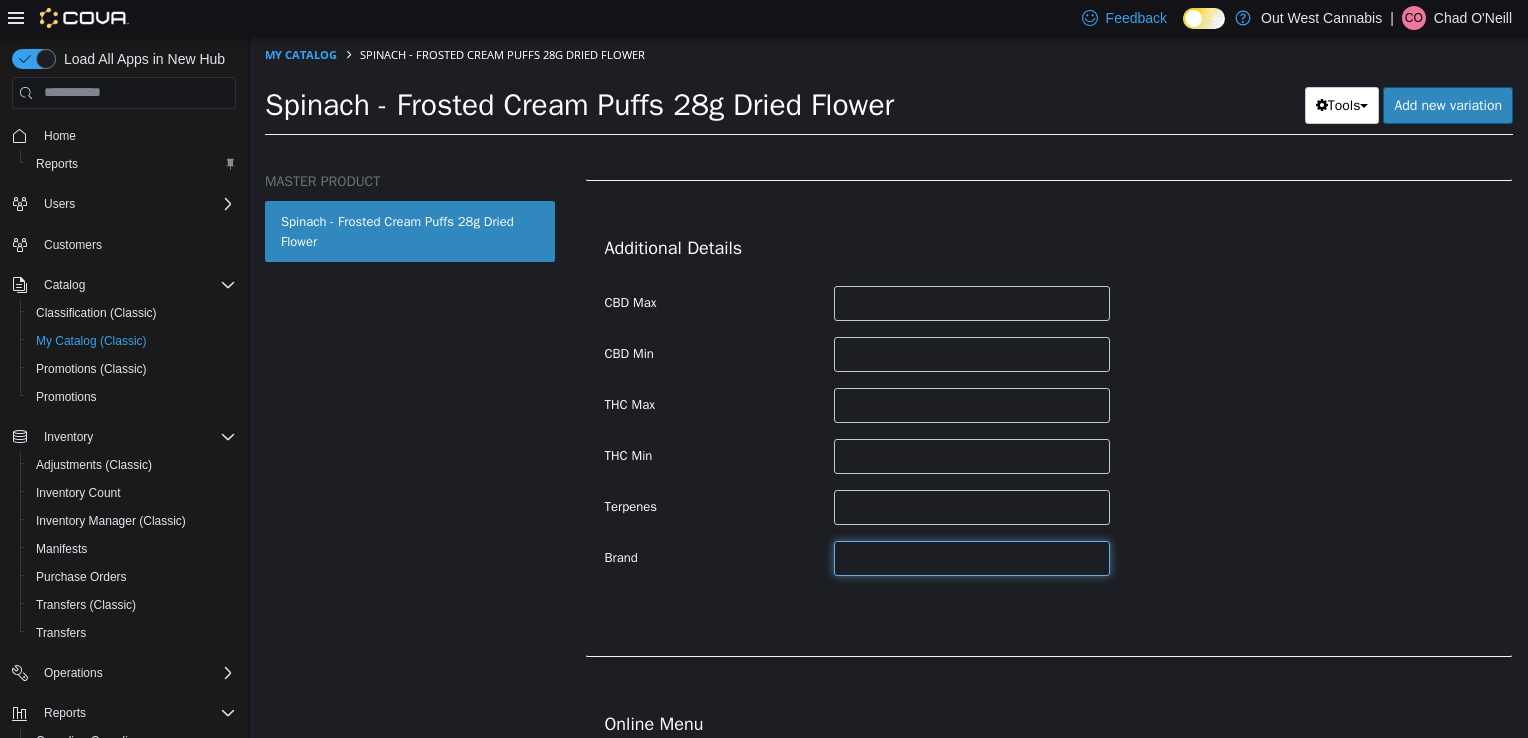 click at bounding box center [972, 557] 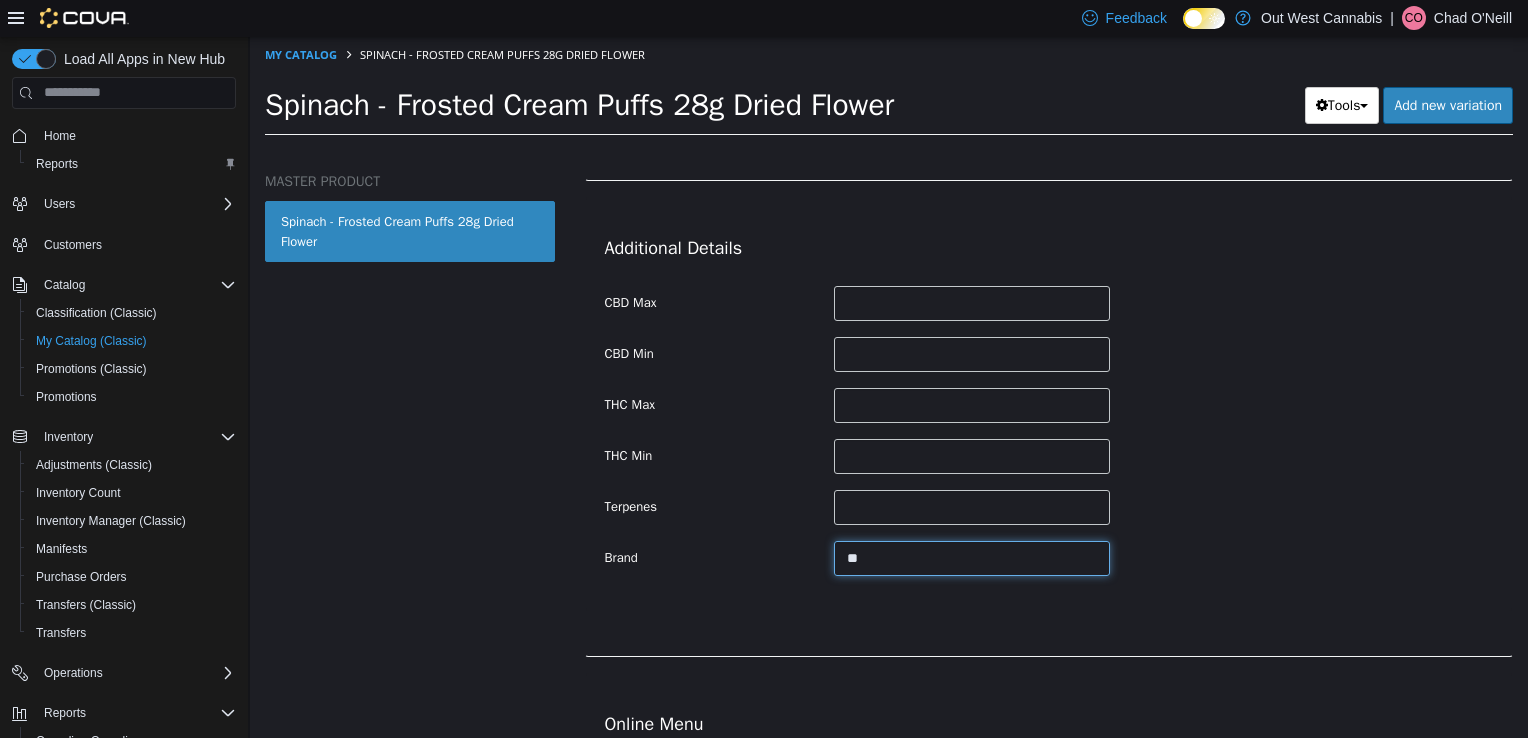 type on "*******" 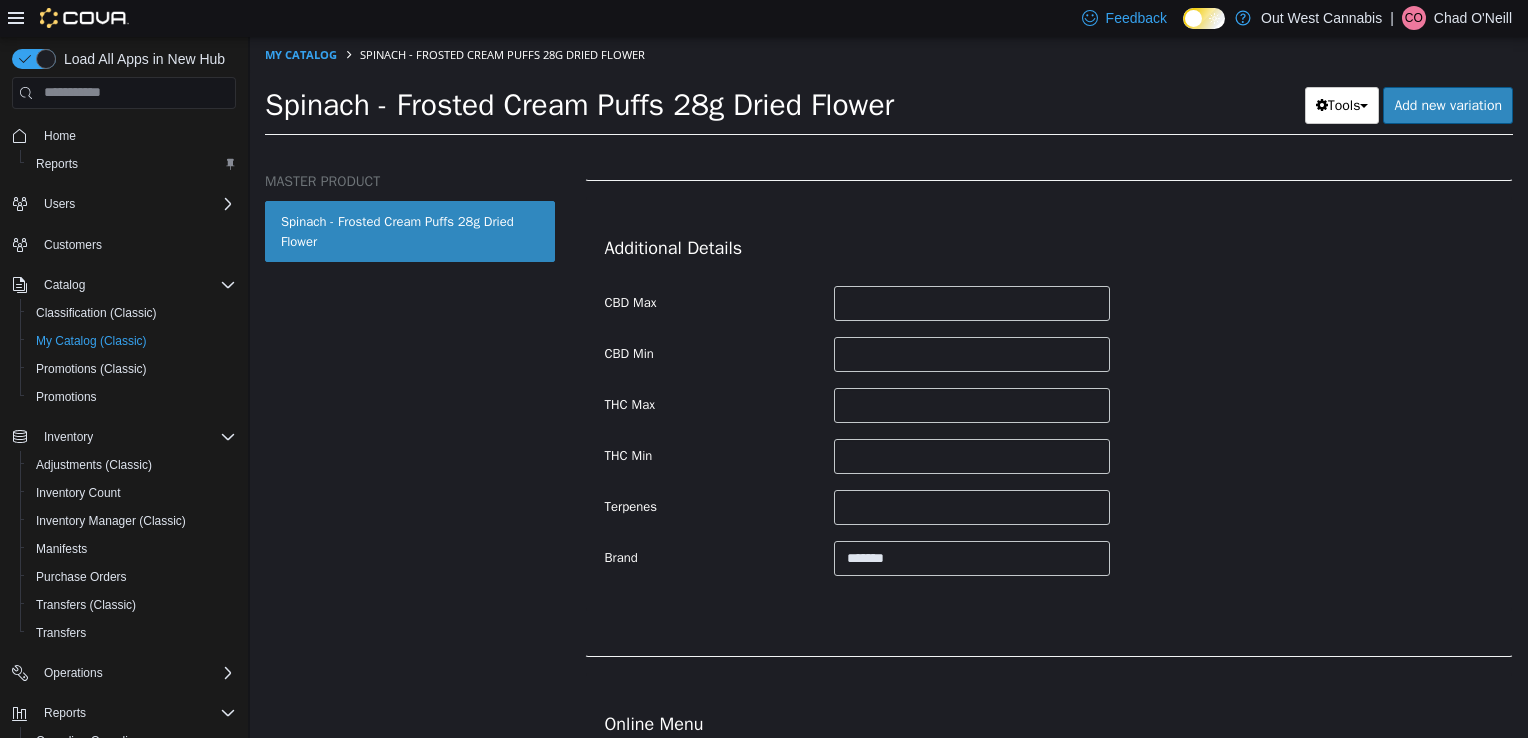 click on "Additional Details CBD Max
CBD Min
THC Max
THC Min
Terpenes
Brand
*******" at bounding box center [1049, 403] 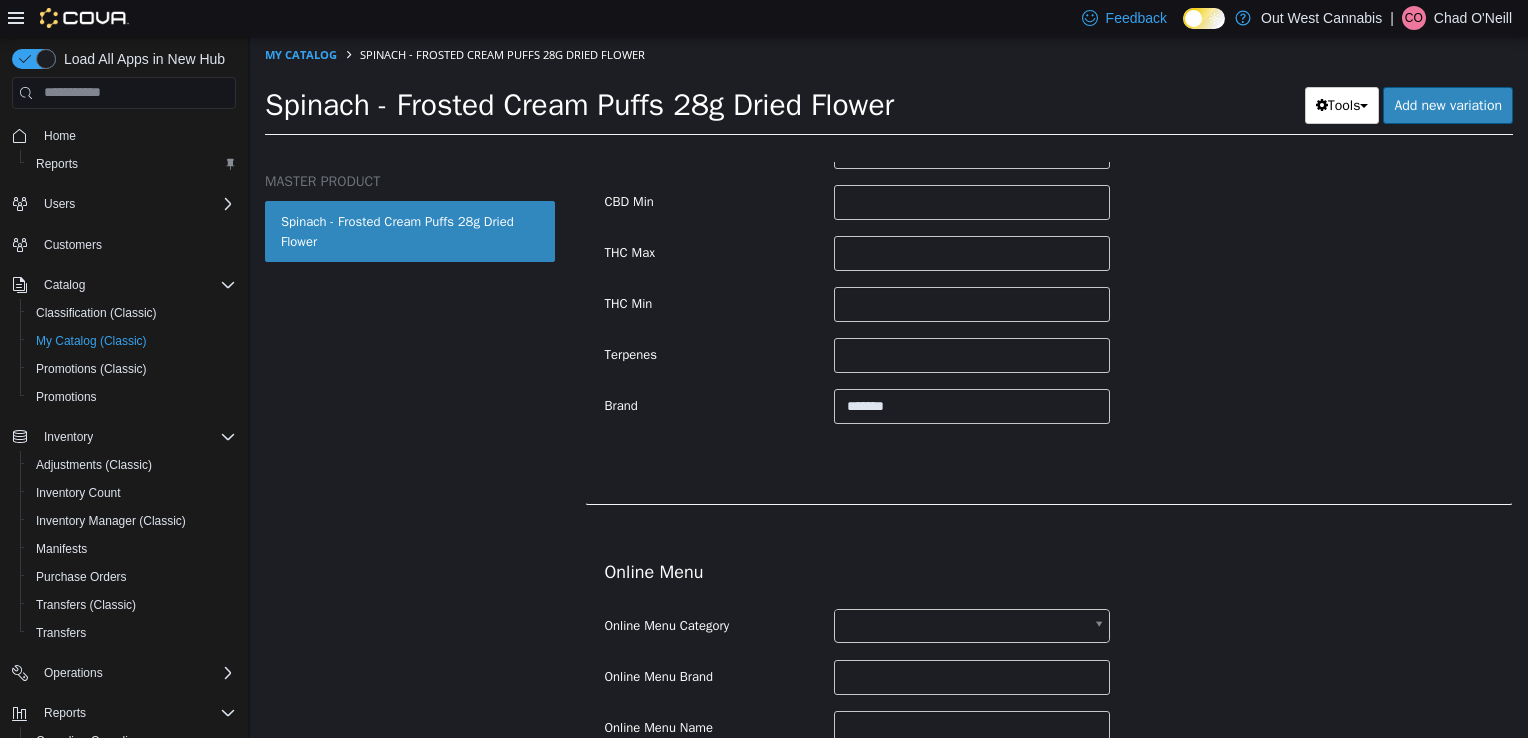 scroll, scrollTop: 1100, scrollLeft: 0, axis: vertical 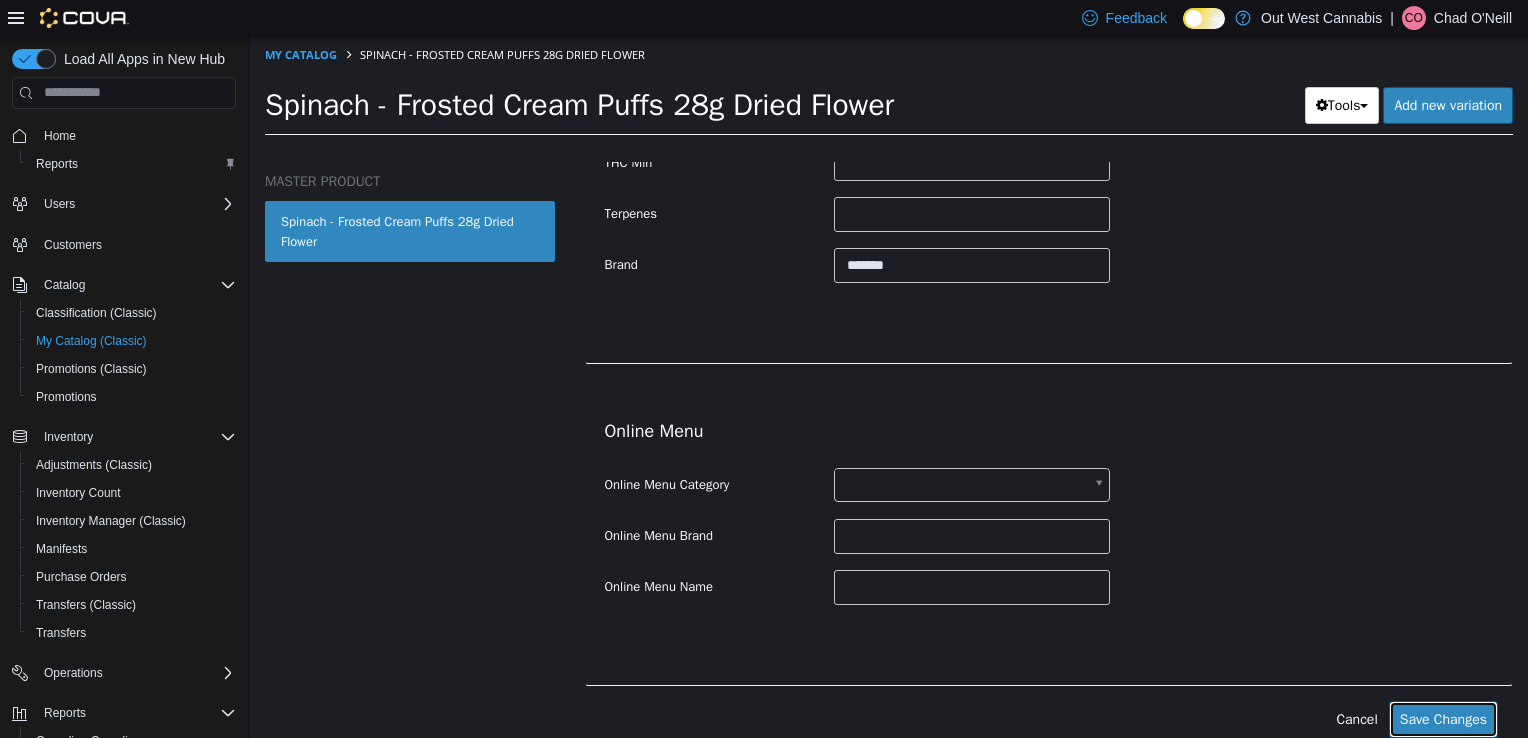 click on "Save Changes" at bounding box center (1443, 718) 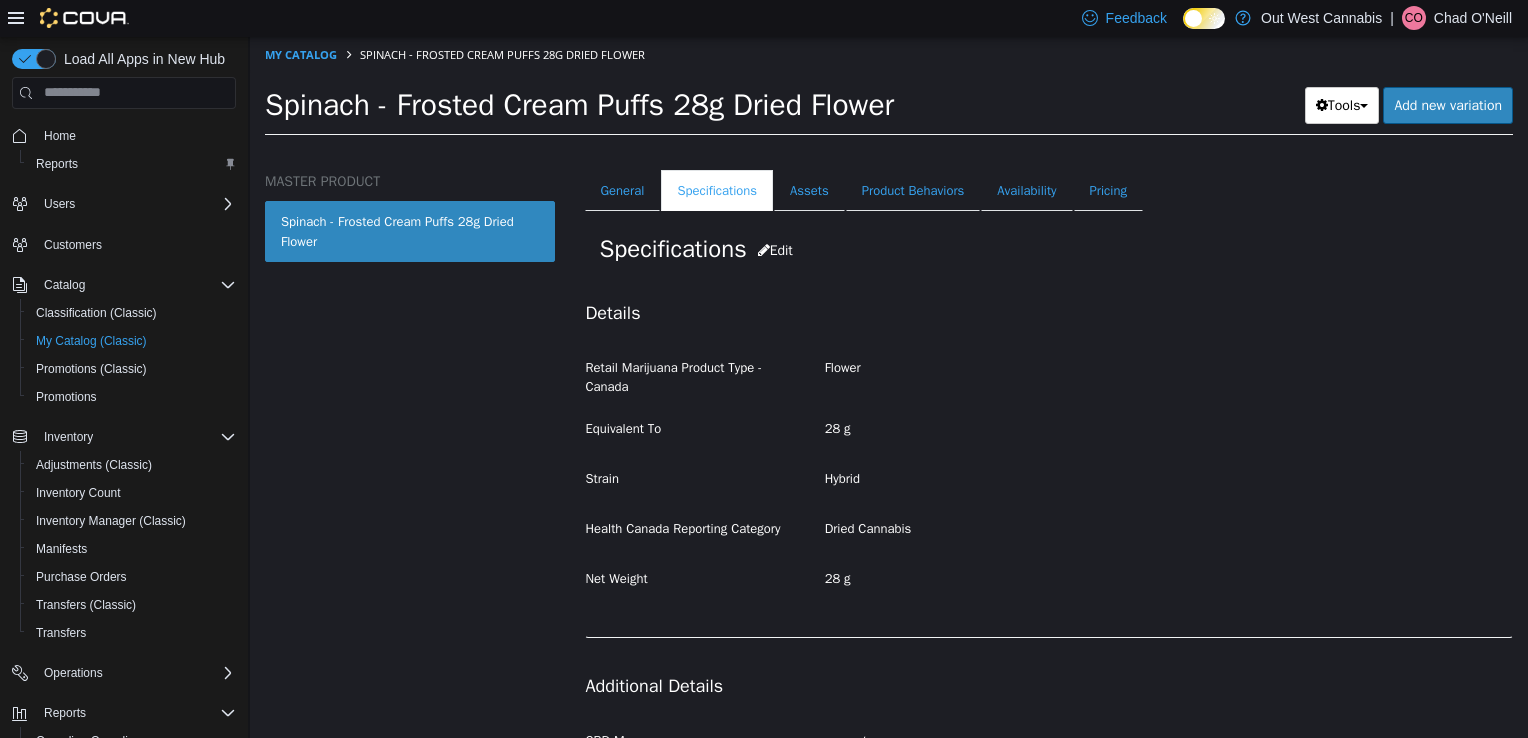 scroll, scrollTop: 178, scrollLeft: 0, axis: vertical 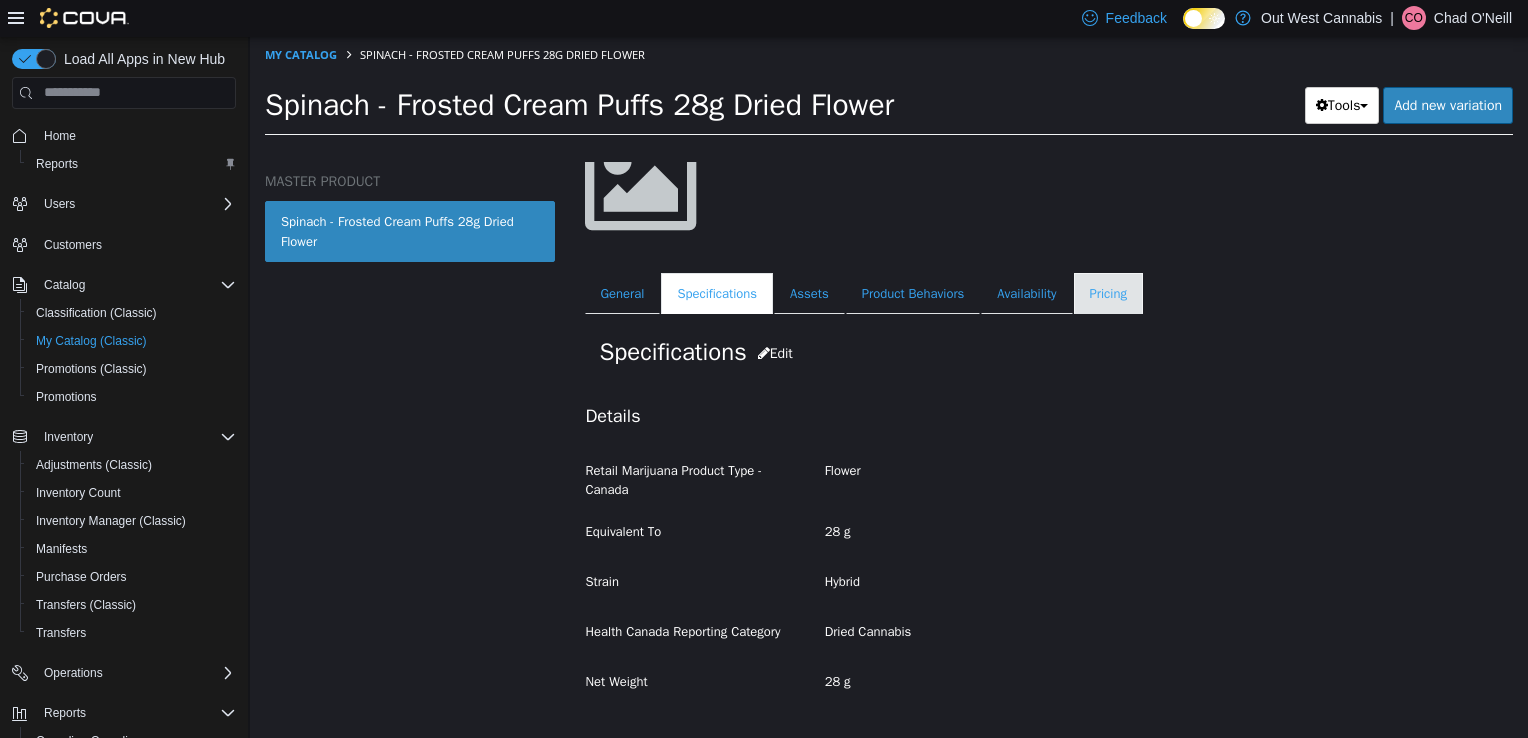 click on "Pricing" at bounding box center [1108, 293] 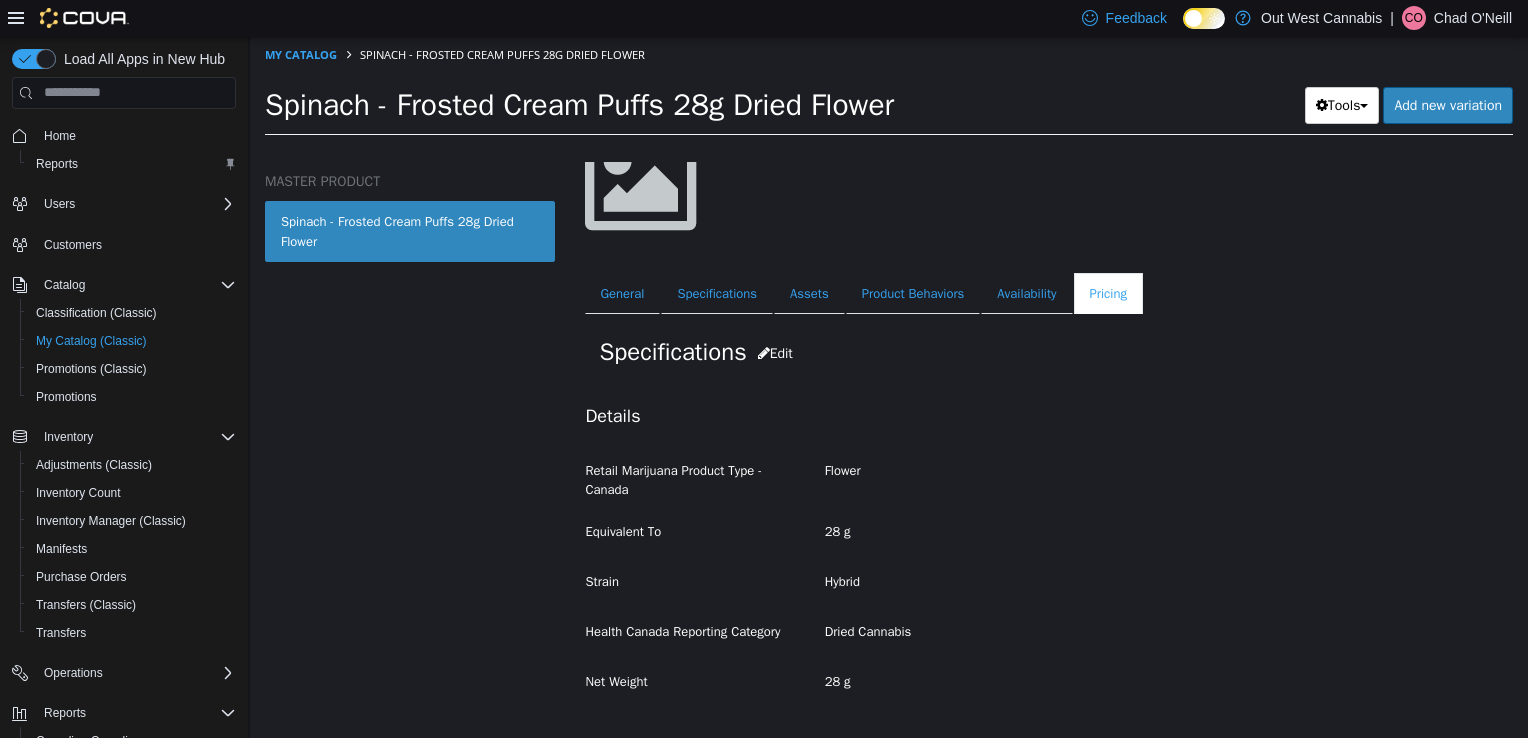 scroll, scrollTop: 14, scrollLeft: 0, axis: vertical 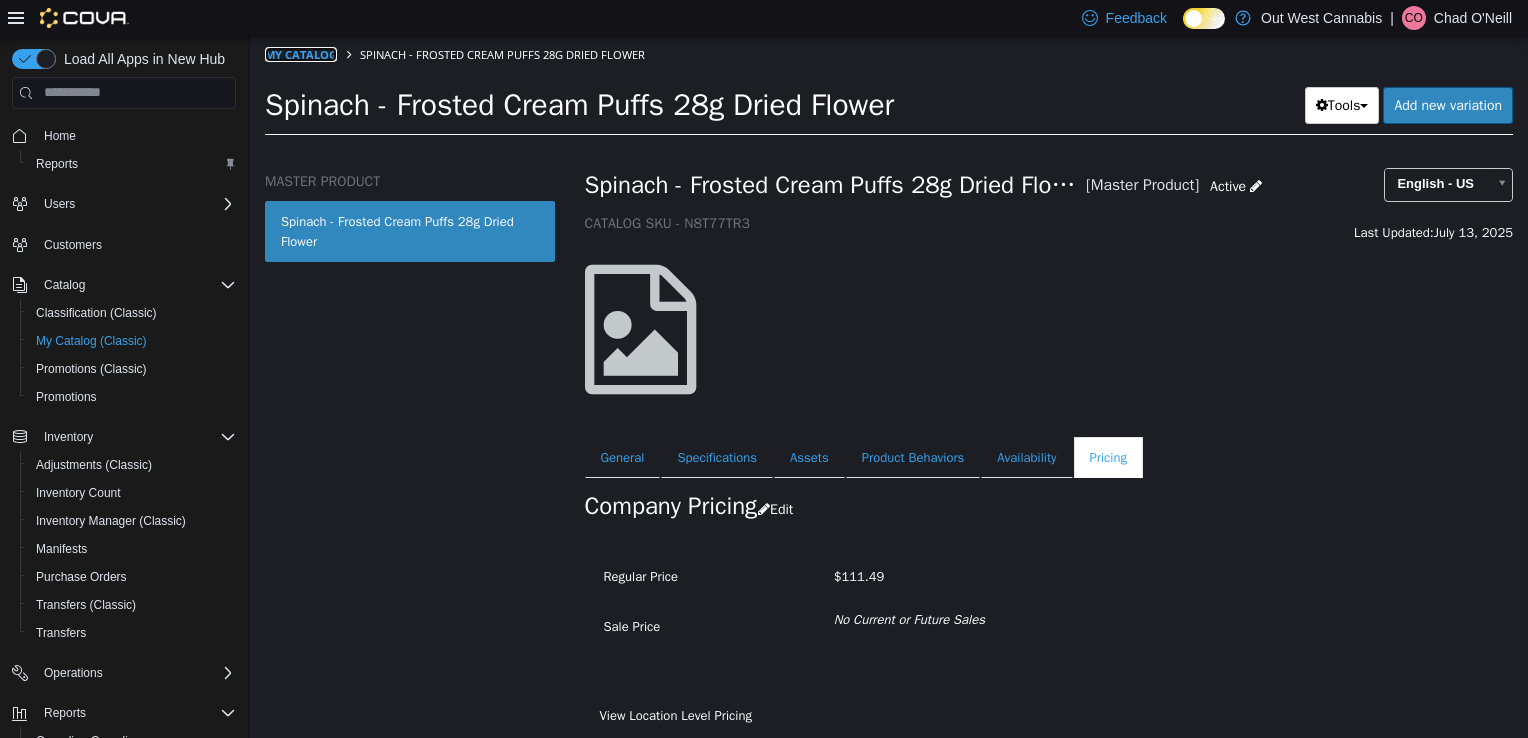 click on "My Catalog" at bounding box center (301, 53) 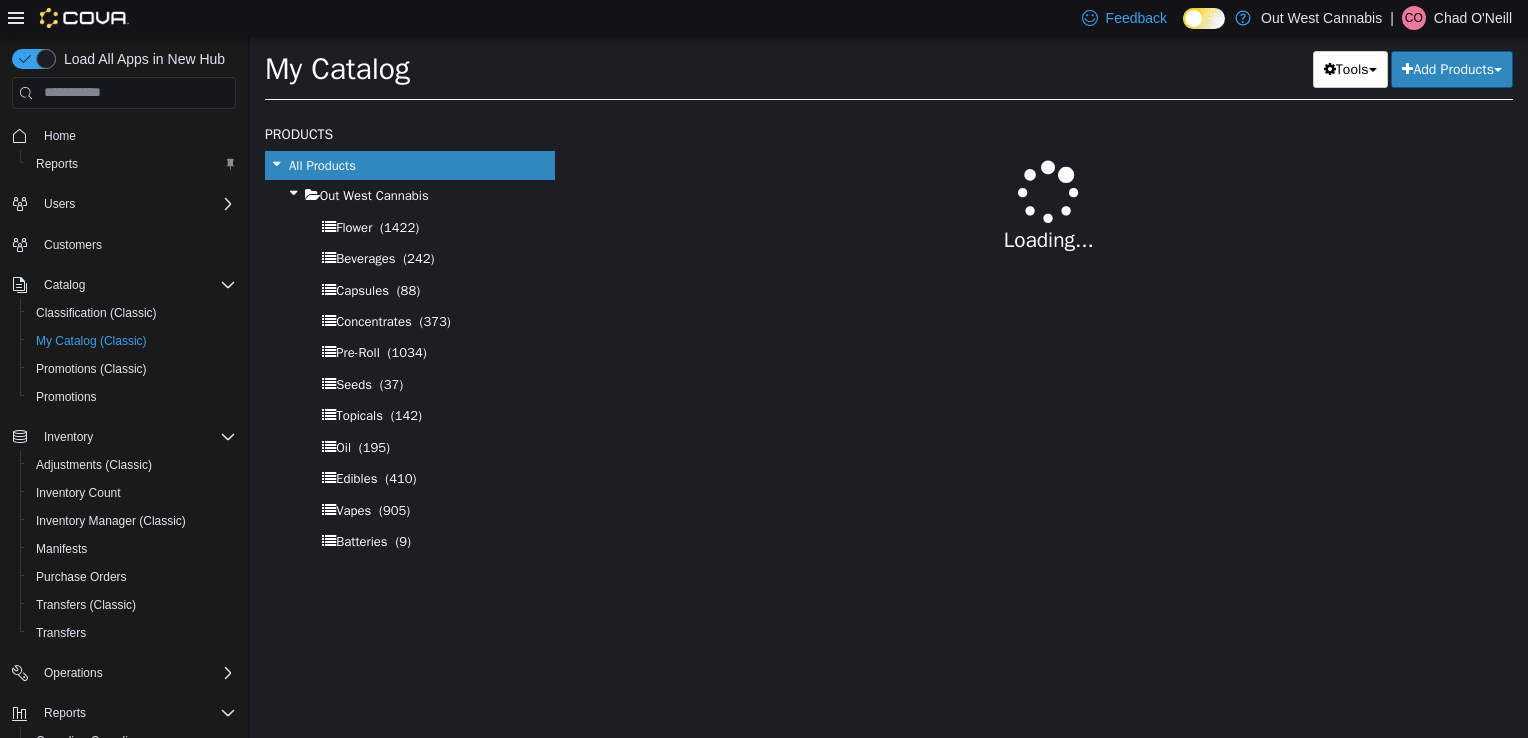 select on "**********" 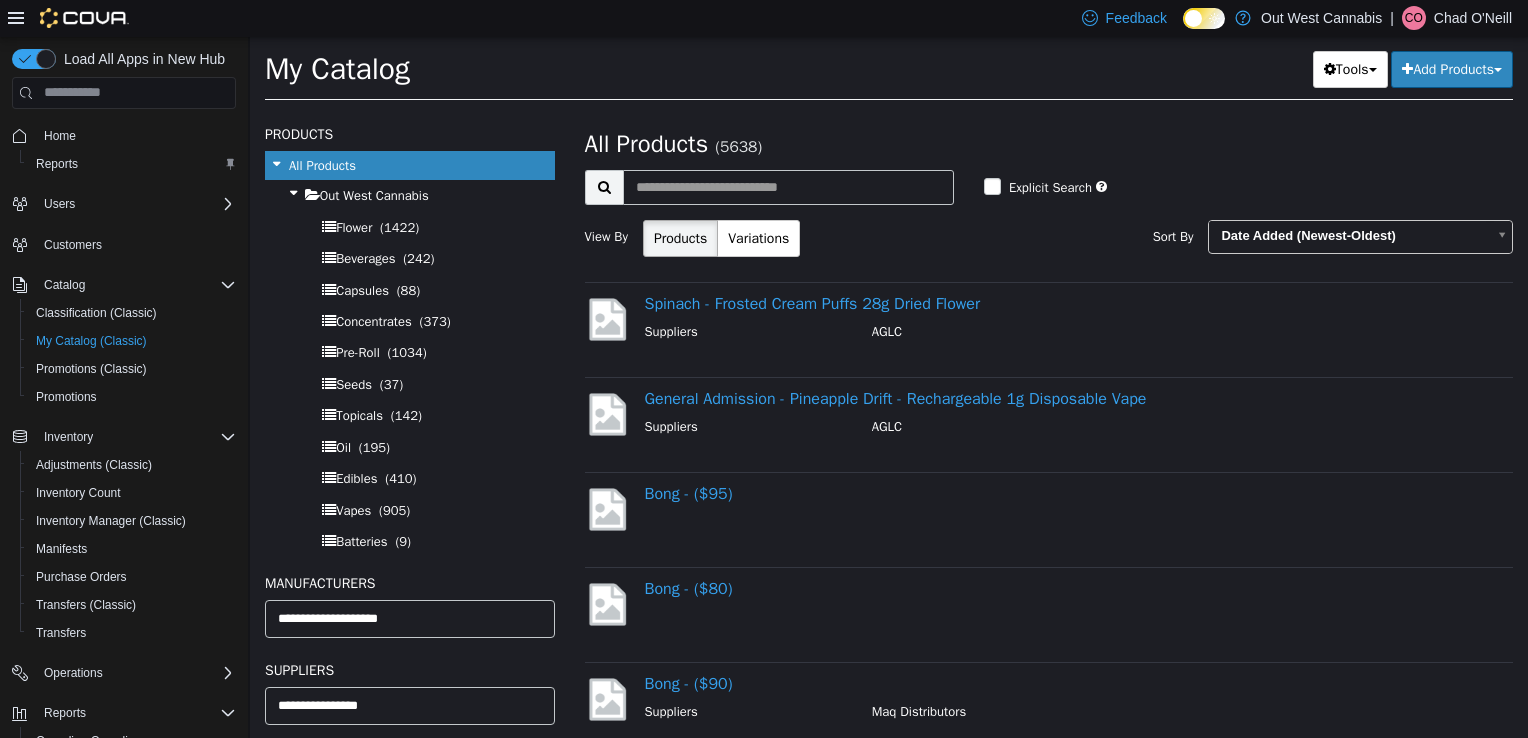 click on "Add Products" at bounding box center (1452, 68) 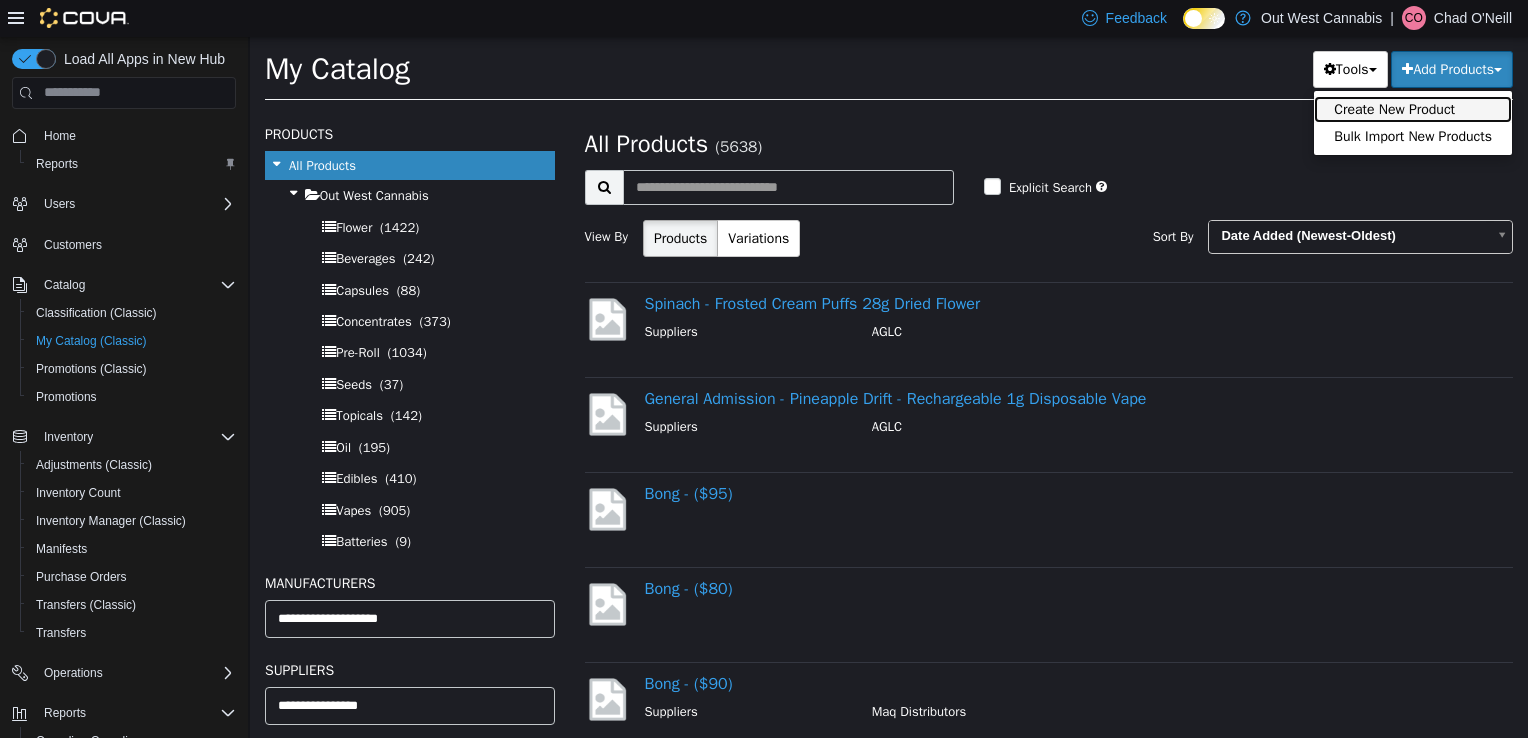click on "Create New Product" at bounding box center (1413, 108) 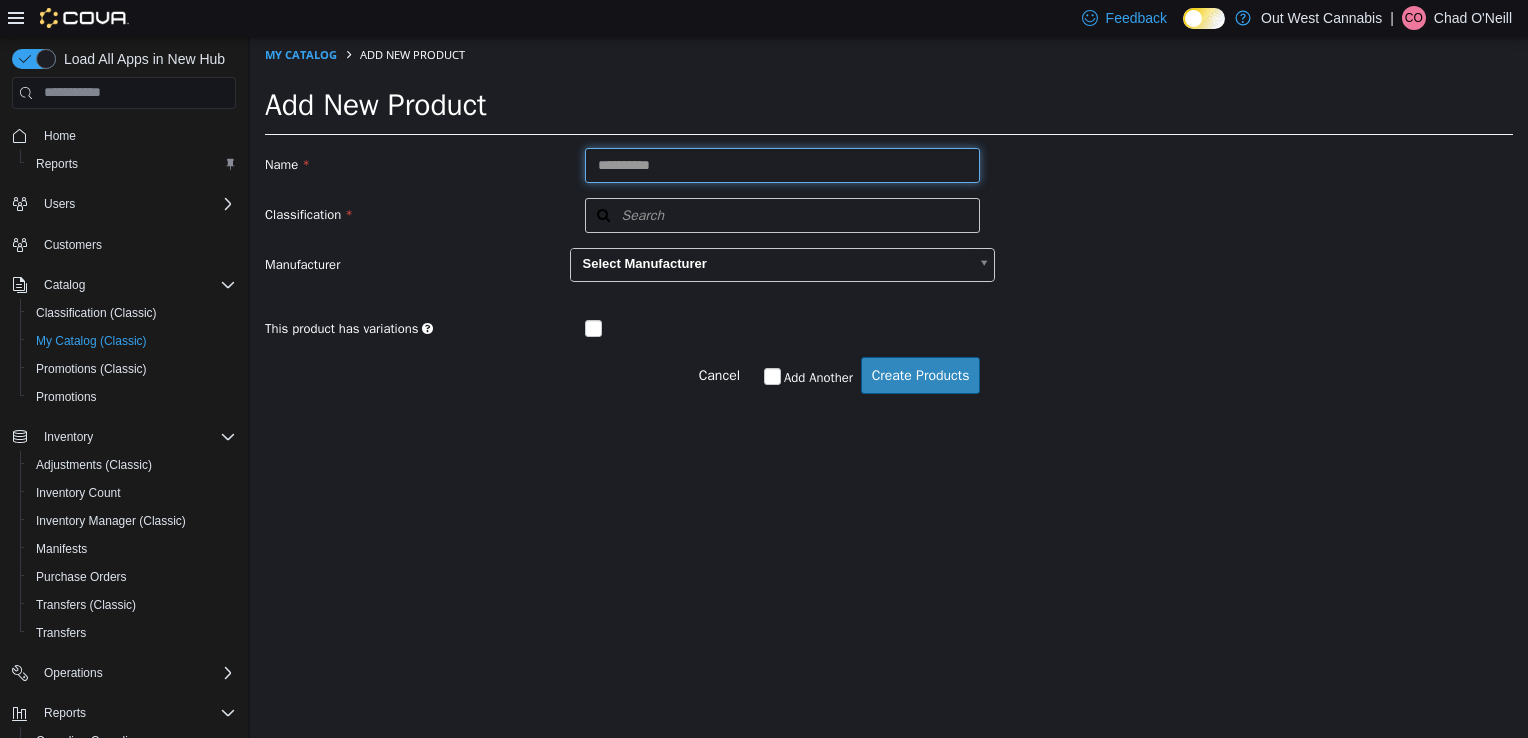 click at bounding box center [783, 164] 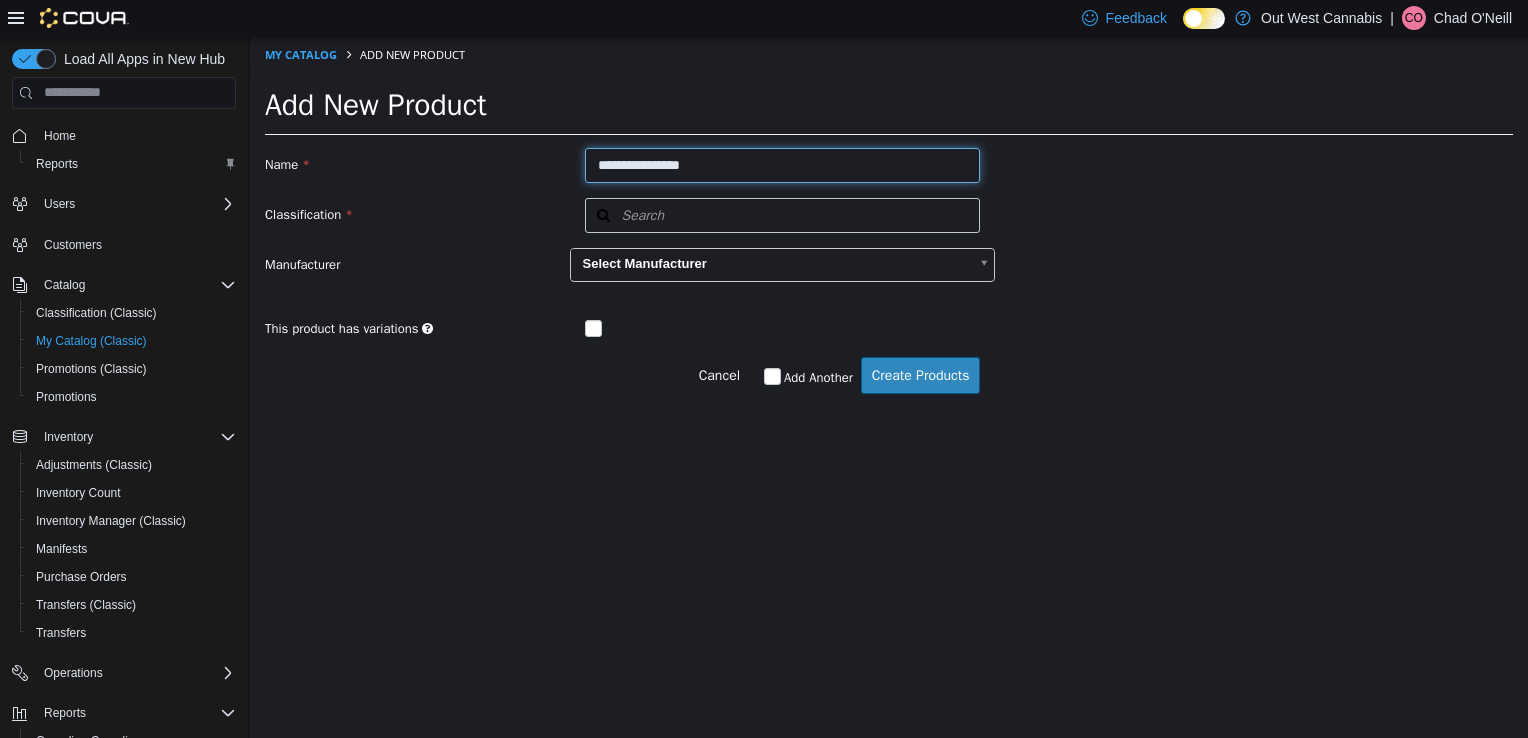 paste on "**********" 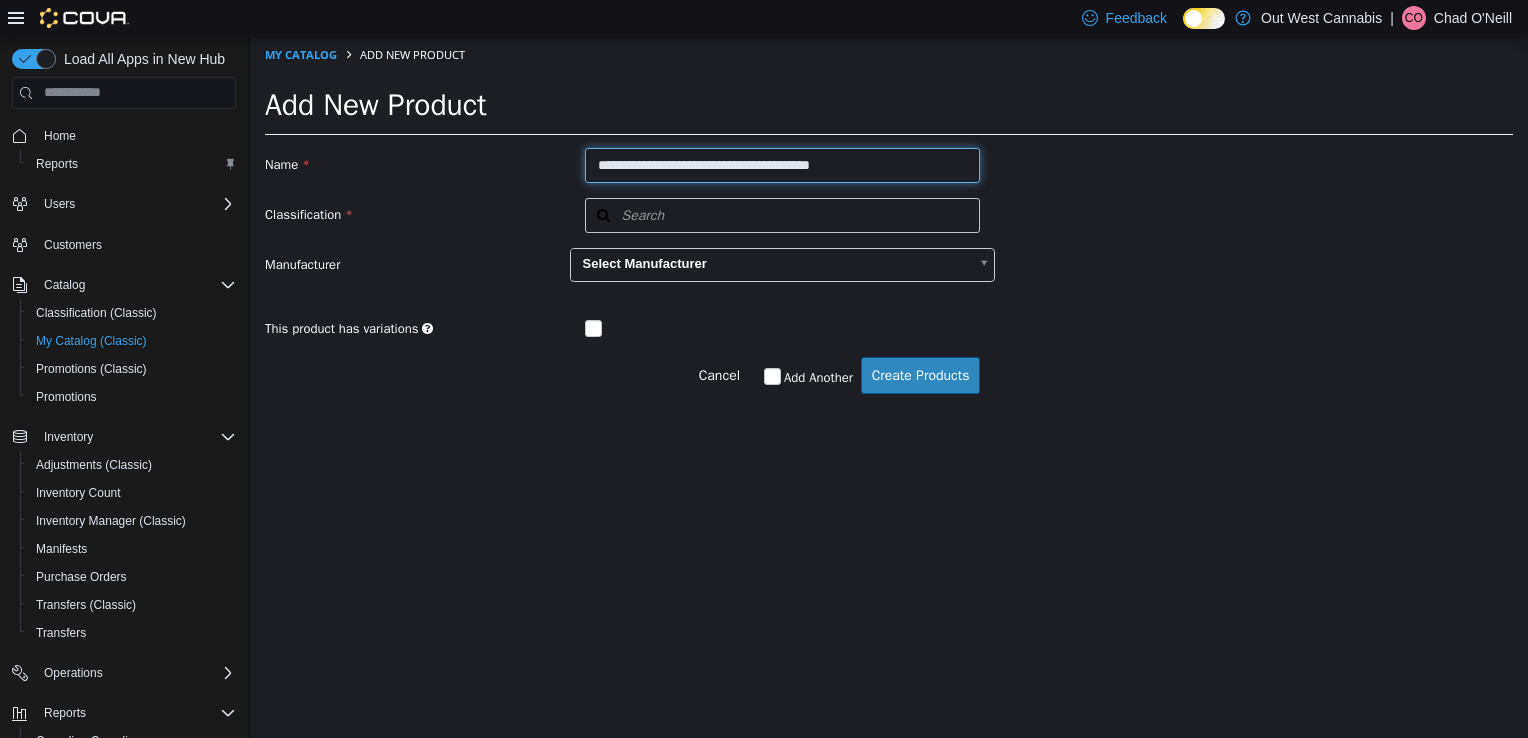 type on "**********" 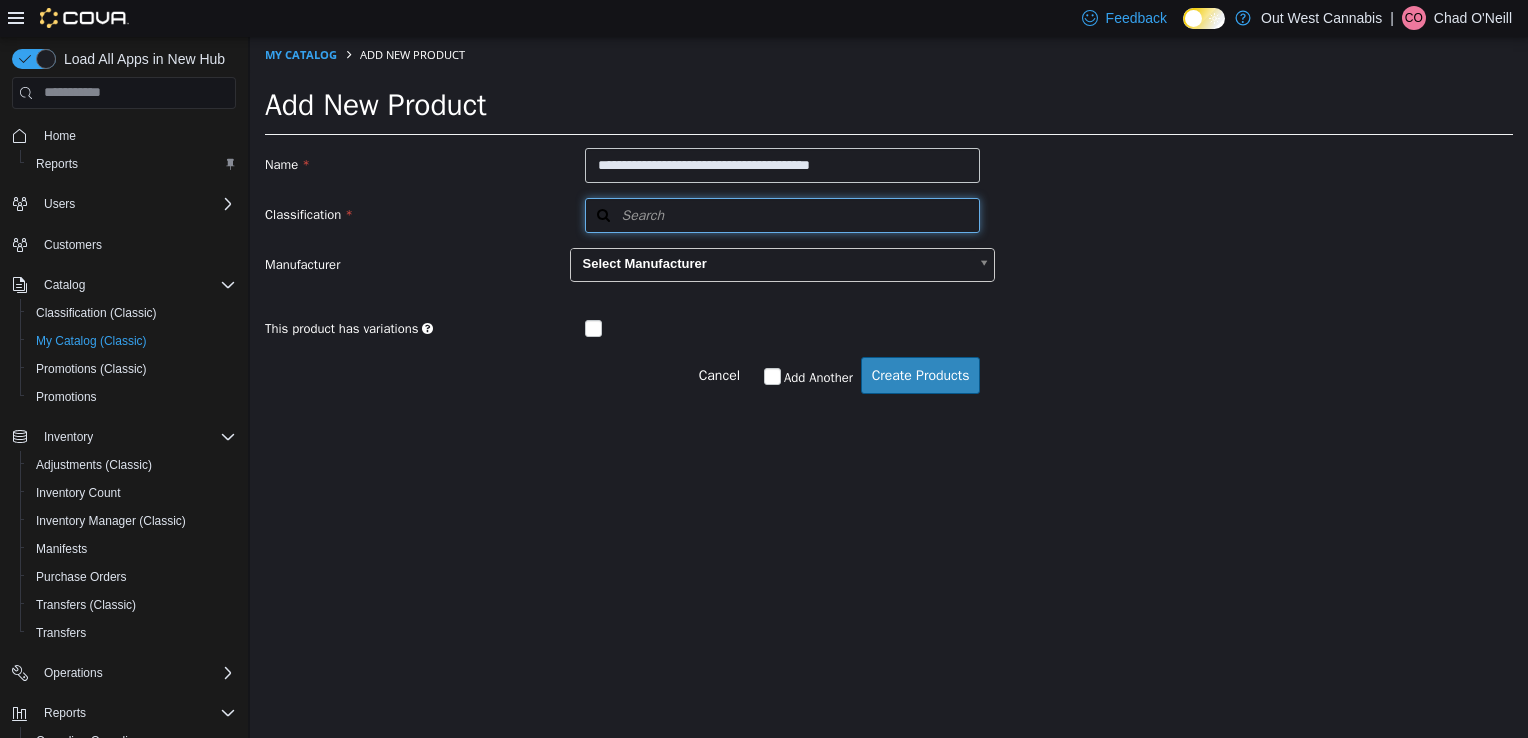 drag, startPoint x: 752, startPoint y: 217, endPoint x: 682, endPoint y: 235, distance: 72.277245 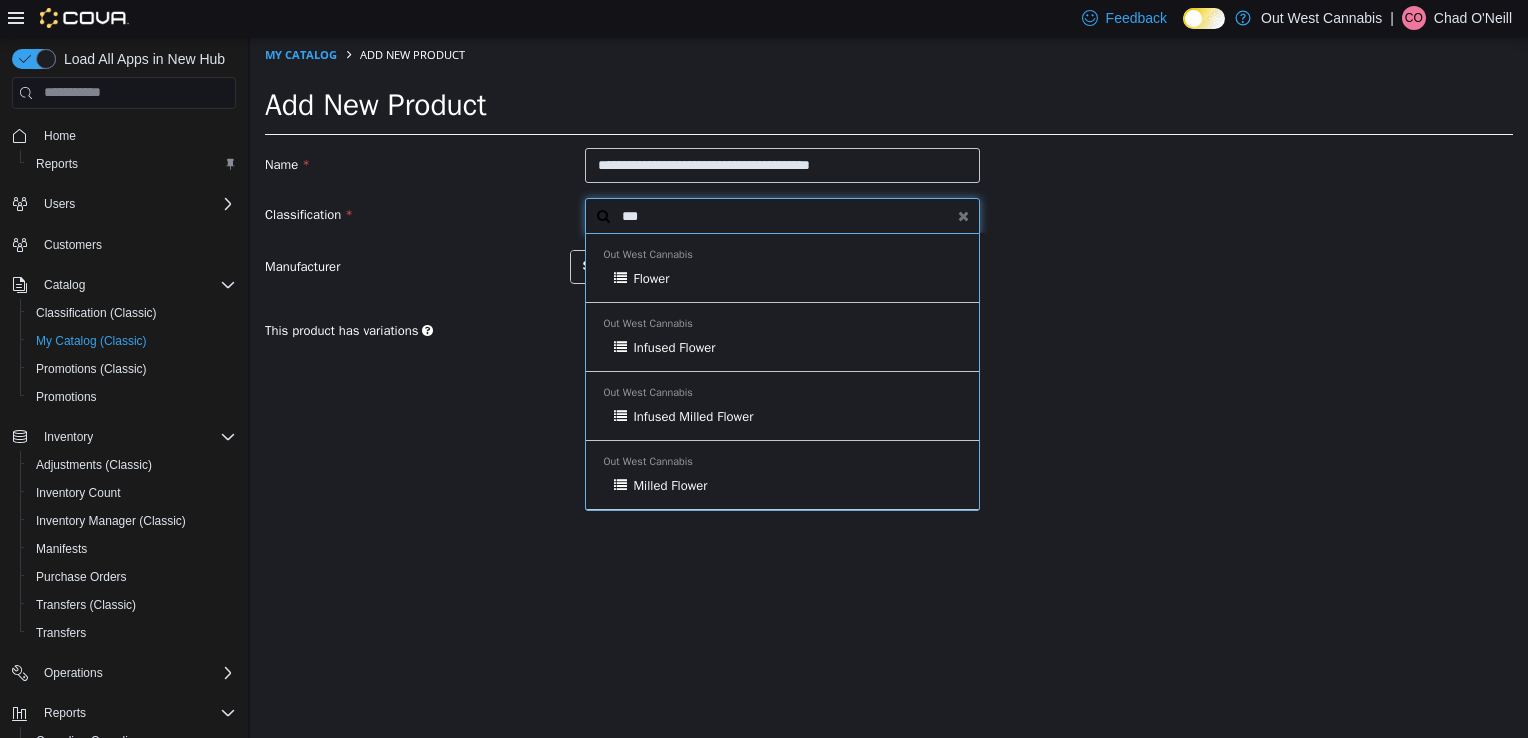 type on "***" 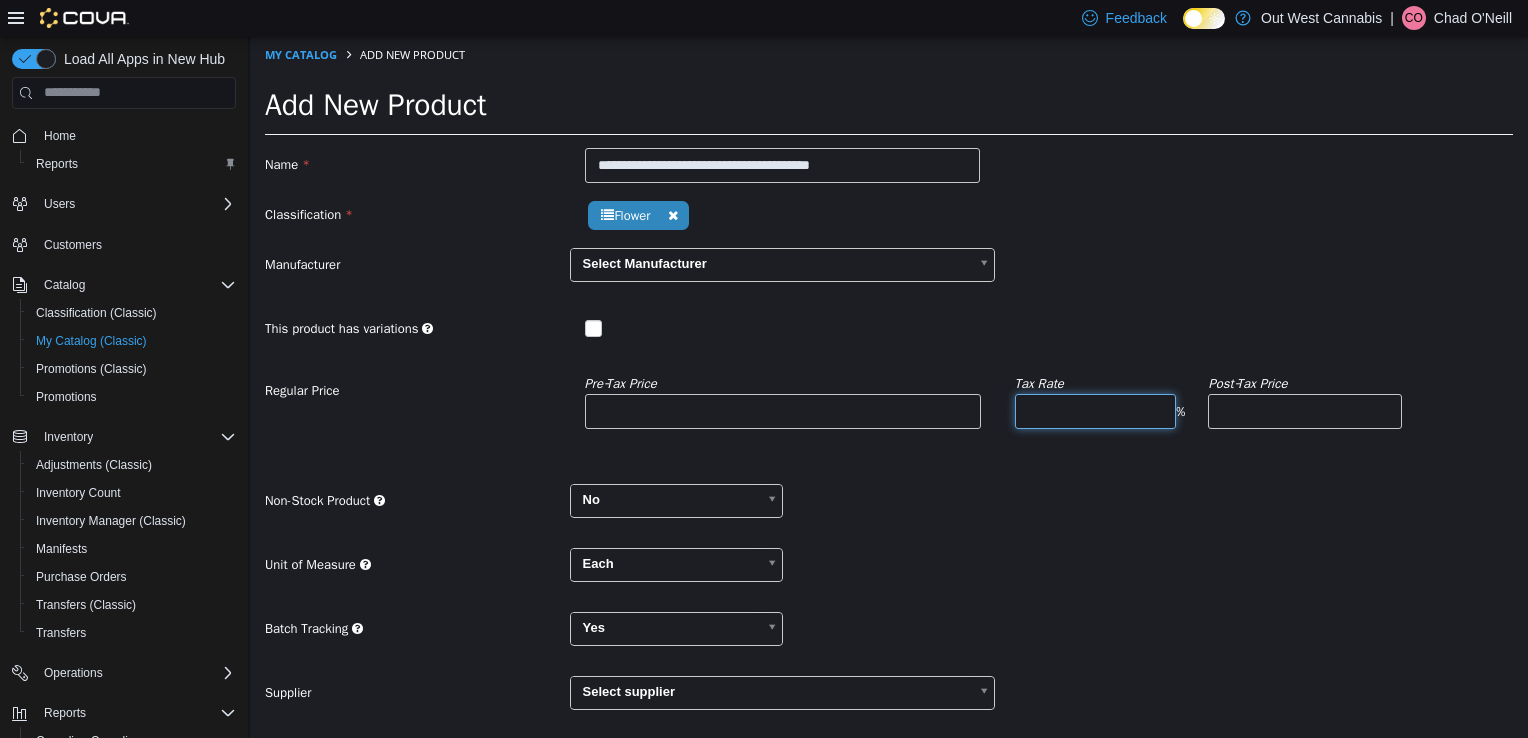 type on "*" 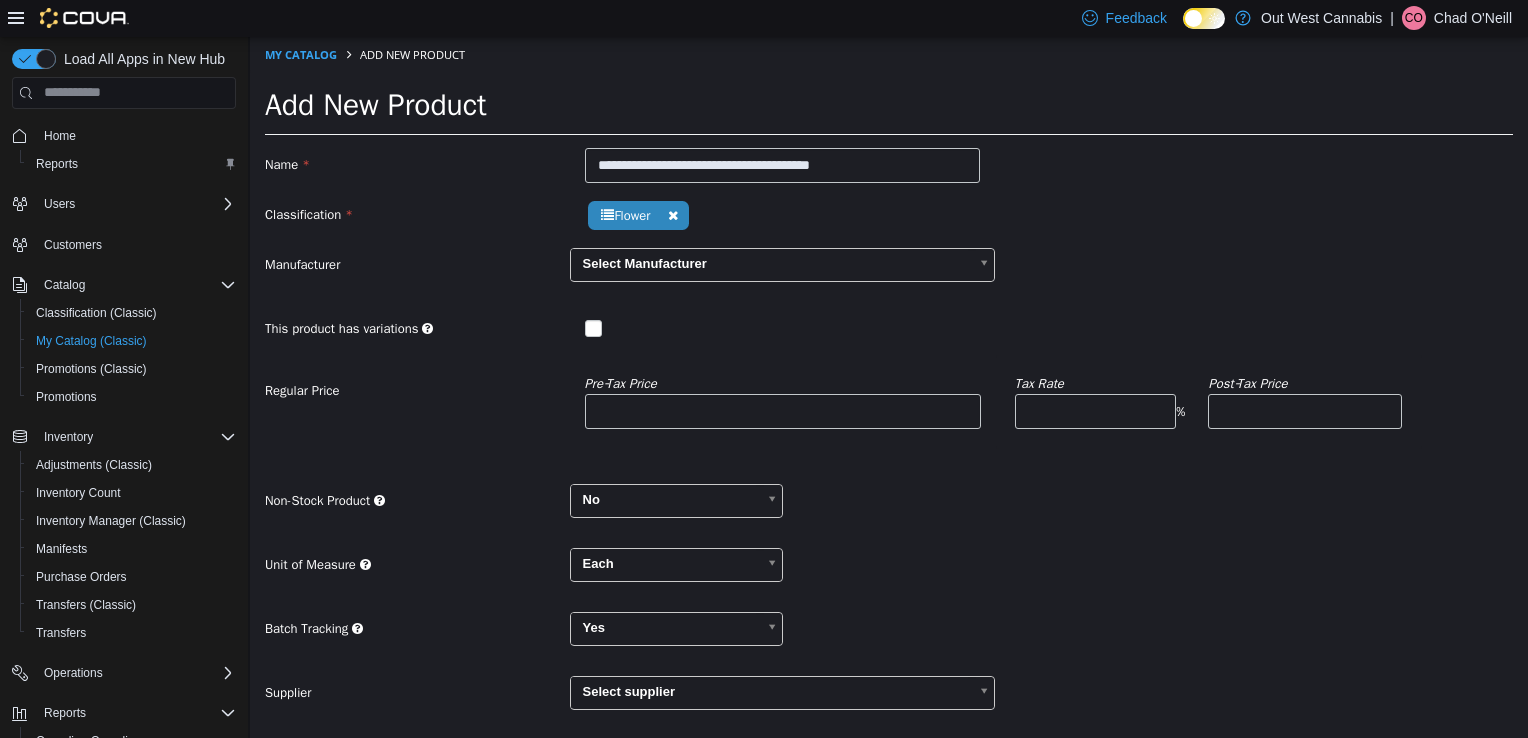 click on "Pre‑Tax Price Tax Rate * % Post‑Tax Price" at bounding box center (996, 411) 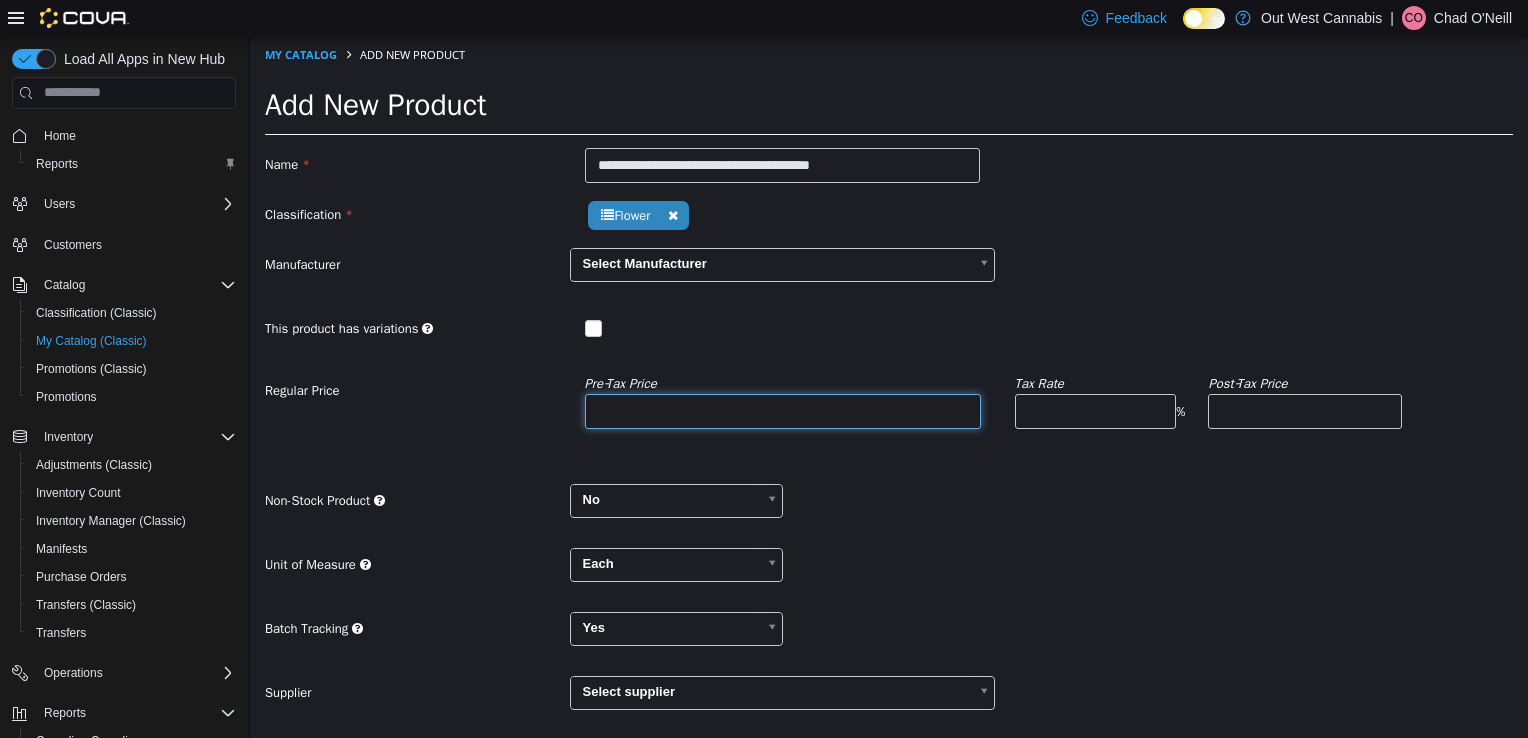 click at bounding box center (783, 410) 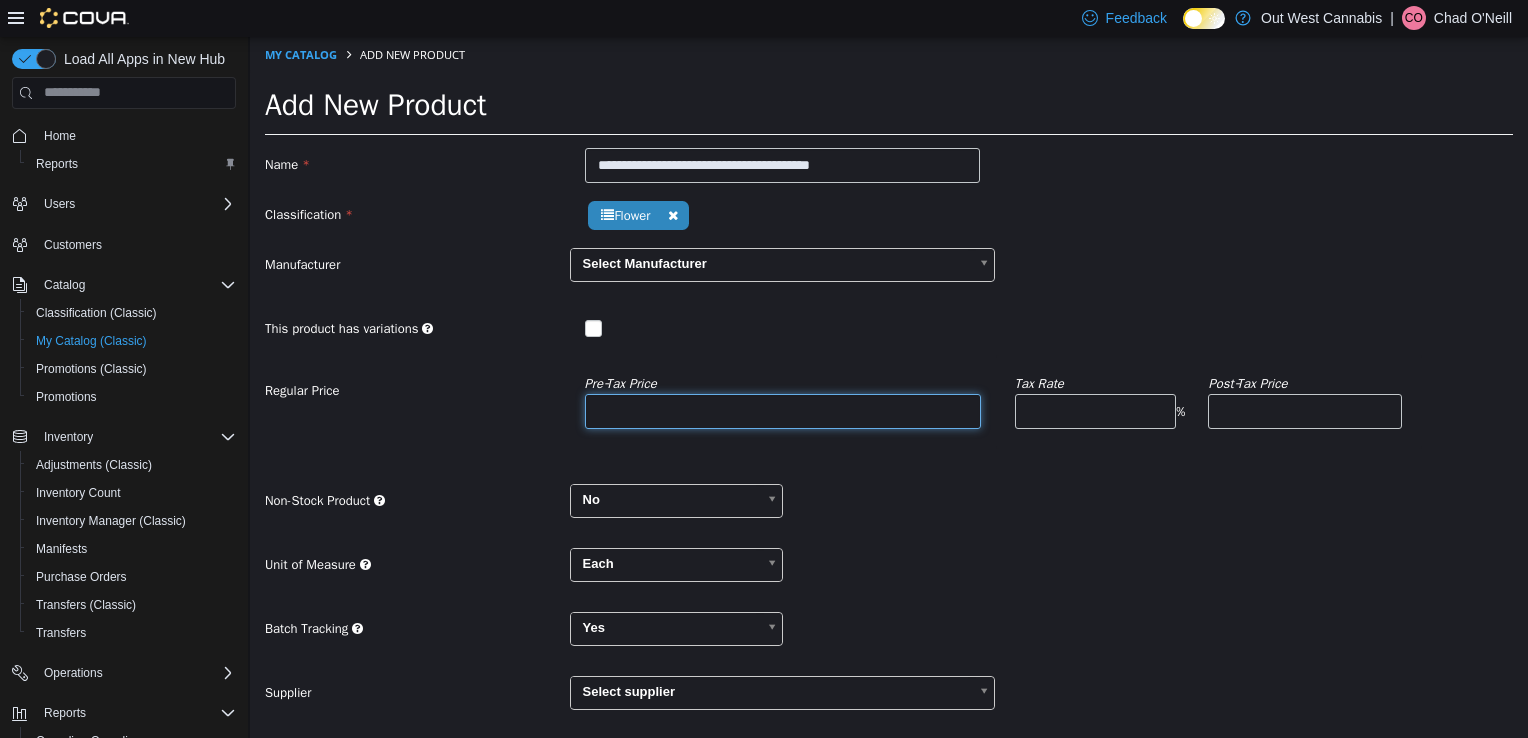 type on "*" 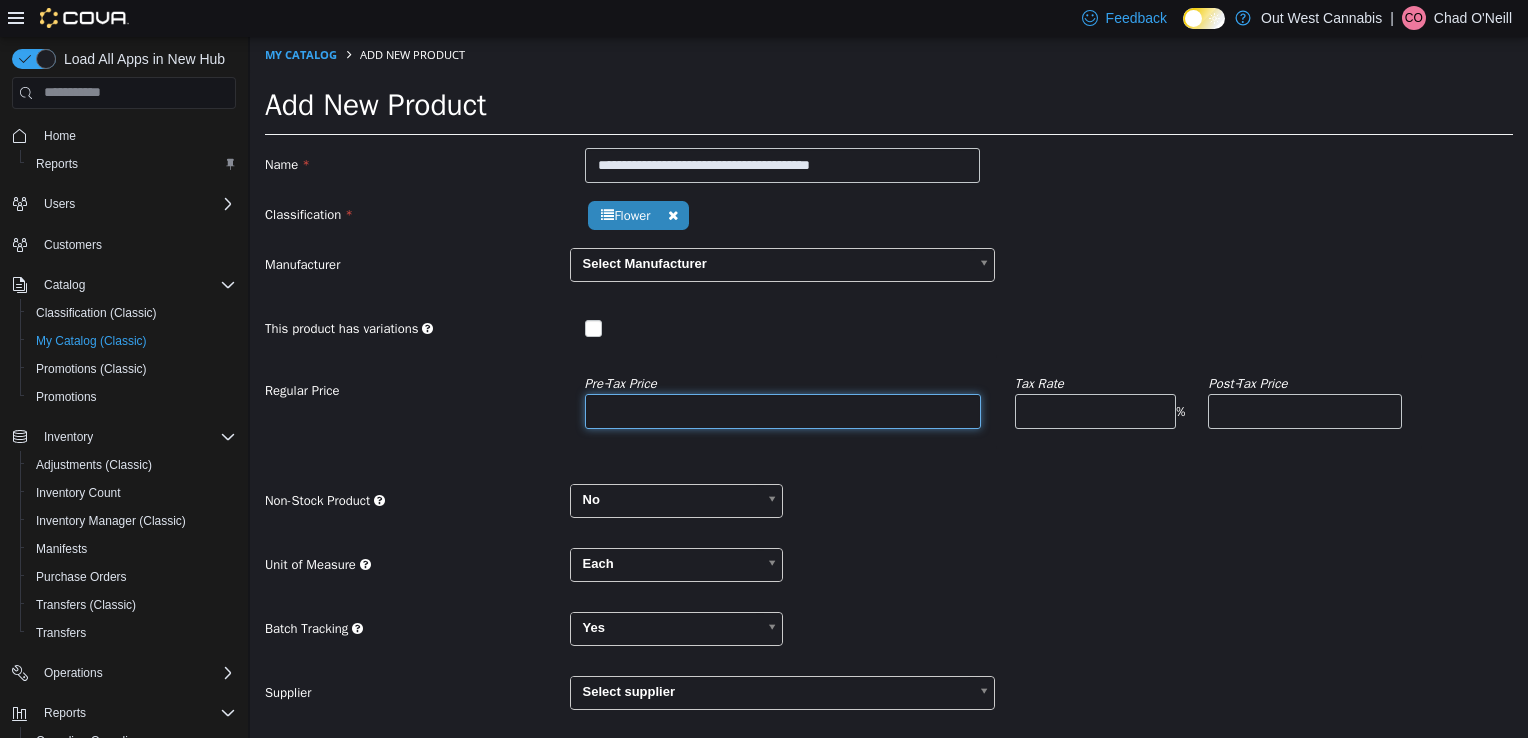 type on "***" 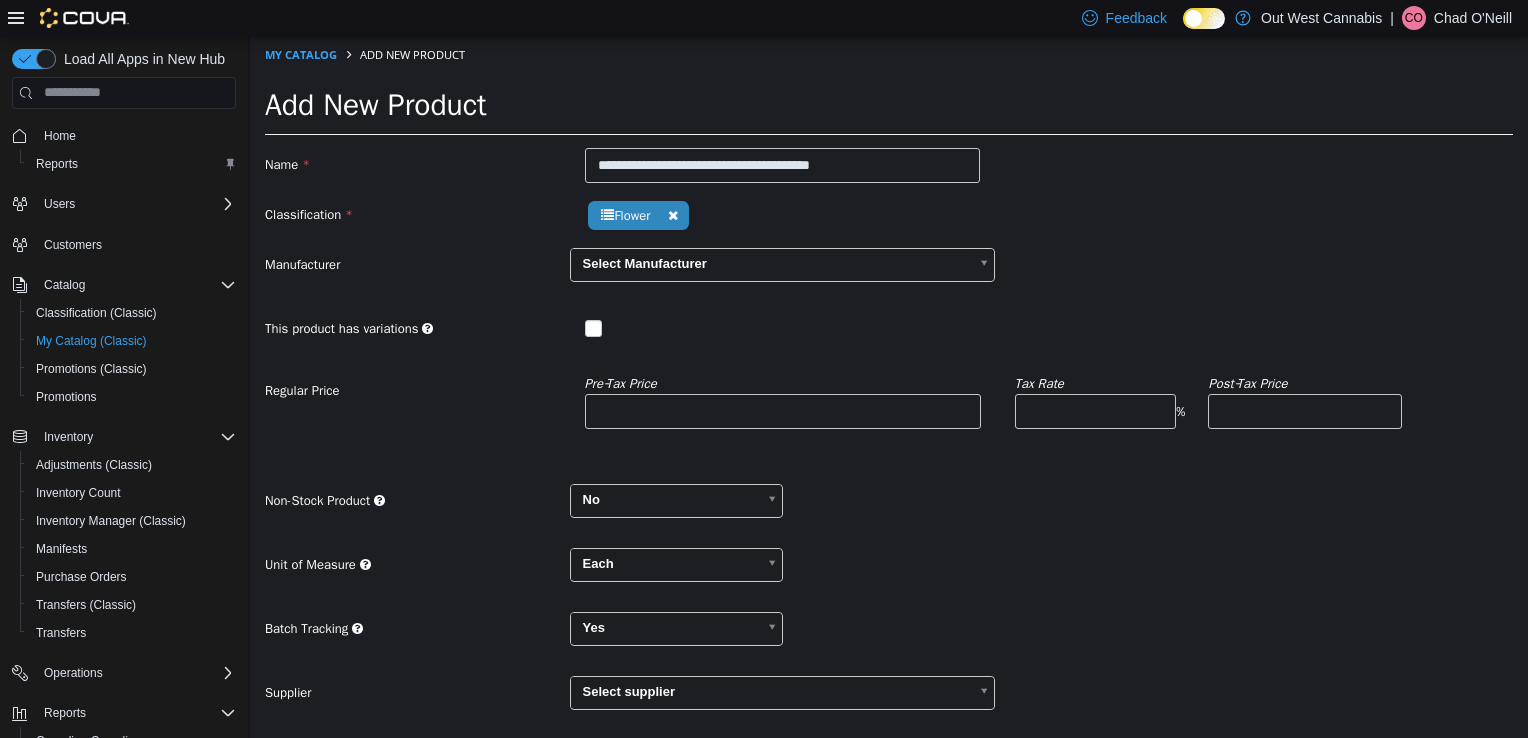 click on "**********" at bounding box center (889, 614) 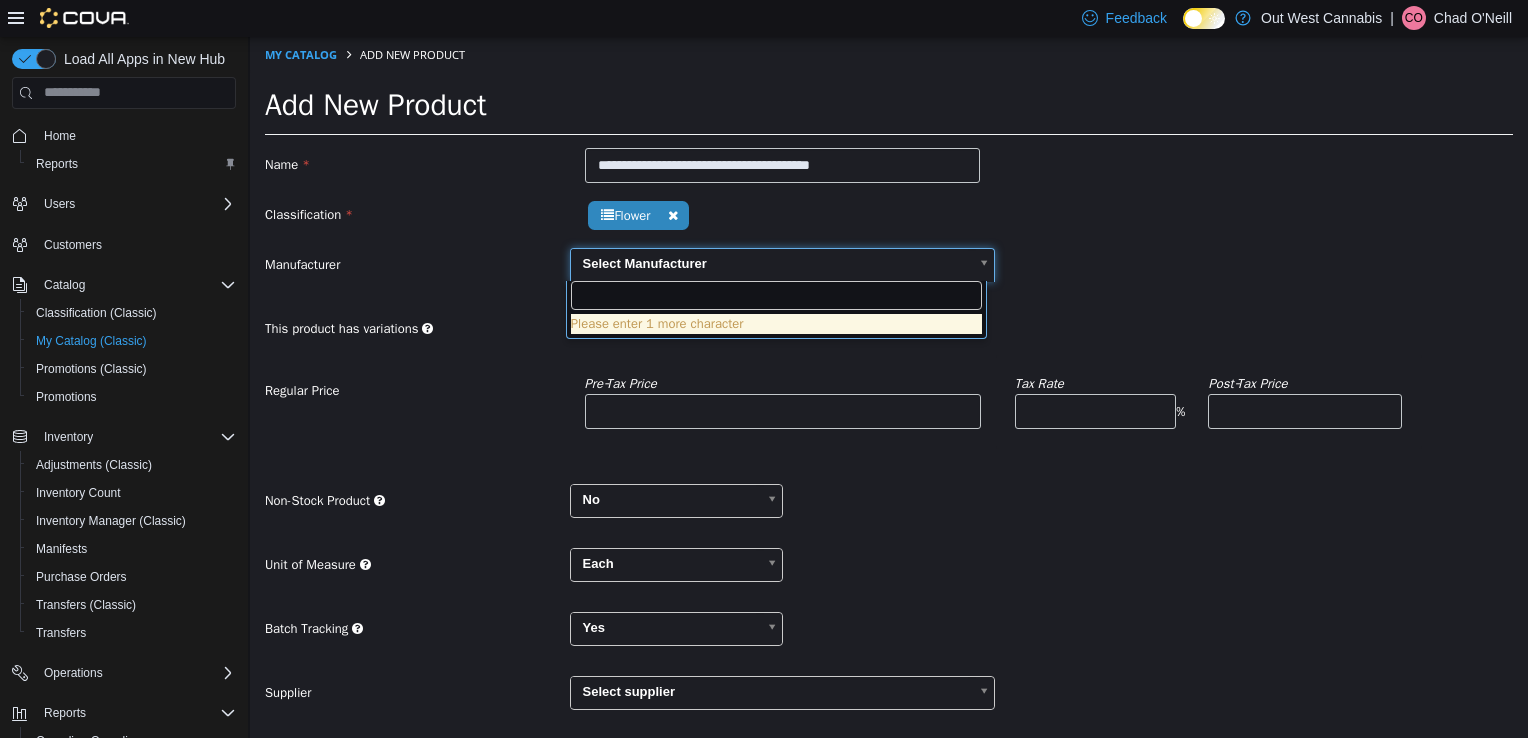 click on "**********" at bounding box center [889, 491] 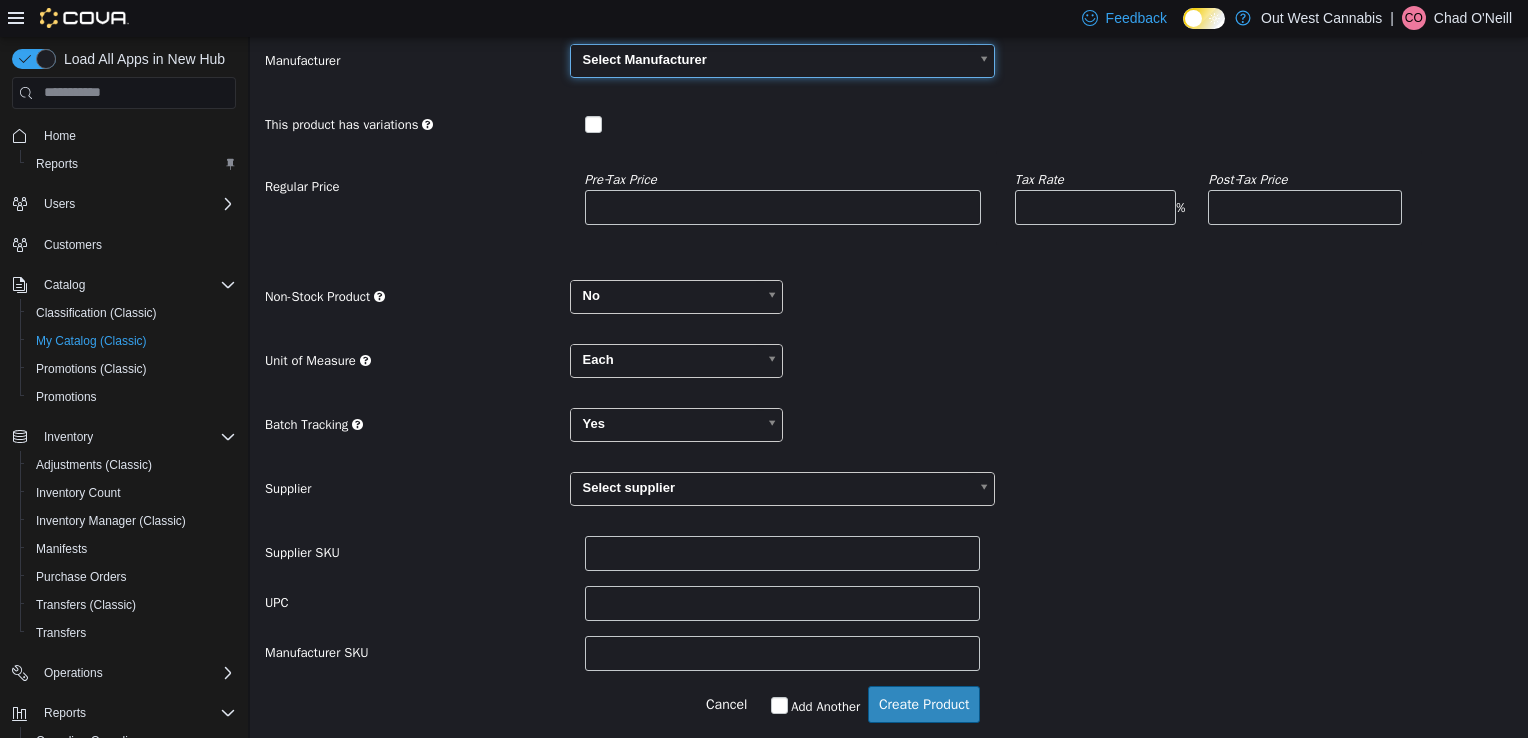 scroll, scrollTop: 209, scrollLeft: 0, axis: vertical 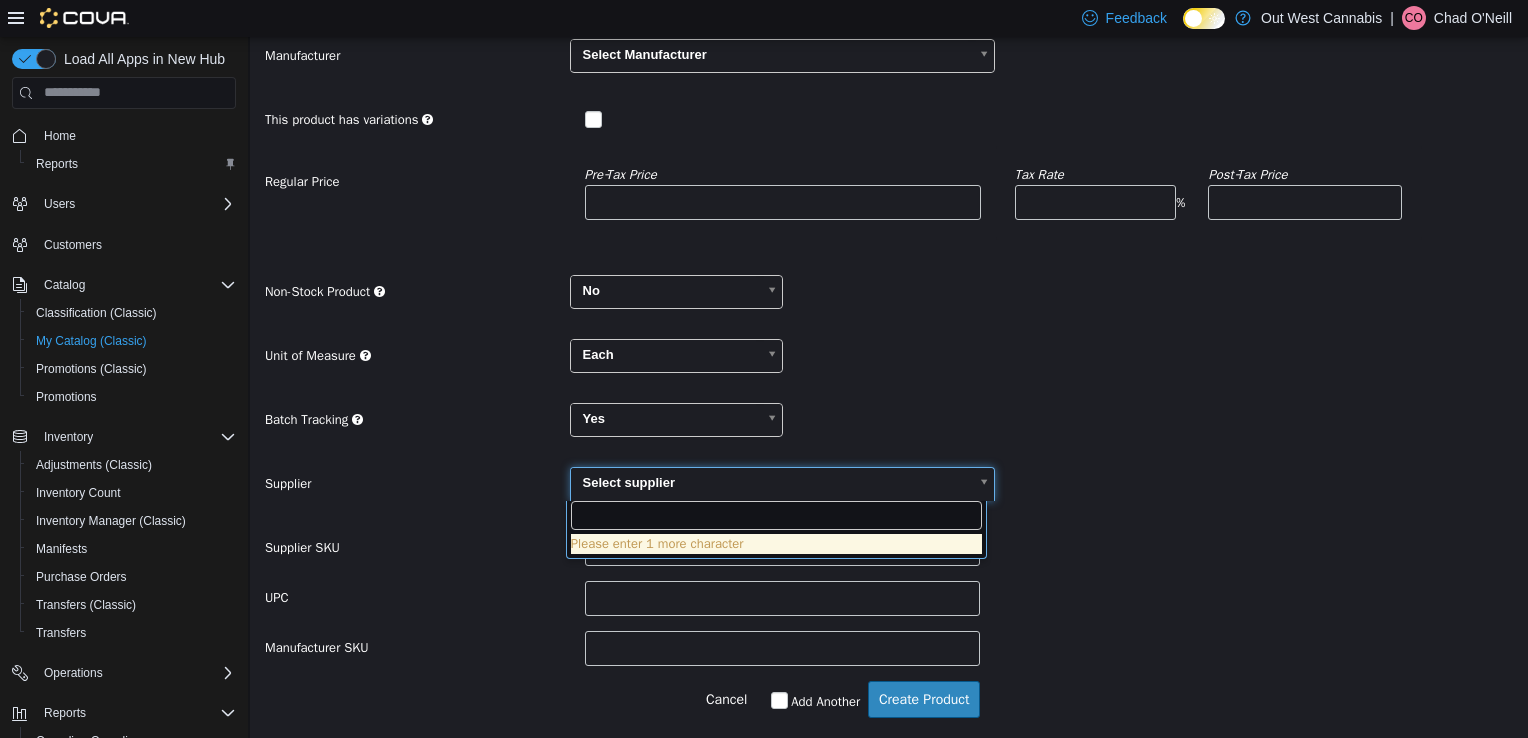 click on "**********" at bounding box center [889, 282] 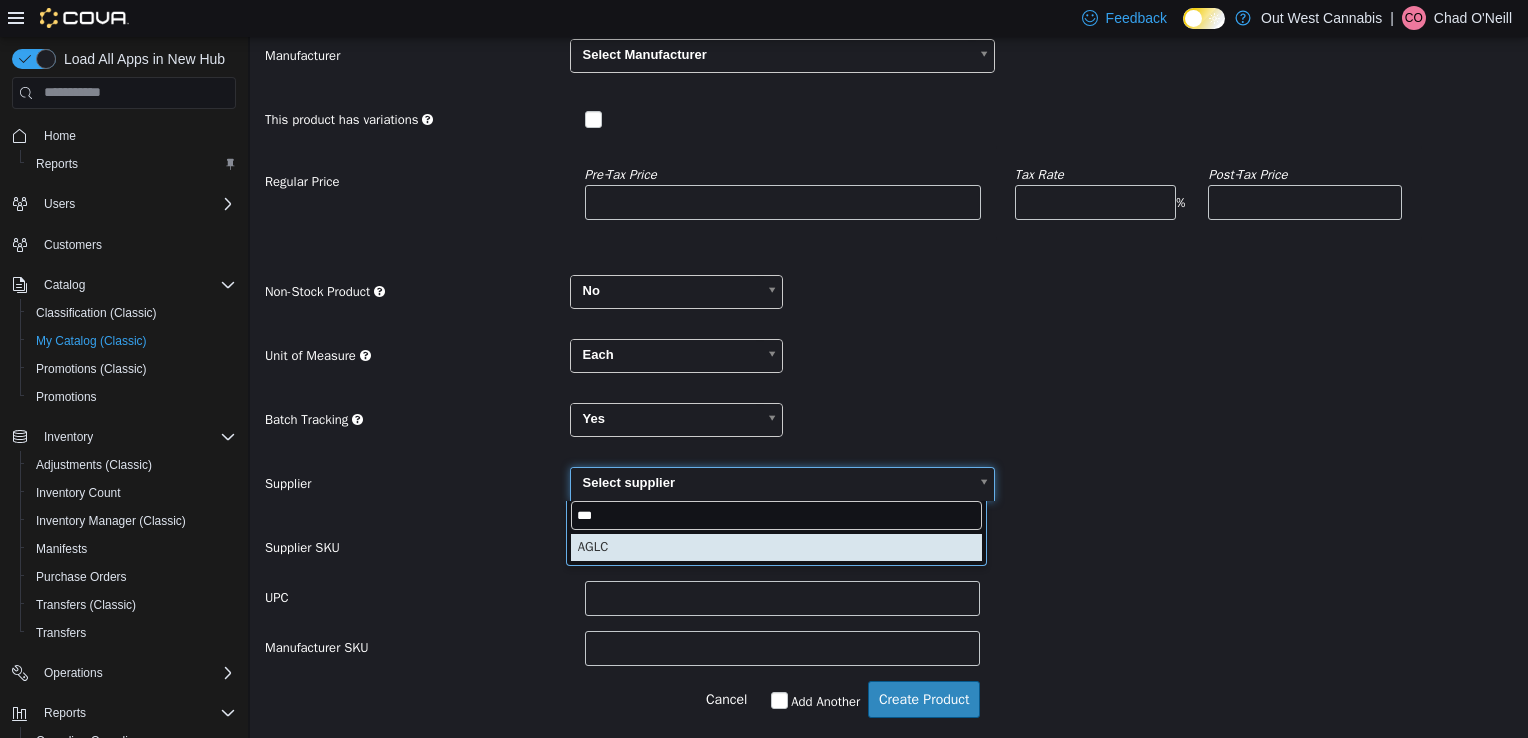 type on "***" 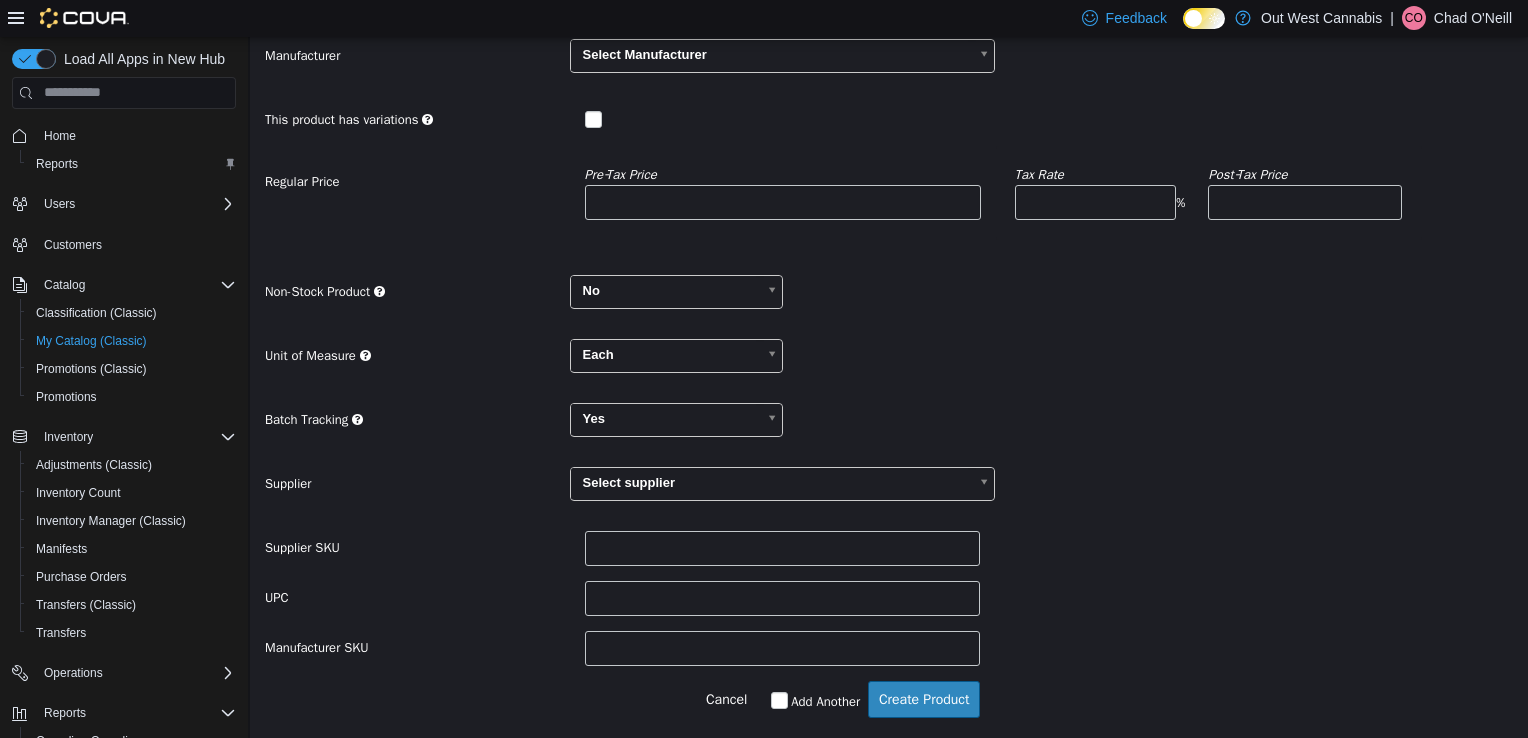 type on "******" 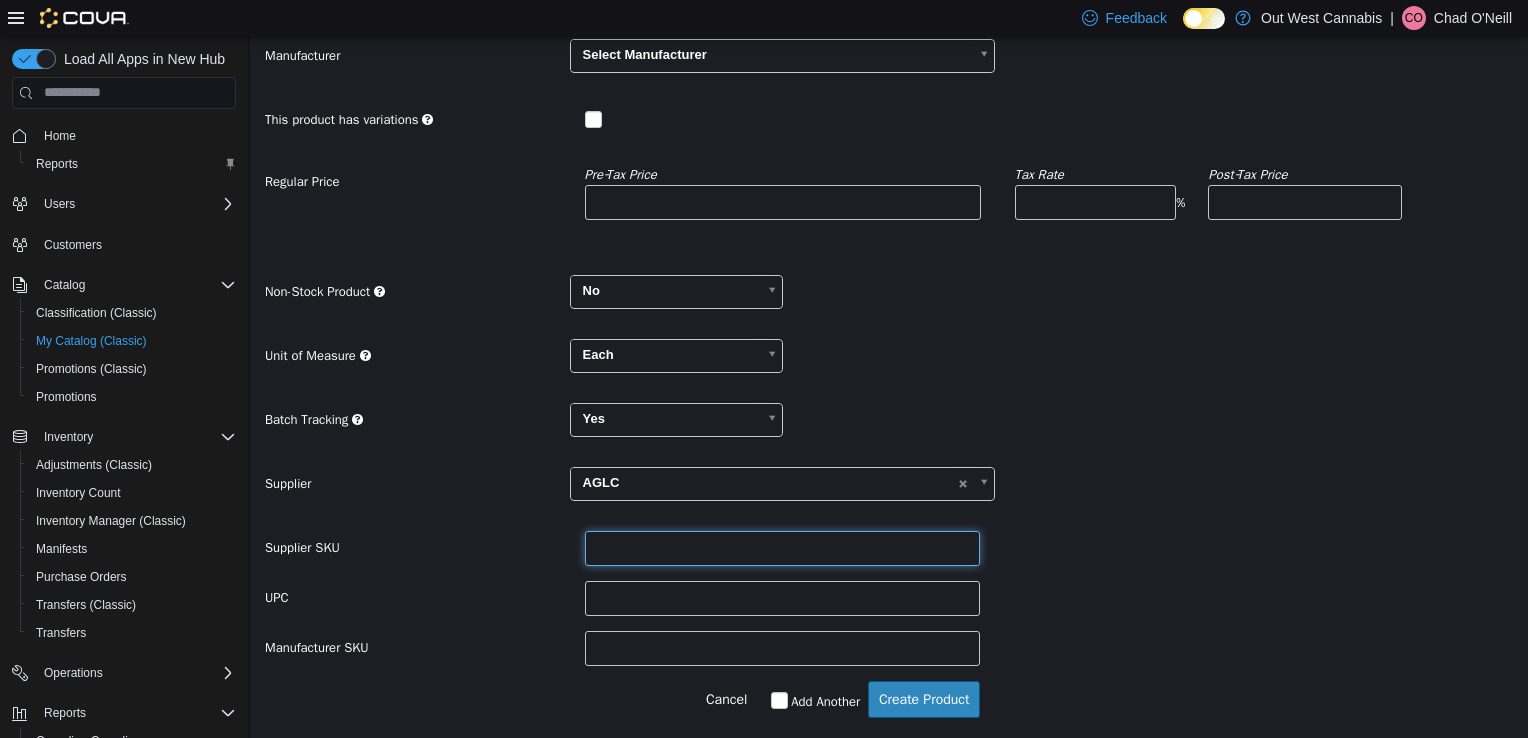 click at bounding box center [783, 547] 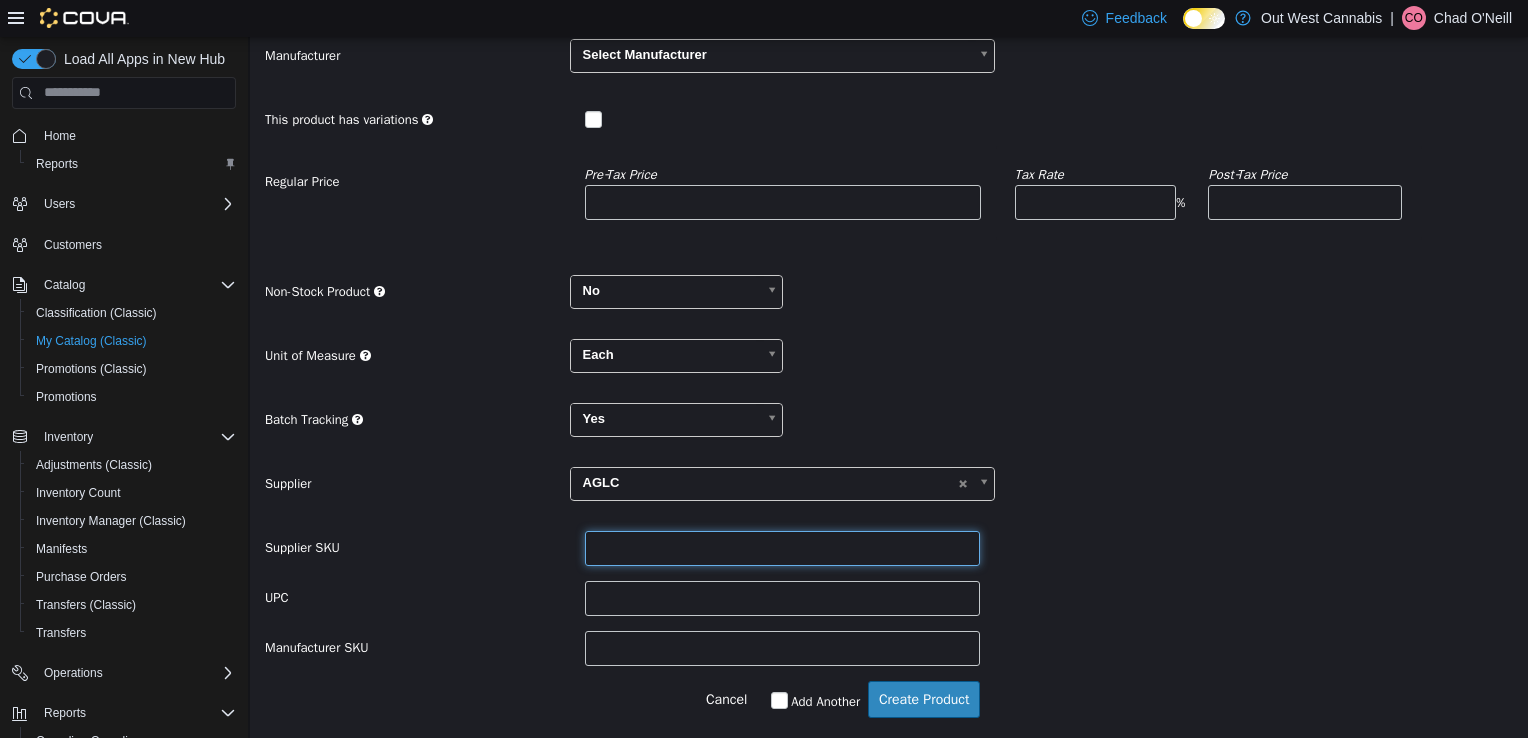 paste on "**********" 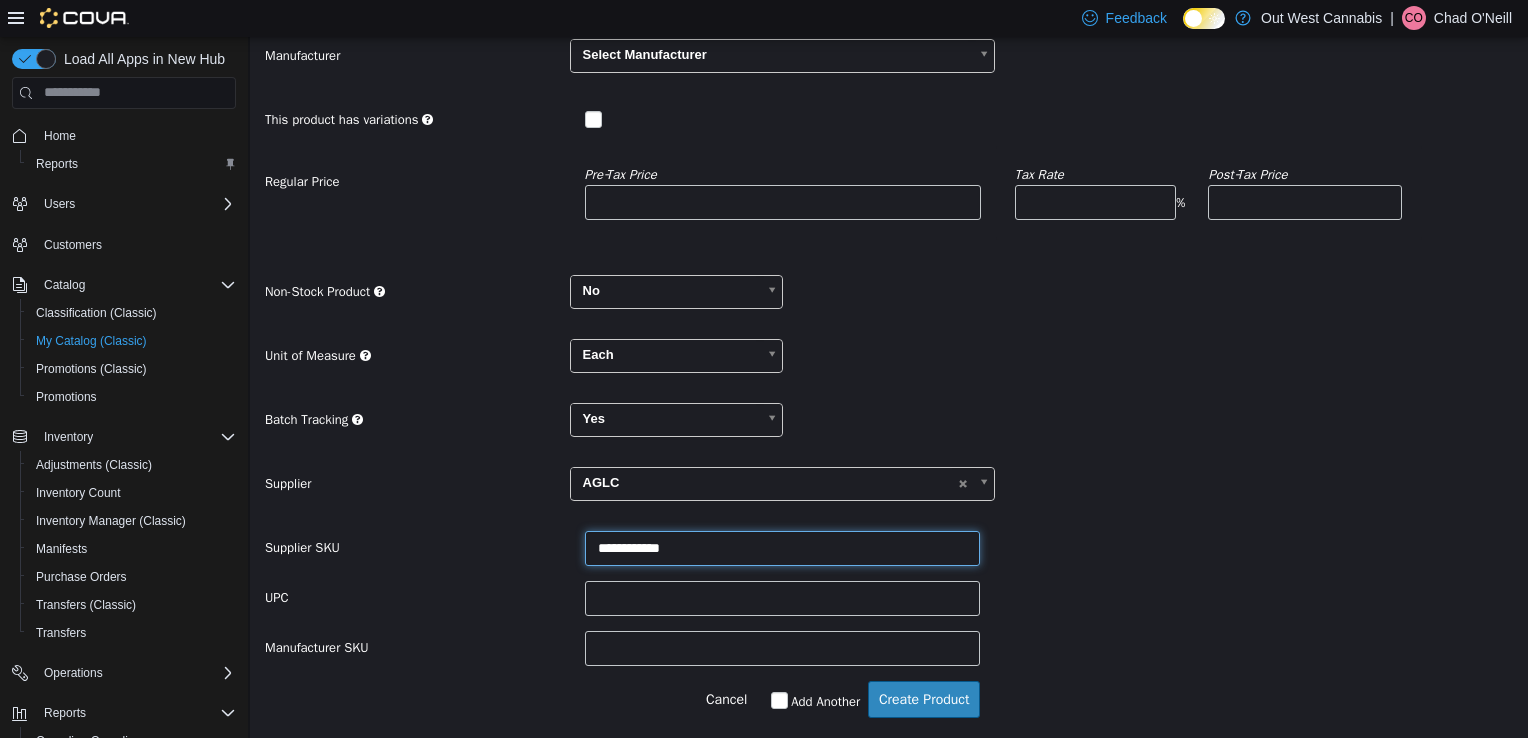 type on "**********" 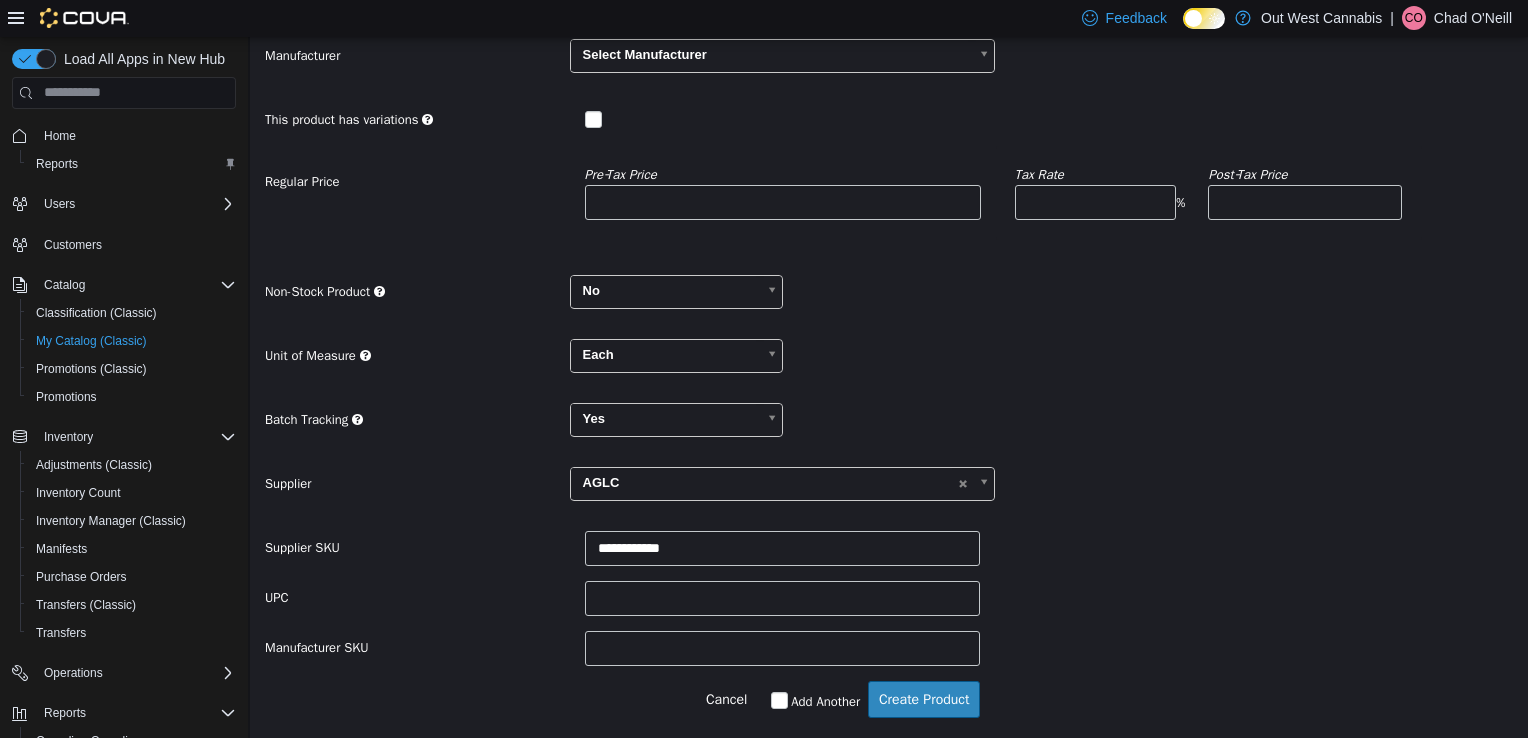 click on "**********" at bounding box center [889, 547] 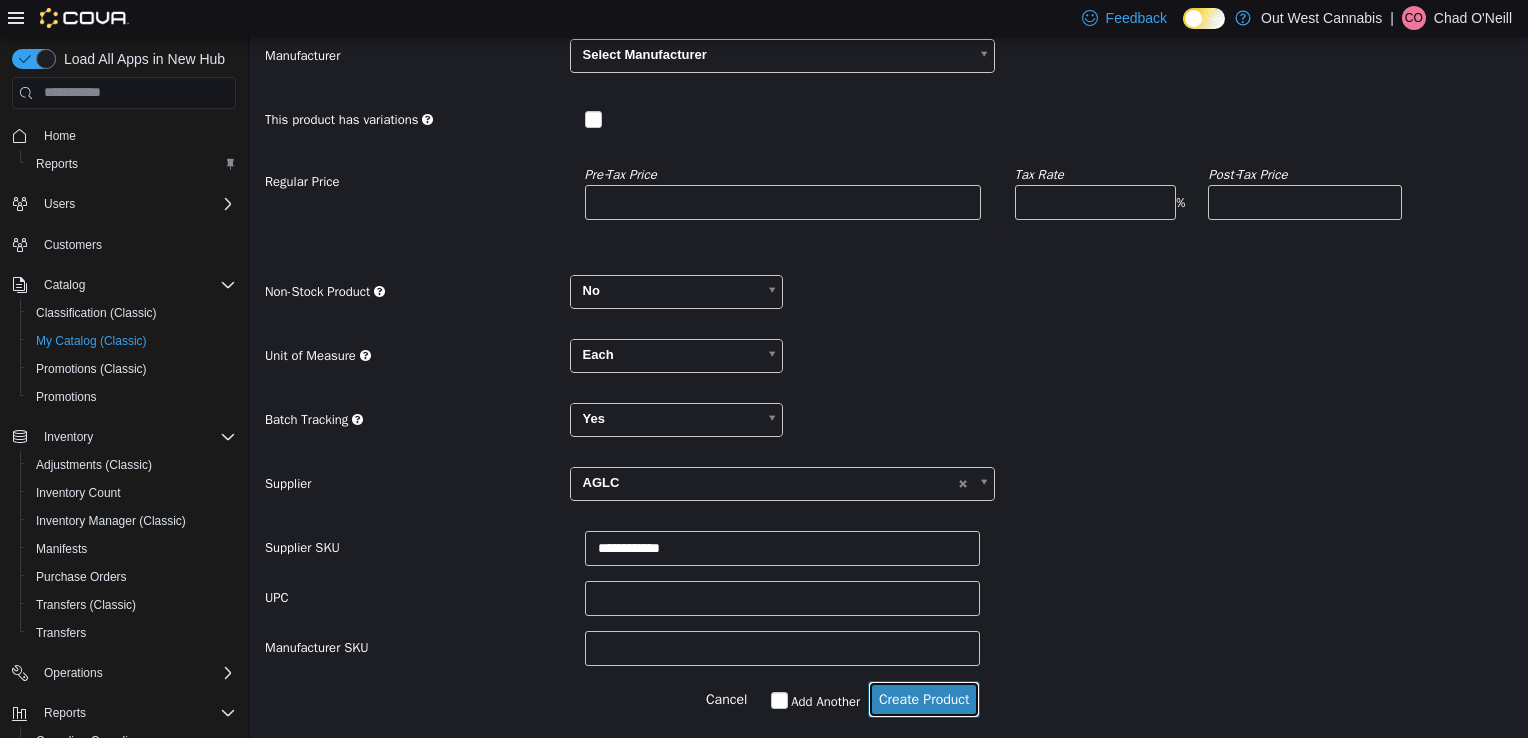 click on "Create Product" at bounding box center [924, 698] 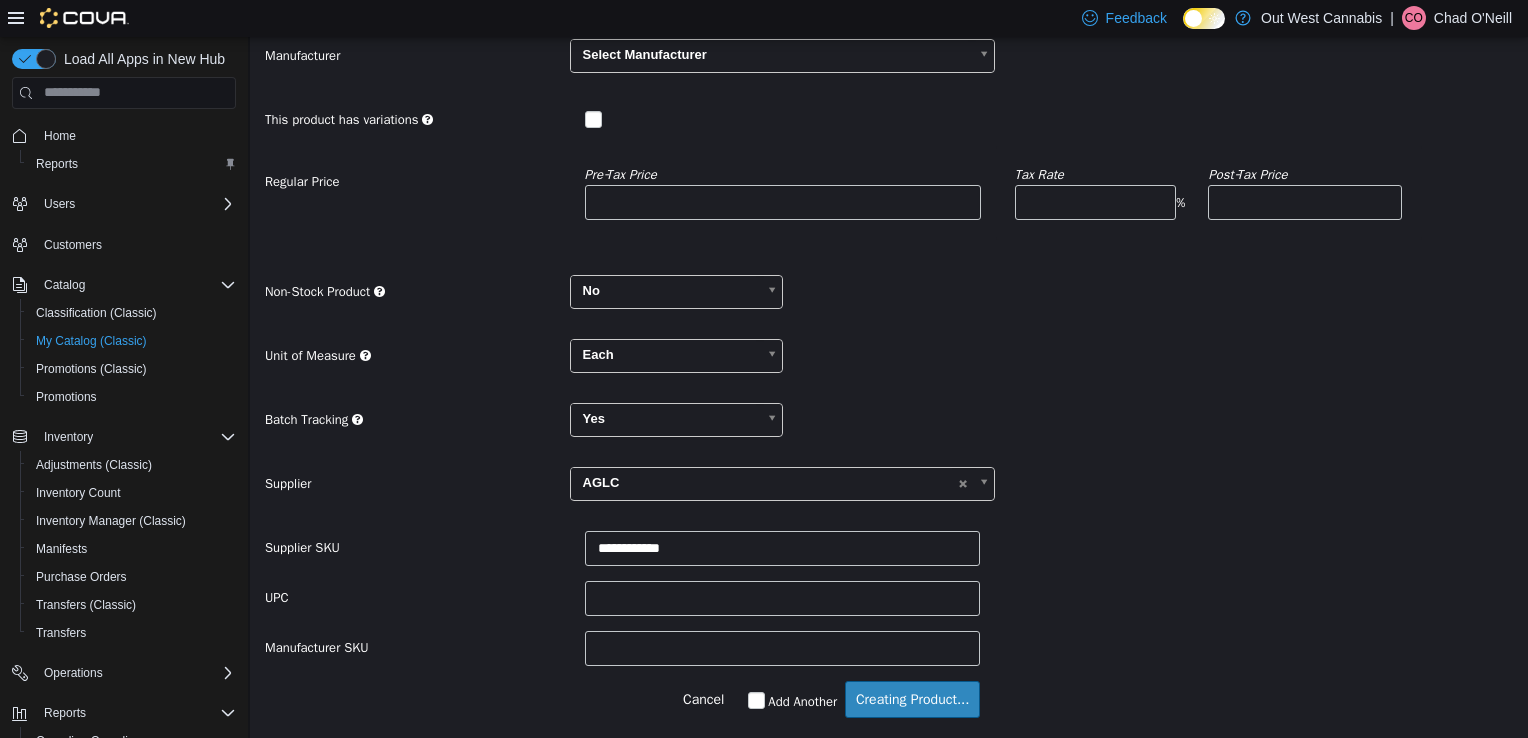 scroll, scrollTop: 0, scrollLeft: 0, axis: both 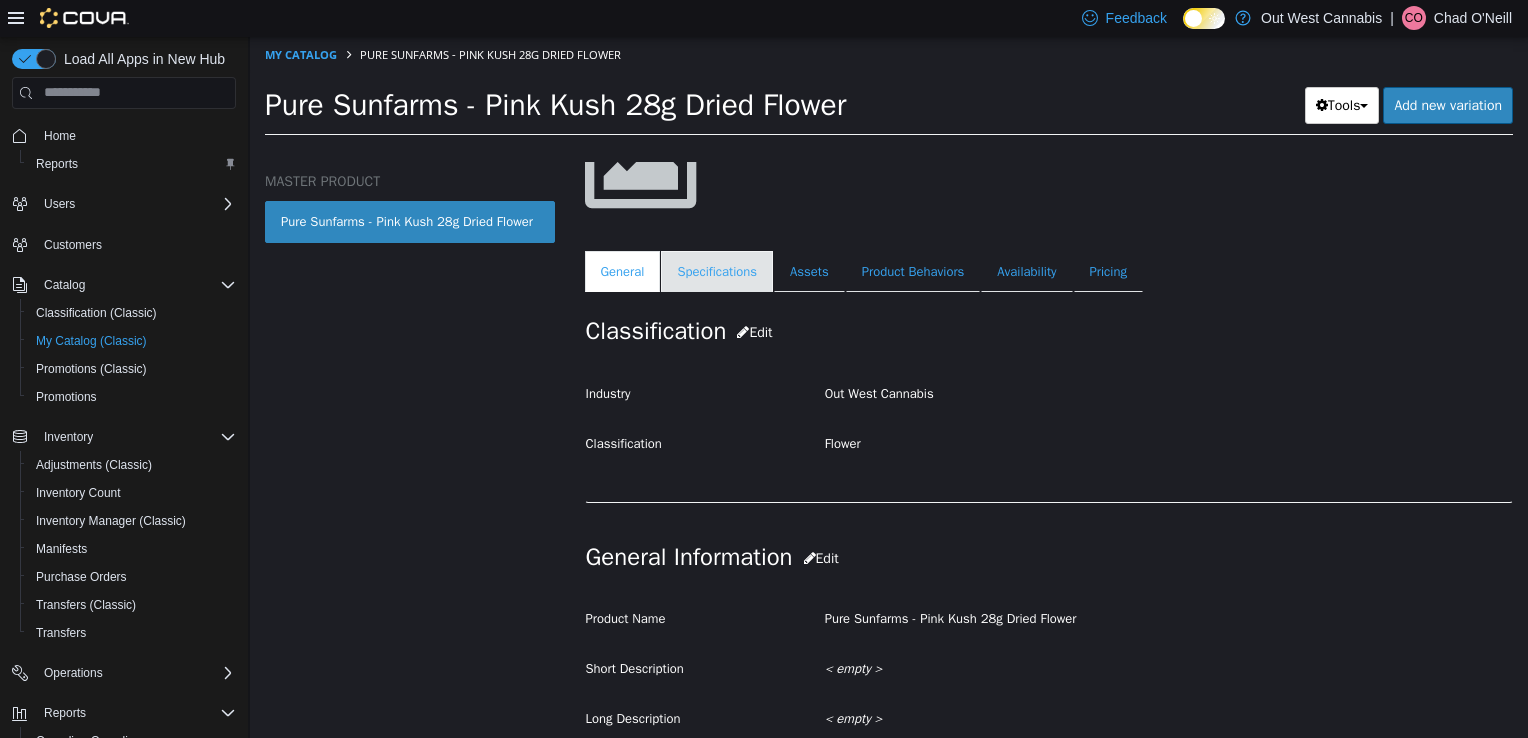 click on "Specifications" at bounding box center [717, 271] 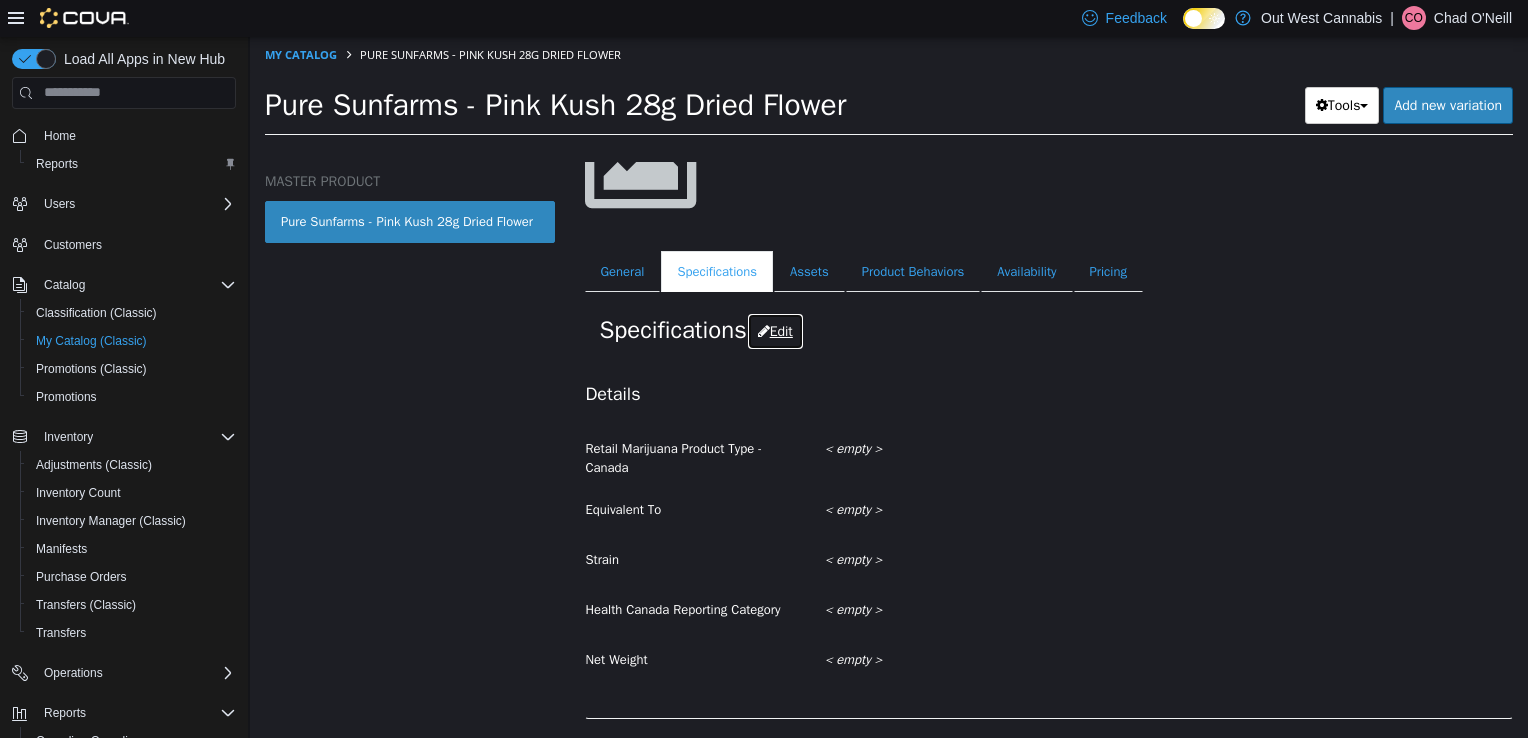click on "Edit" at bounding box center (775, 330) 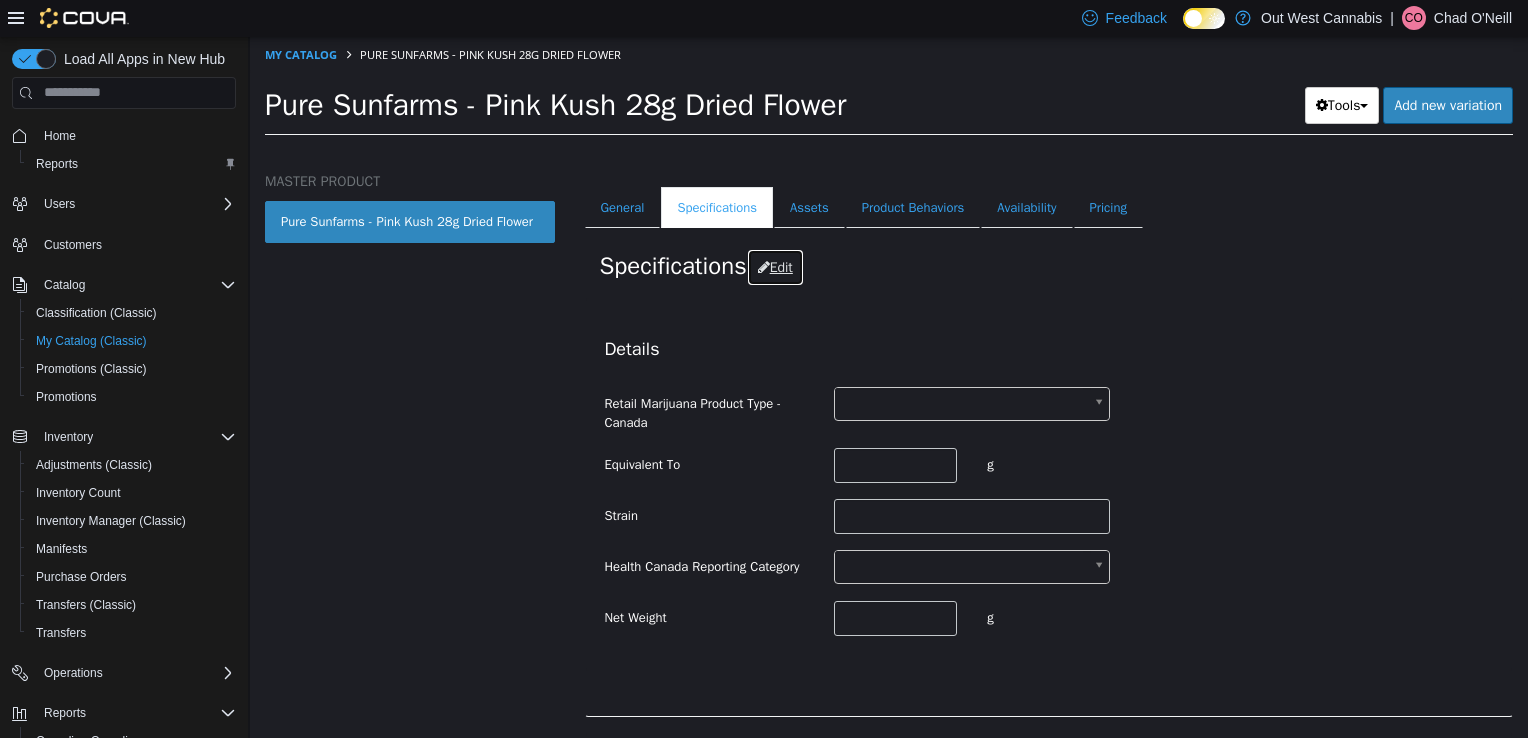 scroll, scrollTop: 300, scrollLeft: 0, axis: vertical 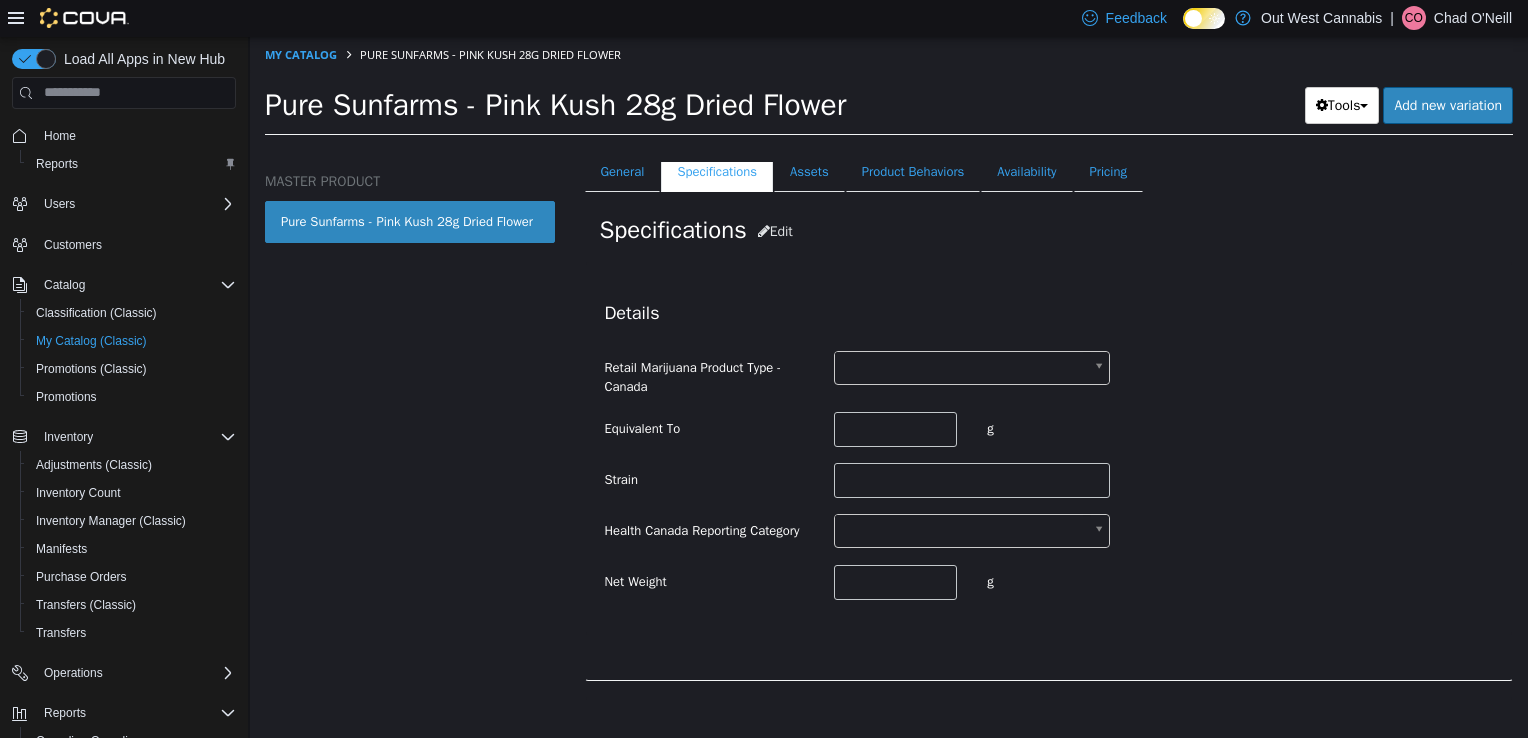 click on "Saving Bulk Changes...
×
The new product has been created successfully.
My Catalog
Pure Sunfarms - Pink Kush 28g Dried Flower
Pure Sunfarms - Pink Kush 28g Dried Flower
Tools
Clone Print Labels   Add new variation
MASTER PRODUCT
Pure Sunfarms - Pink Kush 28g Dried Flower
Flower
Pure Sunfarms - Pink Kush 28g Dried Flower
[Master Product] Active   CATALOG SKU - UCWM86TR     English - US                             Last Updated:  July 13, 2025
General Specifications Assets Product Behaviors Availability Pricing
Marketing Specifications  Edit Details Retail Marijuana Product Type - Canada
Equivalent To
g
Strain
Health Canada Reporting Category
Net Weight
g
Additional Details CBD Max
CBD Min
THC Max
THC Min
Terpenes
Brand
Online Menu Online Menu Category" at bounding box center (889, 91) 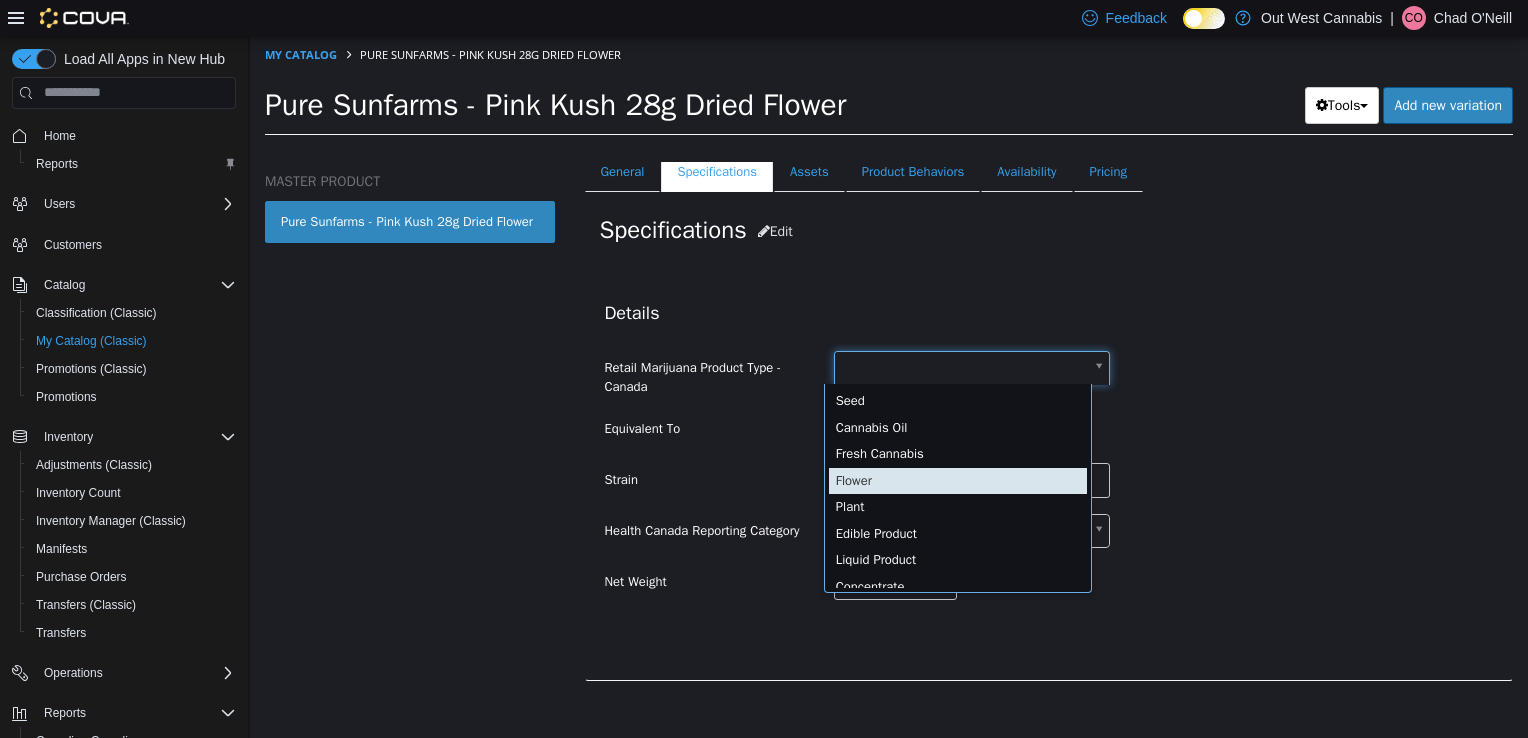 type on "******" 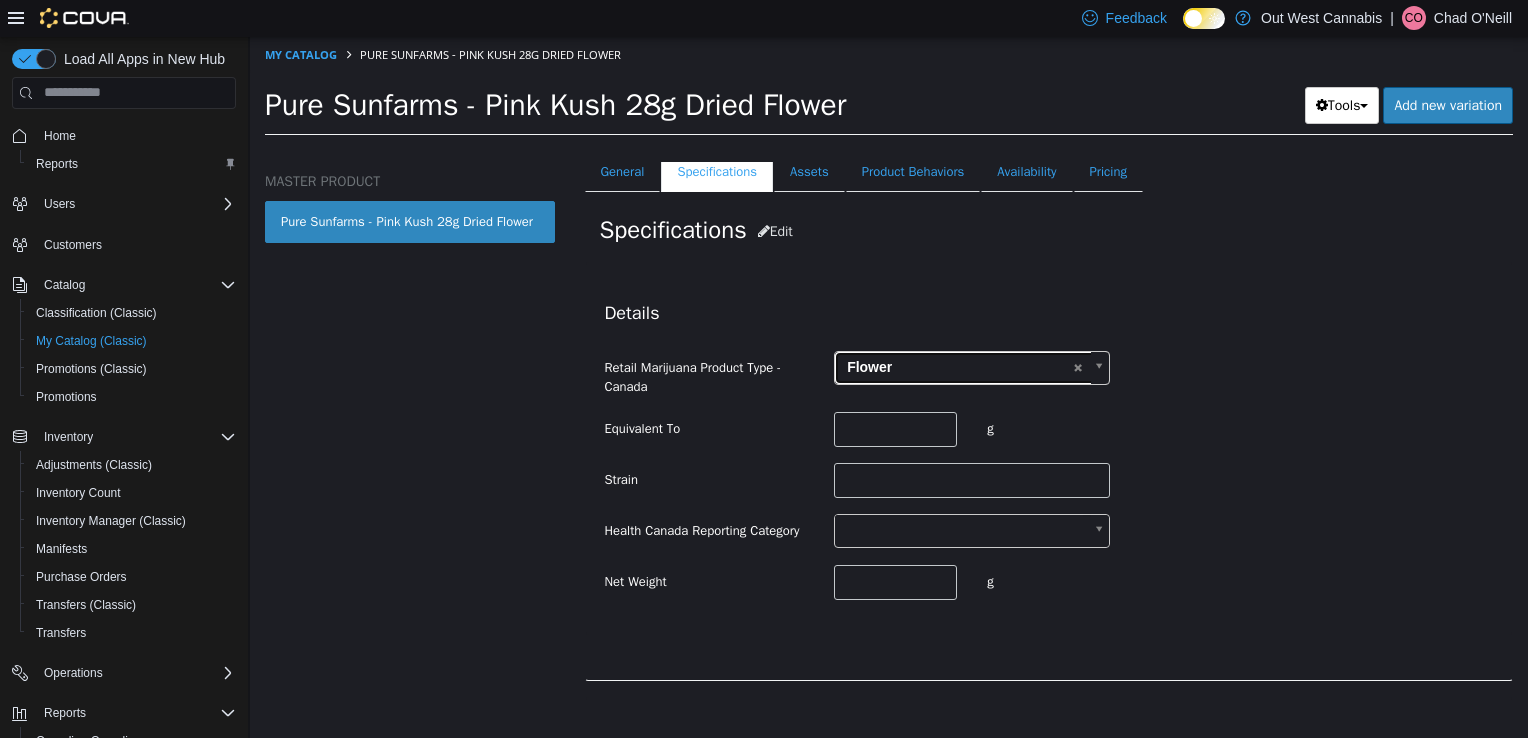 scroll, scrollTop: 0, scrollLeft: 0, axis: both 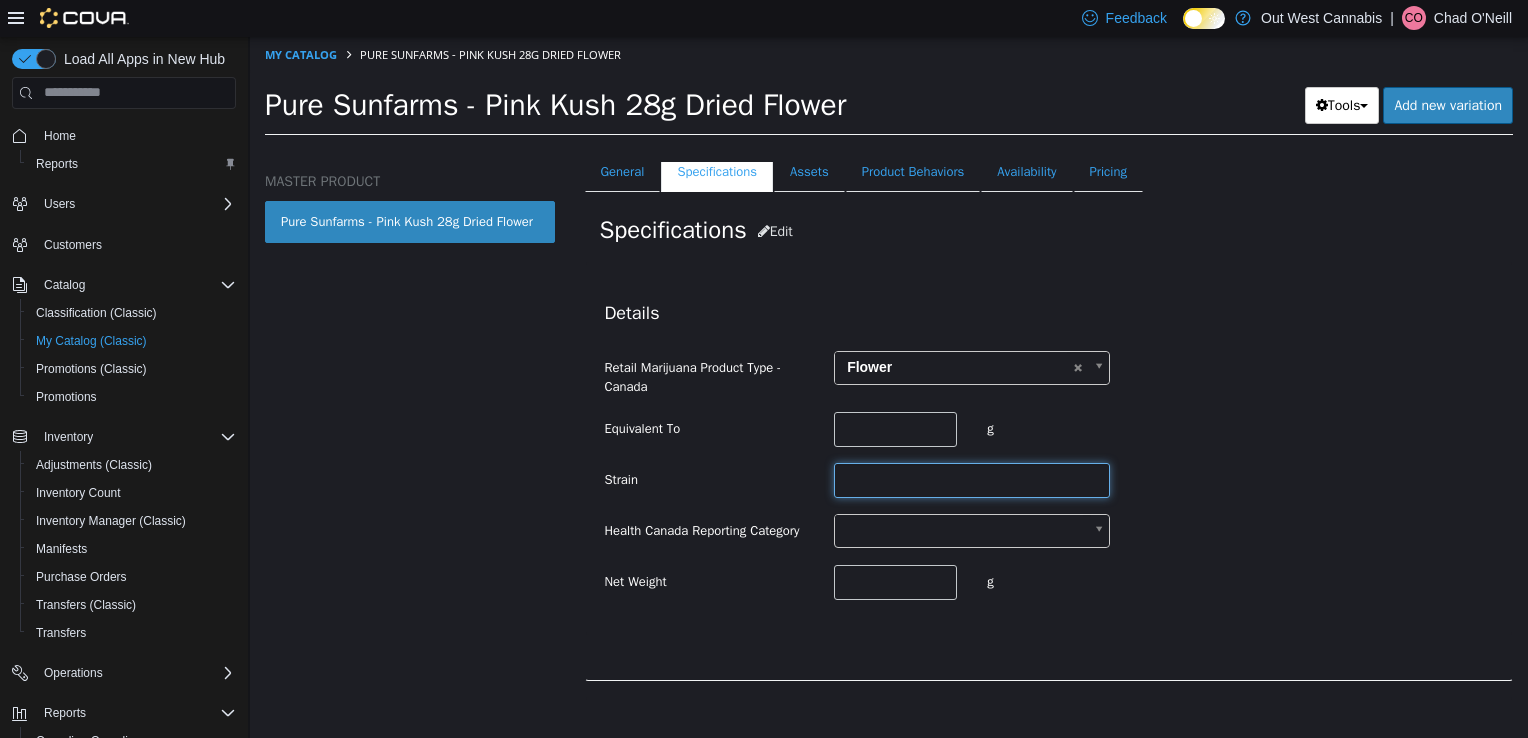 click at bounding box center (972, 479) 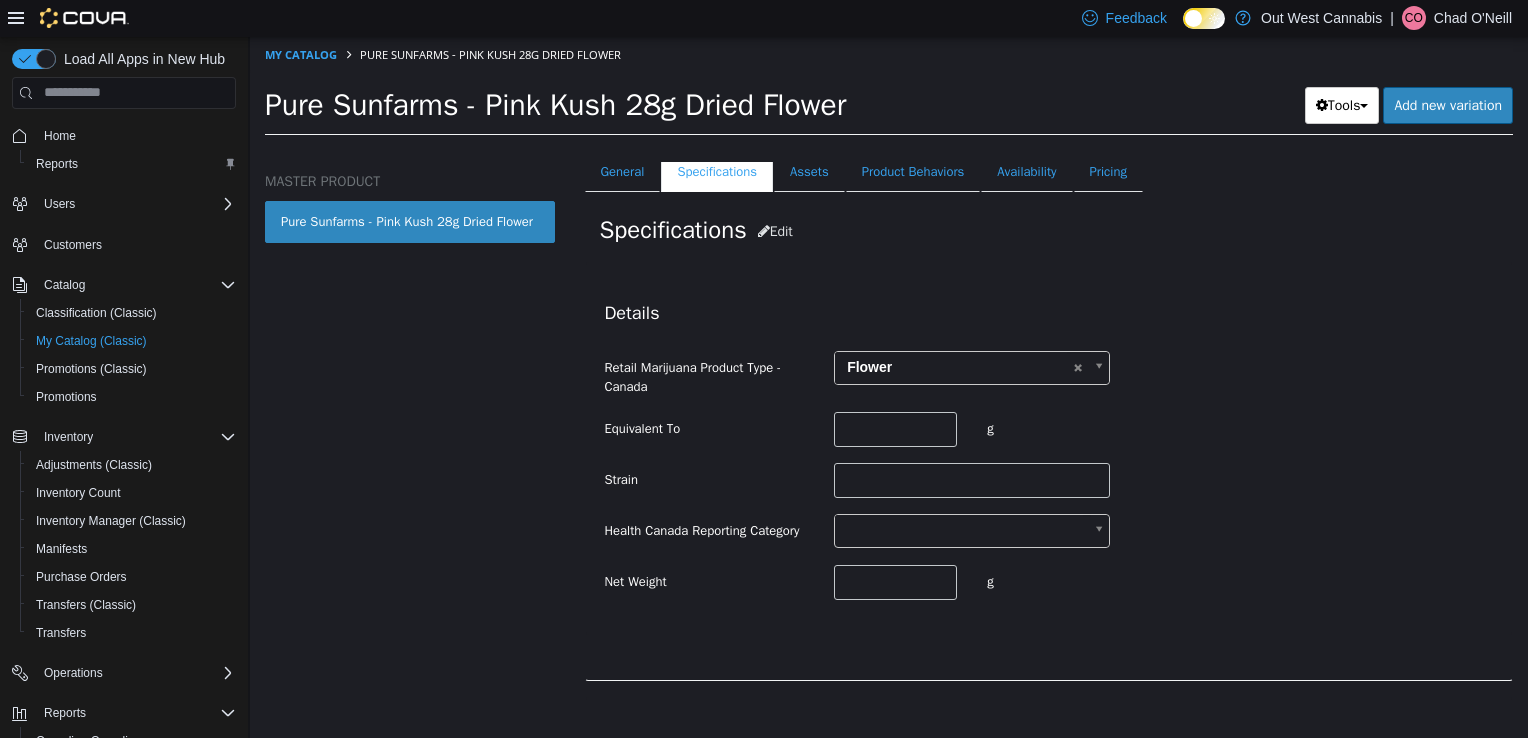 click on "Saving Bulk Changes...
×
The new product has been created successfully.
My Catalog
Pure Sunfarms - Pink Kush 28g Dried Flower
Pure Sunfarms - Pink Kush 28g Dried Flower
Tools
Clone Print Labels   Add new variation
MASTER PRODUCT
Pure Sunfarms - Pink Kush 28g Dried Flower
Flower
Pure Sunfarms - Pink Kush 28g Dried Flower
[Master Product] Active   CATALOG SKU - UCWM86TR     English - US                             Last Updated:  July 13, 2025
General Specifications Assets Product Behaviors Availability Pricing
Marketing Specifications  Edit Details Retail Marijuana Product Type - Canada
Flower     ****** Equivalent To
g
Strain
Health Canada Reporting Category
Net Weight
g
Additional Details CBD Max
CBD Min
THC Max
THC Min
Terpenes
Brand
Online Menu Online Menu Category
Online Menu Brand" at bounding box center (889, 91) 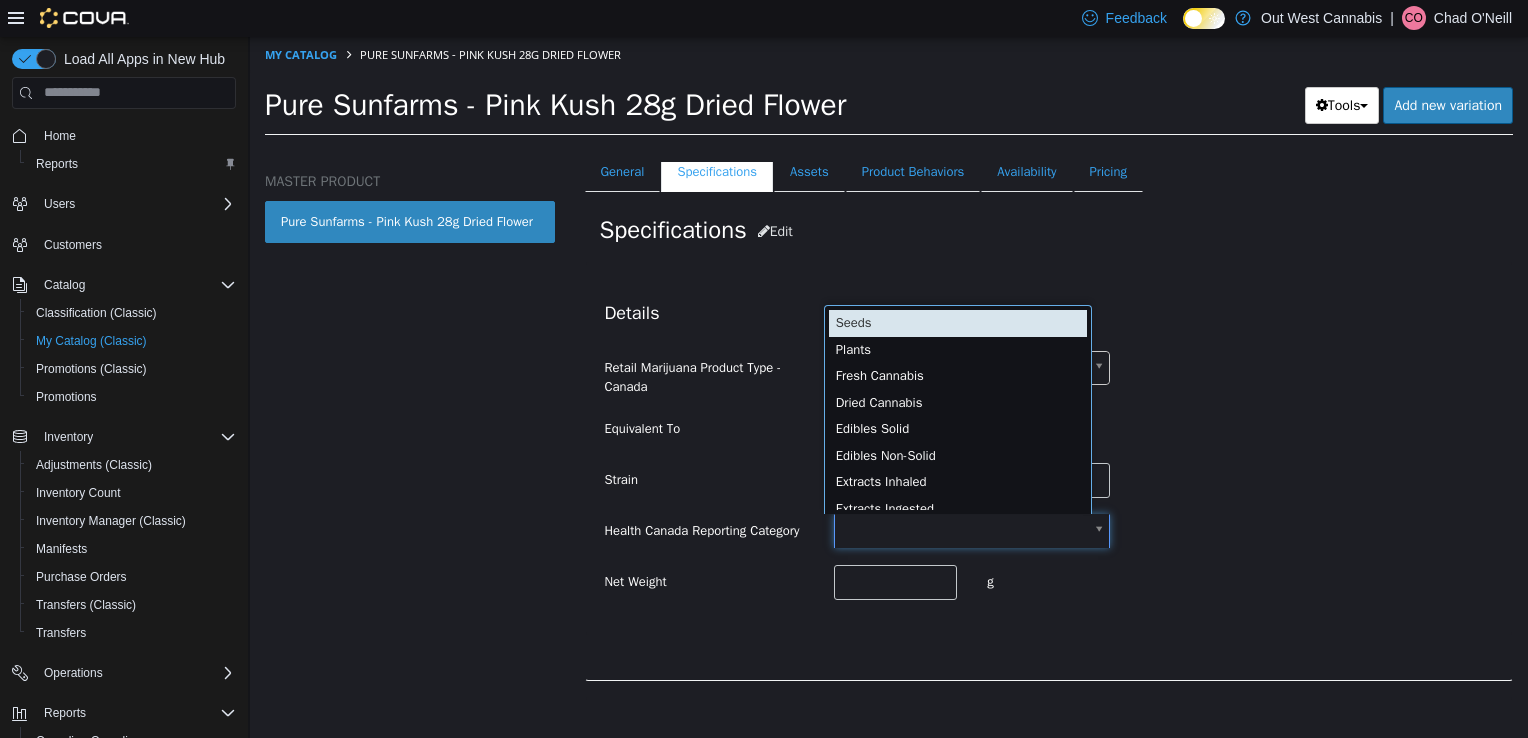 scroll, scrollTop: 4, scrollLeft: 0, axis: vertical 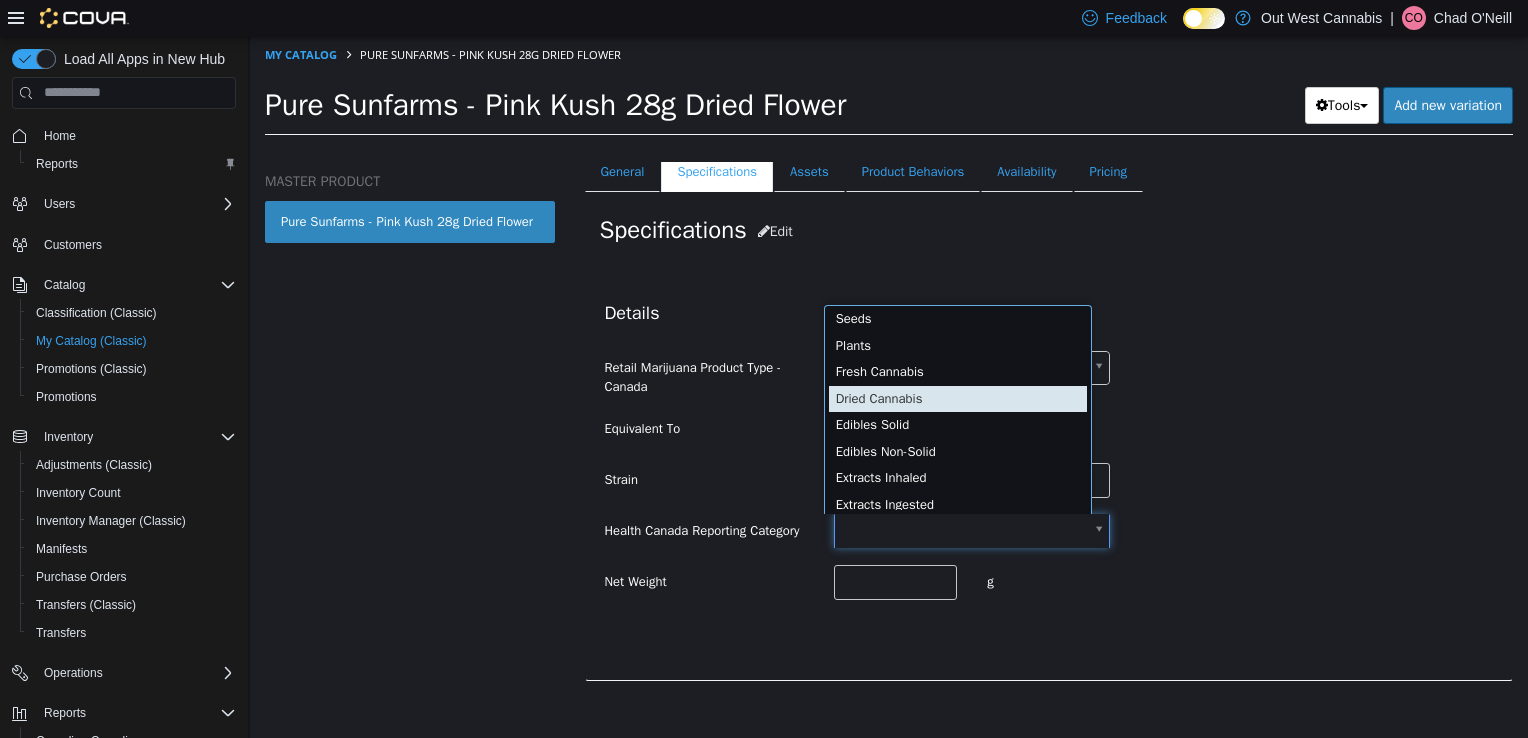 type on "**********" 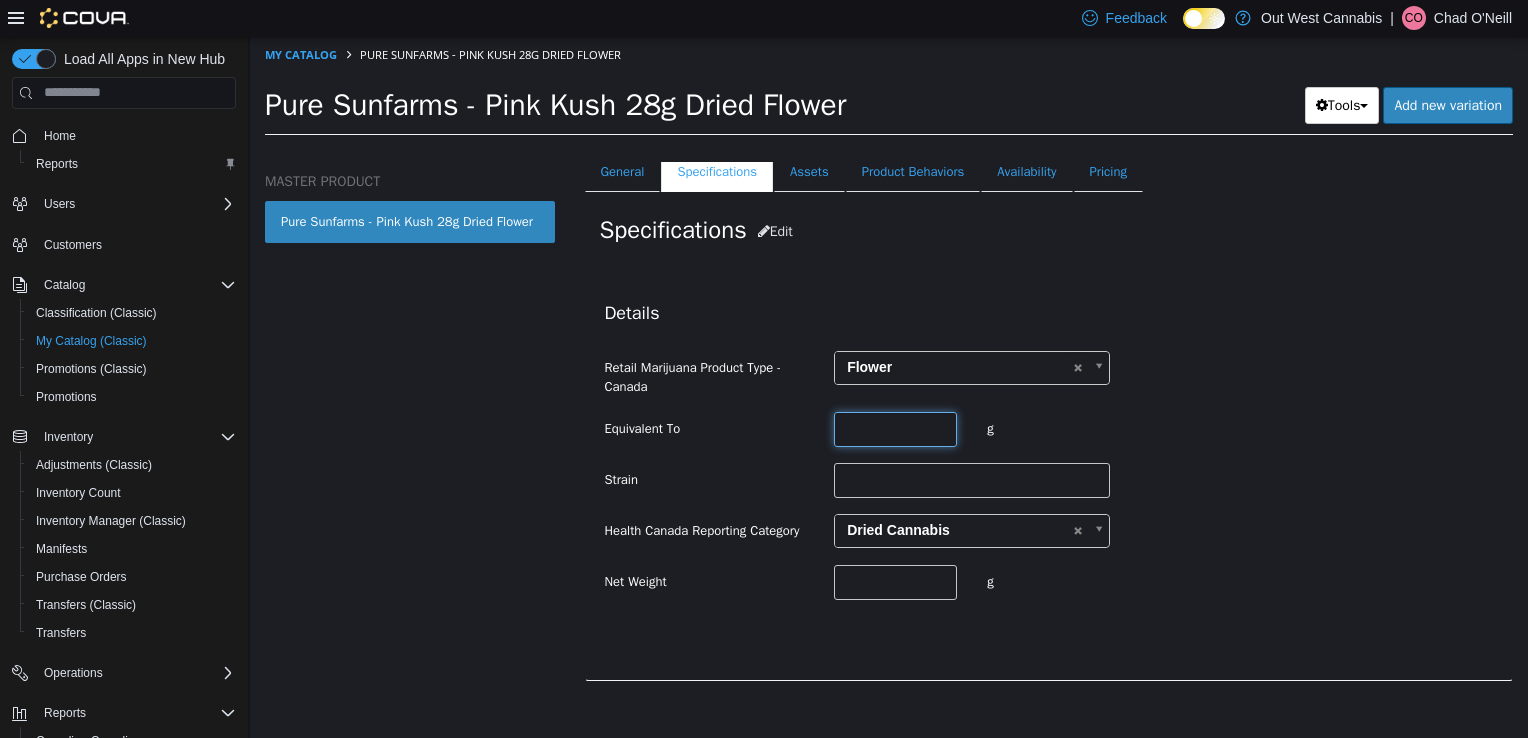 drag, startPoint x: 882, startPoint y: 432, endPoint x: 868, endPoint y: 435, distance: 14.3178215 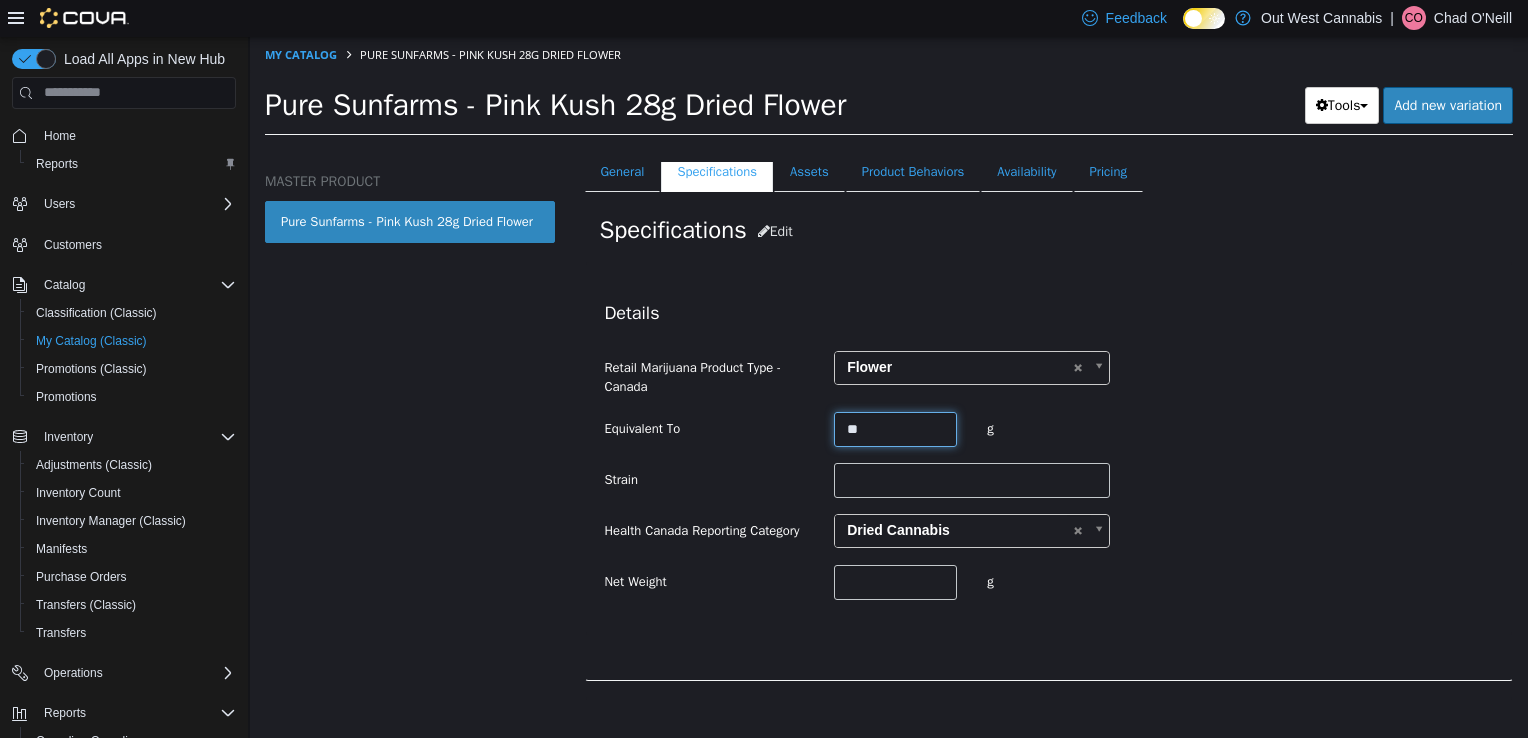 type on "**" 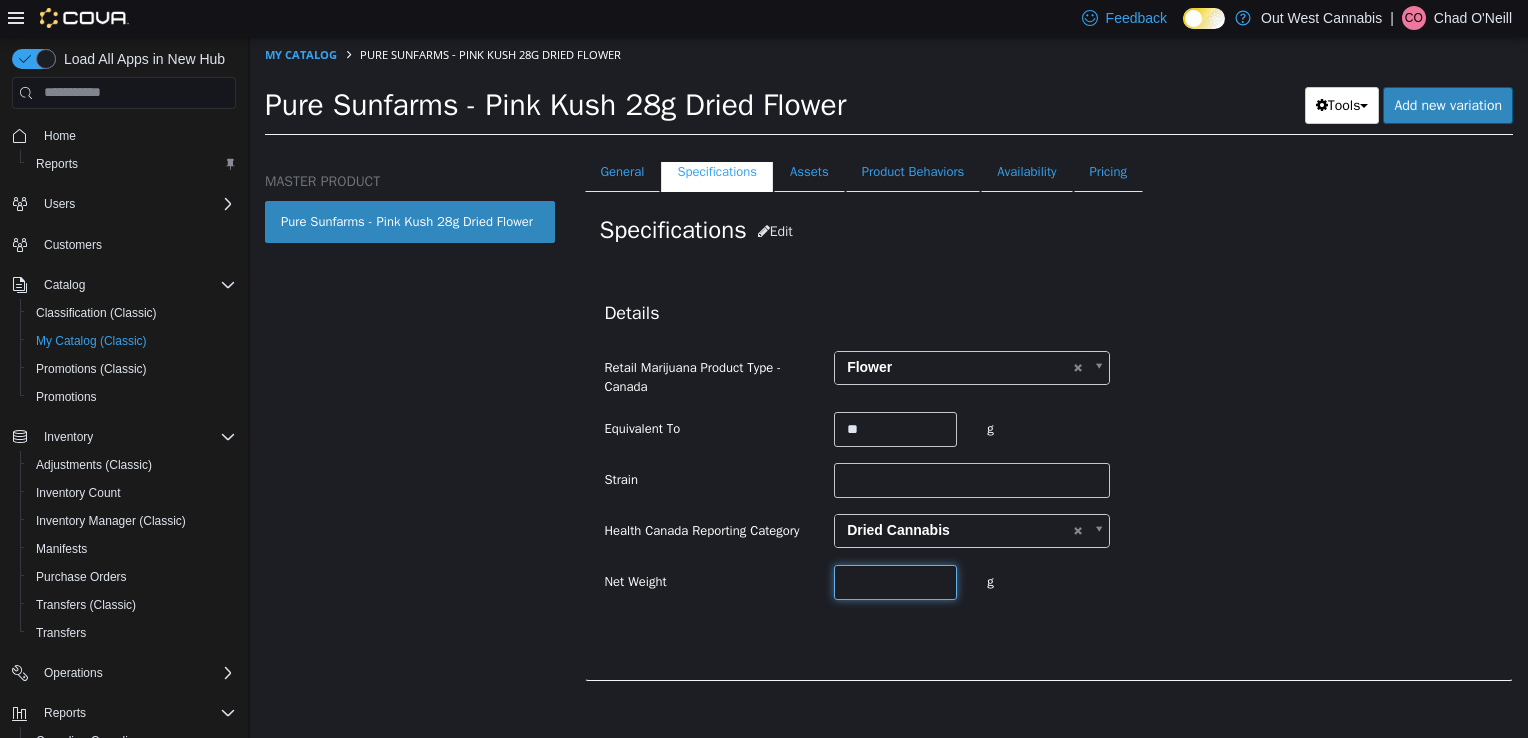 click at bounding box center (895, 581) 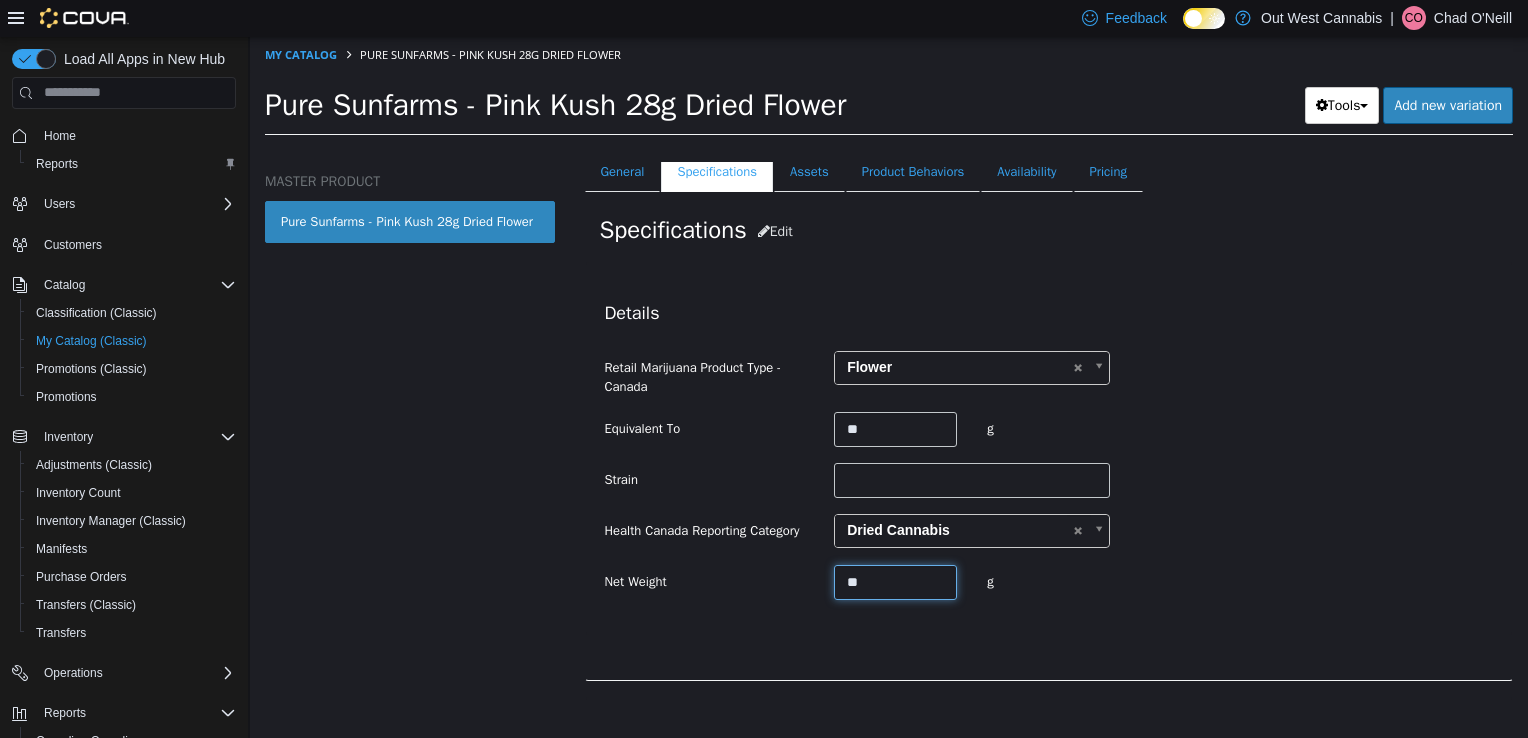 type on "**" 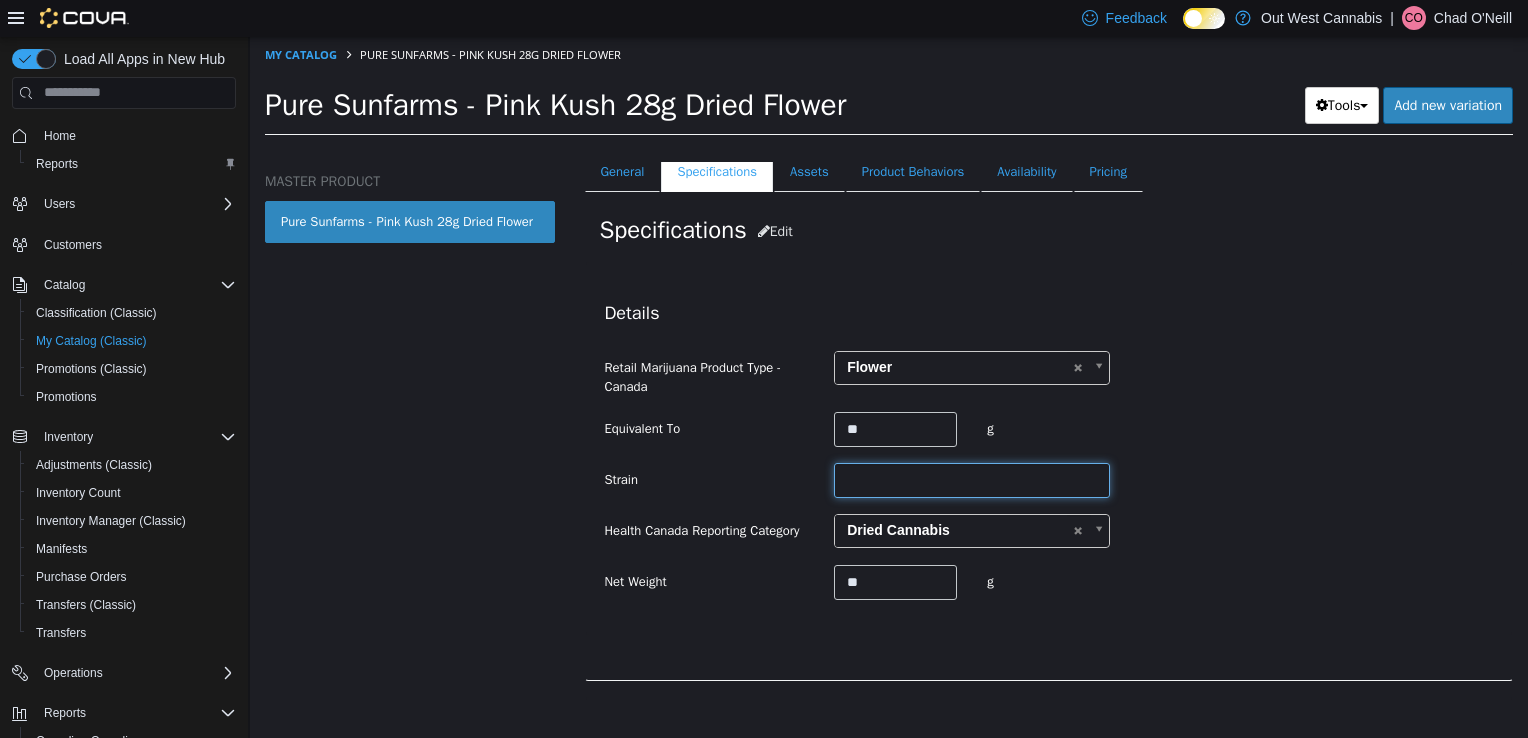 click at bounding box center (972, 479) 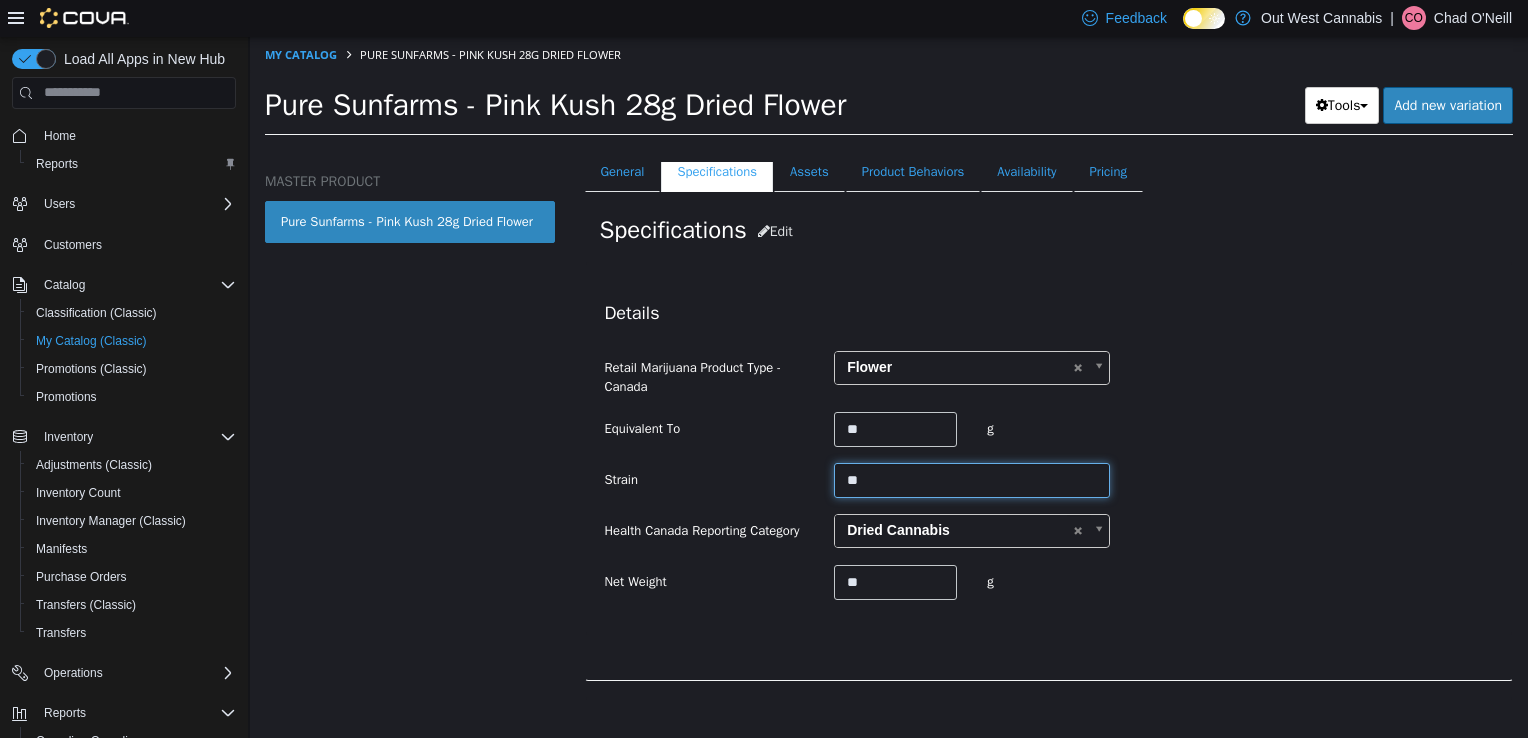 type on "******" 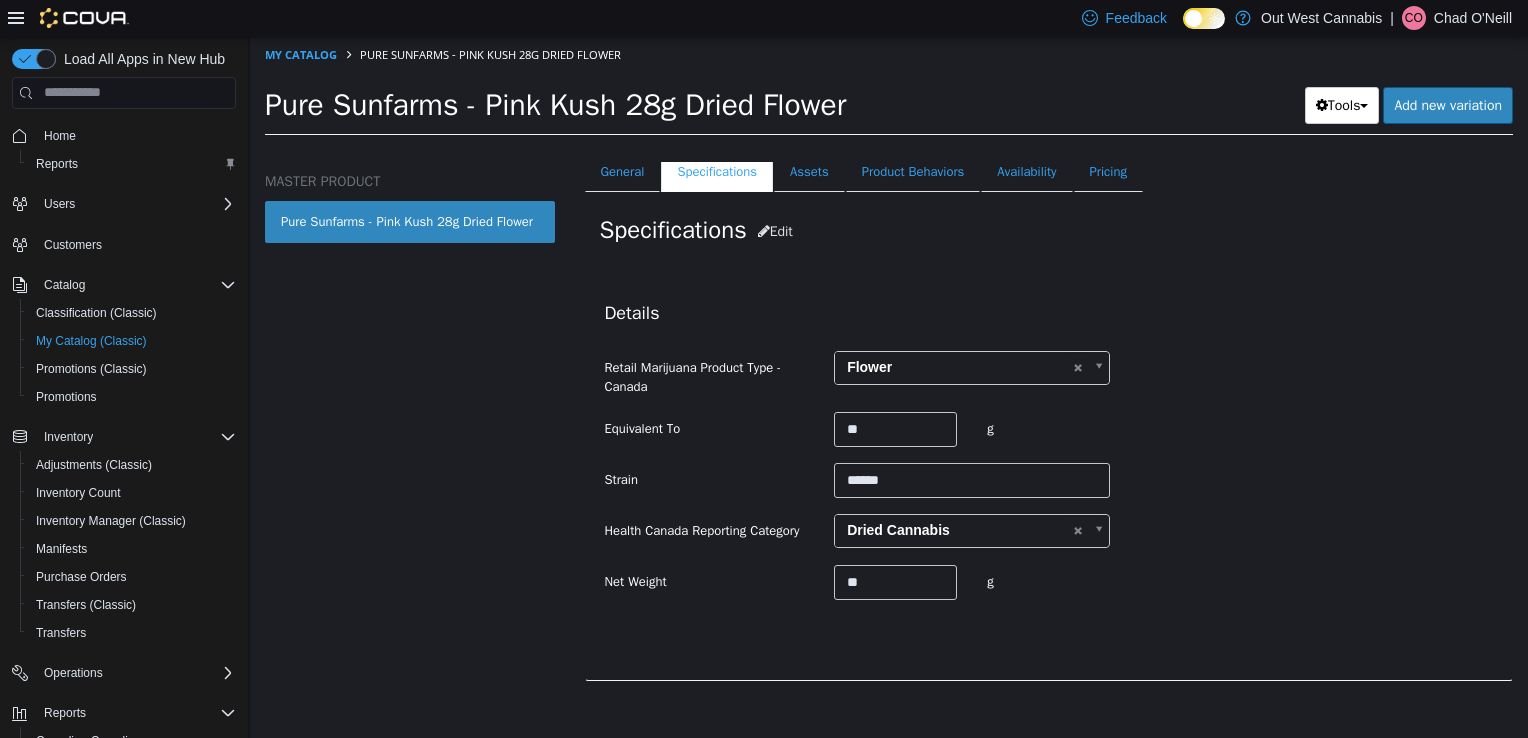 click on "**********" at bounding box center [1049, 470] 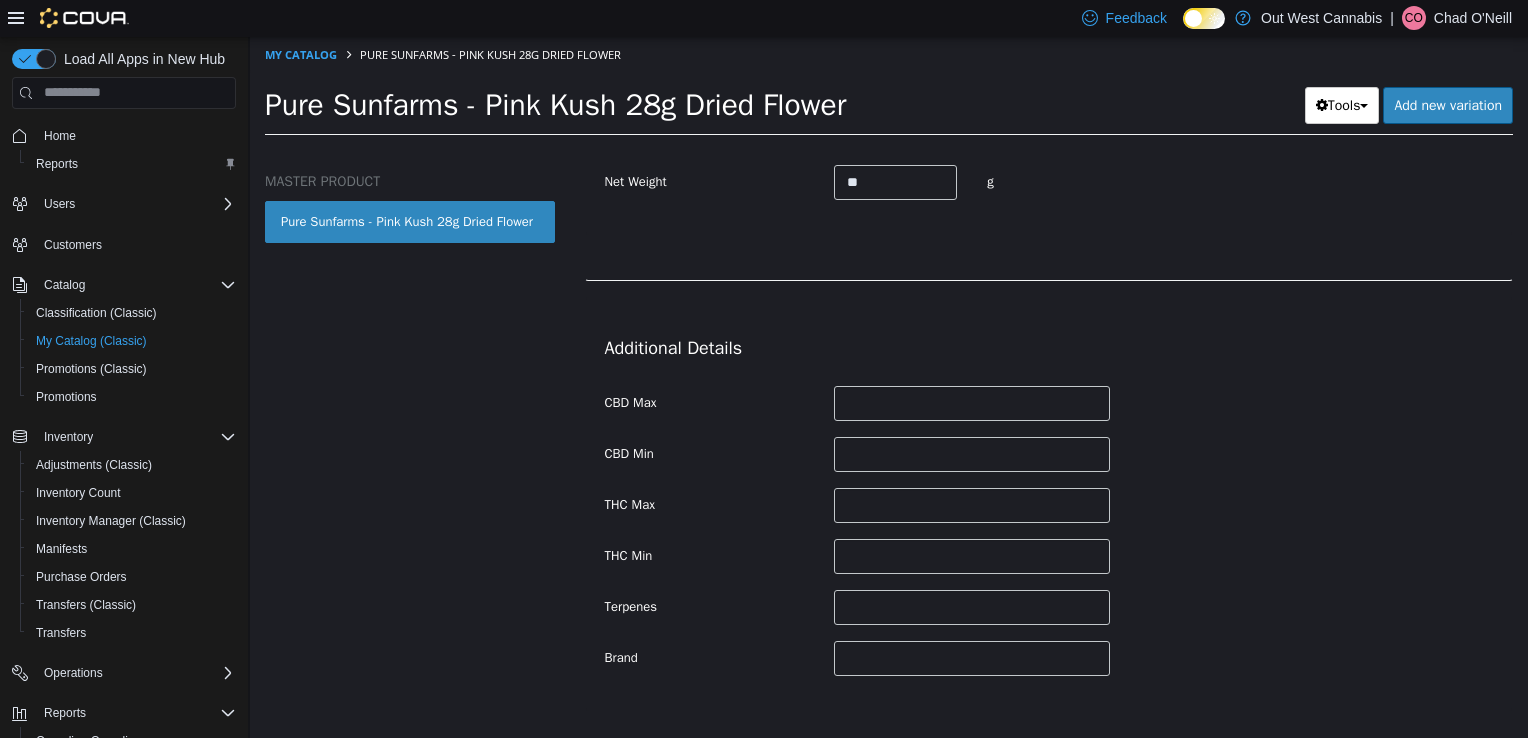 scroll, scrollTop: 800, scrollLeft: 0, axis: vertical 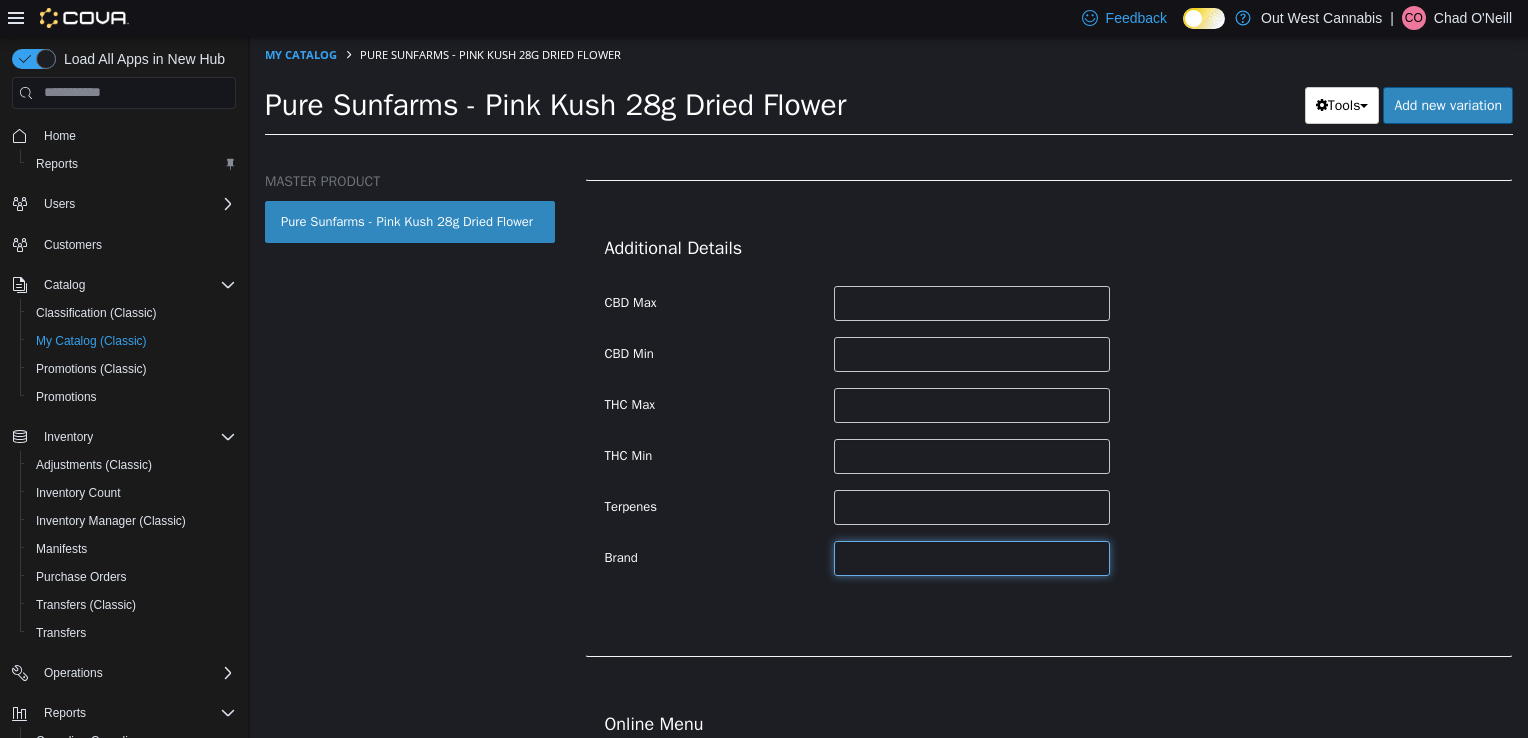 click at bounding box center (972, 557) 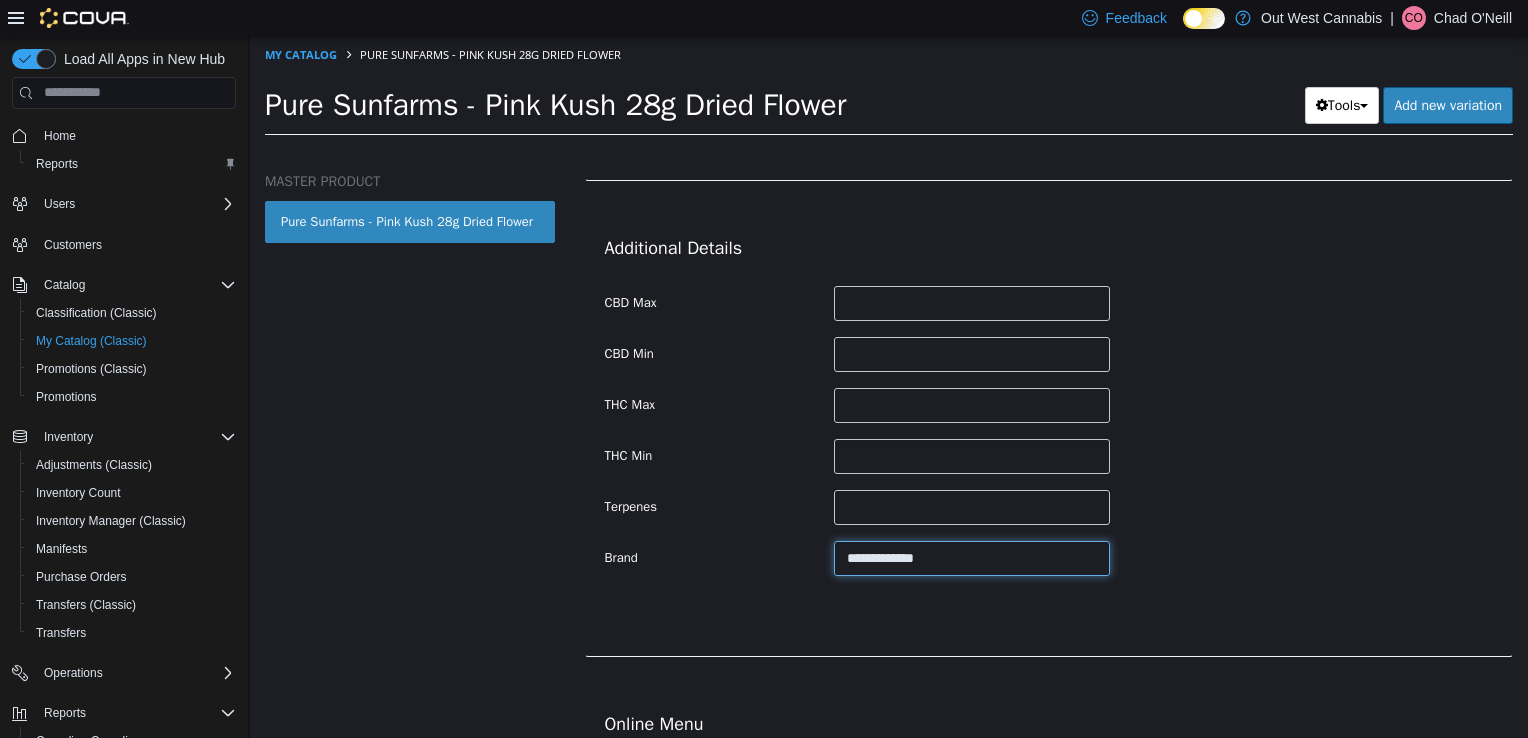 type on "**********" 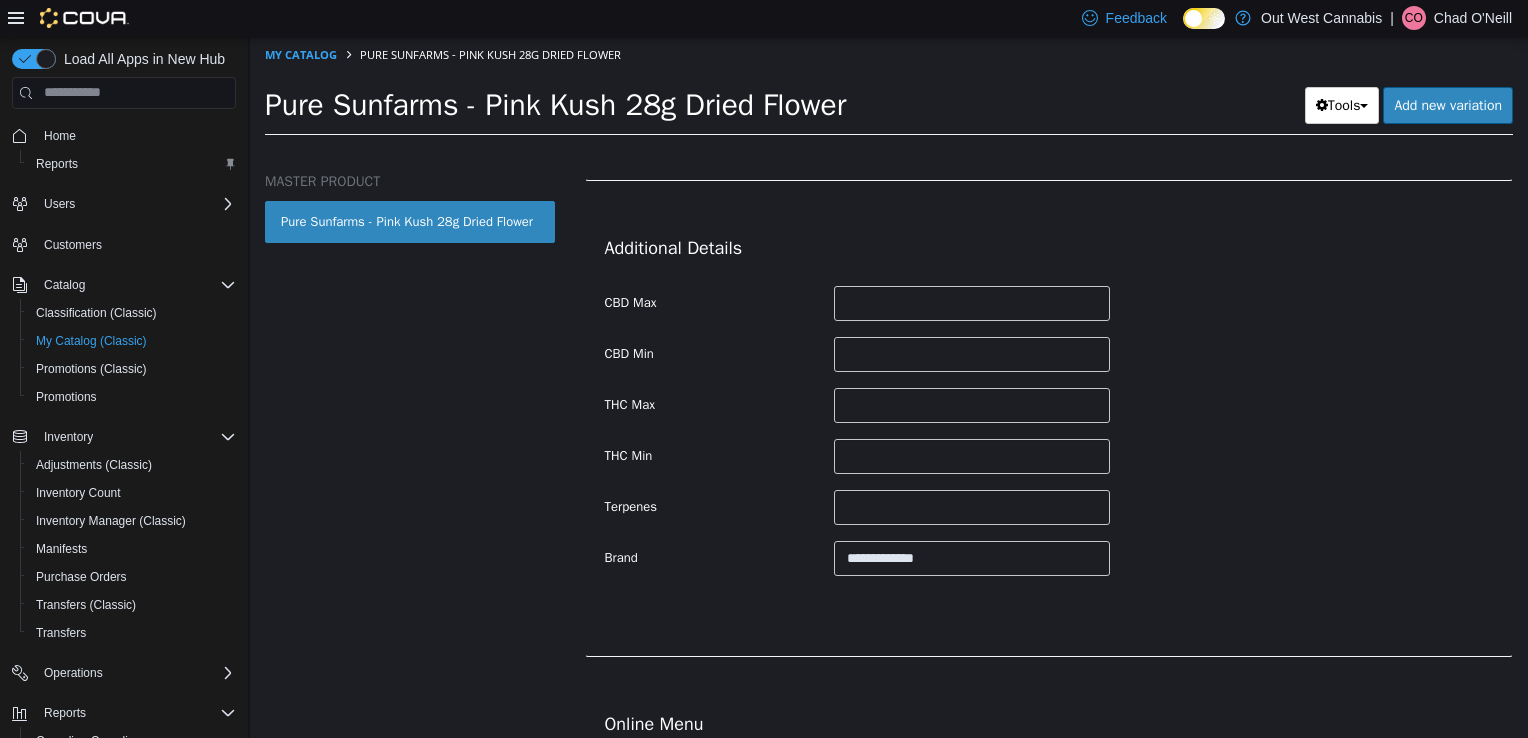 click on "**********" at bounding box center [1049, 558] 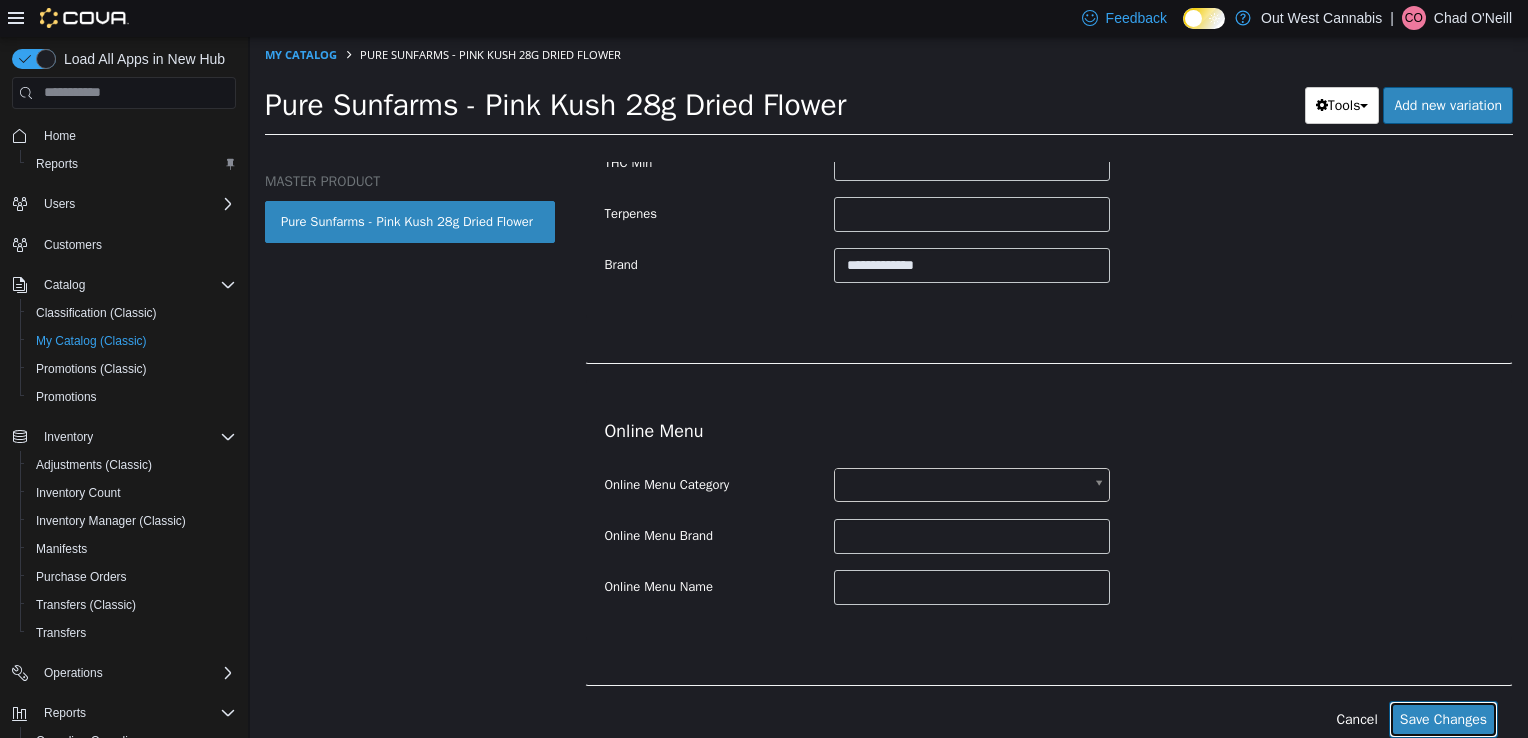 click on "Save Changes" at bounding box center [1443, 718] 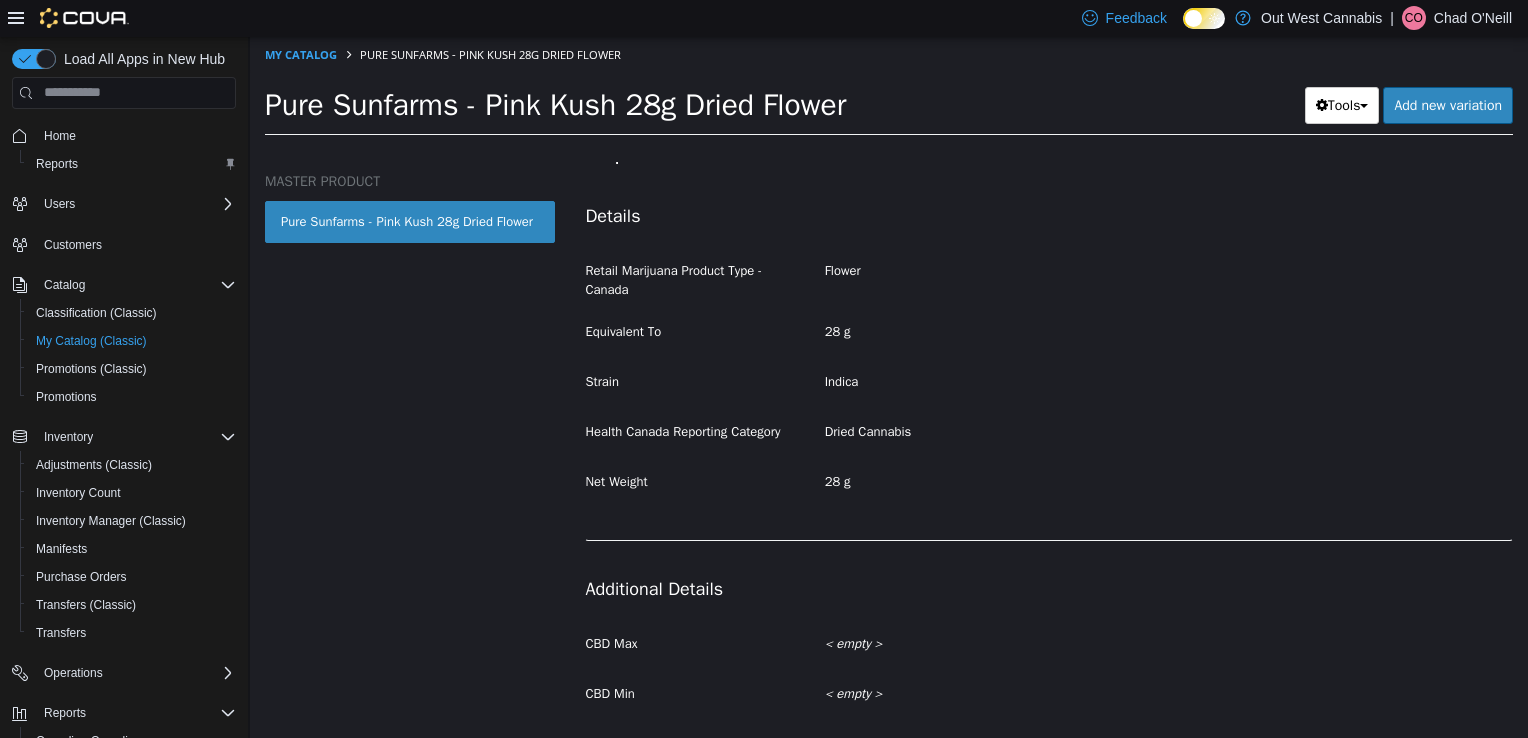 scroll, scrollTop: 178, scrollLeft: 0, axis: vertical 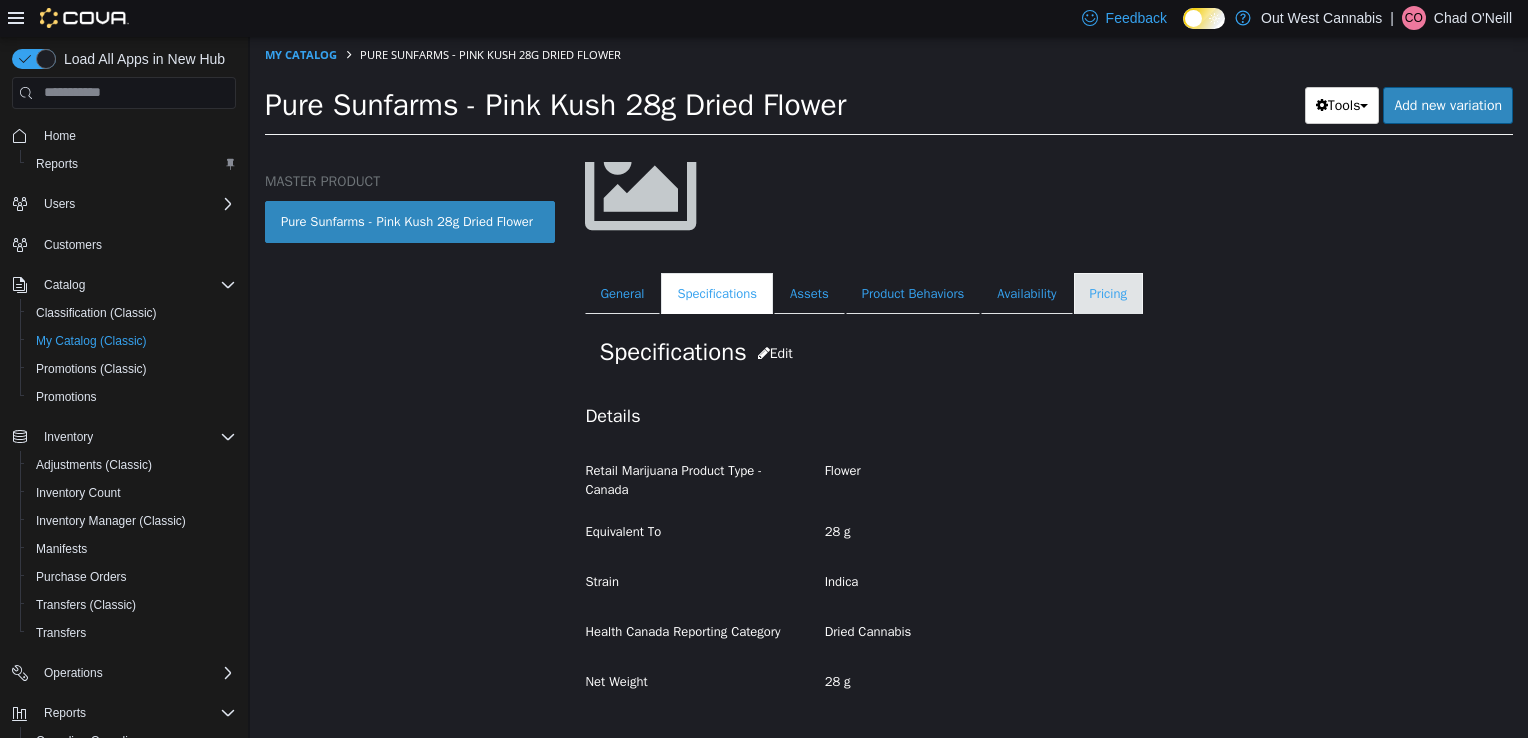 click on "Pricing" at bounding box center [1108, 293] 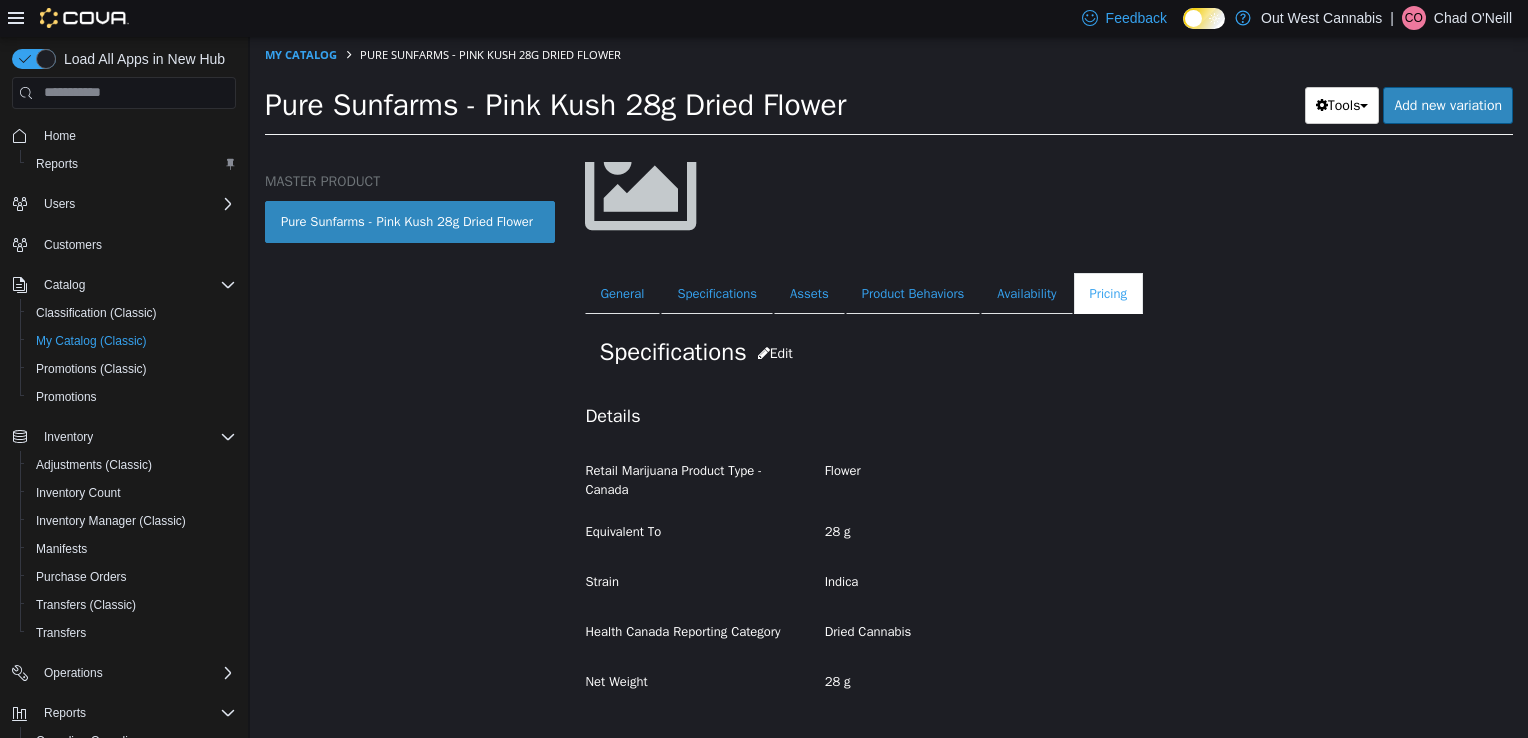 scroll, scrollTop: 14, scrollLeft: 0, axis: vertical 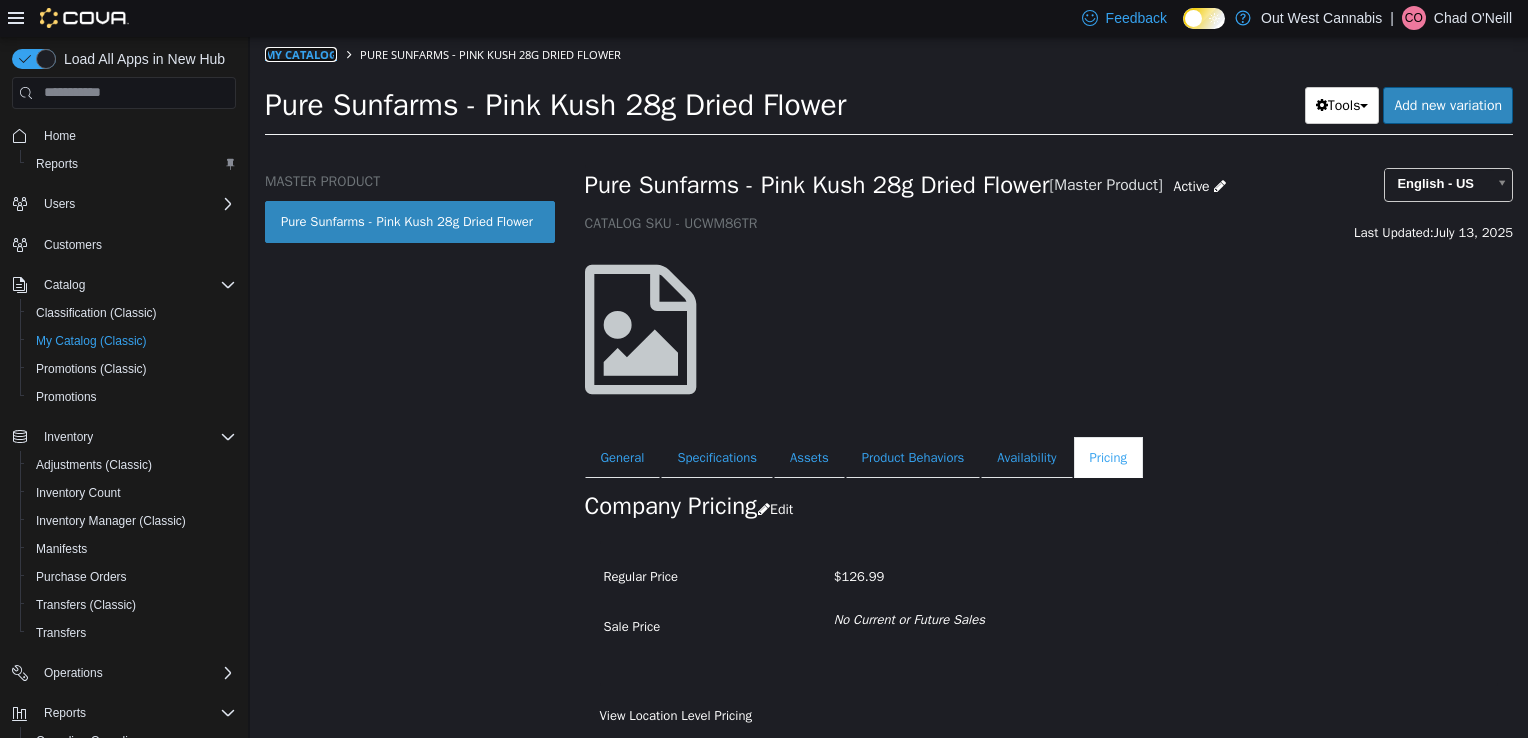 click on "My Catalog" at bounding box center (301, 53) 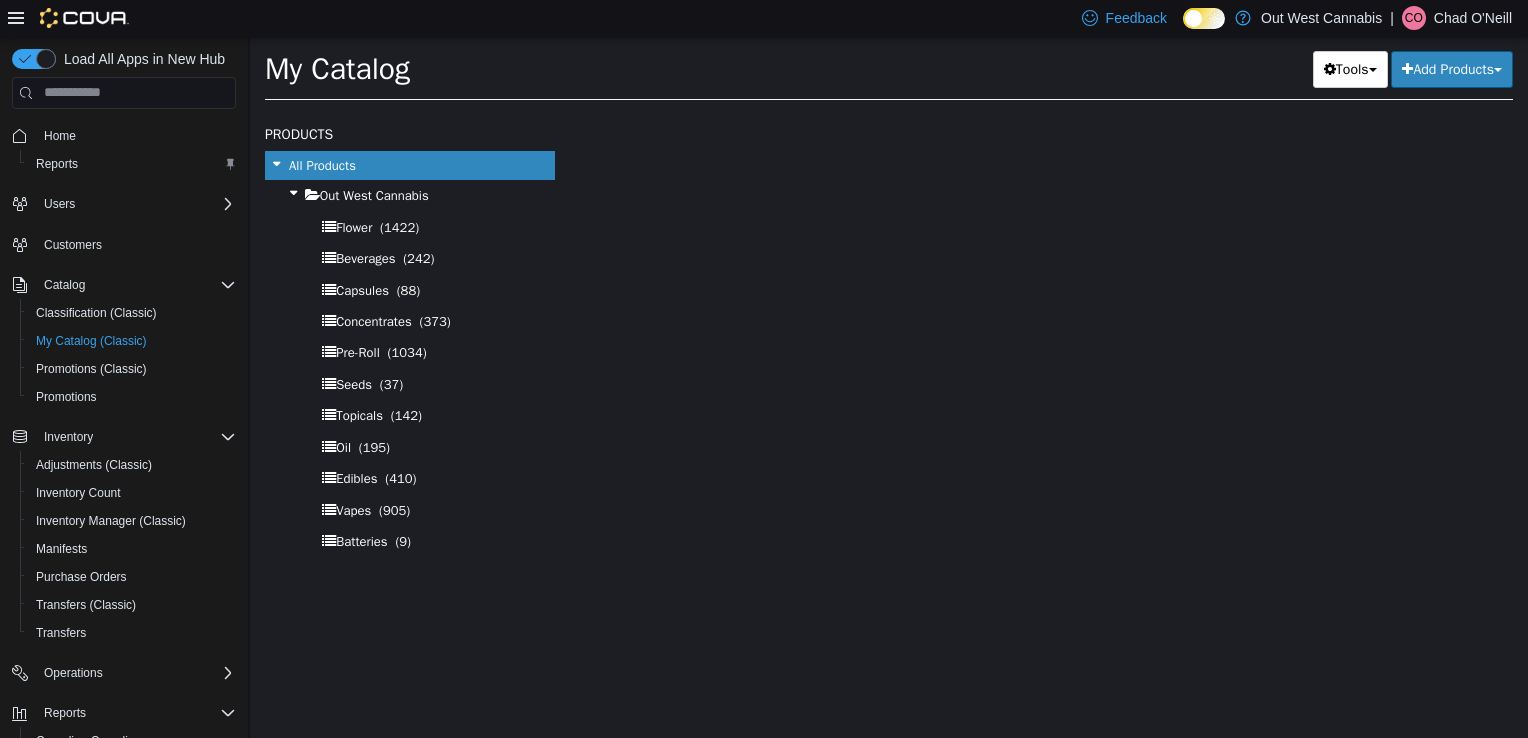 select on "**********" 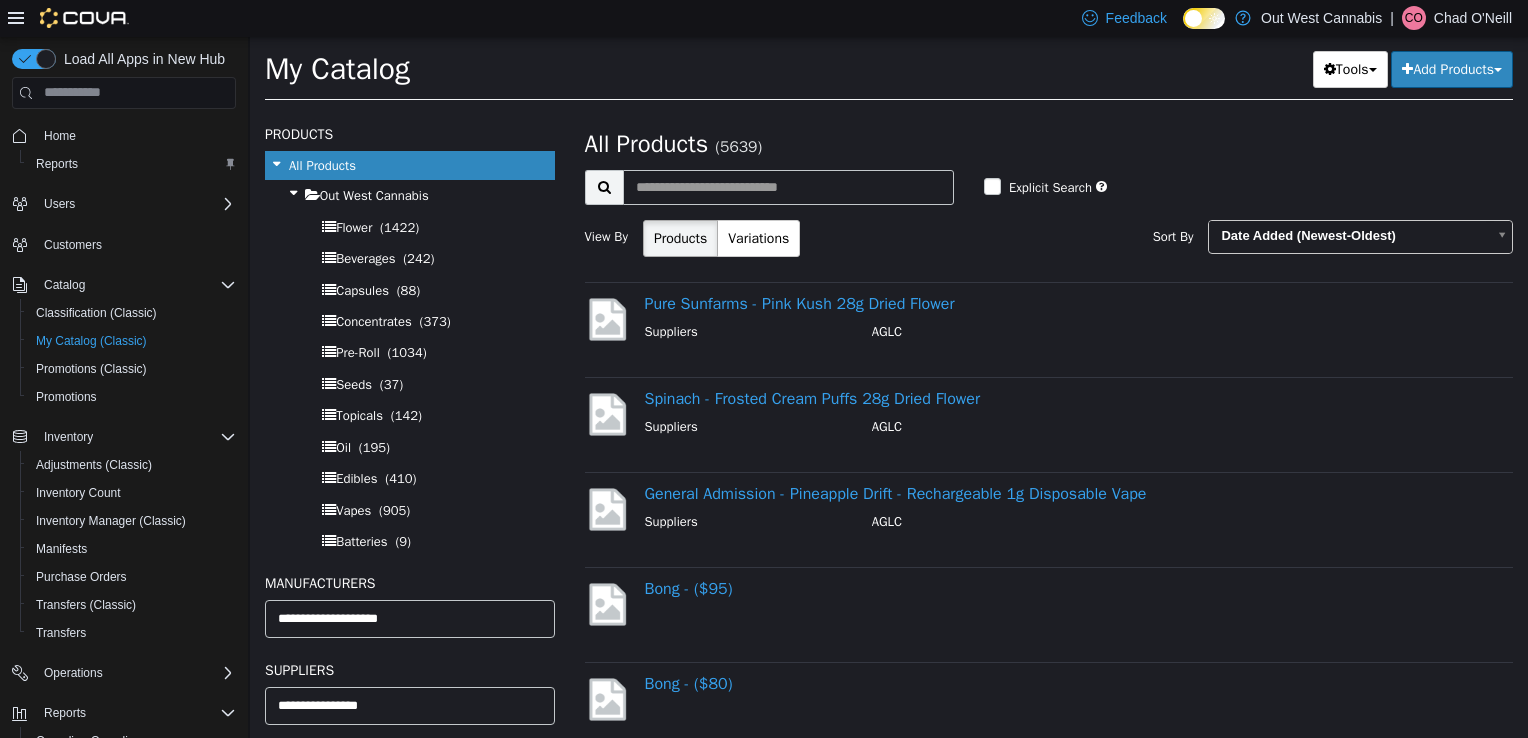 click on "Add Products" at bounding box center [1452, 68] 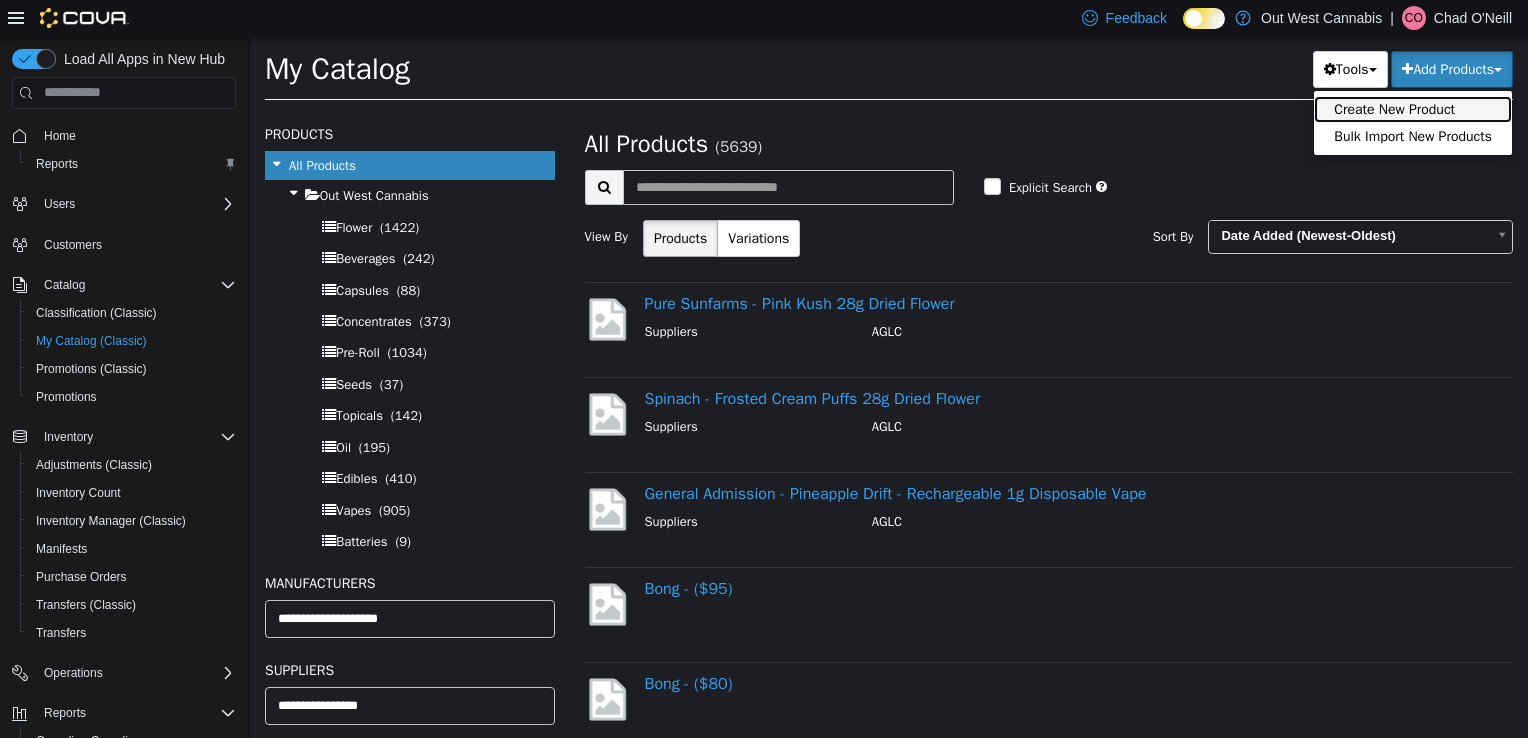 click on "Create New Product" at bounding box center [1413, 108] 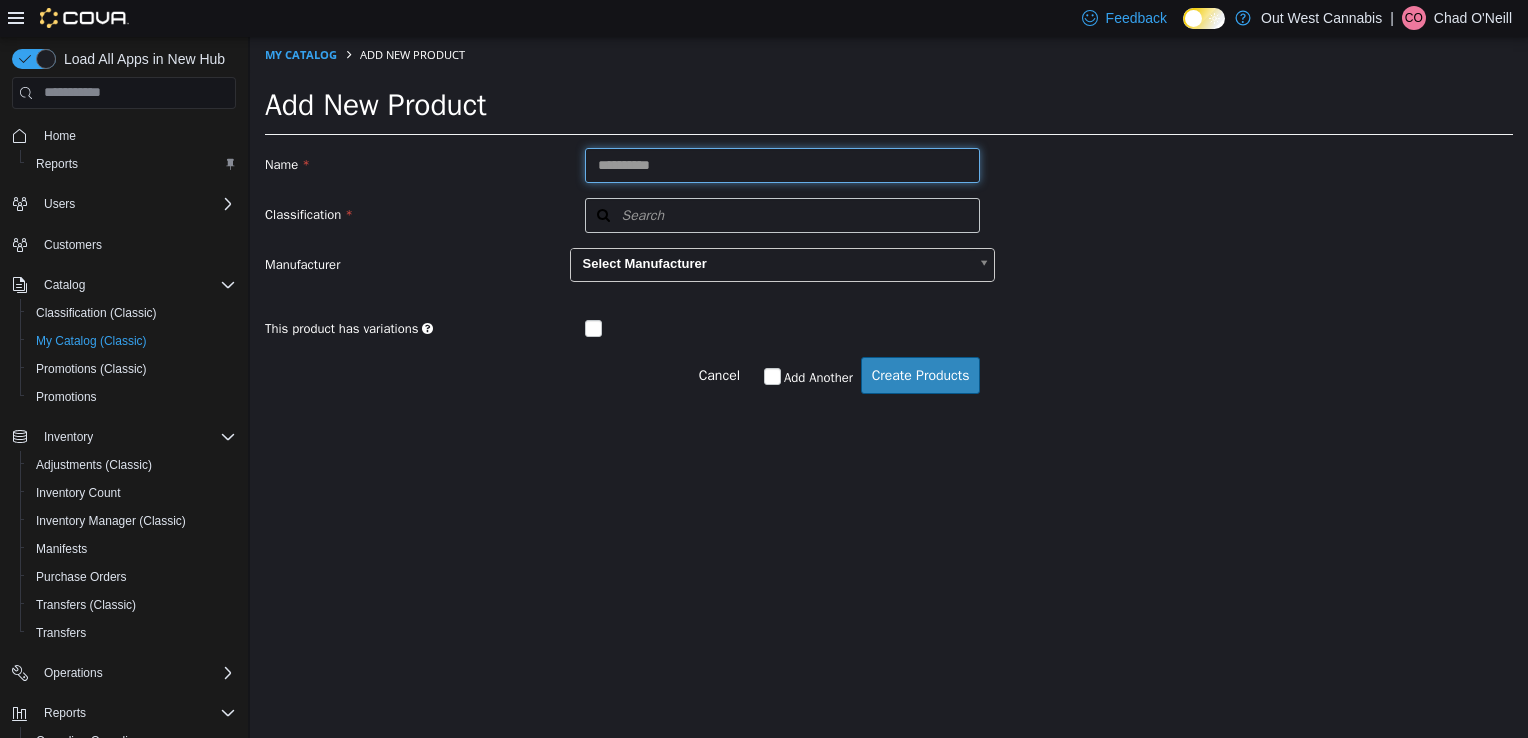 click at bounding box center (783, 164) 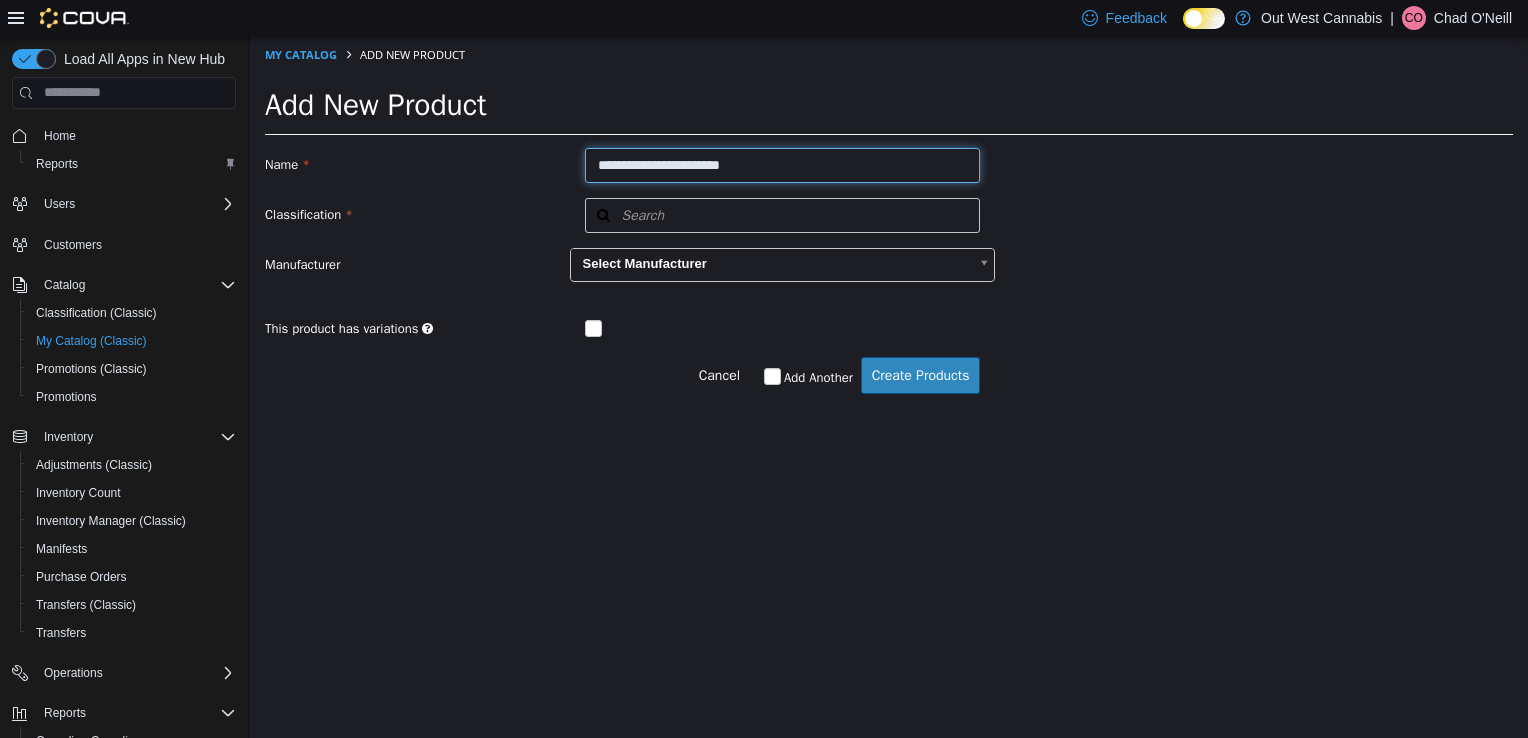 click on "**********" at bounding box center [783, 164] 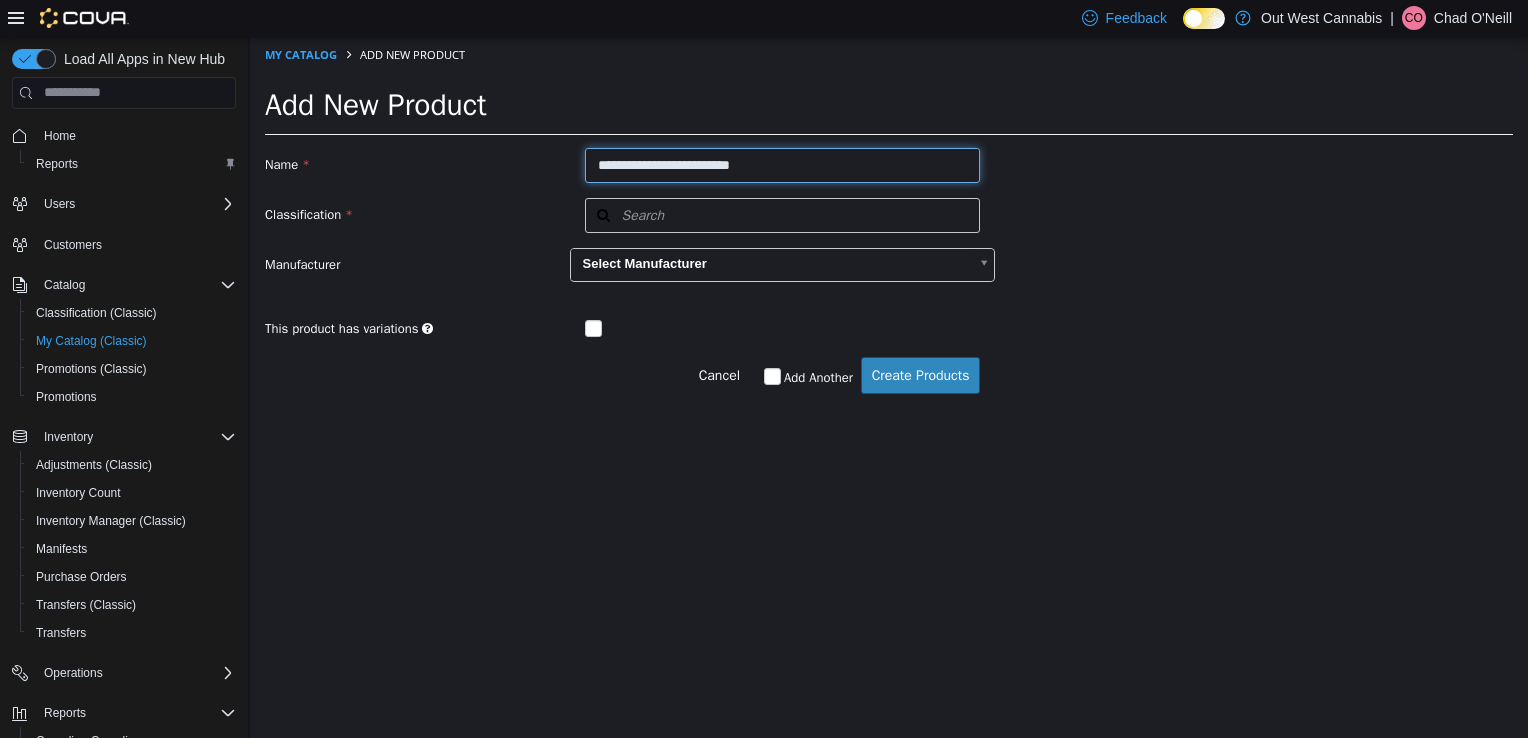 click on "**********" at bounding box center (783, 164) 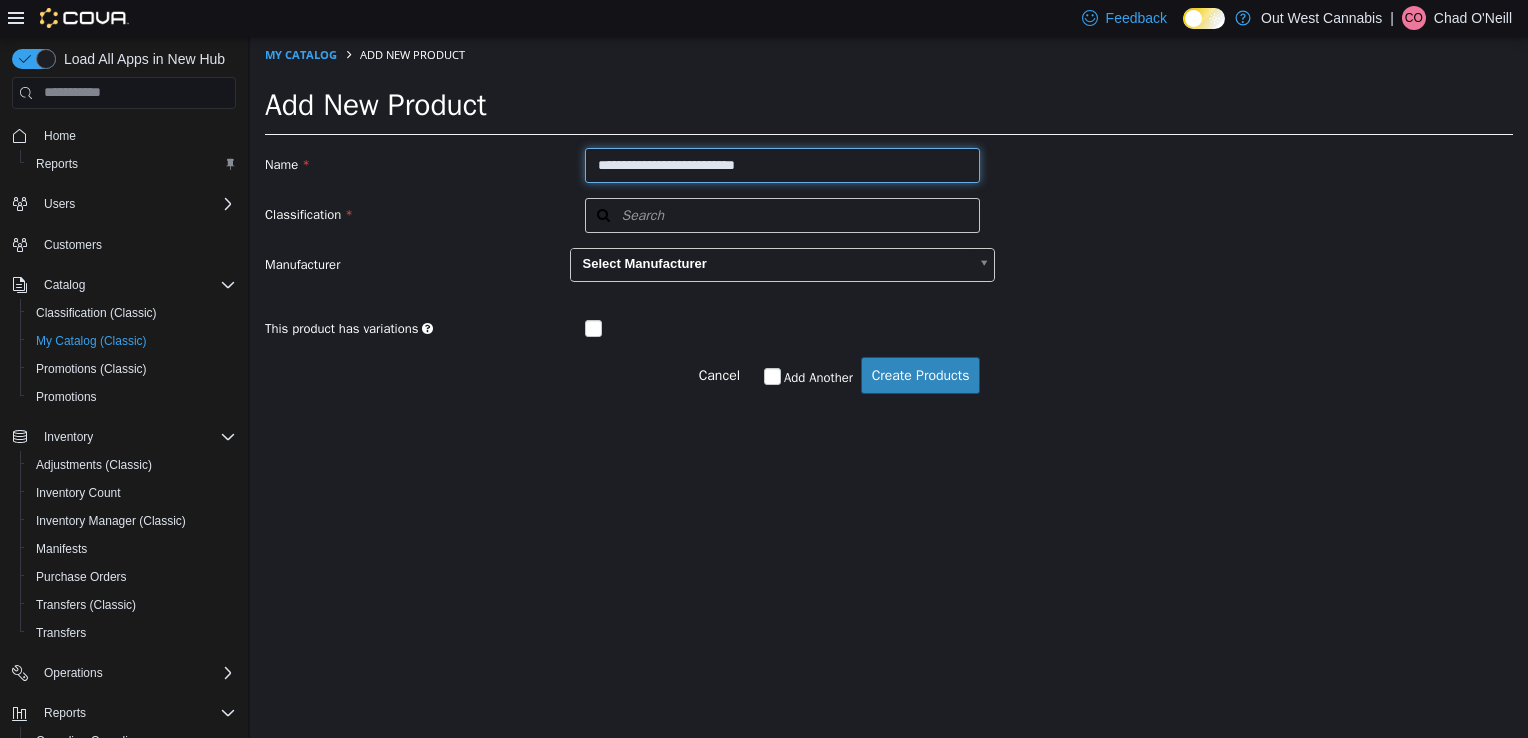 click on "**********" at bounding box center (783, 164) 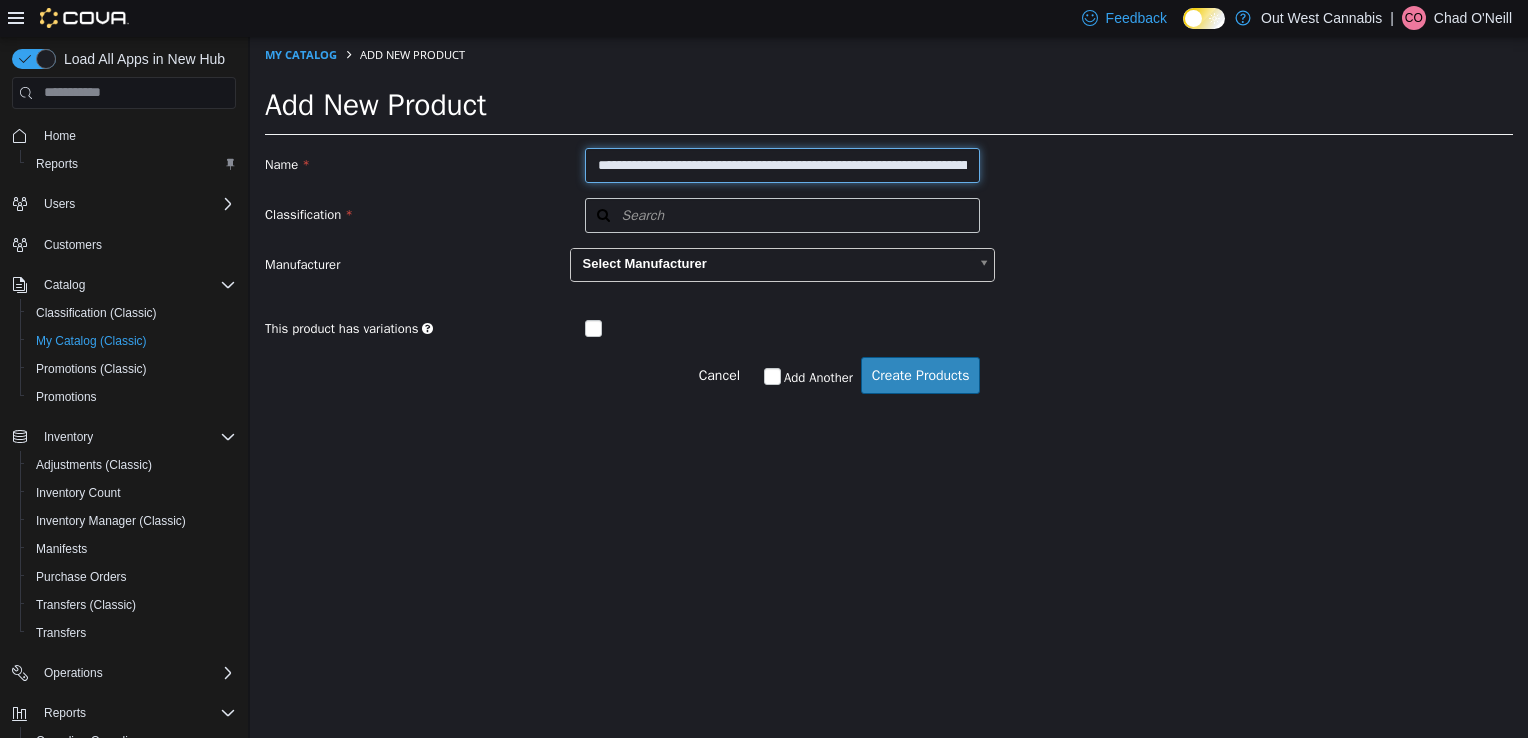 scroll, scrollTop: 0, scrollLeft: 166, axis: horizontal 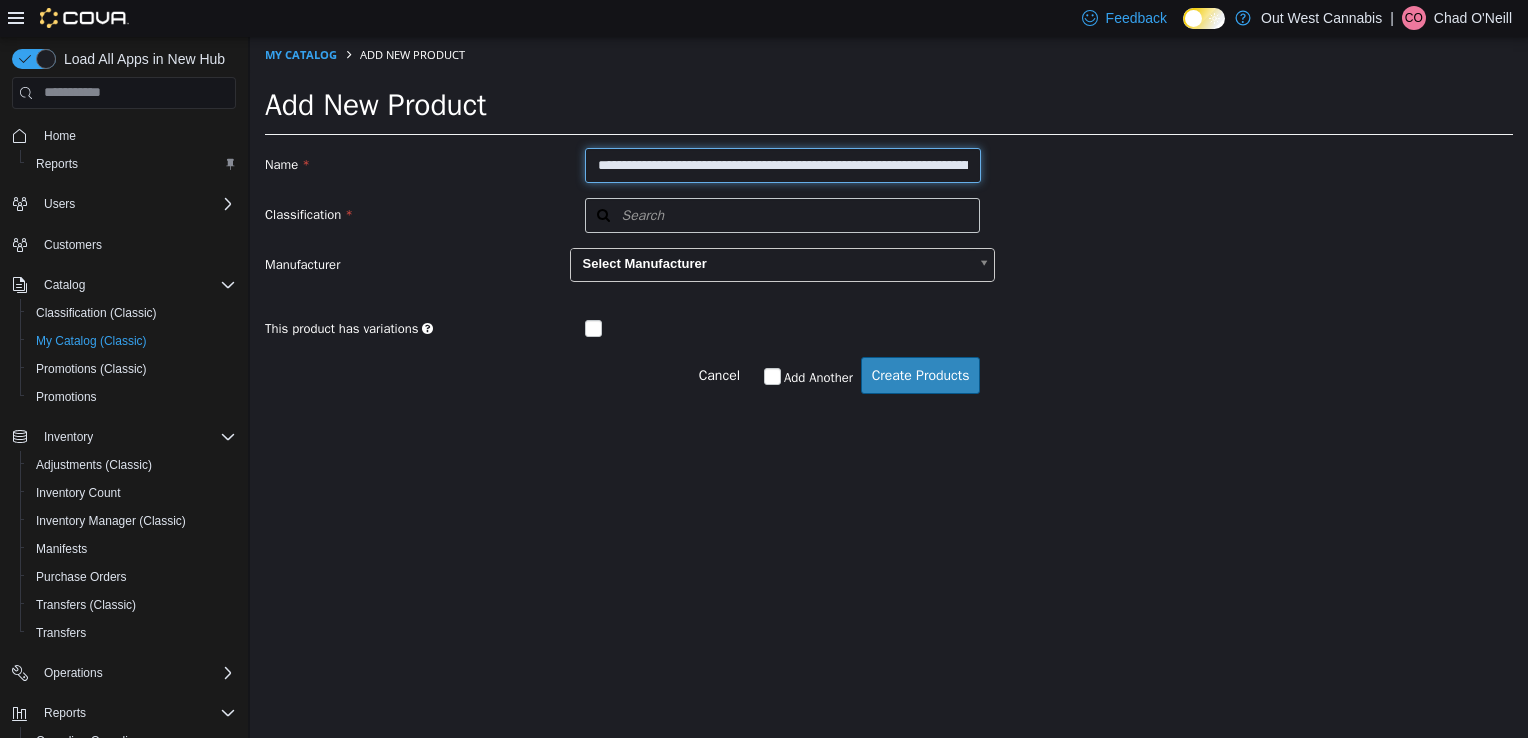 drag, startPoint x: 648, startPoint y: 169, endPoint x: 540, endPoint y: 169, distance: 108 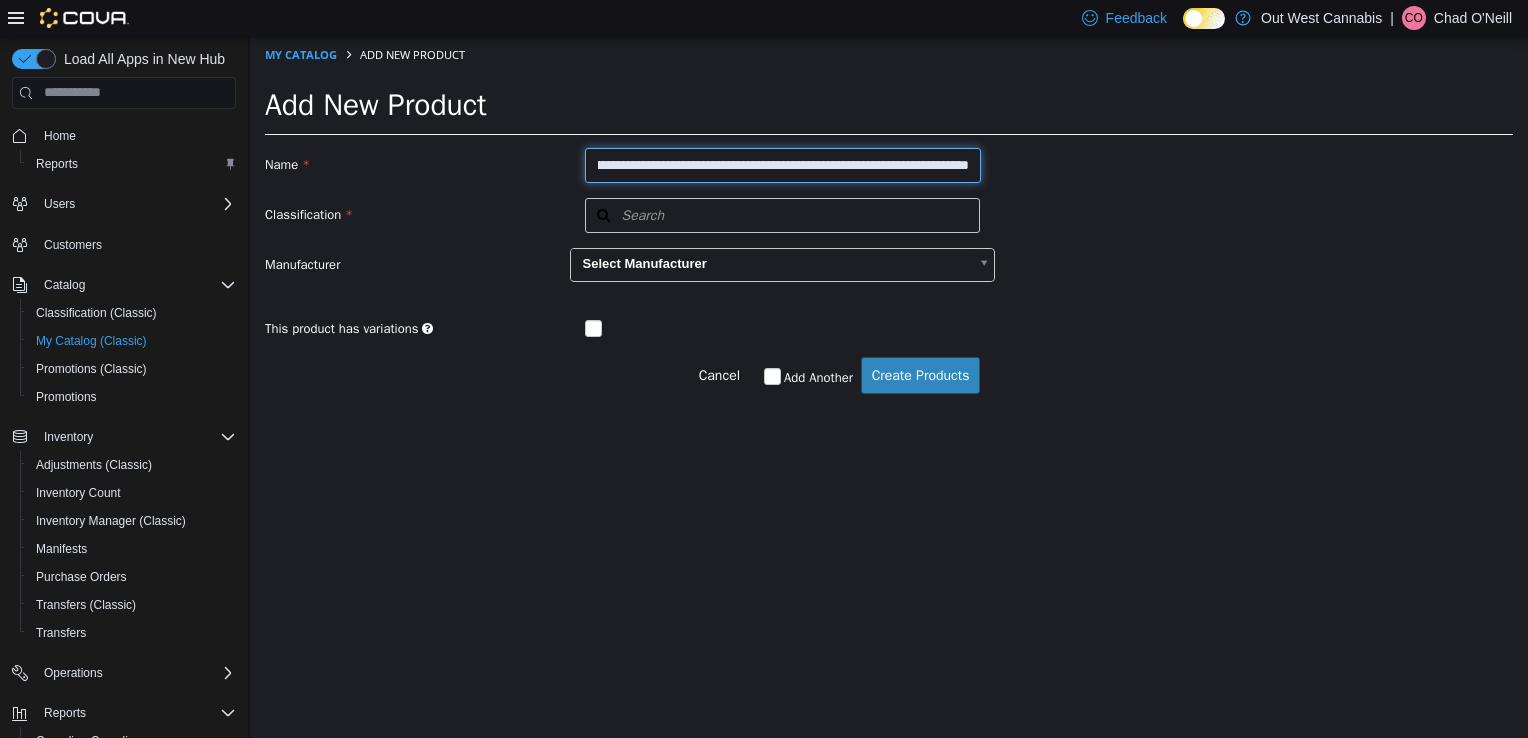 scroll, scrollTop: 0, scrollLeft: 166, axis: horizontal 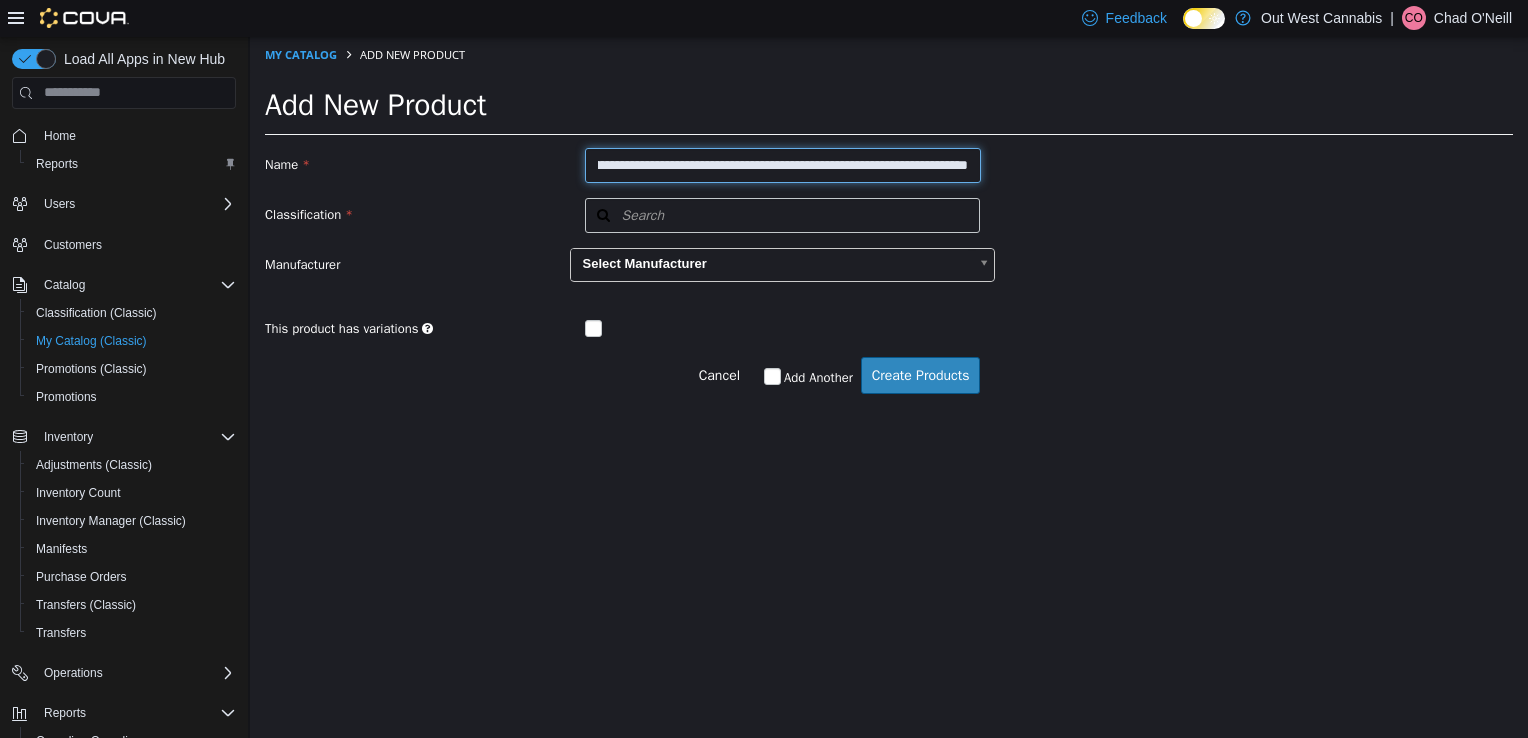 drag, startPoint x: 872, startPoint y: 166, endPoint x: 979, endPoint y: 166, distance: 107 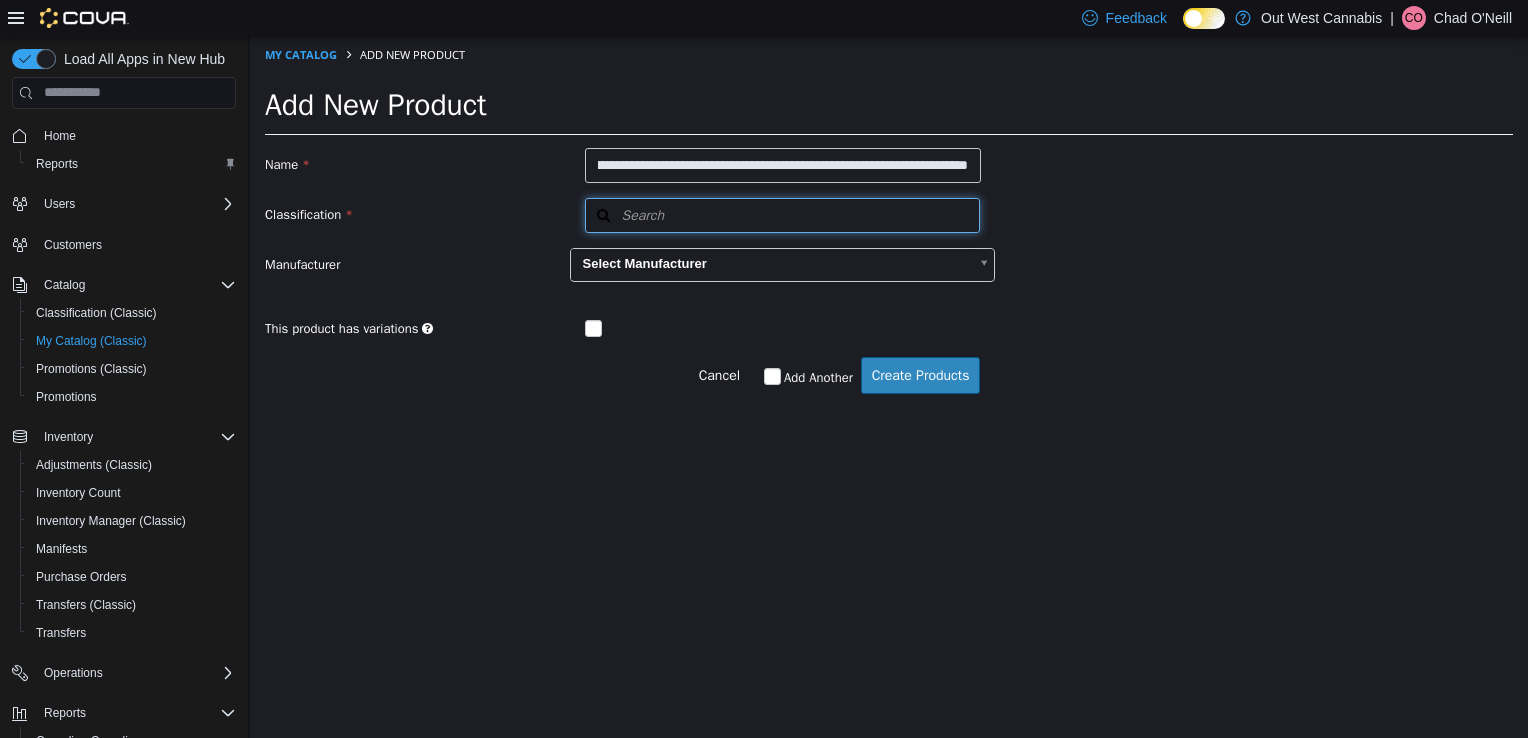 click on "Search" at bounding box center (783, 214) 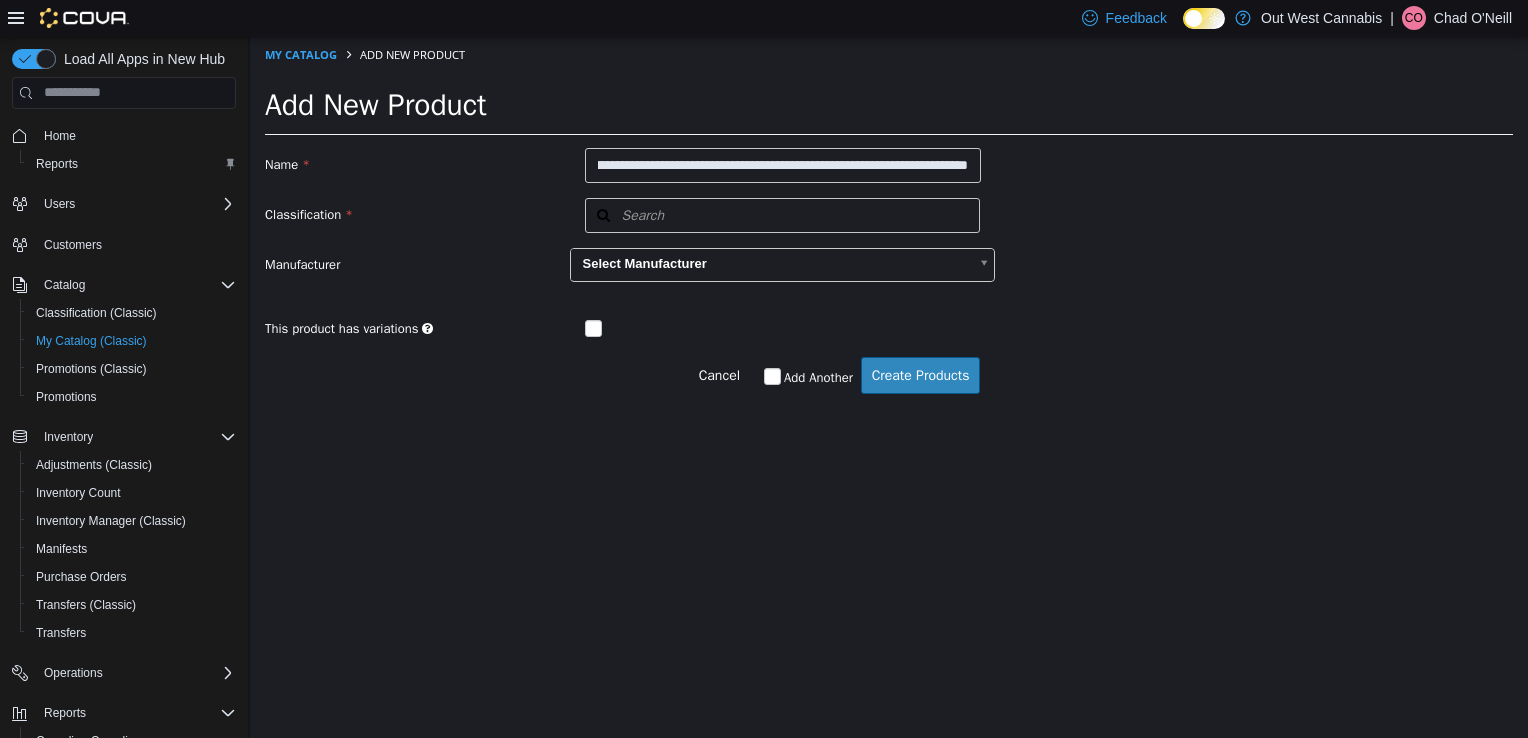 scroll, scrollTop: 0, scrollLeft: 0, axis: both 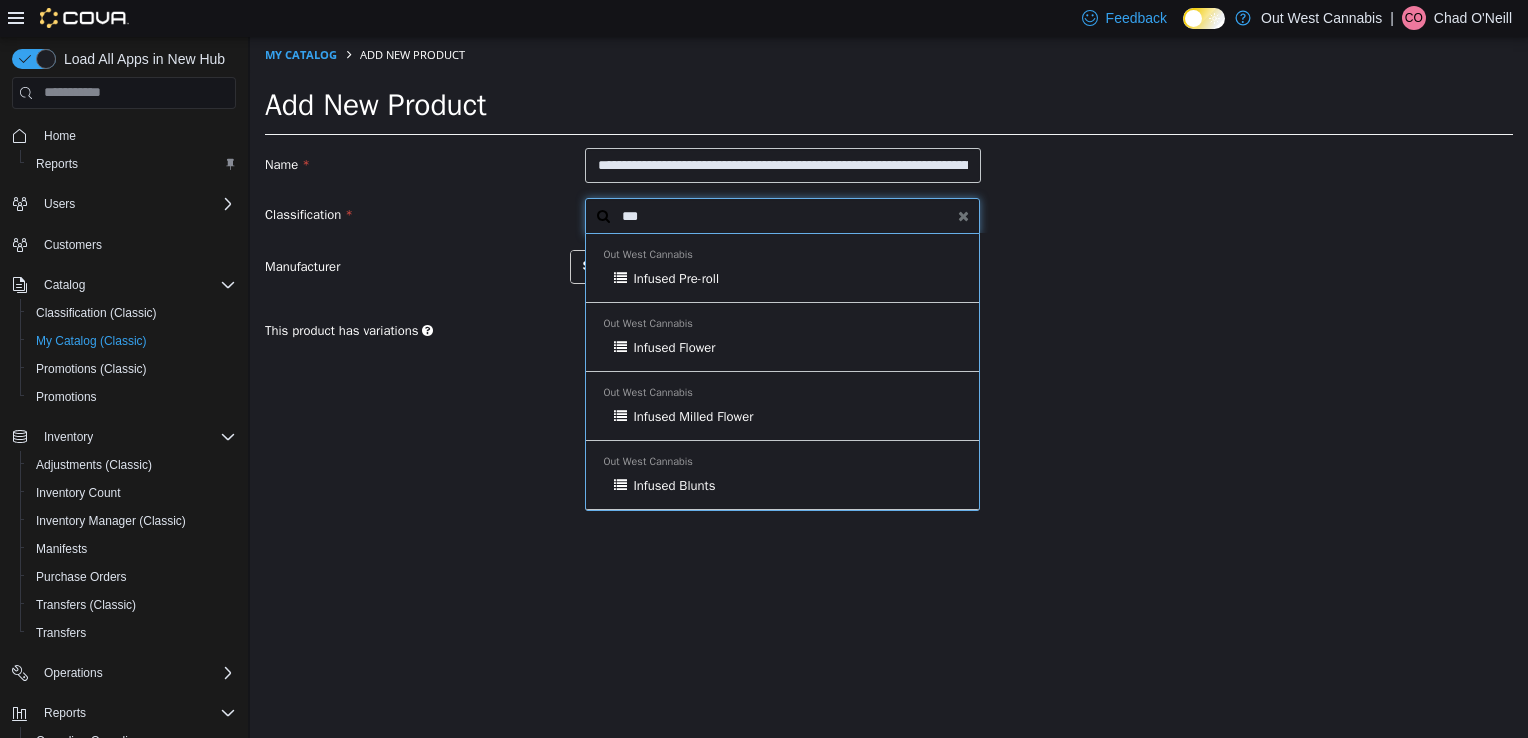 type on "***" 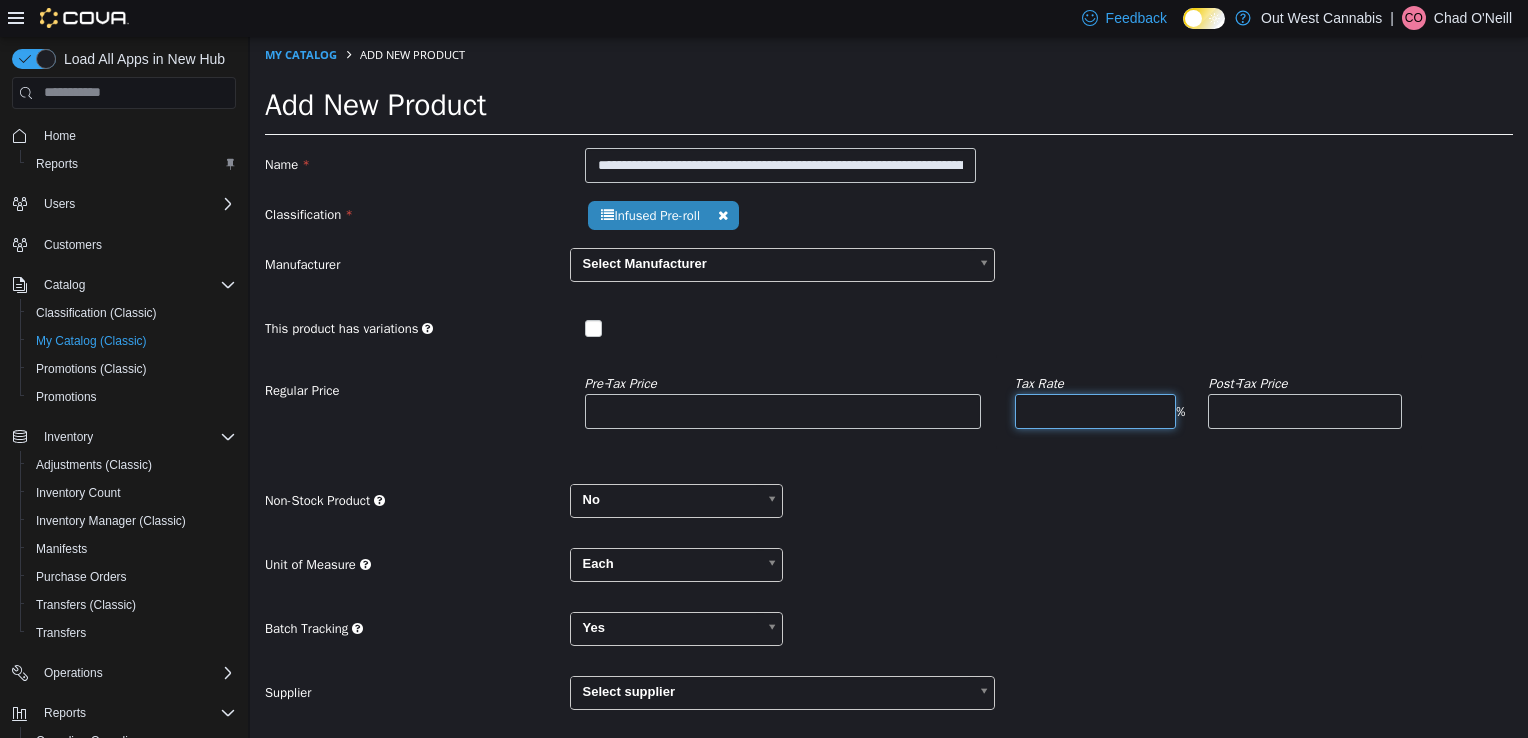 type on "*" 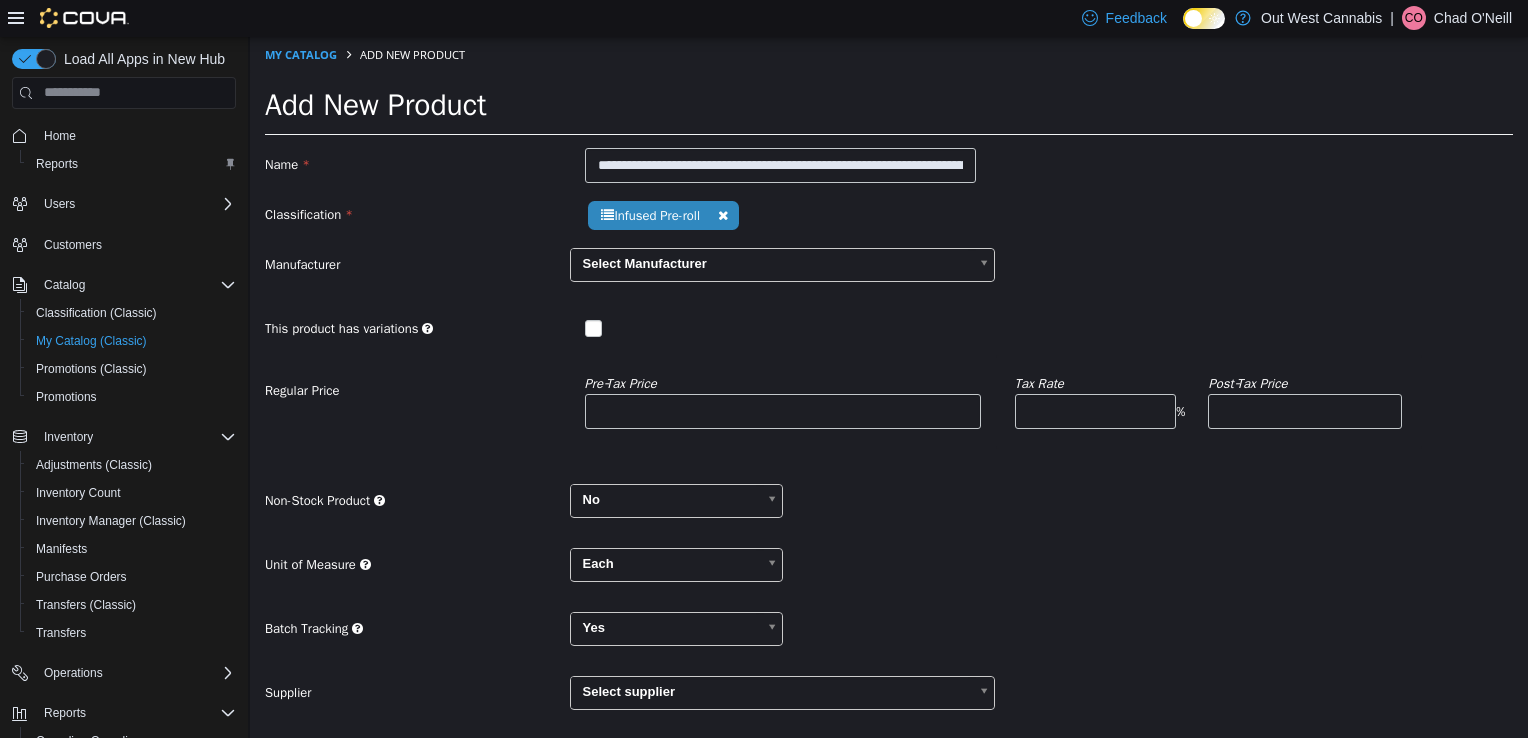 click on "Pre‑Tax Price Tax Rate * % Post‑Tax Price" at bounding box center [996, 411] 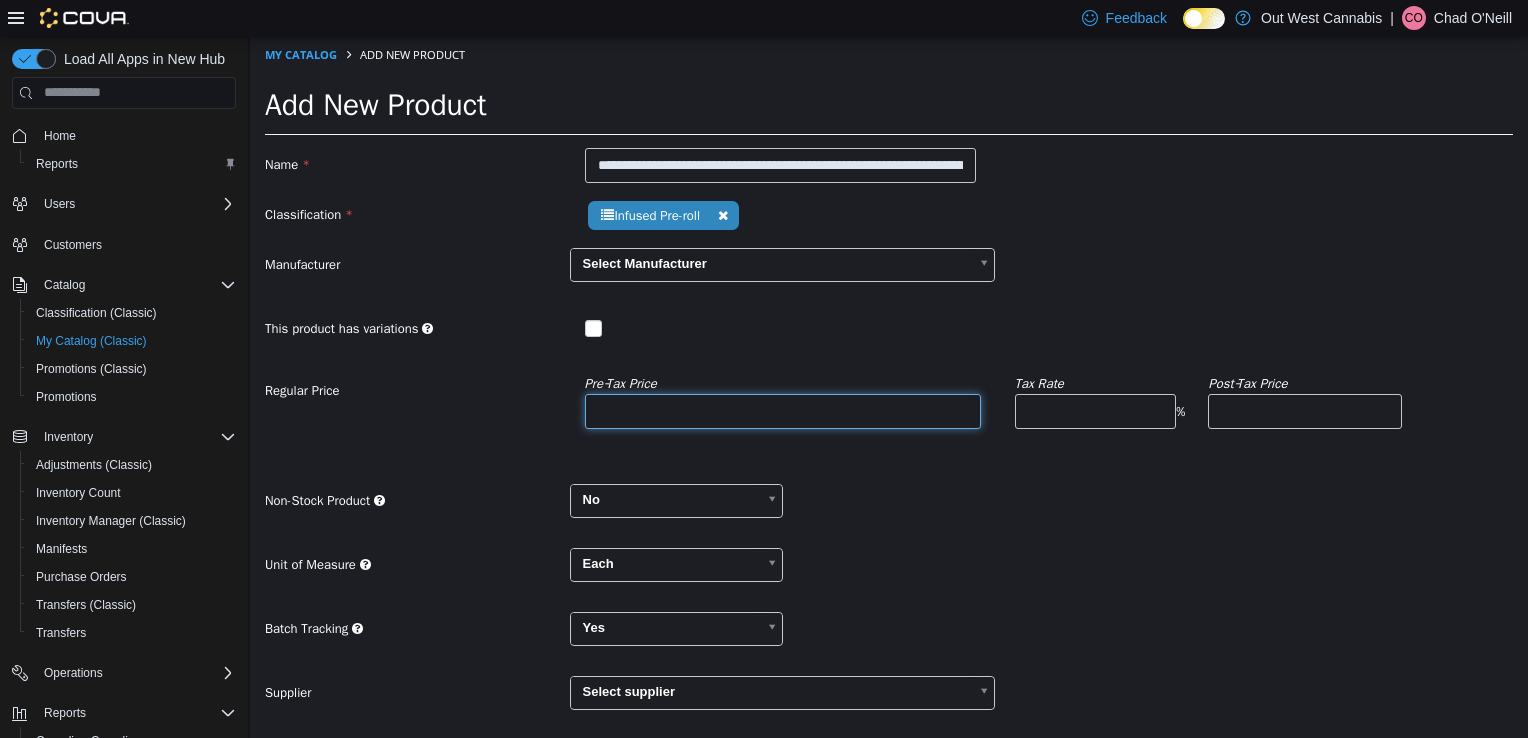 click at bounding box center (783, 410) 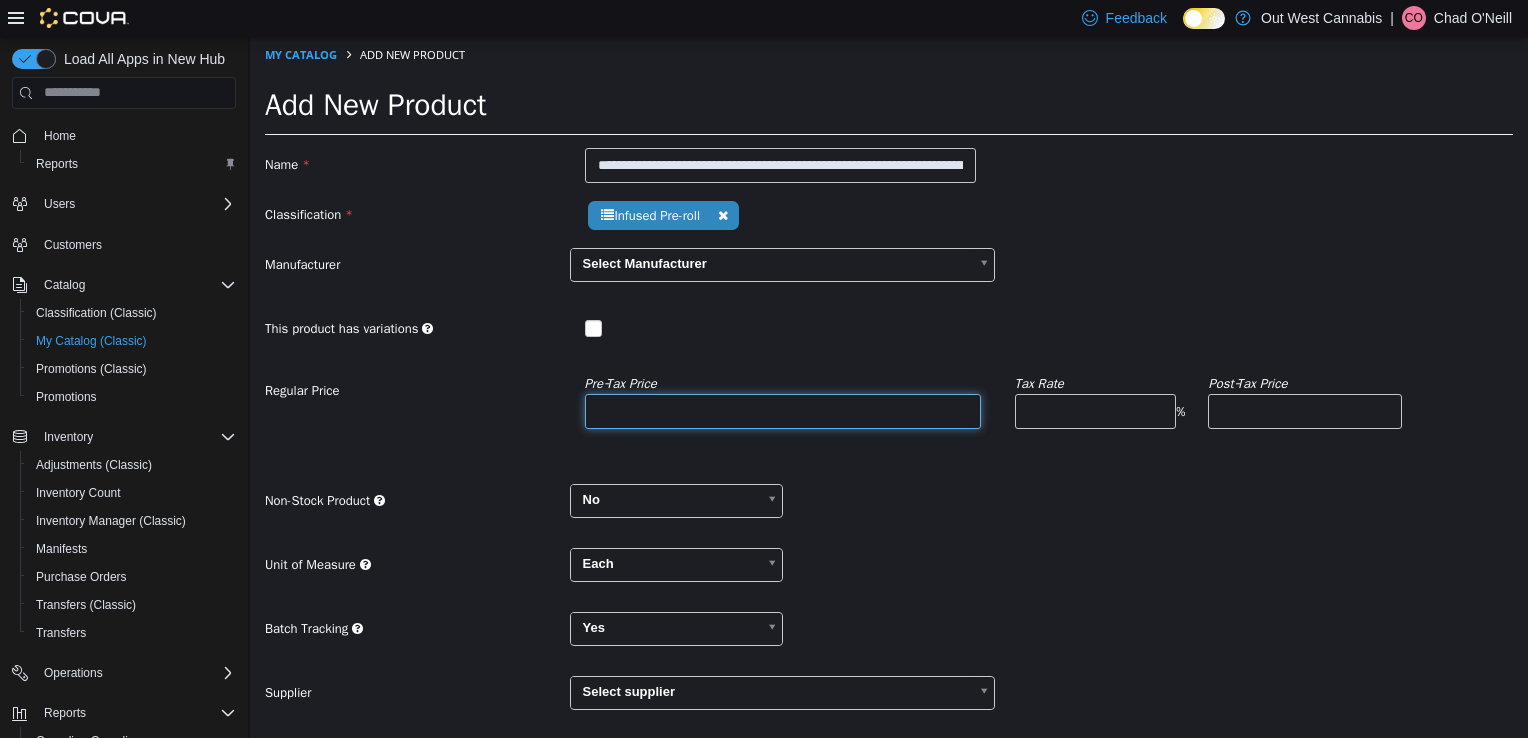 type on "*" 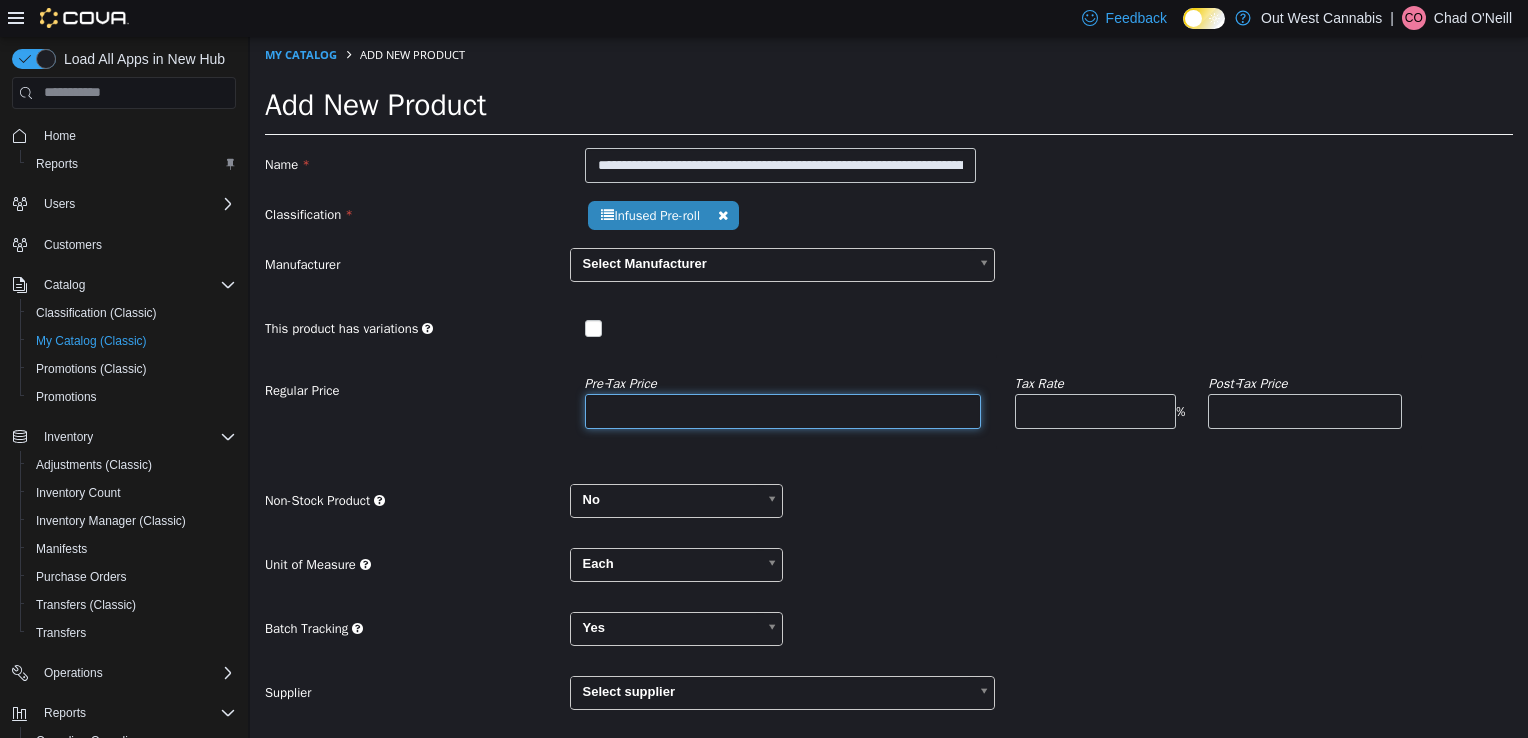 type on "****" 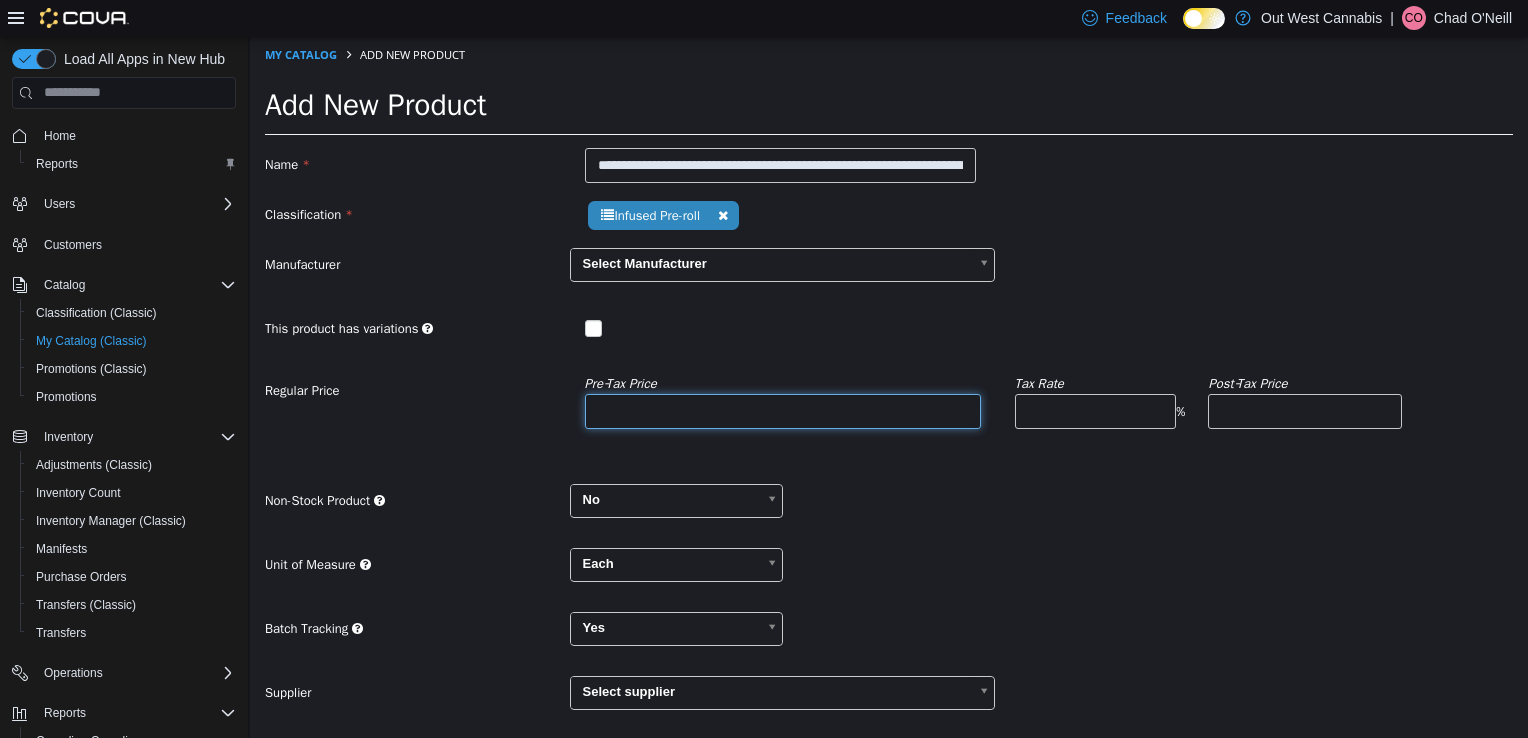 type on "*****" 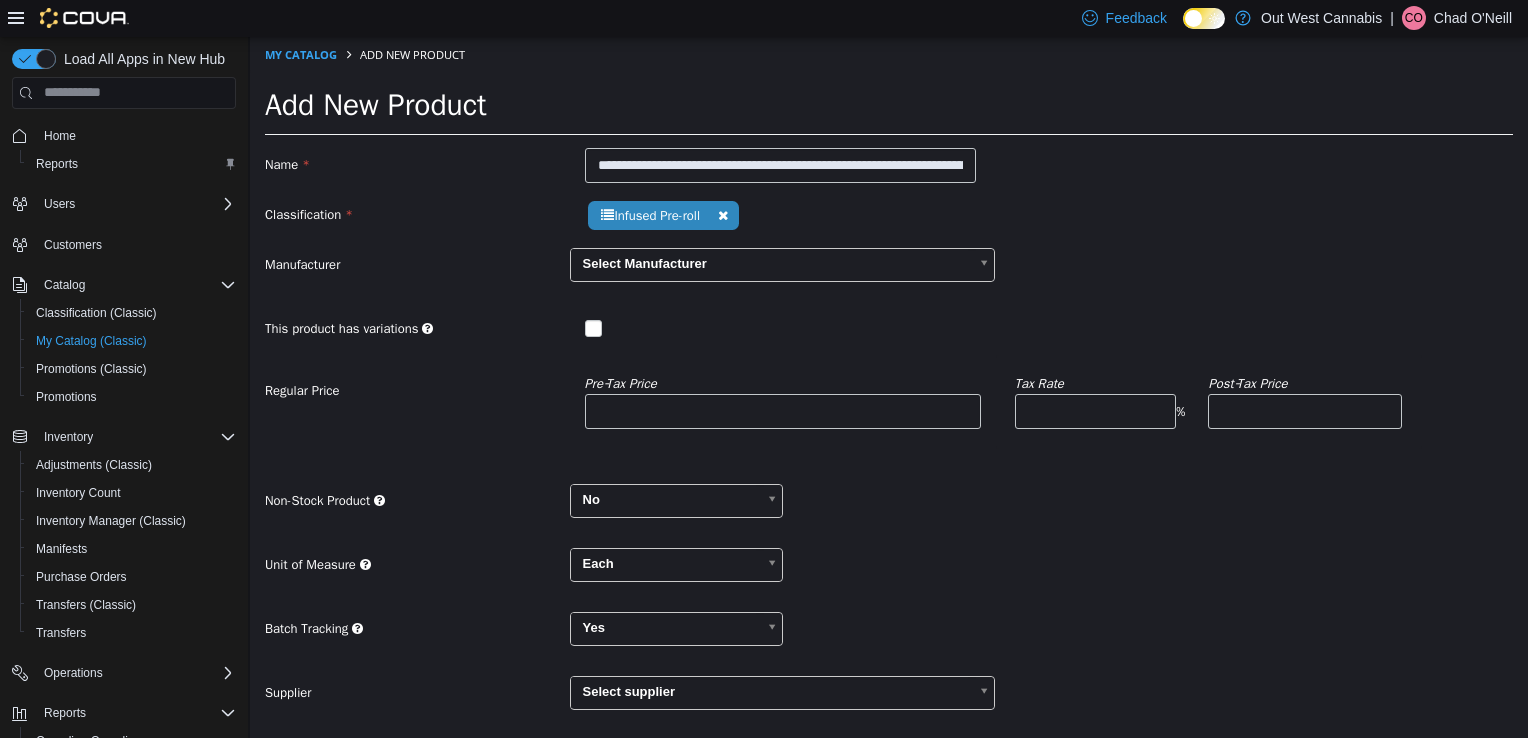 click on "Non-Stock Product       No                             **" at bounding box center [889, 507] 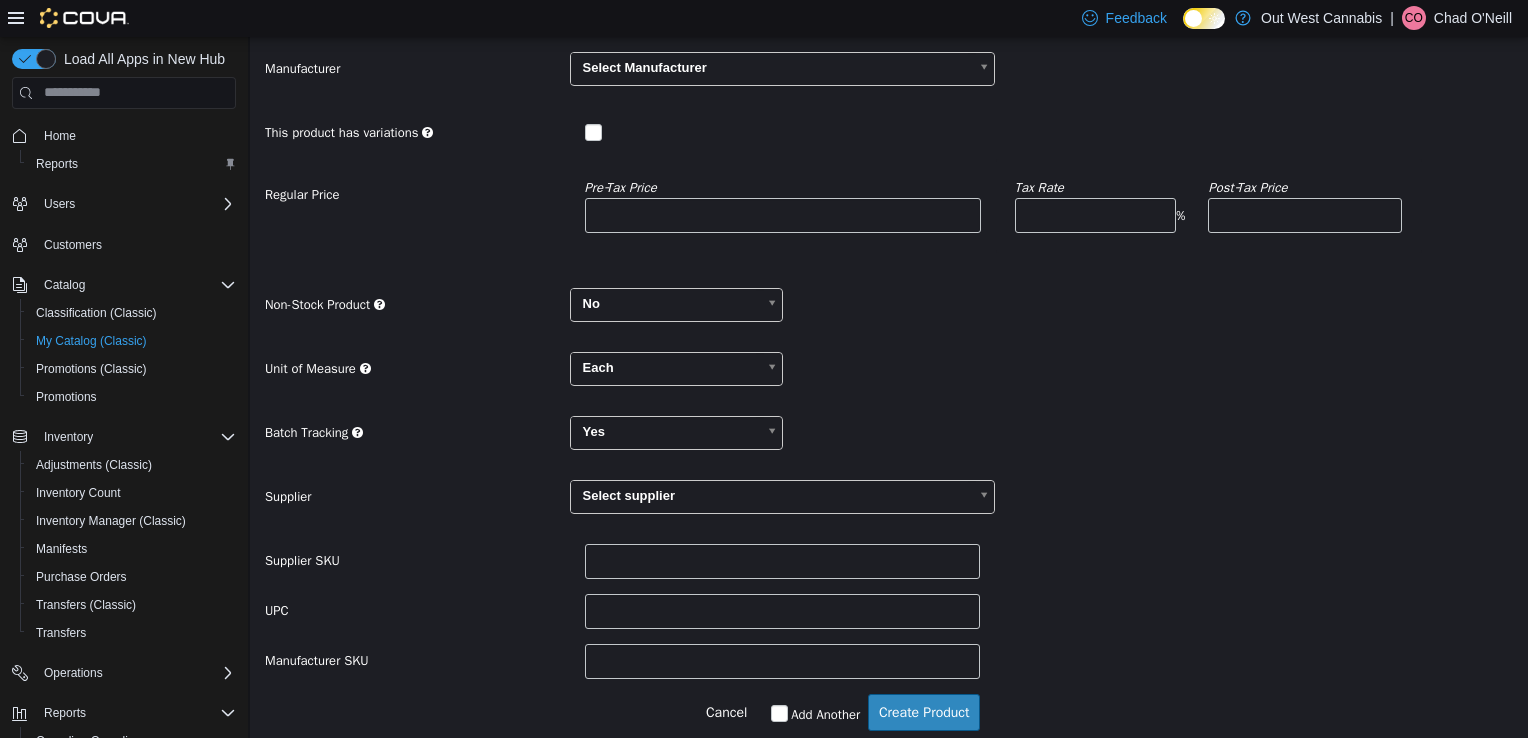 scroll, scrollTop: 200, scrollLeft: 0, axis: vertical 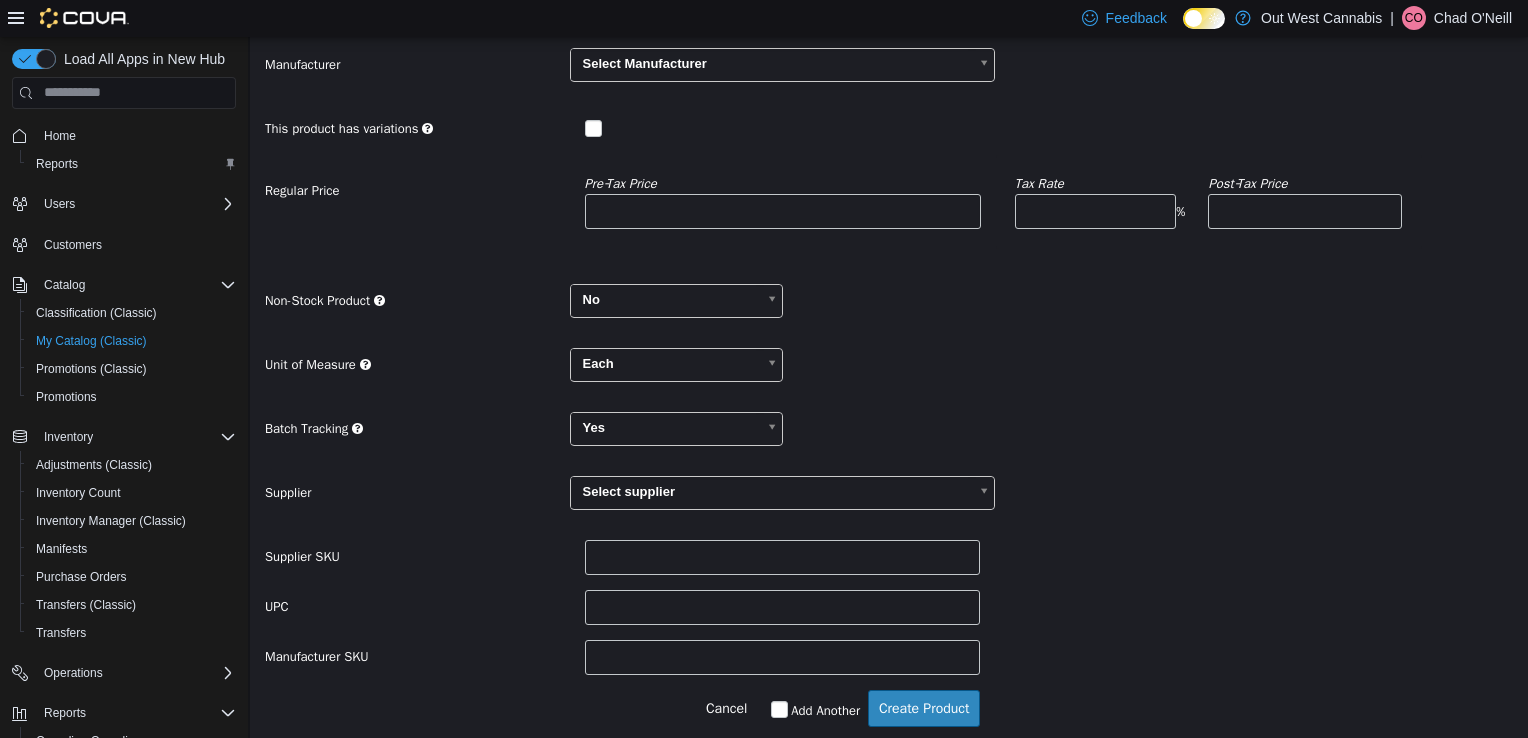 click on "**********" at bounding box center (889, 291) 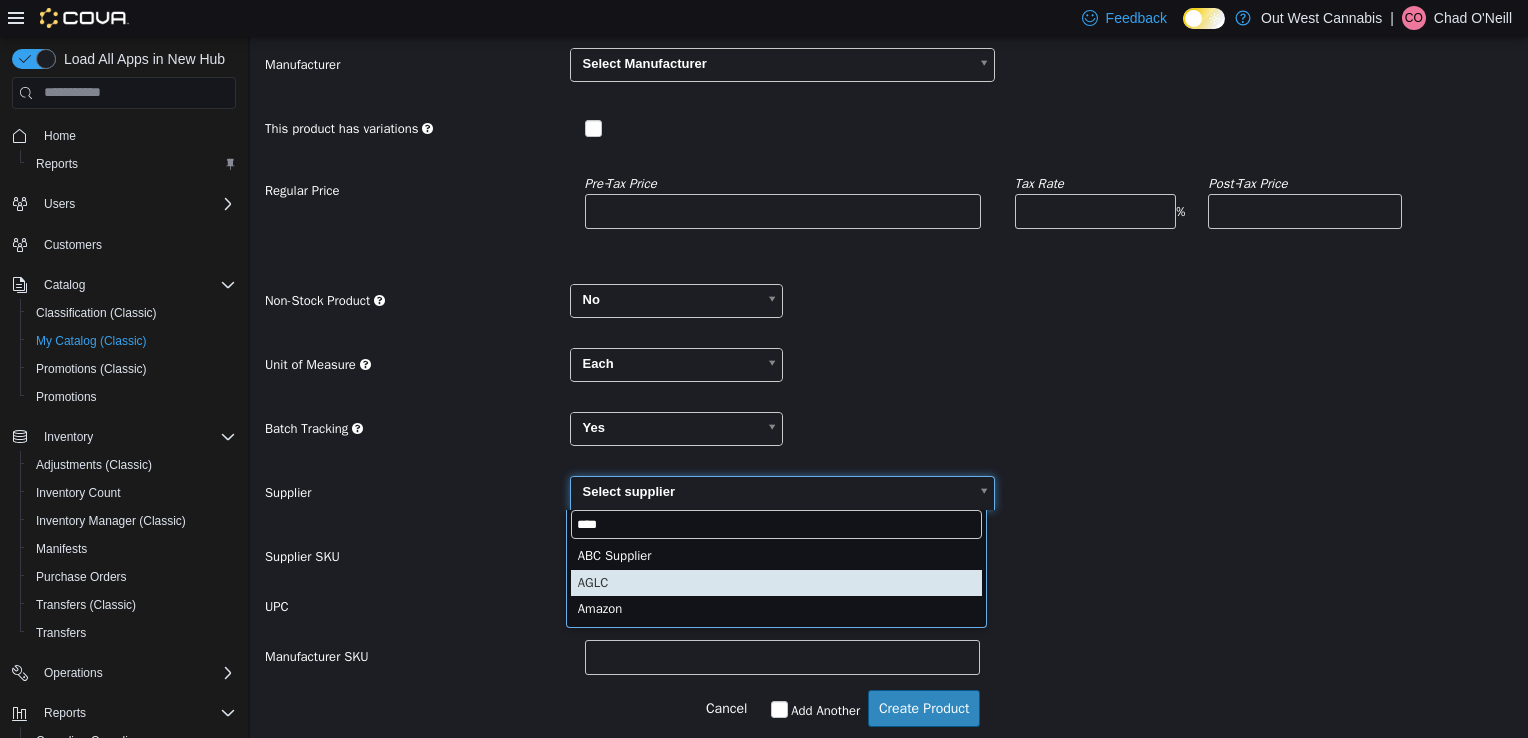 type on "****" 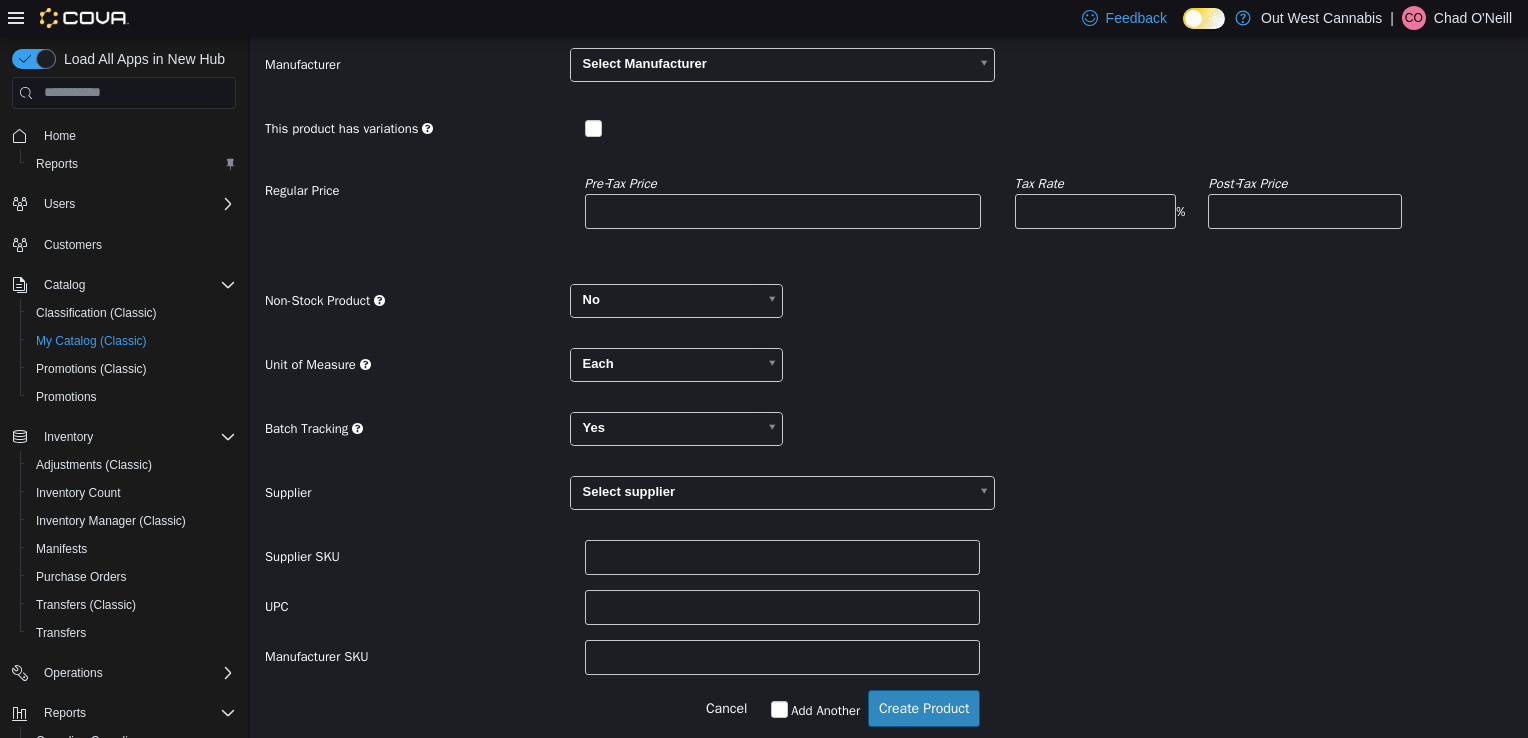 type on "******" 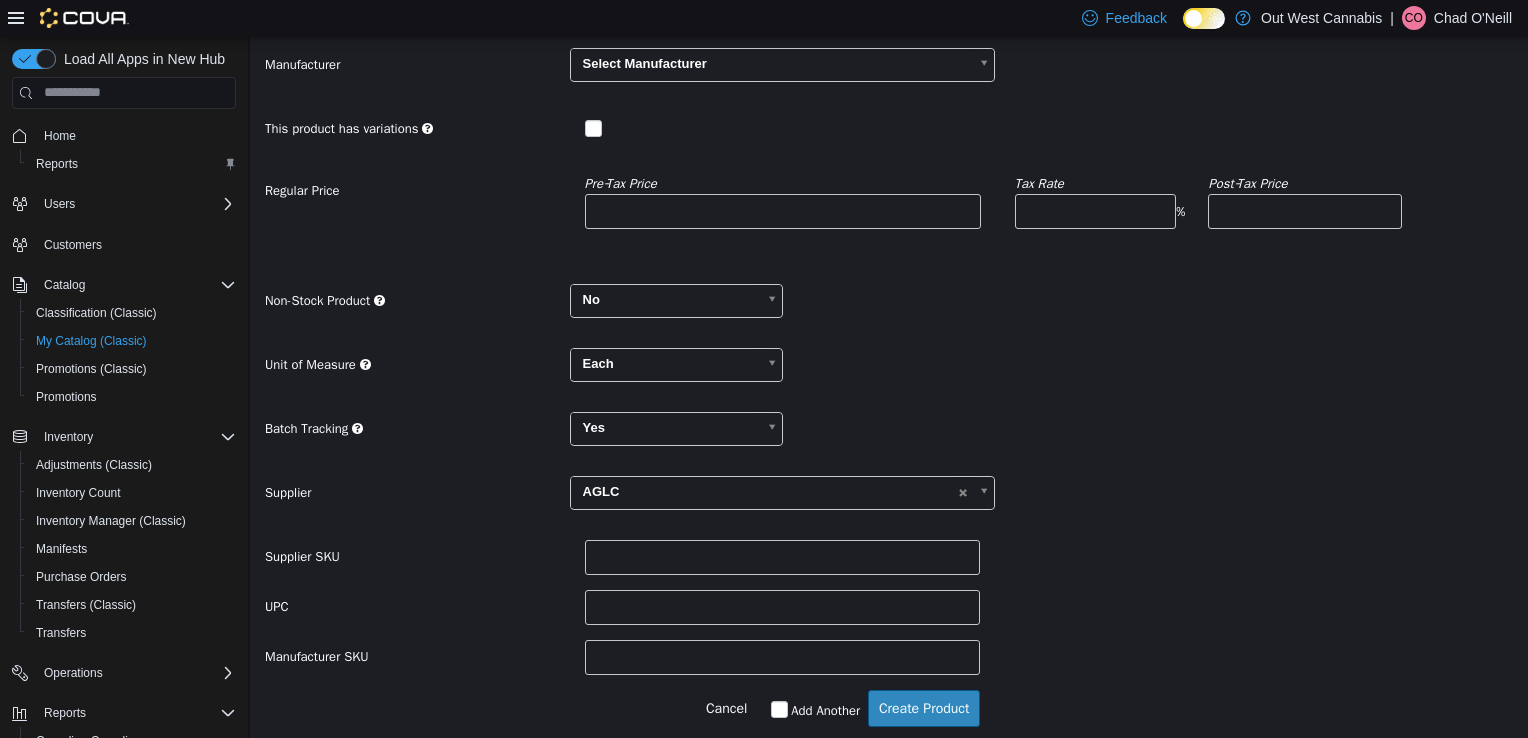 scroll, scrollTop: 209, scrollLeft: 0, axis: vertical 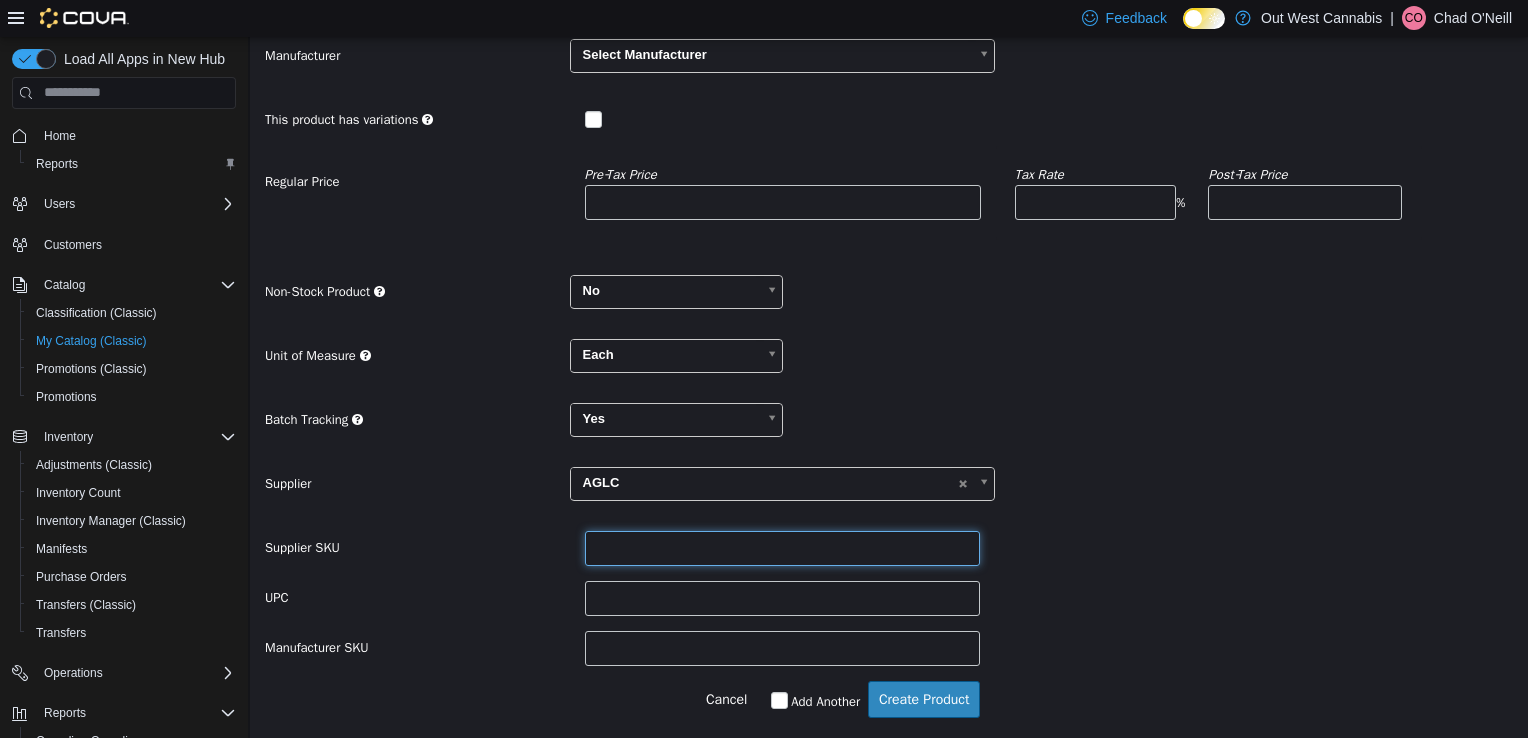 click at bounding box center (783, 547) 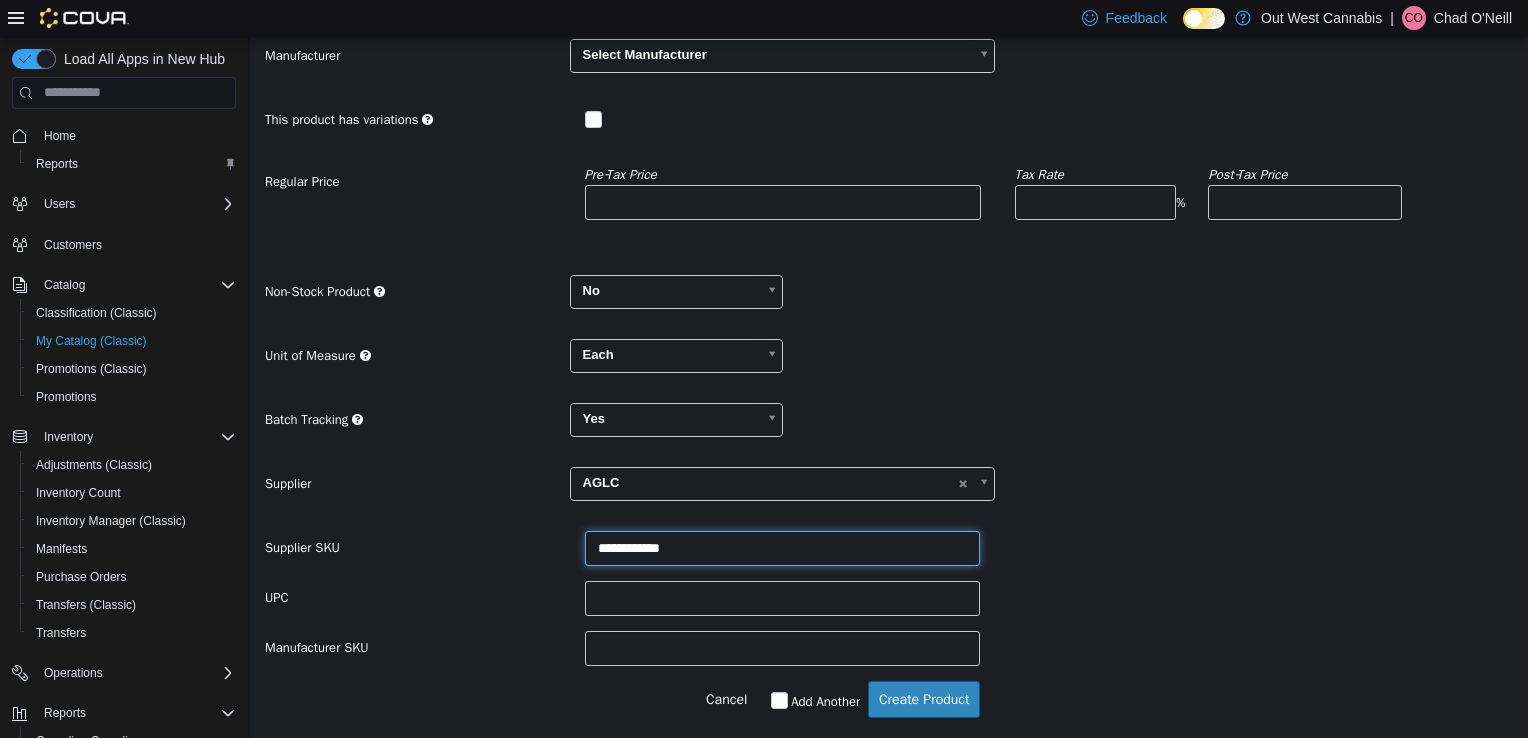 type on "**********" 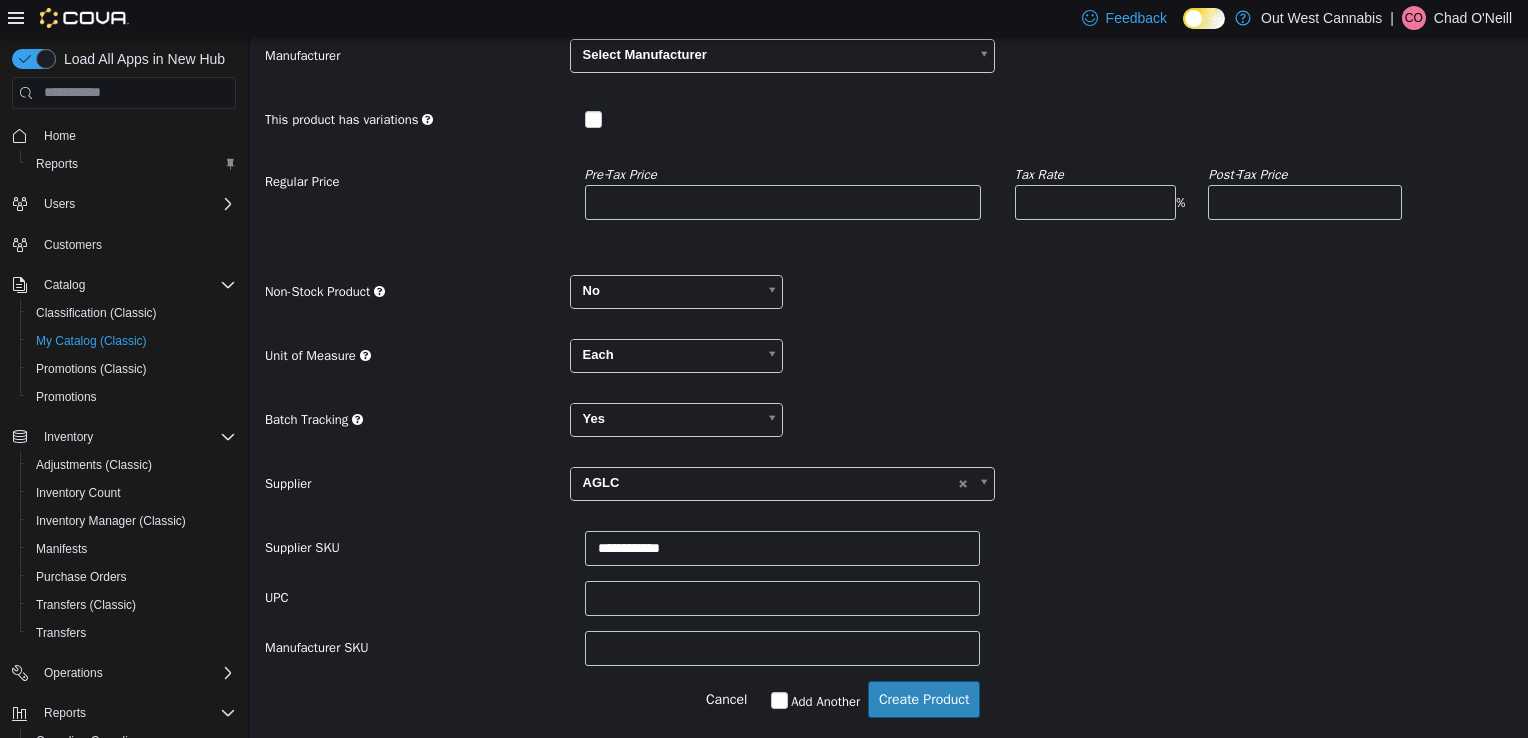 click on "UPC" at bounding box center [410, 593] 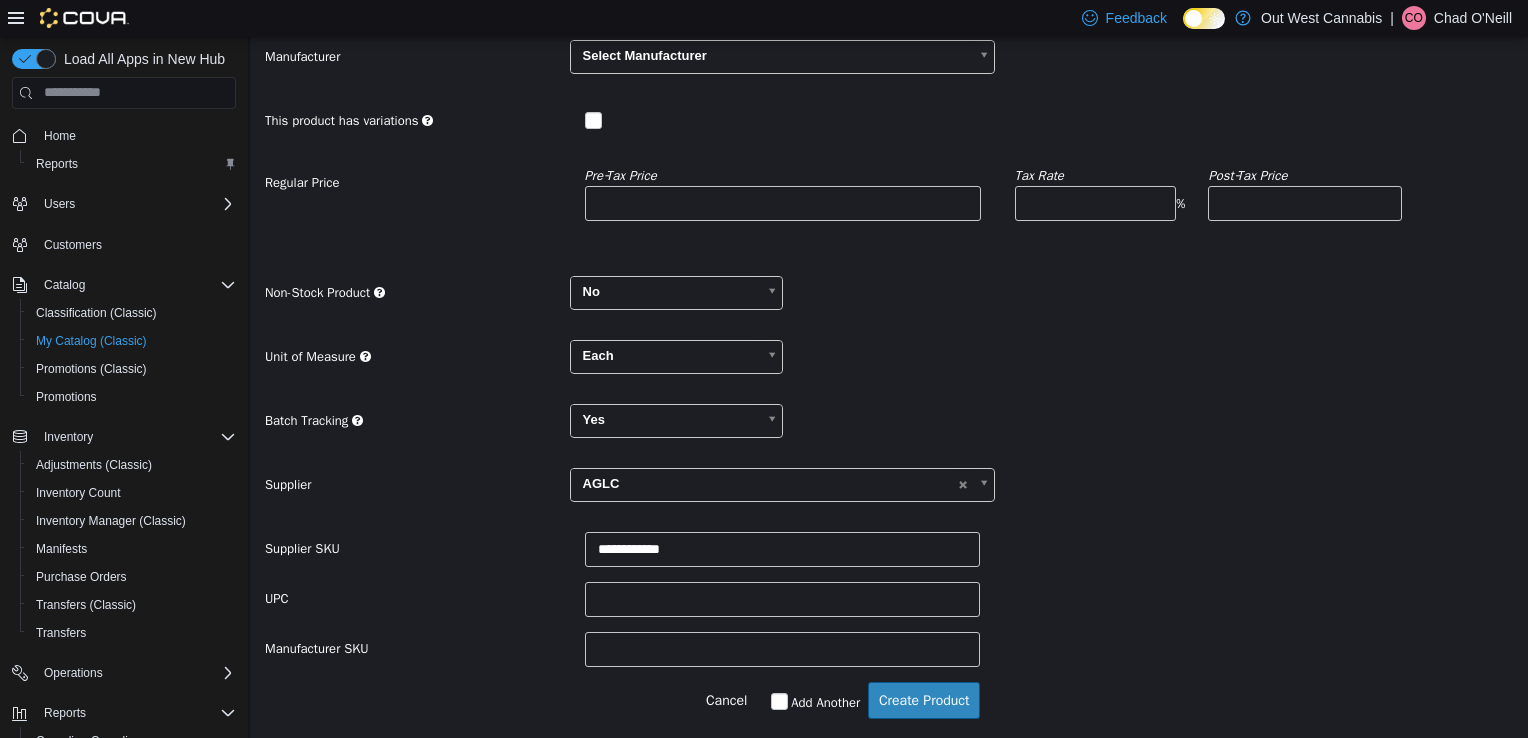 scroll, scrollTop: 209, scrollLeft: 0, axis: vertical 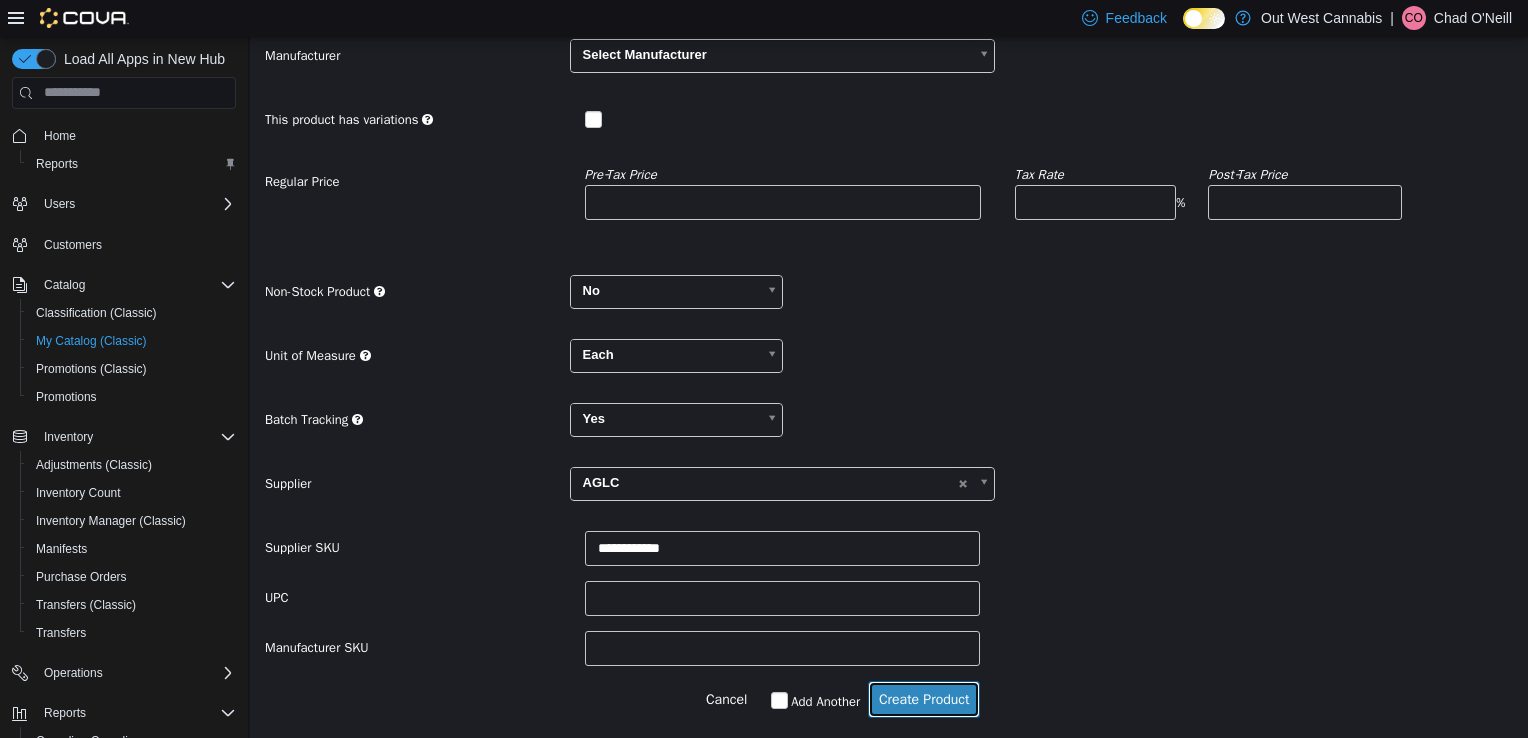 click on "Create Product" at bounding box center [924, 698] 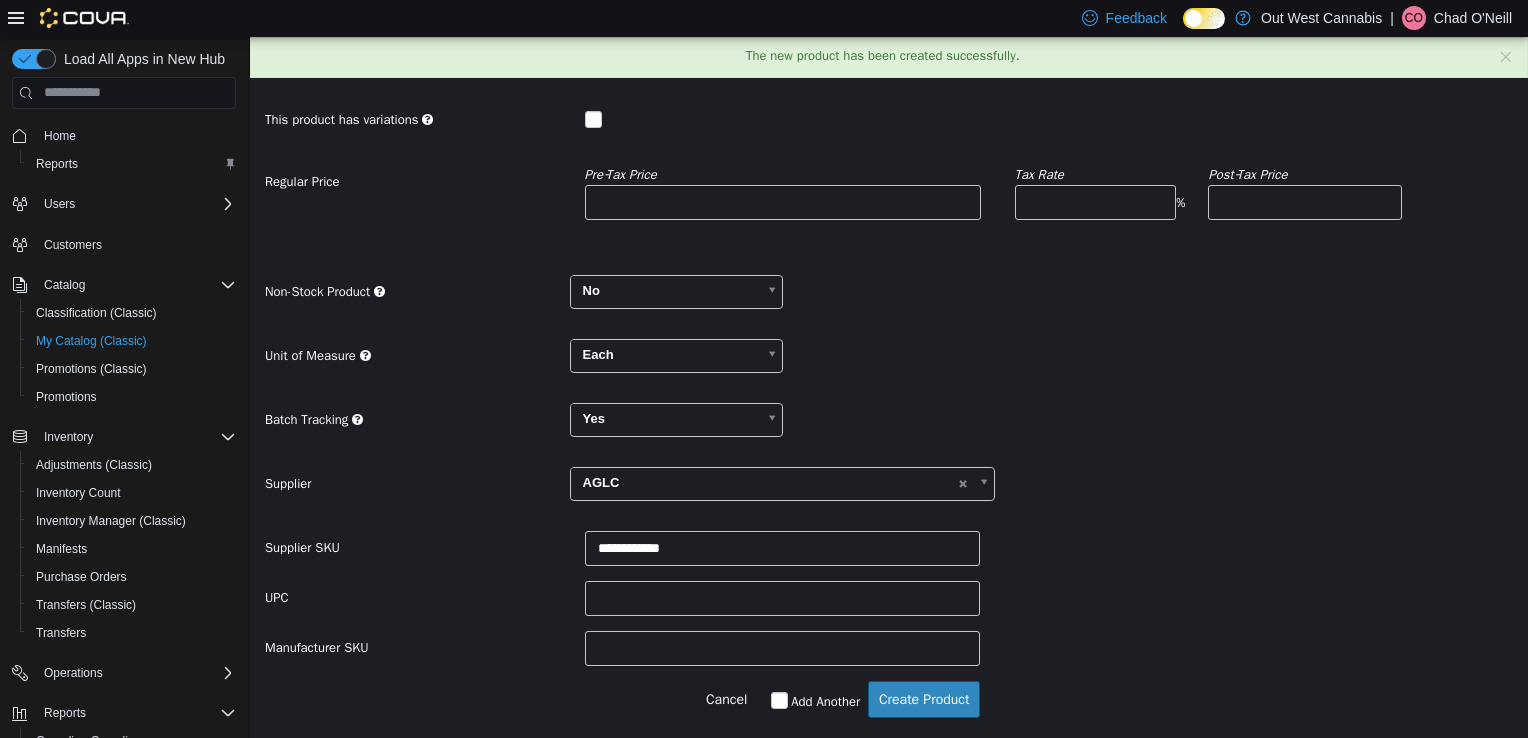 scroll, scrollTop: 0, scrollLeft: 0, axis: both 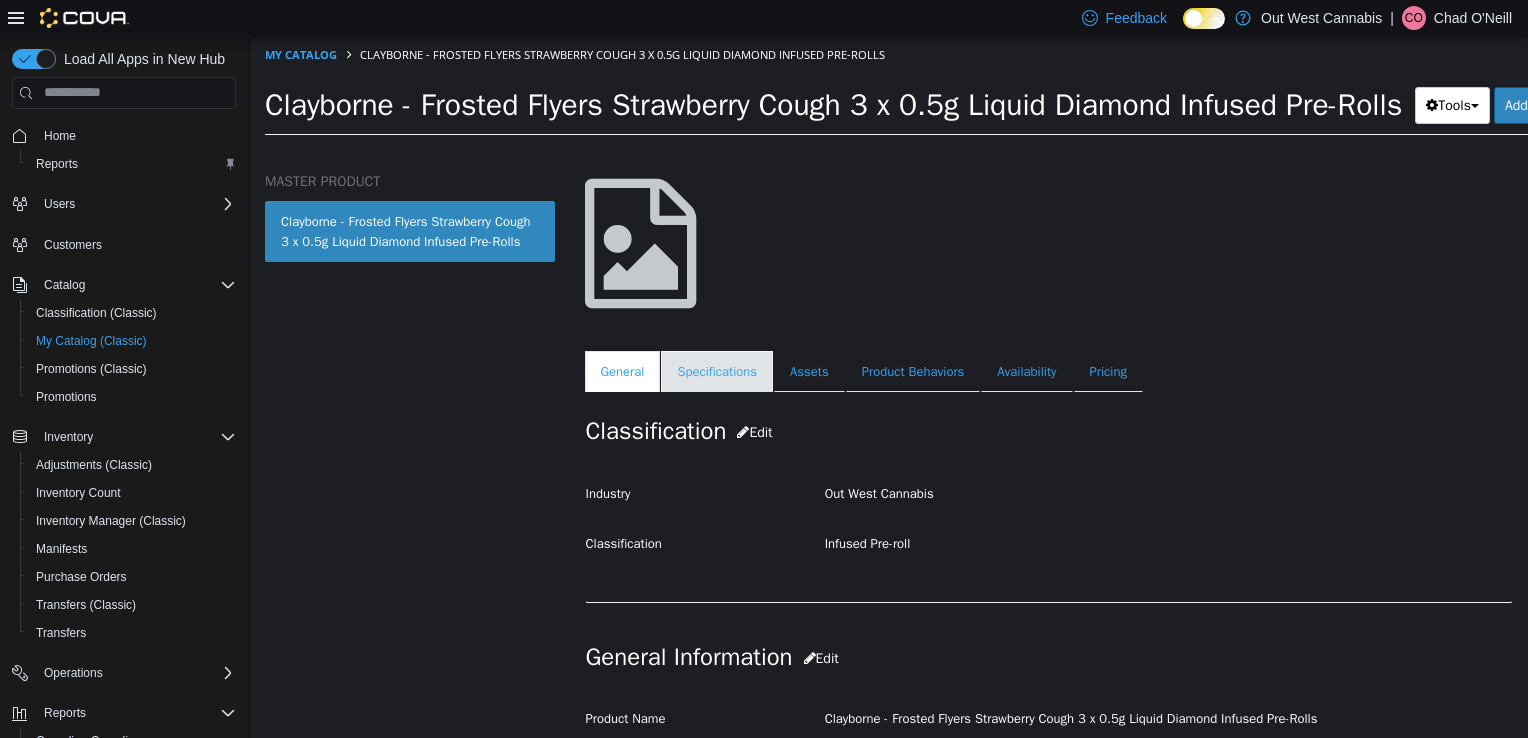 click on "Specifications" at bounding box center [717, 371] 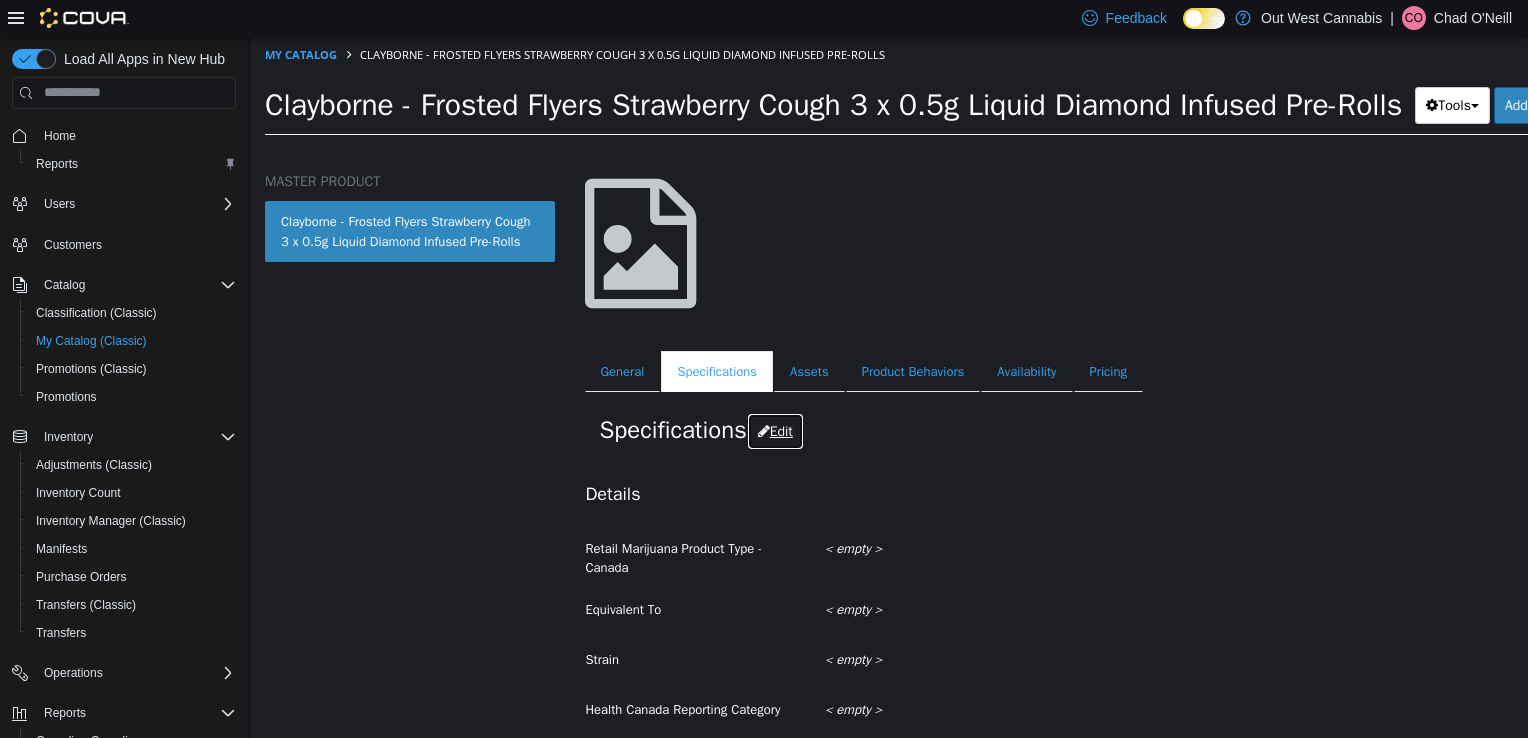 click on "Edit" at bounding box center (775, 430) 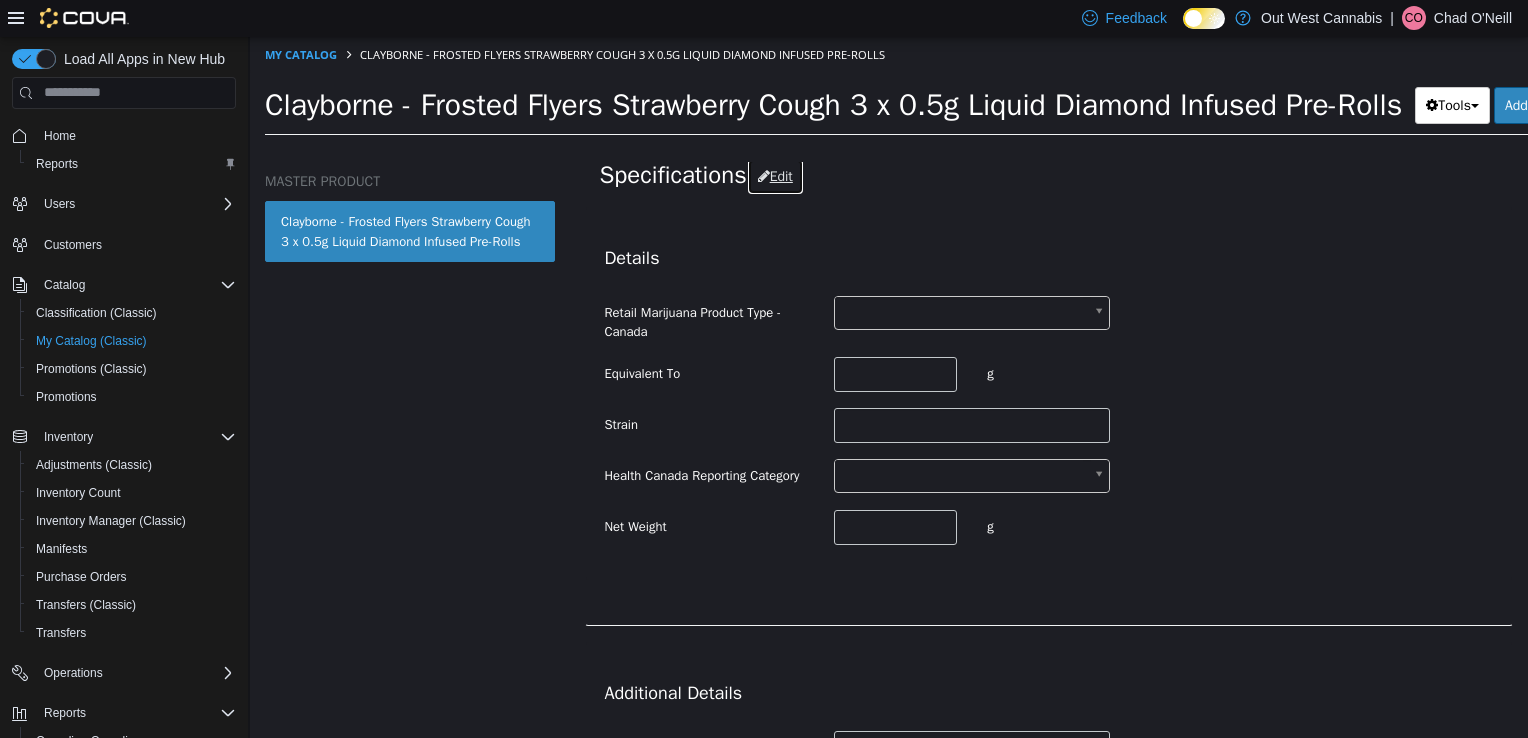 scroll, scrollTop: 400, scrollLeft: 0, axis: vertical 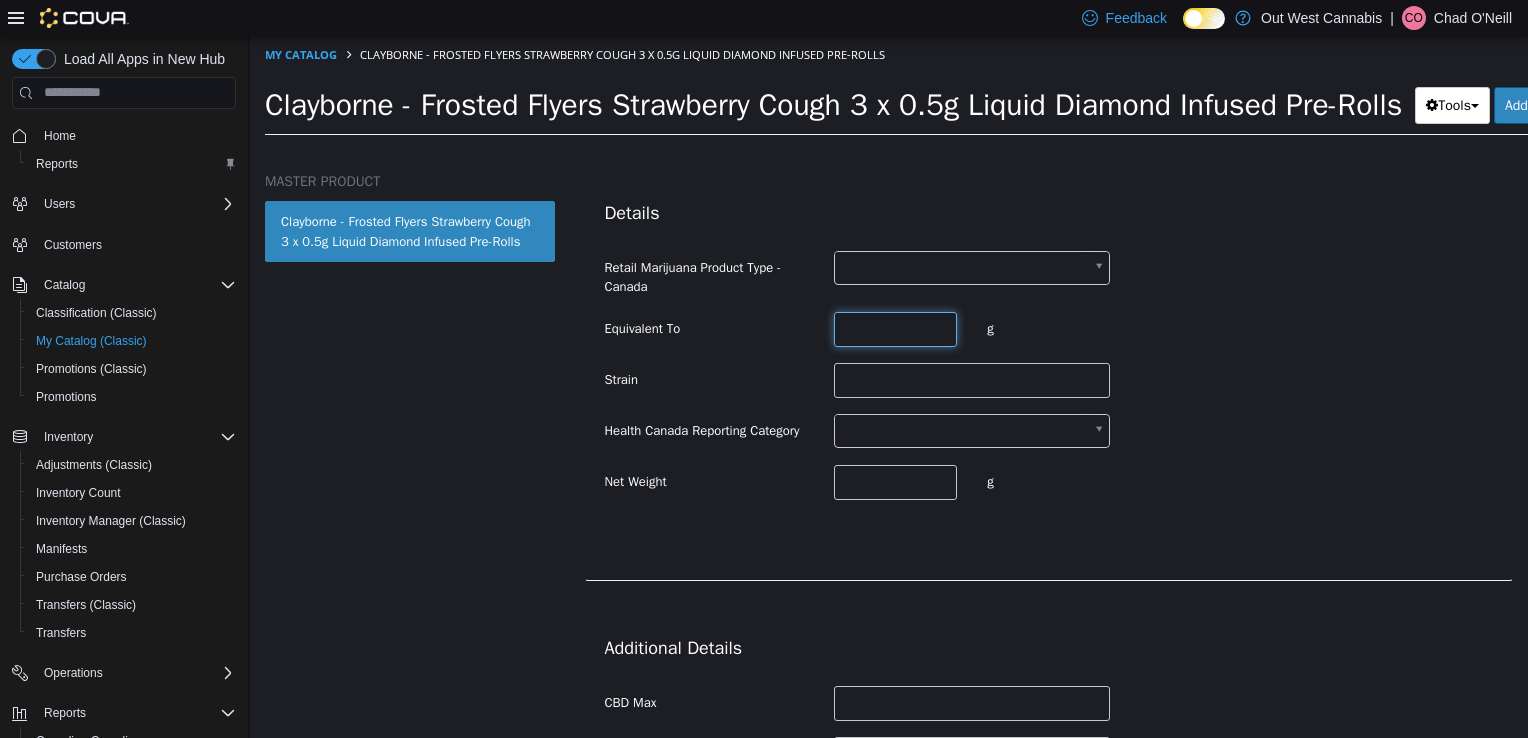 click at bounding box center [895, 328] 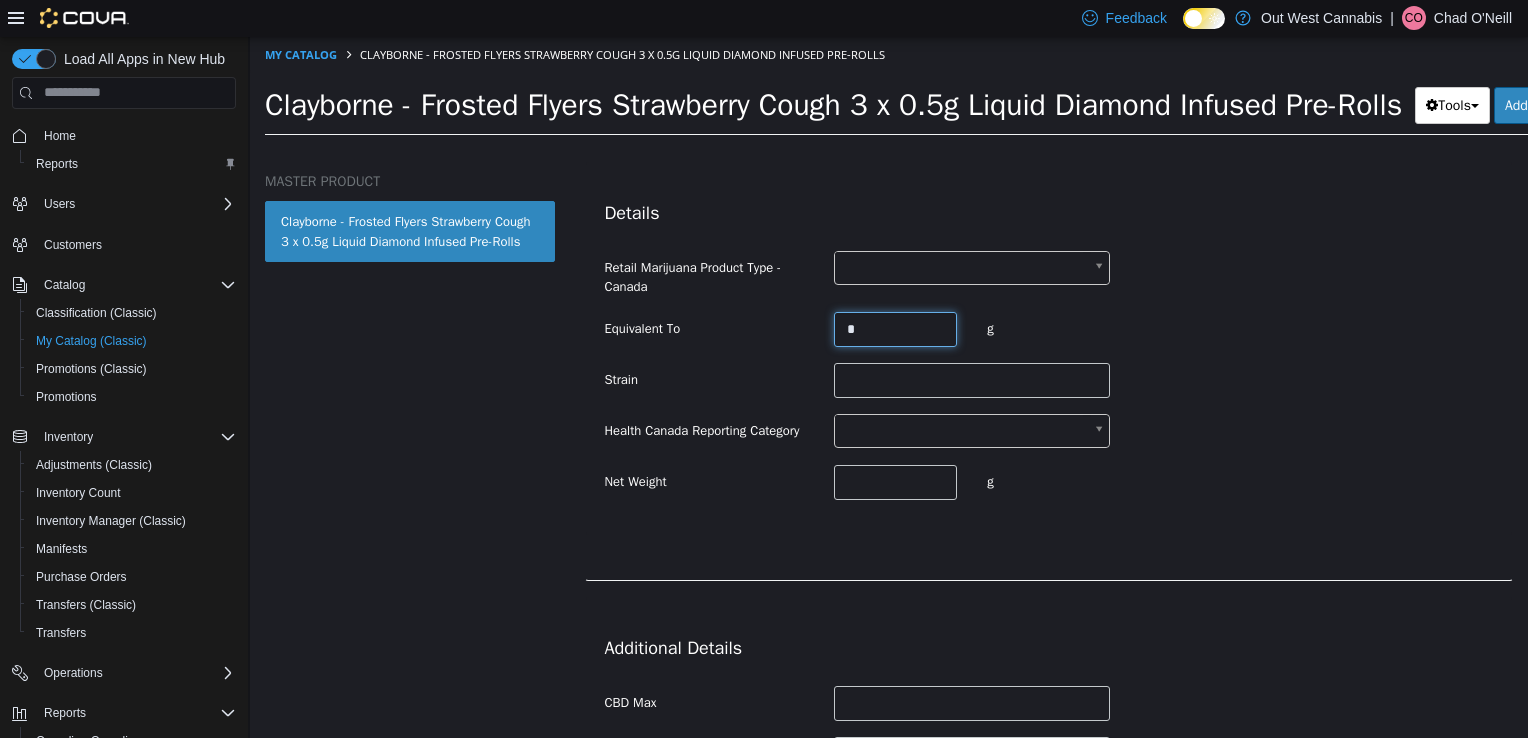 type on "*" 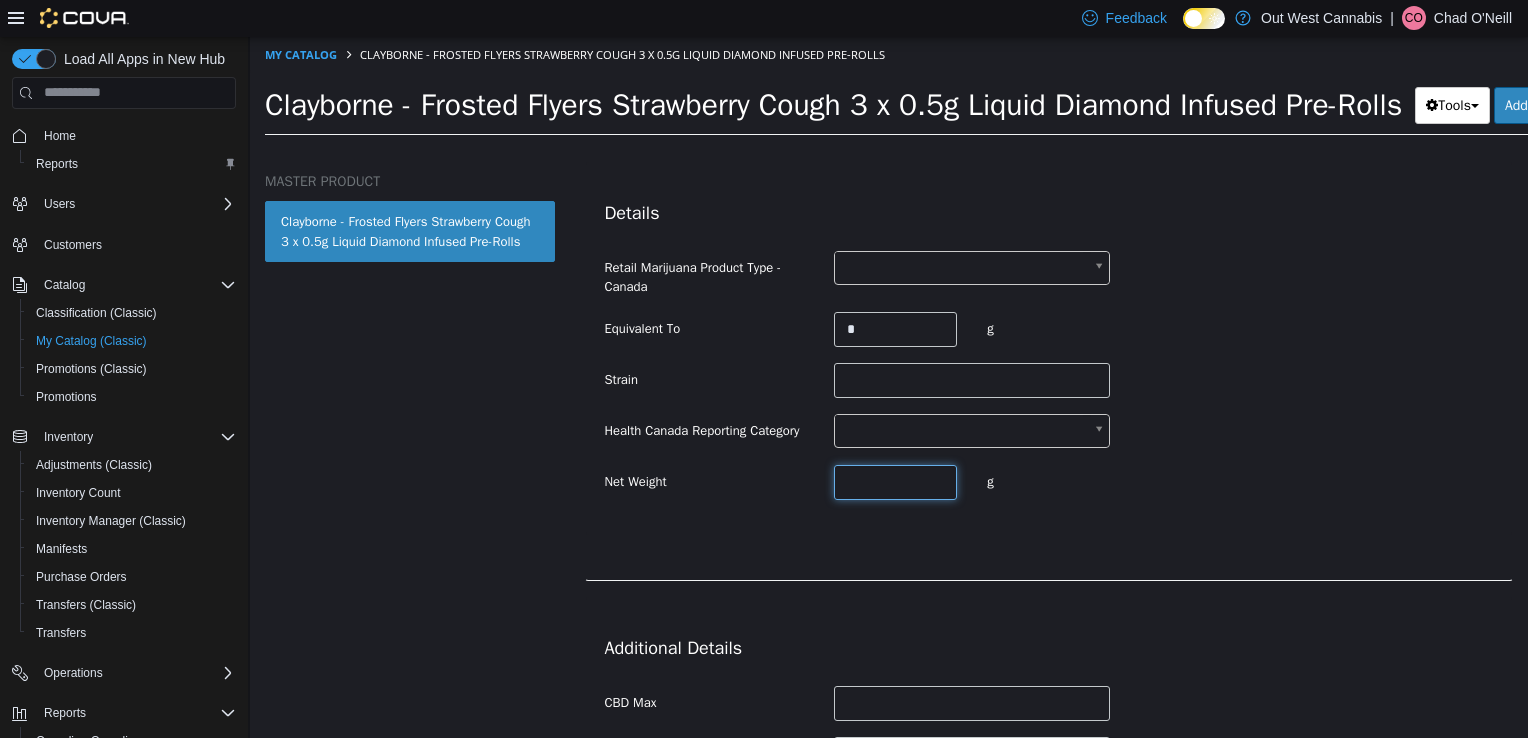 click at bounding box center [895, 481] 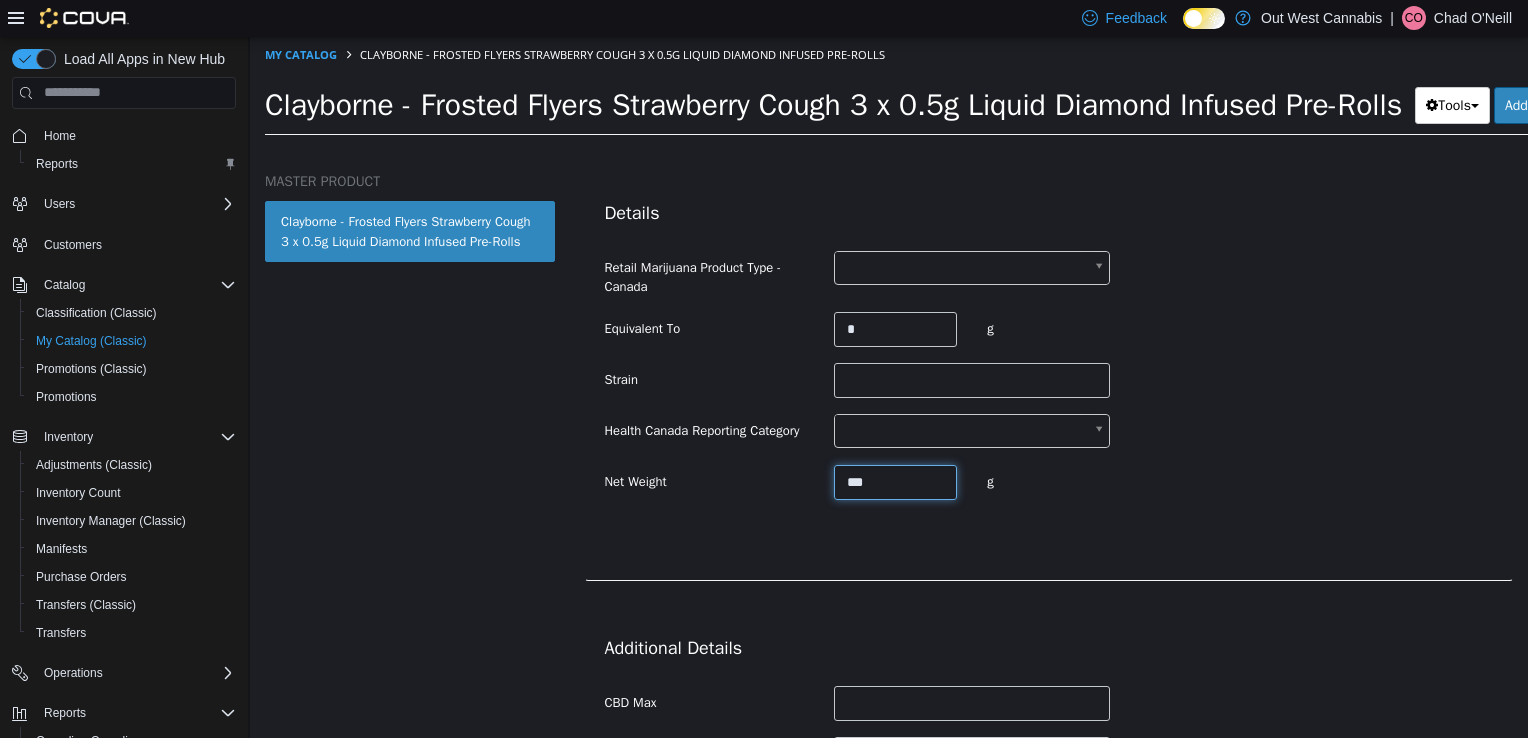 type on "***" 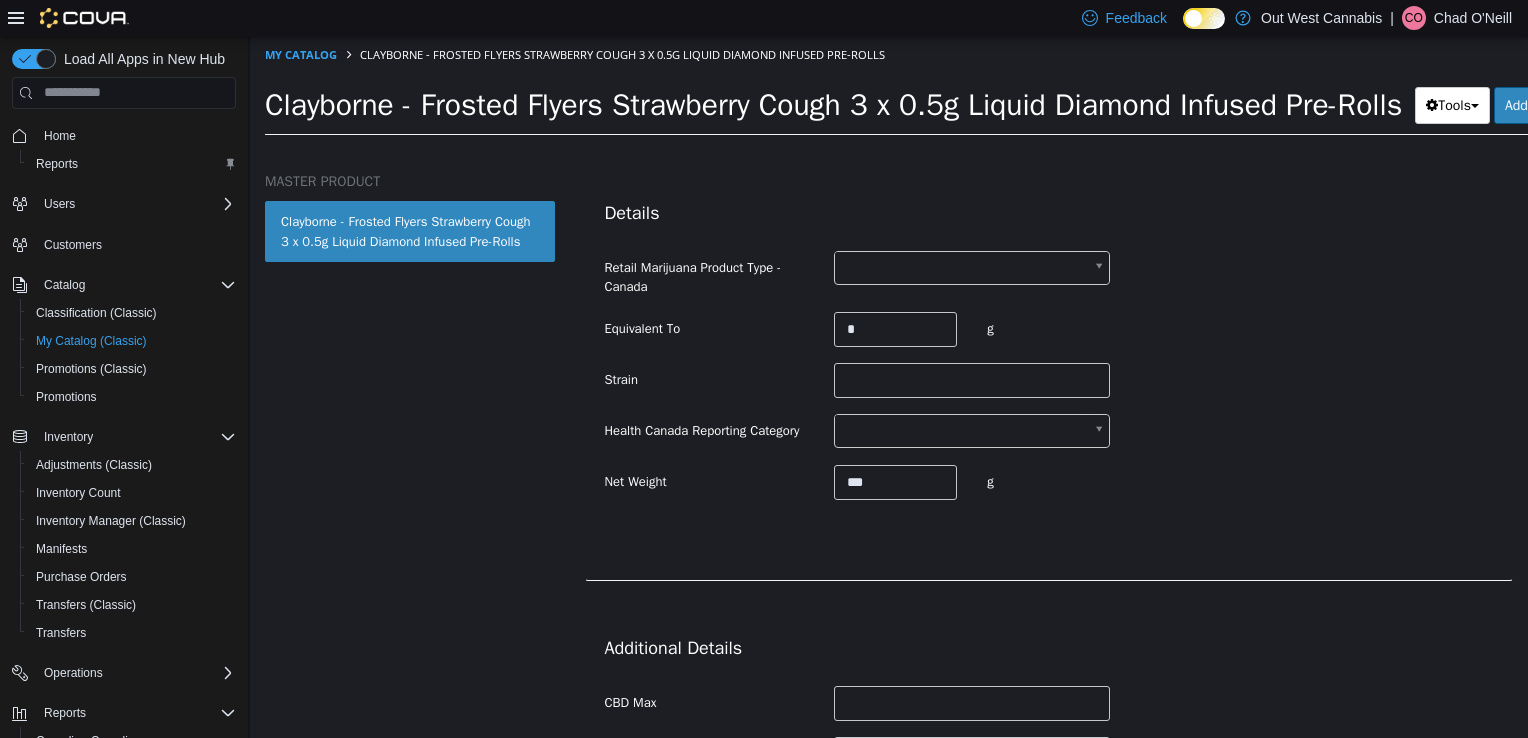 click on "Saving Bulk Changes...
×
The new product has been created successfully.
My Catalog
Clayborne - Frosted Flyers Strawberry Cough 3 x 0.5g Liquid Diamond Infused Pre-Rolls
Clayborne - Frosted Flyers Strawberry Cough 3 x 0.5g Liquid Diamond Infused Pre-Rolls
Tools
Clone Print Labels   Add new variation
MASTER PRODUCT
Clayborne - Frosted Flyers Strawberry Cough 3 x 0.5g Liquid Diamond Infused Pre-Rolls
Infused Pre-roll
Clayborne - Frosted Flyers Strawberry Cough 3 x 0.5g Liquid Diamond Infused Pre-Rolls
[Master Product] Active   CATALOG SKU - YQJHFB64     English - US                             Last Updated:  July 13, 2025
General Specifications Assets Product Behaviors Availability Pricing
Marketing Specifications  Edit Details Retail Marijuana Product Type - Canada
Equivalent To
*
g
Strain
Health Canada Reporting Category" at bounding box center [889, 91] 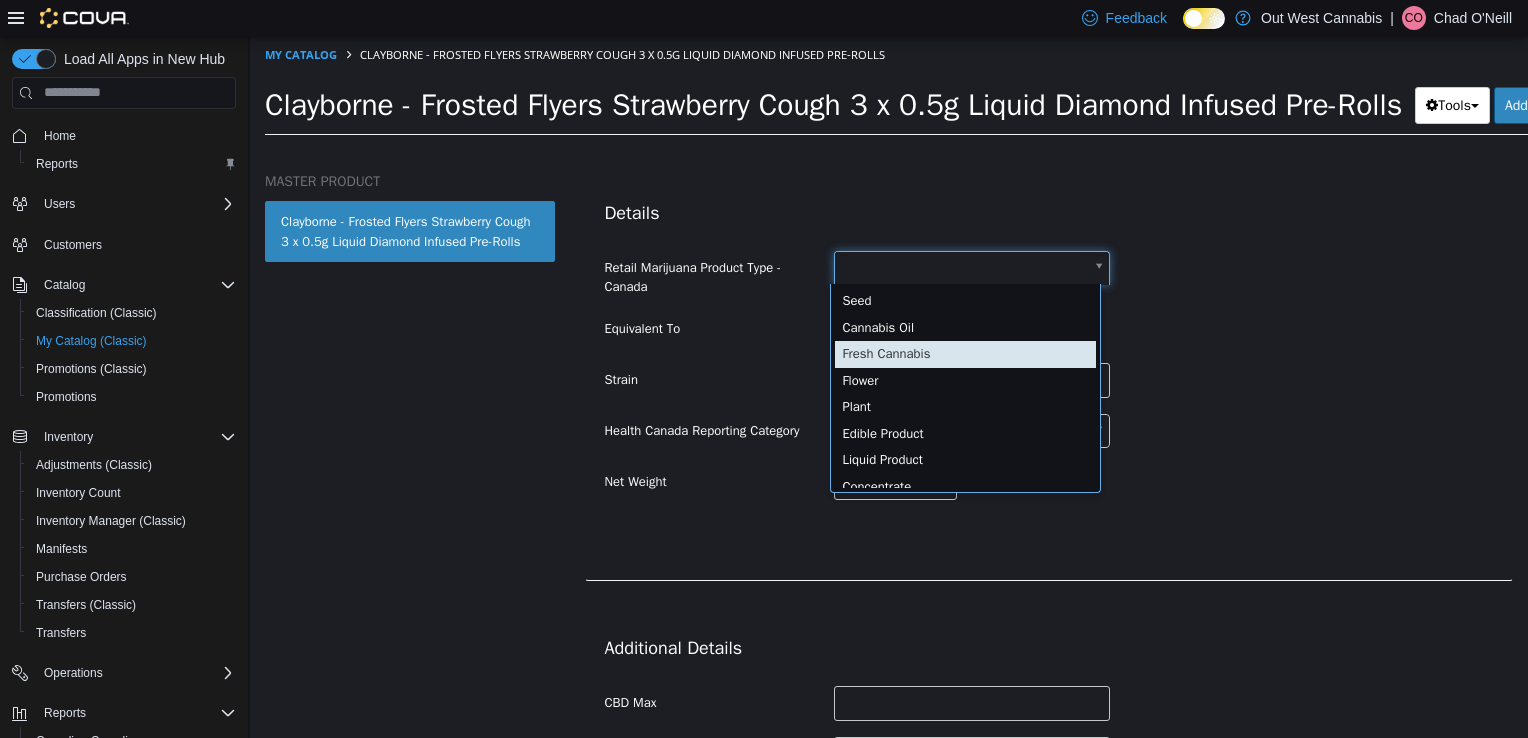 scroll, scrollTop: 12, scrollLeft: 0, axis: vertical 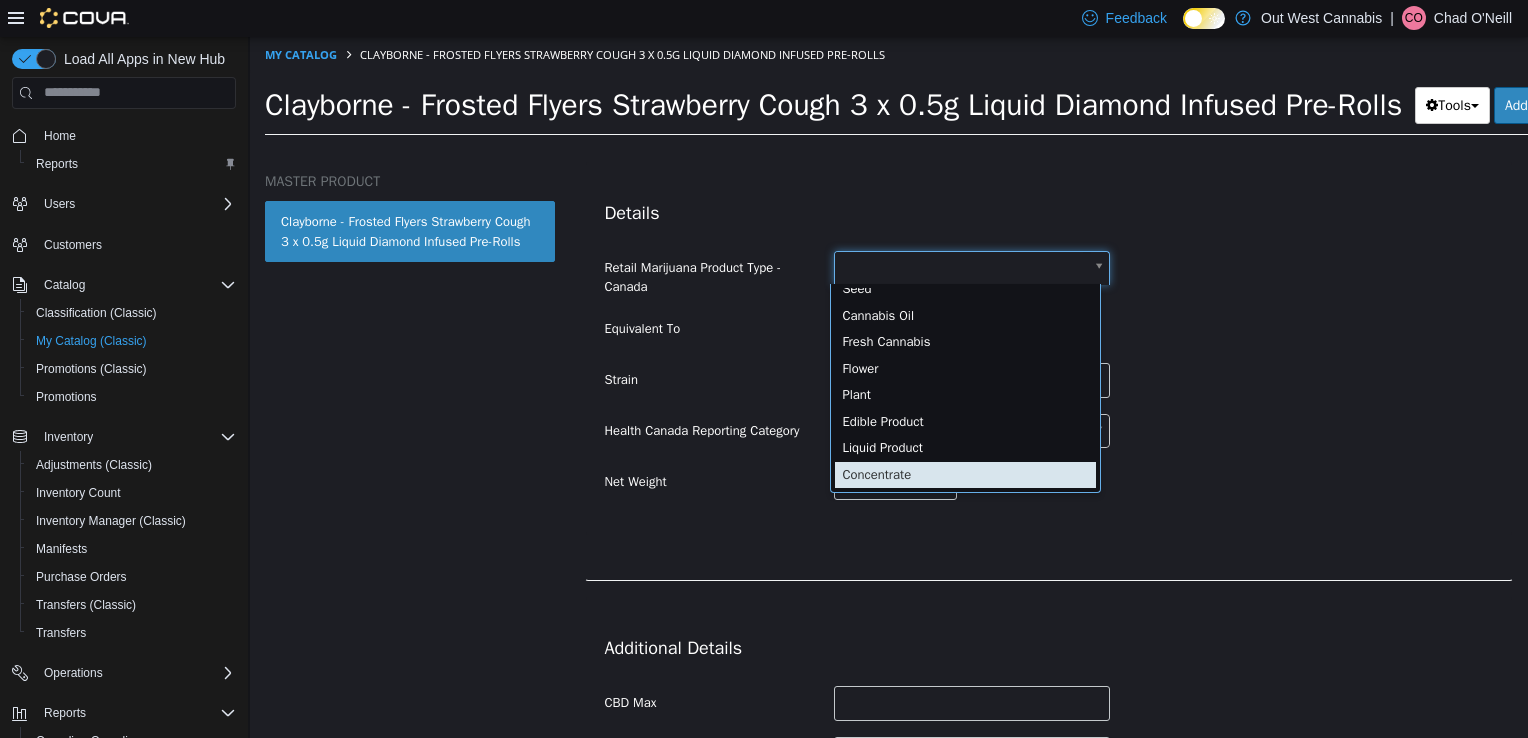 type on "**********" 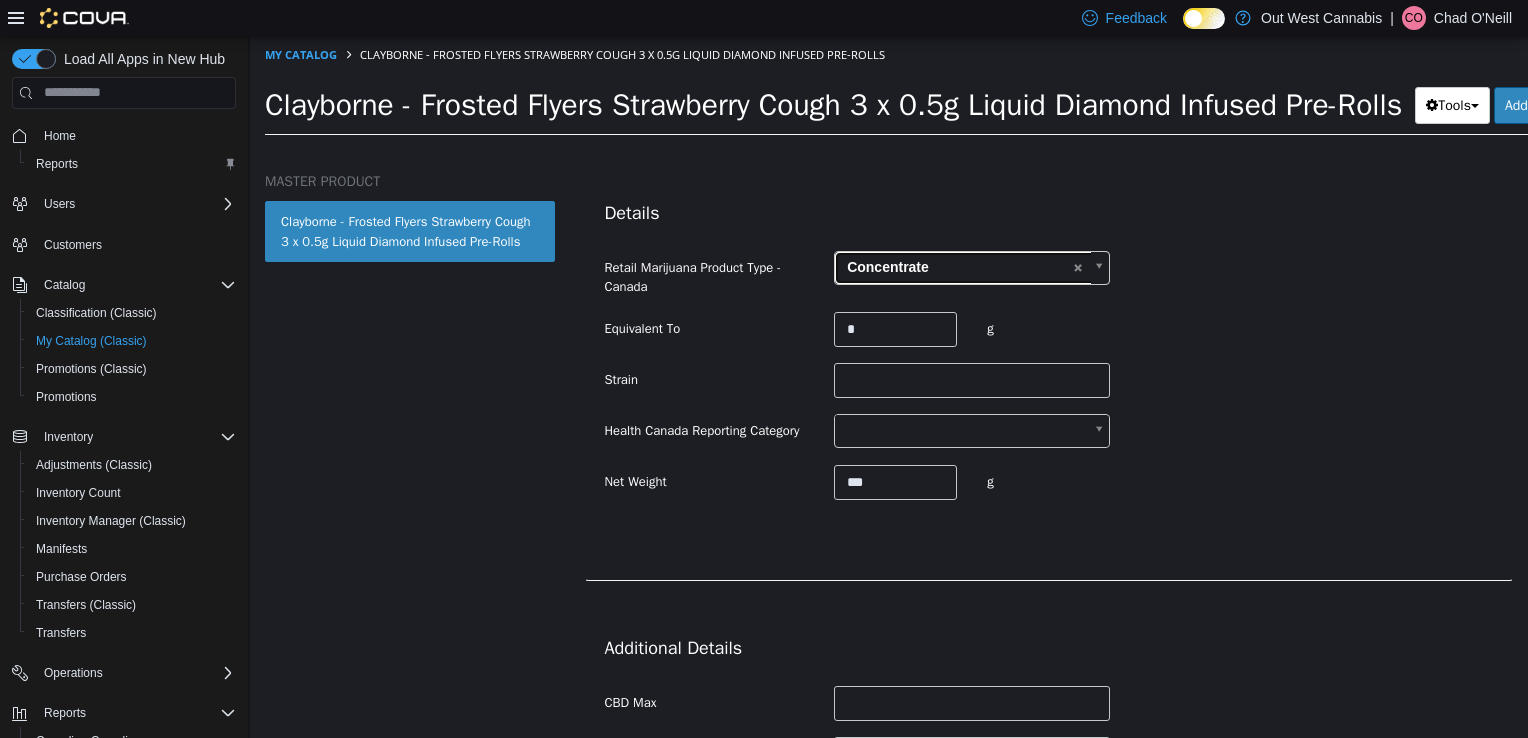 scroll, scrollTop: 0, scrollLeft: 0, axis: both 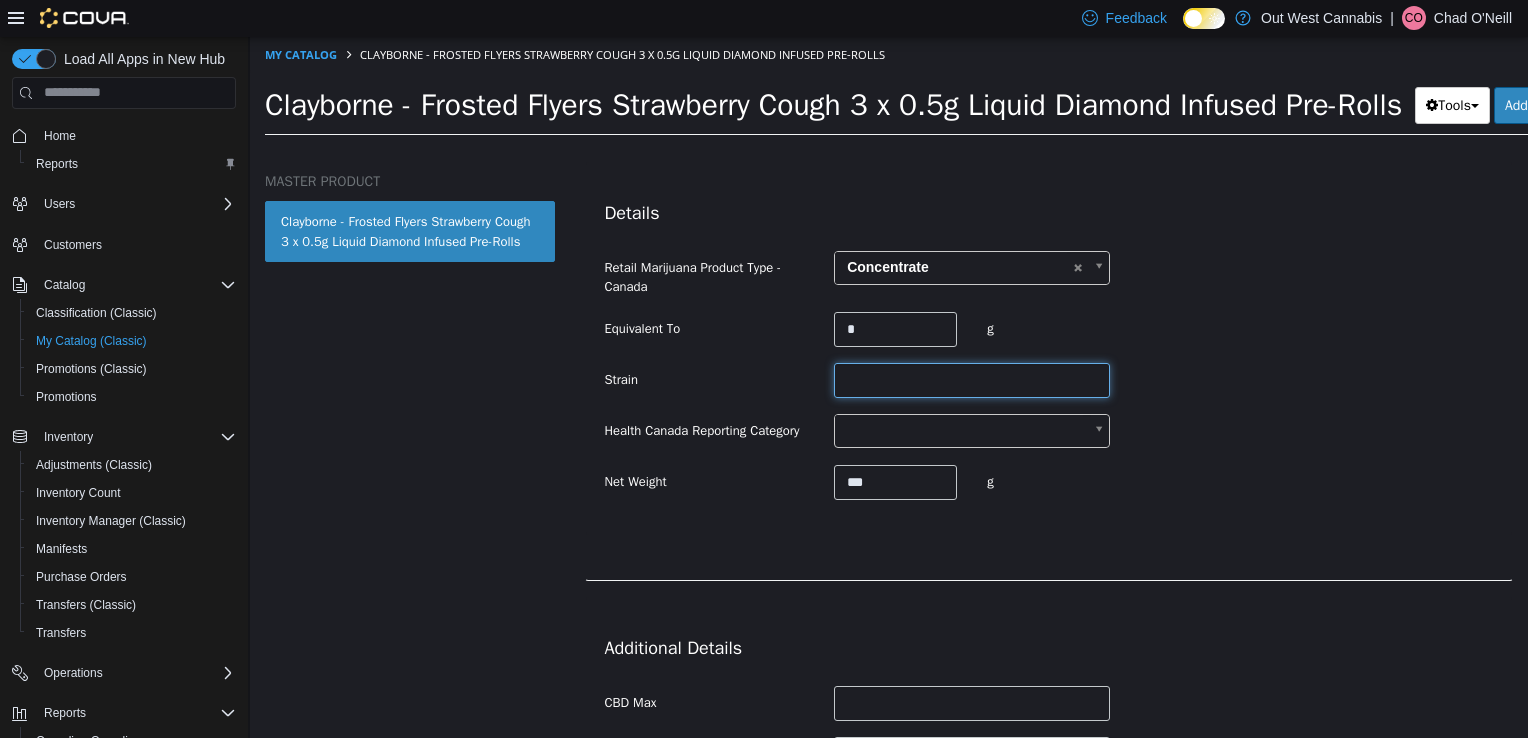 click at bounding box center [972, 379] 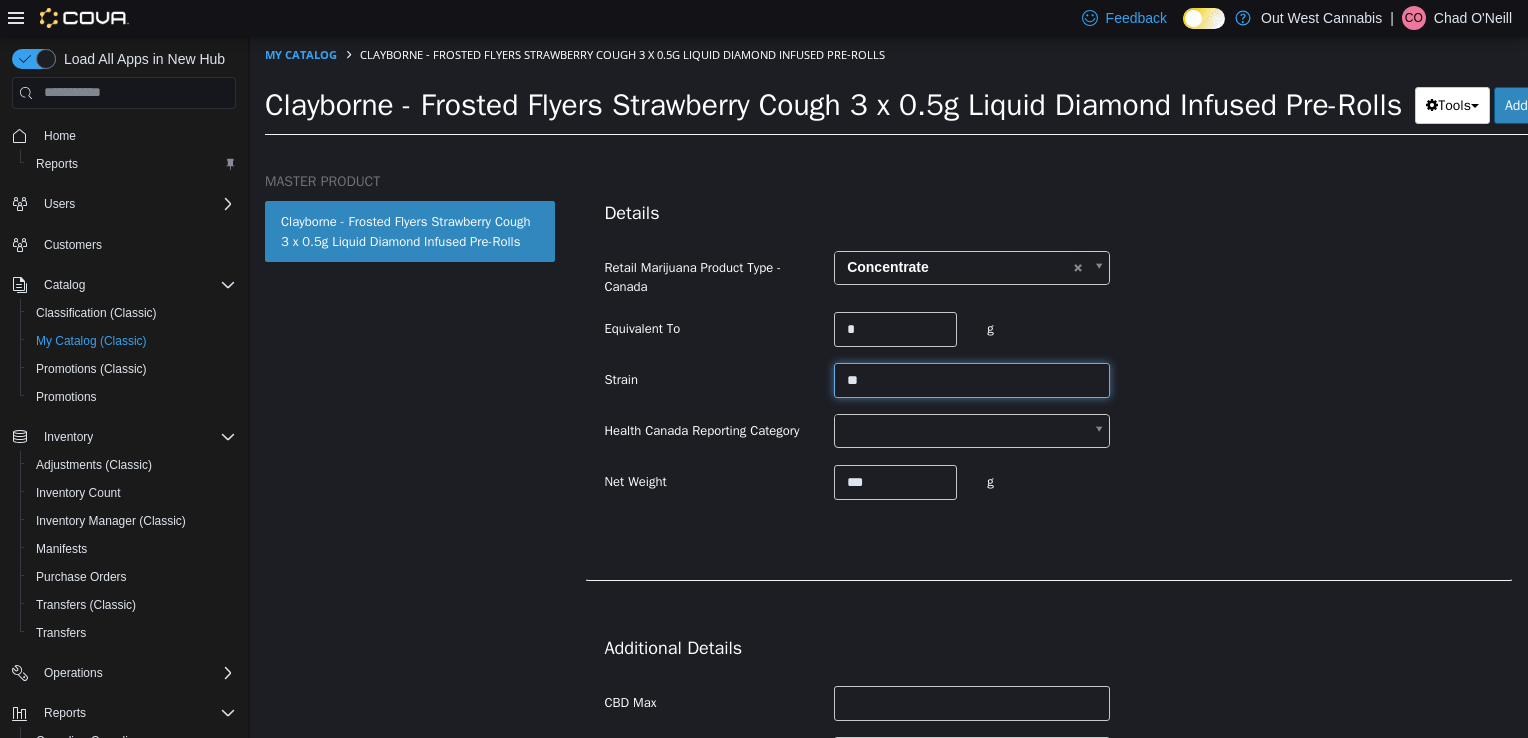 type on "******" 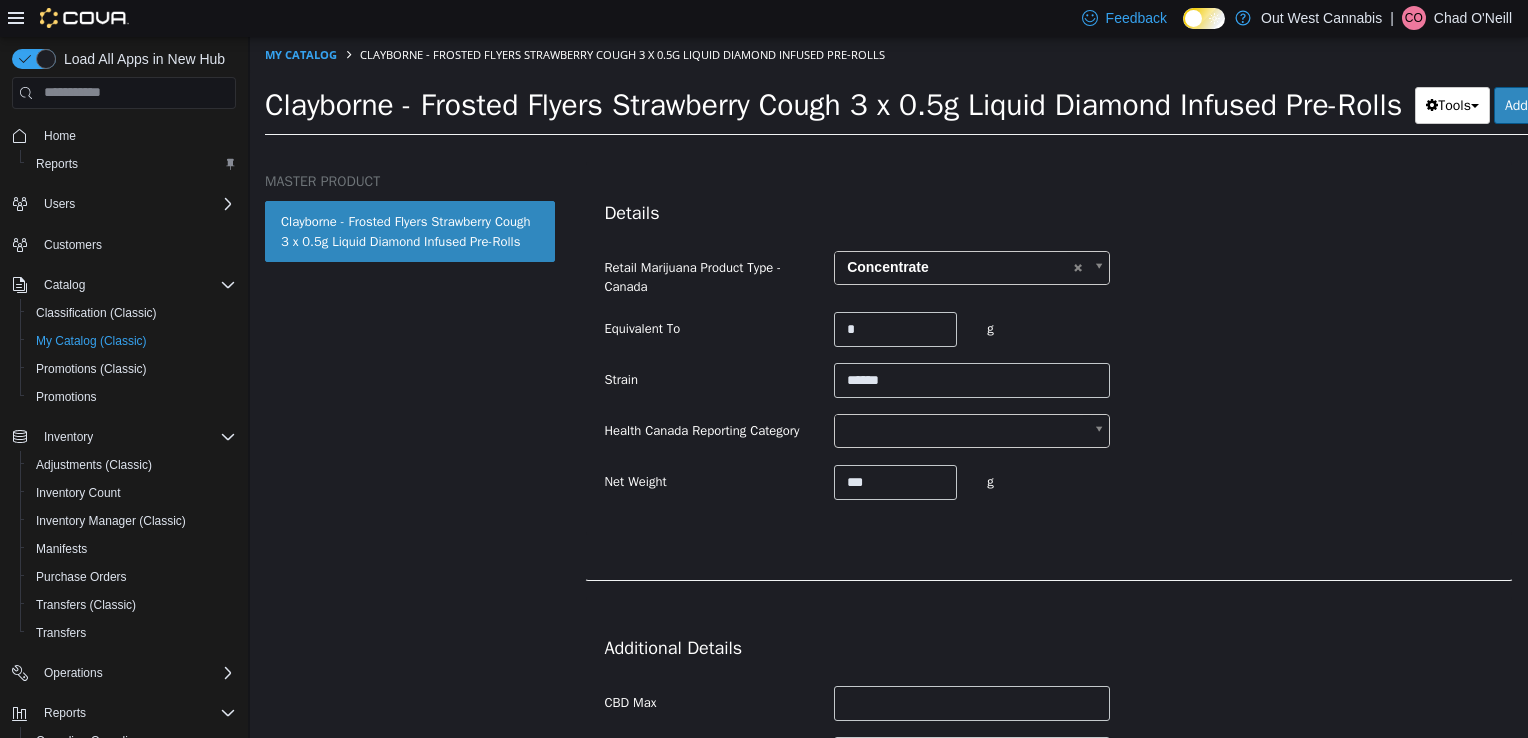 click on "**********" at bounding box center [889, 91] 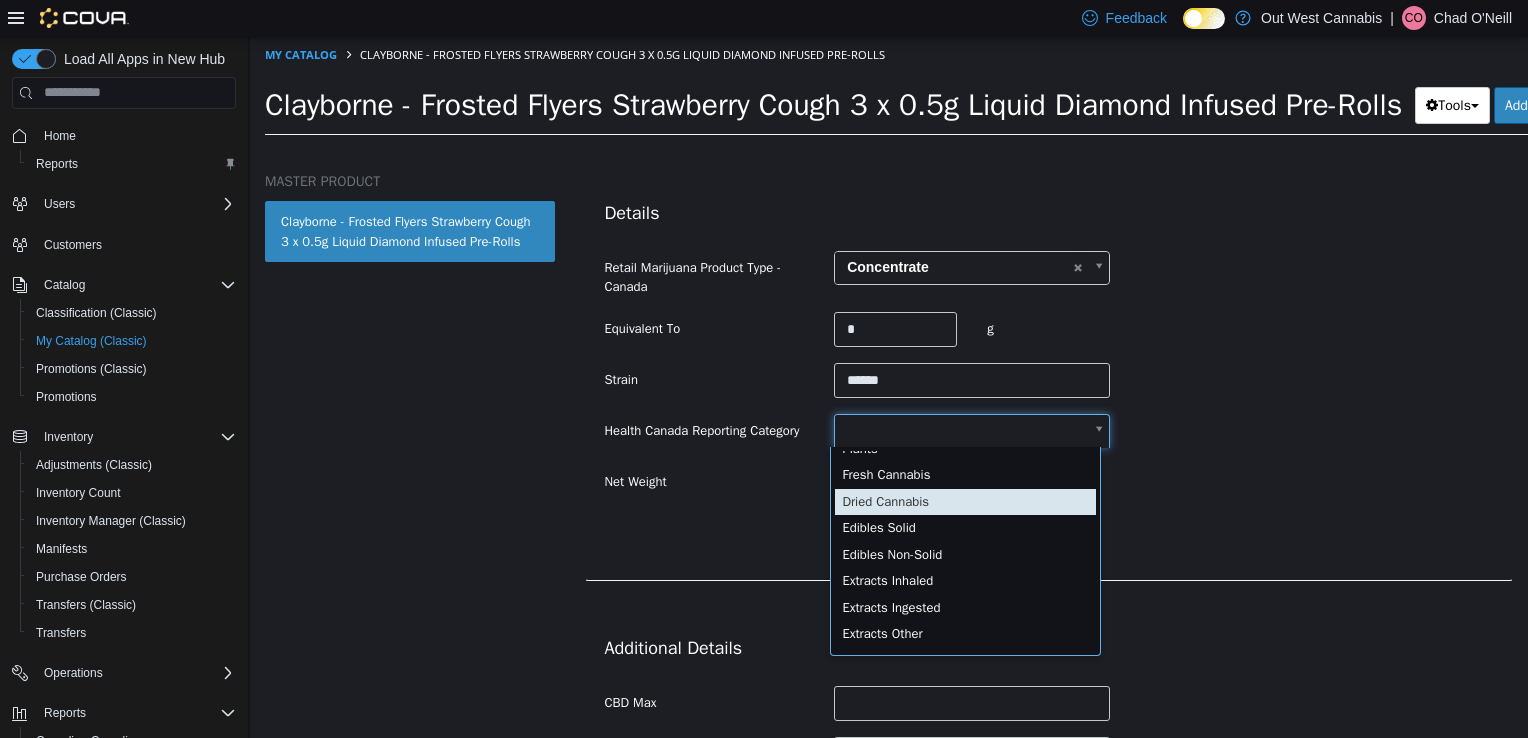 scroll, scrollTop: 64, scrollLeft: 0, axis: vertical 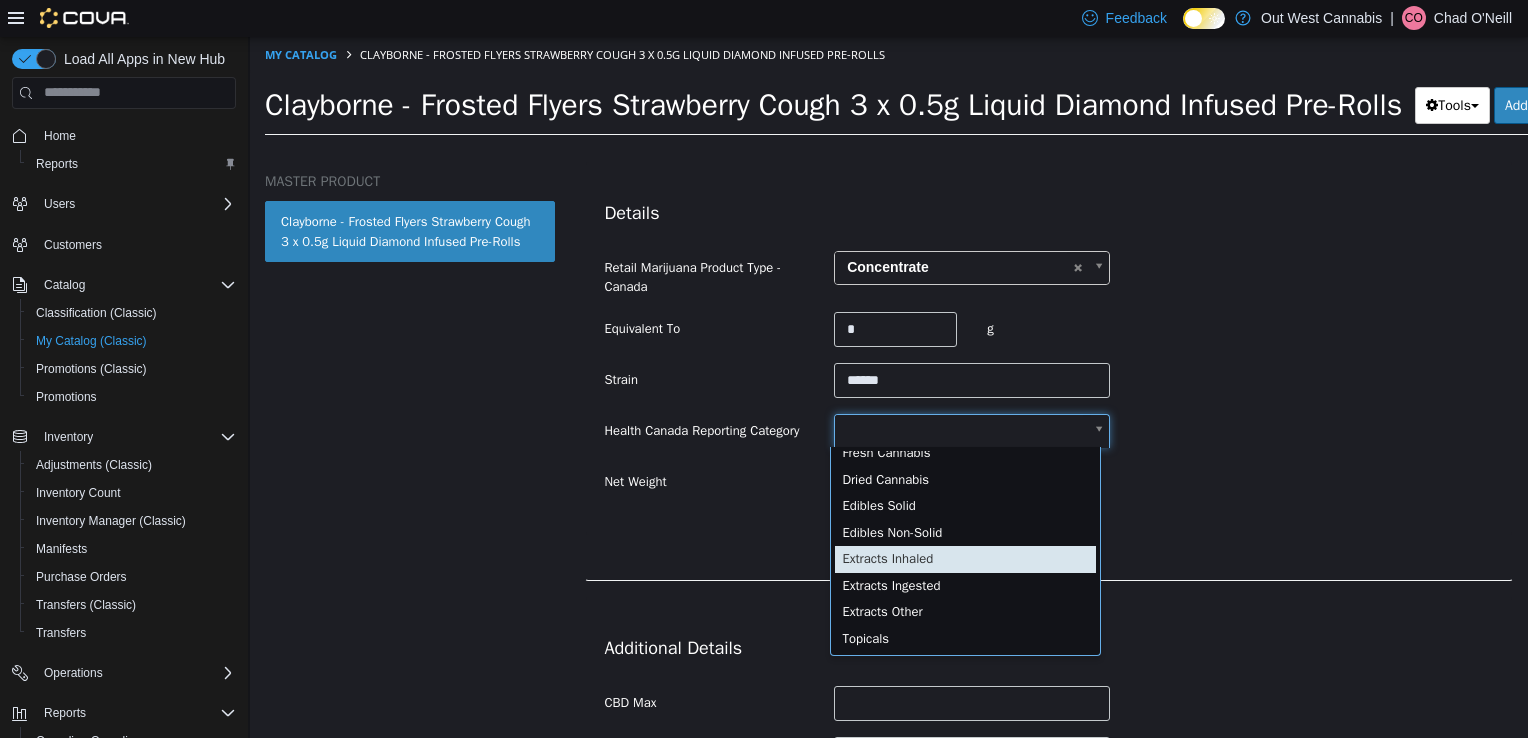 type on "**********" 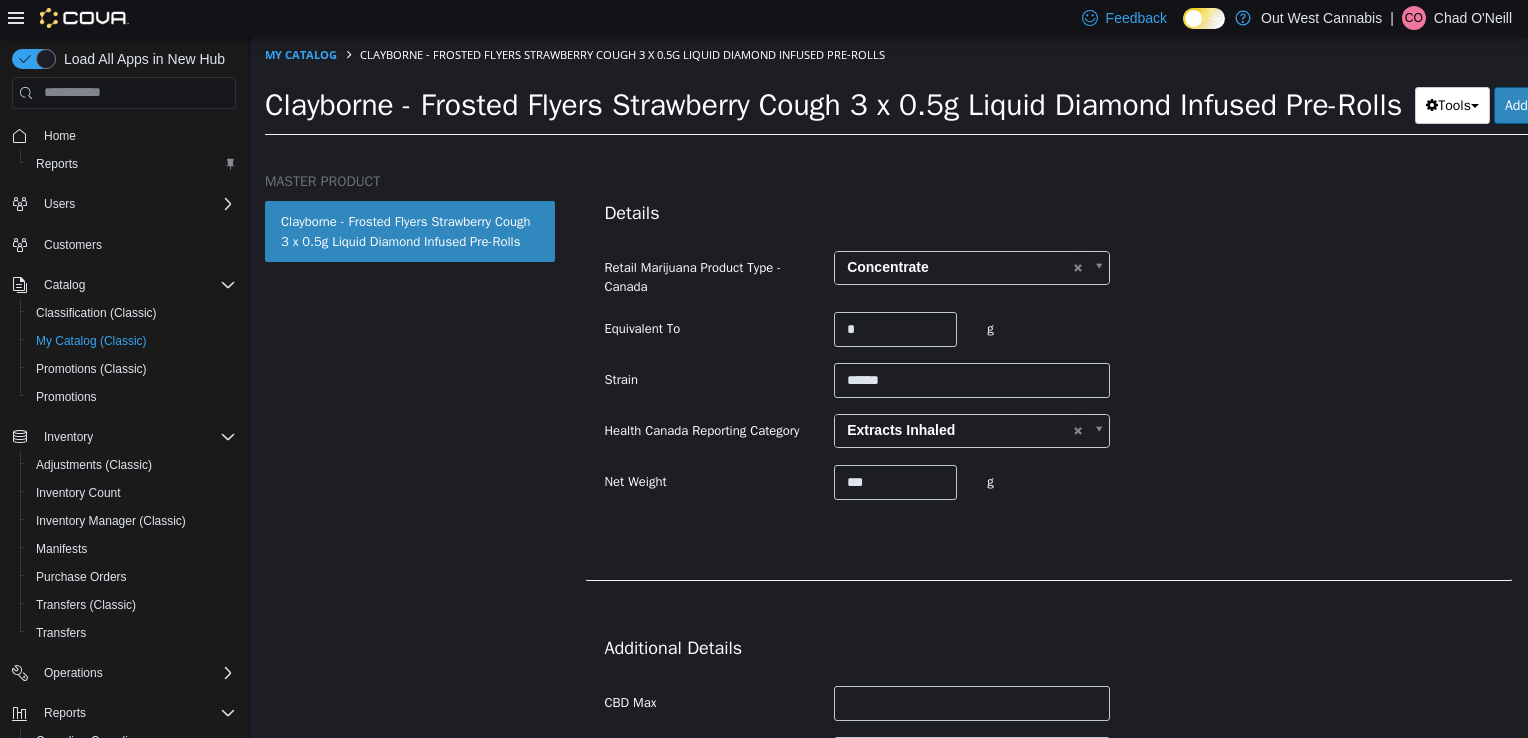 click on "**********" at bounding box center (1049, 347) 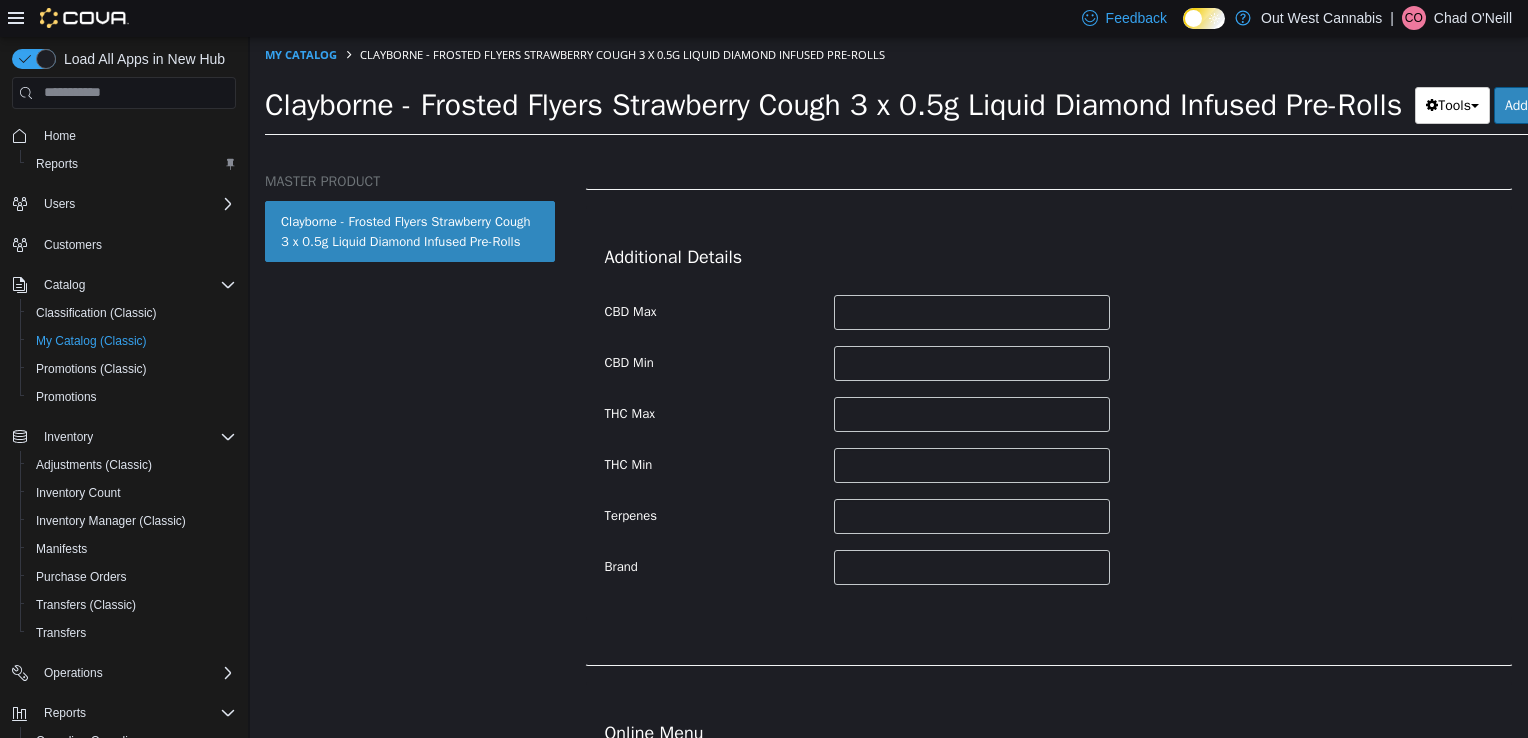scroll, scrollTop: 900, scrollLeft: 0, axis: vertical 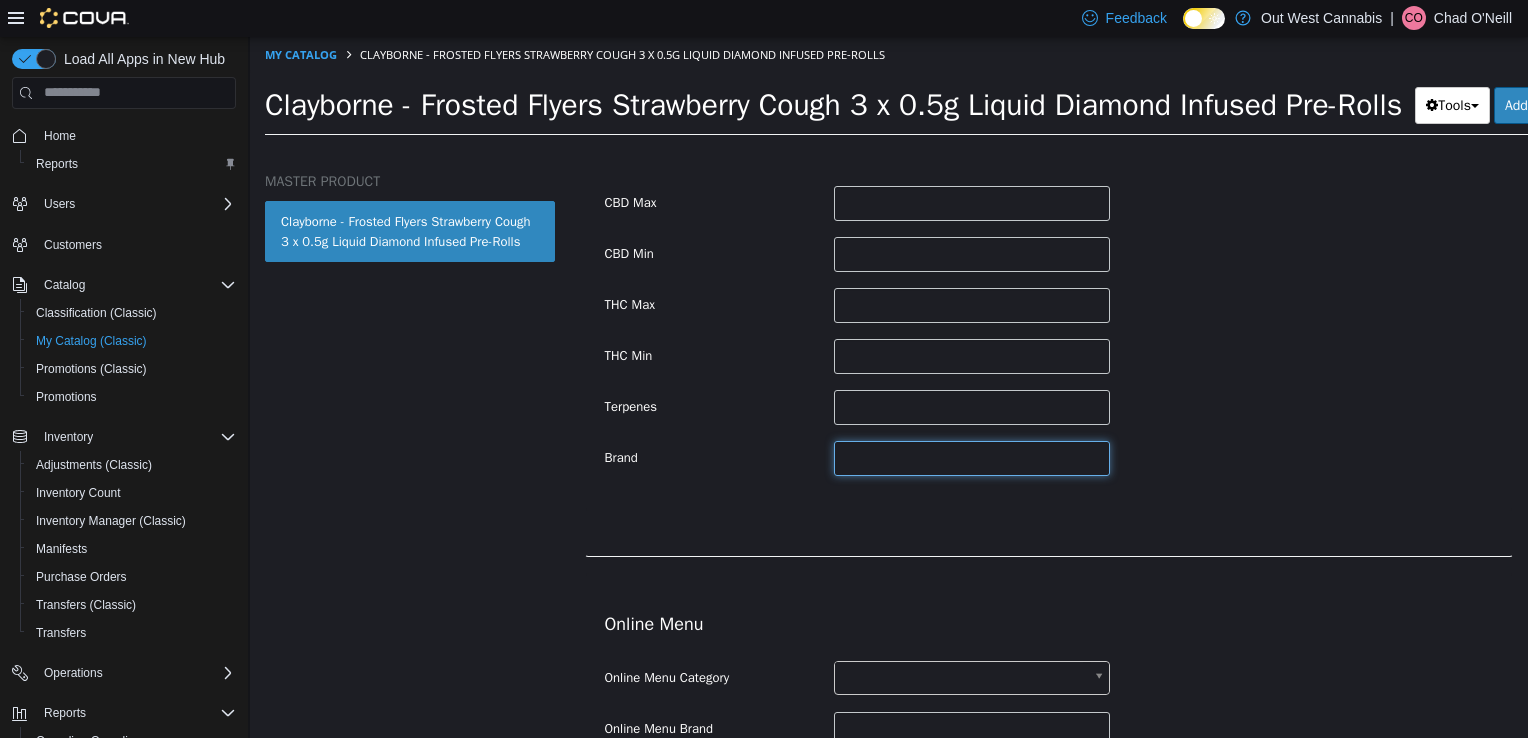 click at bounding box center [972, 457] 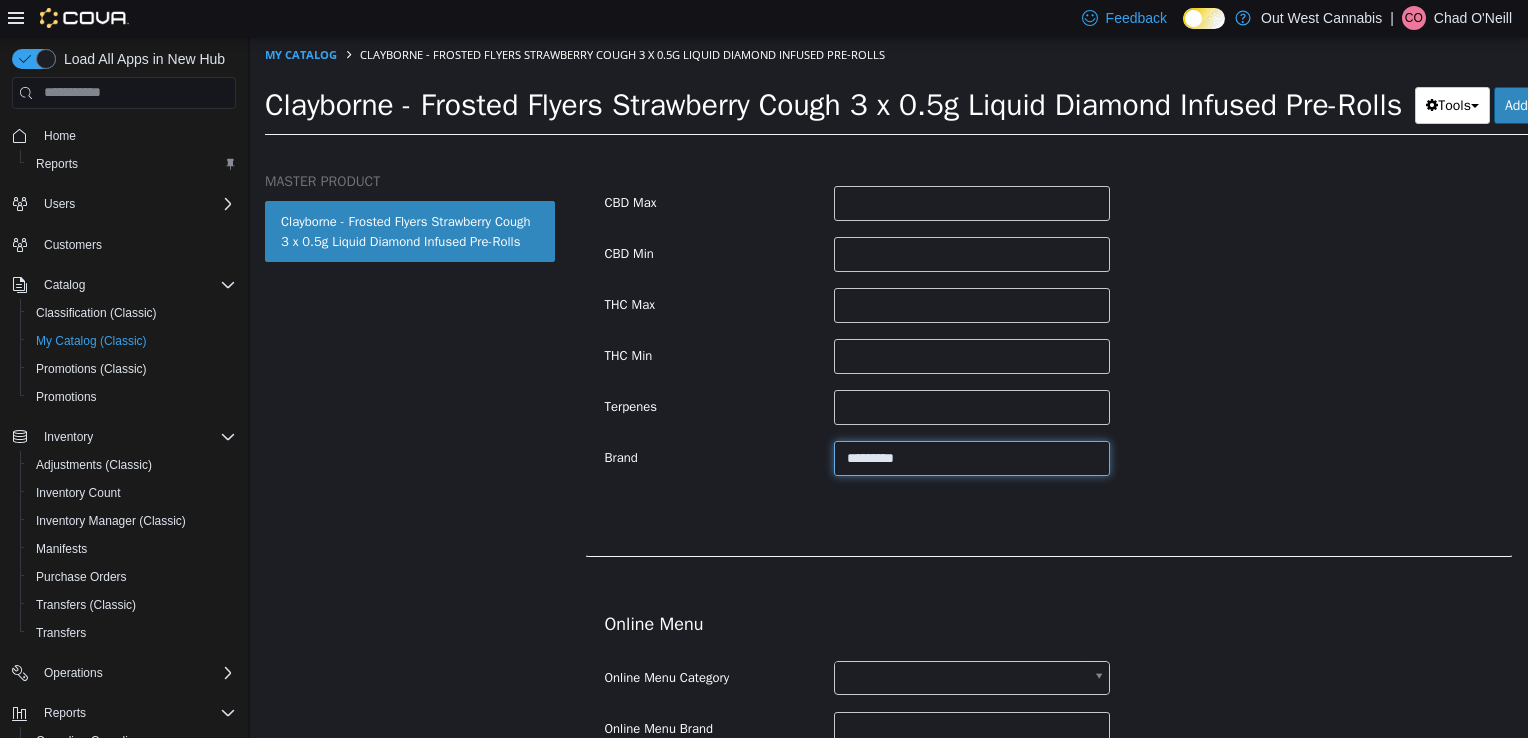 type on "*********" 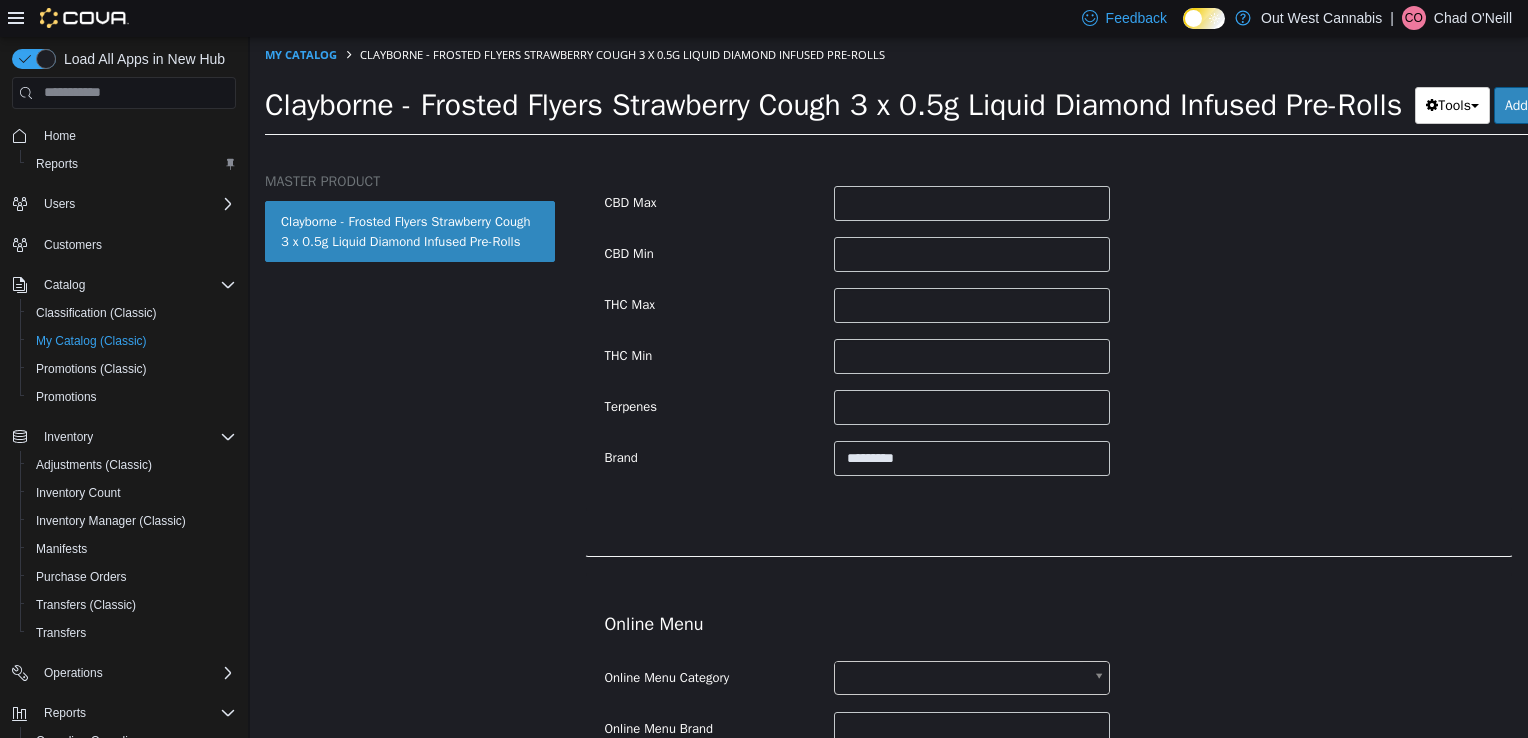 click on "Additional Details CBD Max
CBD Min
THC Max
THC Min
Terpenes
Brand
*********" at bounding box center [1049, 303] 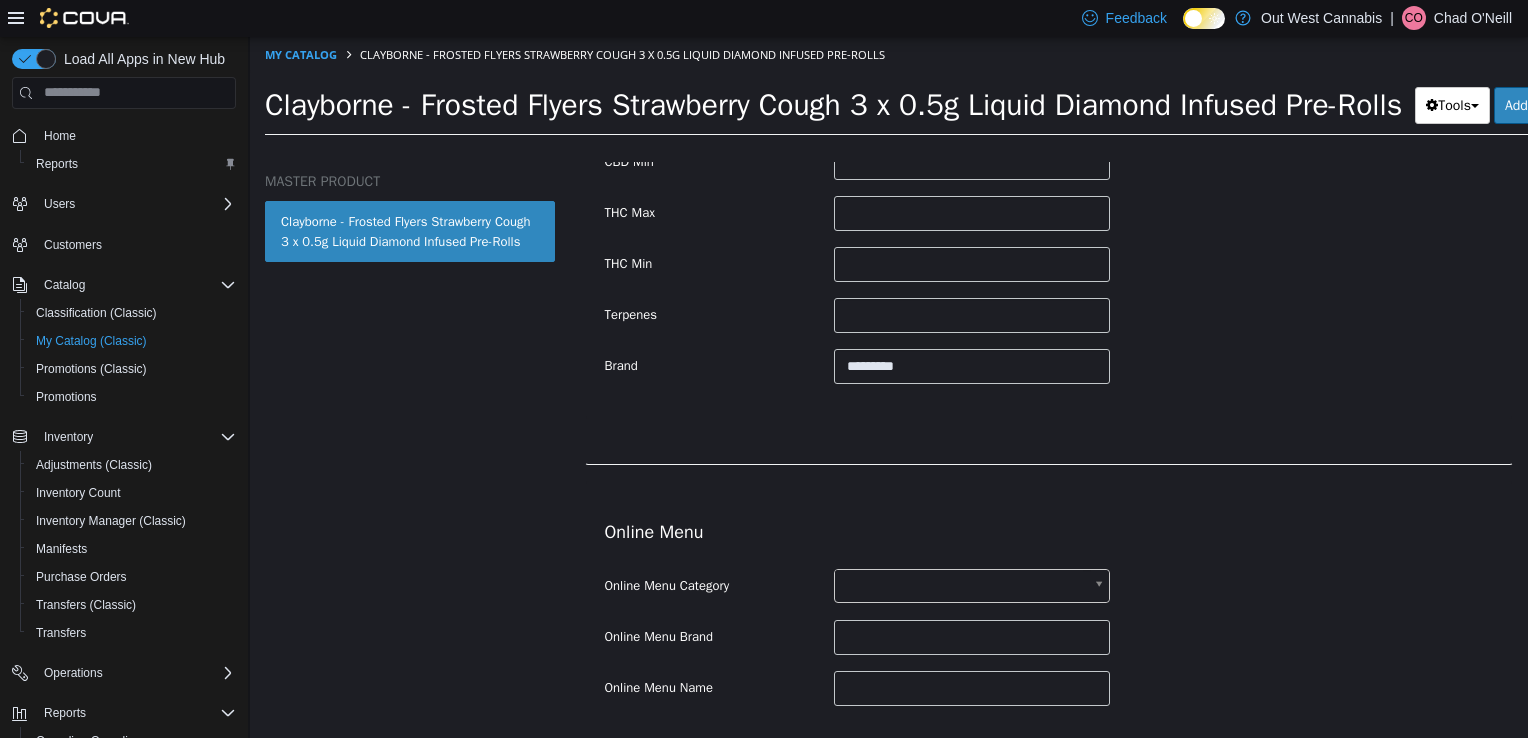 scroll, scrollTop: 1116, scrollLeft: 0, axis: vertical 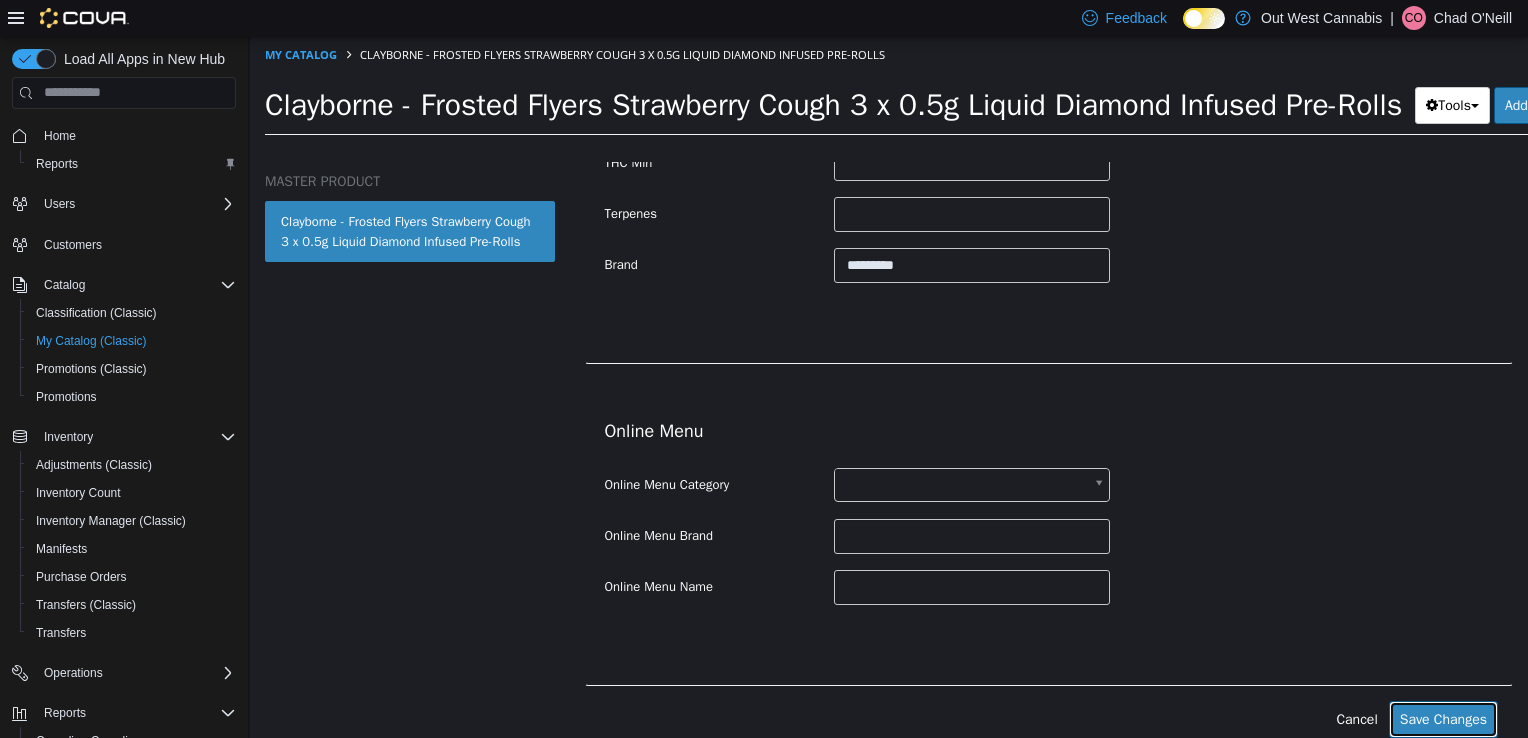 click on "Save Changes" at bounding box center (1443, 718) 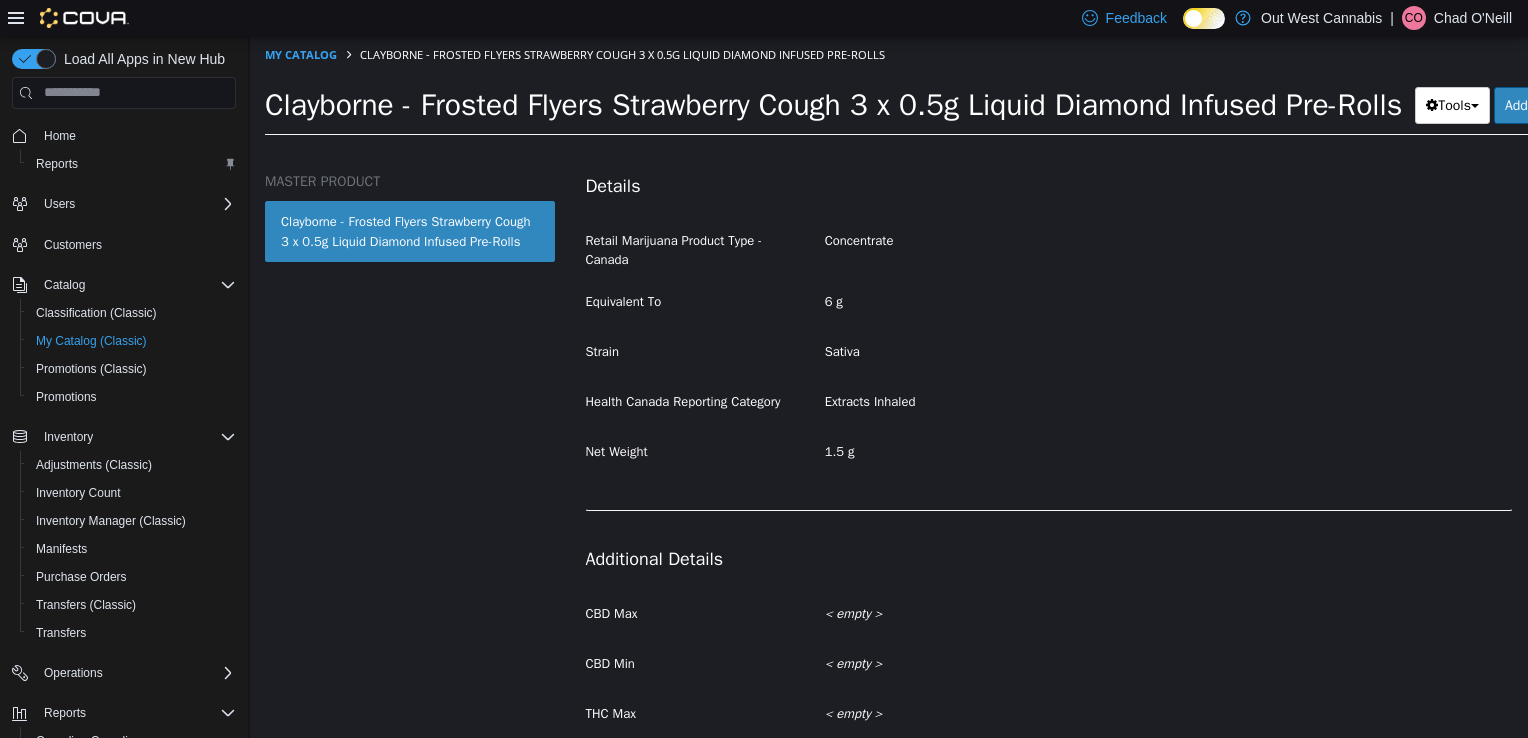 scroll, scrollTop: 293, scrollLeft: 0, axis: vertical 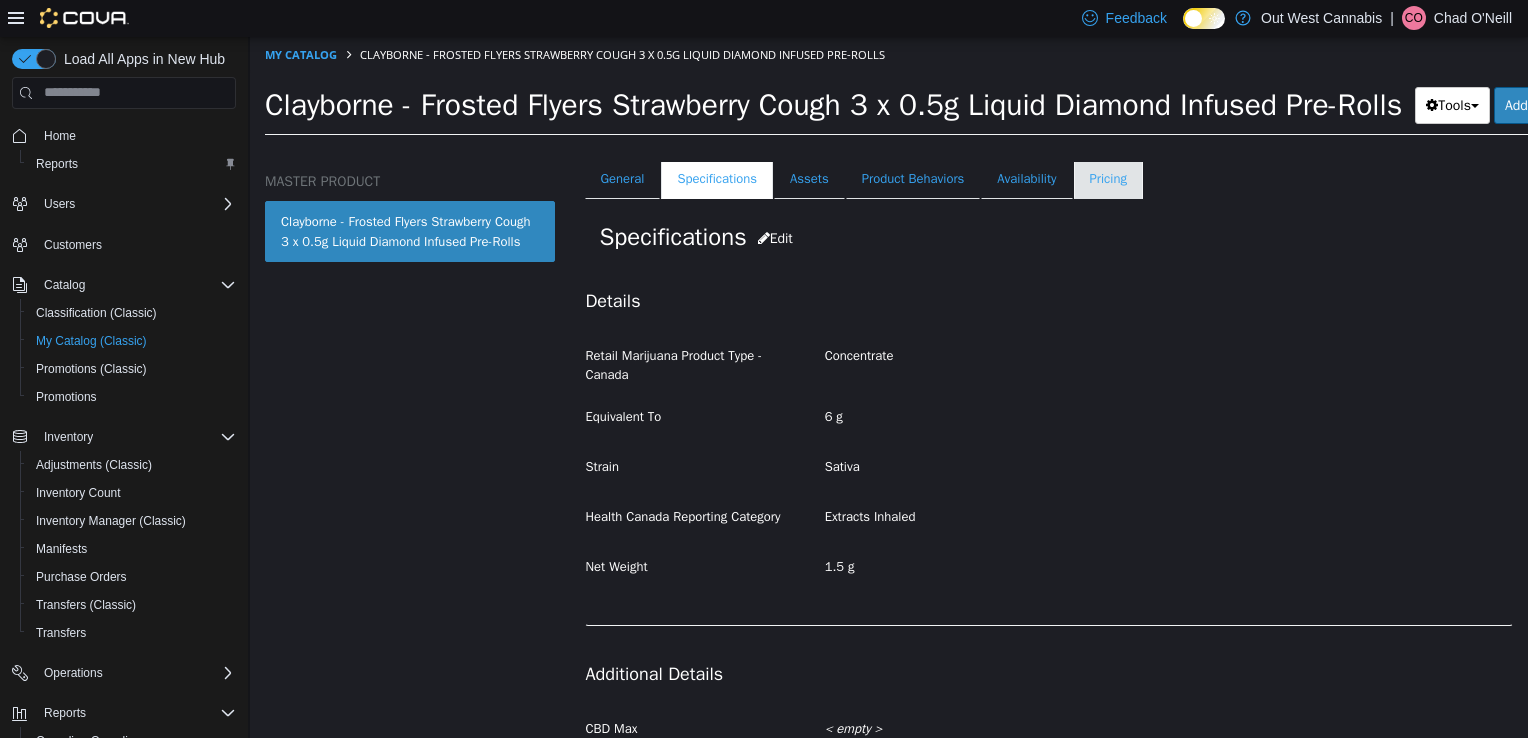 click on "Pricing" at bounding box center (1108, 178) 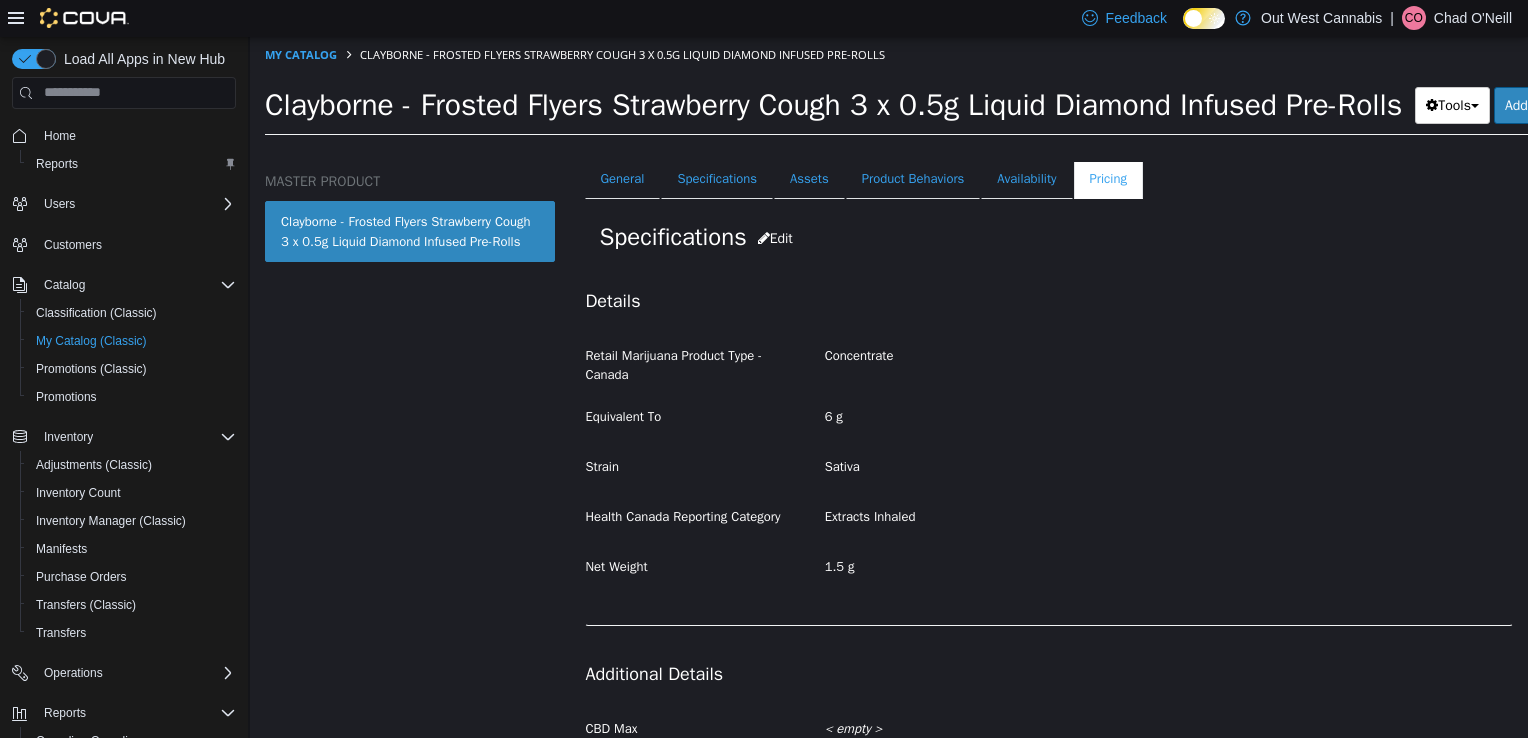 scroll, scrollTop: 29, scrollLeft: 0, axis: vertical 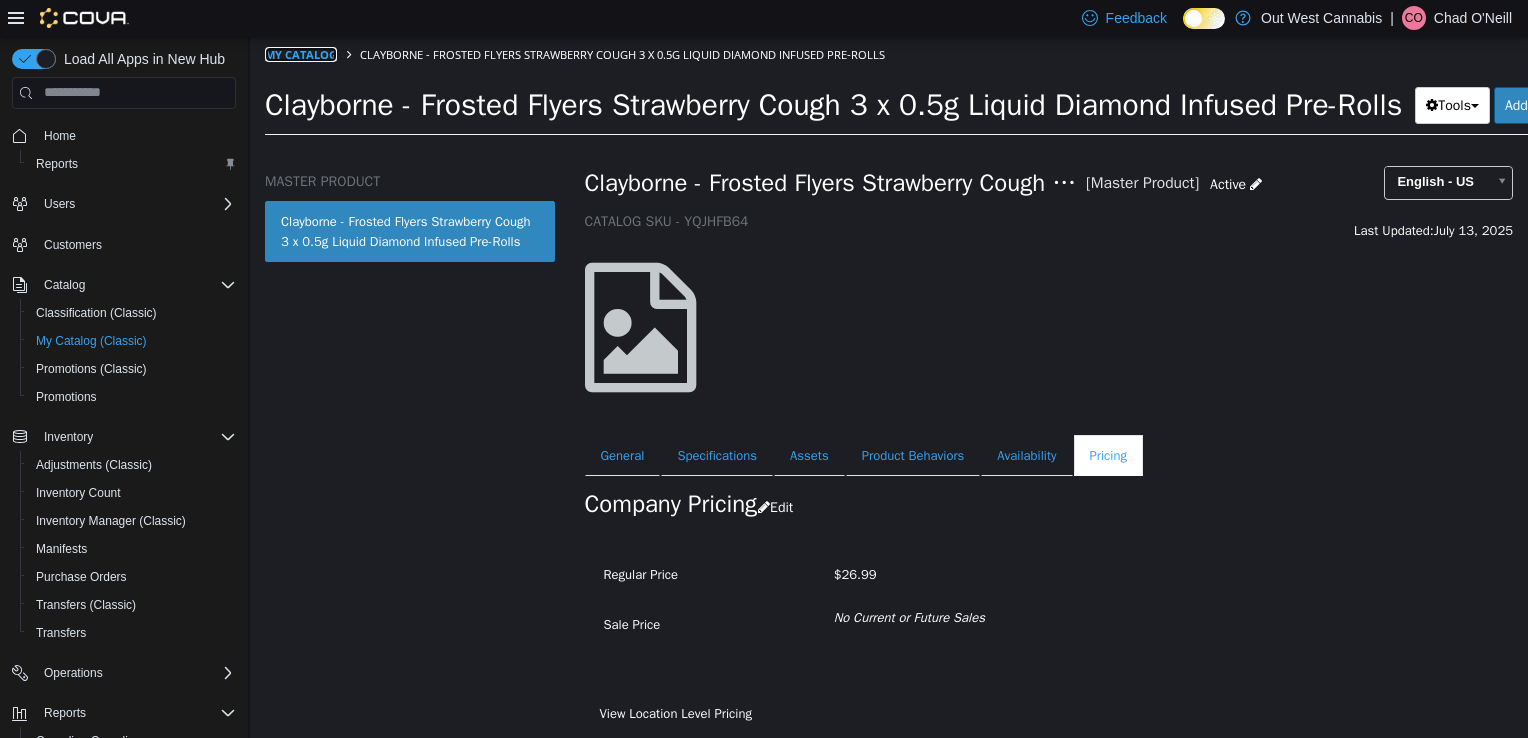 click on "My Catalog" at bounding box center (301, 53) 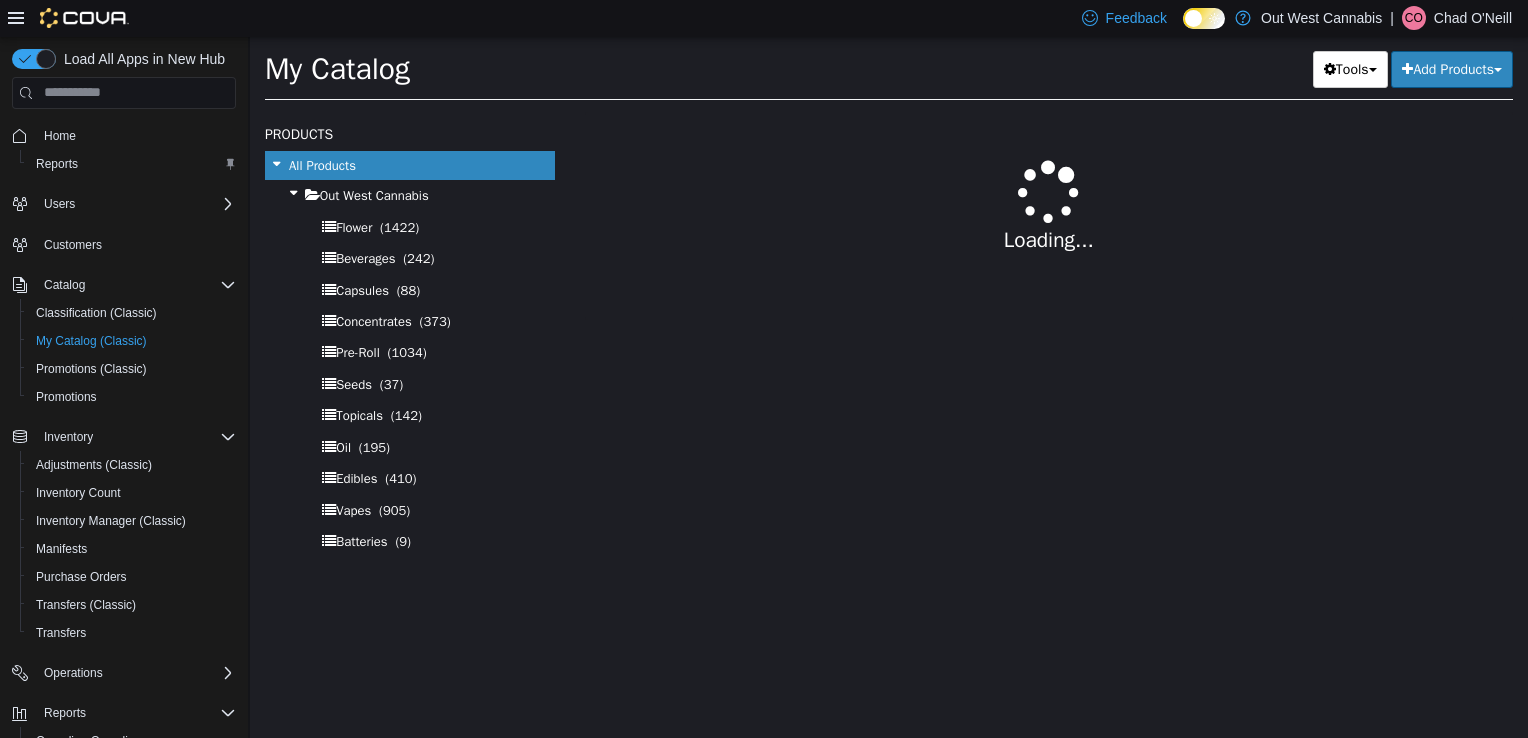 select on "**********" 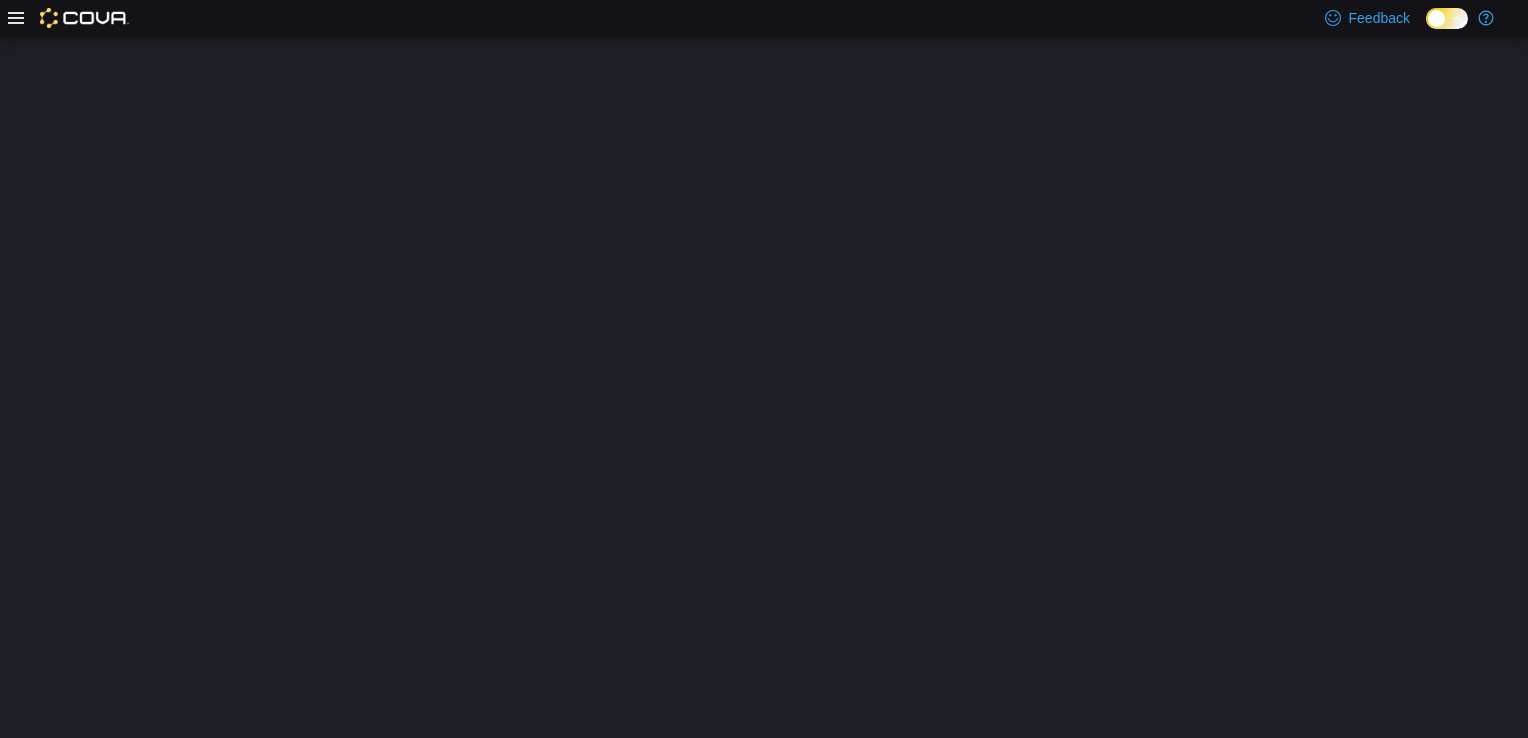 scroll, scrollTop: 0, scrollLeft: 0, axis: both 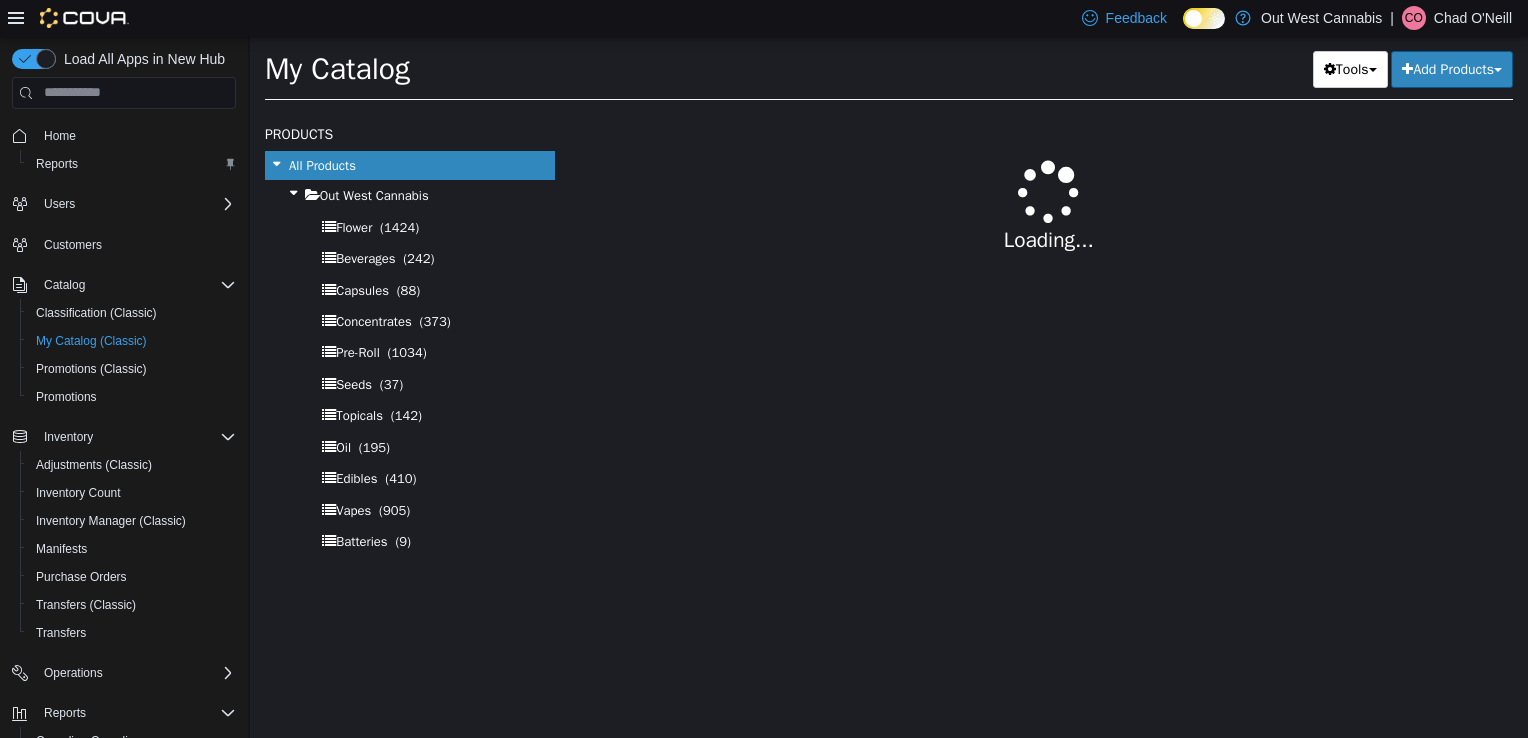select on "**********" 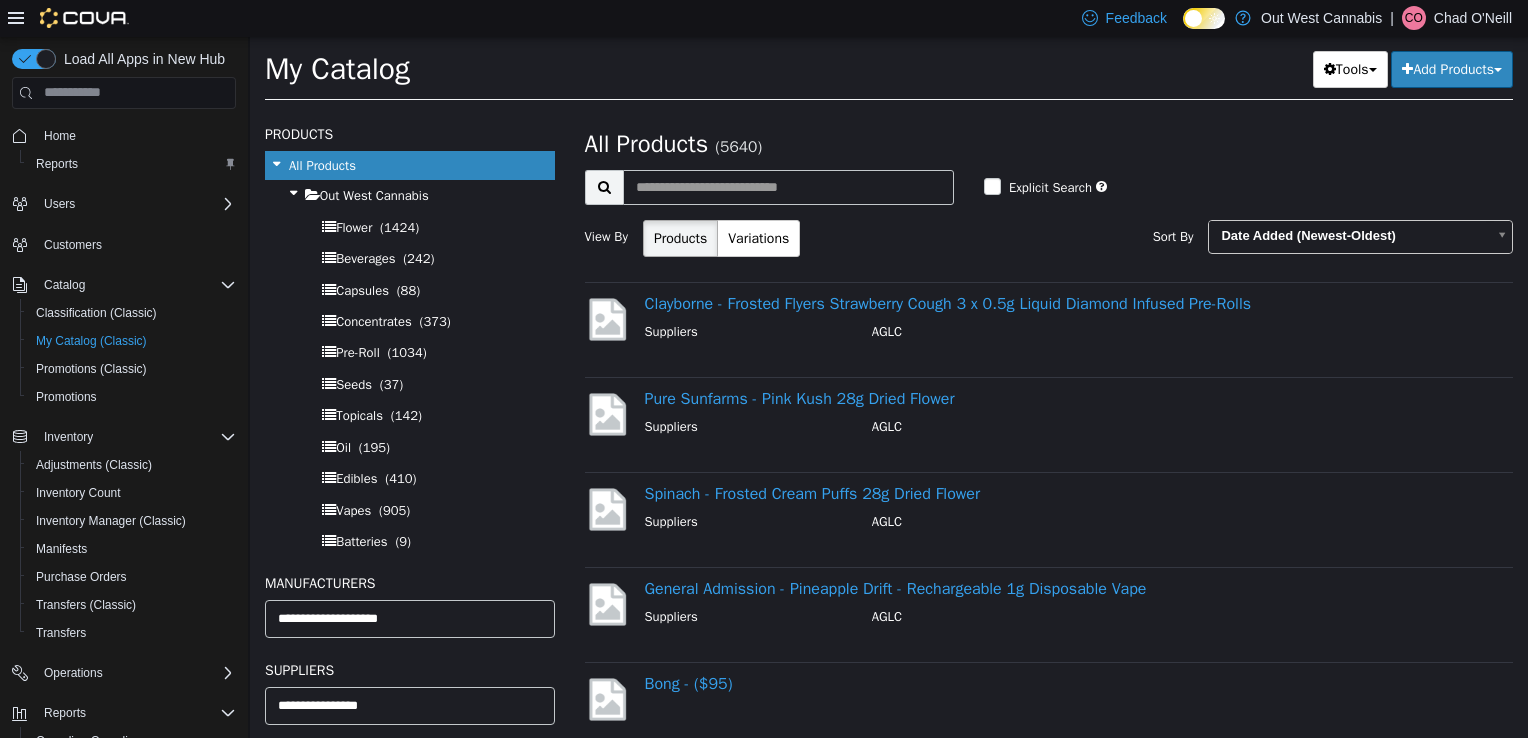 click on "Add Products" at bounding box center [1452, 68] 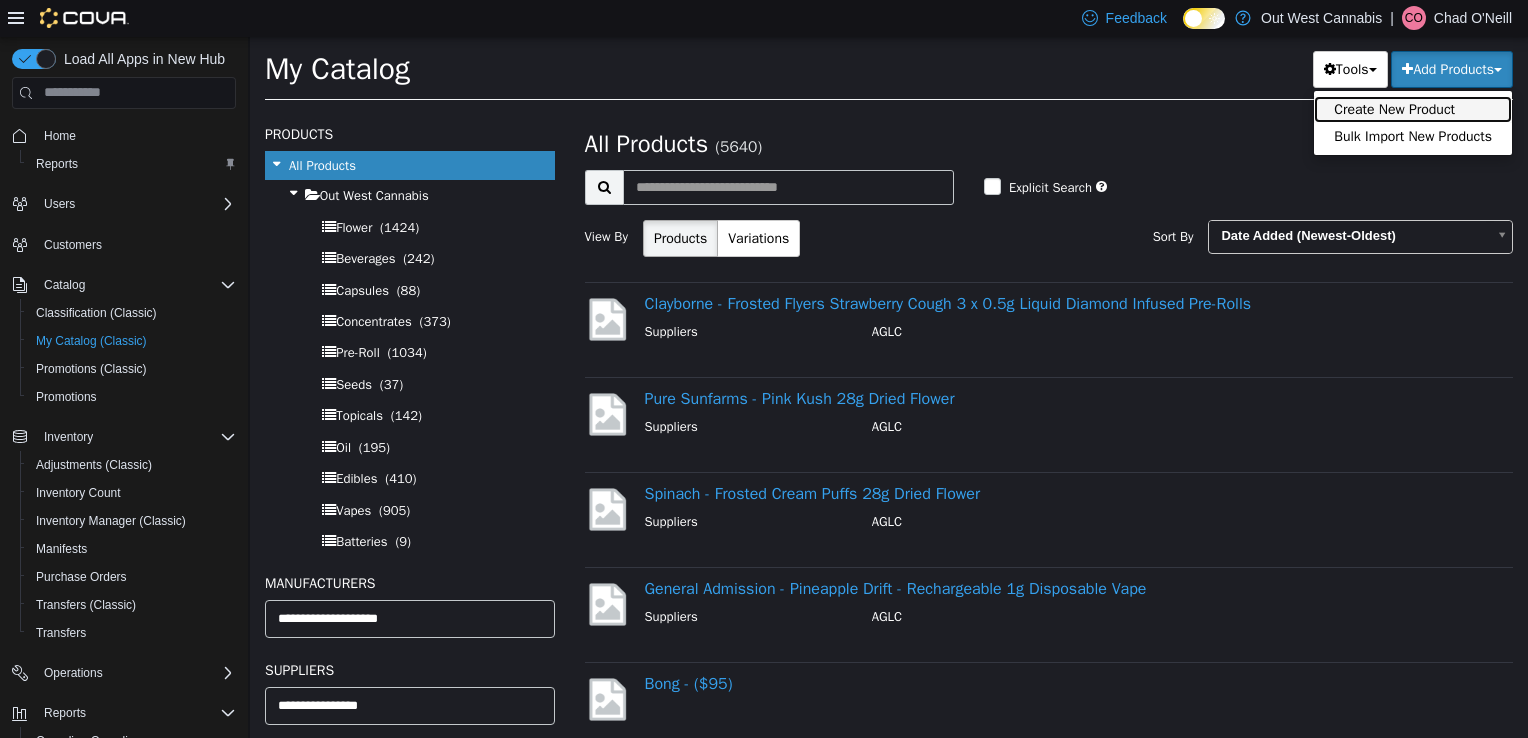 click on "Create New Product" at bounding box center [1413, 108] 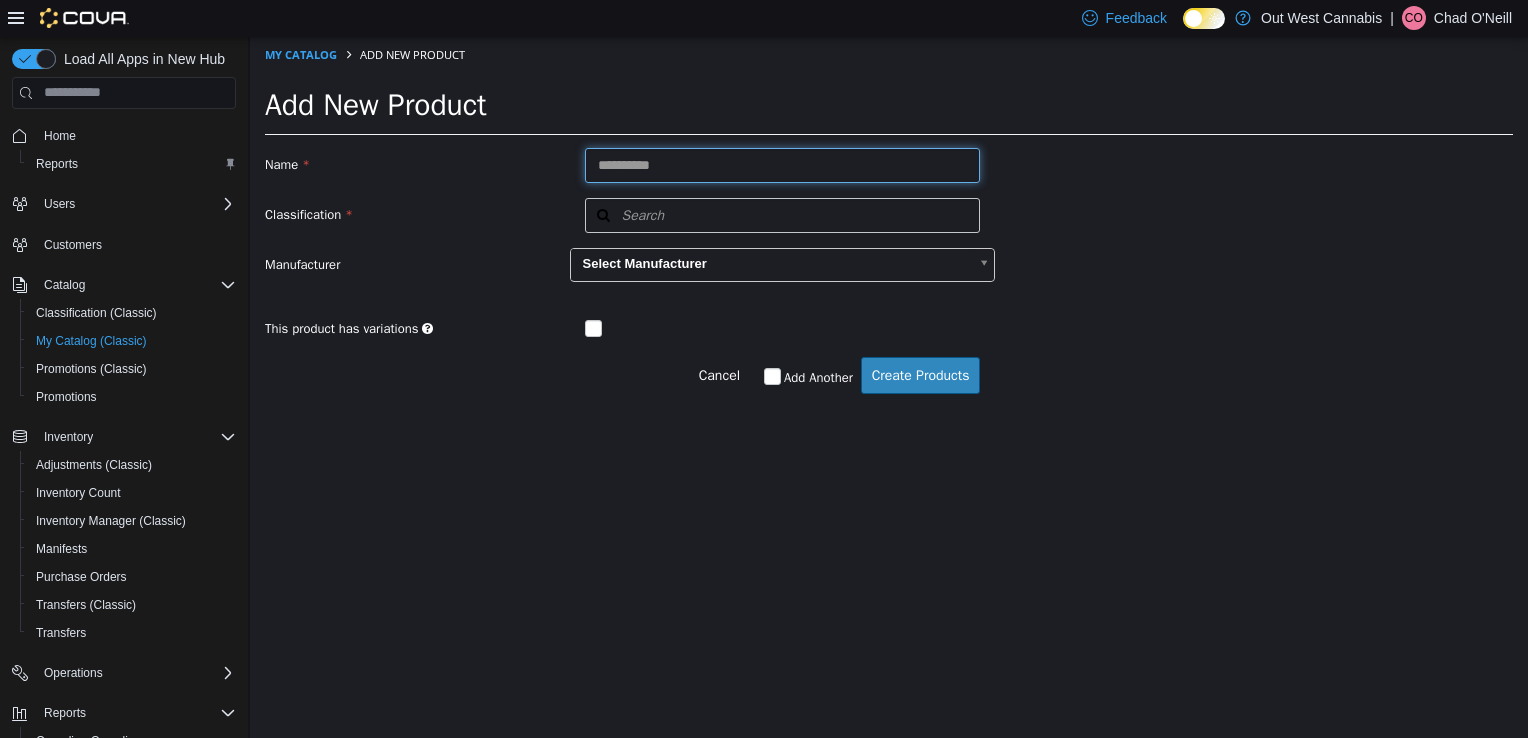 click at bounding box center [783, 164] 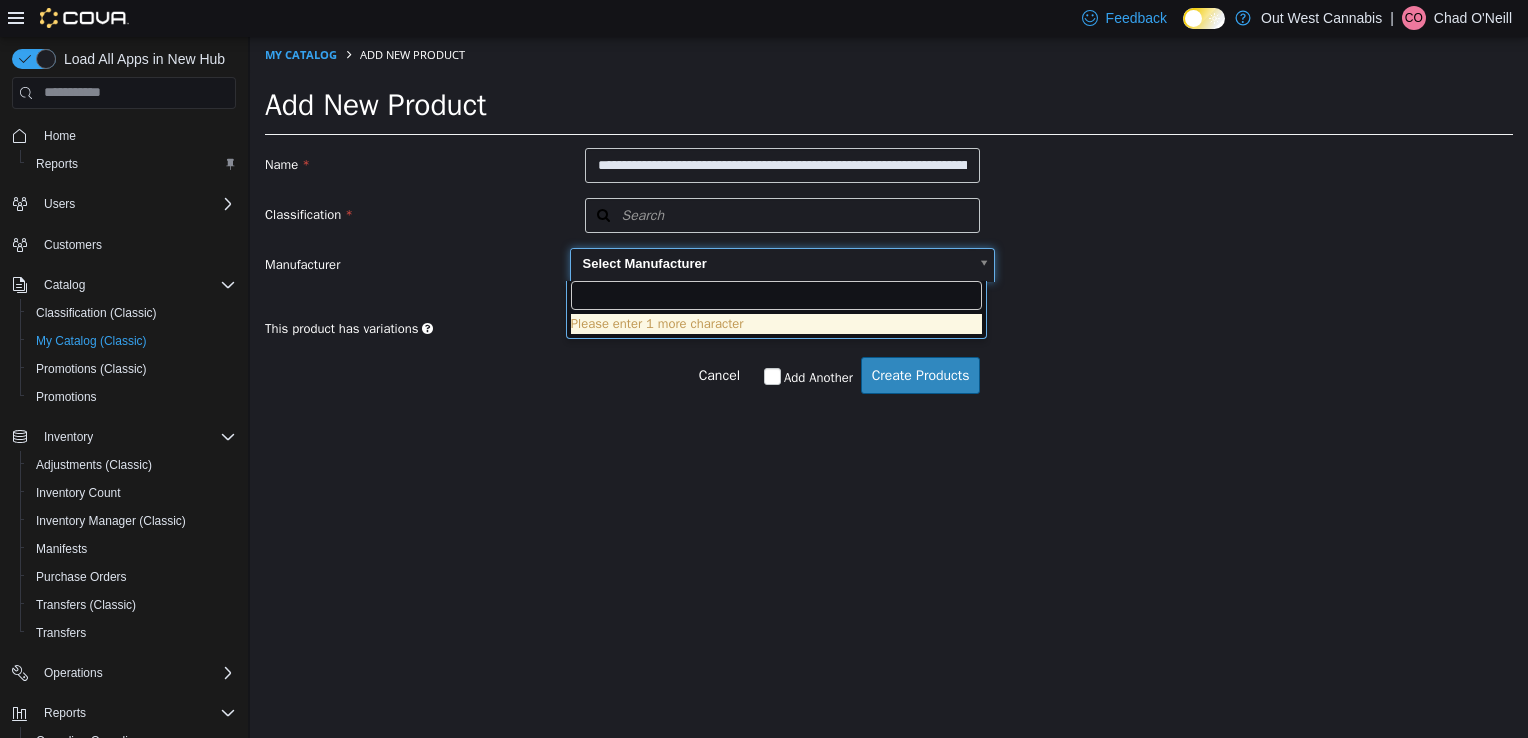 click on "**********" at bounding box center [889, 225] 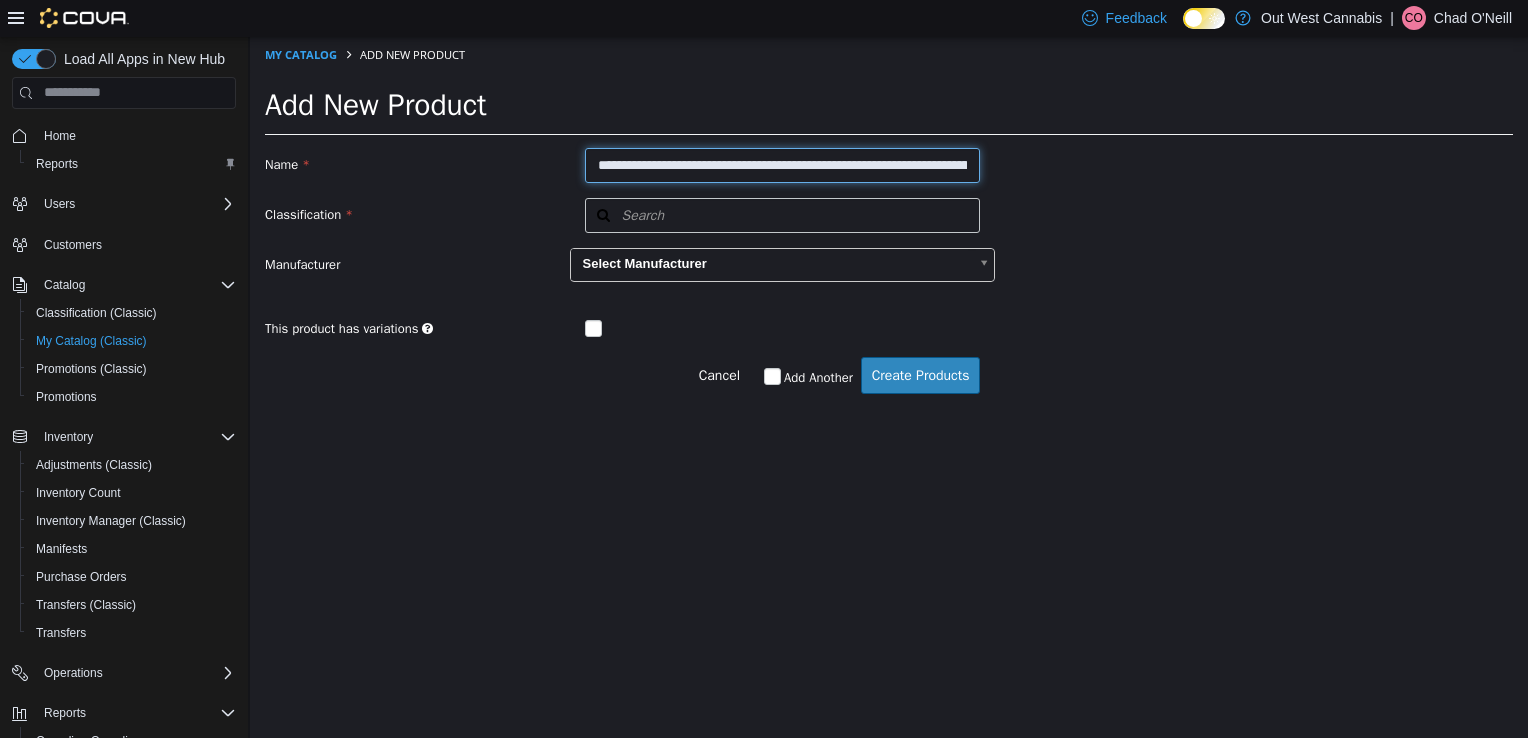 scroll, scrollTop: 0, scrollLeft: 166, axis: horizontal 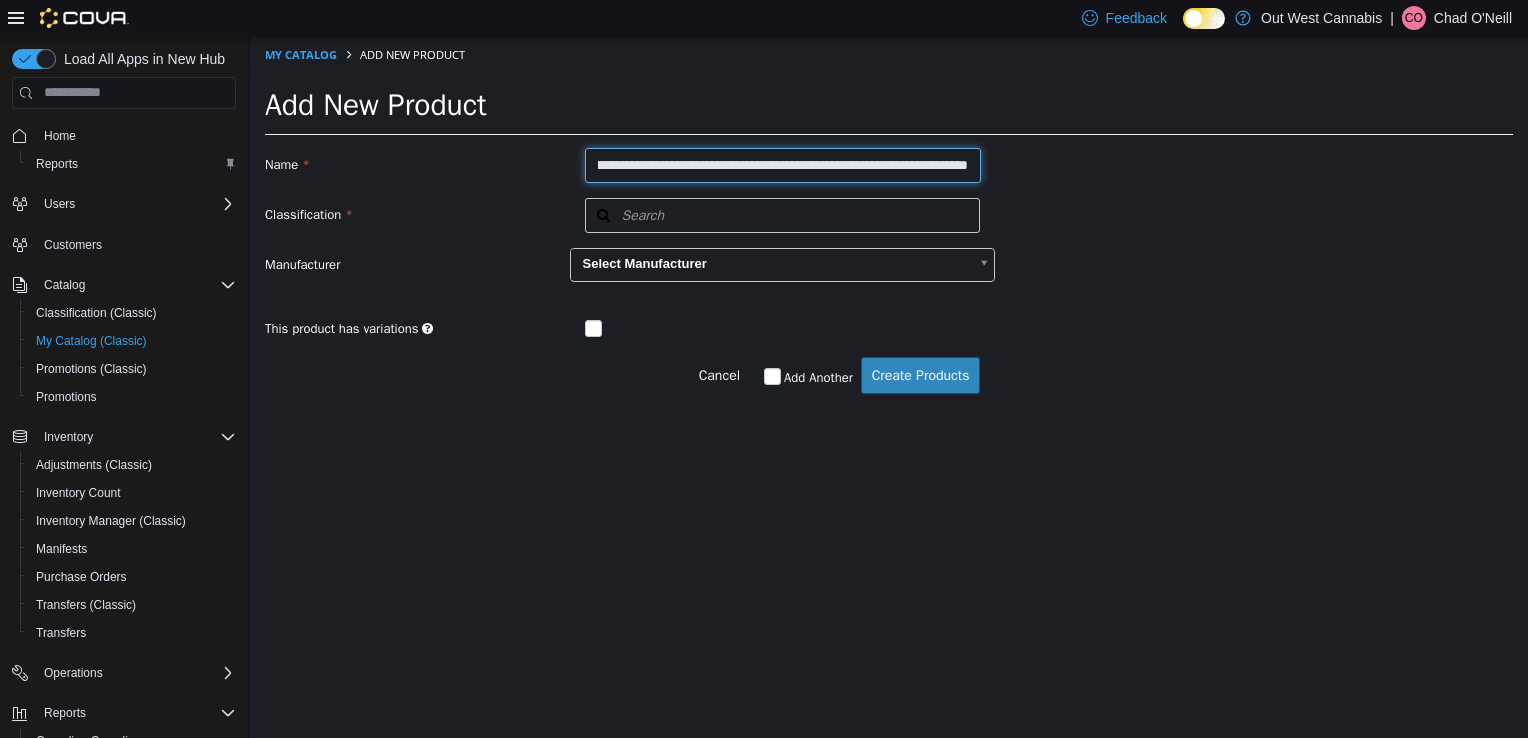 drag, startPoint x: 761, startPoint y: 168, endPoint x: 1020, endPoint y: 174, distance: 259.0695 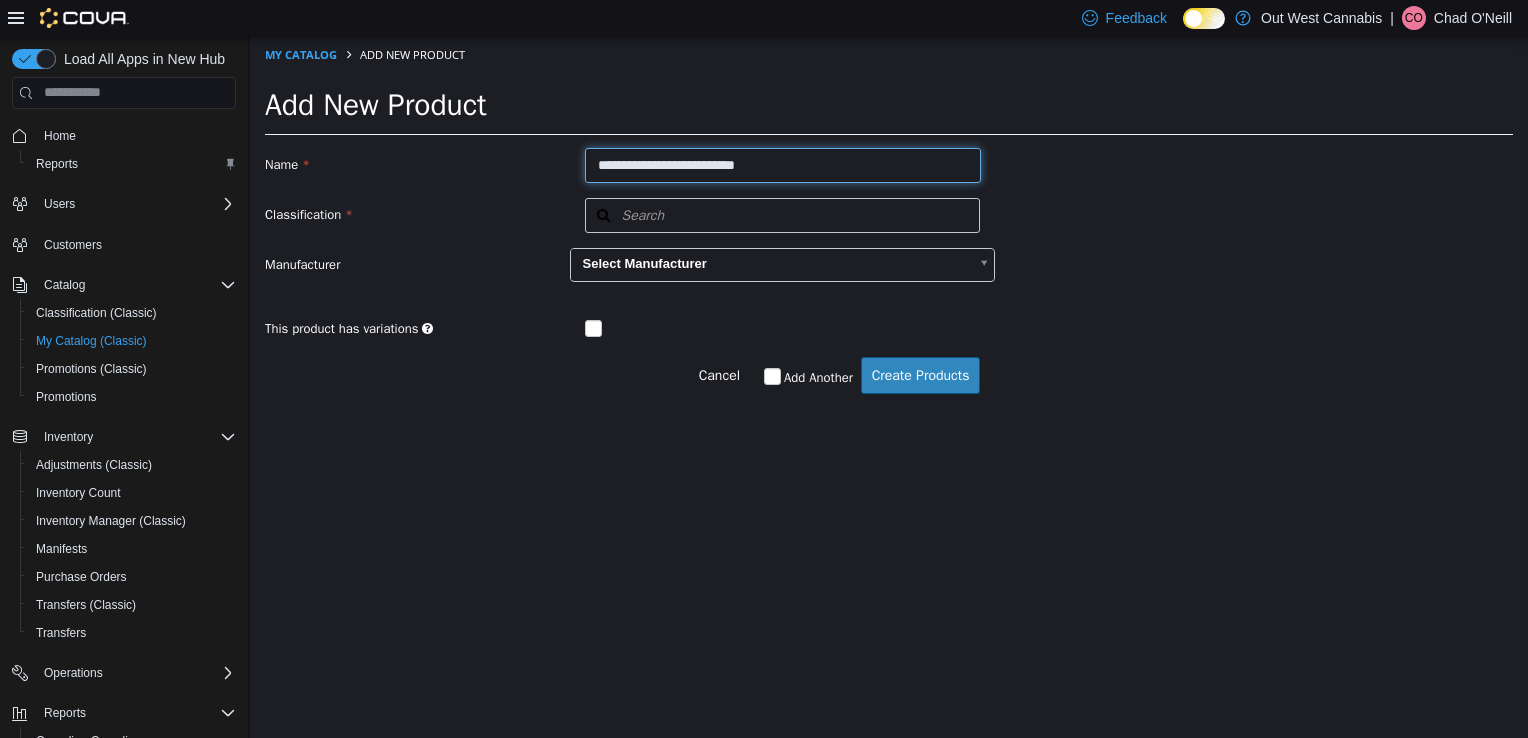 scroll, scrollTop: 0, scrollLeft: 0, axis: both 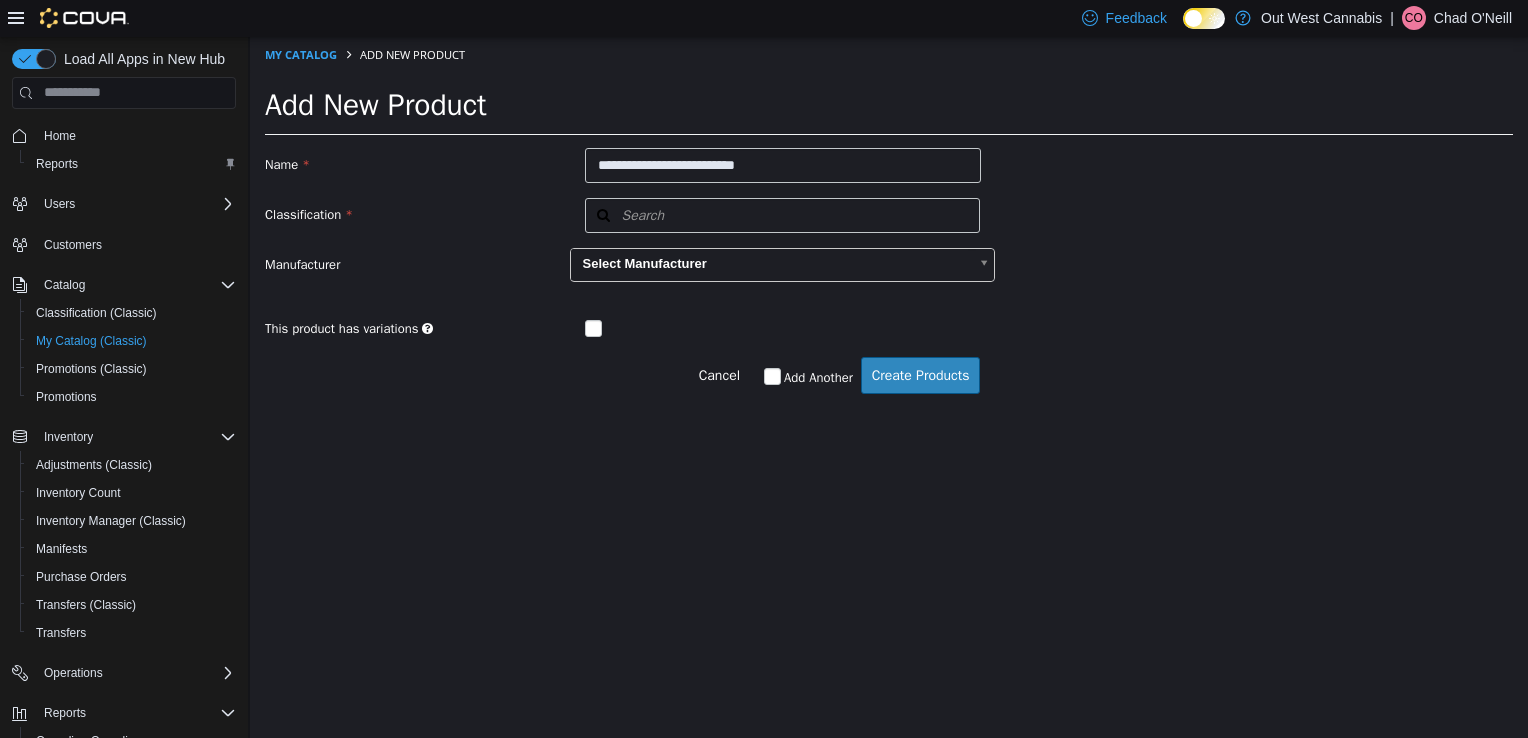 drag, startPoint x: 1101, startPoint y: 306, endPoint x: 1091, endPoint y: 311, distance: 11.18034 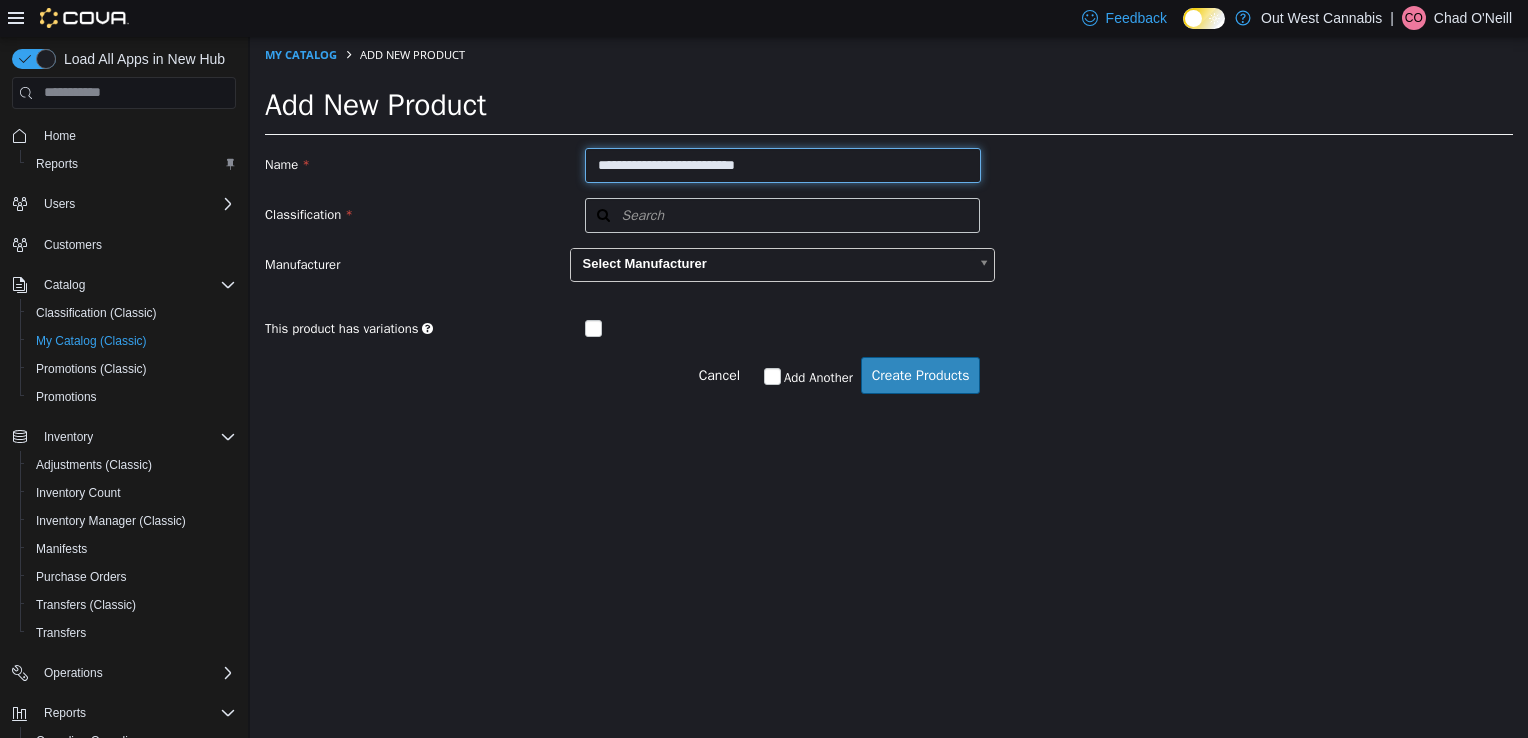 click on "**********" at bounding box center (783, 164) 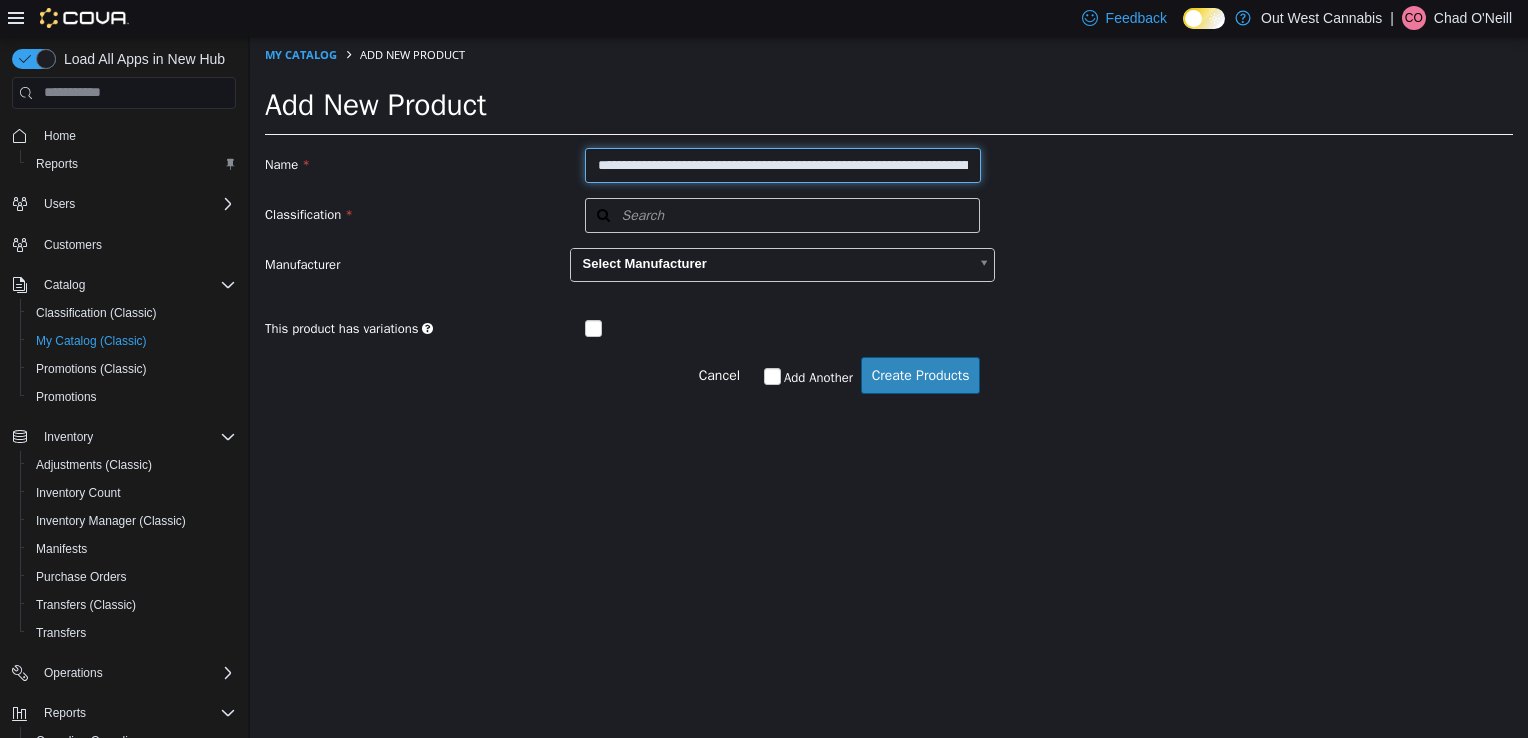 scroll, scrollTop: 0, scrollLeft: 143, axis: horizontal 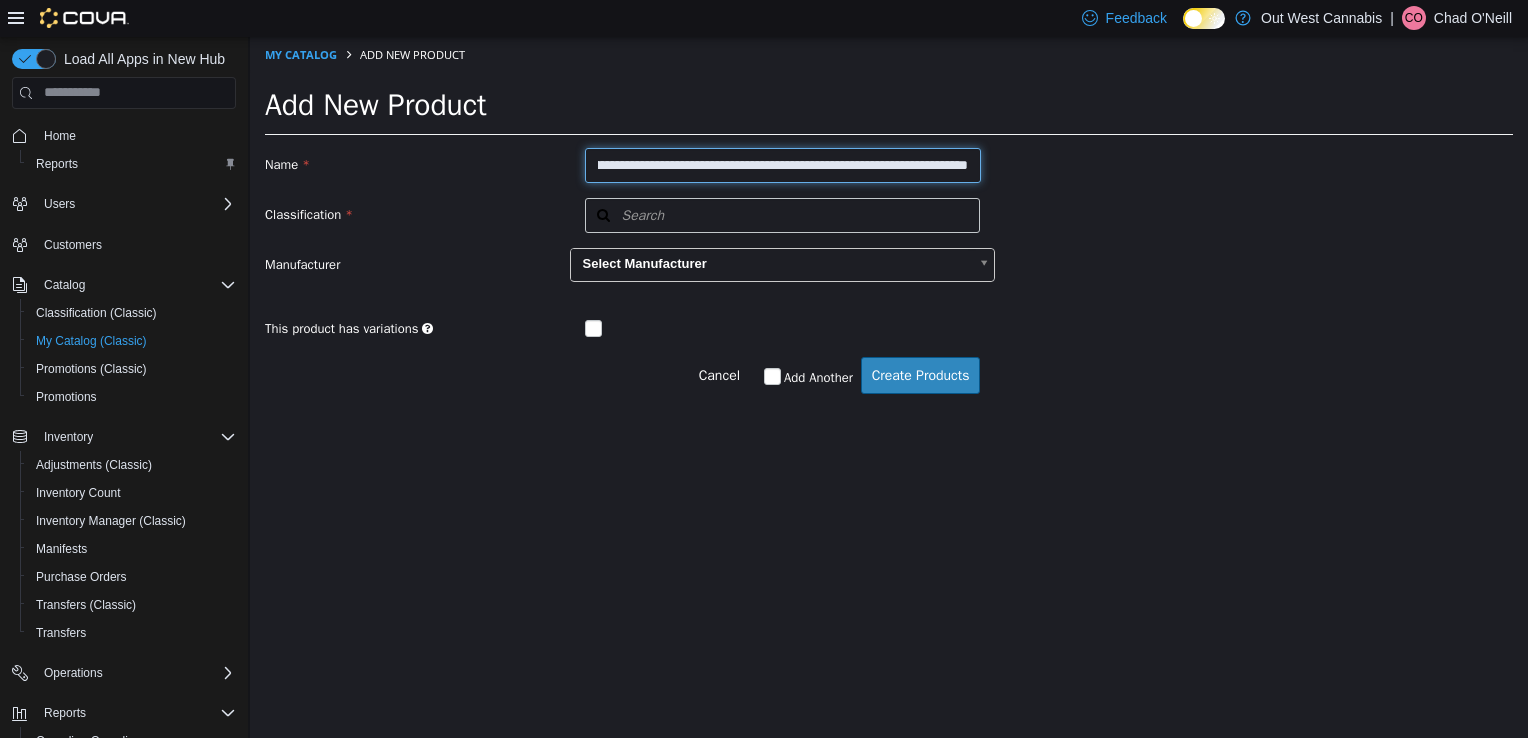 drag, startPoint x: 620, startPoint y: 169, endPoint x: 984, endPoint y: 172, distance: 364.01236 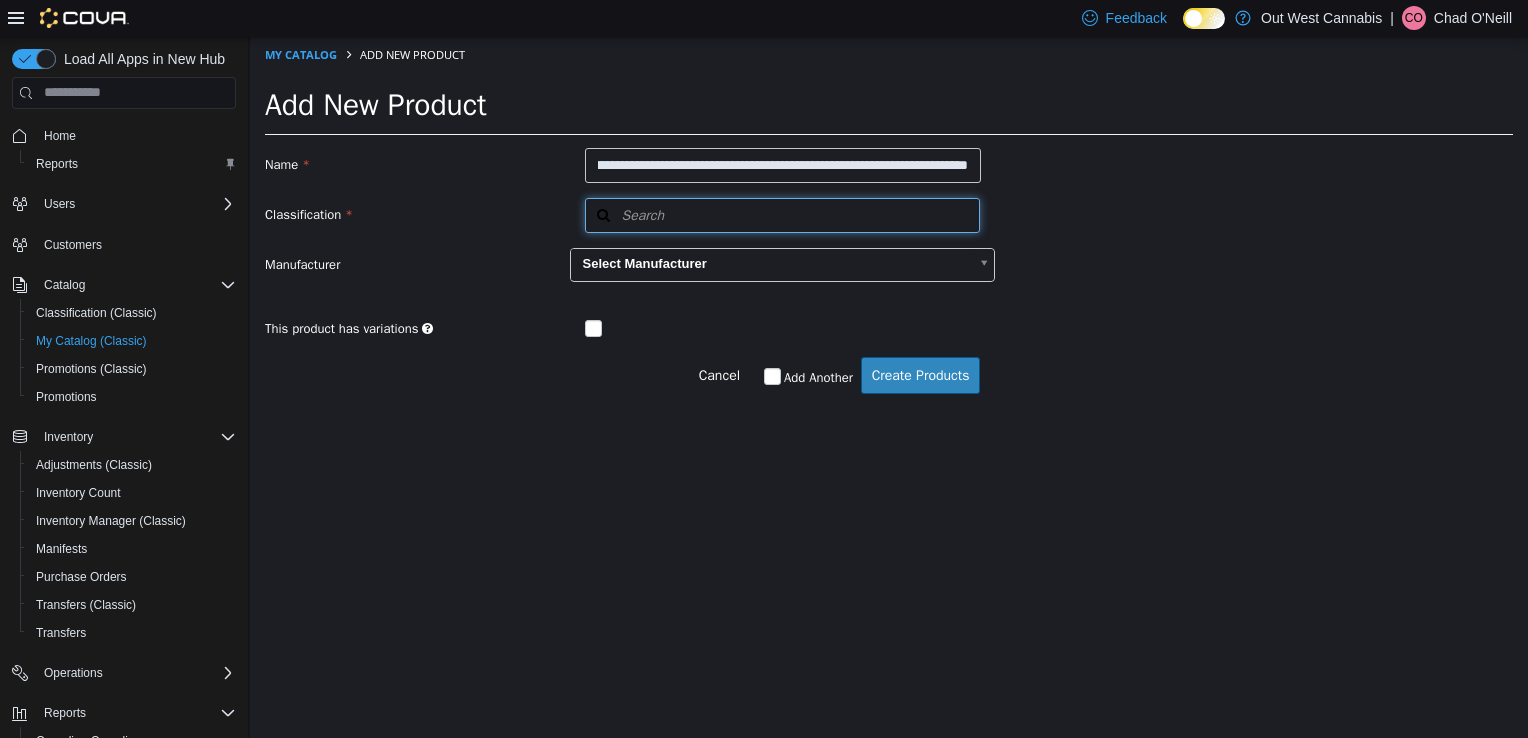 click on "Search" at bounding box center (783, 214) 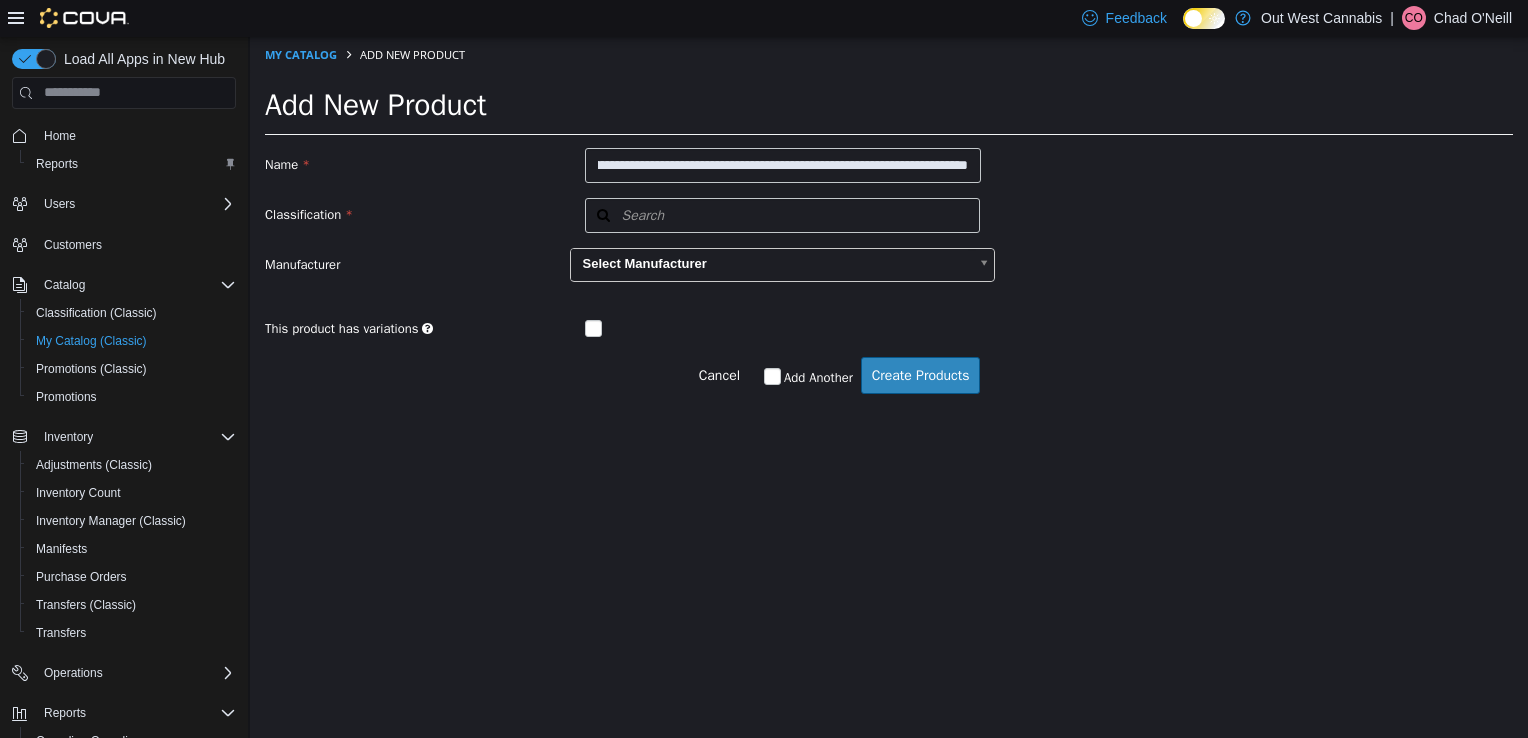 scroll, scrollTop: 0, scrollLeft: 0, axis: both 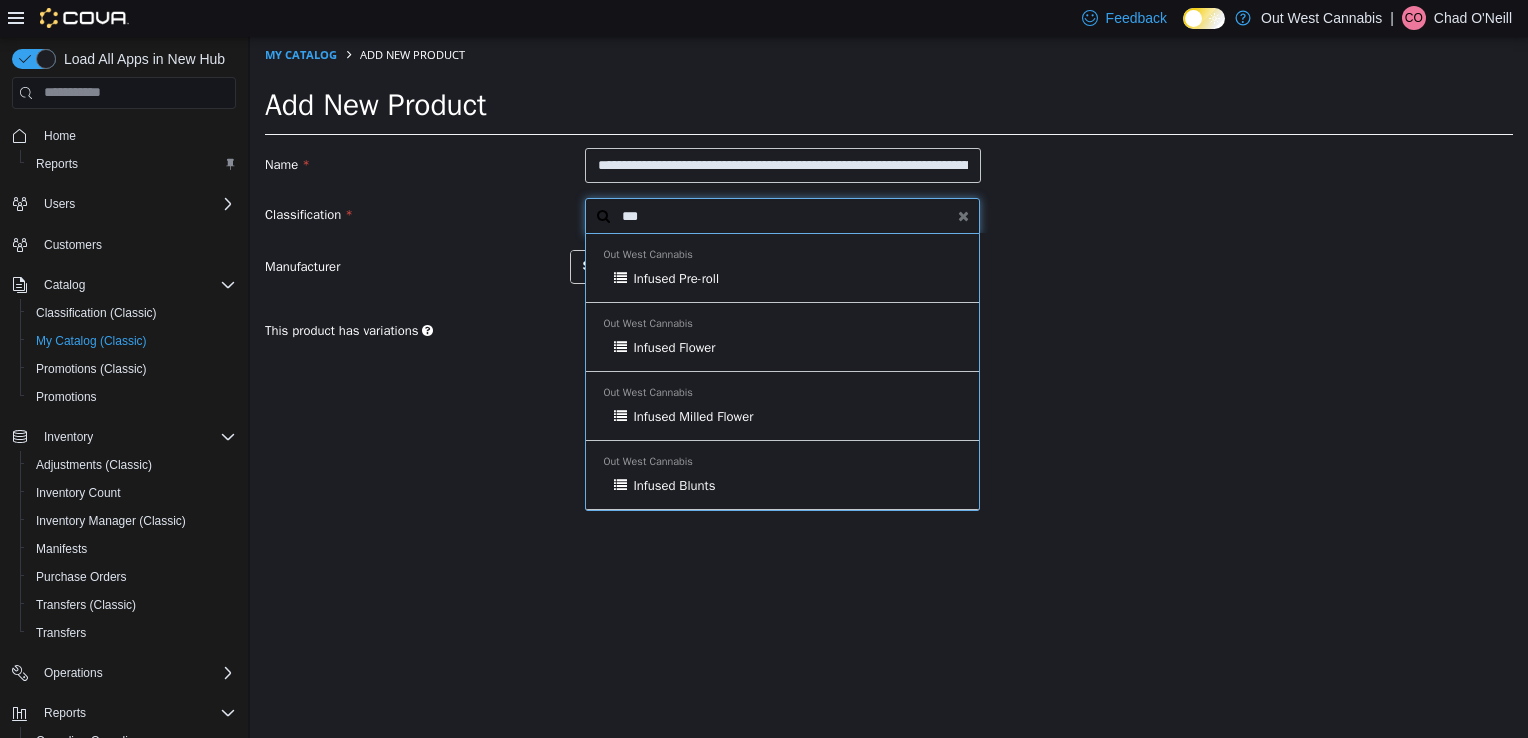 type on "***" 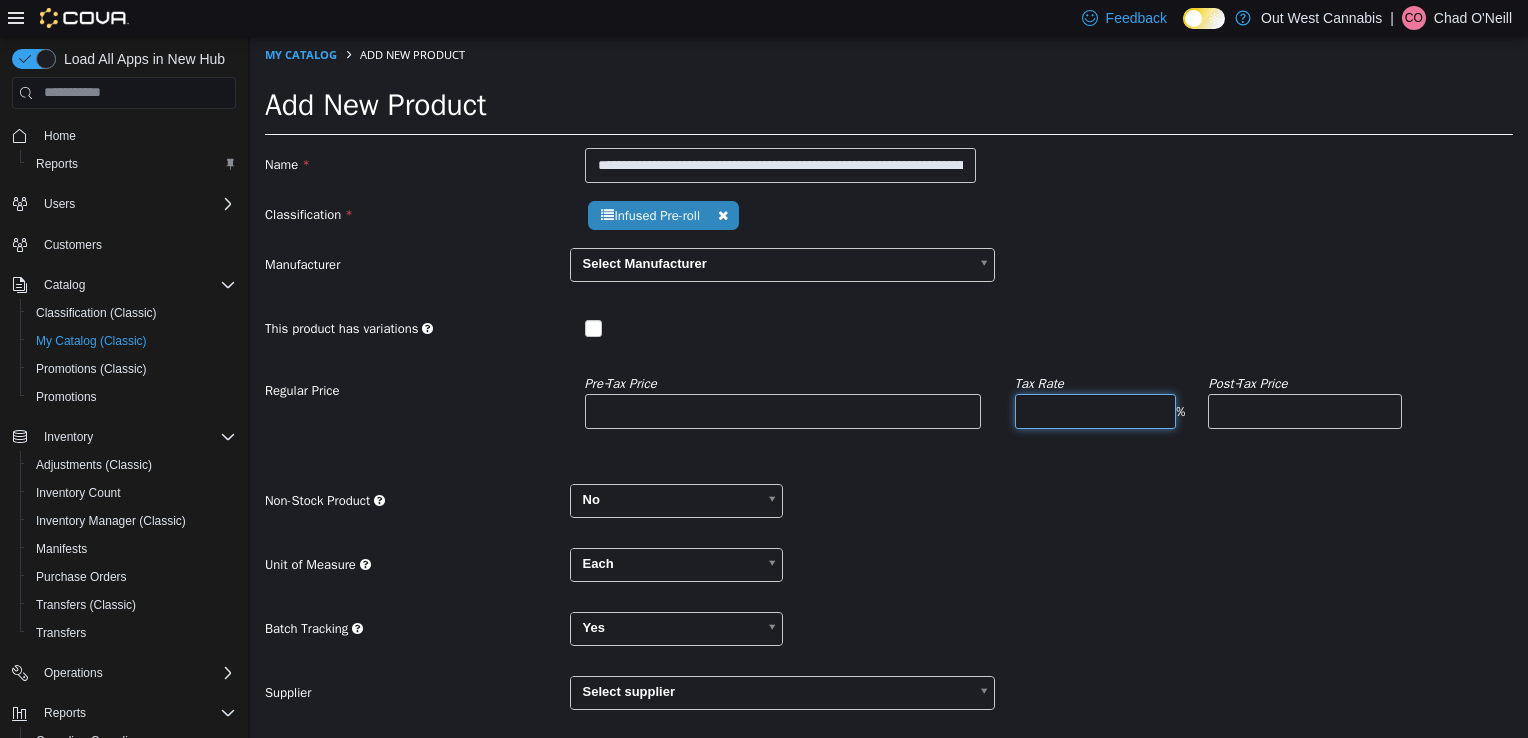 type on "*" 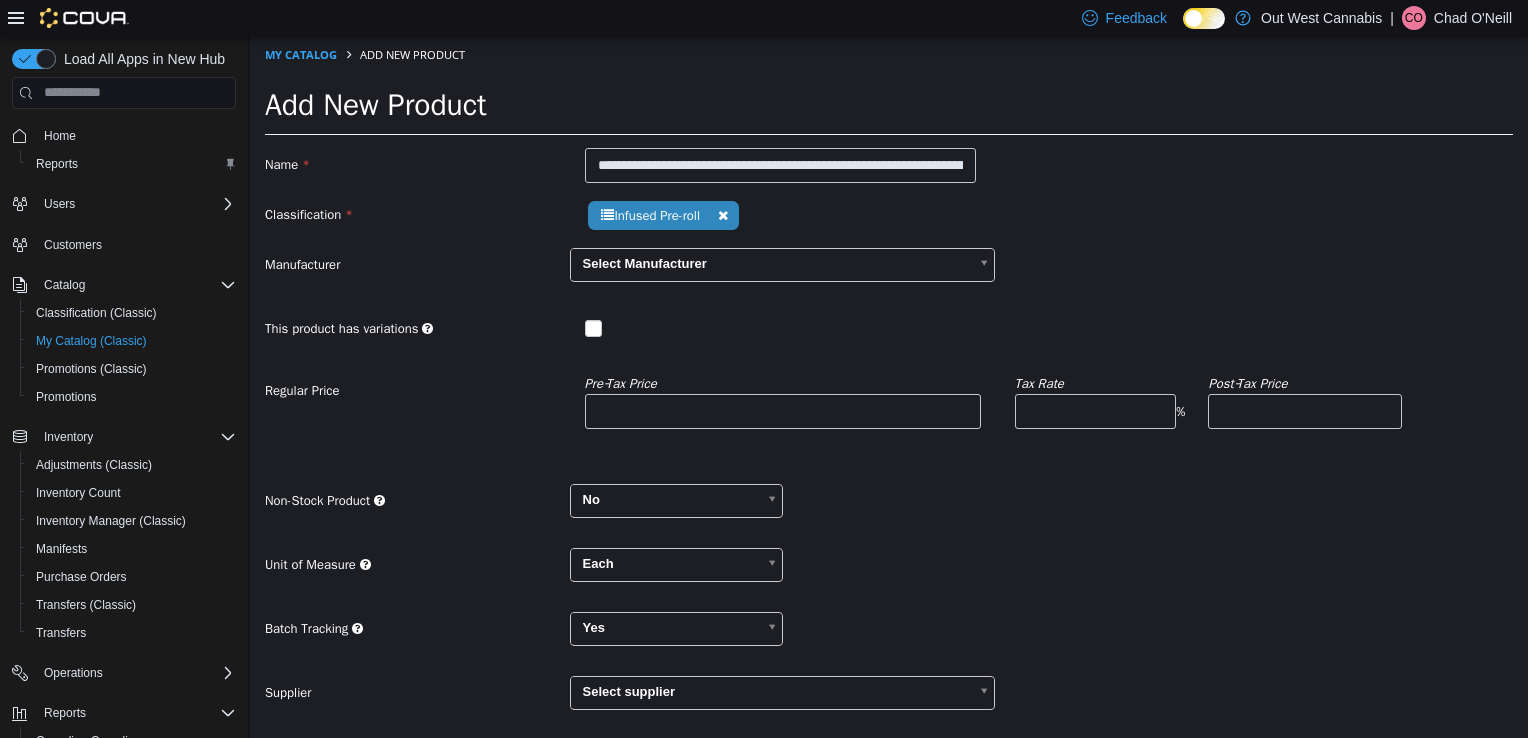 click on "**********" at bounding box center (889, 614) 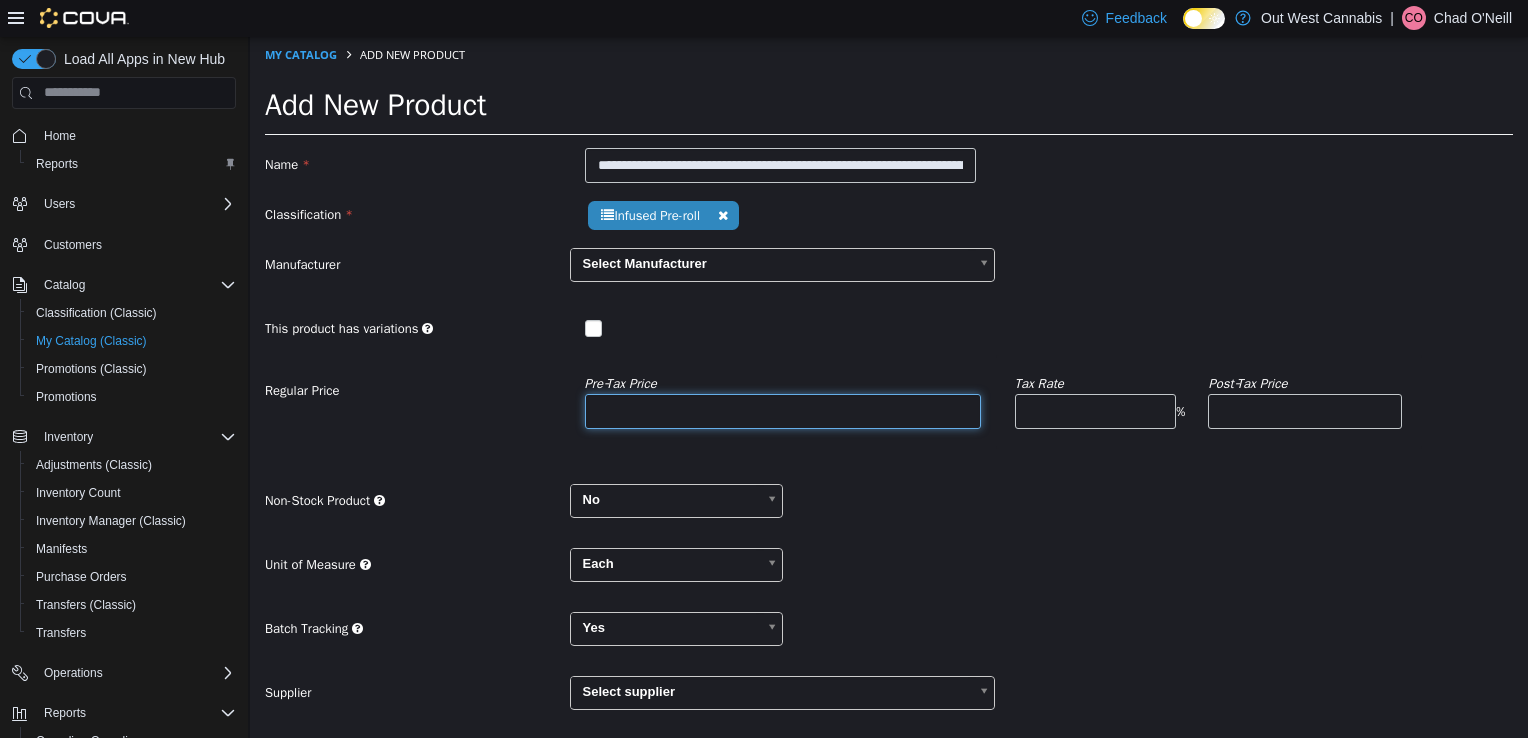 click at bounding box center [783, 410] 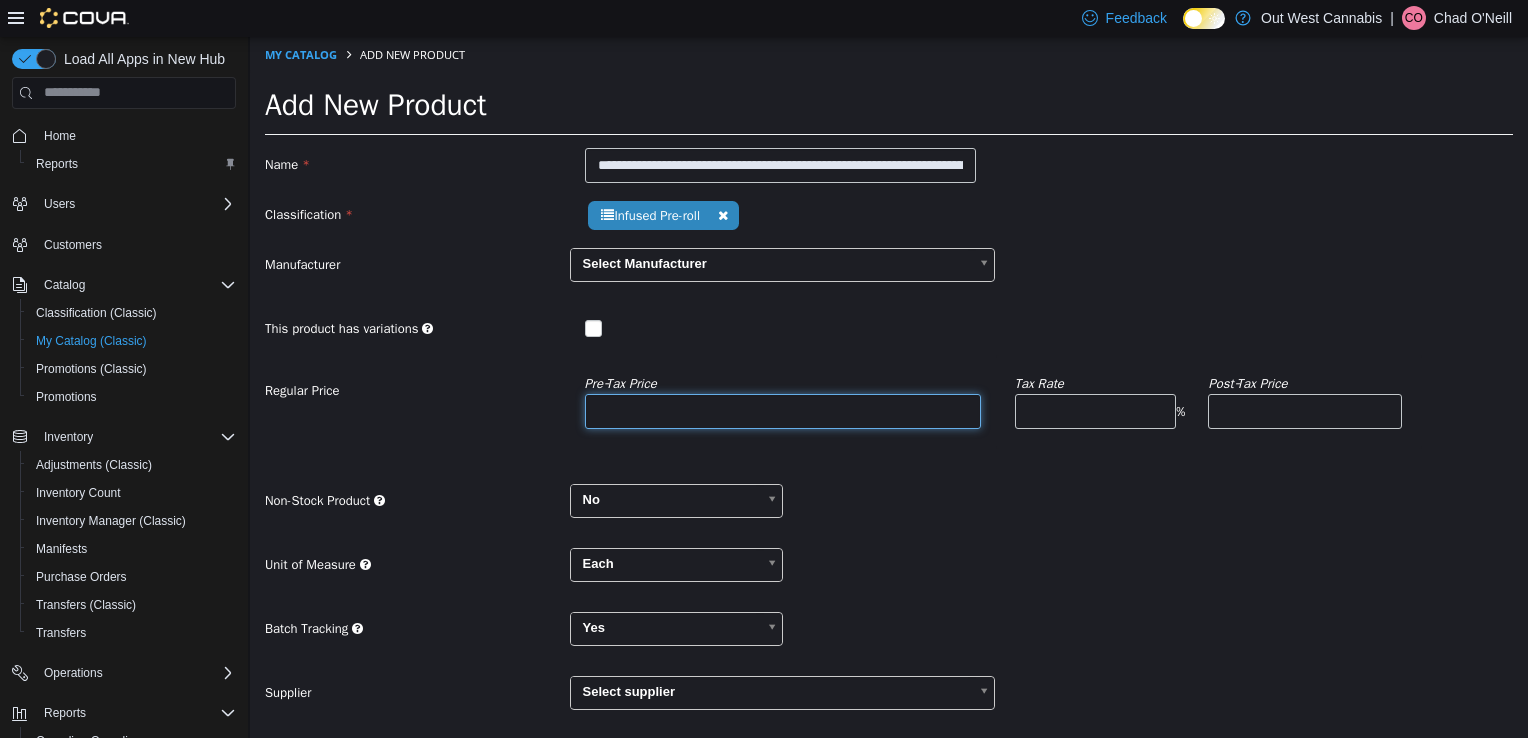 type on "*" 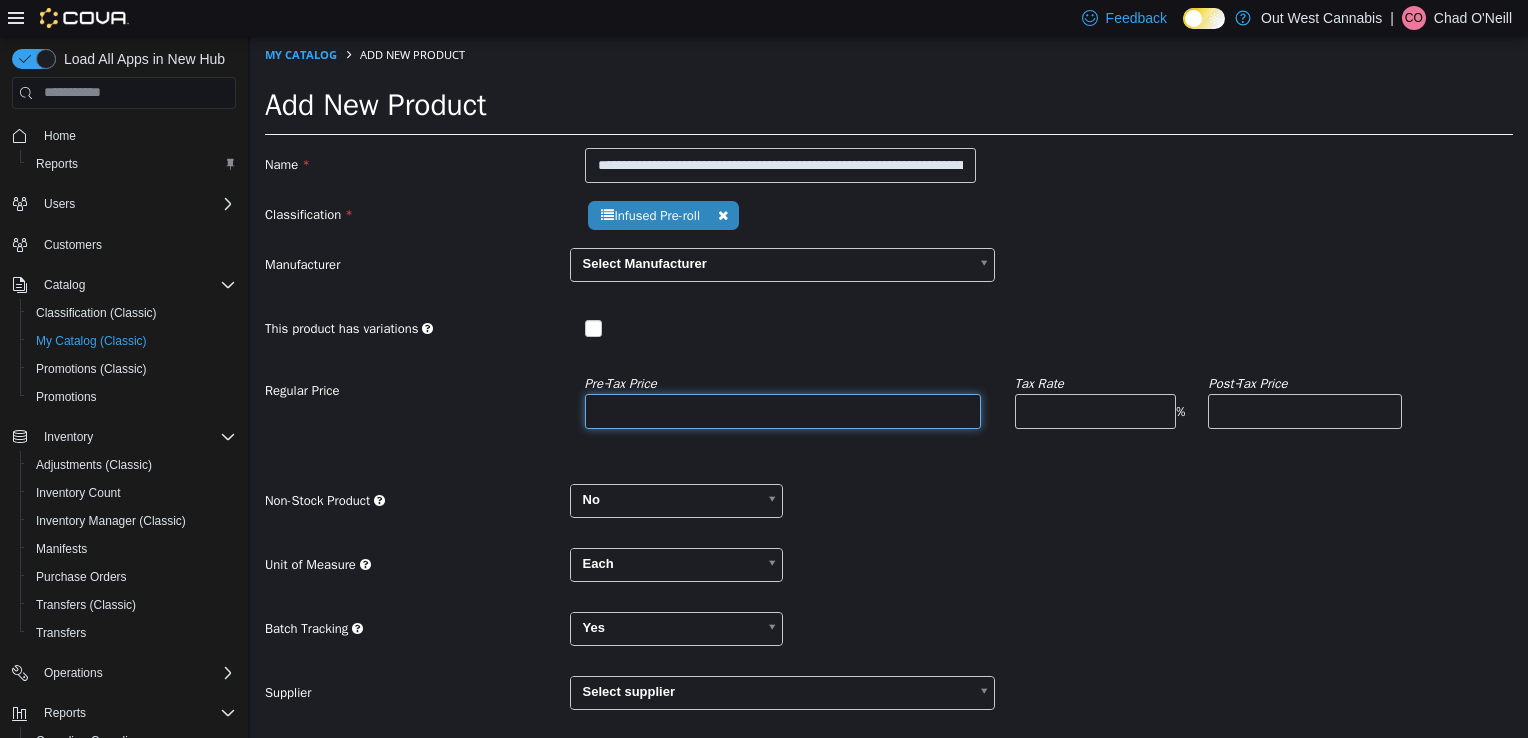 type on "****" 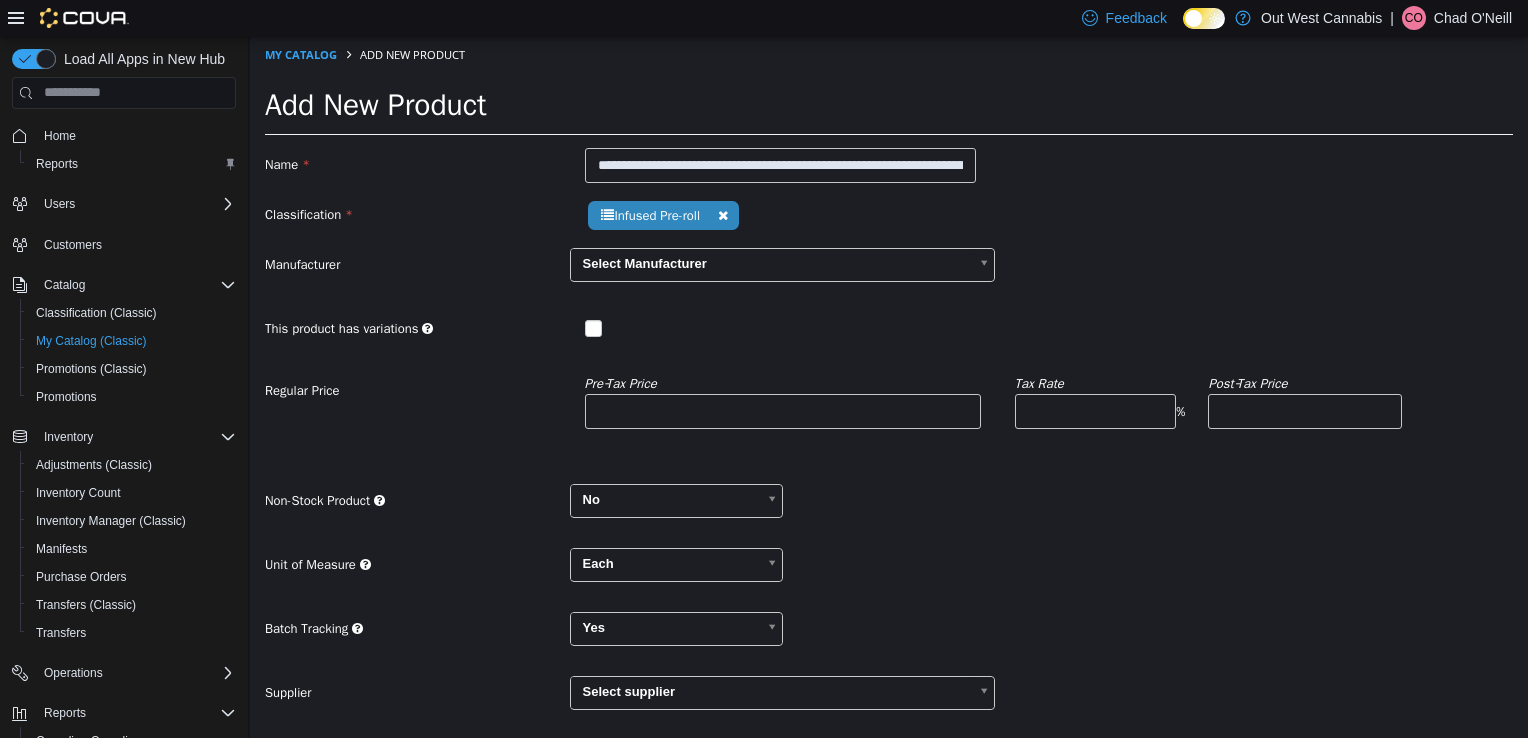 click on "Non-Stock Product       No                             **" at bounding box center (889, 507) 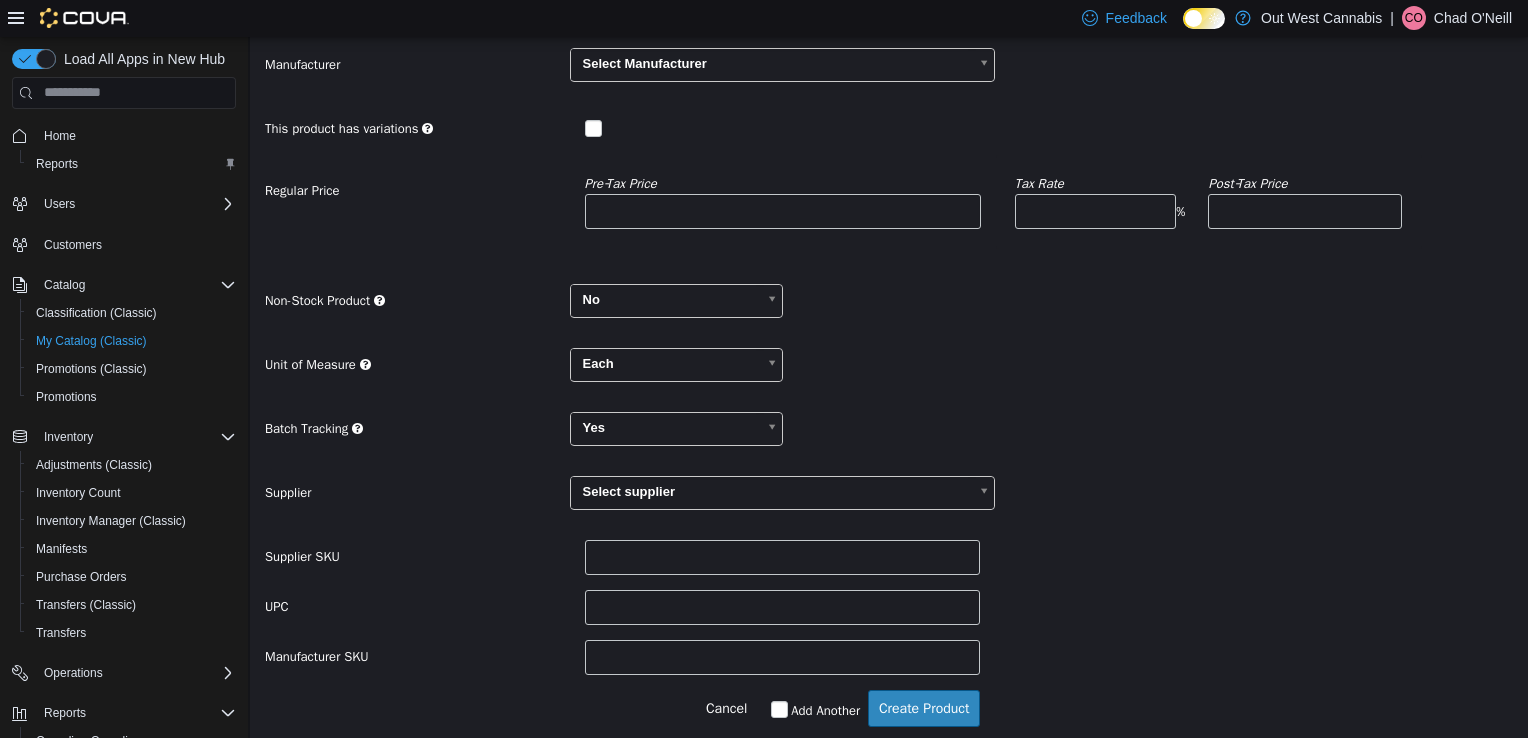 scroll, scrollTop: 209, scrollLeft: 0, axis: vertical 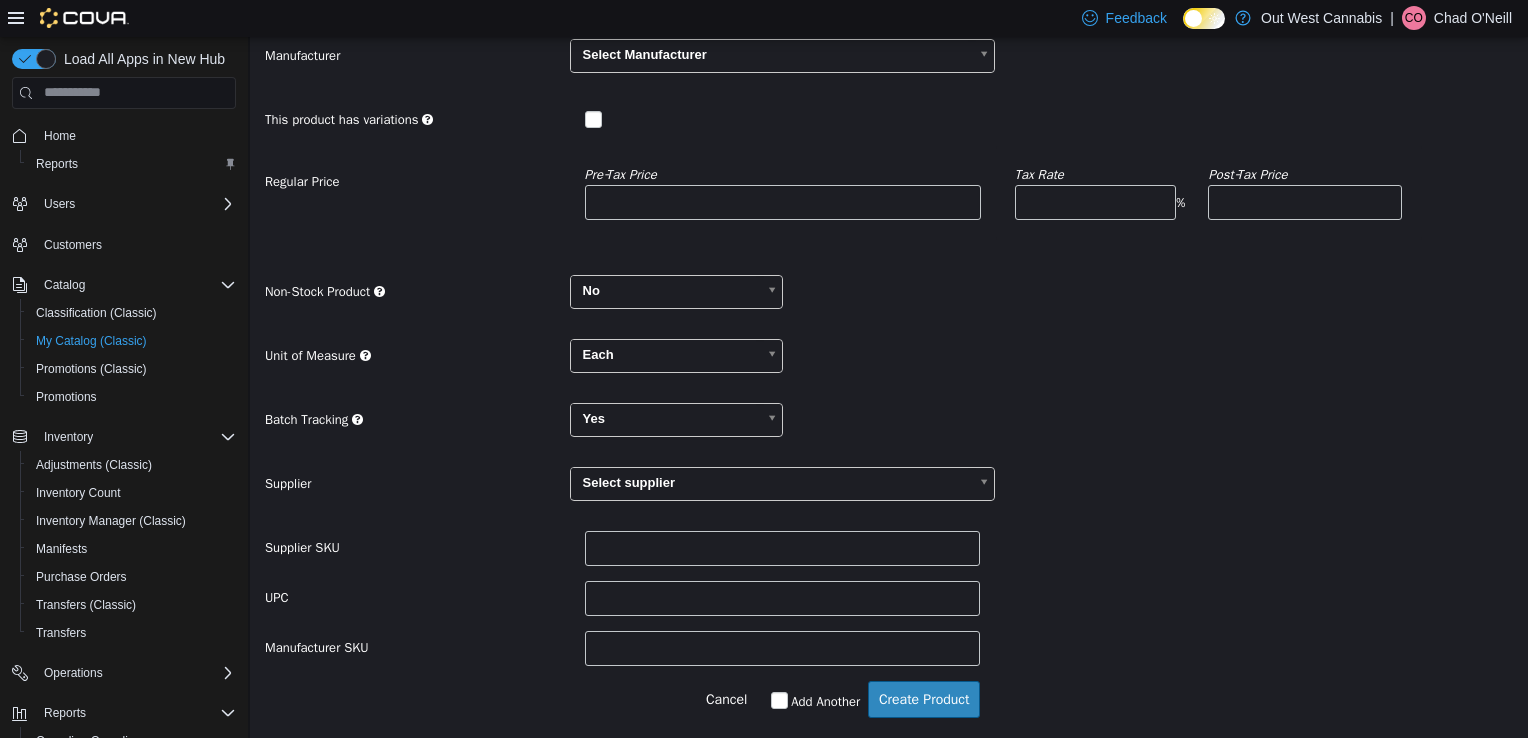 click on "**********" at bounding box center [889, 282] 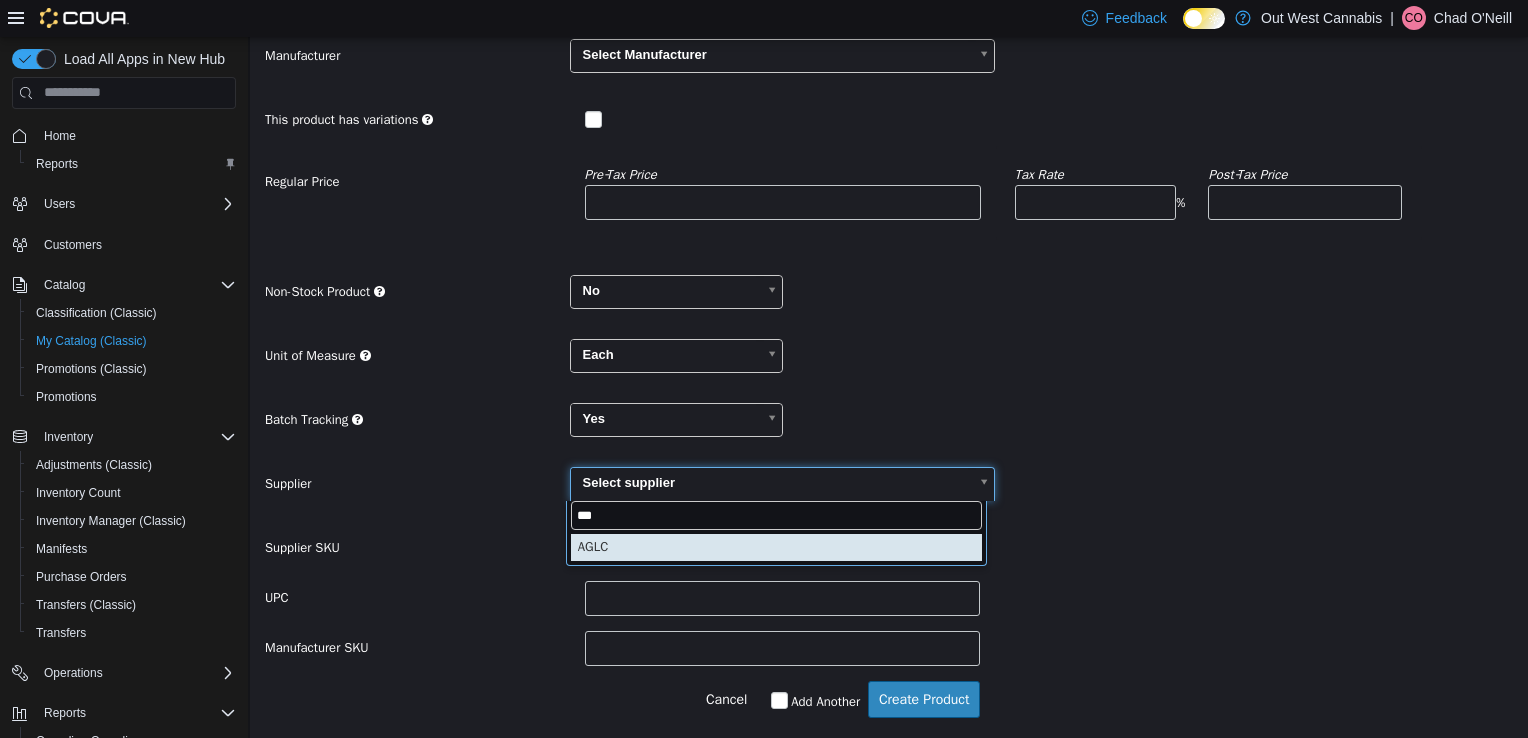 type on "***" 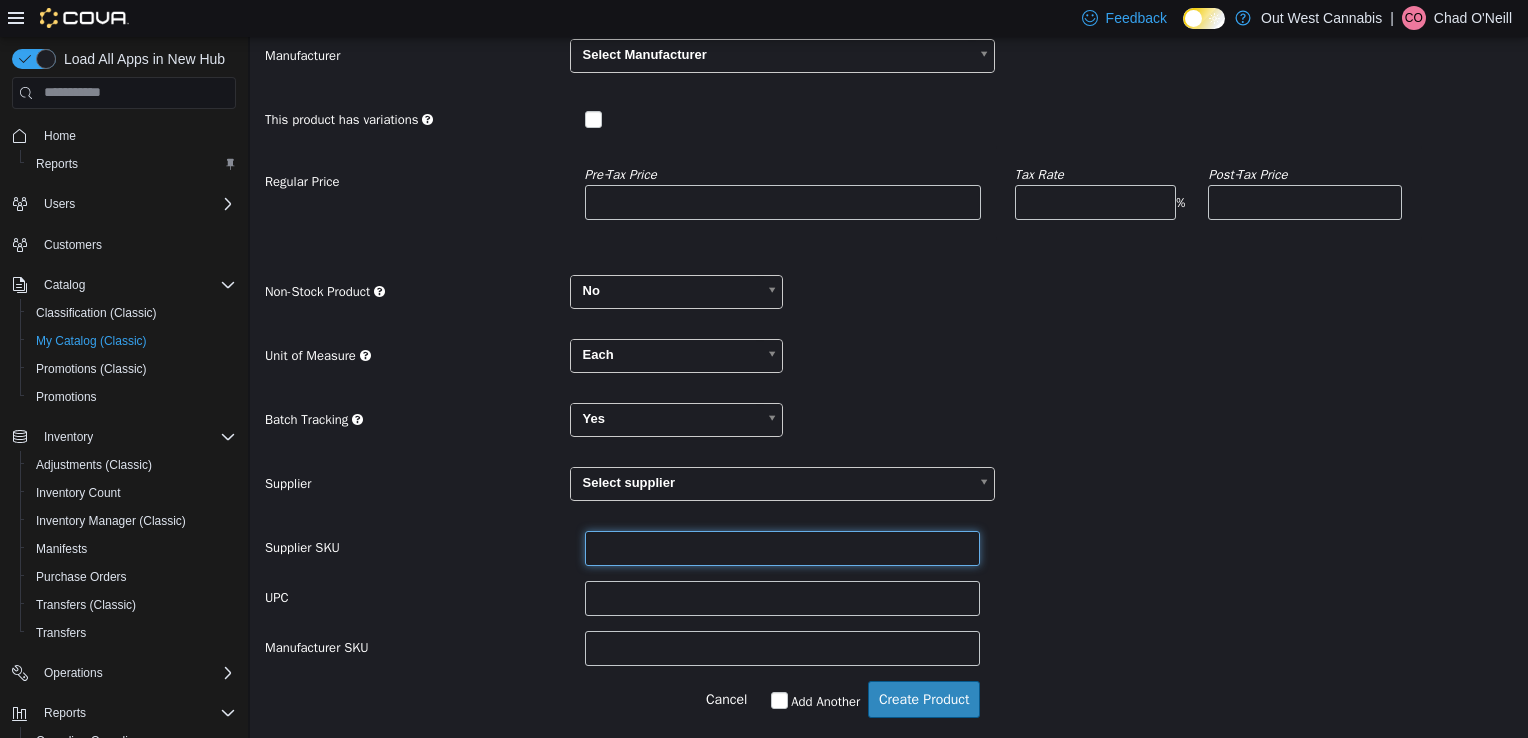 click at bounding box center [783, 547] 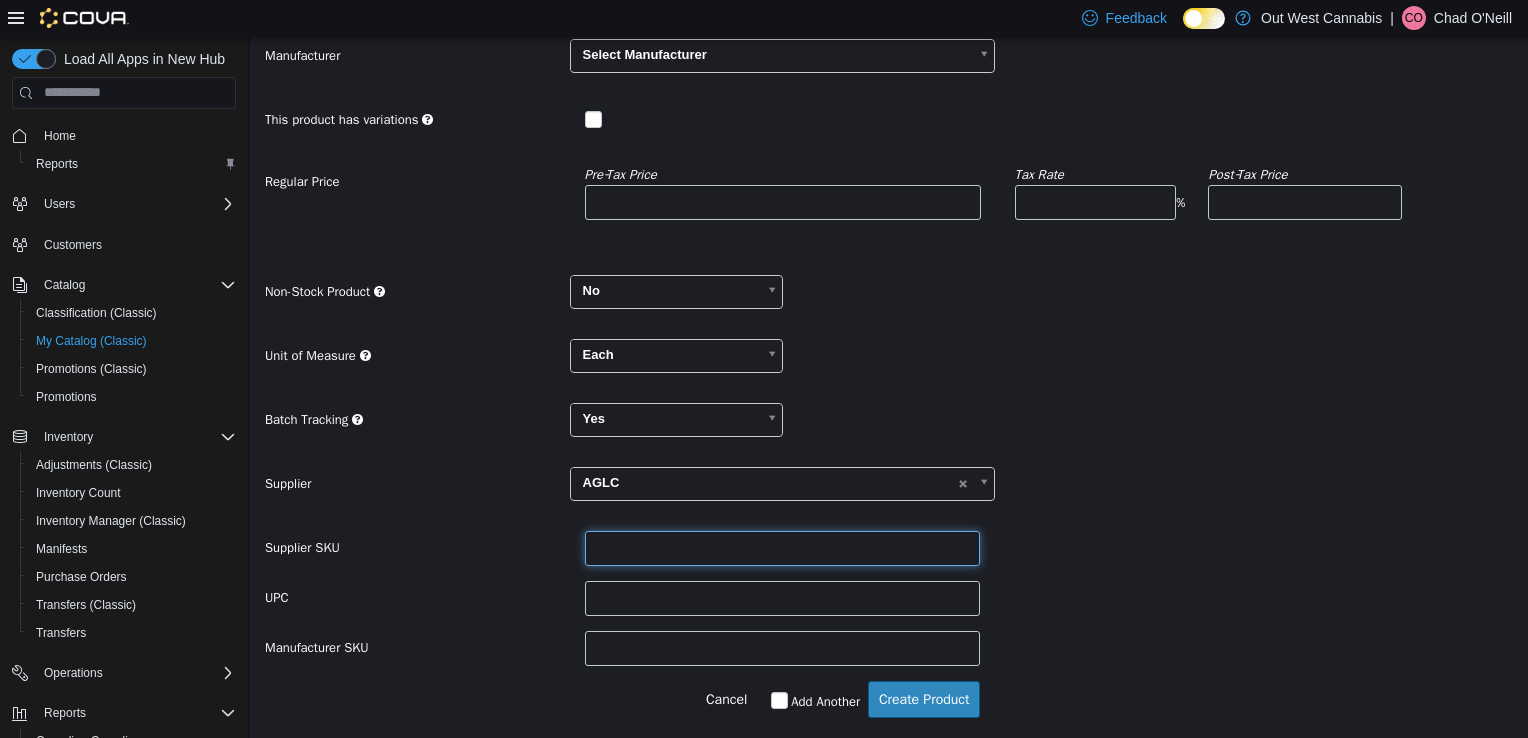 click at bounding box center (783, 547) 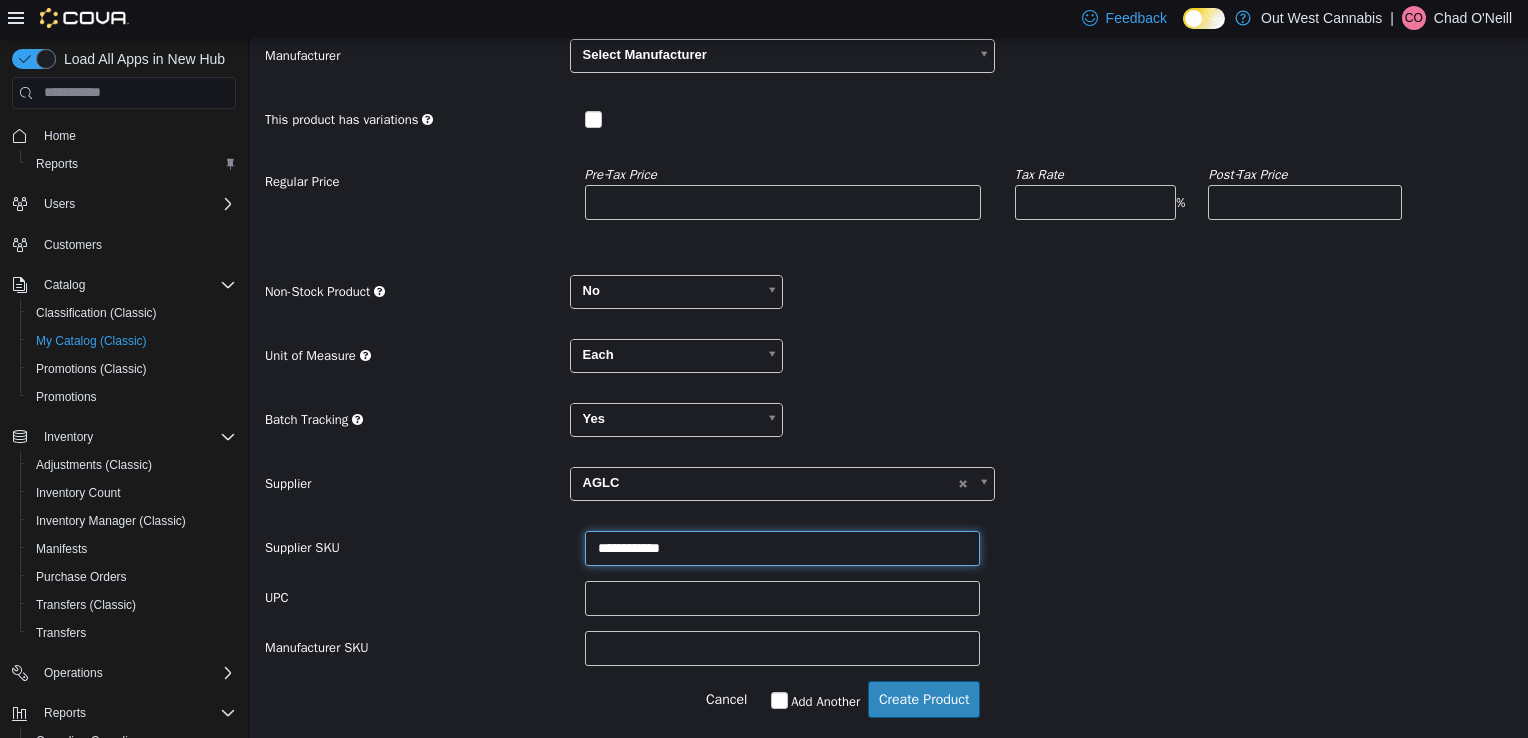 type on "**********" 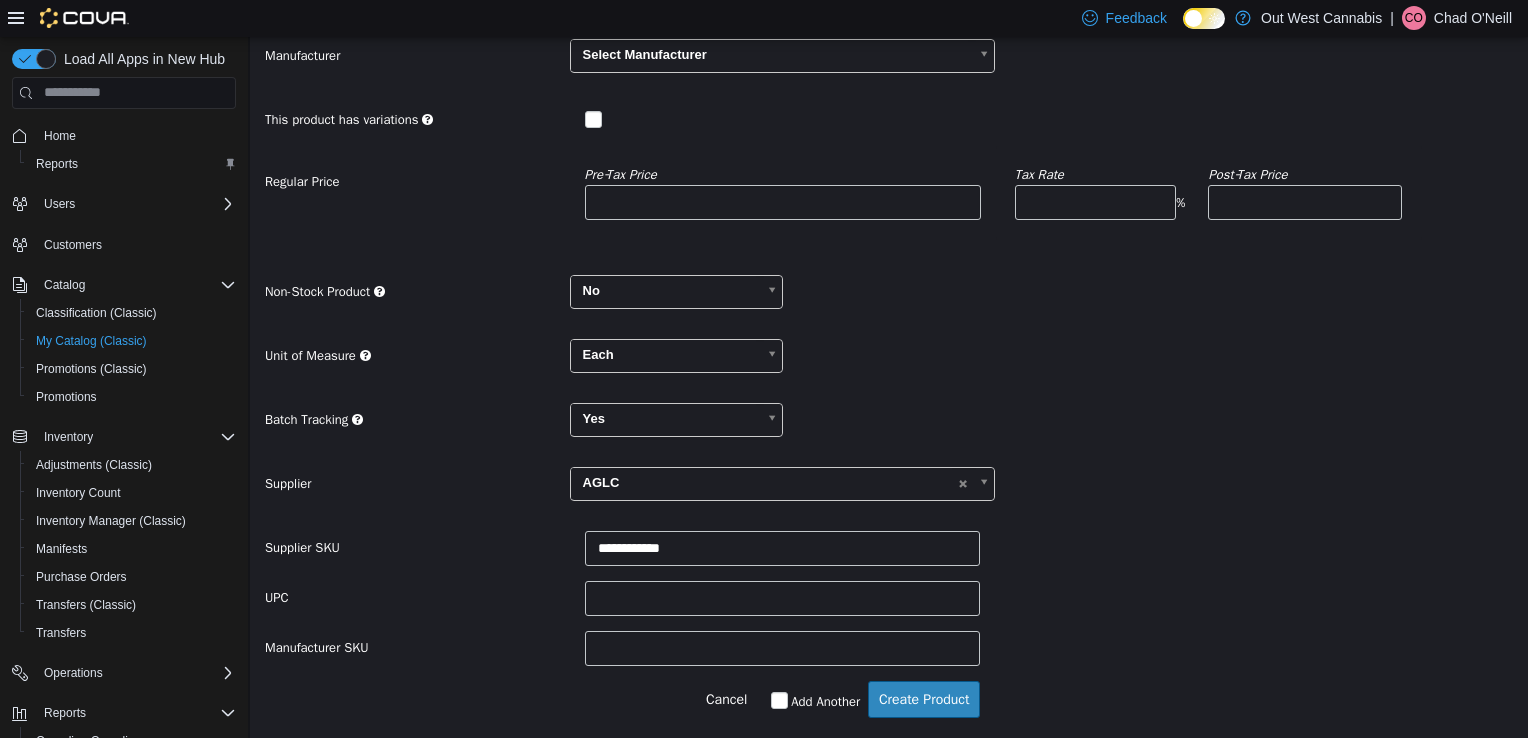 click on "**********" at bounding box center (889, 405) 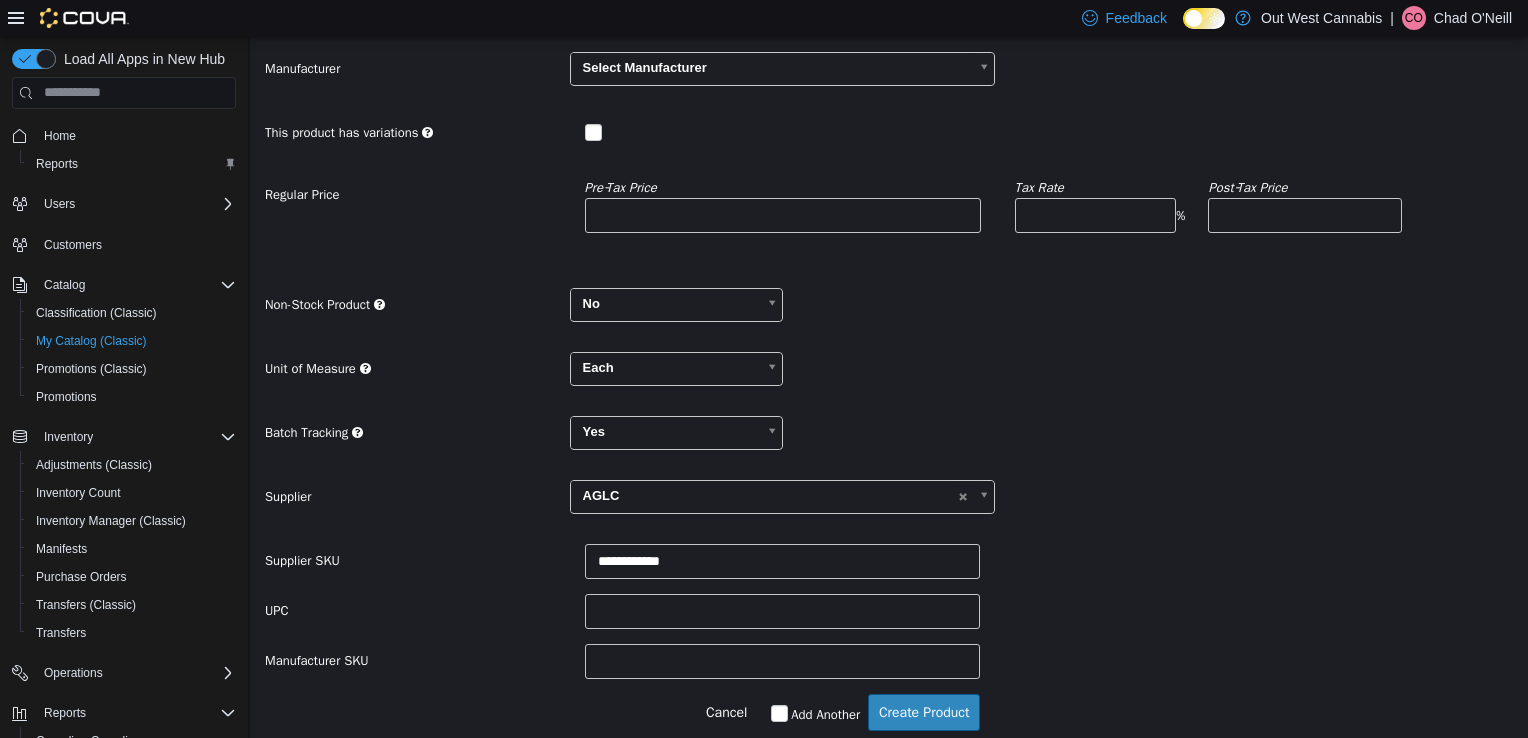 scroll, scrollTop: 209, scrollLeft: 0, axis: vertical 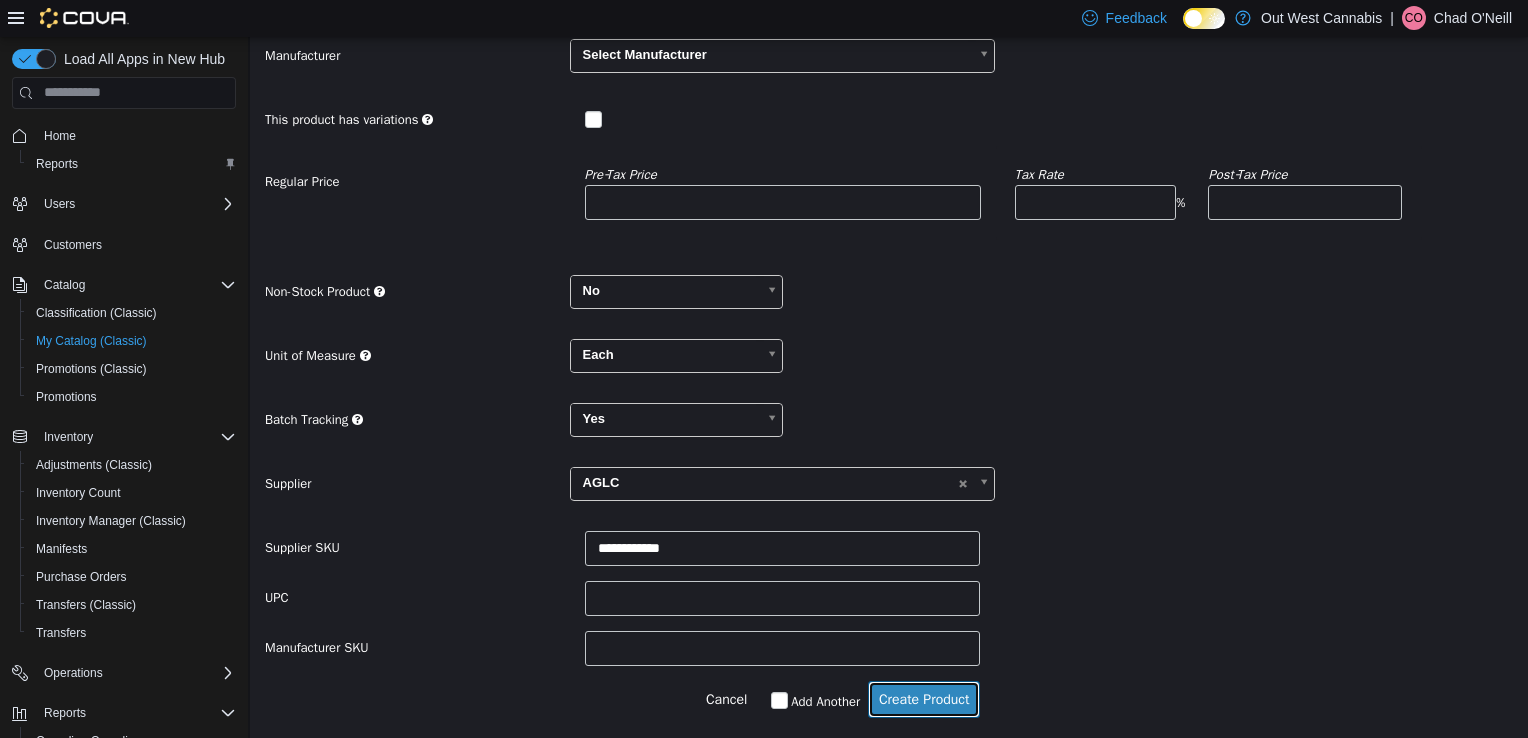 click on "Create Product" at bounding box center [924, 698] 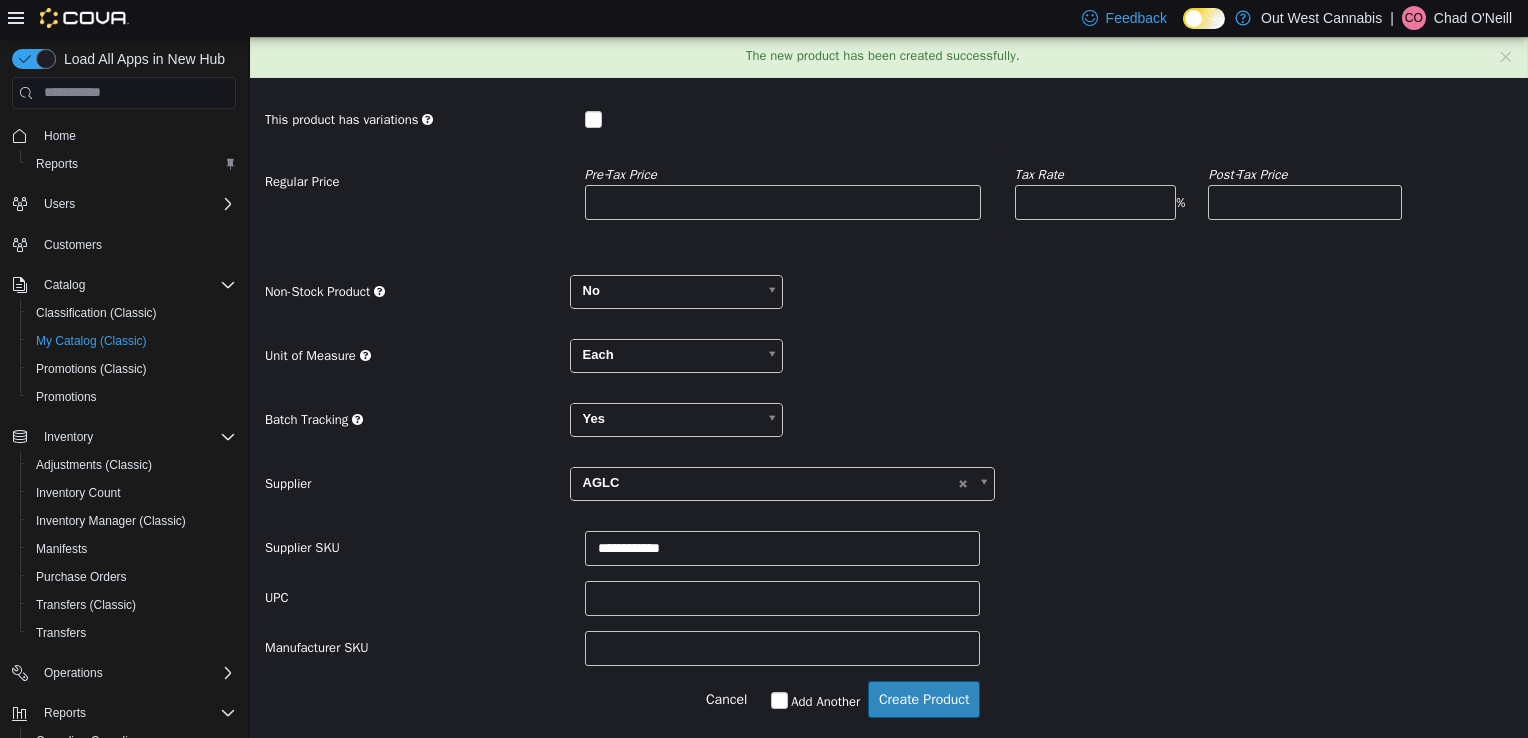 scroll, scrollTop: 0, scrollLeft: 0, axis: both 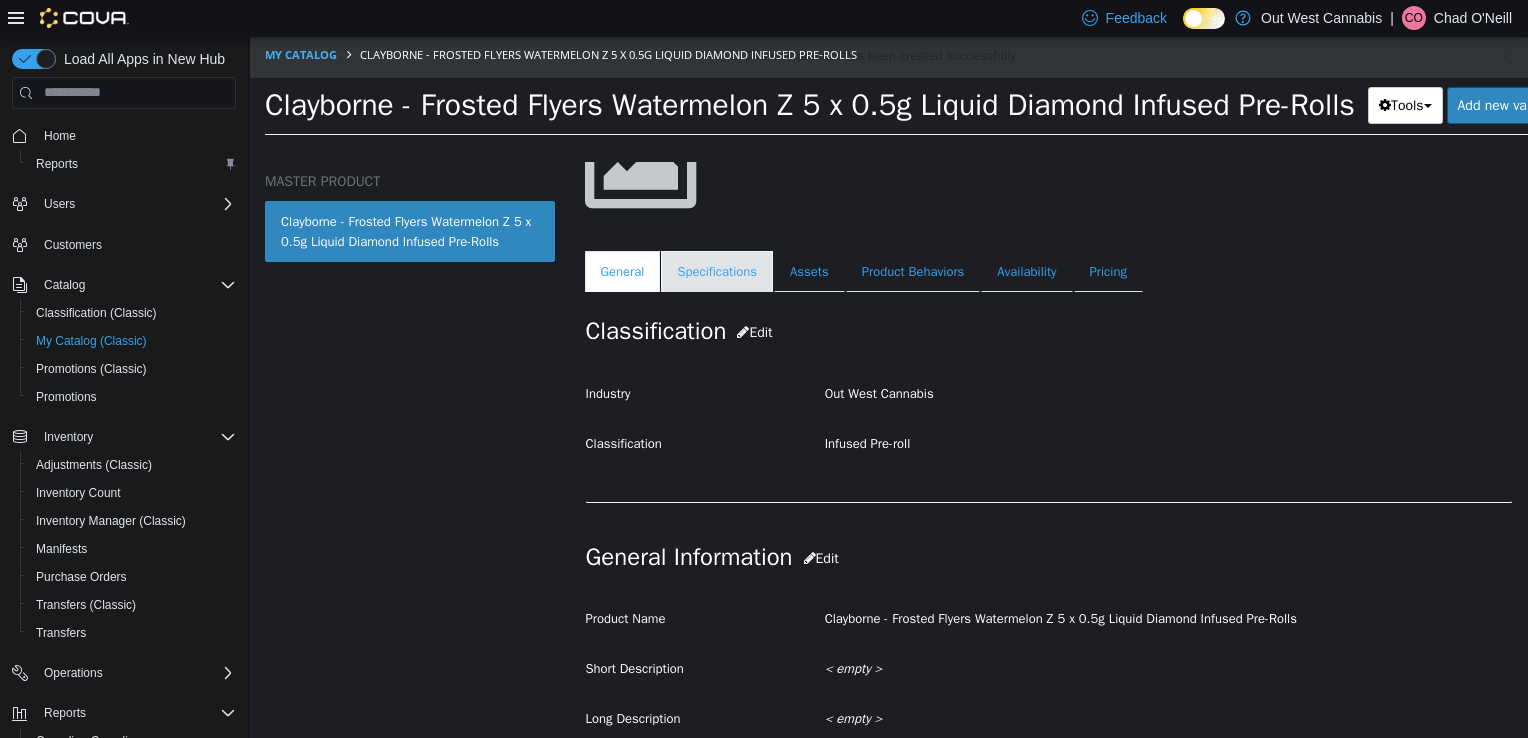 click on "Specifications" at bounding box center (717, 271) 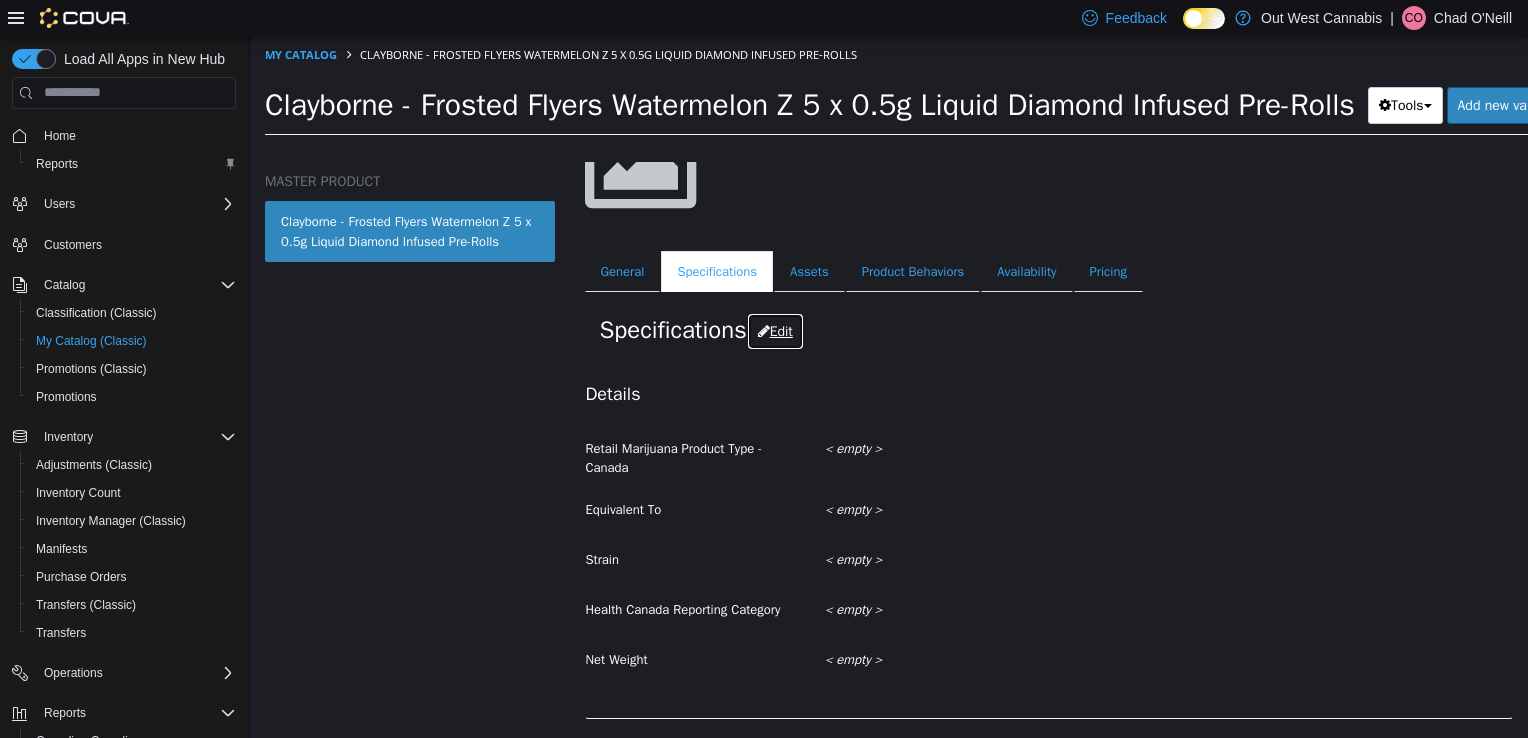 click on "Edit" at bounding box center (775, 330) 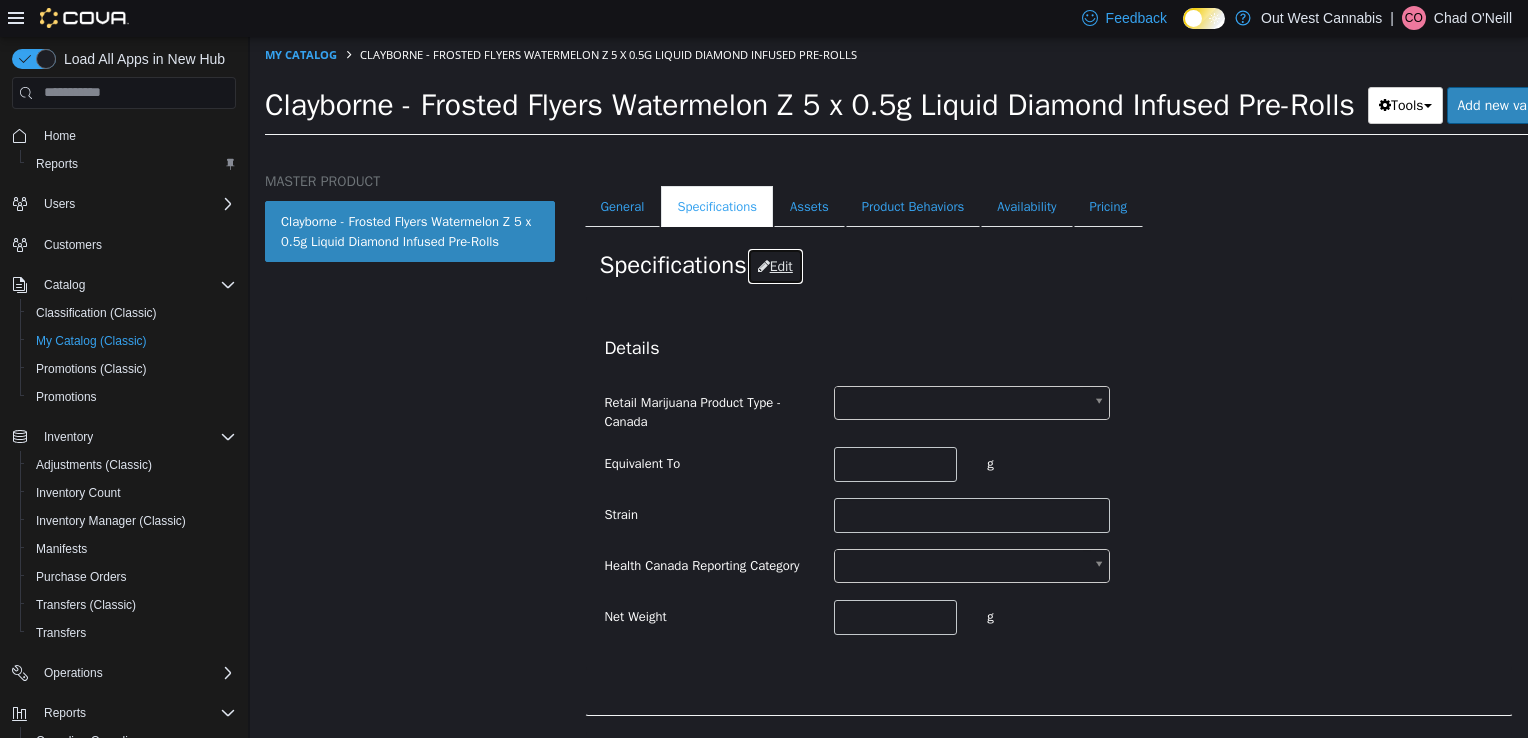 scroll, scrollTop: 300, scrollLeft: 0, axis: vertical 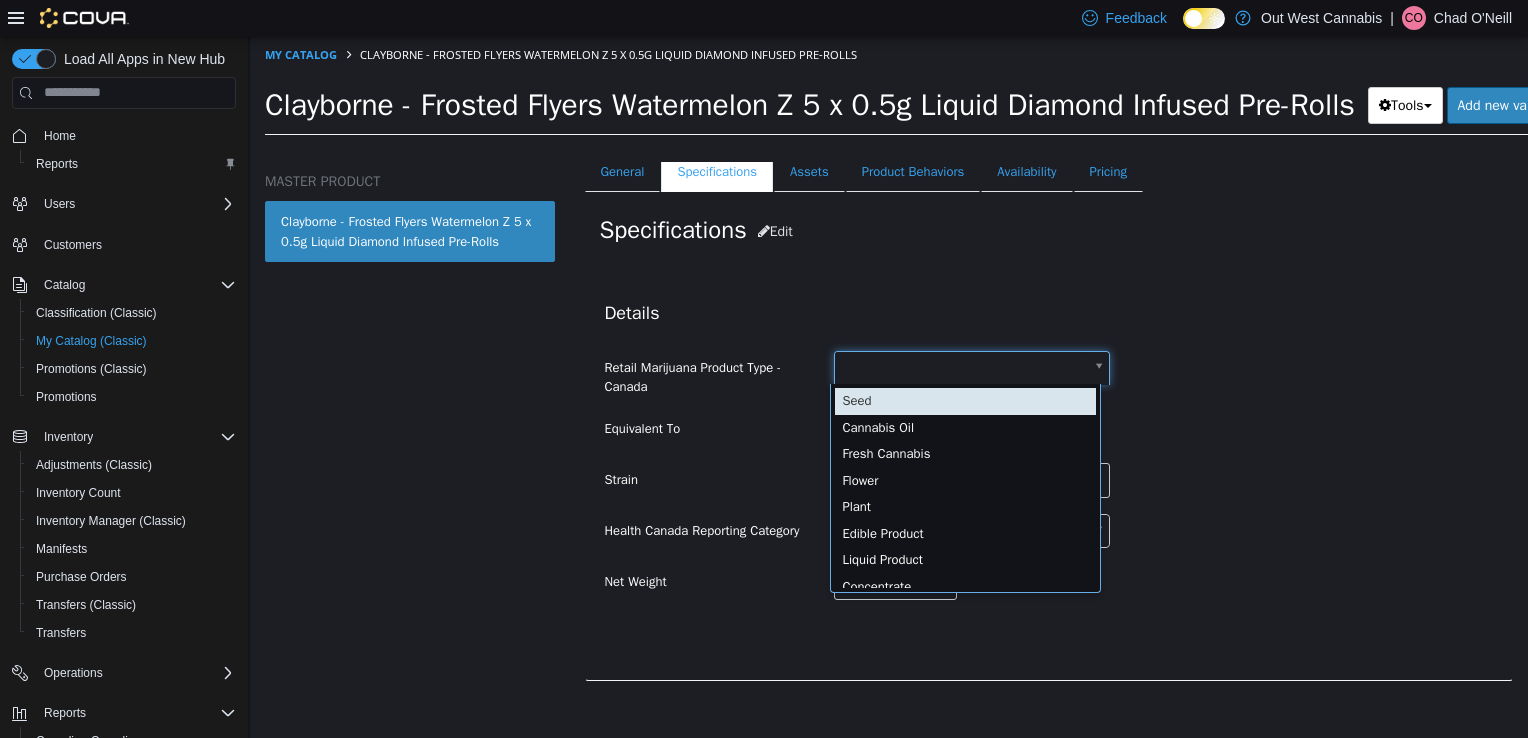 click on "Saving Bulk Changes...
×
The new product has been created successfully.
My Catalog
Clayborne - Frosted Flyers Watermelon Z 5 x 0.5g Liquid Diamond Infused Pre-Rolls
Clayborne - Frosted Flyers Watermelon Z 5 x 0.5g Liquid Diamond Infused Pre-Rolls
Tools
Clone Print Labels   Add new variation
MASTER PRODUCT
Clayborne - Frosted Flyers Watermelon Z 5 x 0.5g Liquid Diamond Infused Pre-Rolls
Infused Pre-roll
Clayborne - Frosted Flyers Watermelon Z 5 x 0.5g Liquid Diamond Infused Pre-Rolls
[Master Product] Active   CATALOG SKU - XXR8MJQ0     English - US                             Last Updated:  July 13, 2025
General Specifications Assets Product Behaviors Availability Pricing
Marketing Specifications  Edit Details Retail Marijuana Product Type - Canada
Equivalent To
g
Strain
Health Canada Reporting Category
Net Weight
g
CBD Max" at bounding box center (889, 91) 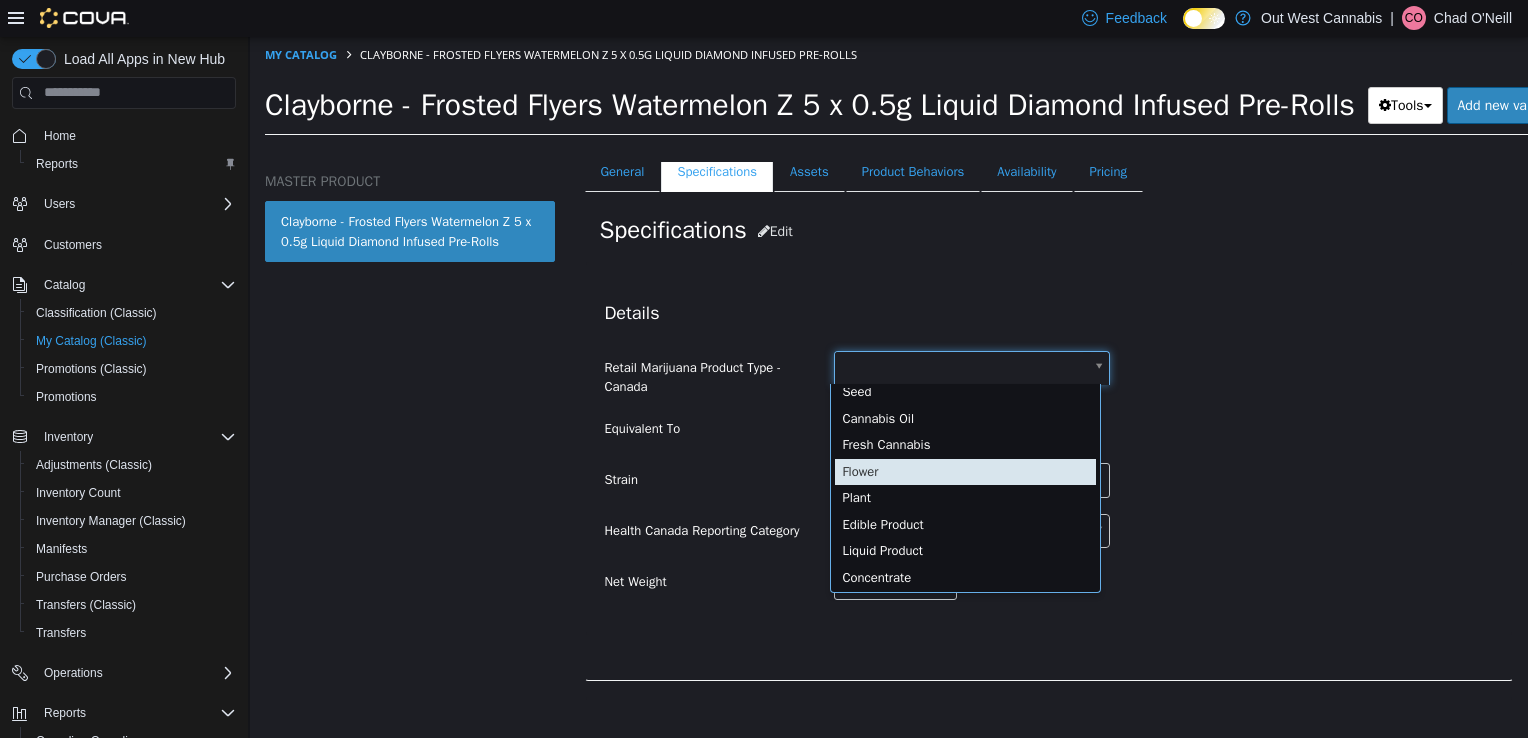scroll, scrollTop: 12, scrollLeft: 0, axis: vertical 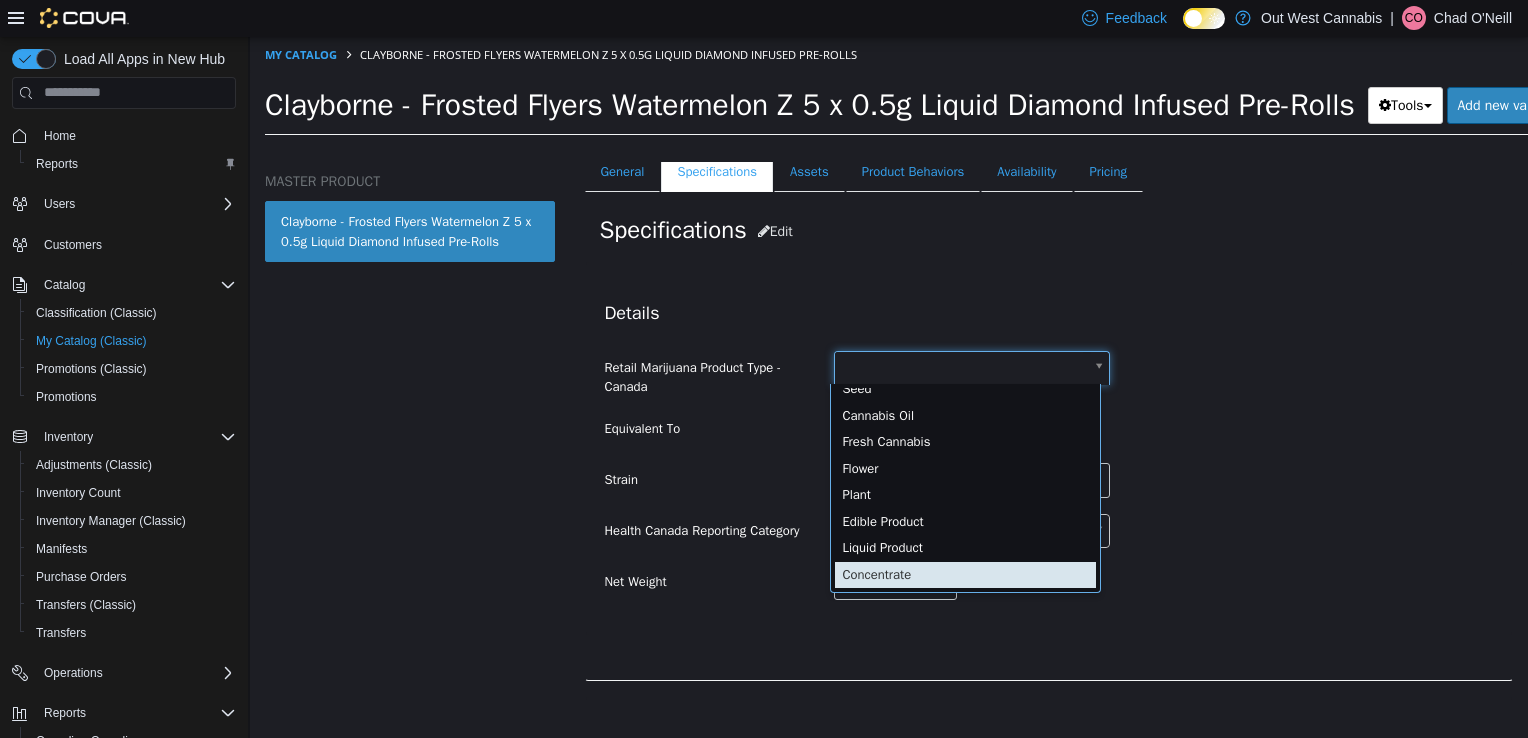 type on "**********" 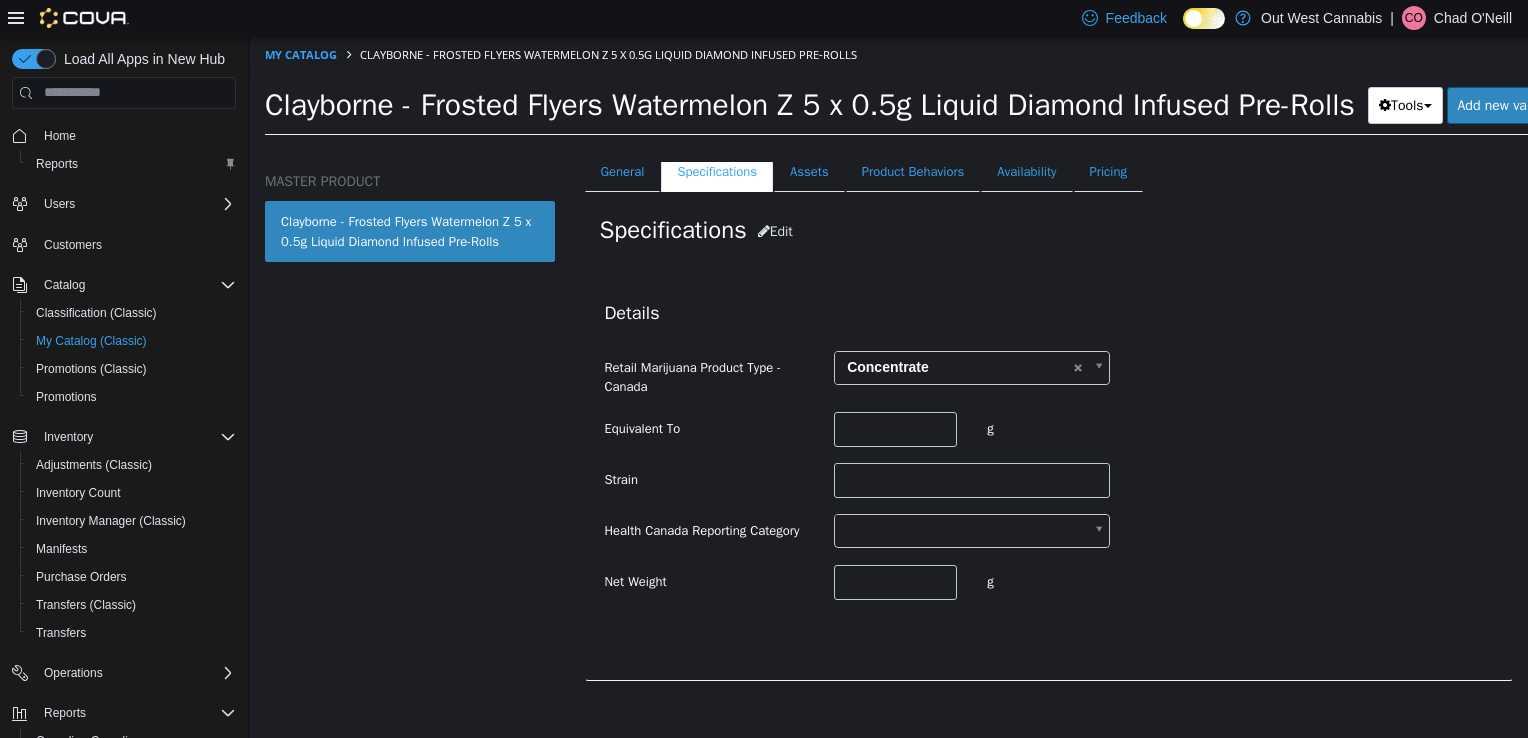 click on "**********" at bounding box center (889, 91) 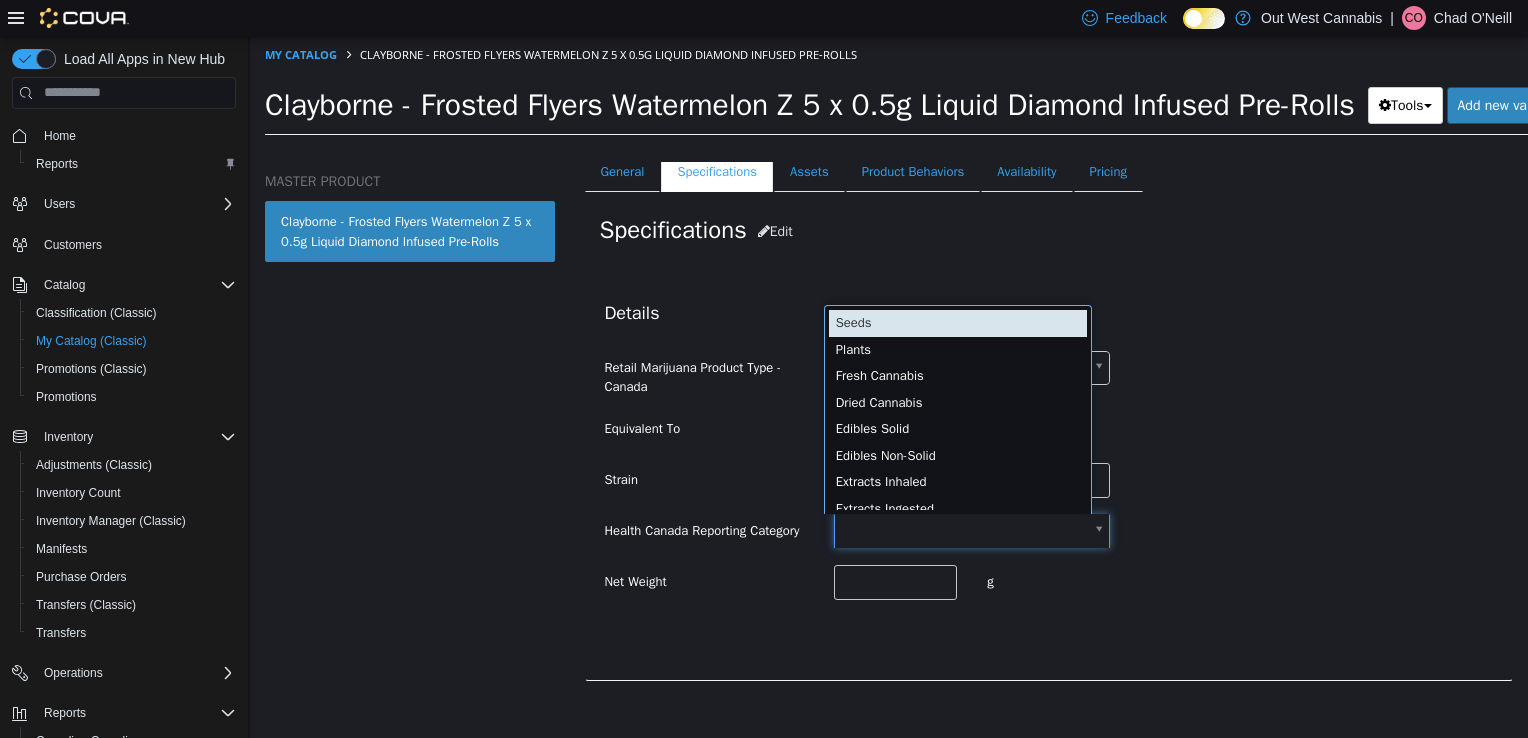 scroll, scrollTop: 4, scrollLeft: 0, axis: vertical 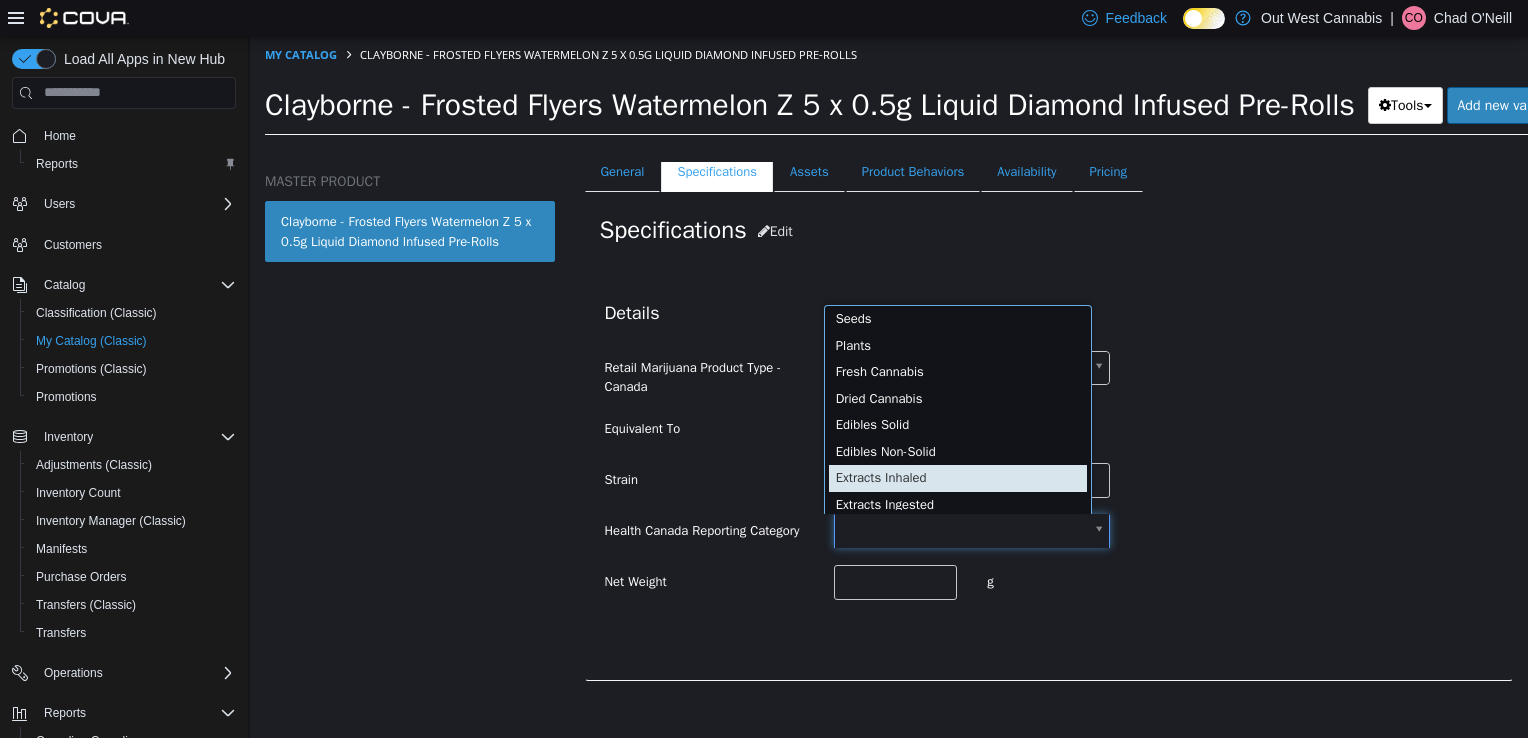type on "**********" 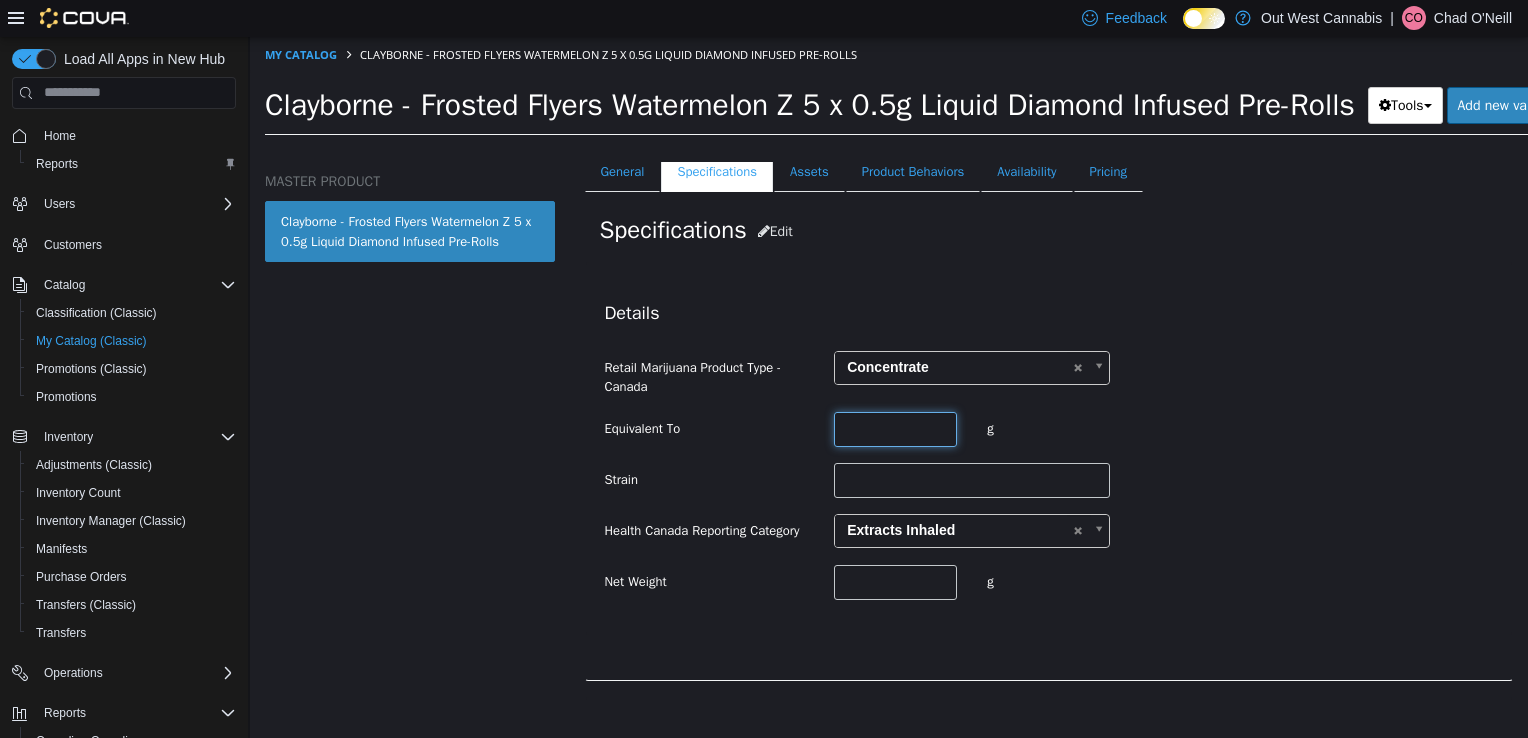 click at bounding box center (895, 428) 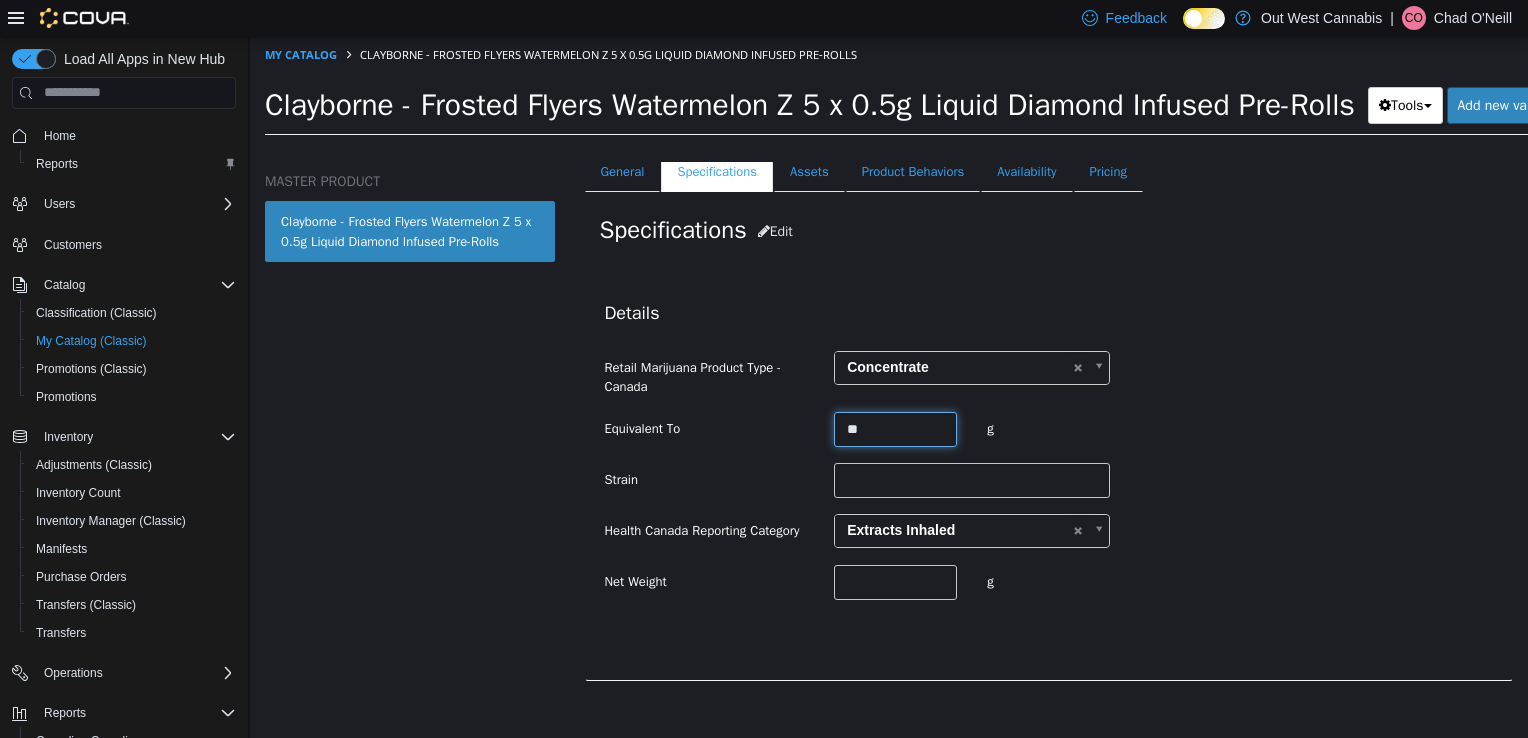 type on "**" 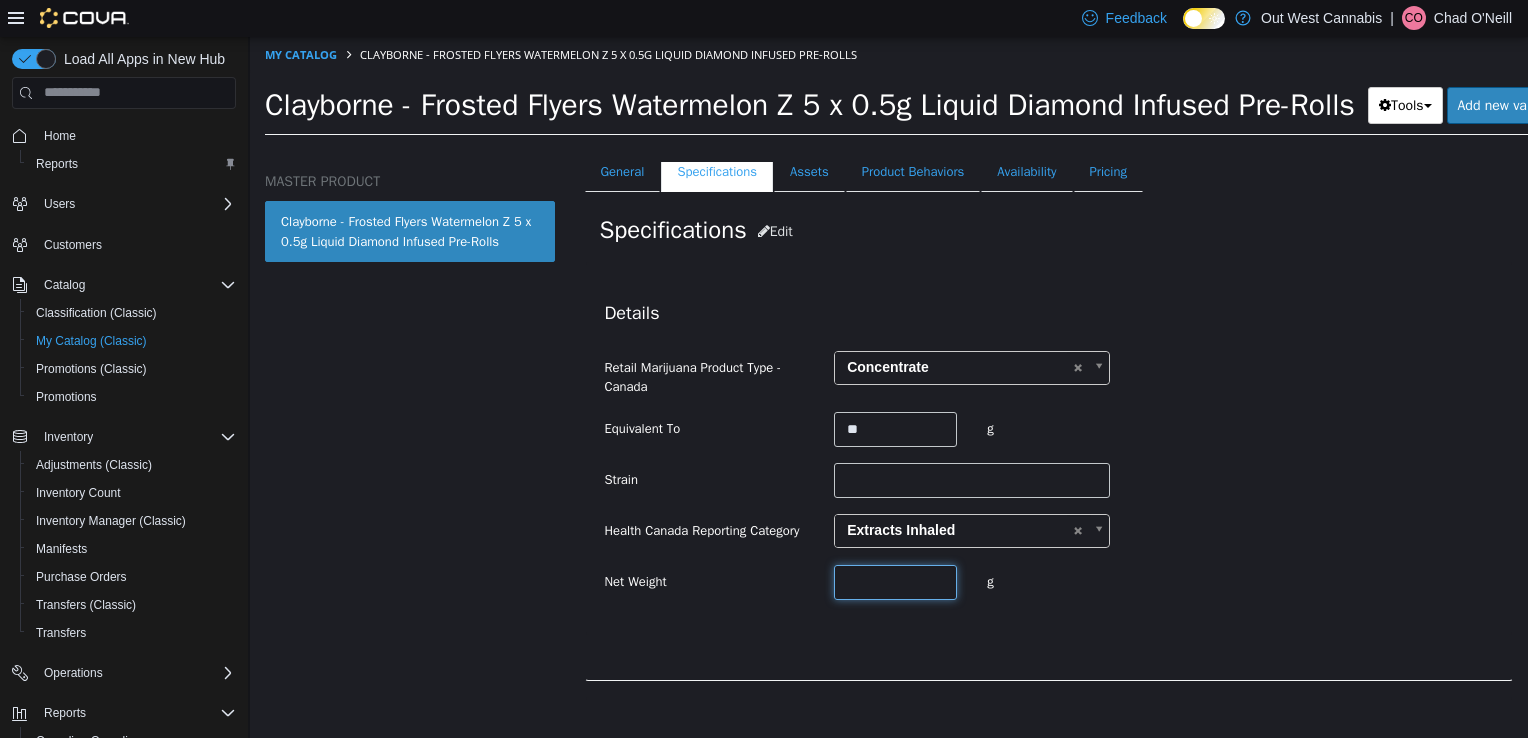 click at bounding box center [895, 581] 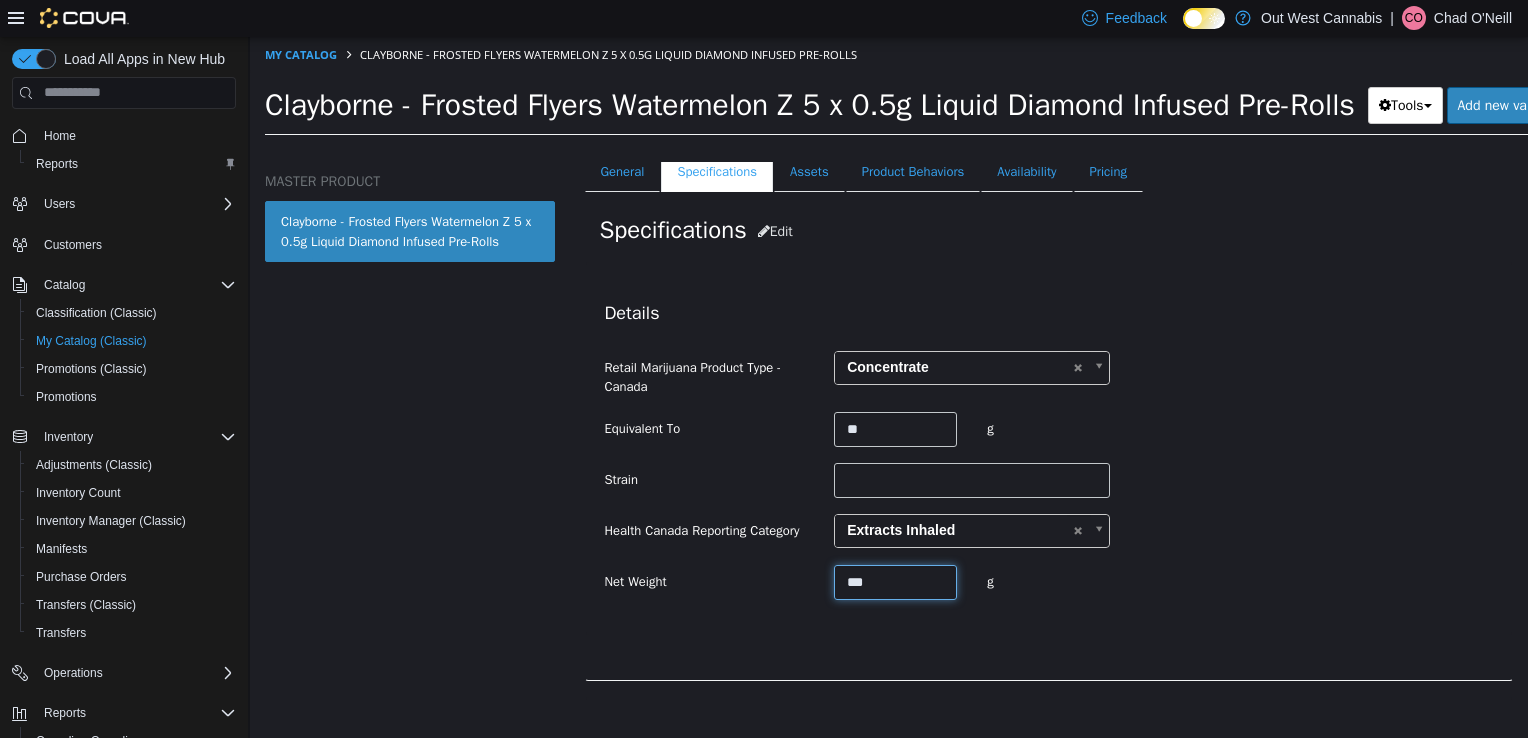 type on "***" 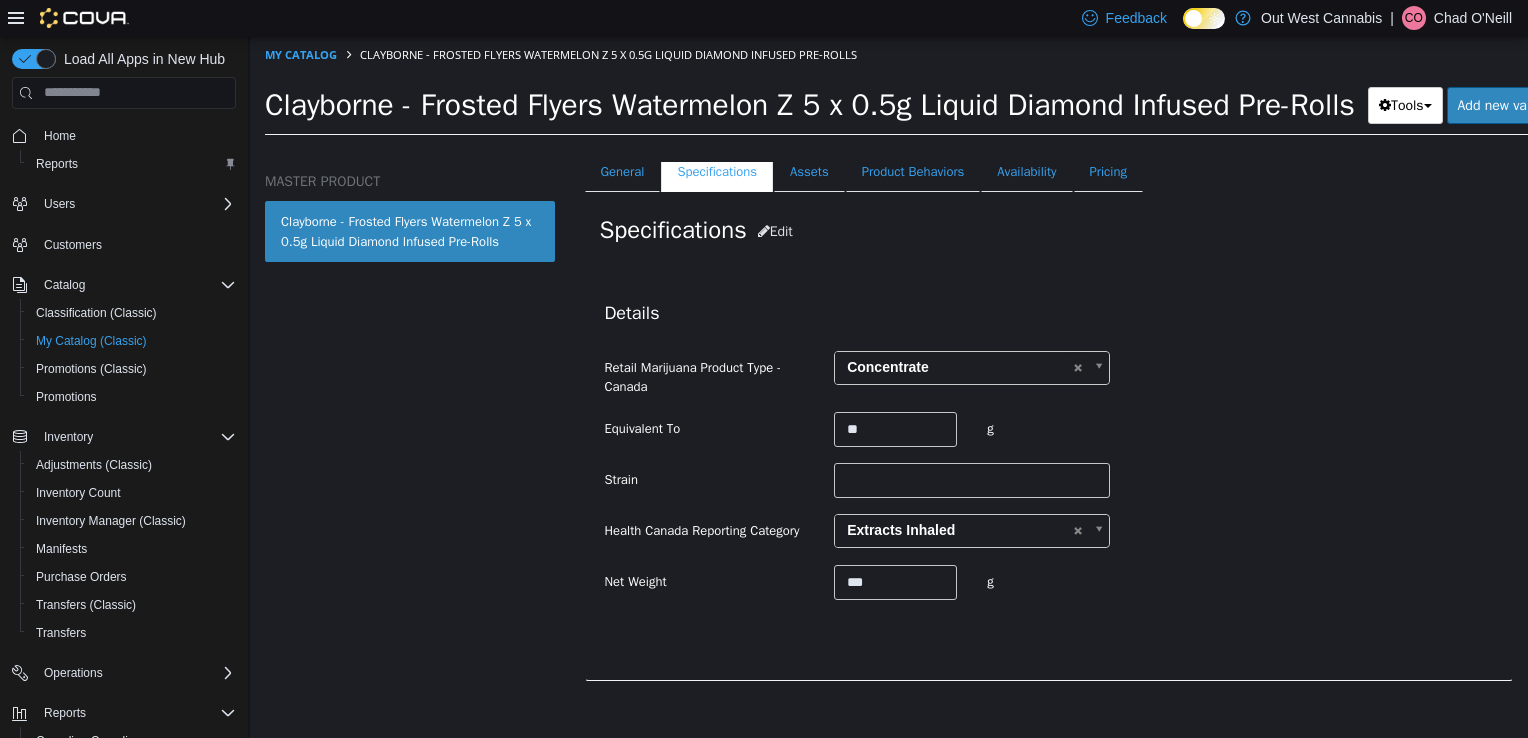 click on "**********" at bounding box center [1049, 447] 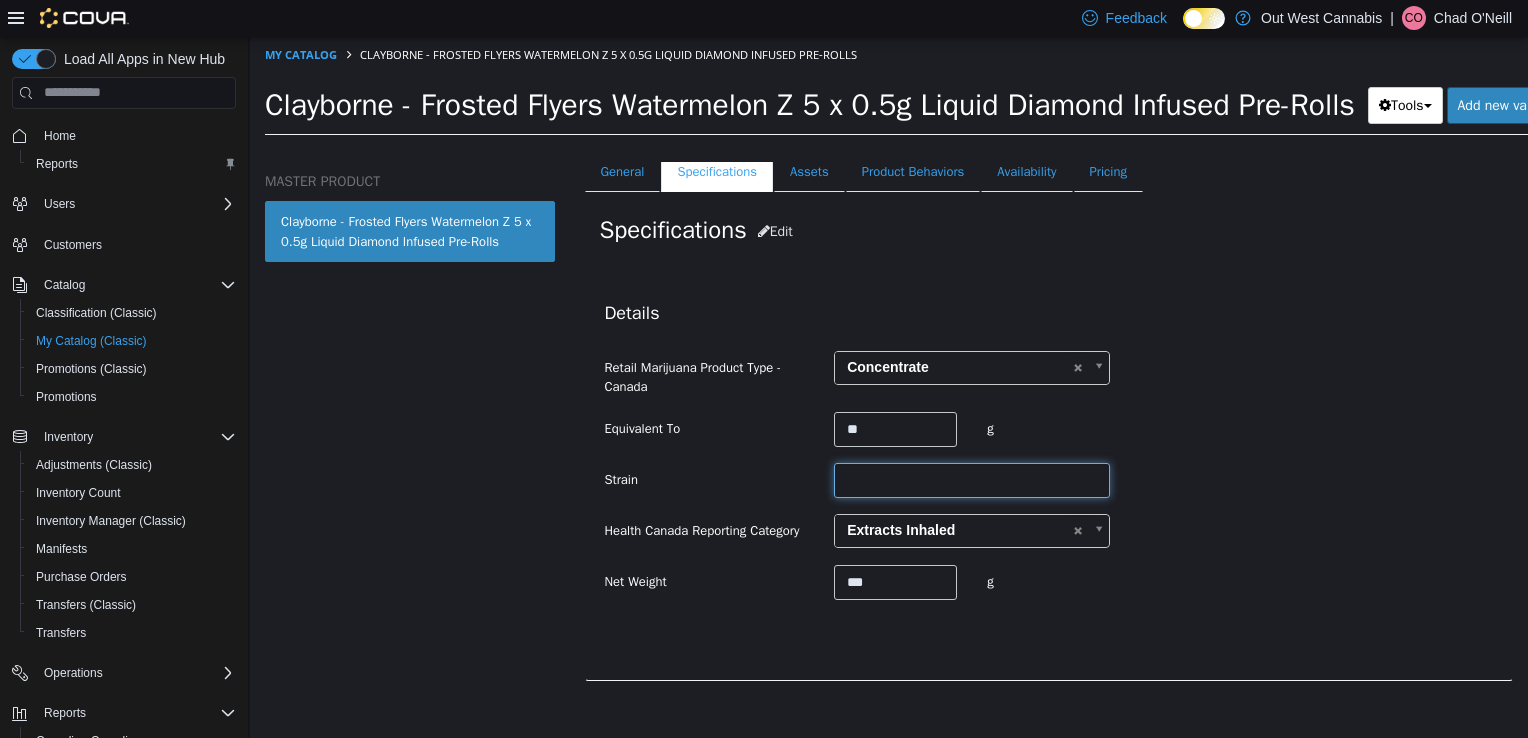 click at bounding box center [972, 479] 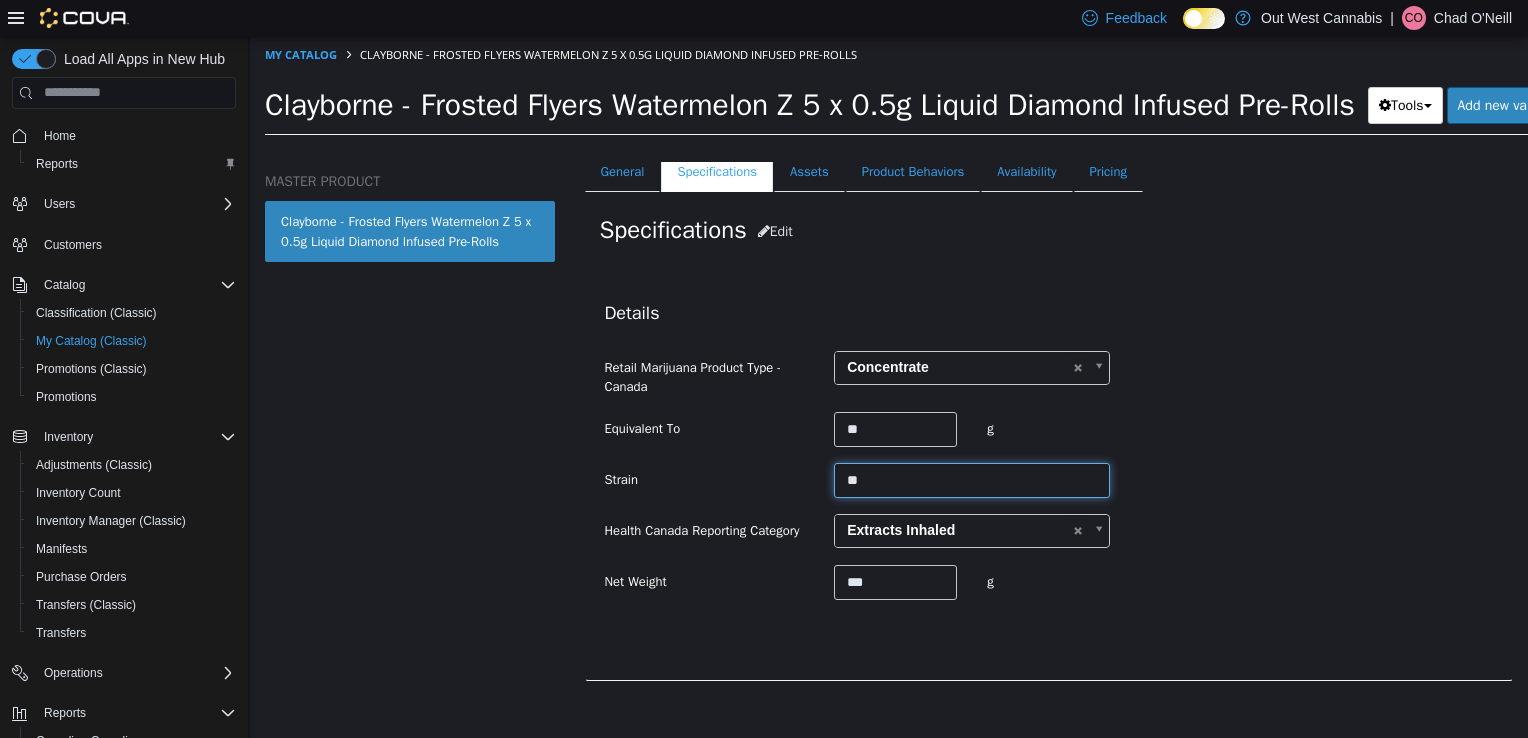 type on "******" 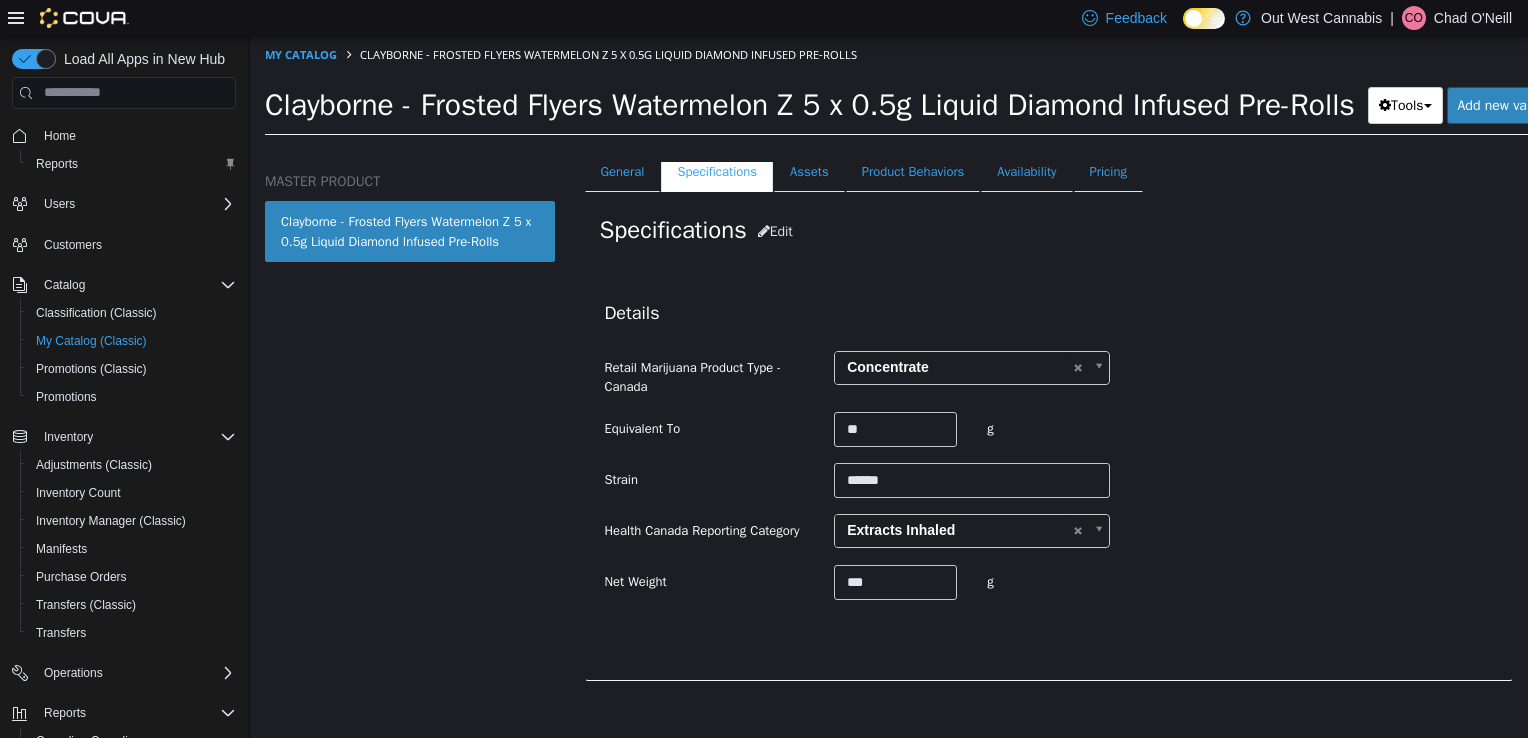 click on "**********" at bounding box center [1049, 470] 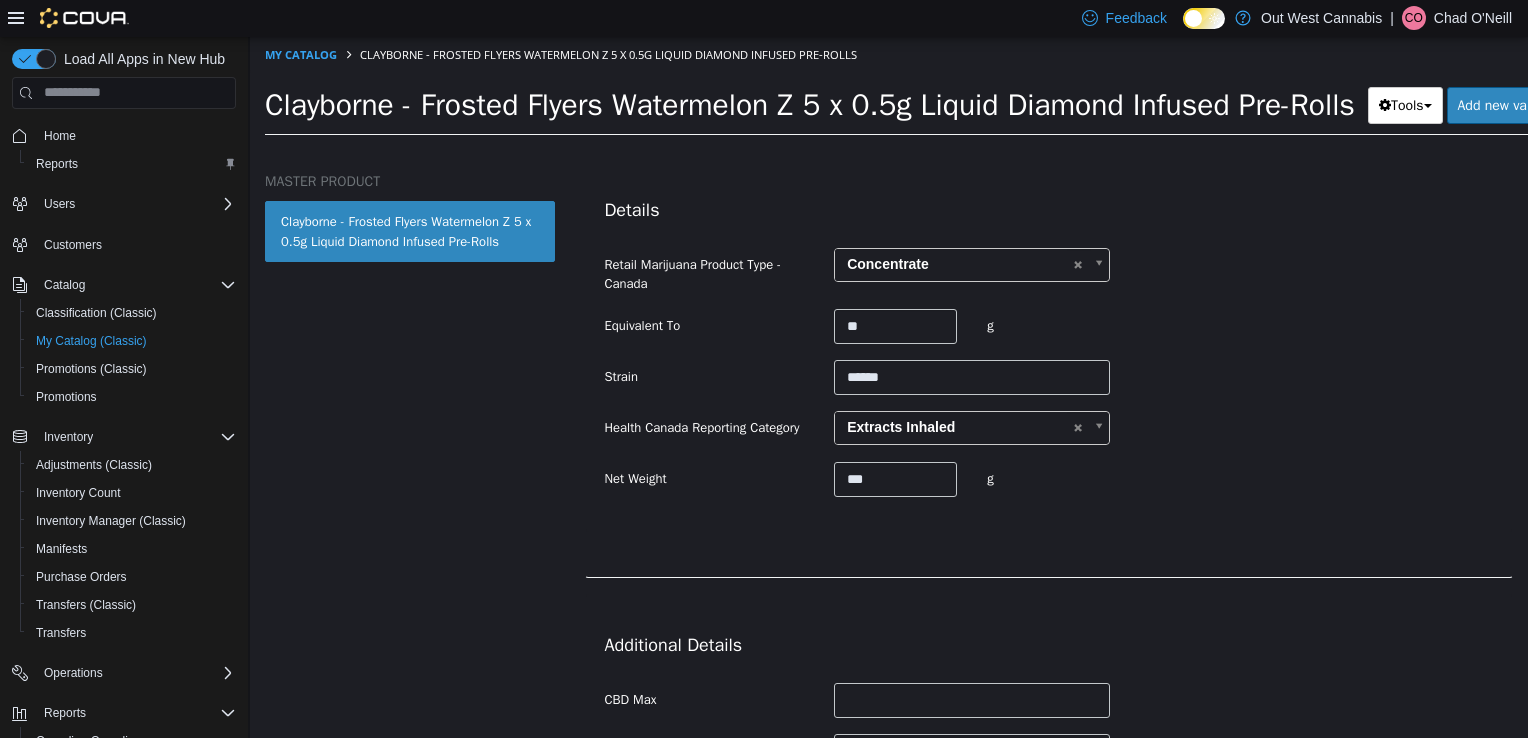 scroll, scrollTop: 500, scrollLeft: 0, axis: vertical 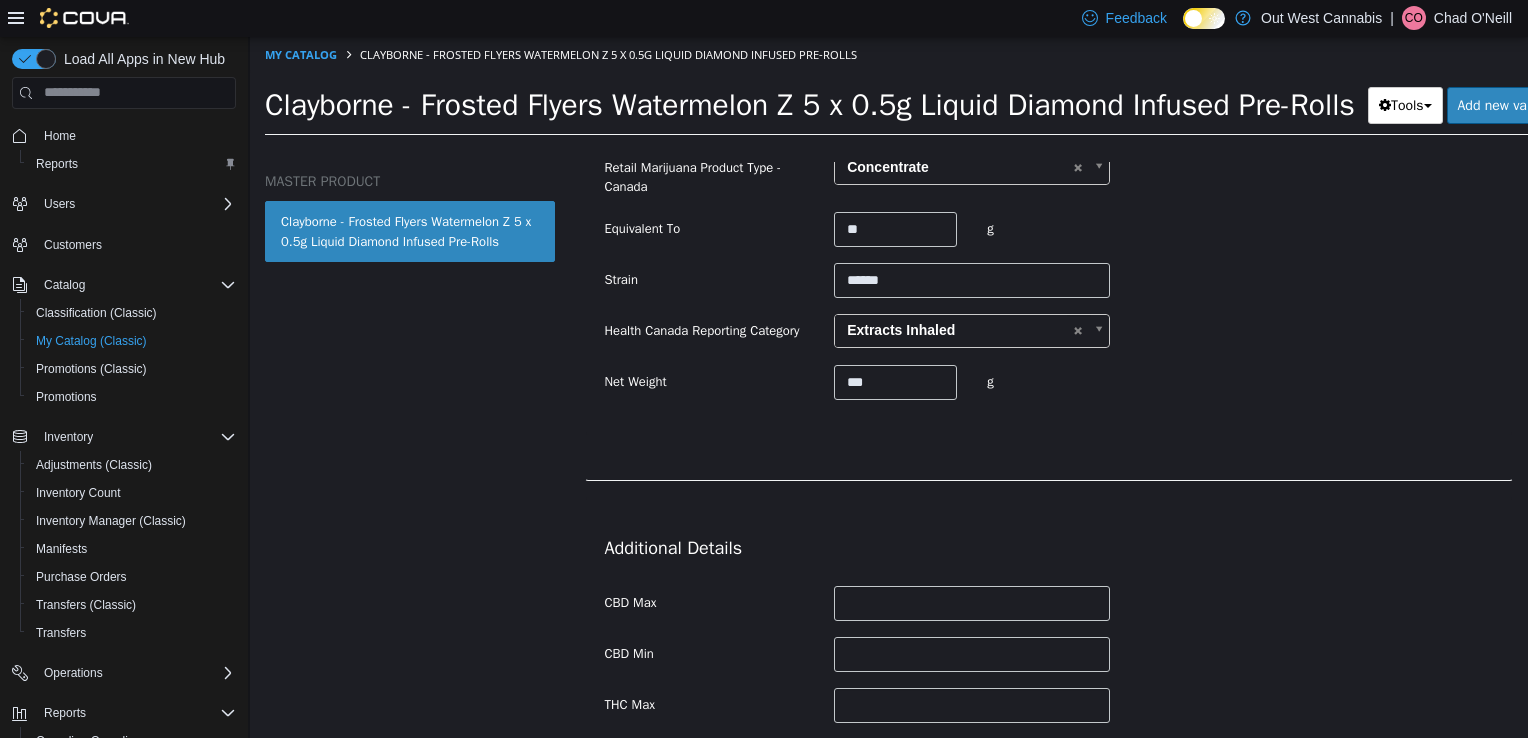 click on "**********" at bounding box center [1049, 270] 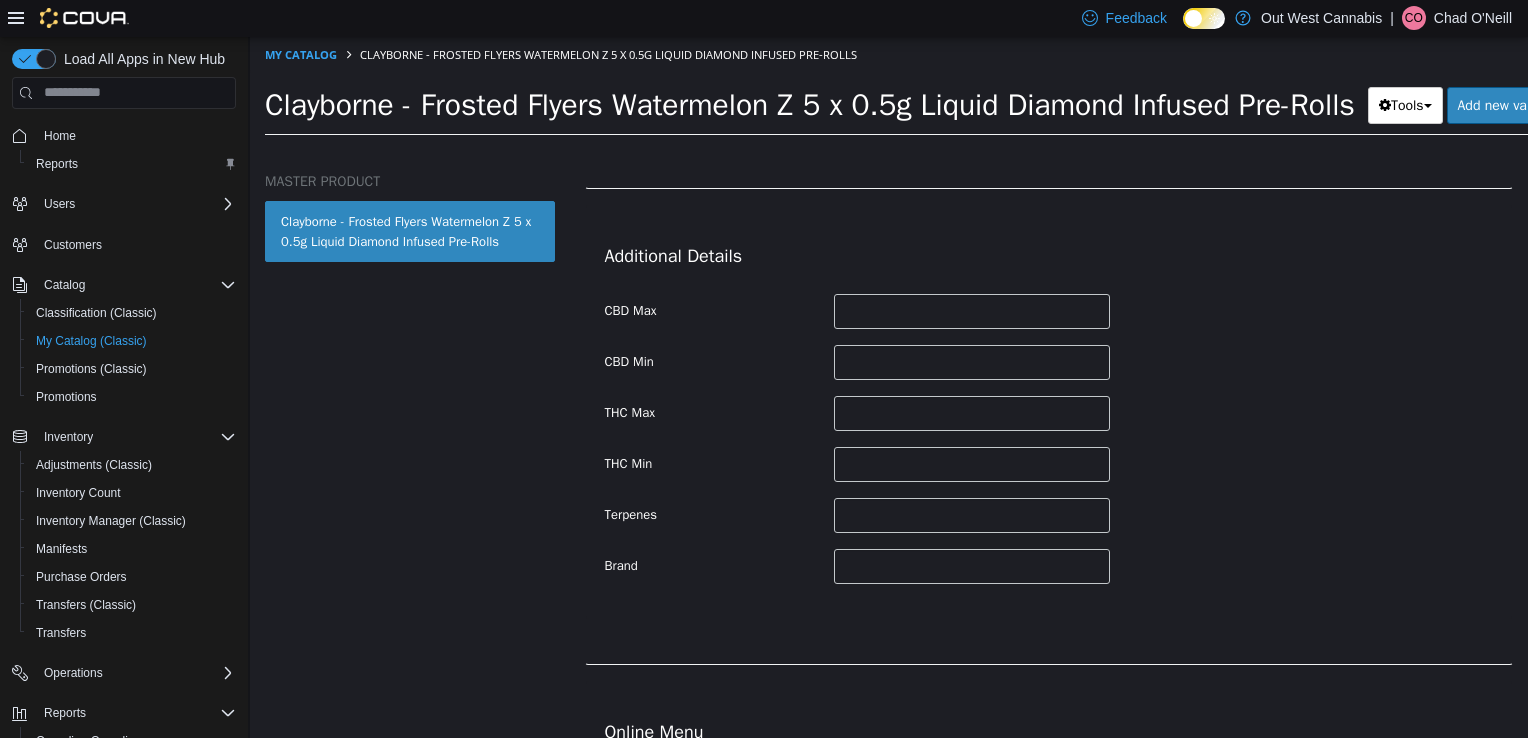 scroll, scrollTop: 800, scrollLeft: 0, axis: vertical 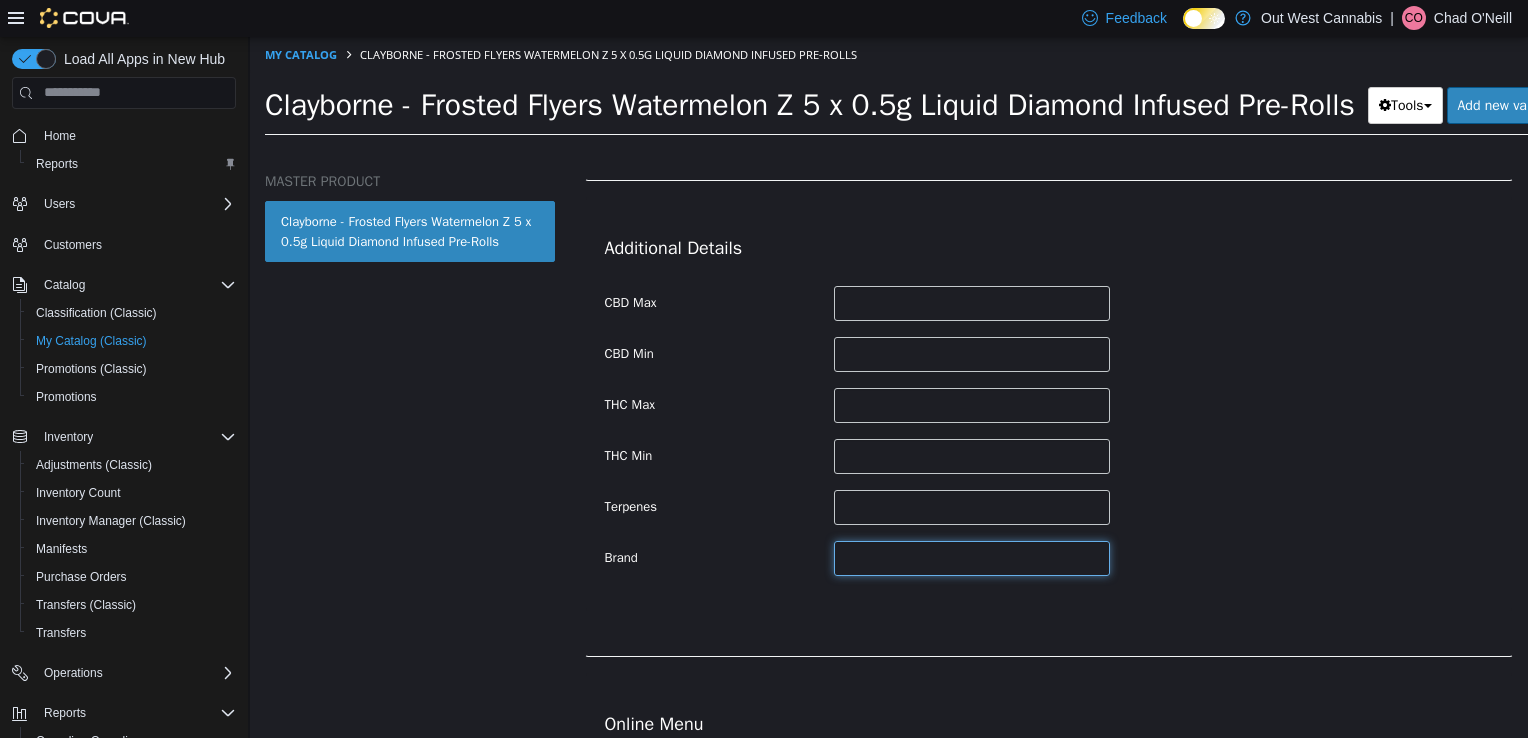 click at bounding box center [972, 557] 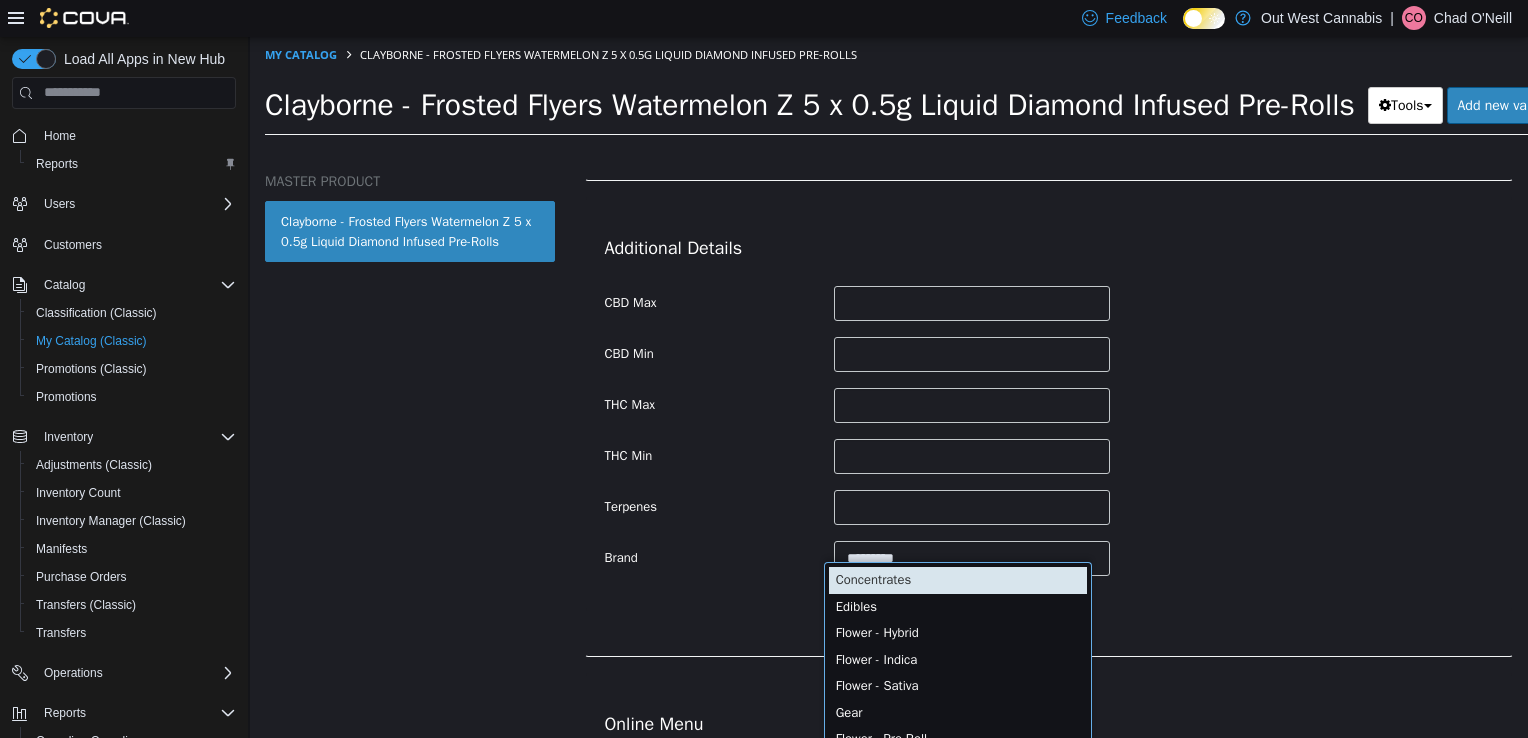 scroll, scrollTop: 0, scrollLeft: 0, axis: both 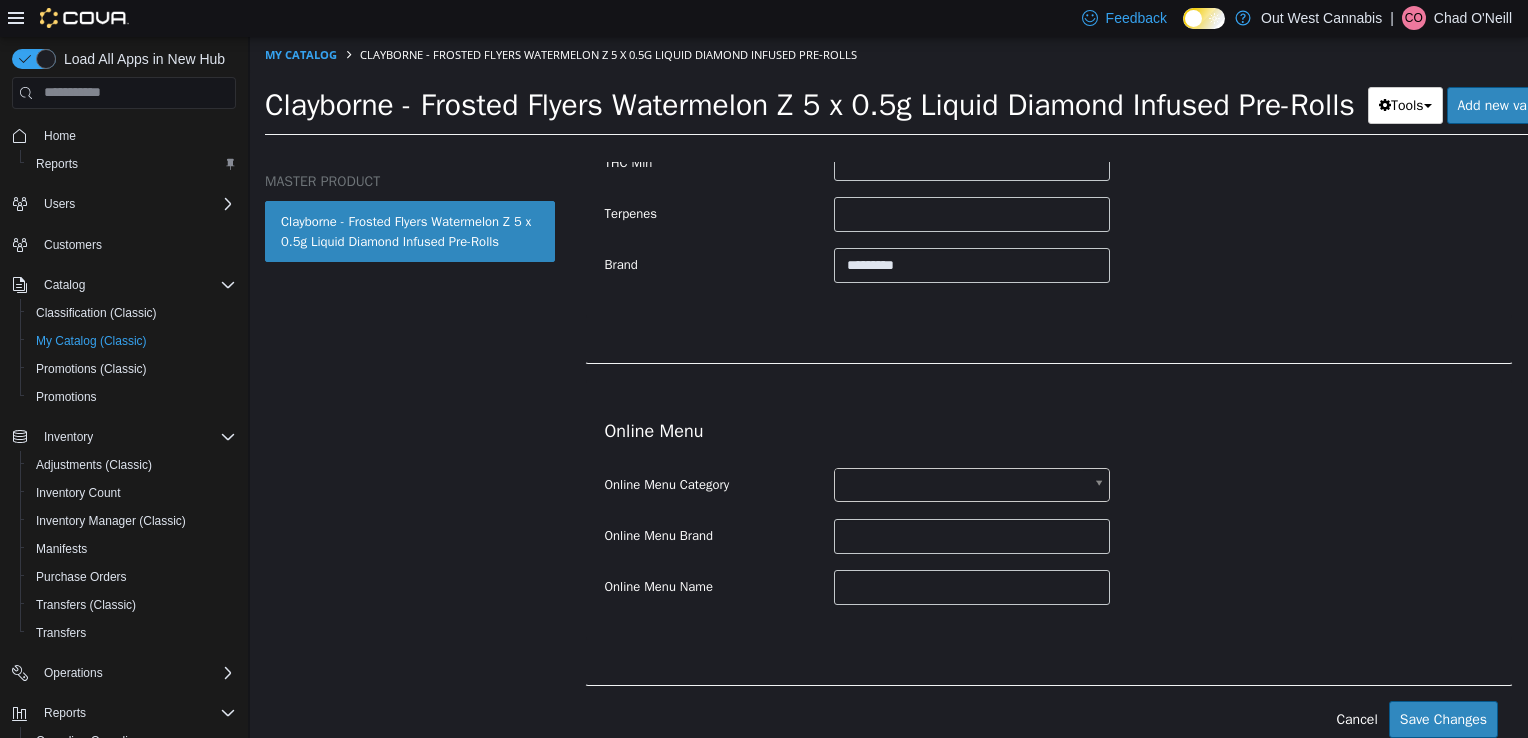 click on "Online Menu" at bounding box center (1049, 430) 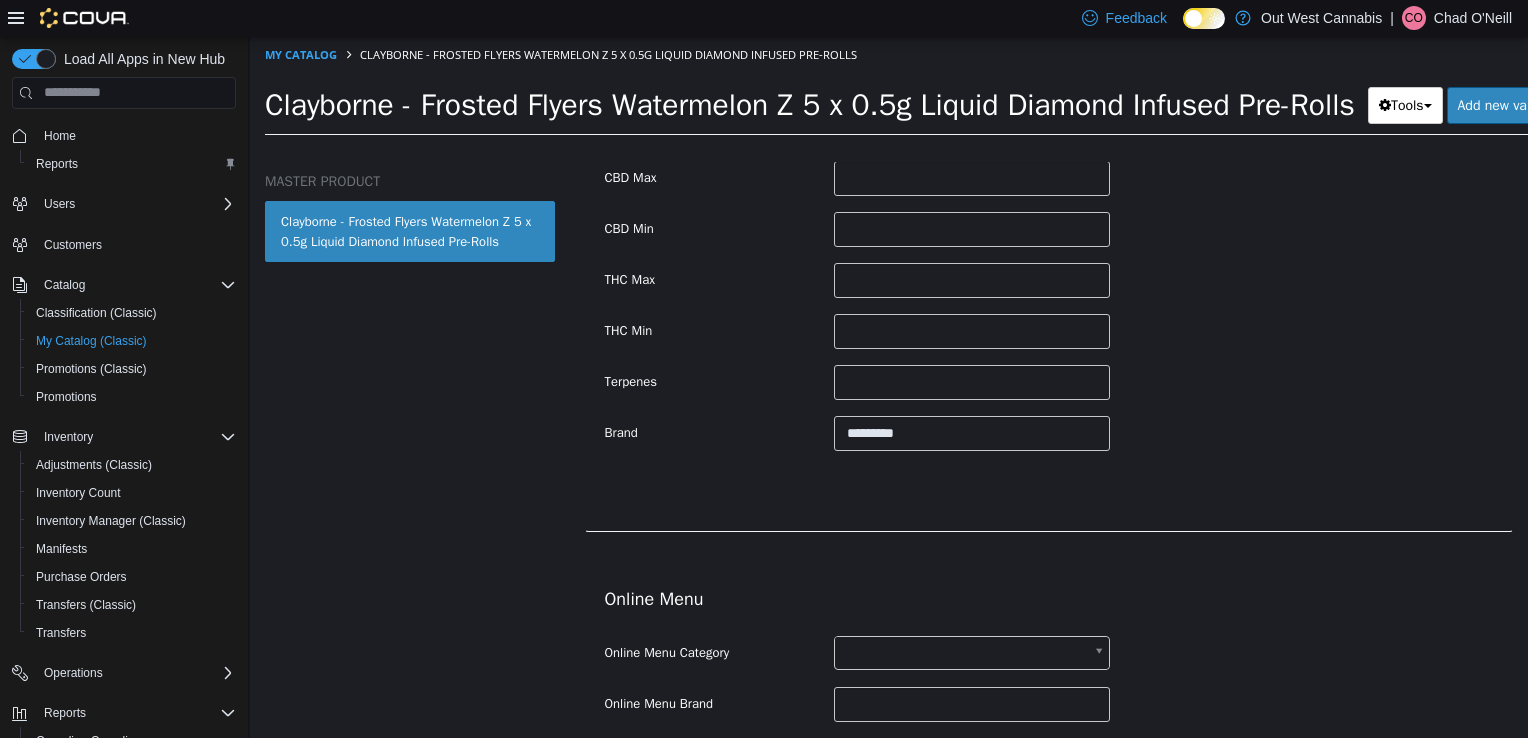 scroll, scrollTop: 1116, scrollLeft: 0, axis: vertical 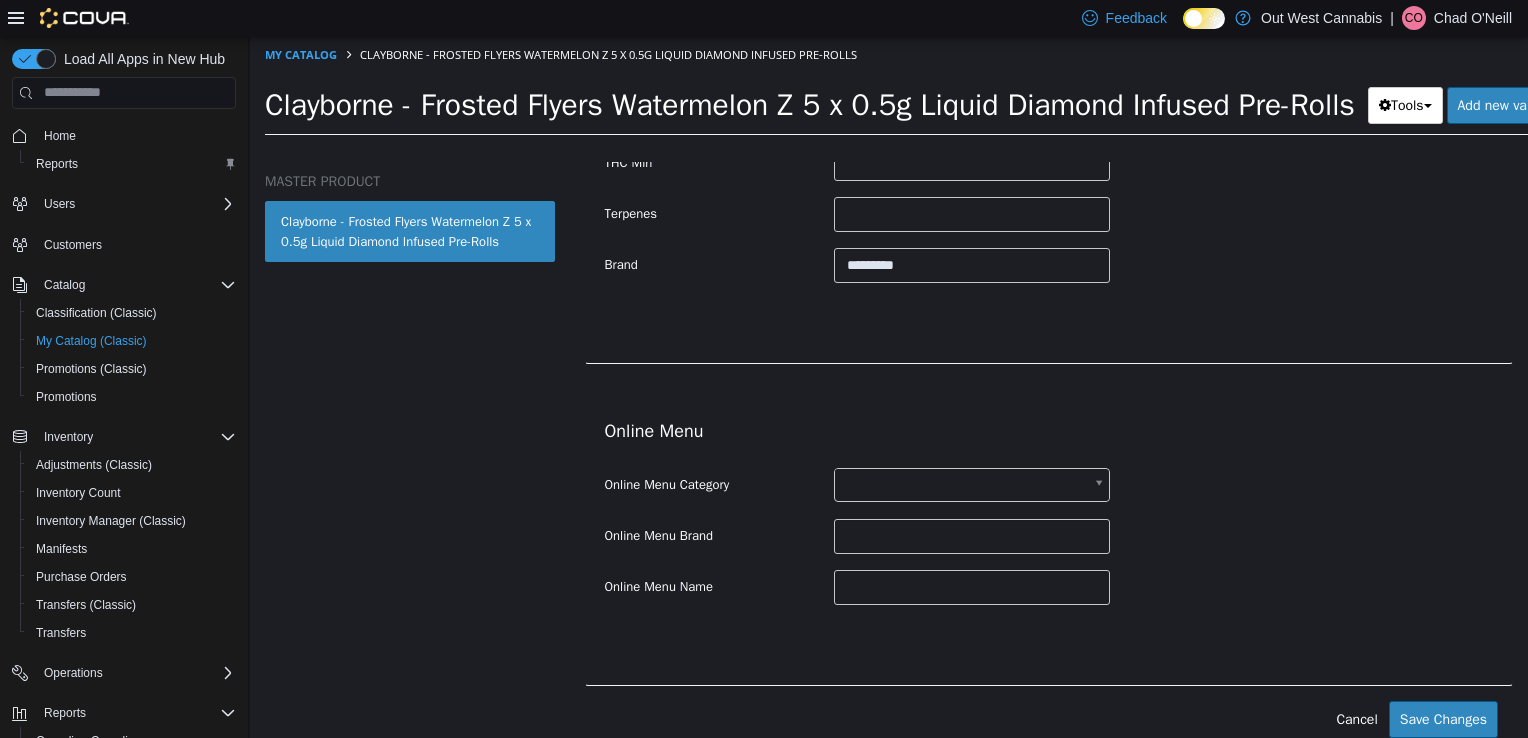 click on "Save Changes" at bounding box center (1443, 718) 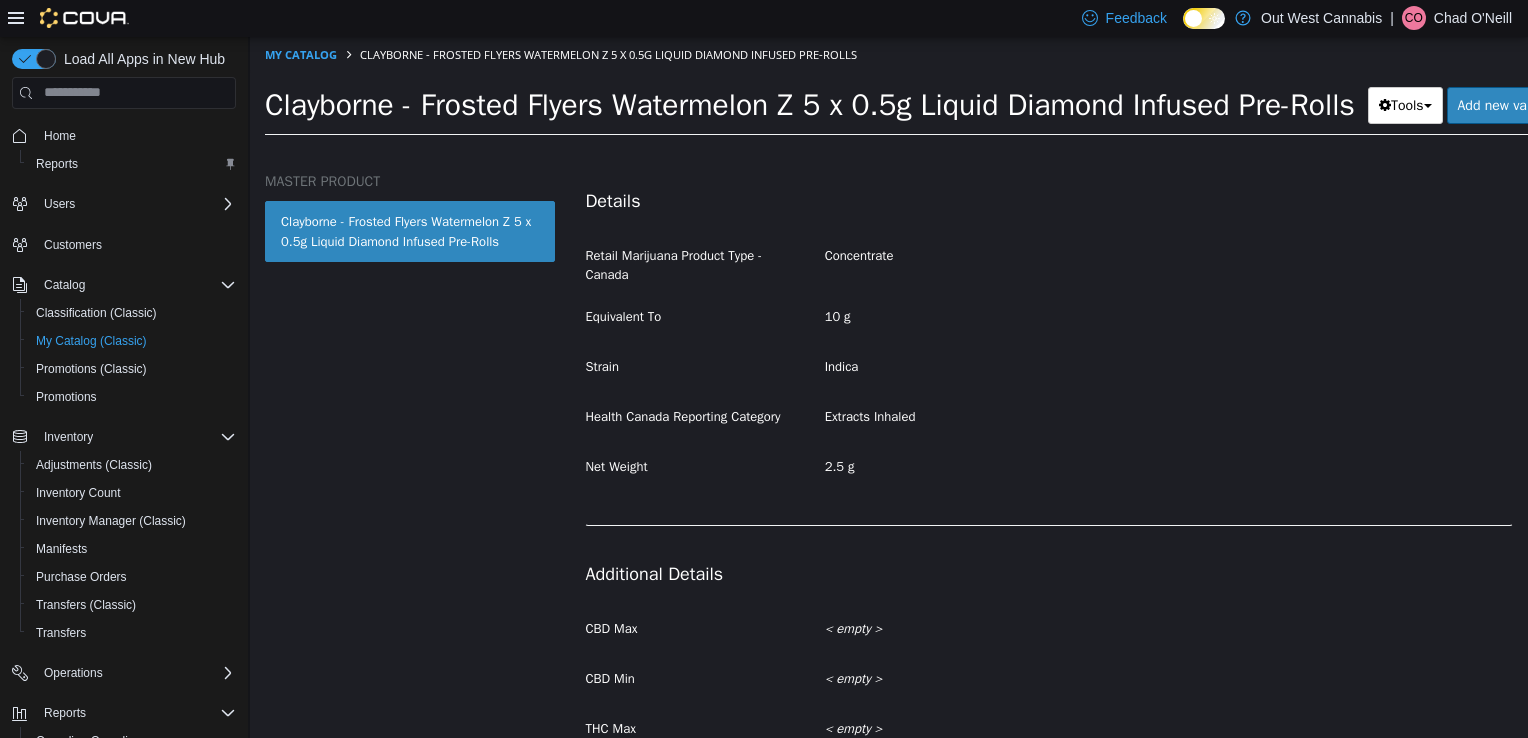 scroll, scrollTop: 93, scrollLeft: 0, axis: vertical 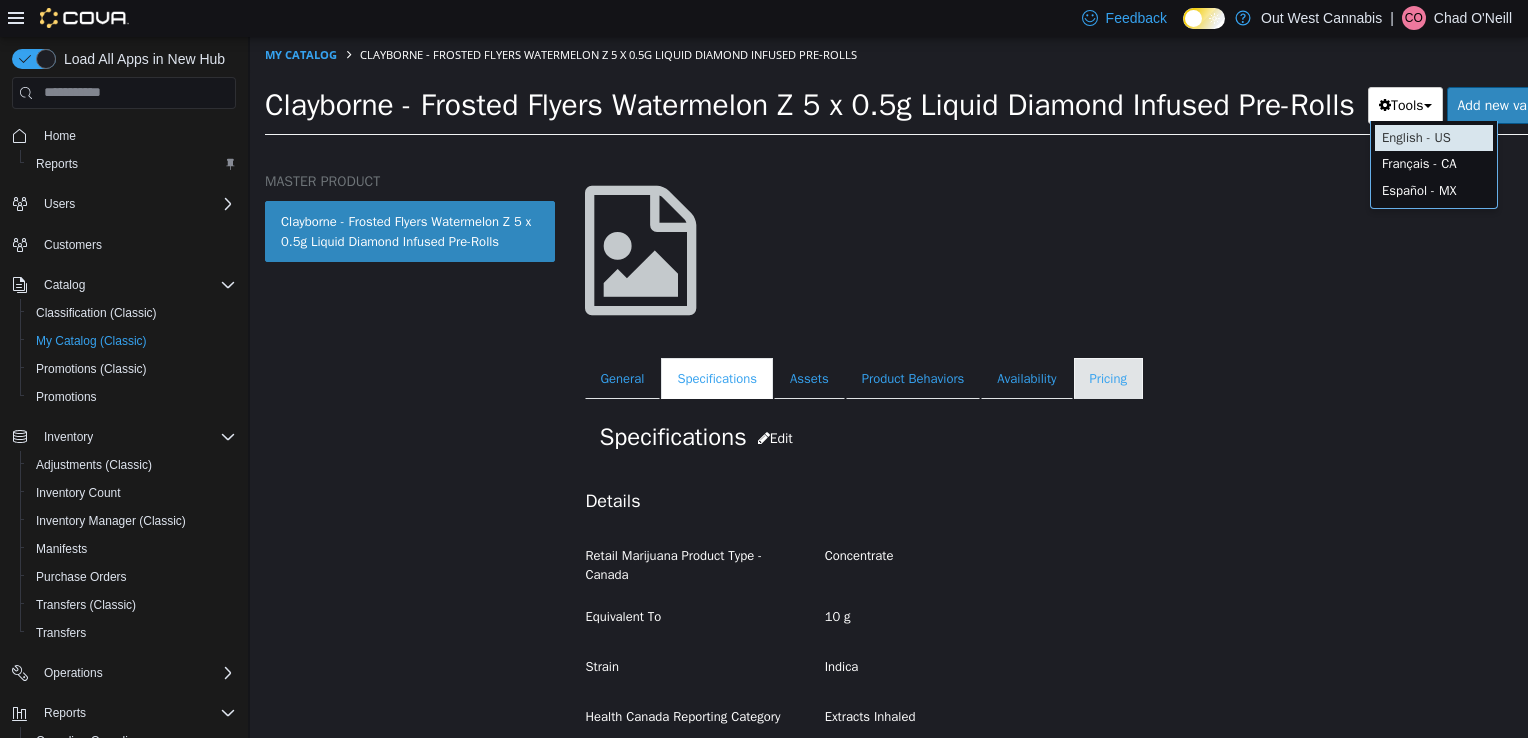 click on "Pricing" at bounding box center (1108, 378) 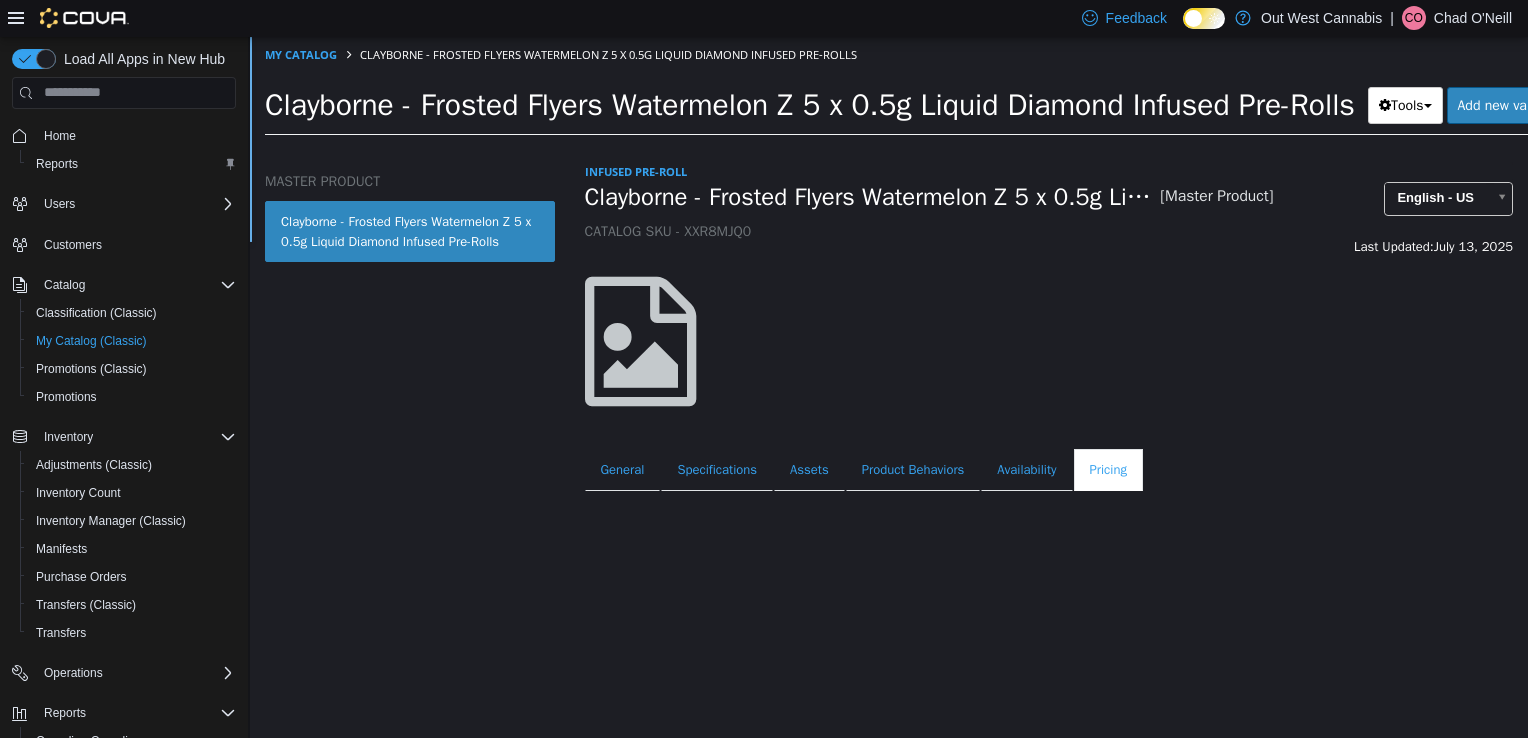 scroll, scrollTop: 0, scrollLeft: 0, axis: both 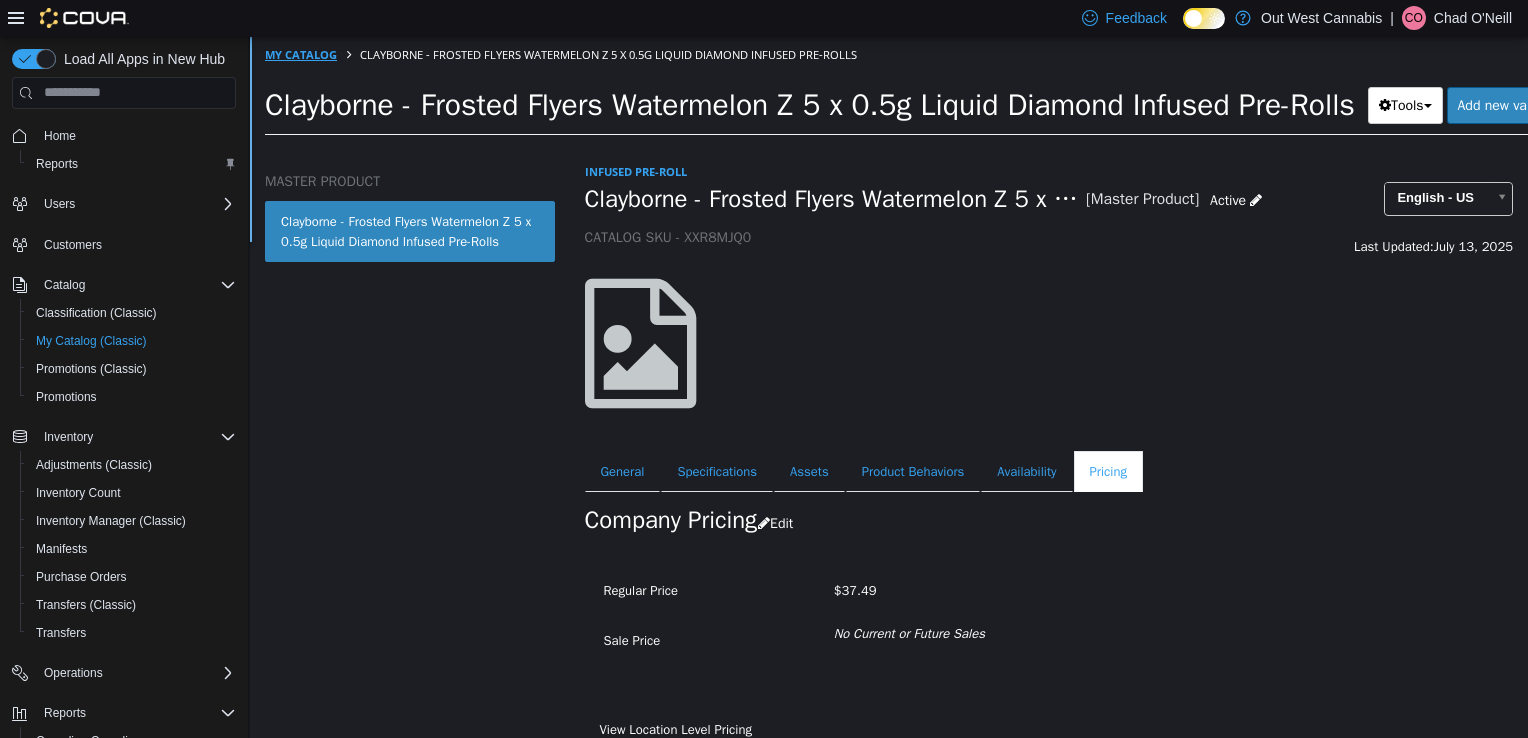 click on "My Catalog" at bounding box center [301, 53] 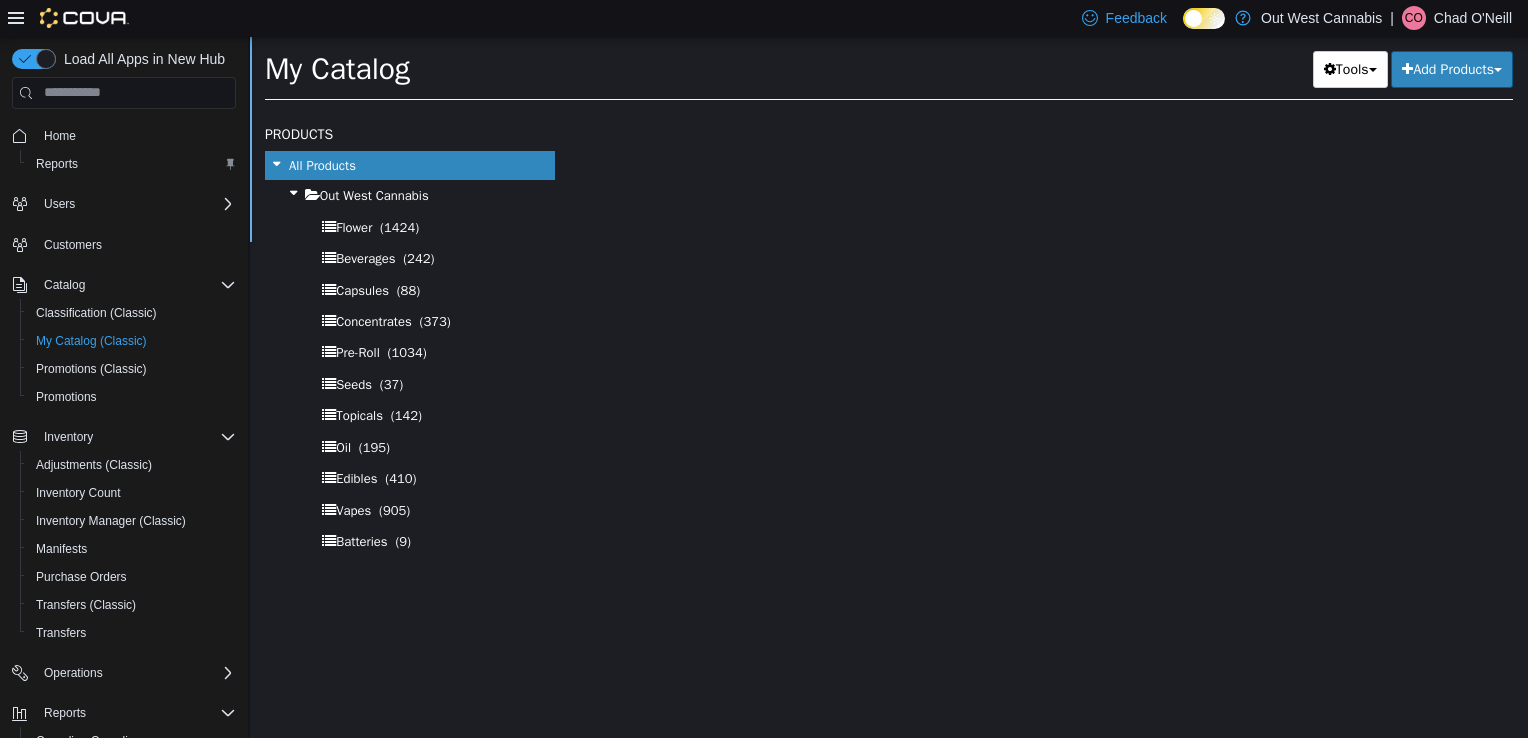 select on "**********" 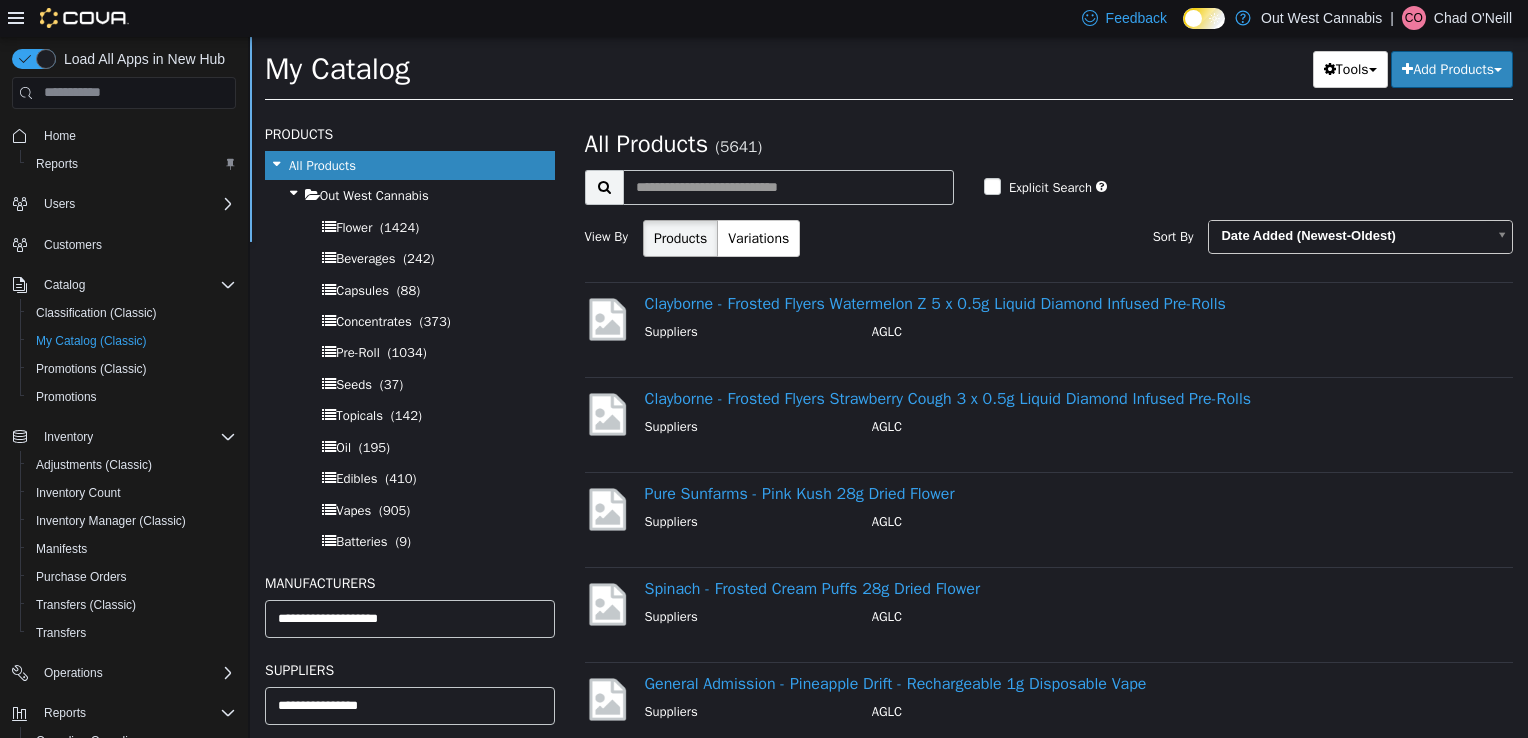 click on "Add Products" at bounding box center [1452, 68] 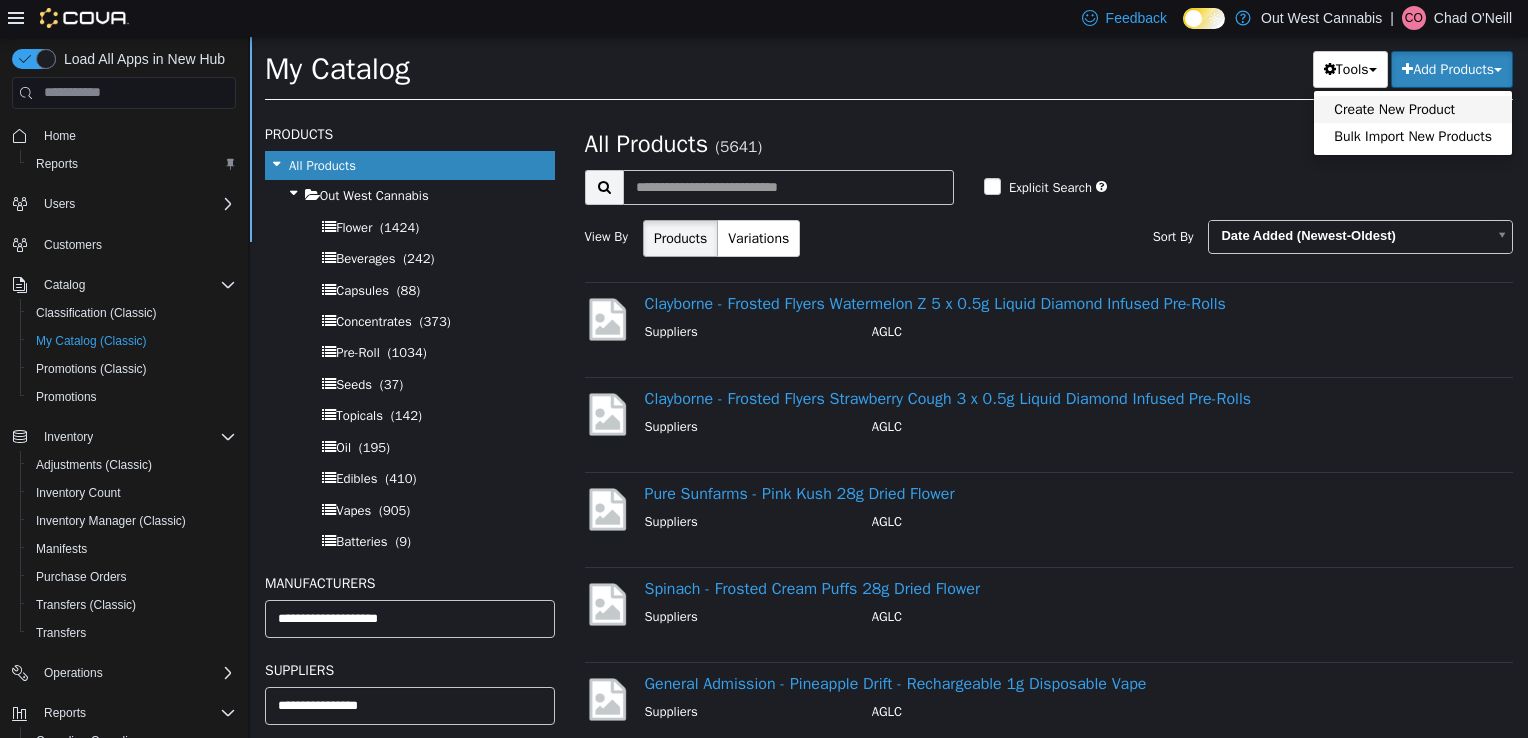 click on "Create New Product" at bounding box center [1413, 108] 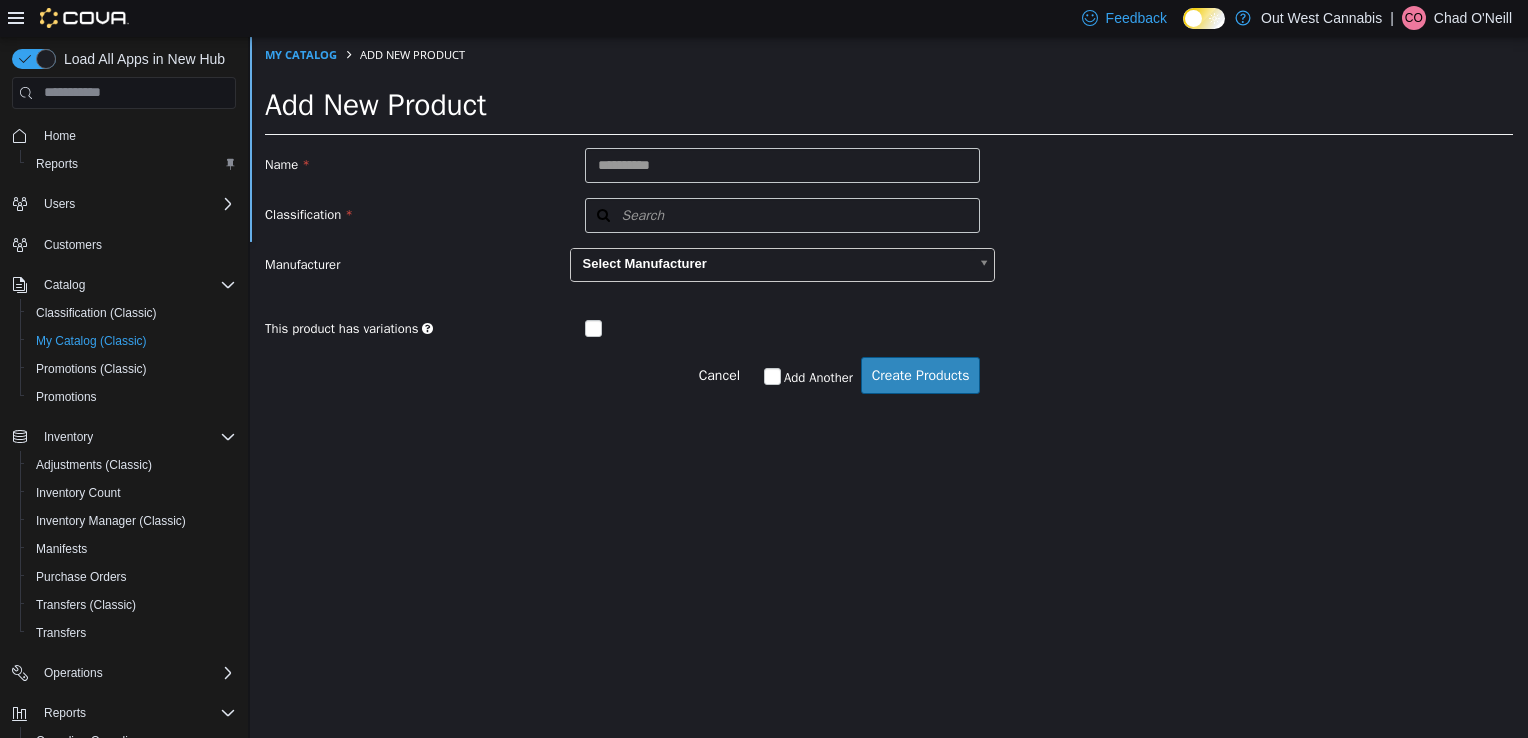 click at bounding box center [783, 164] 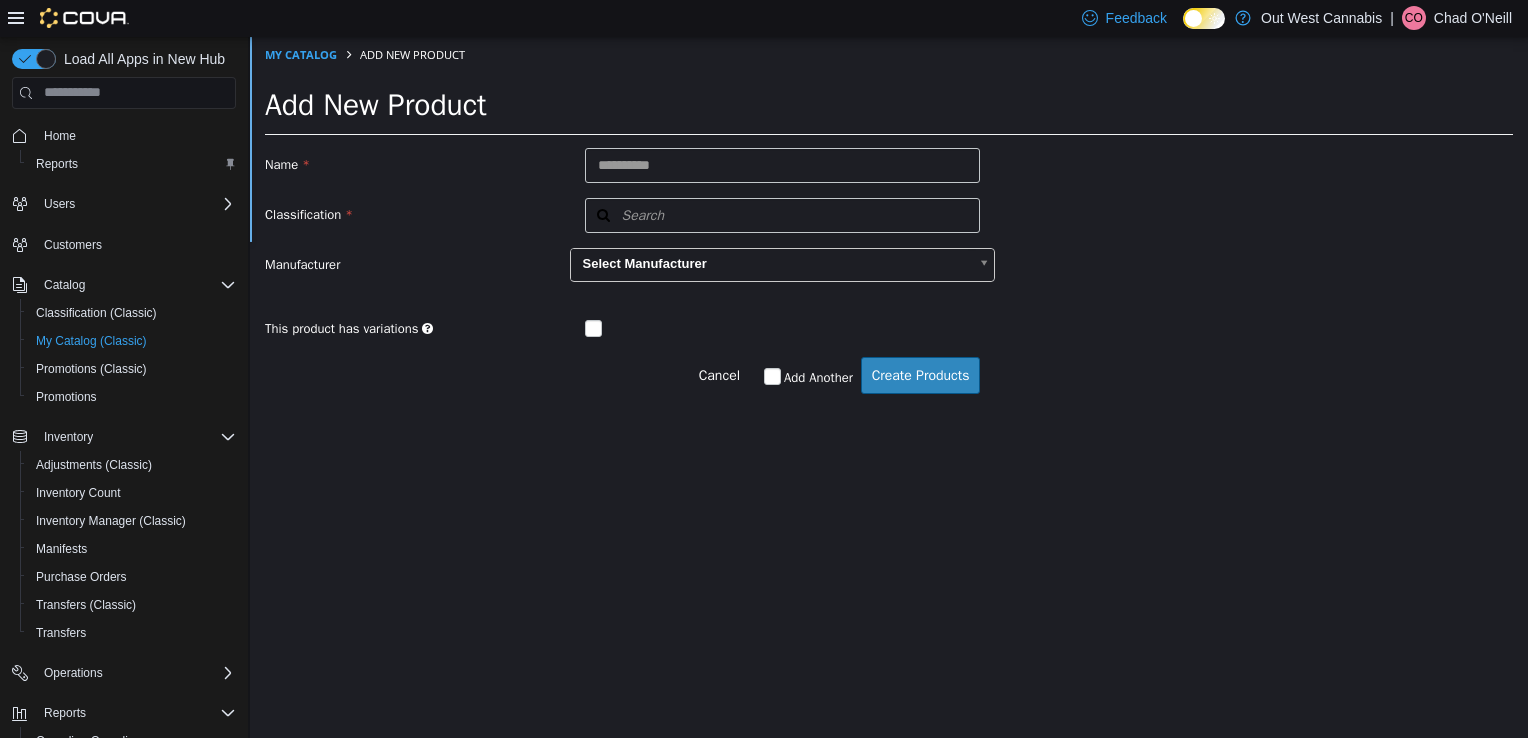 click at bounding box center (783, 164) 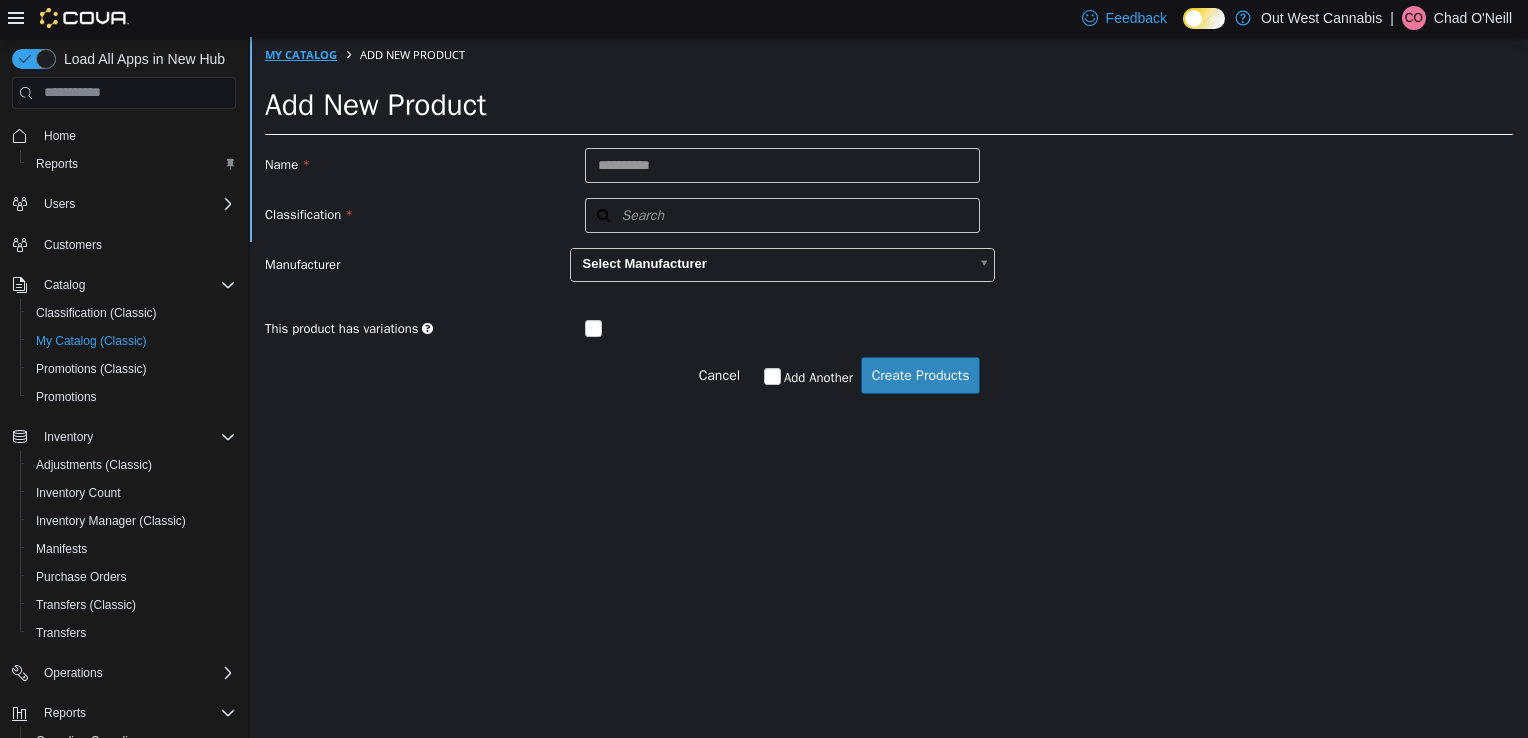 type on "**********" 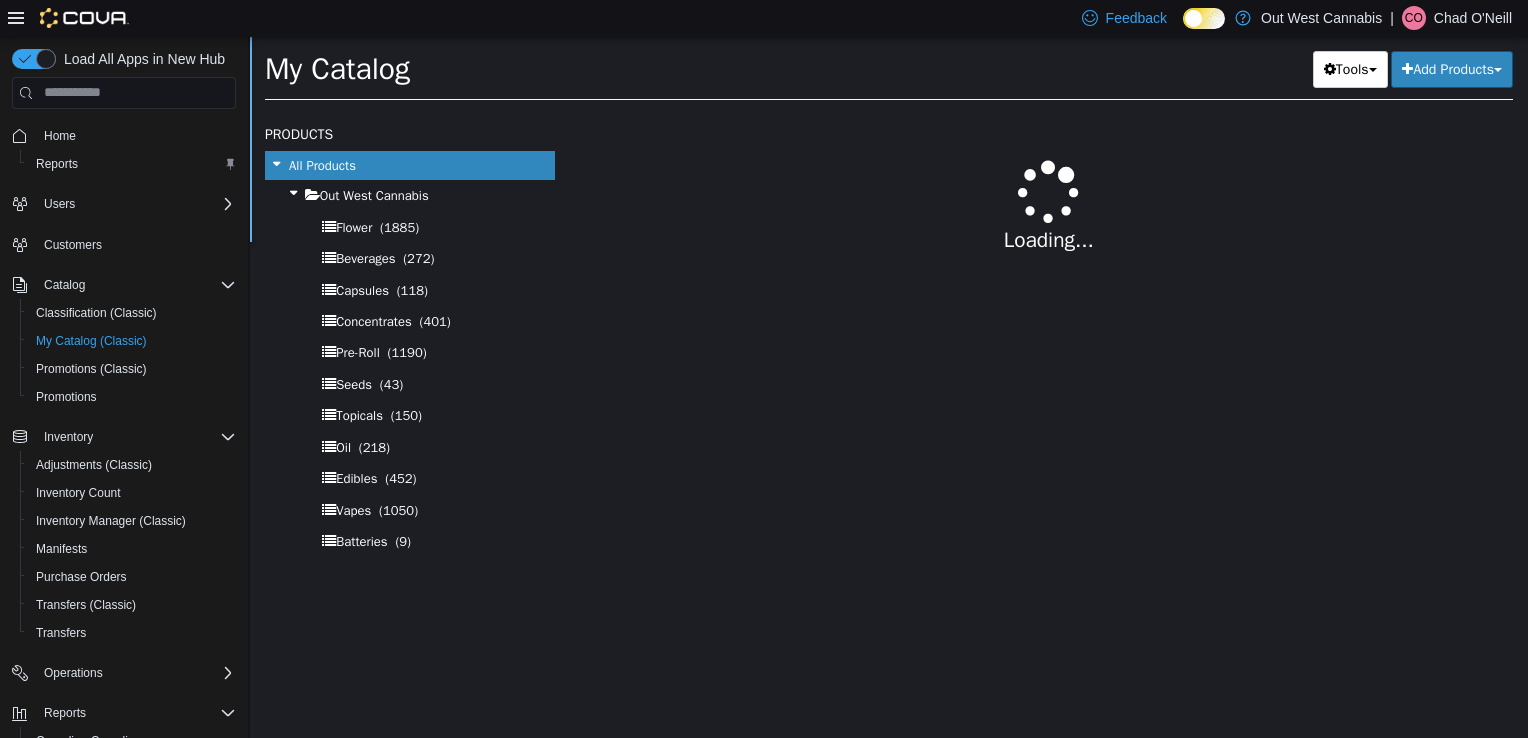 select on "**********" 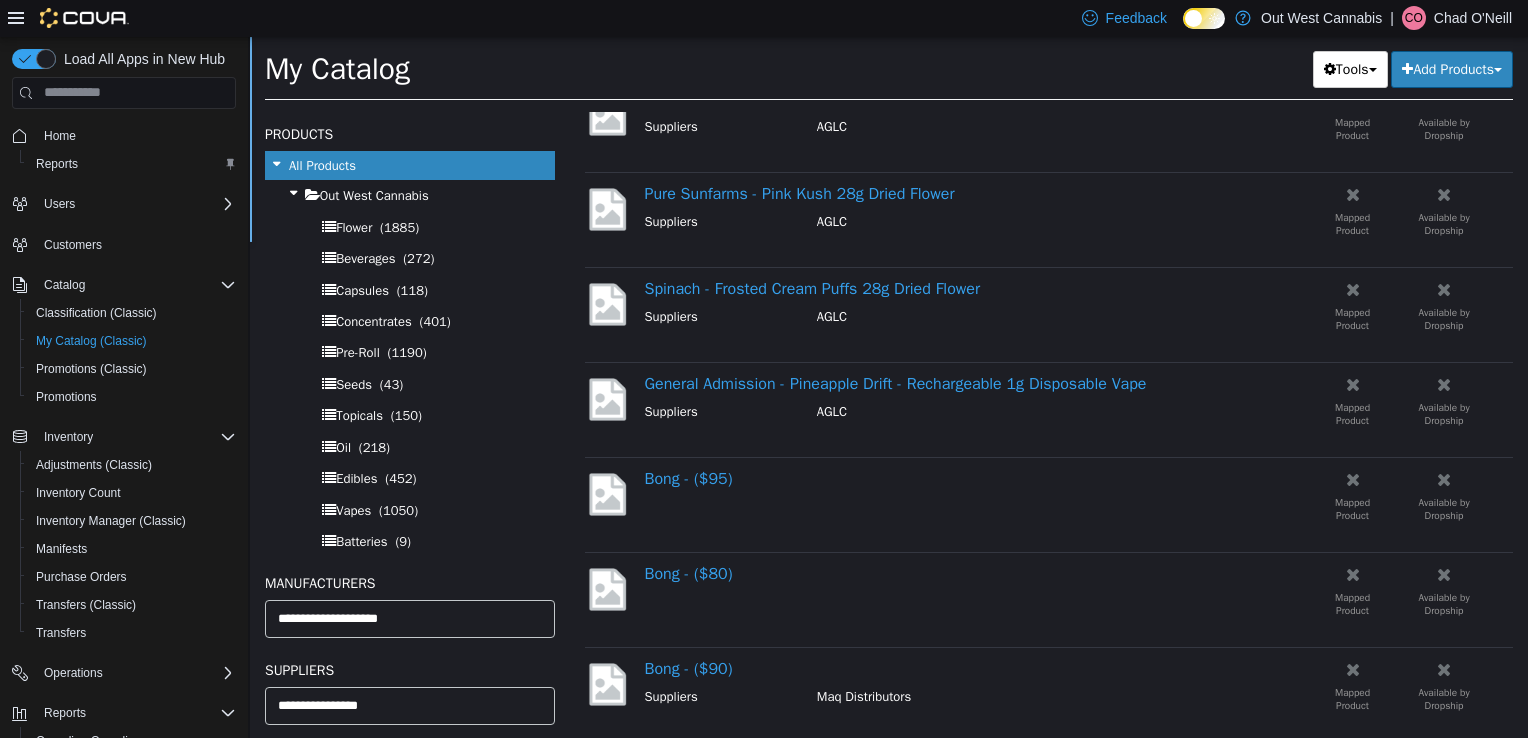 scroll, scrollTop: 0, scrollLeft: 0, axis: both 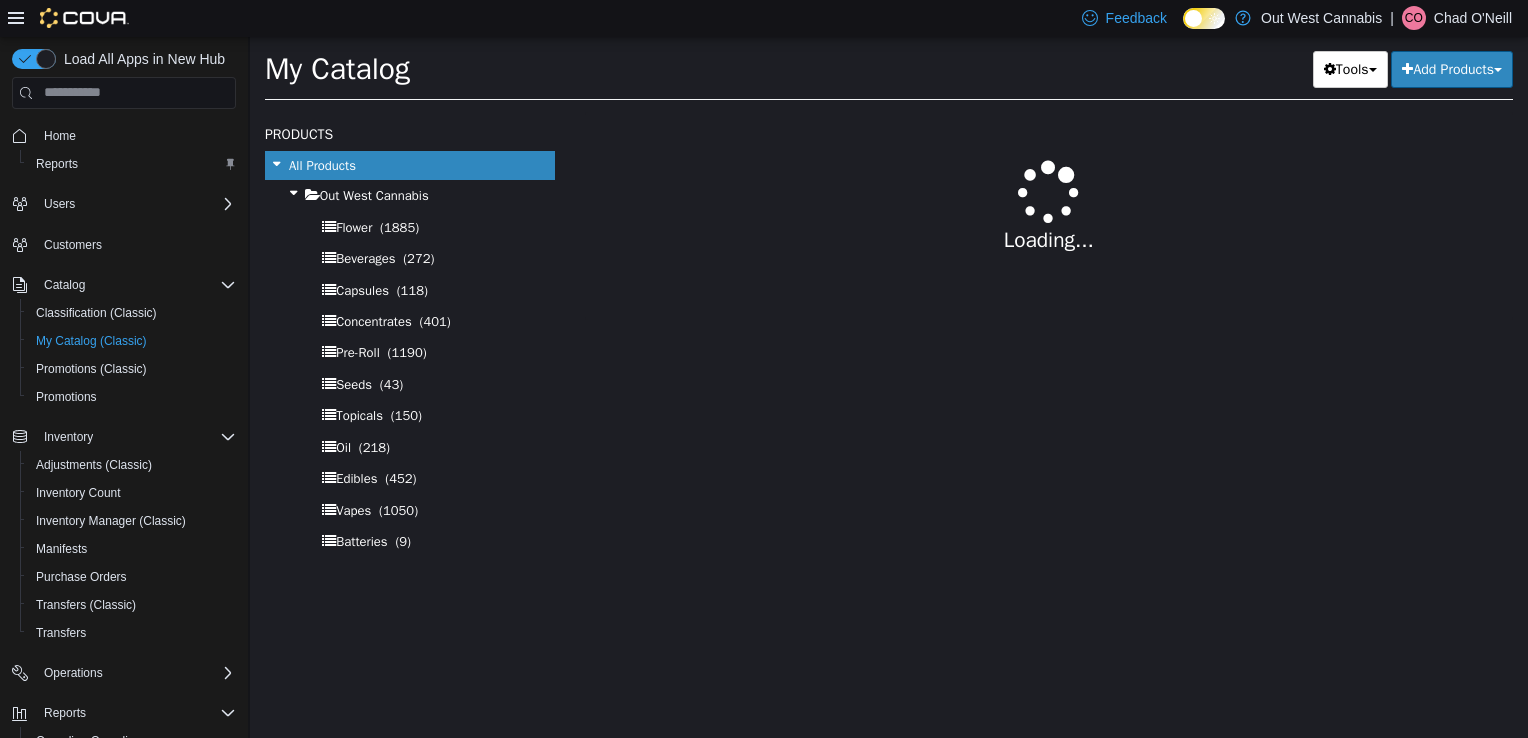 select on "**********" 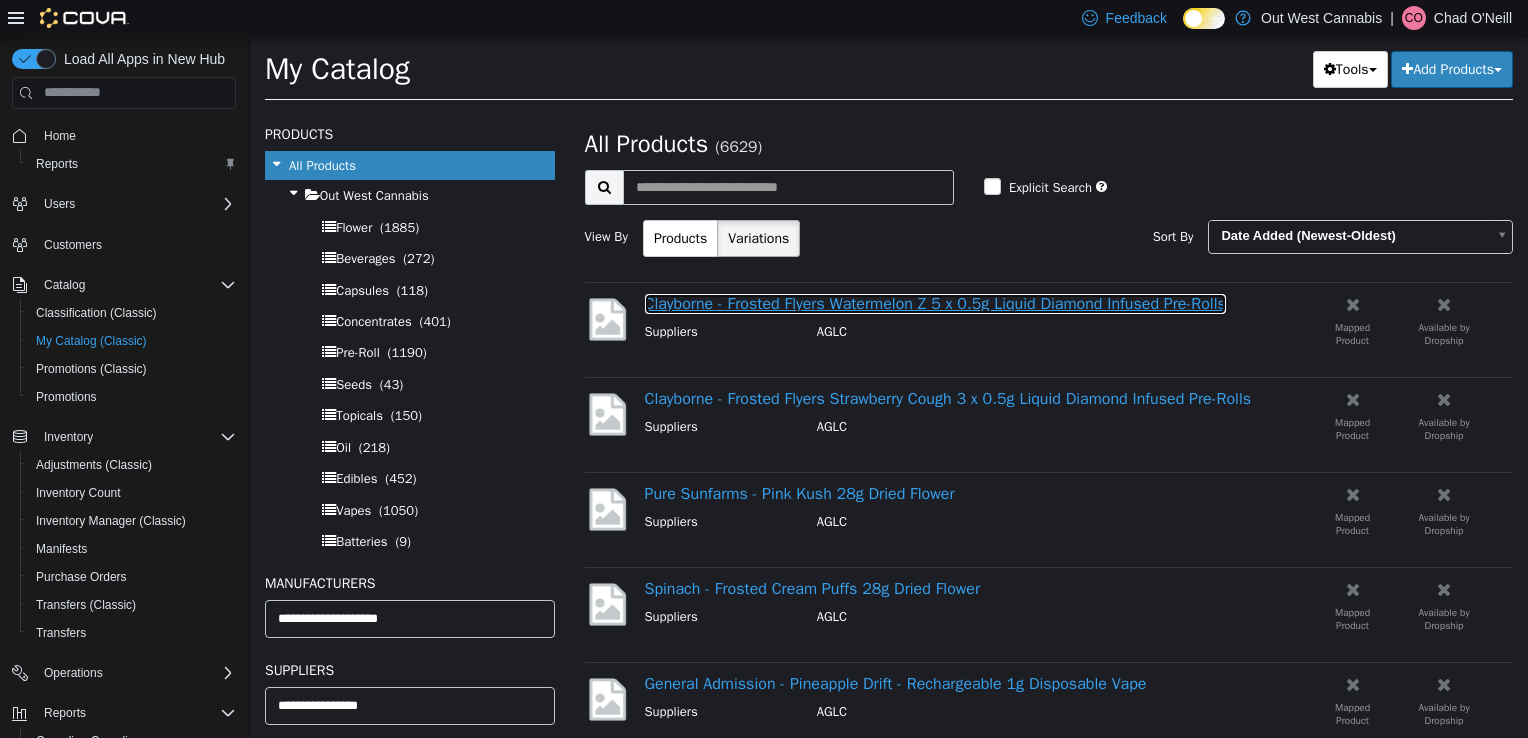 click on "Clayborne - Frosted Flyers Watermelon Z 5 x 0.5g Liquid Diamond Infused Pre-Rolls" at bounding box center (935, 303) 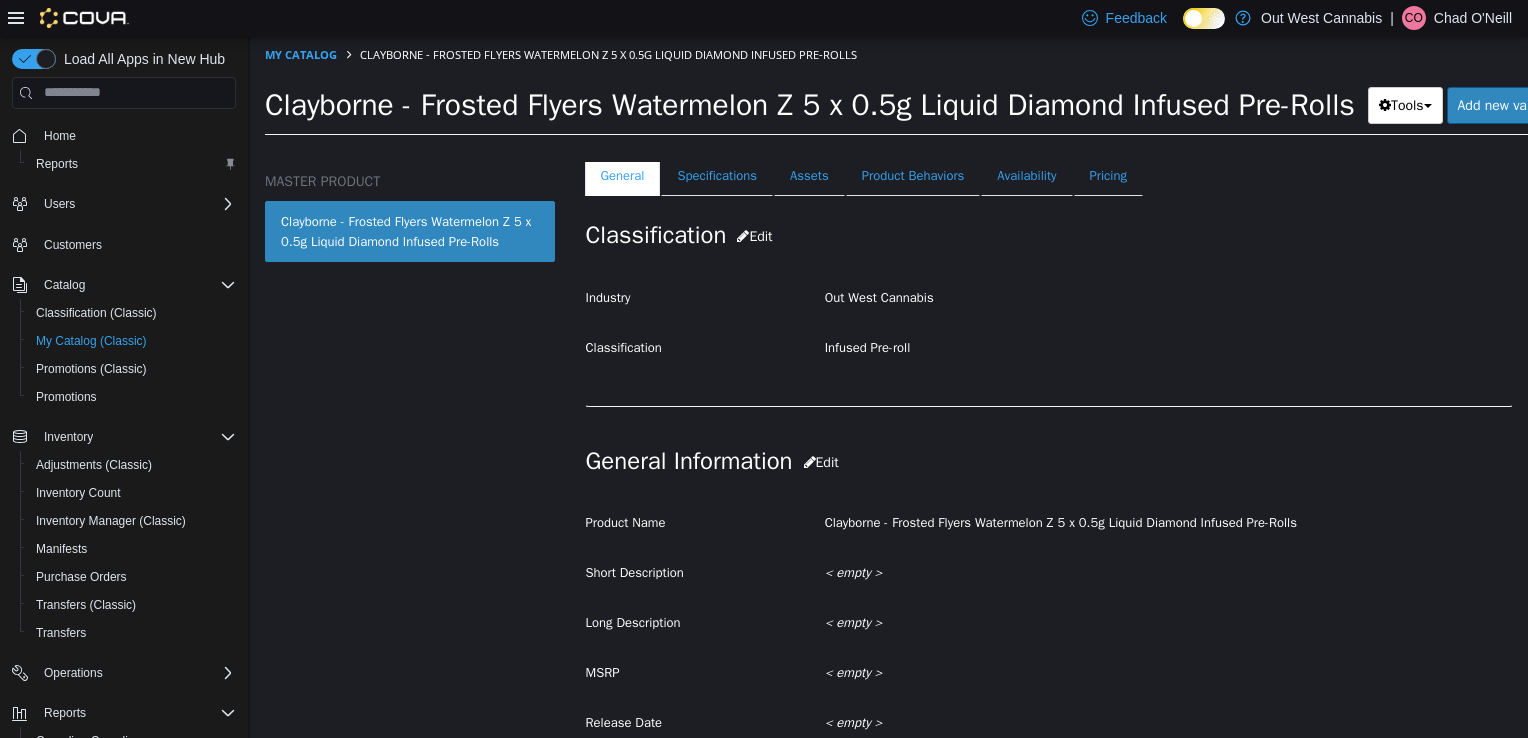 scroll, scrollTop: 300, scrollLeft: 0, axis: vertical 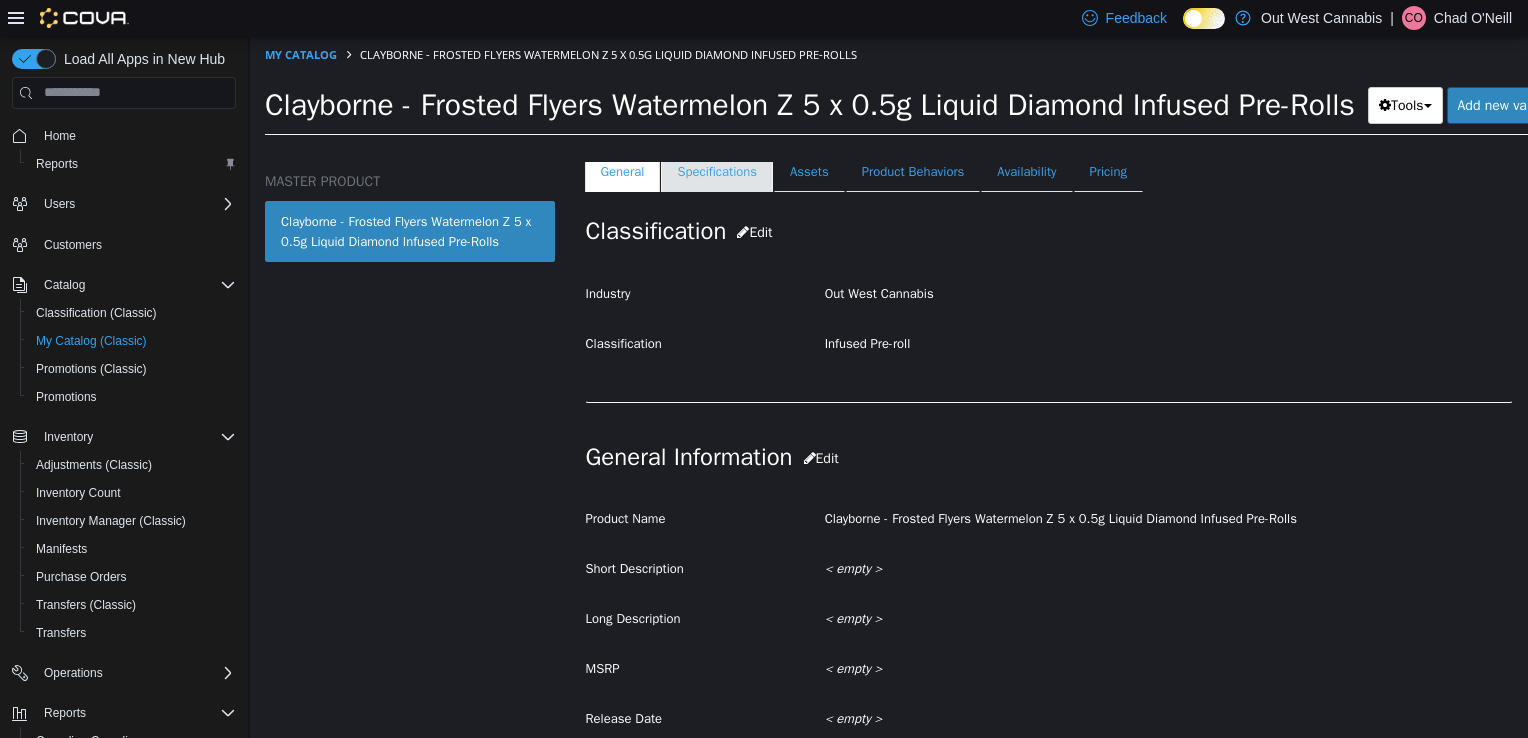 click on "Specifications" at bounding box center [717, 171] 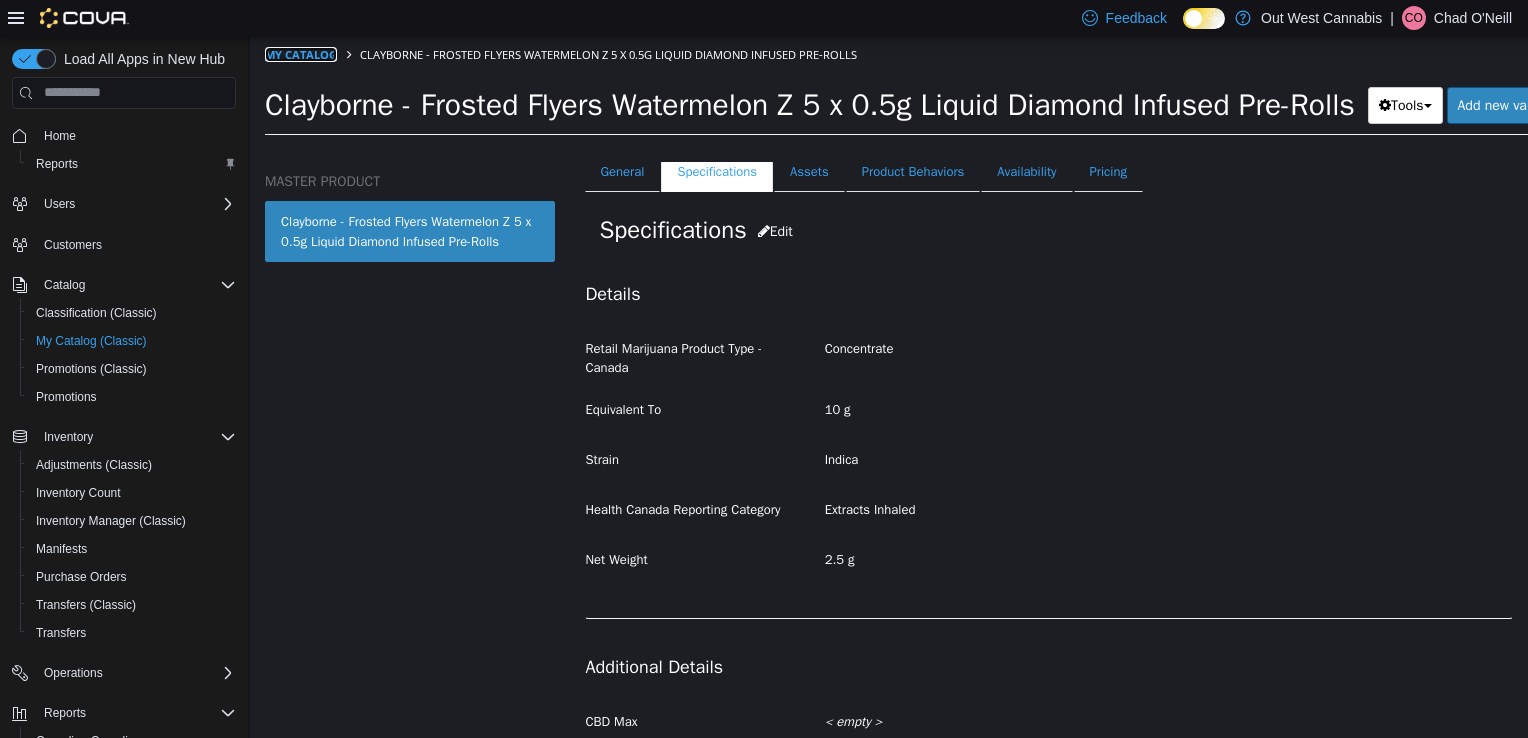 click on "My Catalog" at bounding box center (301, 53) 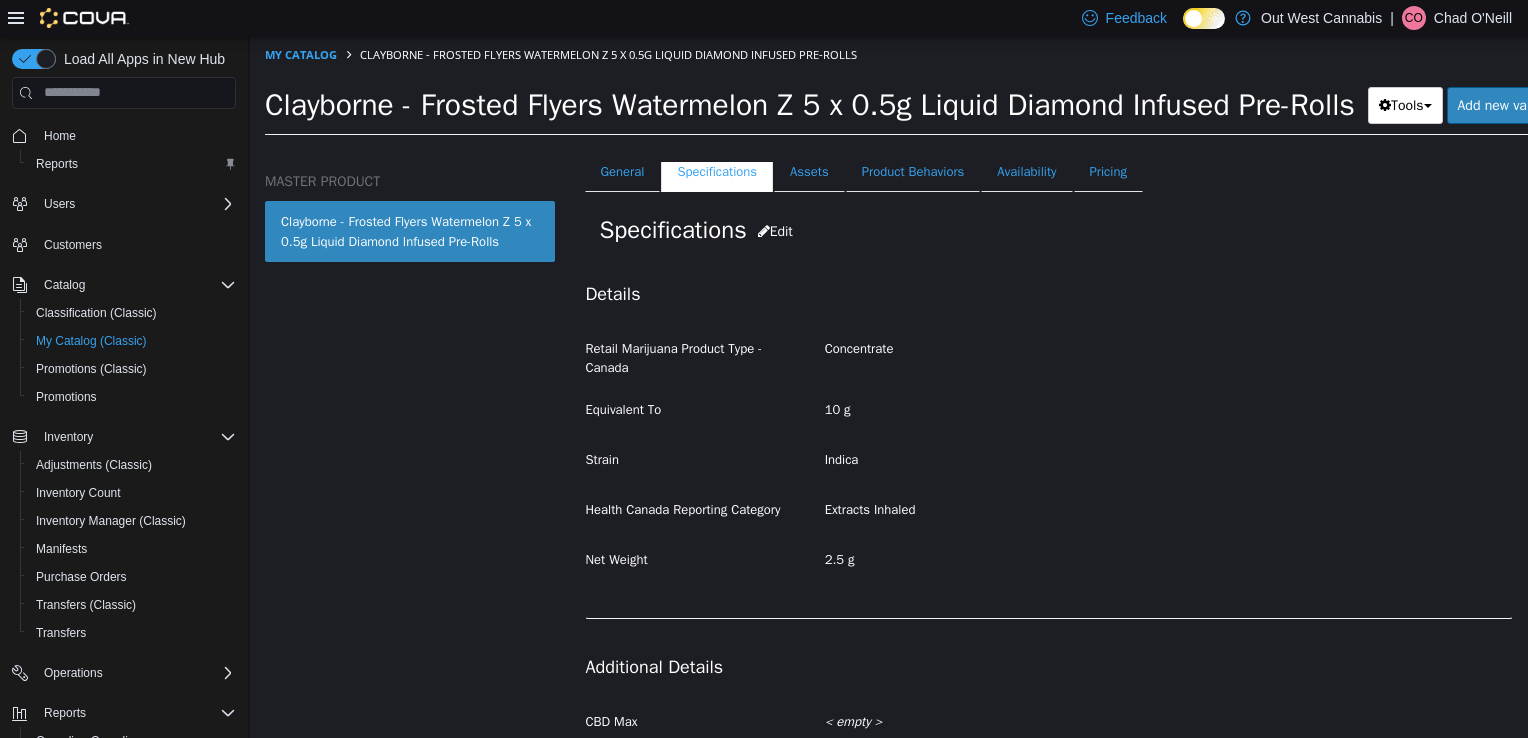select on "**********" 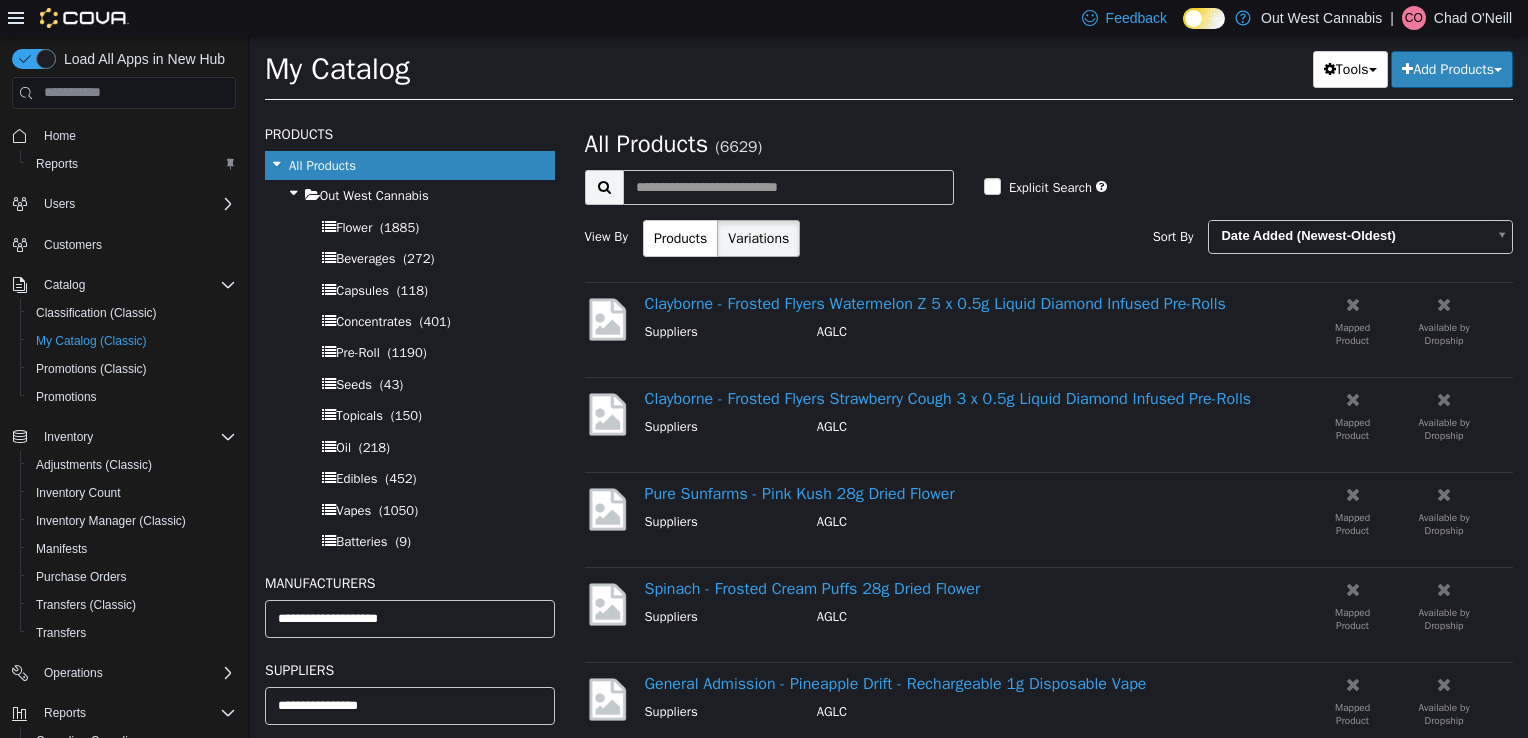click on "Add Products" at bounding box center (1452, 68) 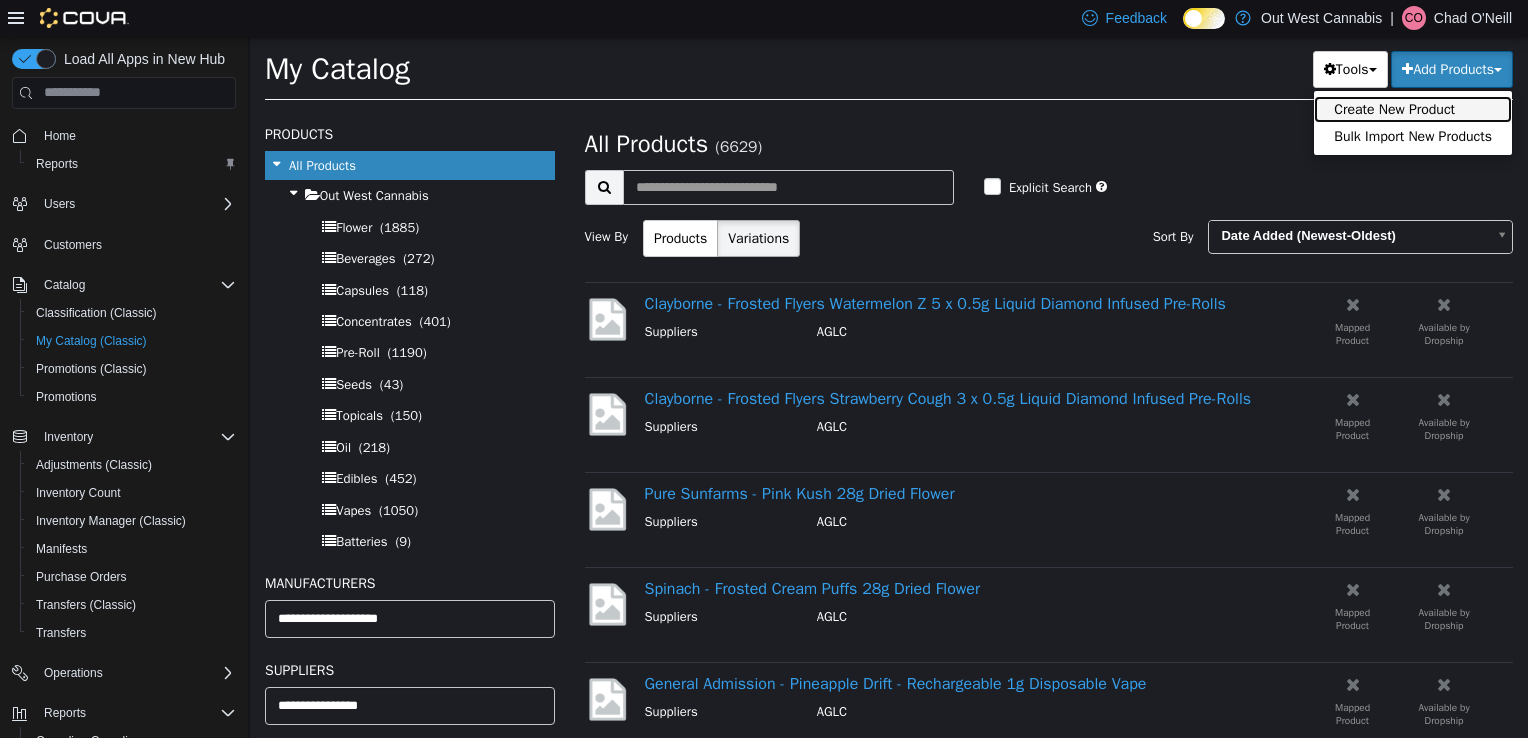 click on "Create New Product" at bounding box center [1413, 108] 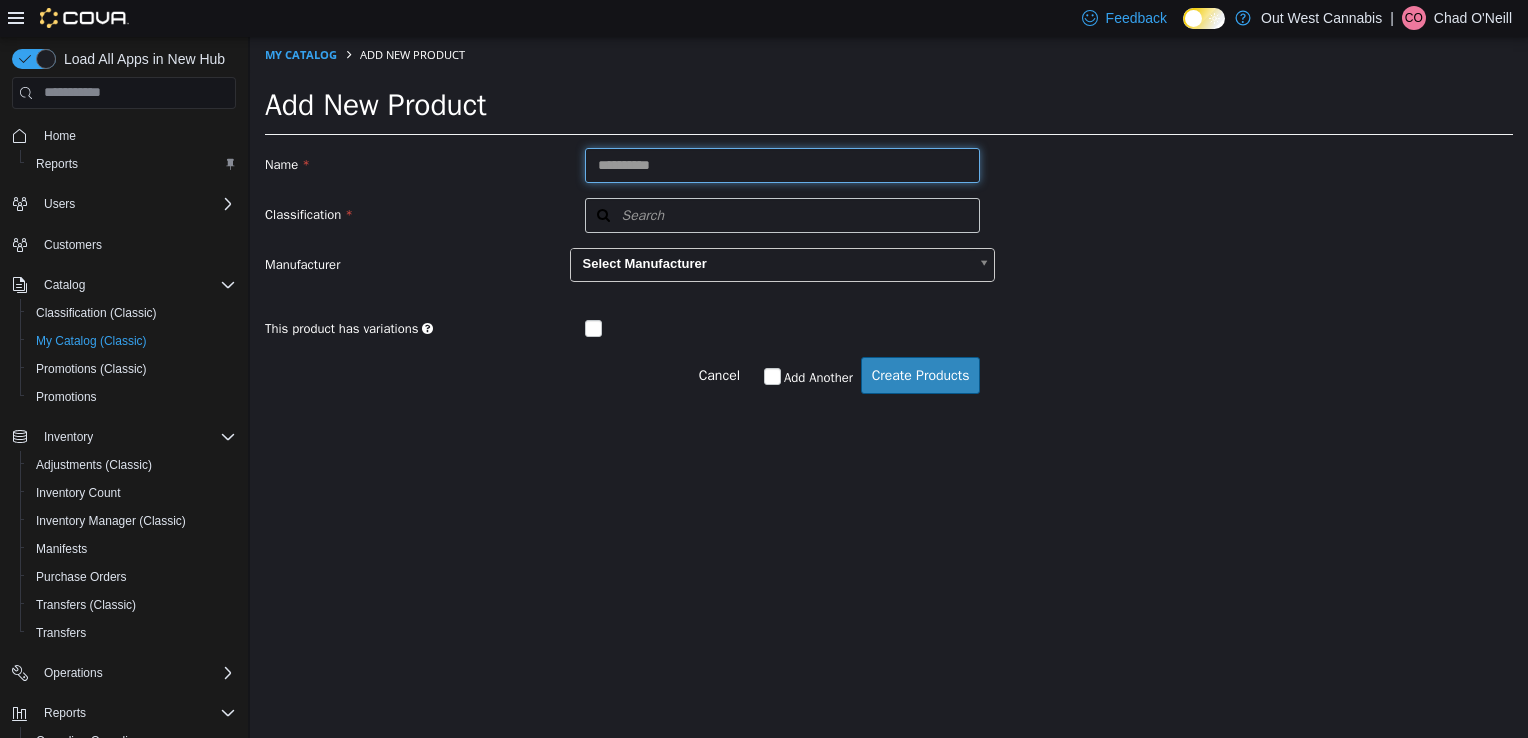 click at bounding box center [783, 164] 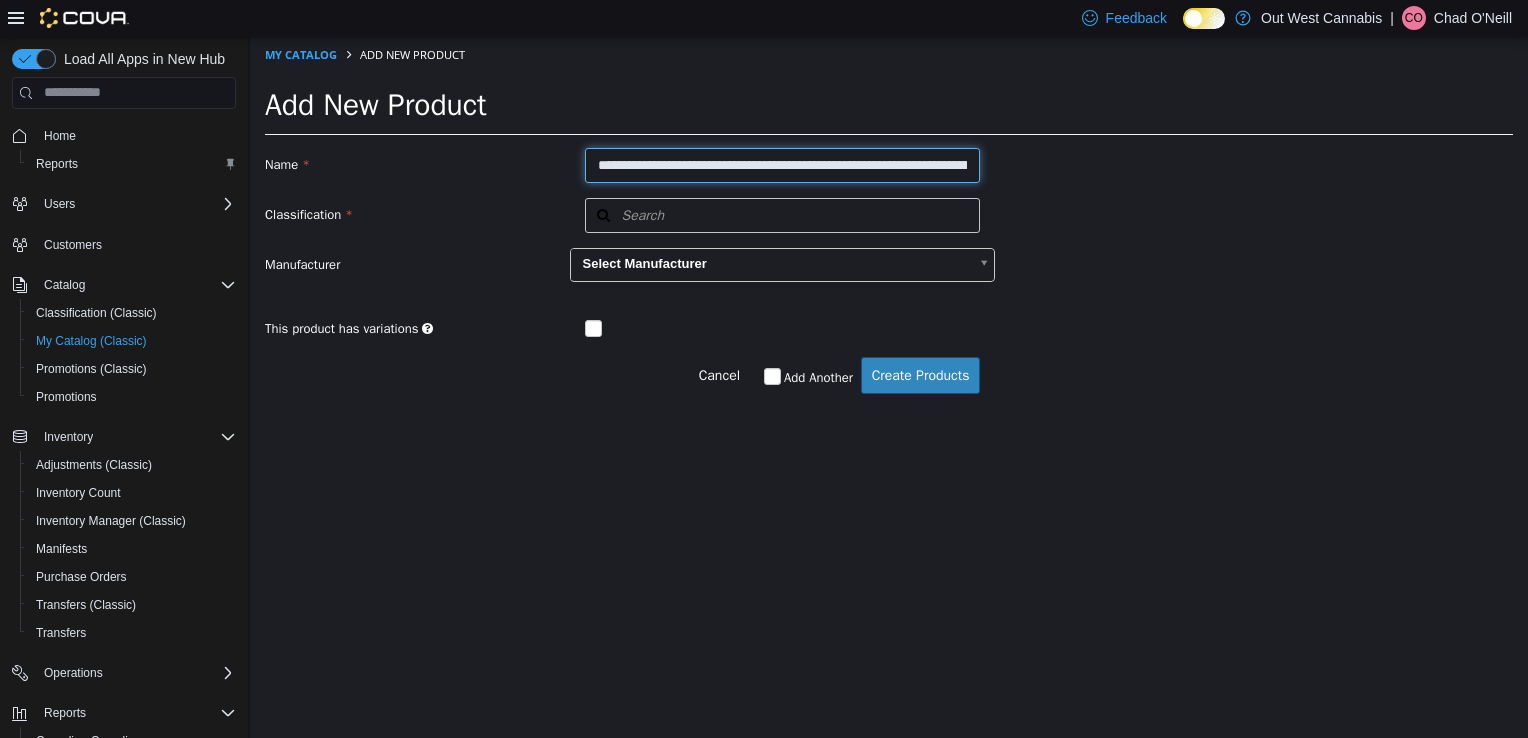 scroll, scrollTop: 0, scrollLeft: 166, axis: horizontal 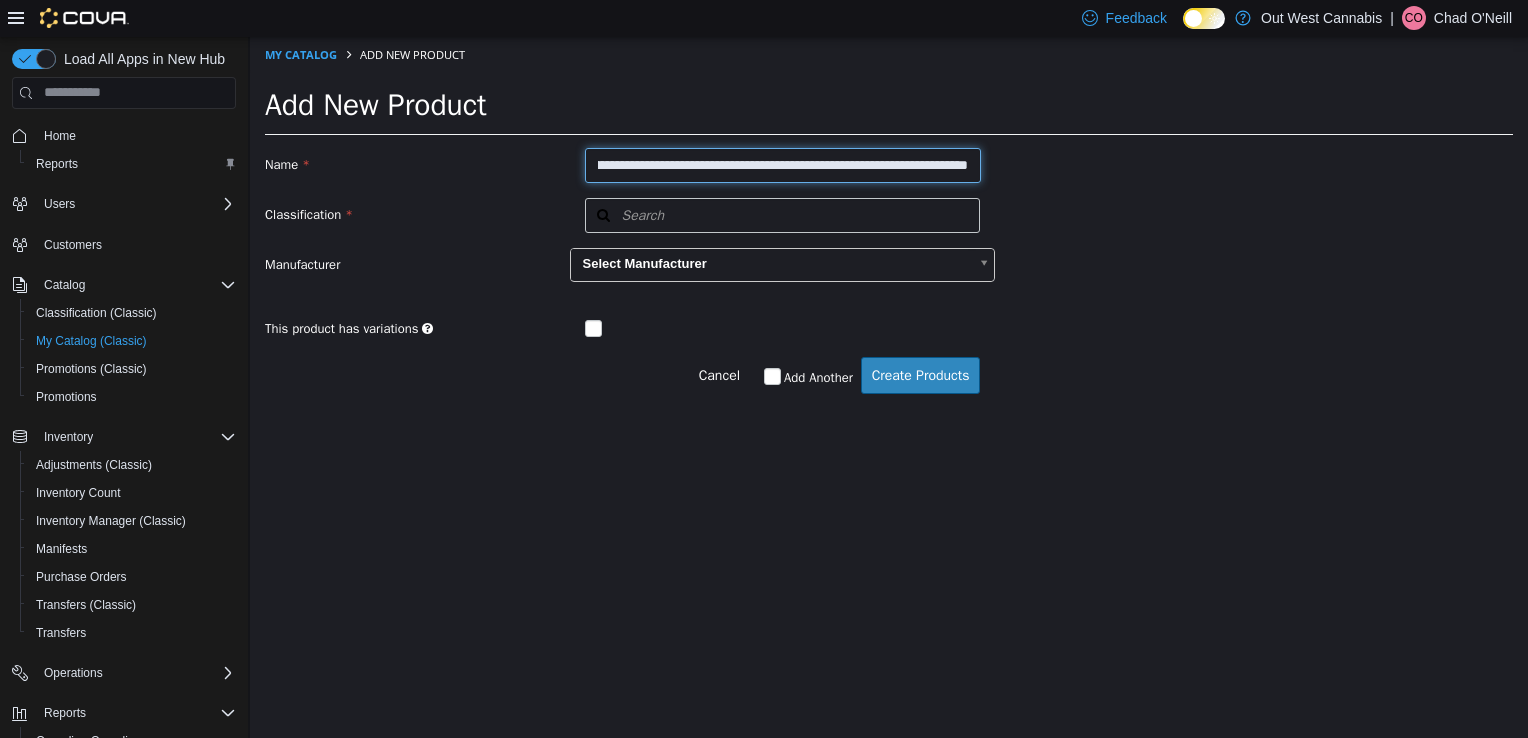 drag, startPoint x: 763, startPoint y: 167, endPoint x: 1026, endPoint y: 155, distance: 263.27362 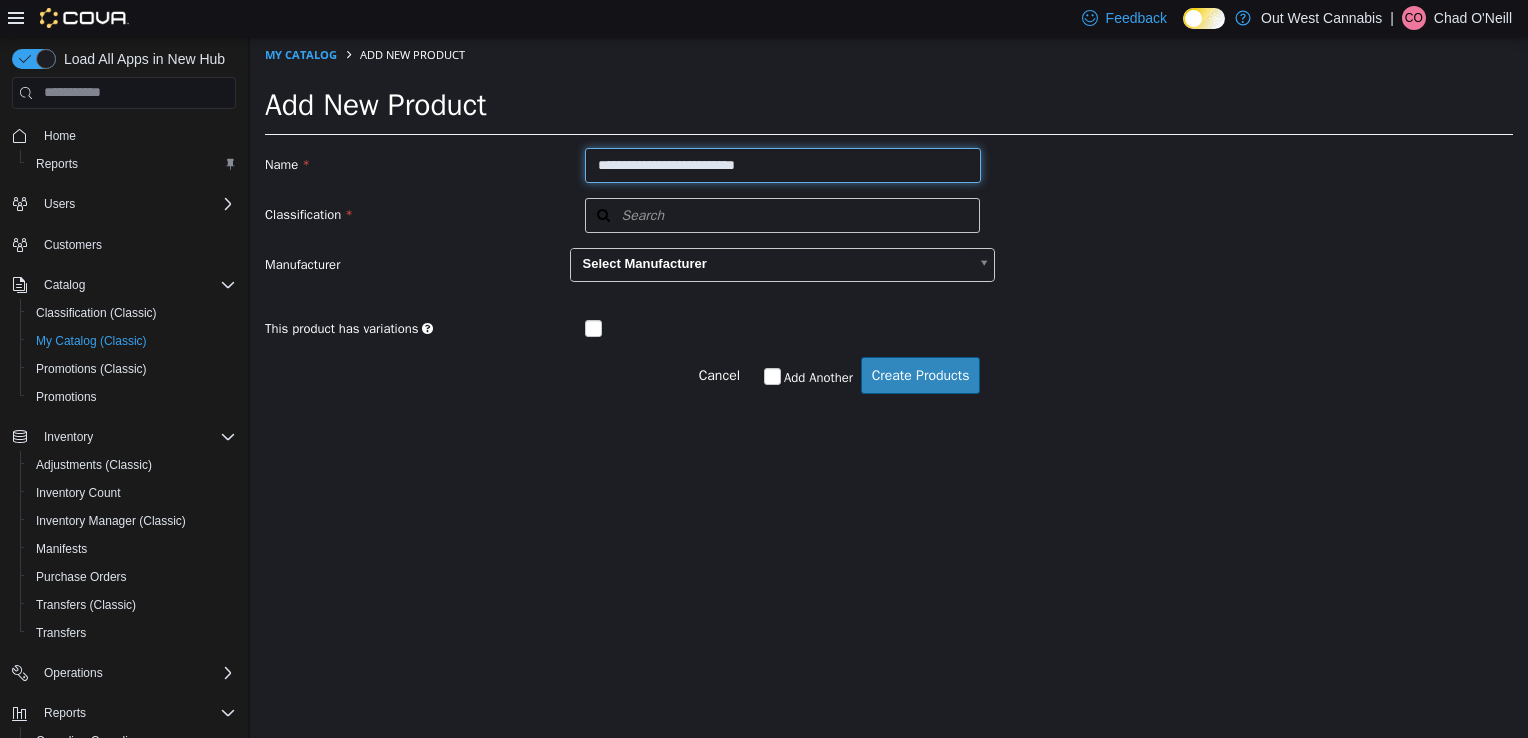 scroll, scrollTop: 0, scrollLeft: 0, axis: both 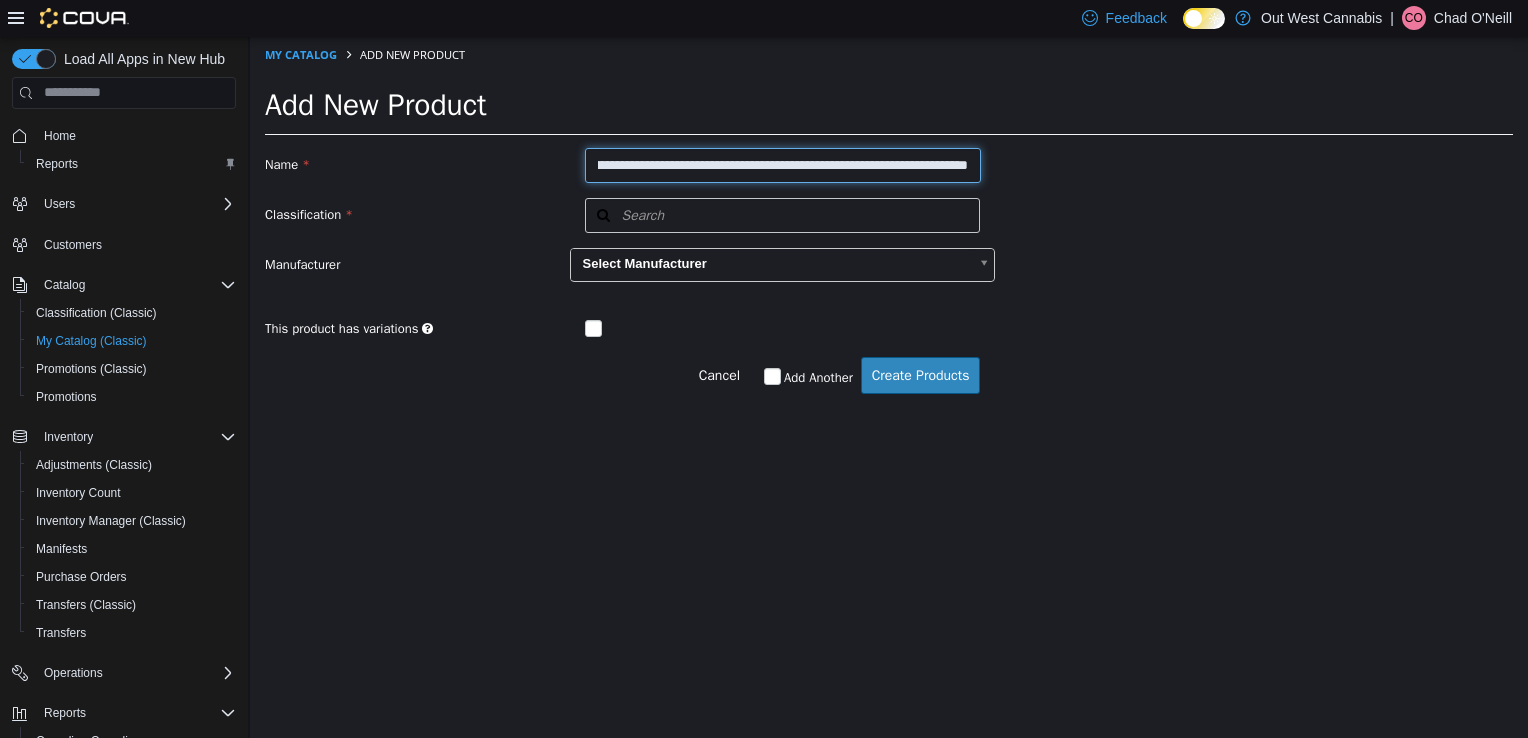 click on "**********" at bounding box center (783, 164) 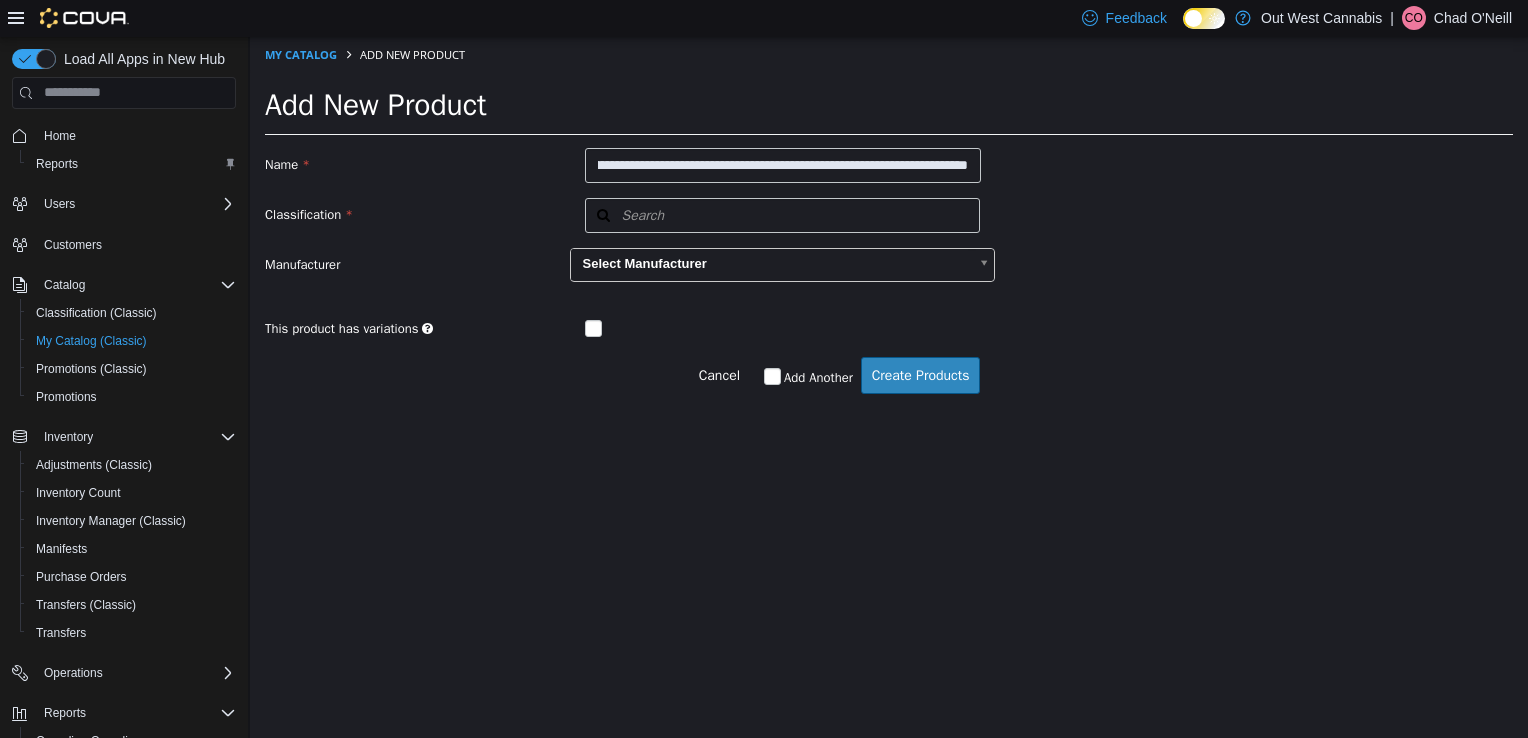 drag, startPoint x: 520, startPoint y: 236, endPoint x: 584, endPoint y: 200, distance: 73.43024 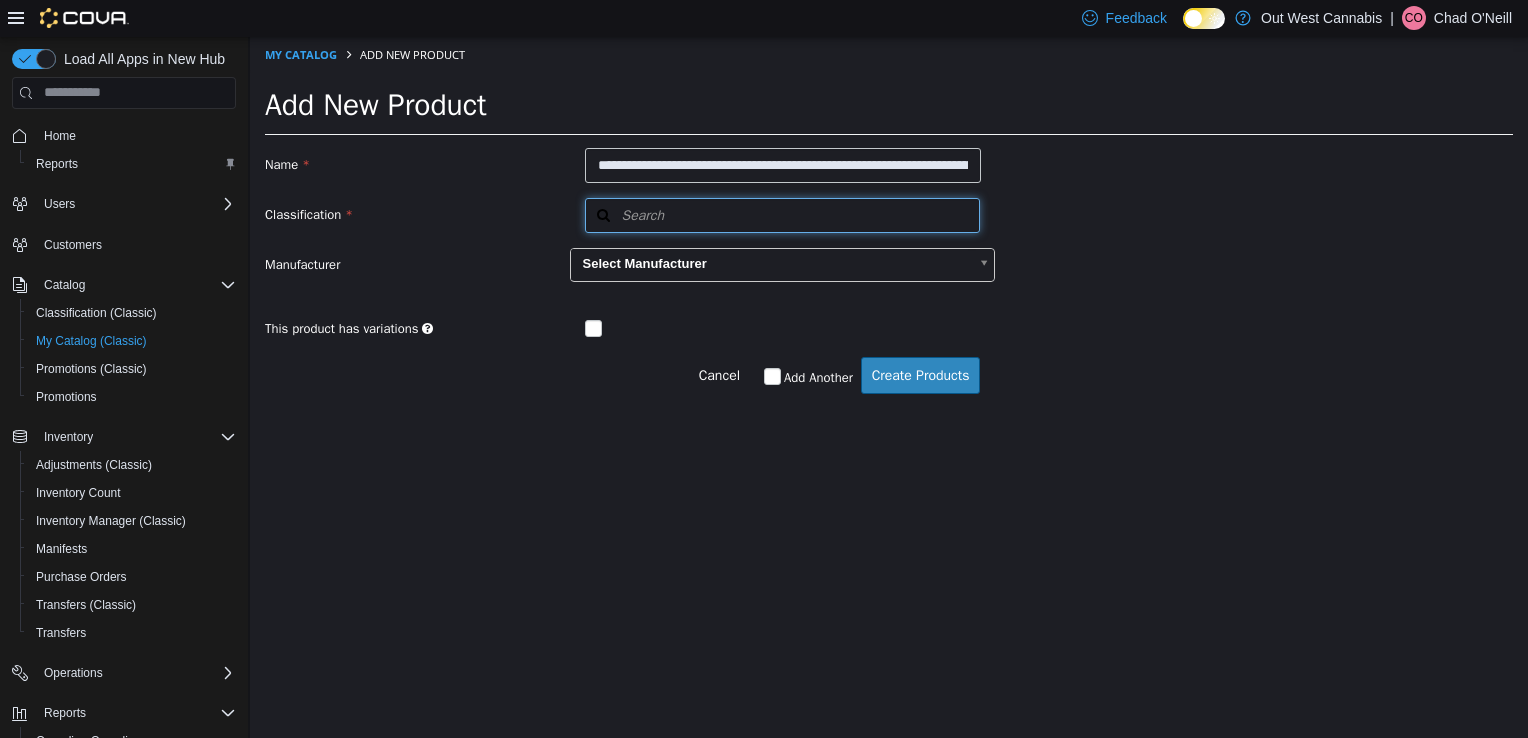 click on "Search" at bounding box center (783, 214) 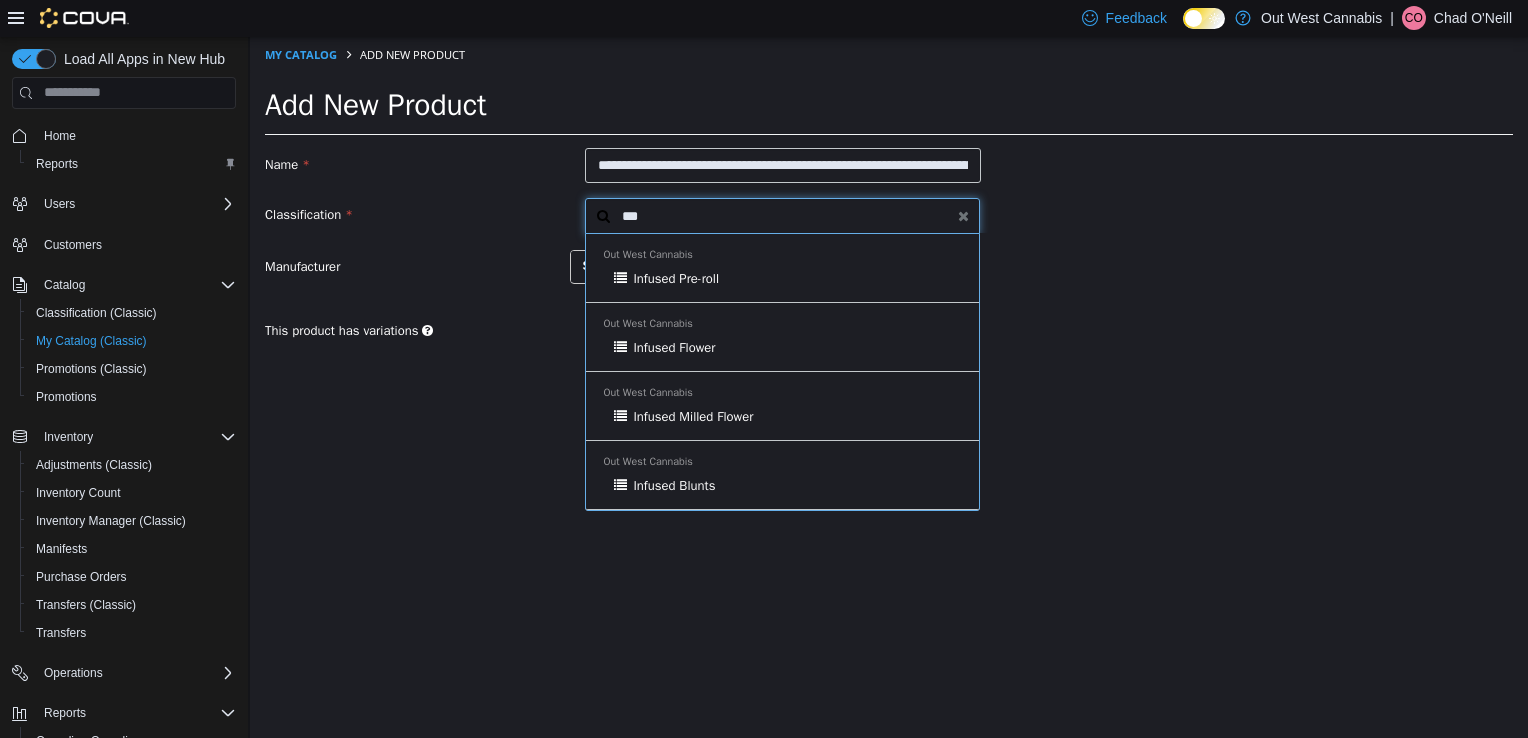 type on "***" 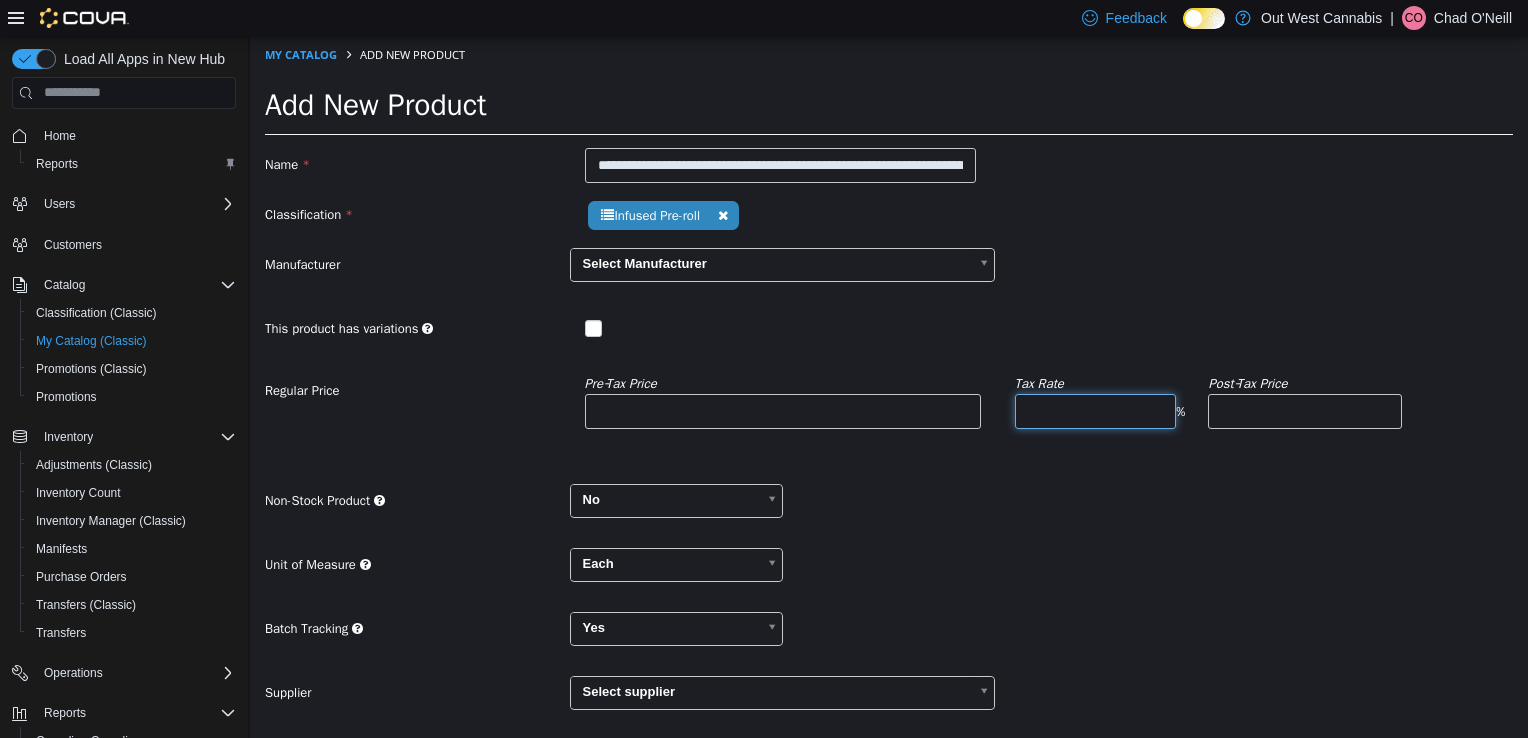 type on "*" 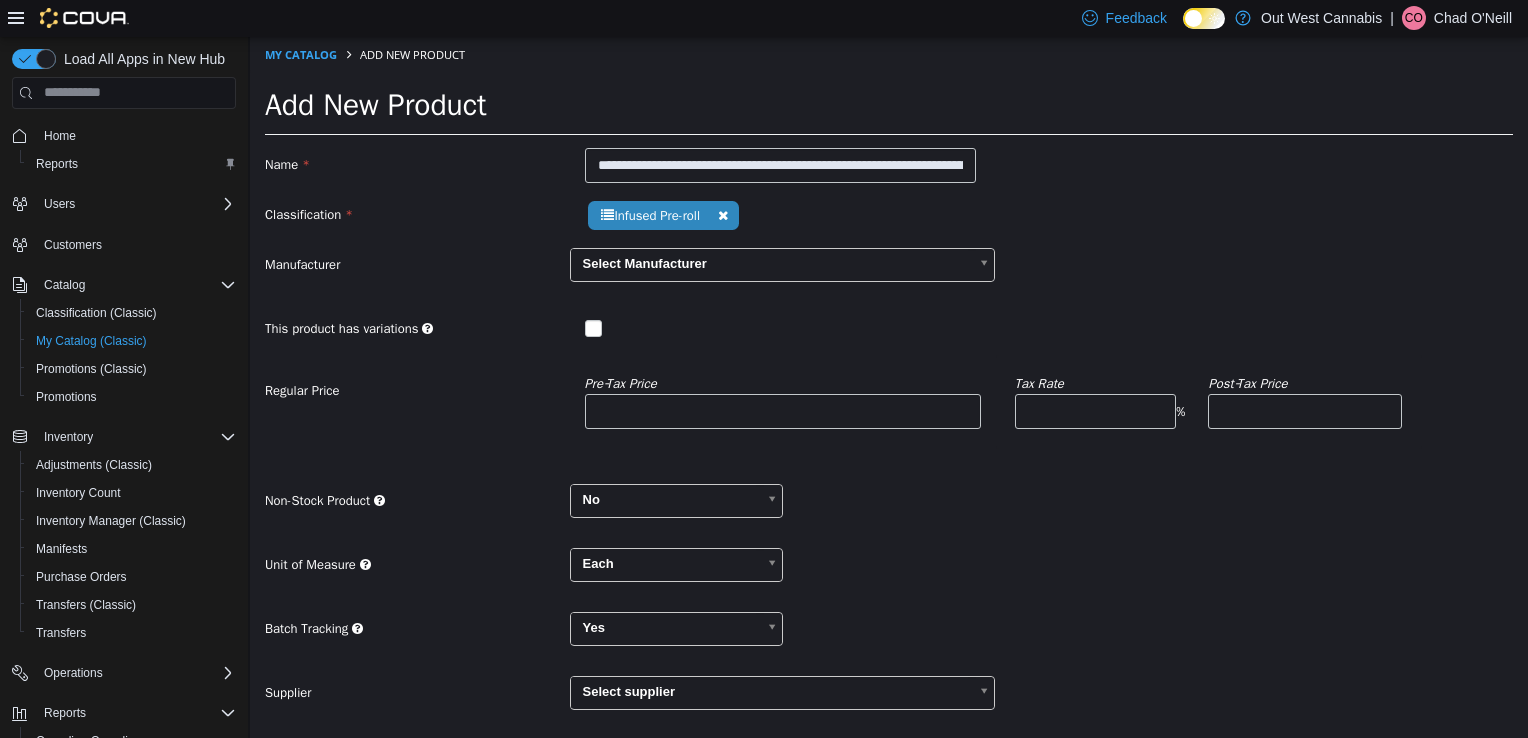 click on "**********" at bounding box center [889, 614] 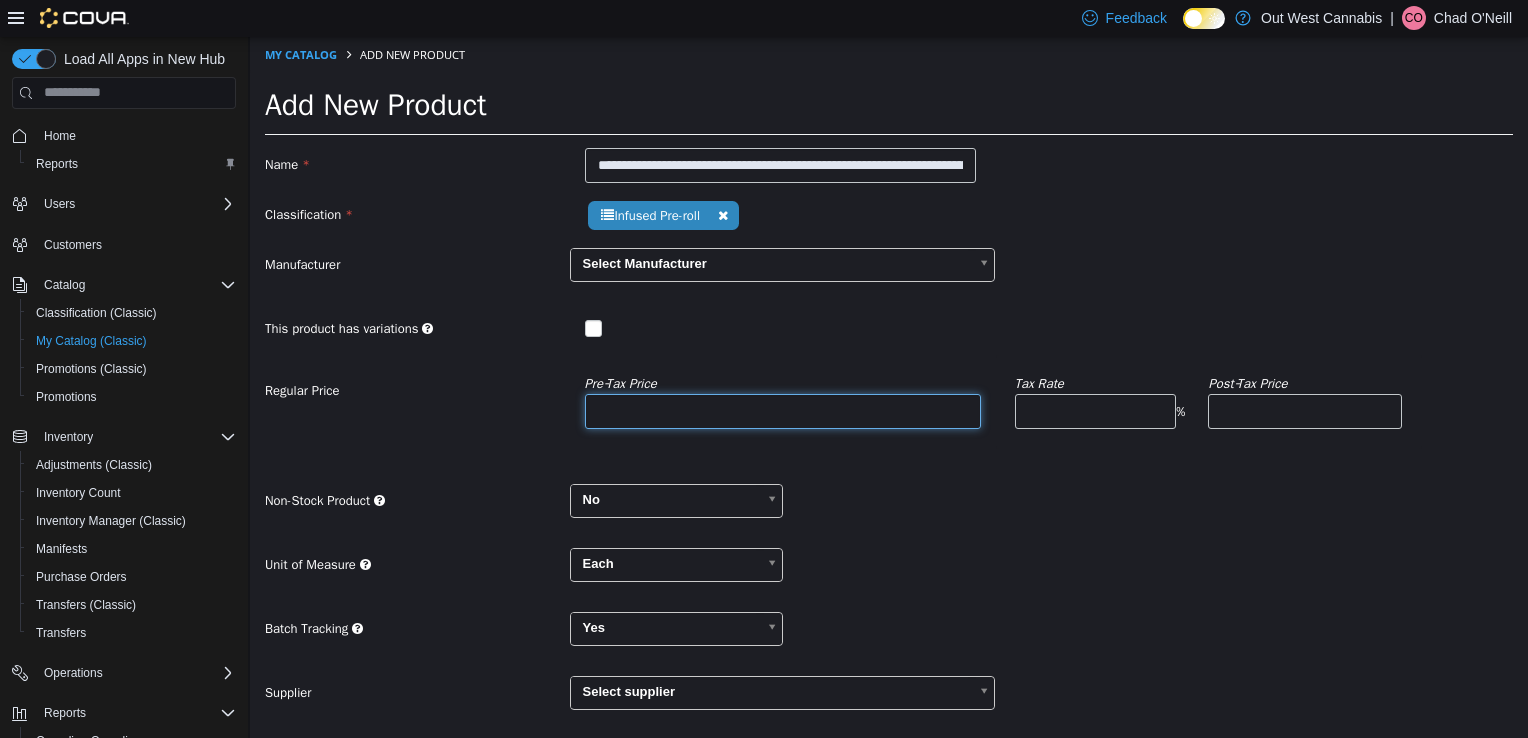 click at bounding box center (783, 410) 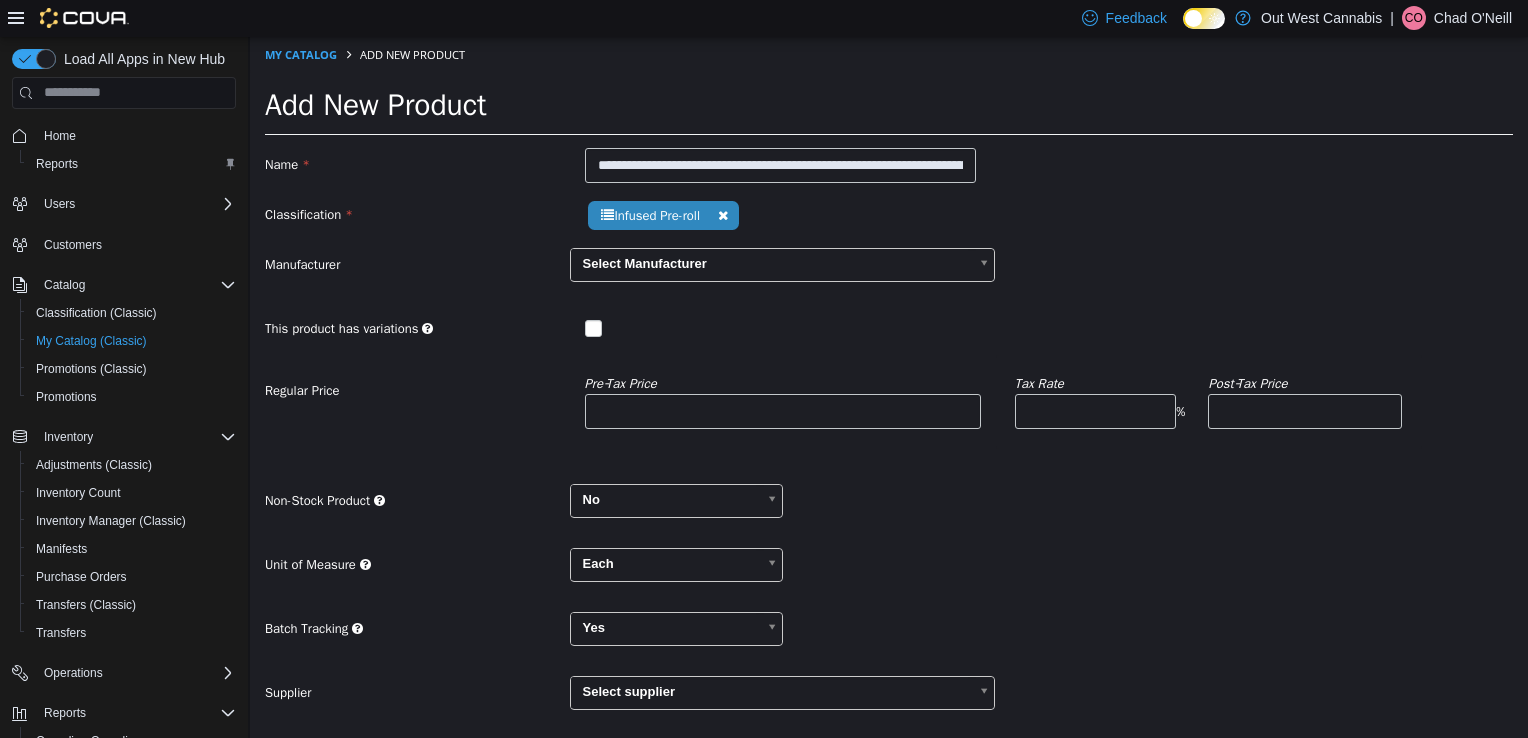 click on "Non-Stock Product       No                             **" at bounding box center (889, 507) 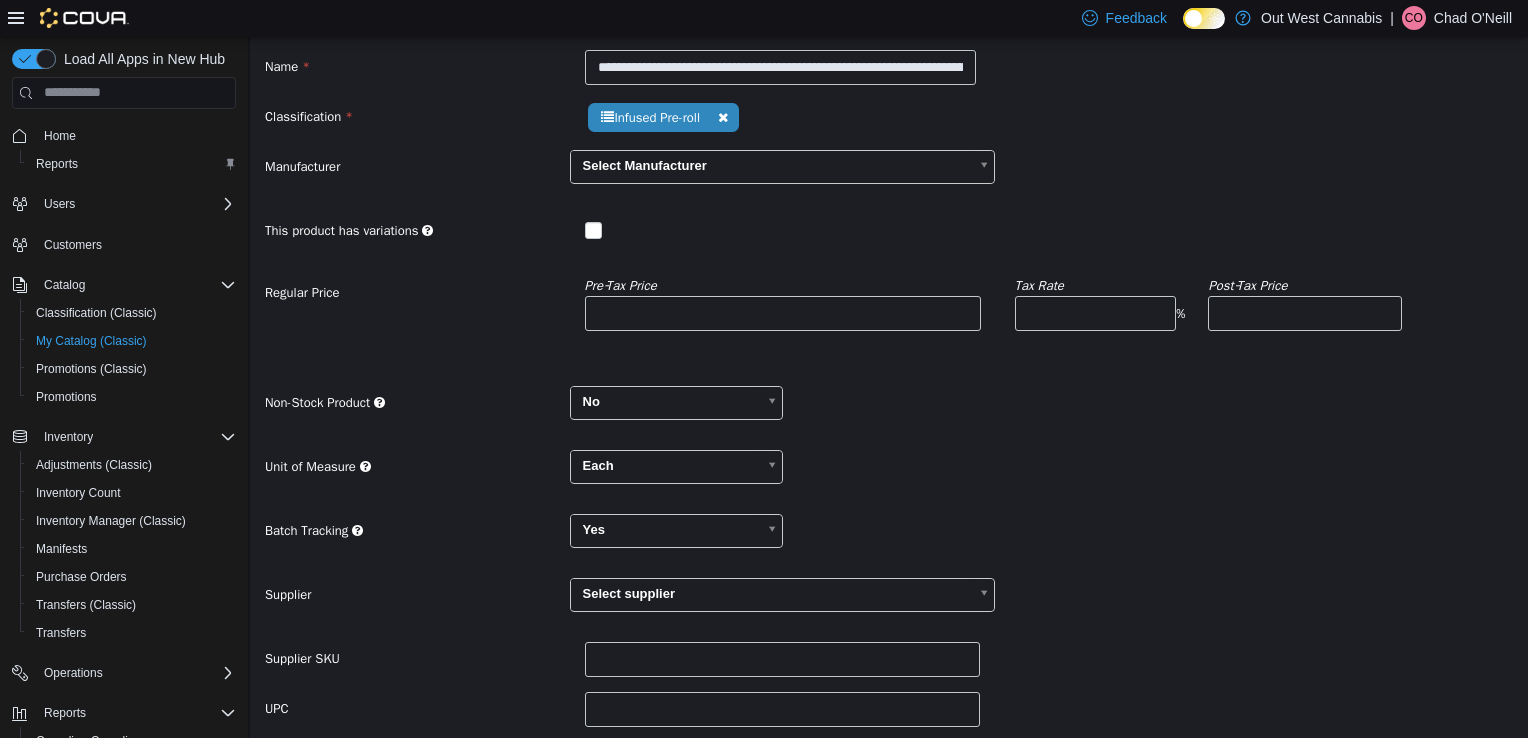 scroll, scrollTop: 200, scrollLeft: 0, axis: vertical 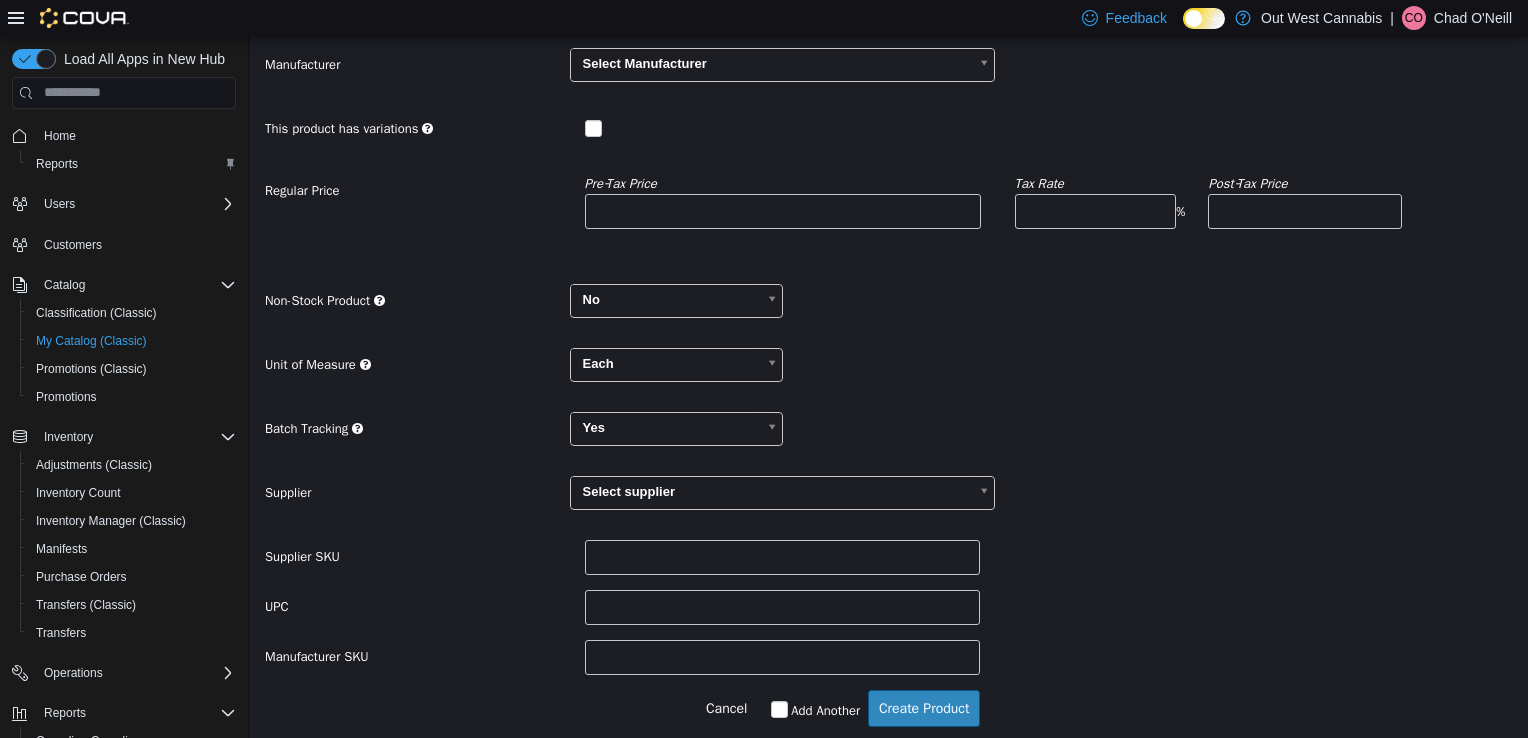 click on "**********" at bounding box center [889, 291] 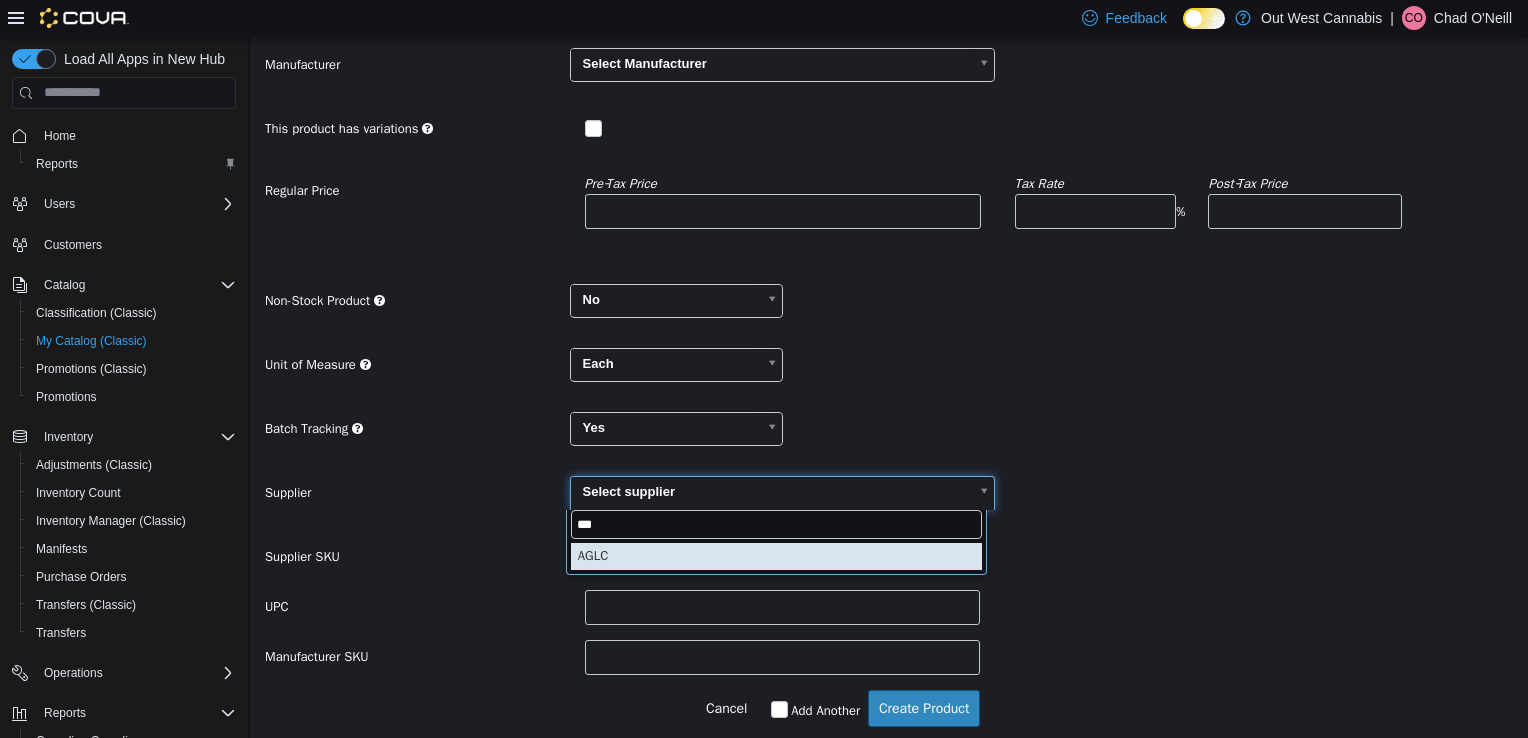type on "***" 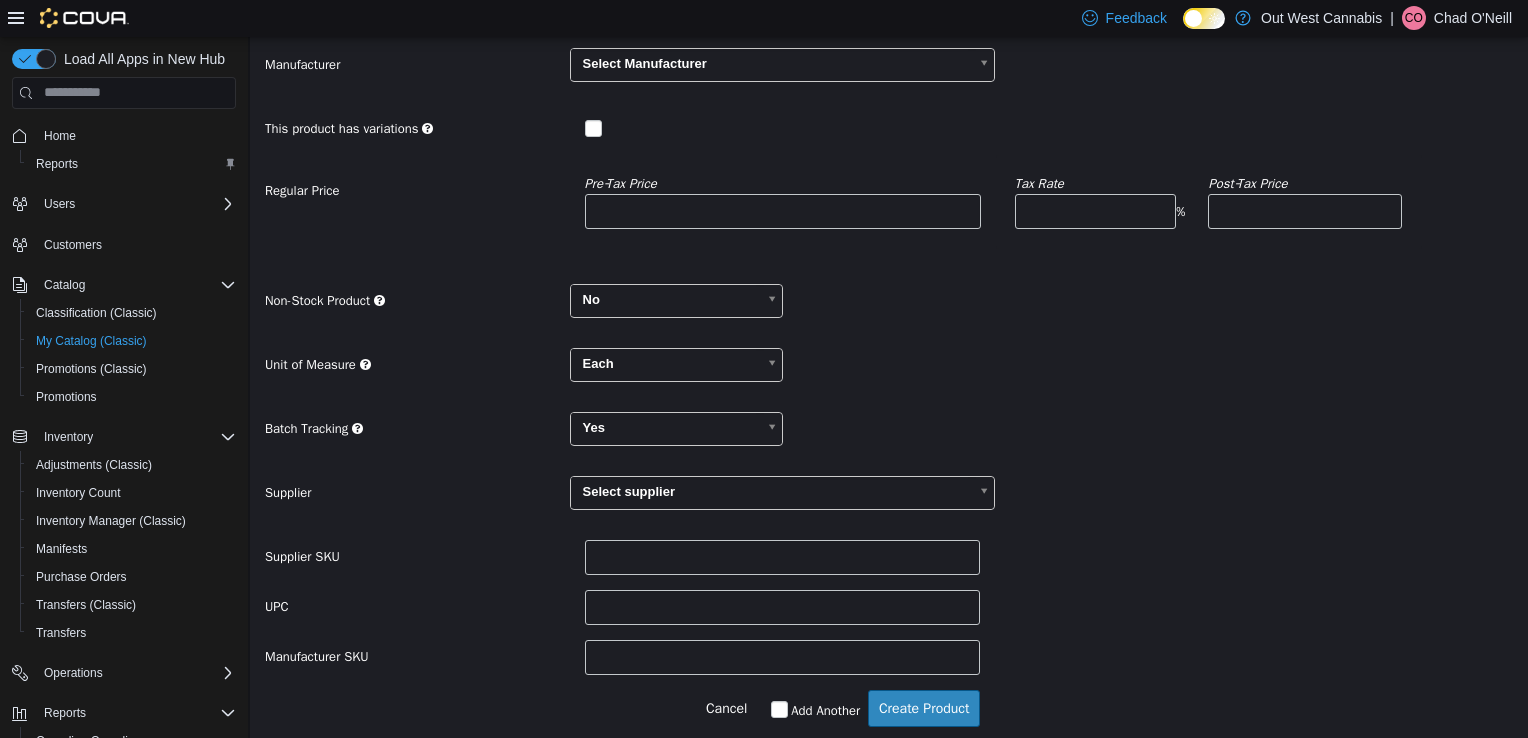 type on "******" 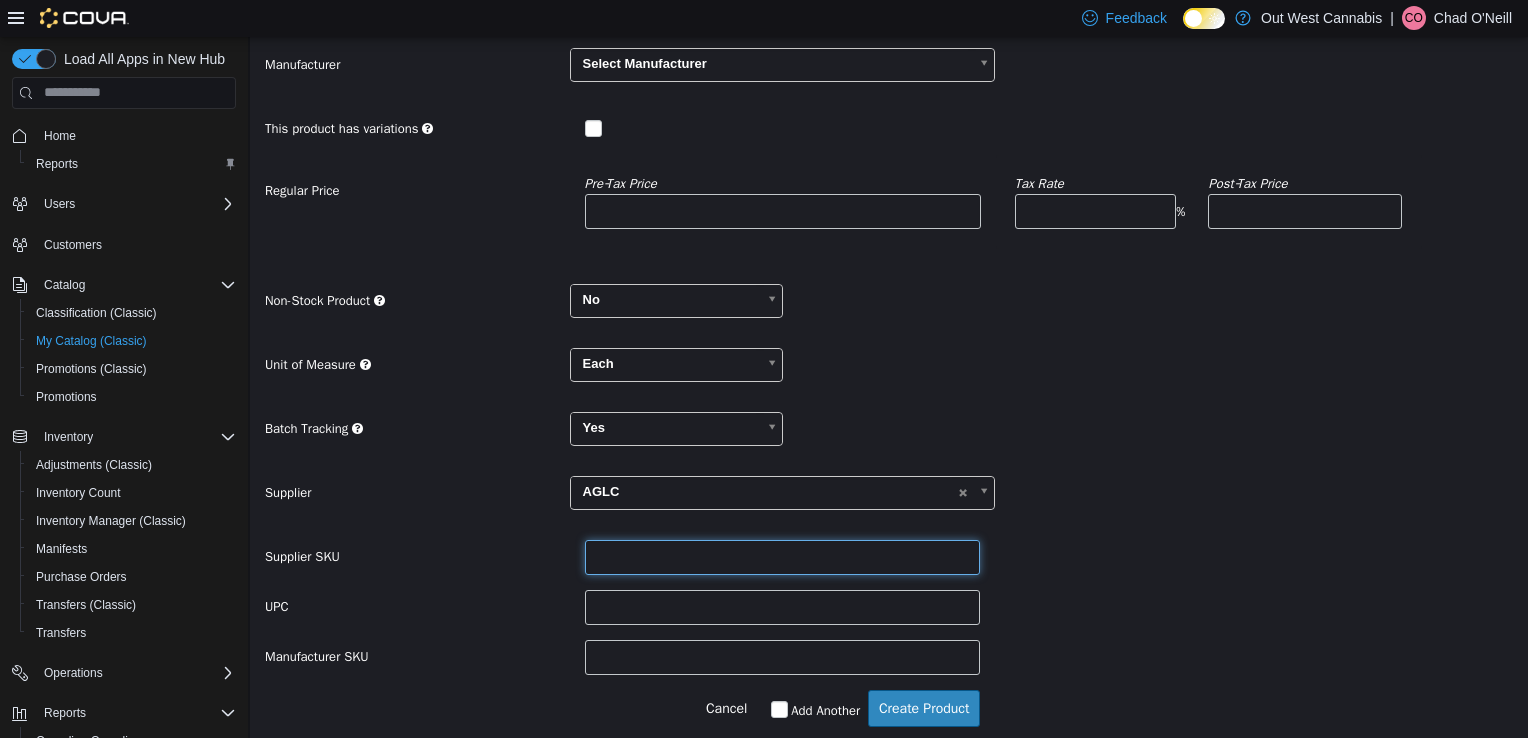 click at bounding box center [783, 556] 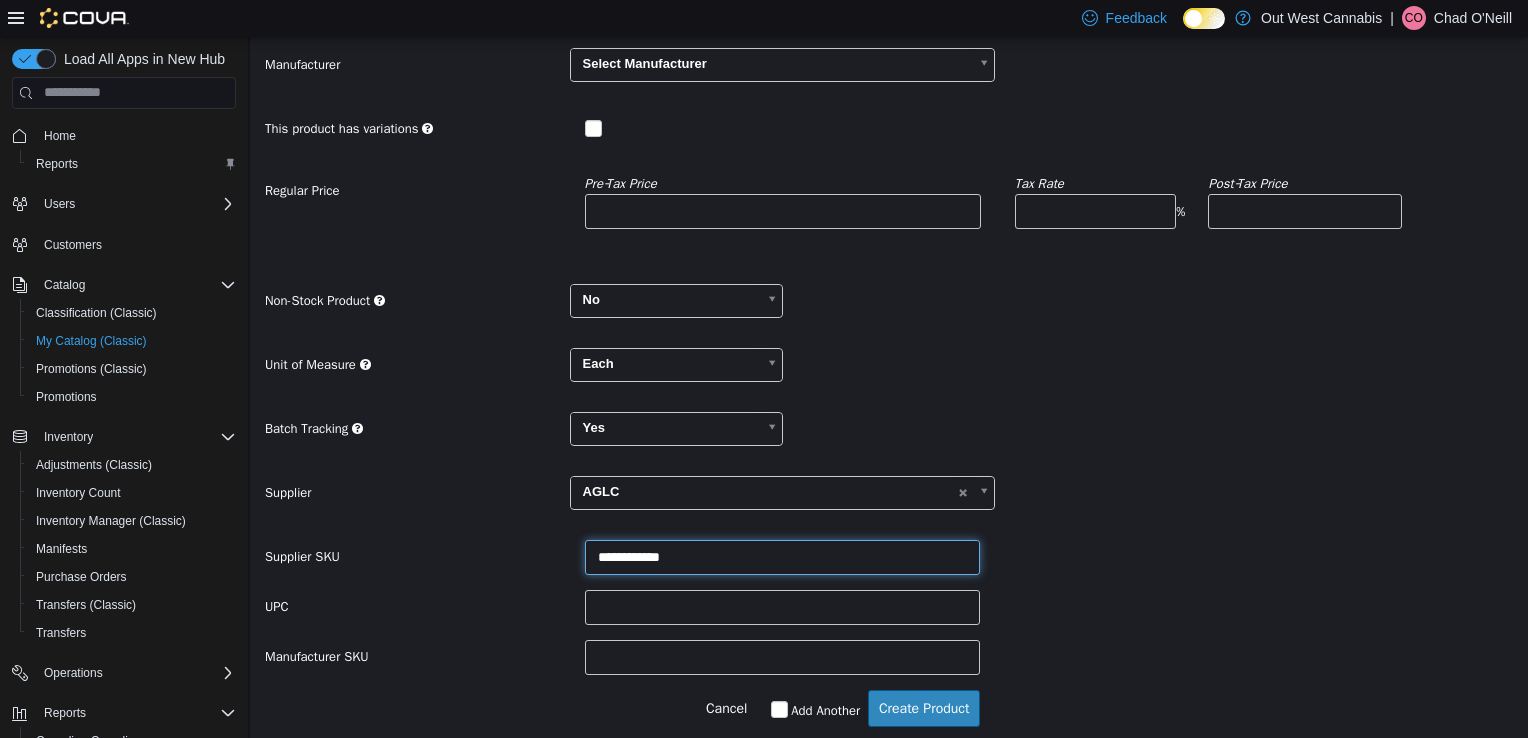 type on "**********" 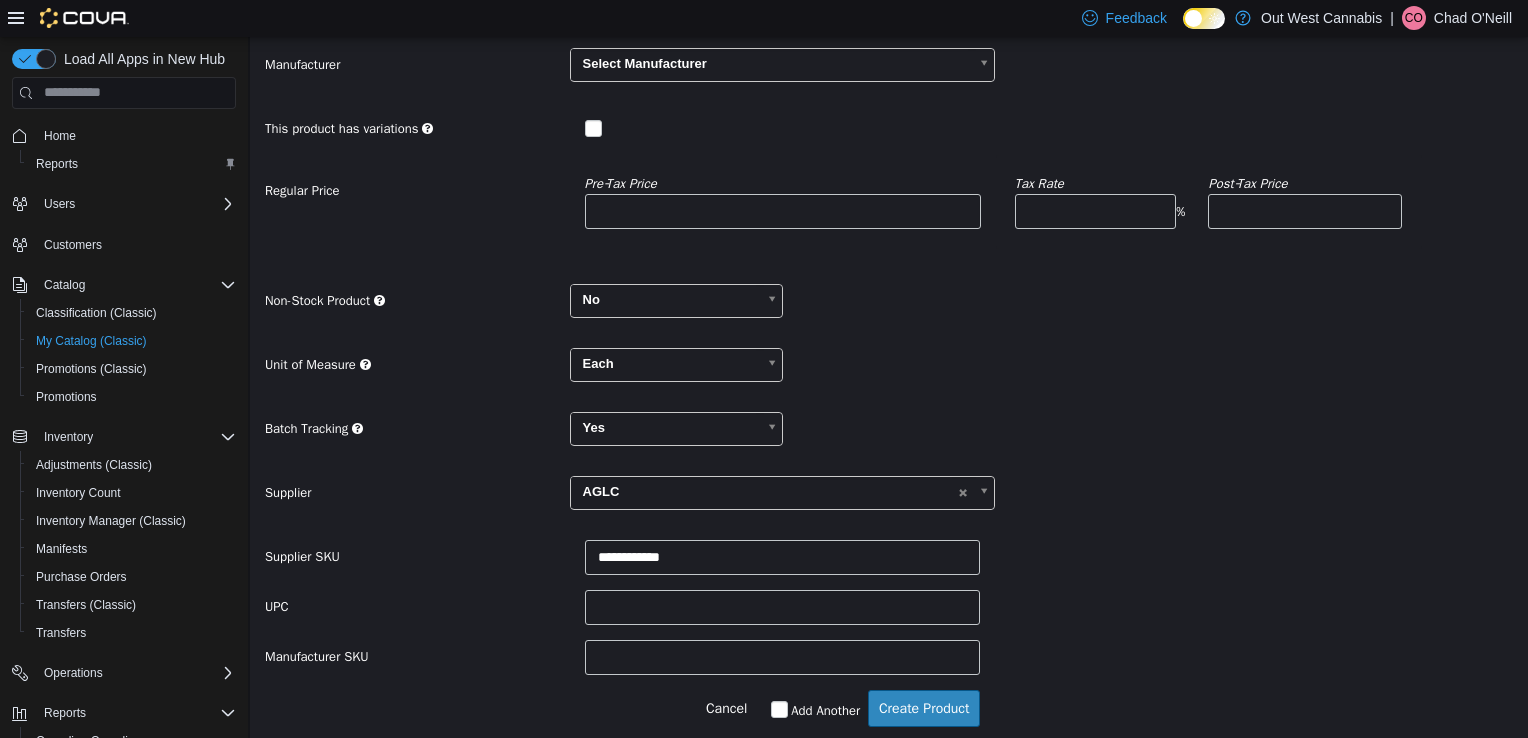 click on "**********" at bounding box center (889, 556) 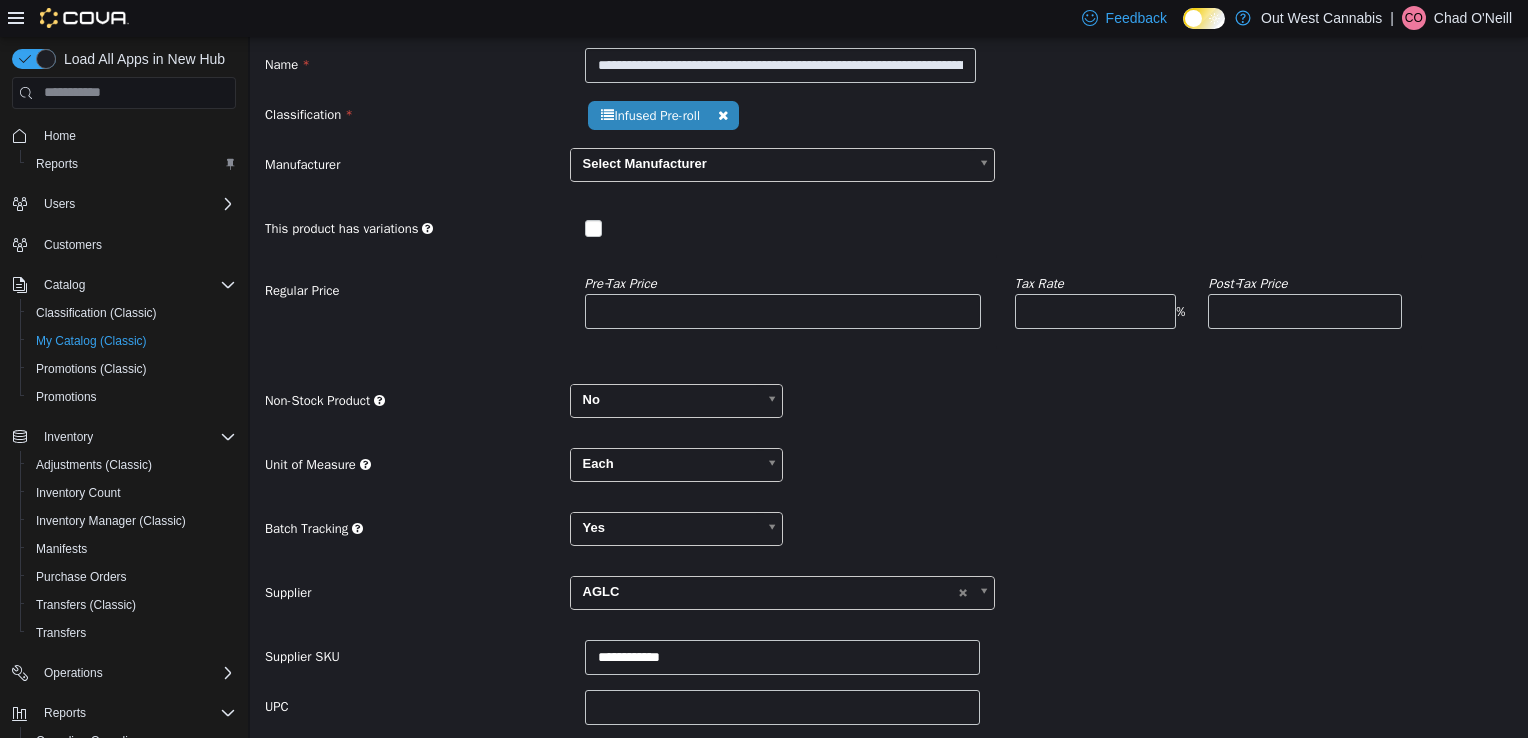 scroll, scrollTop: 209, scrollLeft: 0, axis: vertical 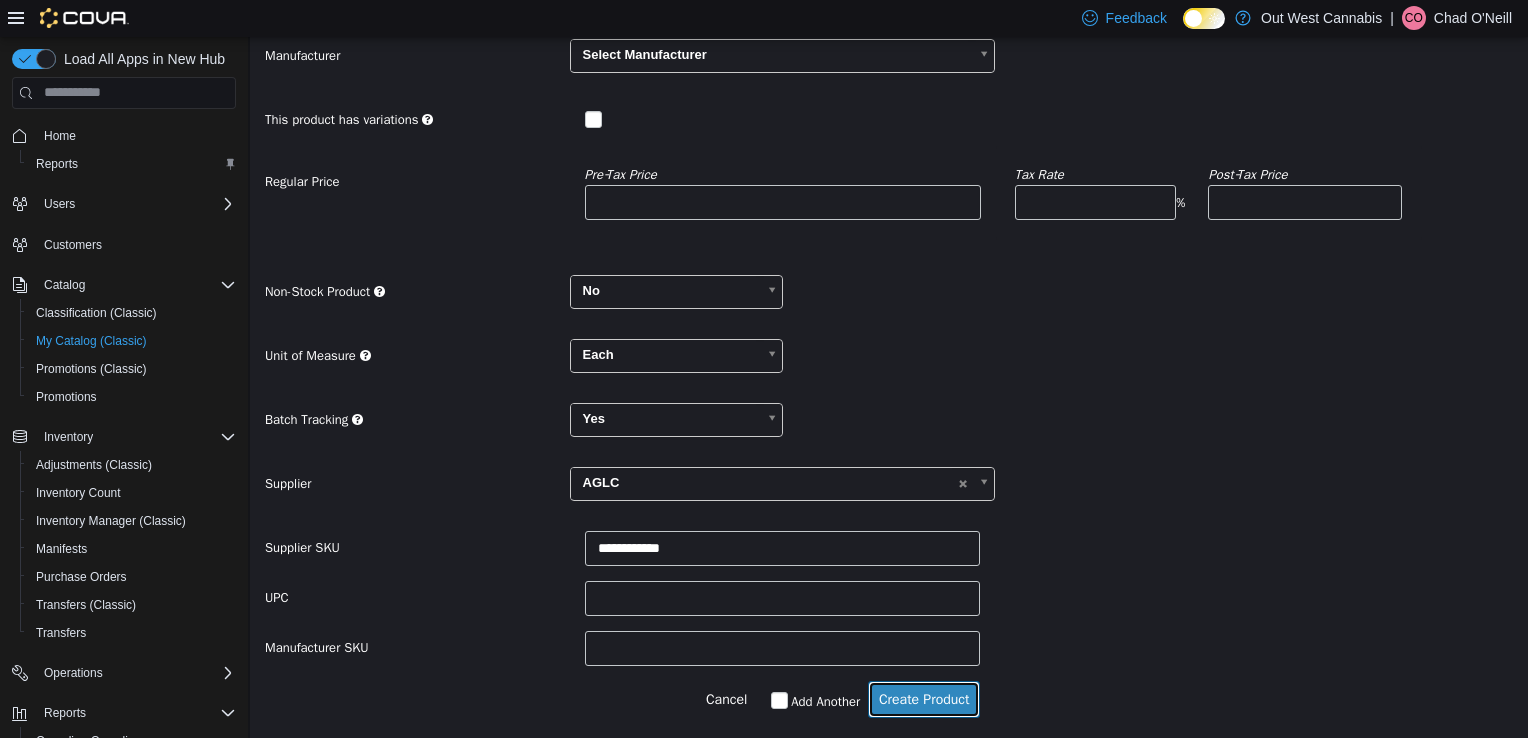 click on "Create Product" at bounding box center (924, 698) 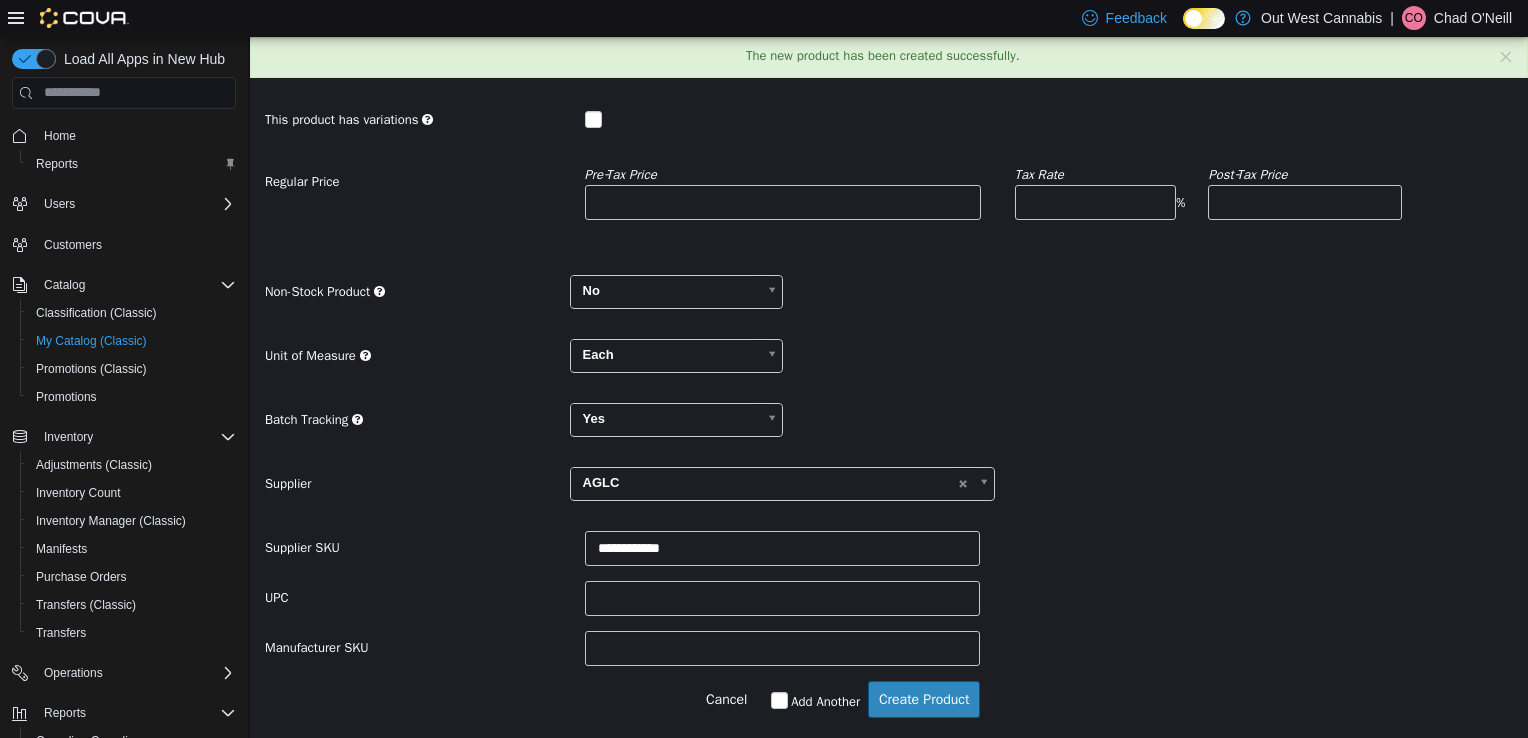 scroll, scrollTop: 0, scrollLeft: 0, axis: both 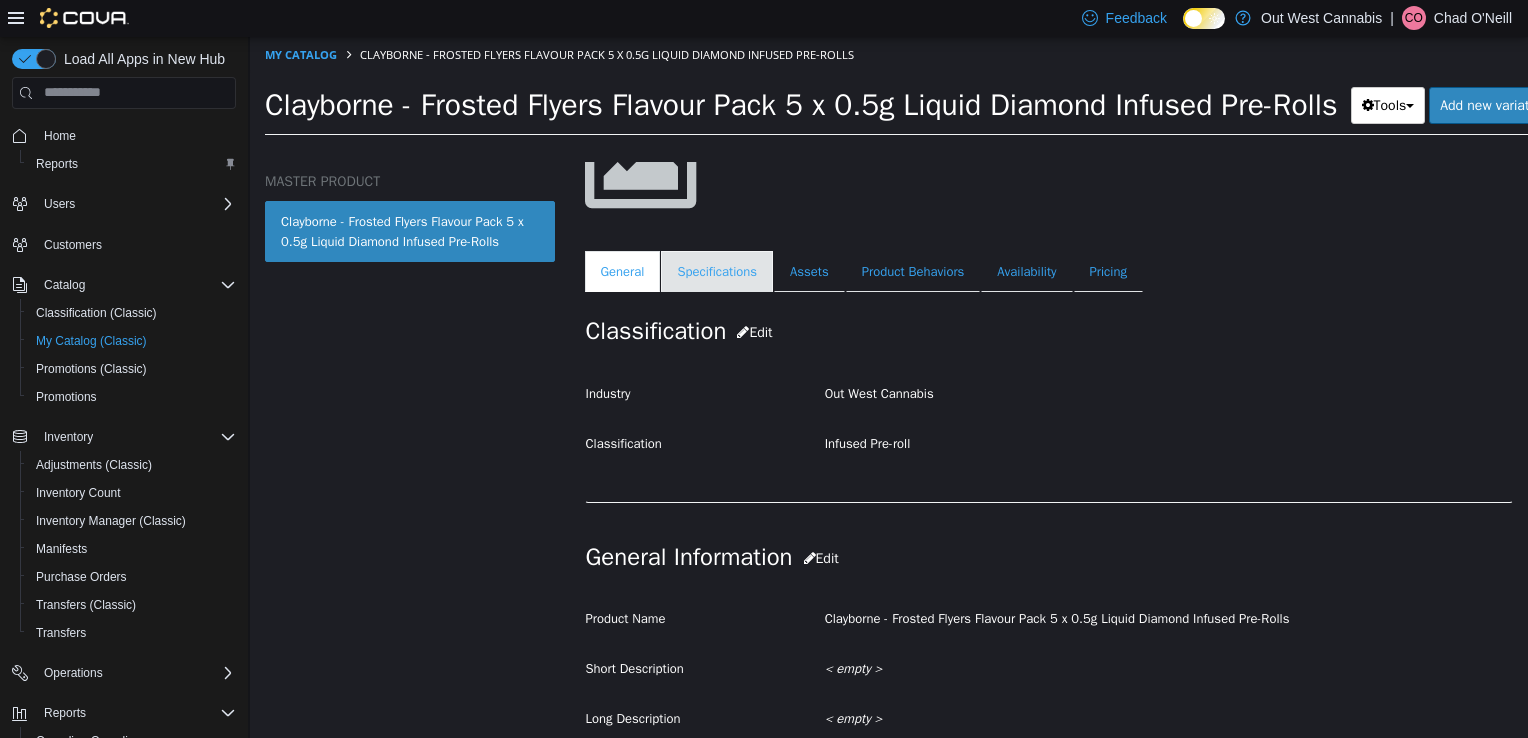 click on "Specifications" at bounding box center (717, 271) 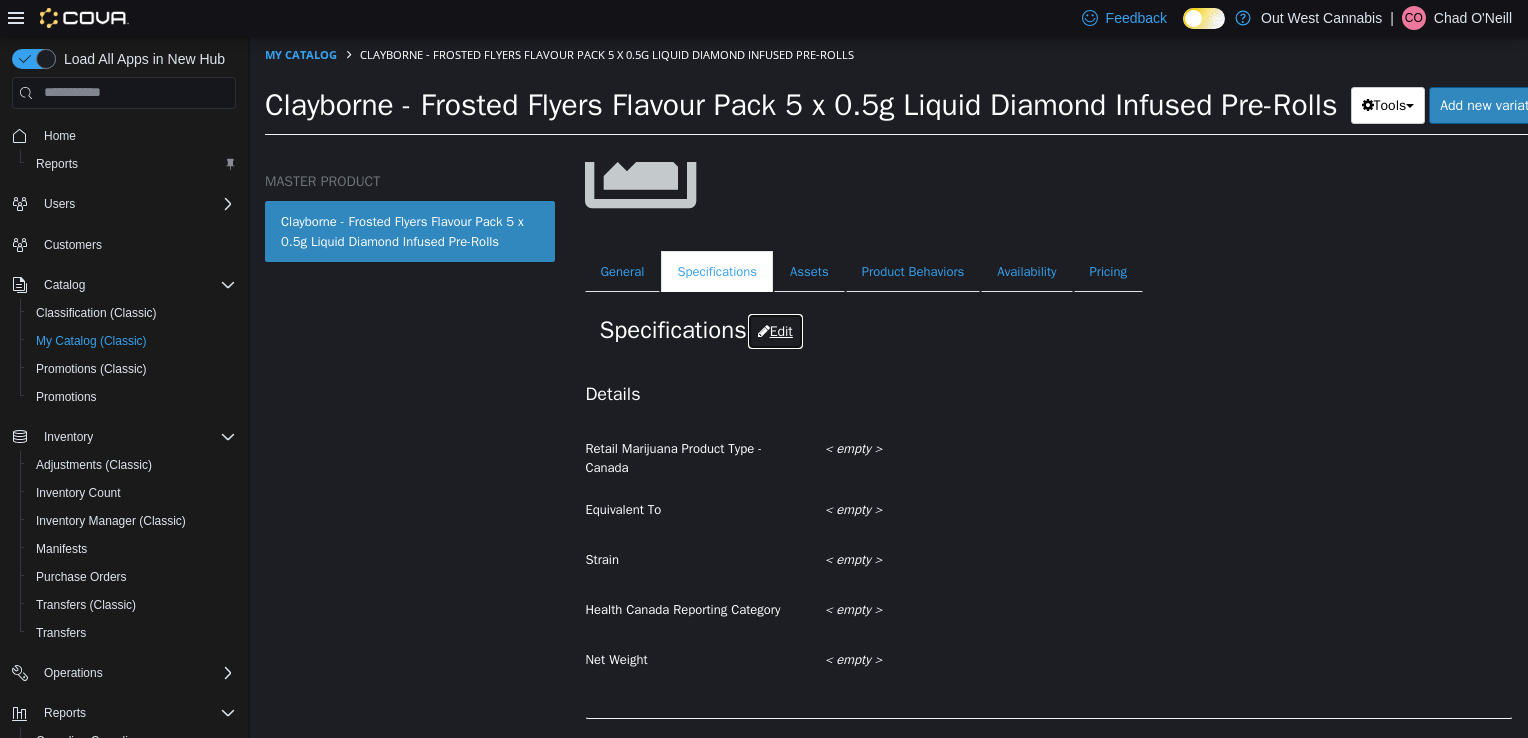 click on "Edit" at bounding box center (775, 330) 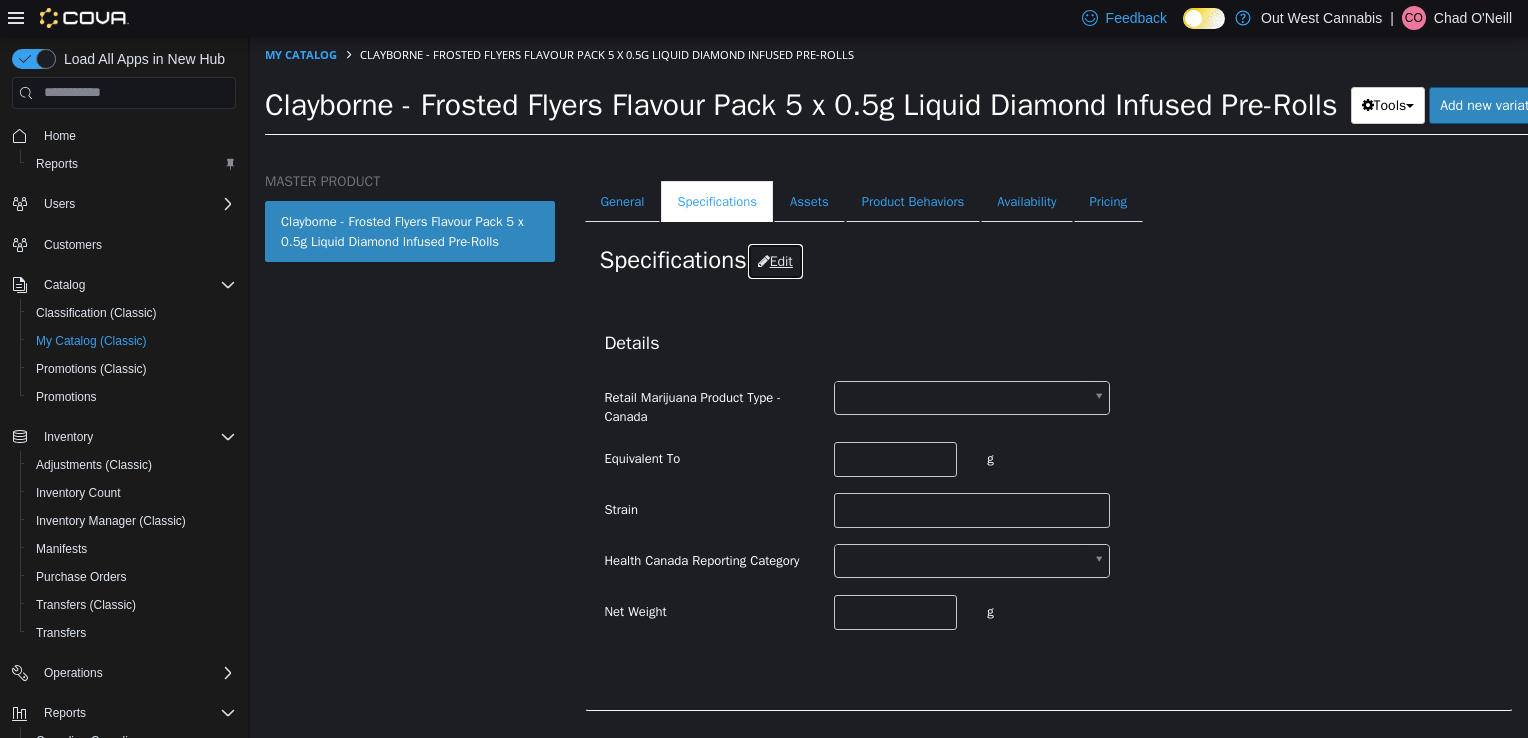 scroll, scrollTop: 300, scrollLeft: 0, axis: vertical 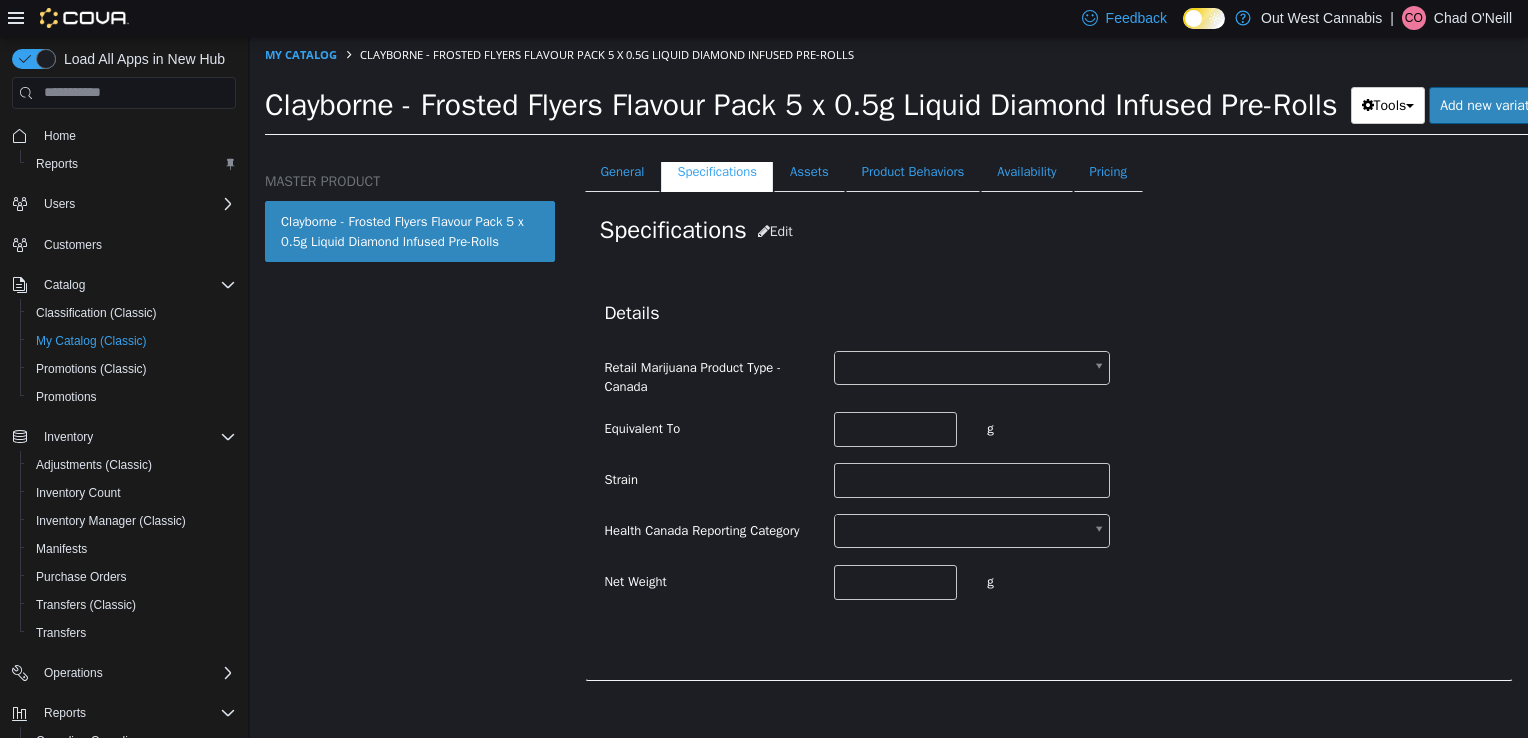 click on "Saving Bulk Changes...
×
The new product has been created successfully.
My Catalog
Clayborne - Frosted Flyers Flavour Pack 5 x 0.5g Liquid Diamond Infused Pre-Rolls
Clayborne - Frosted Flyers Flavour Pack 5 x 0.5g Liquid Diamond Infused Pre-Rolls
Tools
Clone Print Labels   Add new variation
MASTER PRODUCT
Clayborne - Frosted Flyers Flavour Pack 5 x 0.5g Liquid Diamond Infused Pre-Rolls
Infused Pre-roll
Clayborne - Frosted Flyers Flavour Pack 5 x 0.5g Liquid Diamond Infused Pre-Rolls
[Master Product] Active   CATALOG SKU - 4NN4CFR0     English - US                             Last Updated:  July 13, 2025
General Specifications Assets Product Behaviors Availability Pricing
Marketing Specifications  Edit Details Retail Marijuana Product Type - Canada
Equivalent To
g
Strain
Health Canada Reporting Category
g" at bounding box center [889, 91] 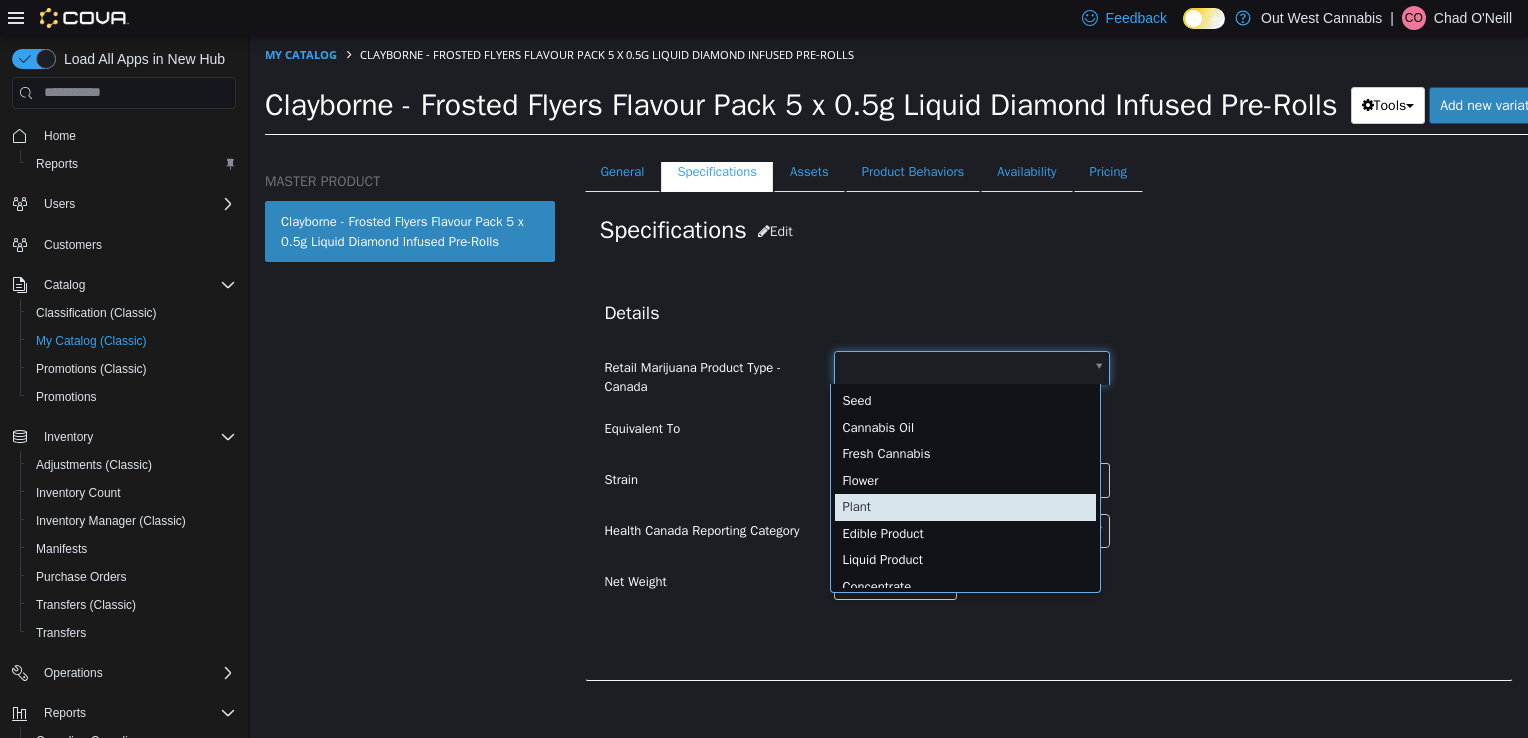 scroll, scrollTop: 12, scrollLeft: 0, axis: vertical 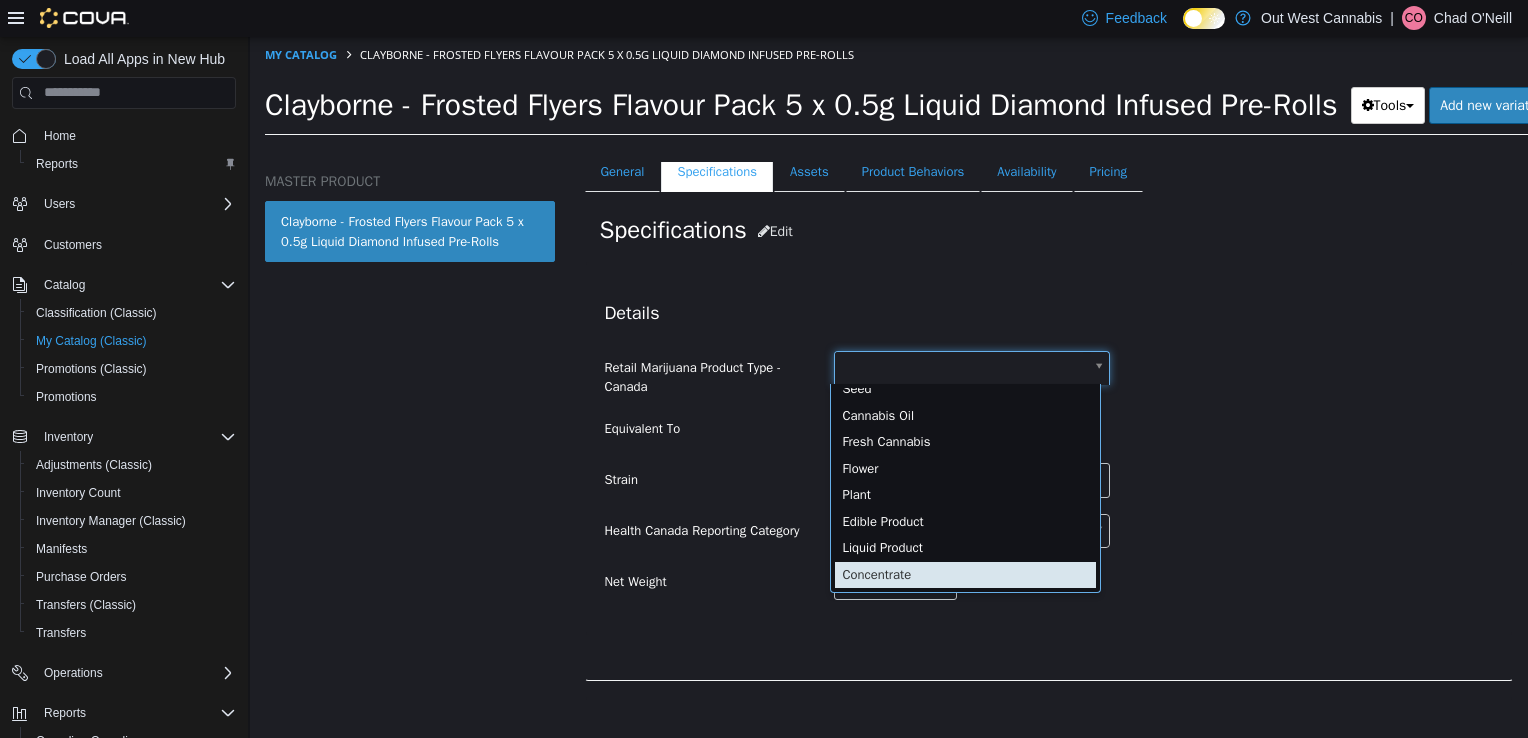 click on "Seed Cannabis Oil Fresh Cannabis Flower Plant Edible Product Liquid Product Concentrate" at bounding box center [965, 487] 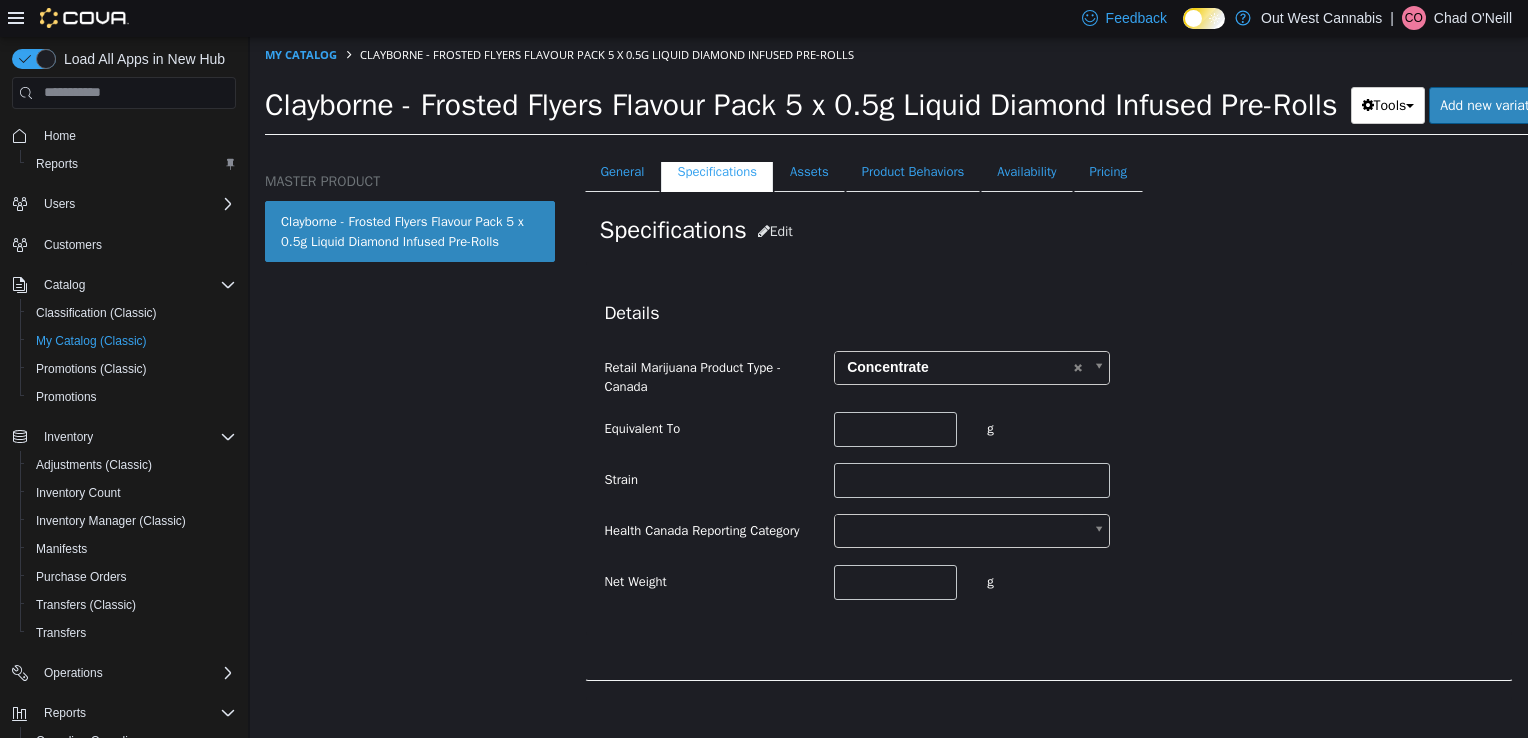 click on "**********" at bounding box center (889, 91) 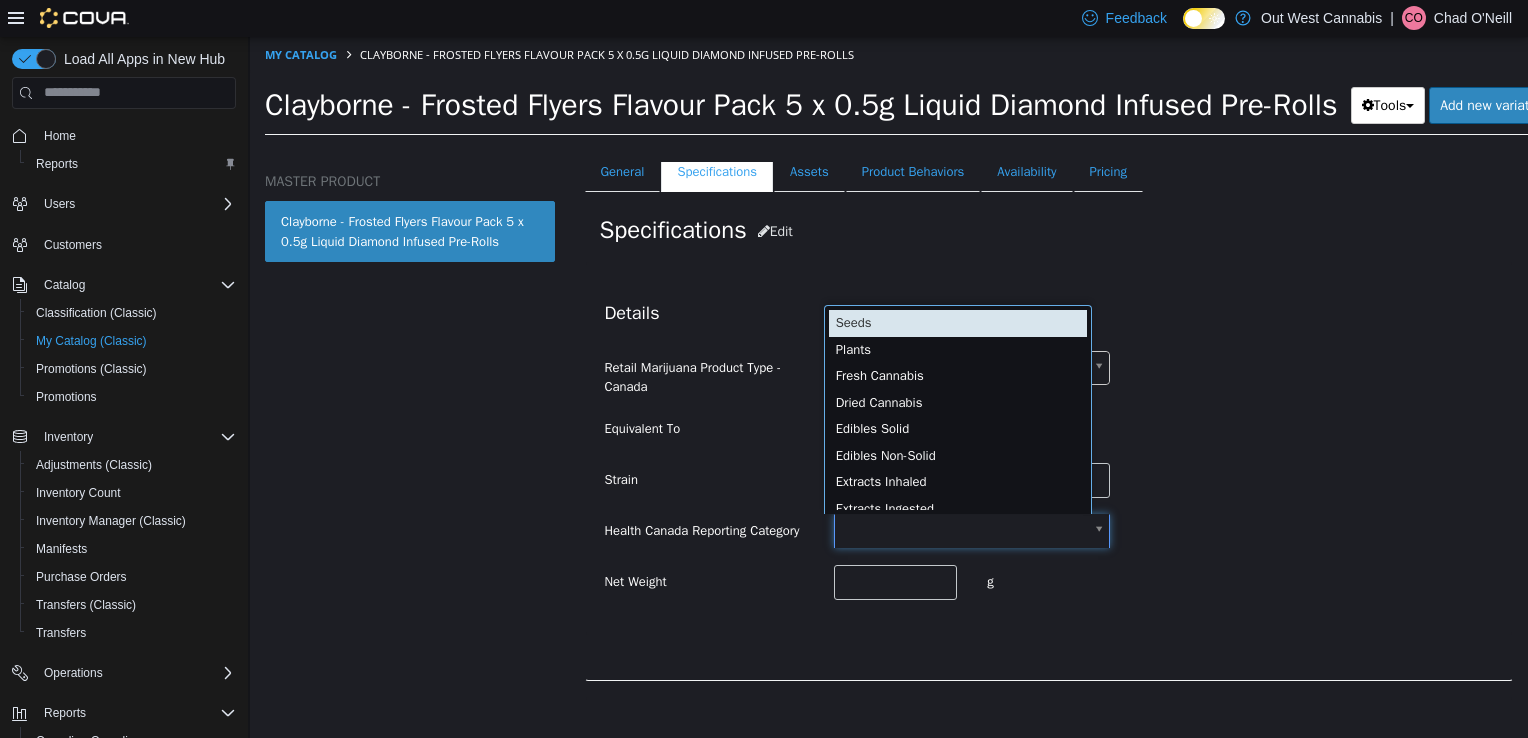 scroll, scrollTop: 4, scrollLeft: 0, axis: vertical 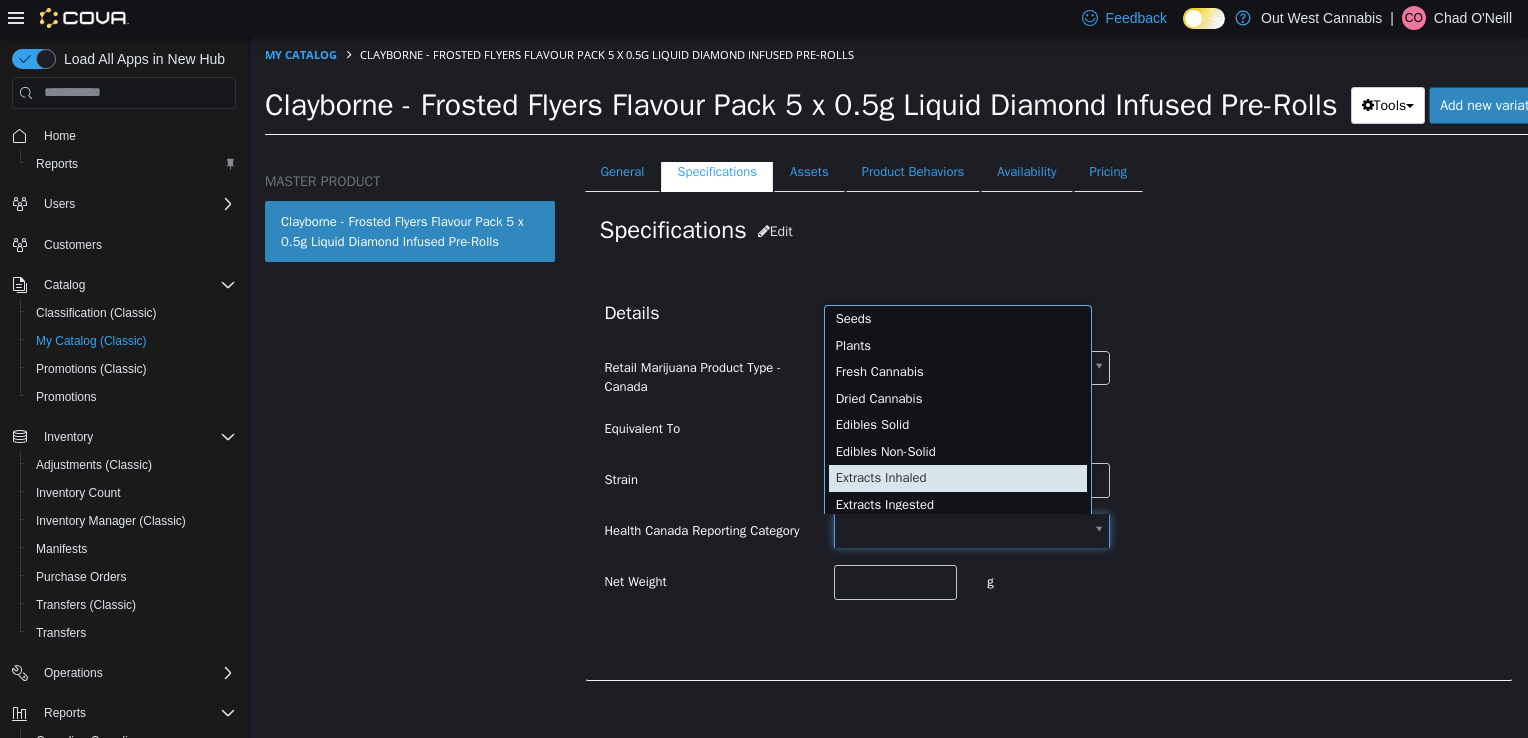 type on "**********" 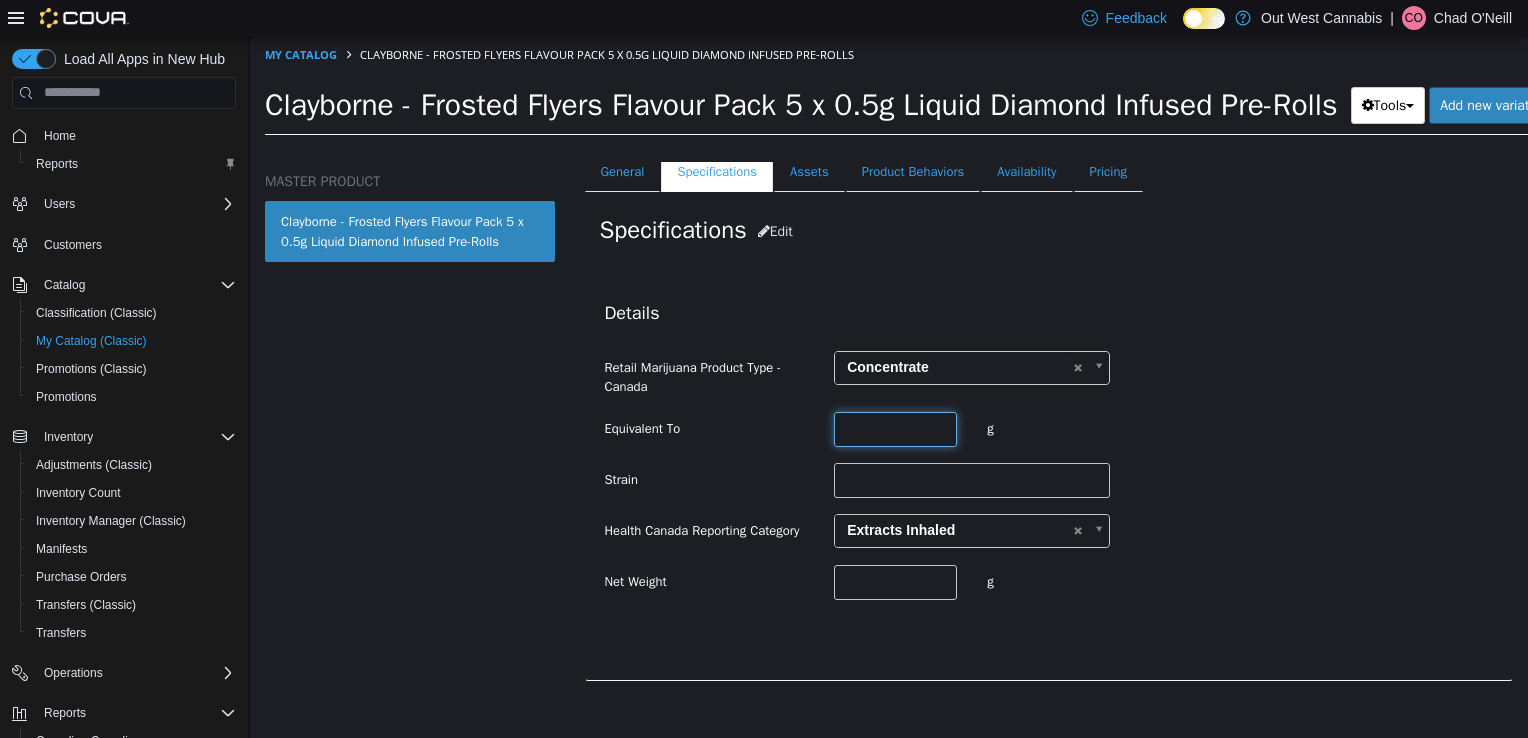 click at bounding box center (895, 428) 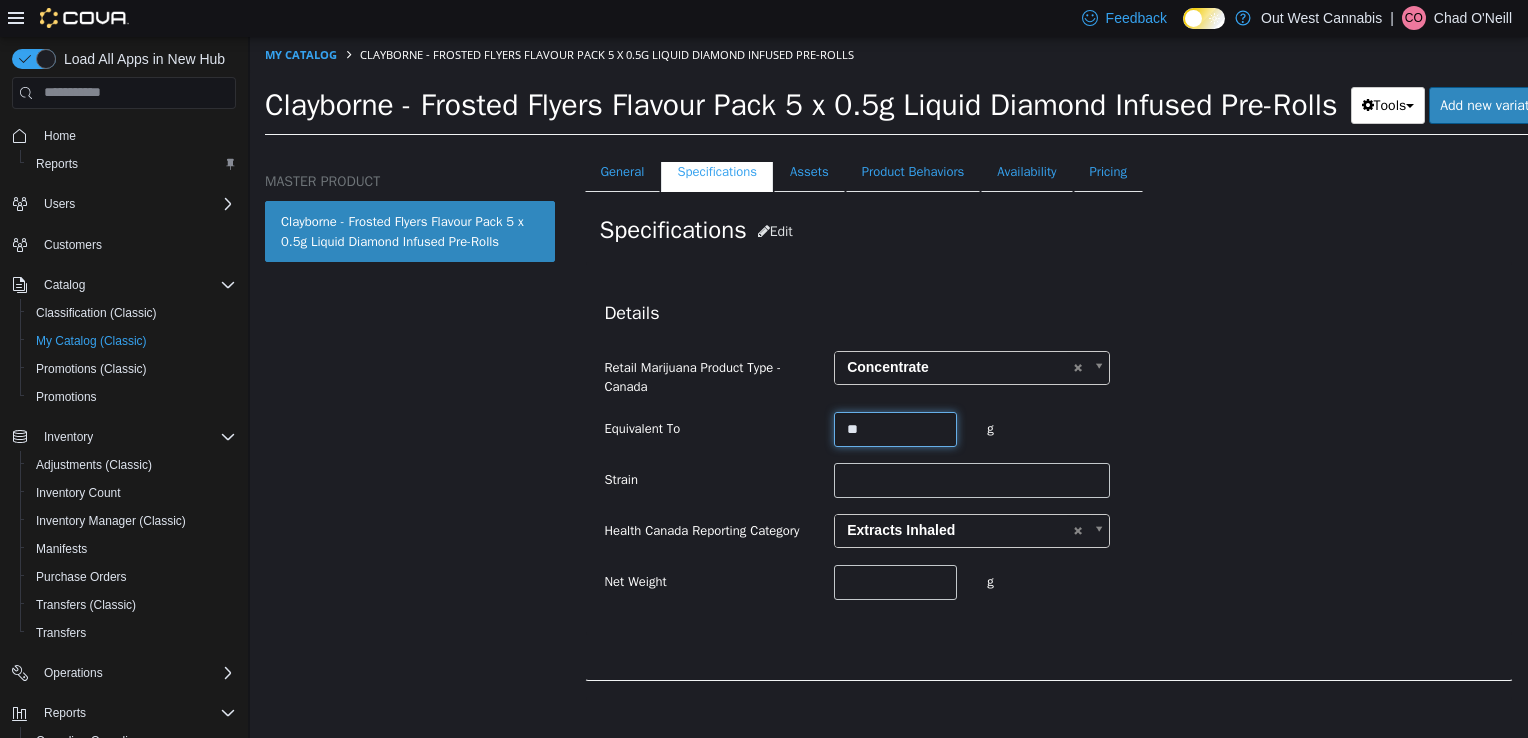 type on "**" 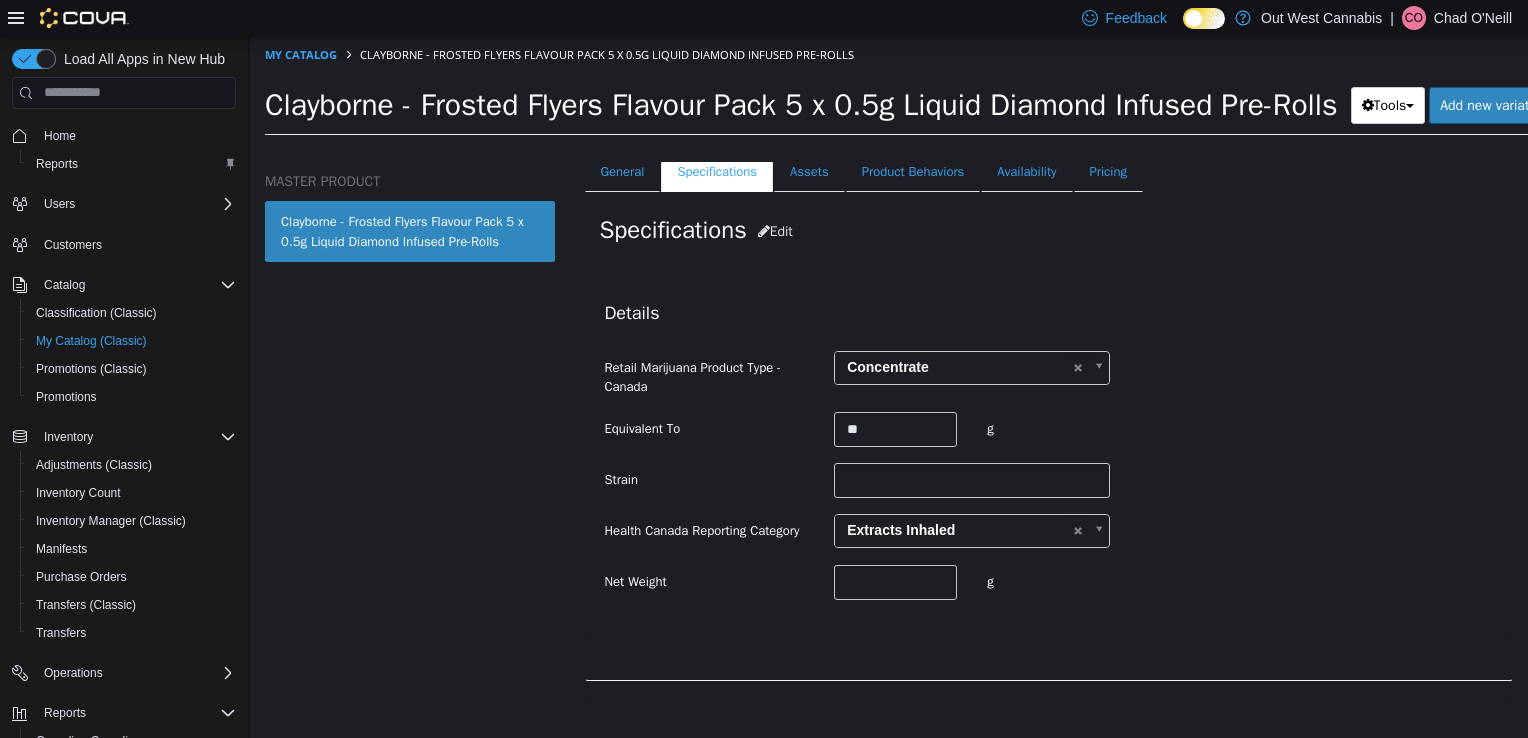 click on "Strain" at bounding box center [705, 475] 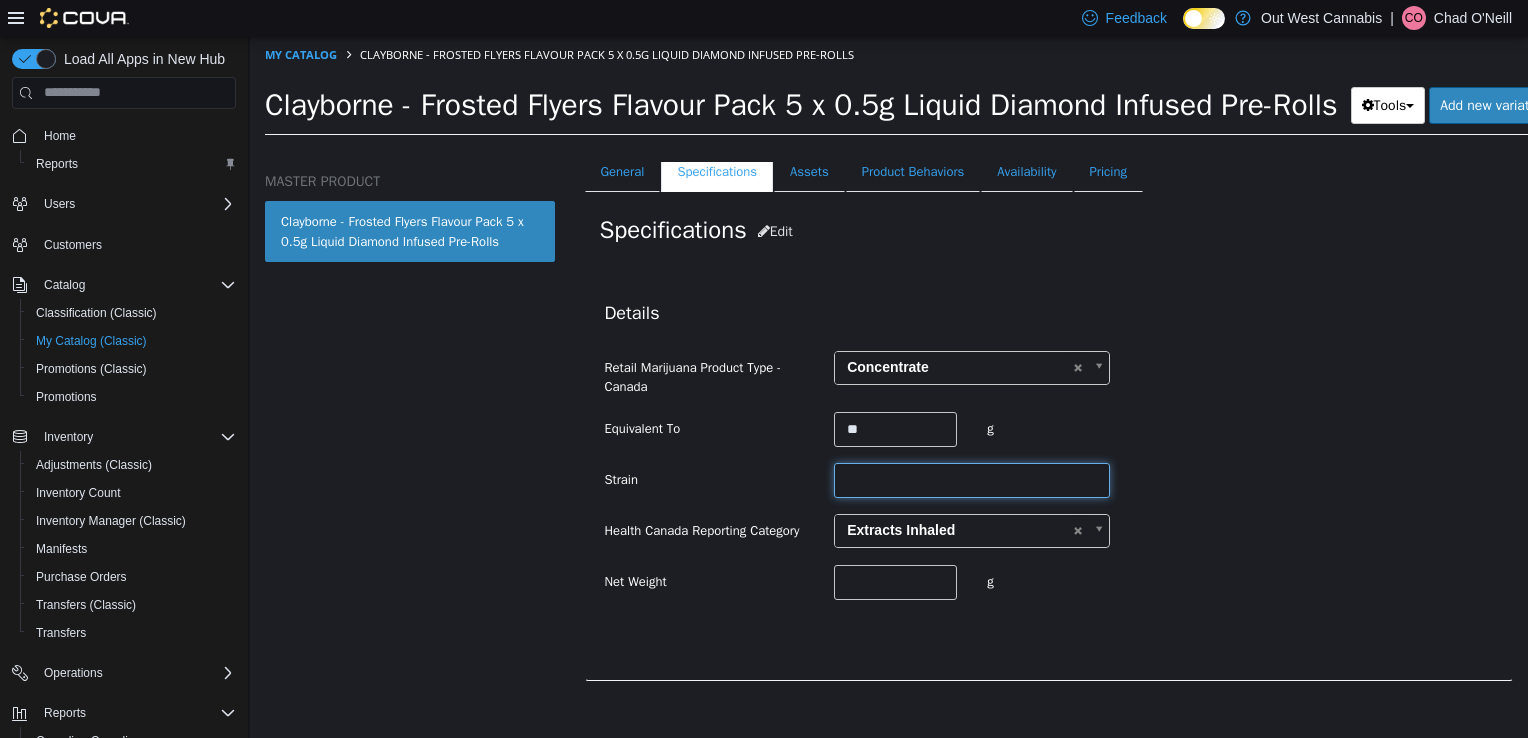 click at bounding box center (972, 479) 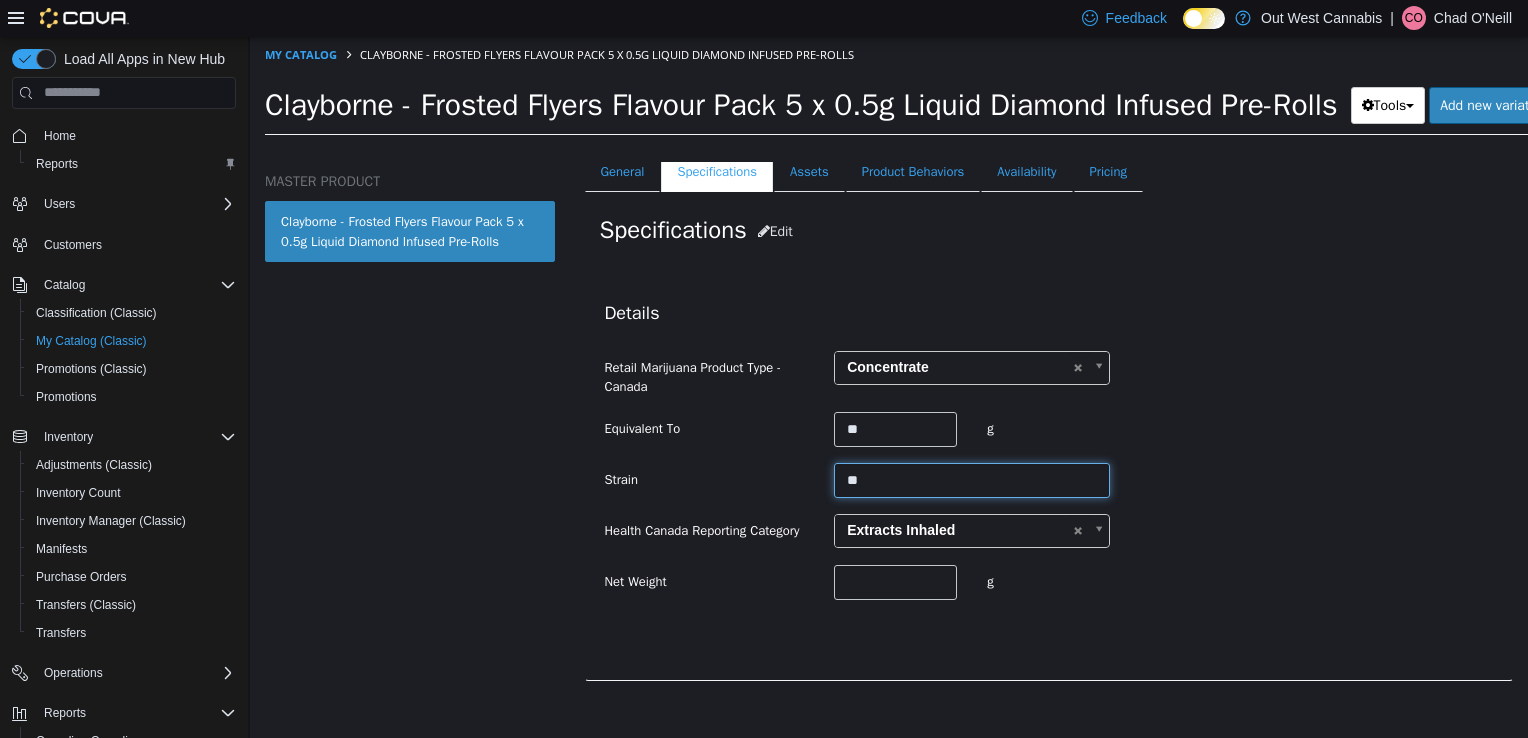 type on "******" 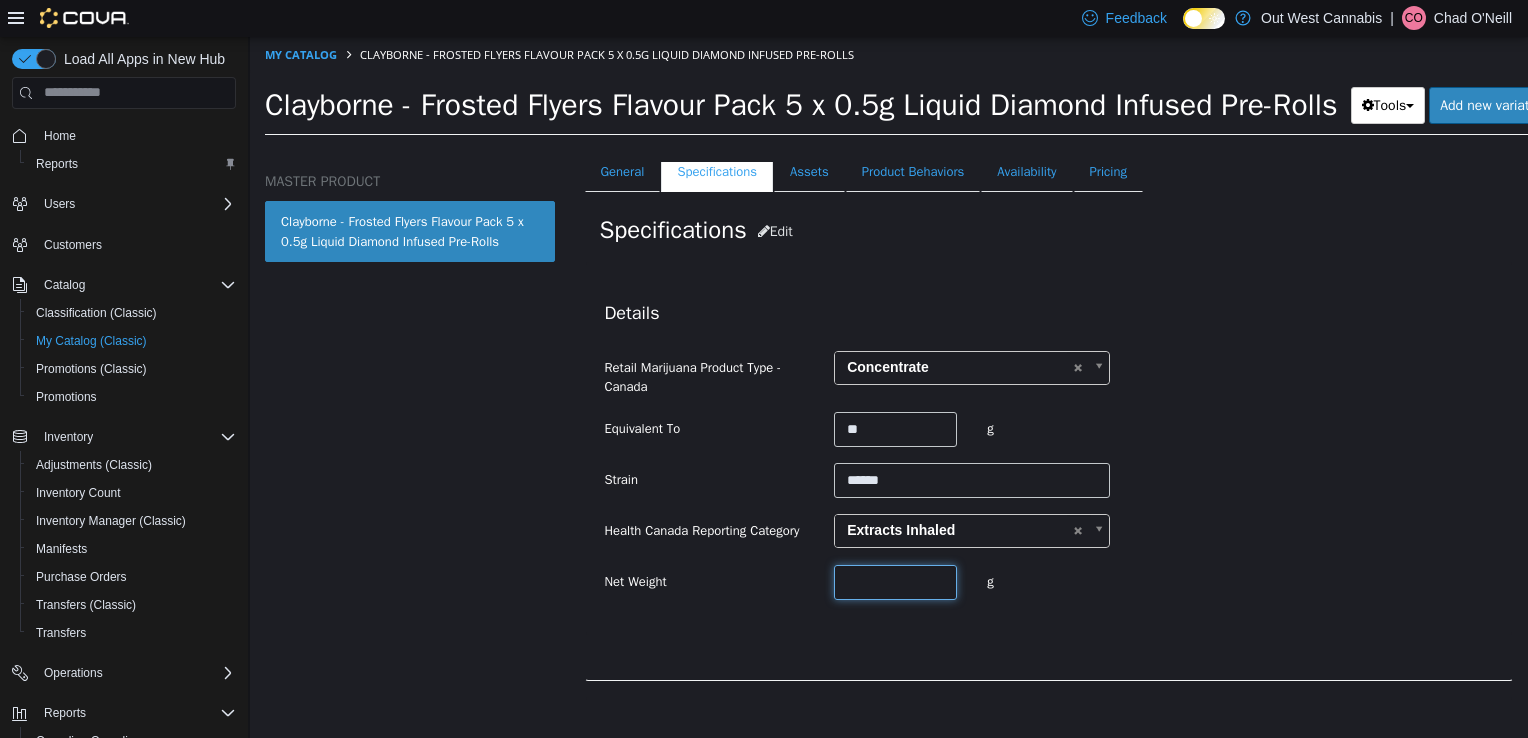 click at bounding box center (895, 581) 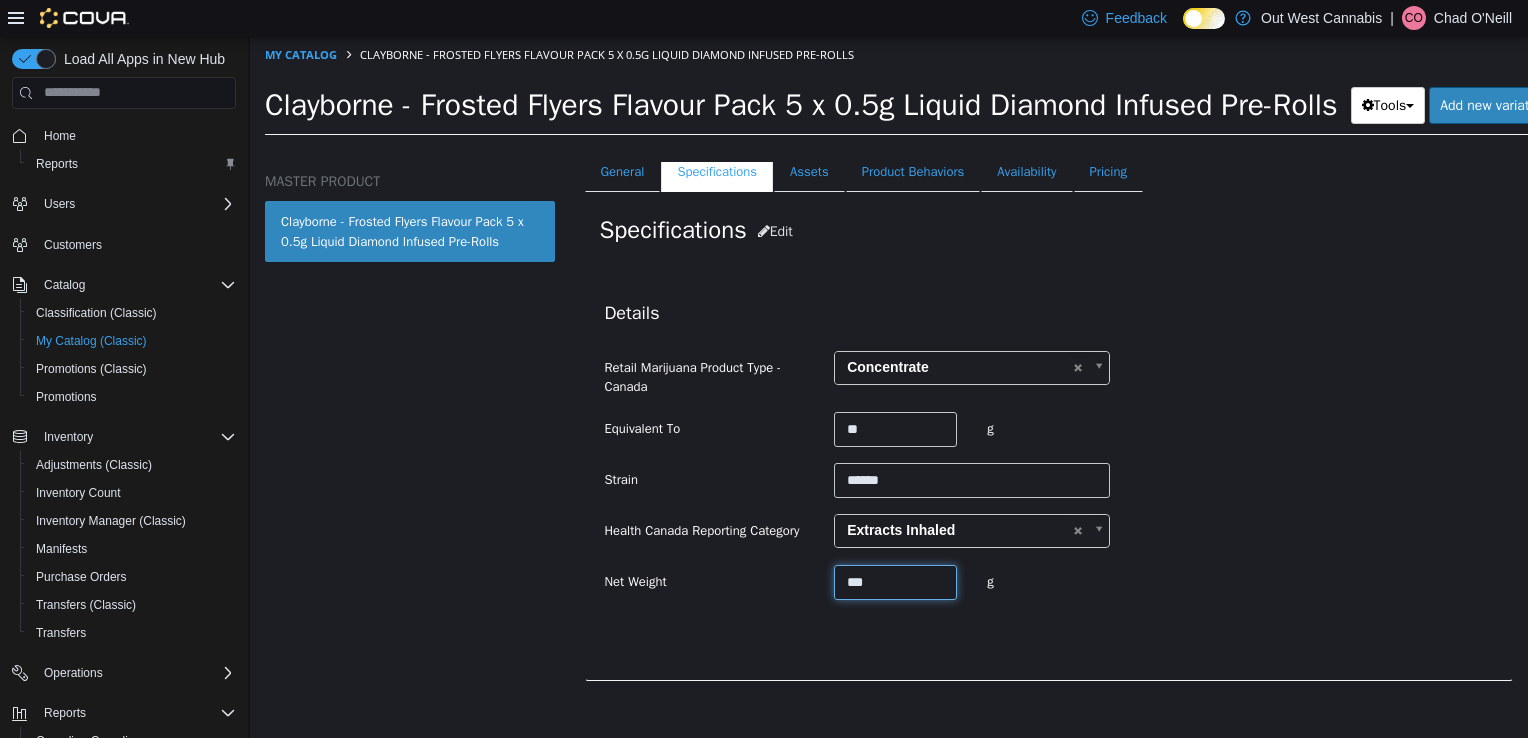 type on "***" 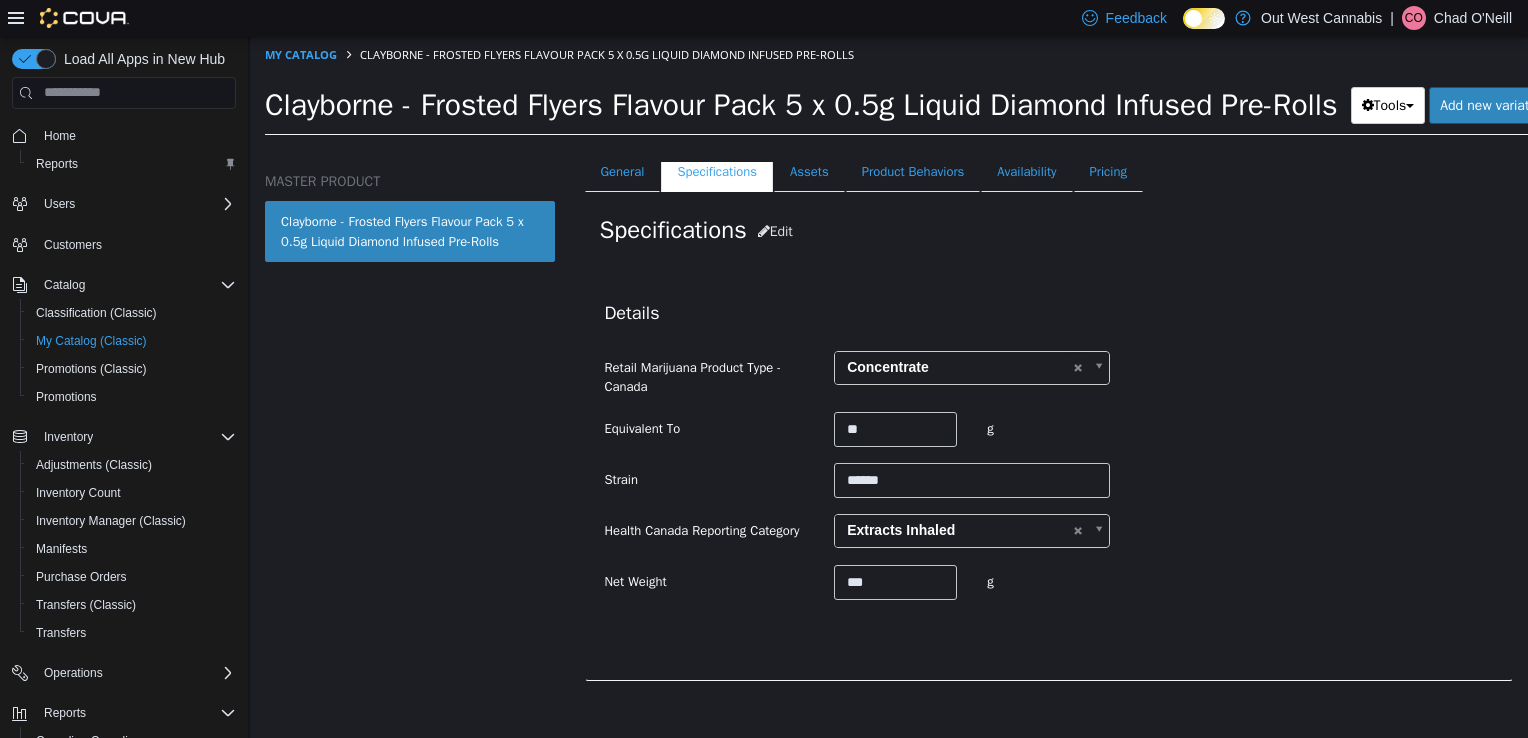 click on "Net Weight" at bounding box center [705, 577] 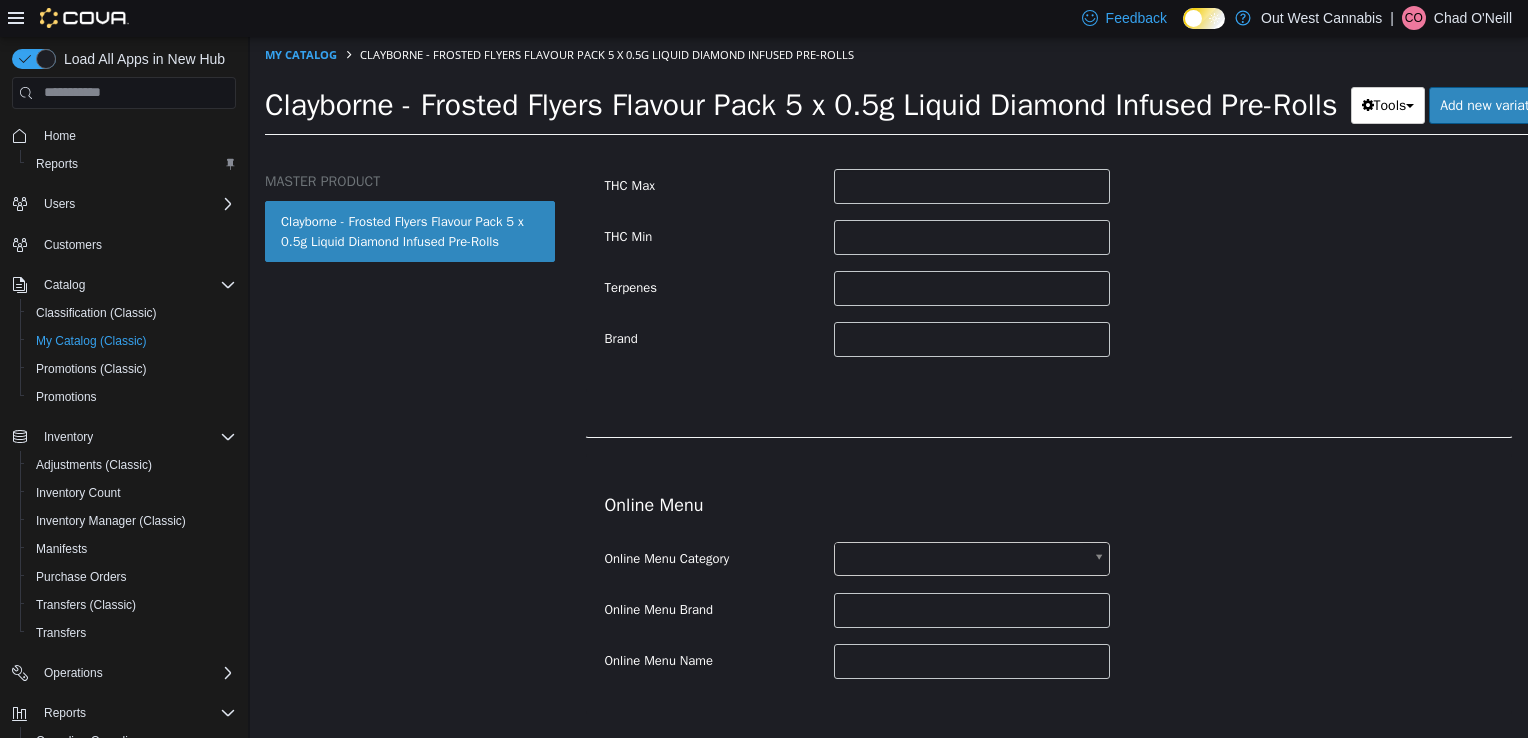 scroll, scrollTop: 800, scrollLeft: 0, axis: vertical 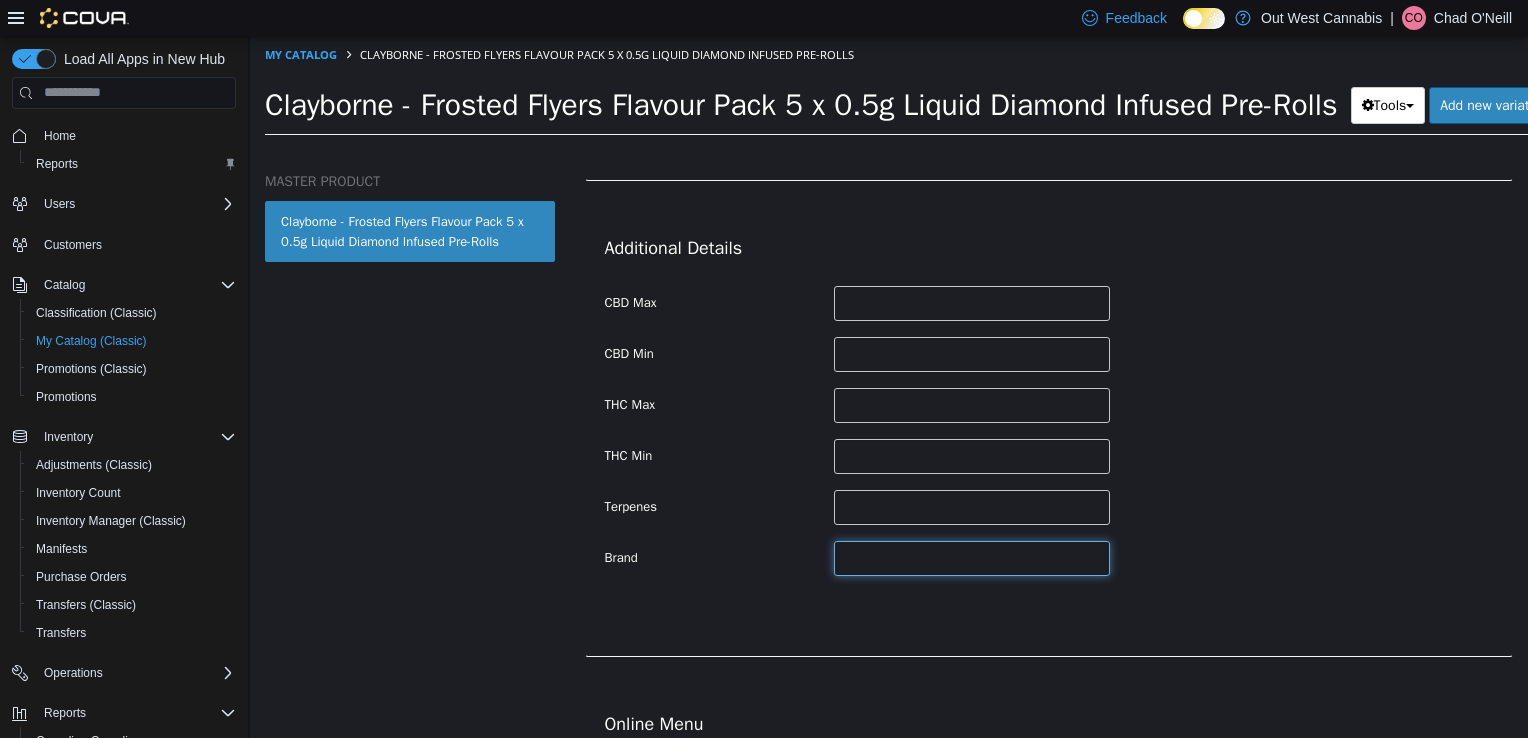 click at bounding box center (972, 557) 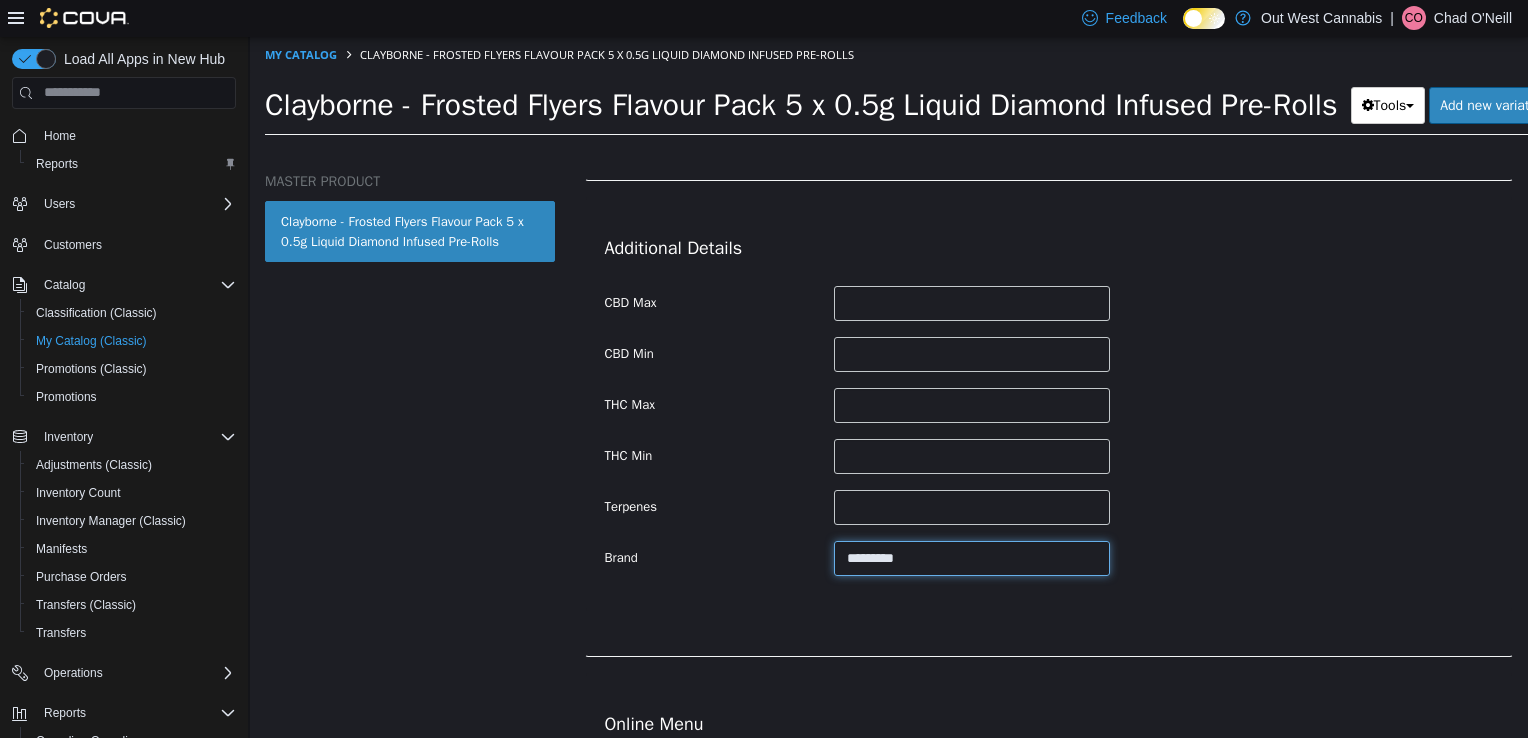 type on "*********" 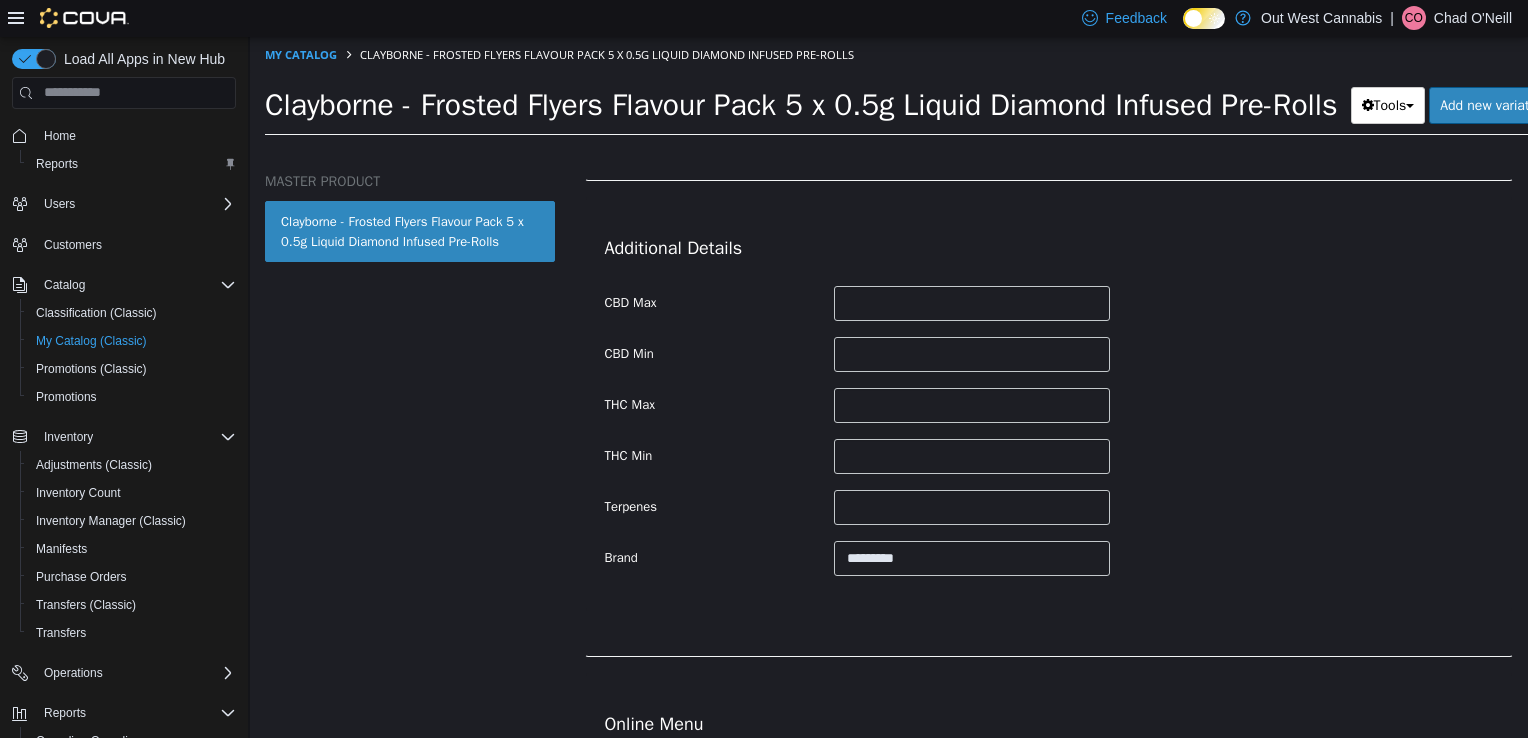 click on "**********" at bounding box center (1049, 377) 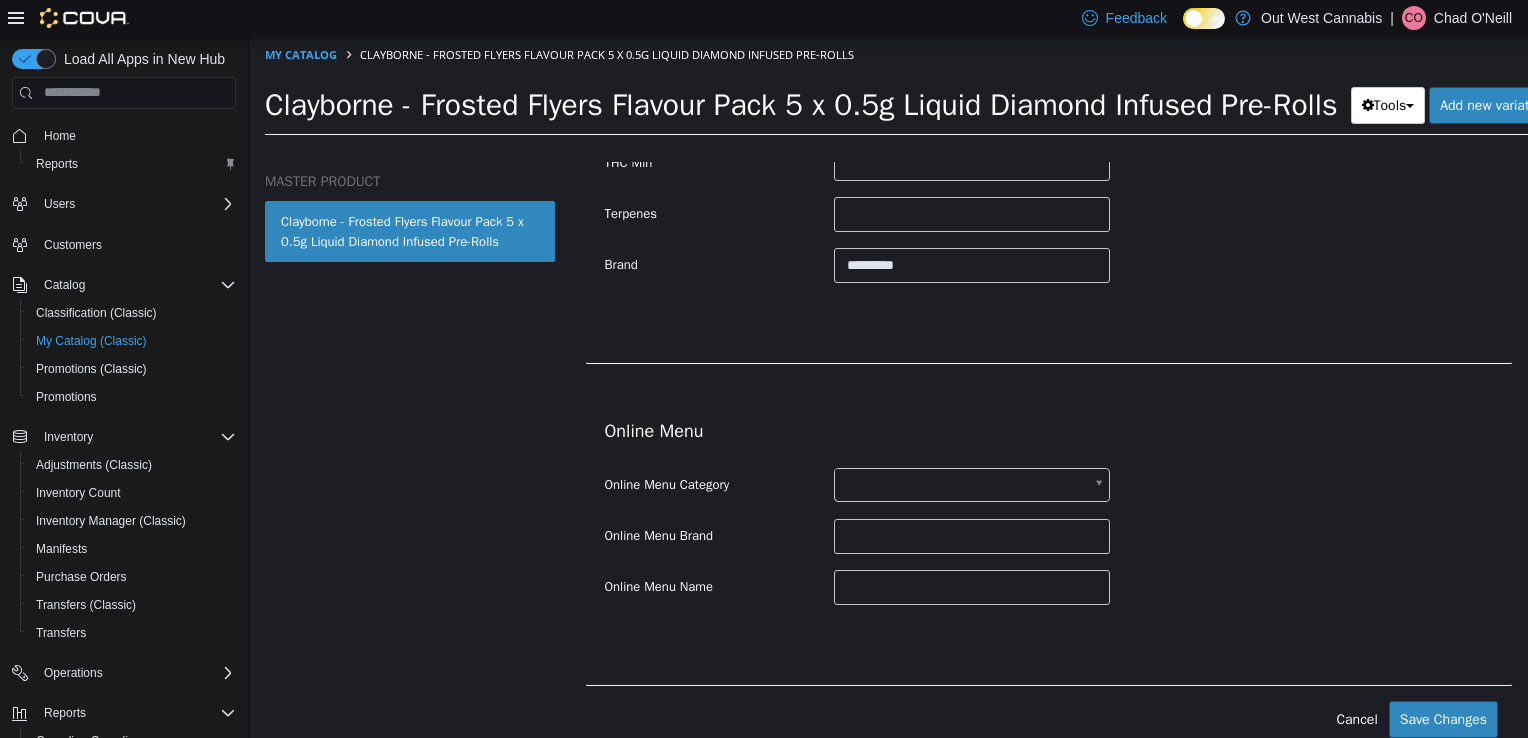 scroll, scrollTop: 1116, scrollLeft: 0, axis: vertical 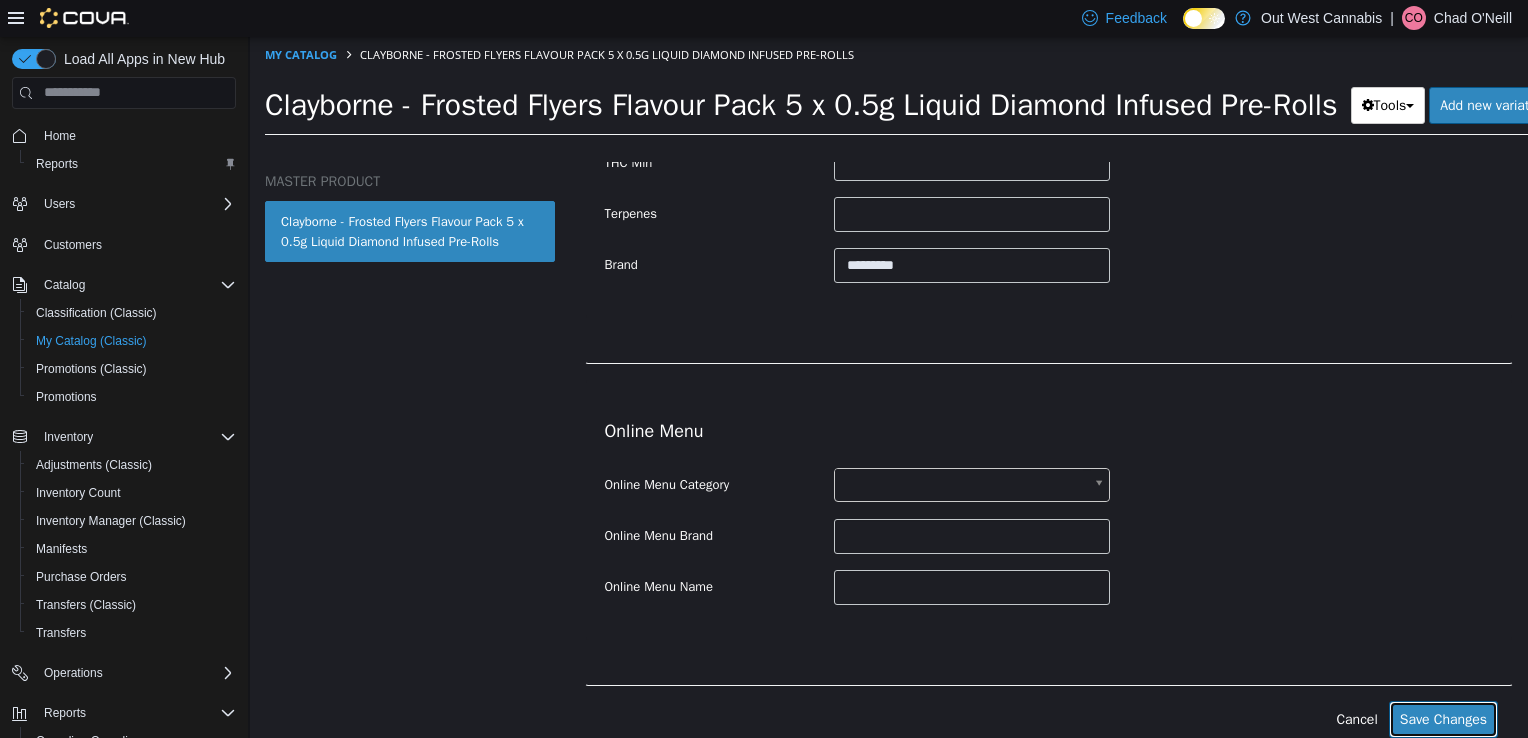 click on "Save Changes" at bounding box center (1443, 718) 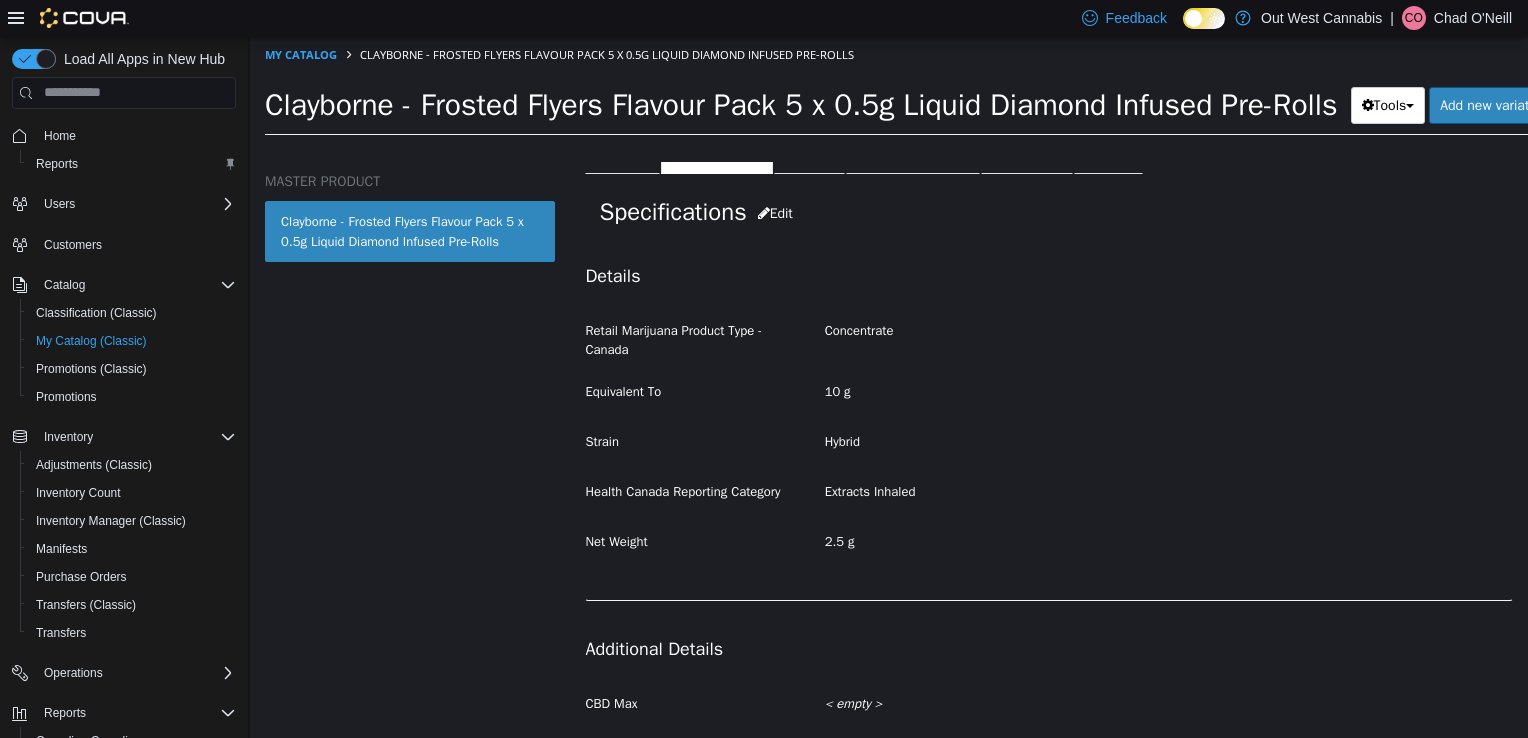 scroll, scrollTop: 193, scrollLeft: 0, axis: vertical 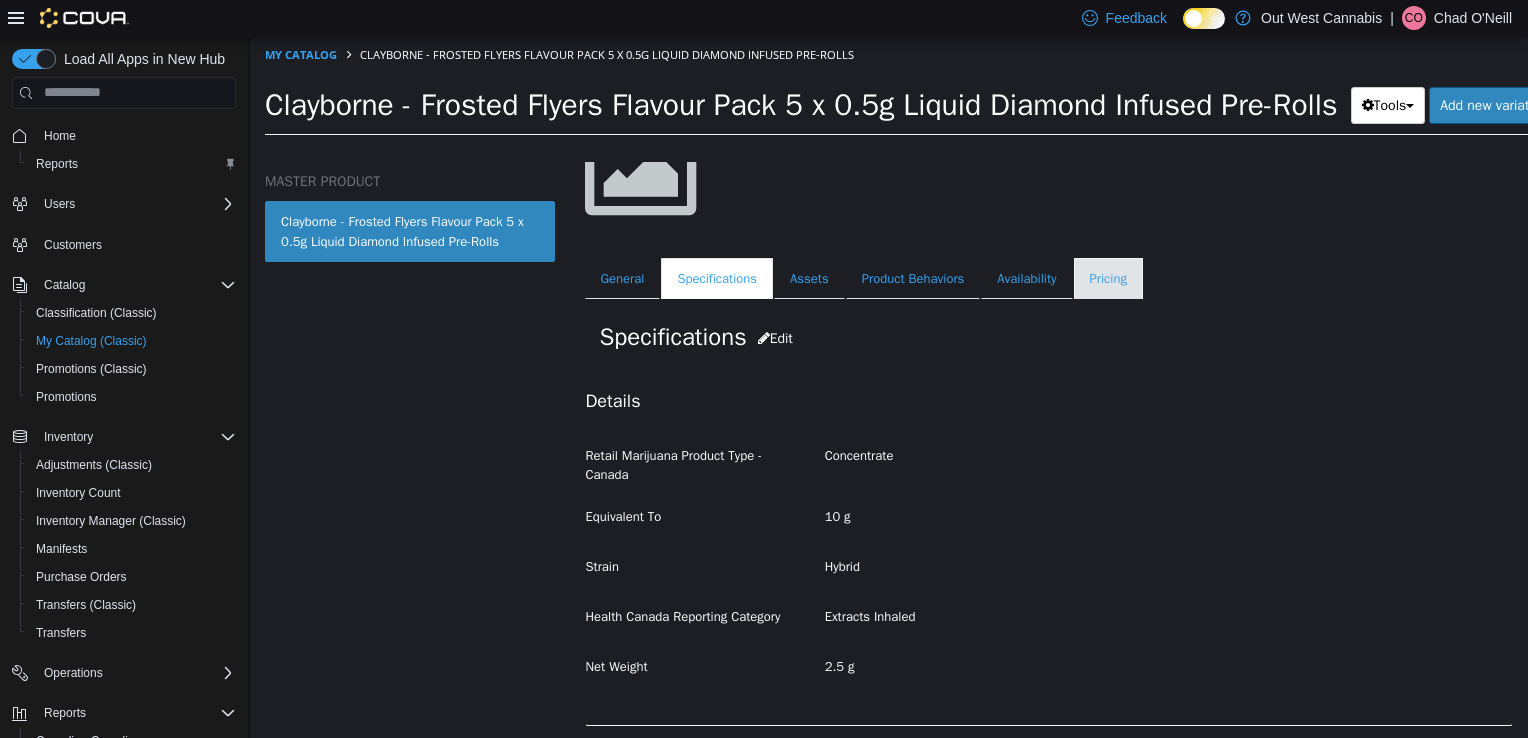 click on "Pricing" at bounding box center [1108, 278] 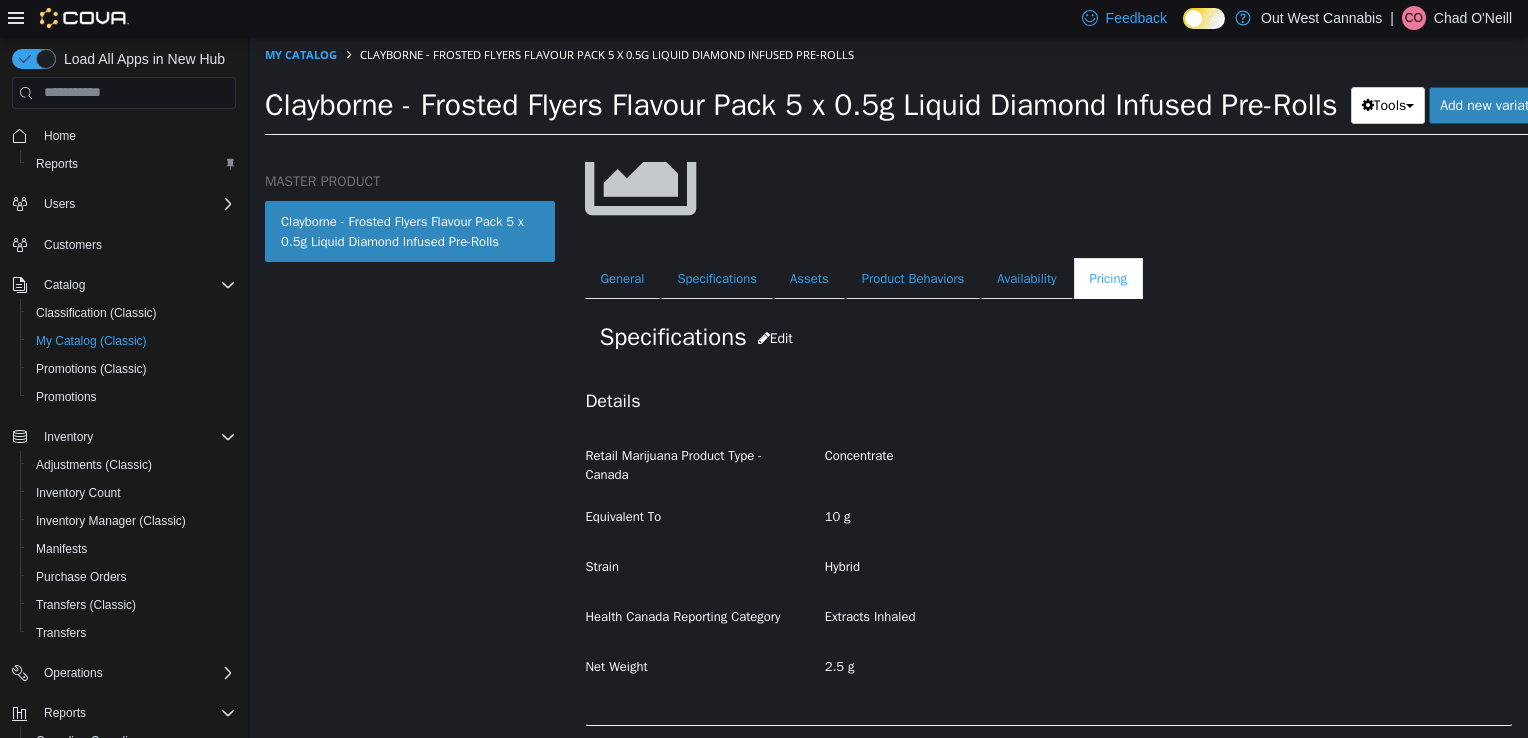 scroll, scrollTop: 29, scrollLeft: 0, axis: vertical 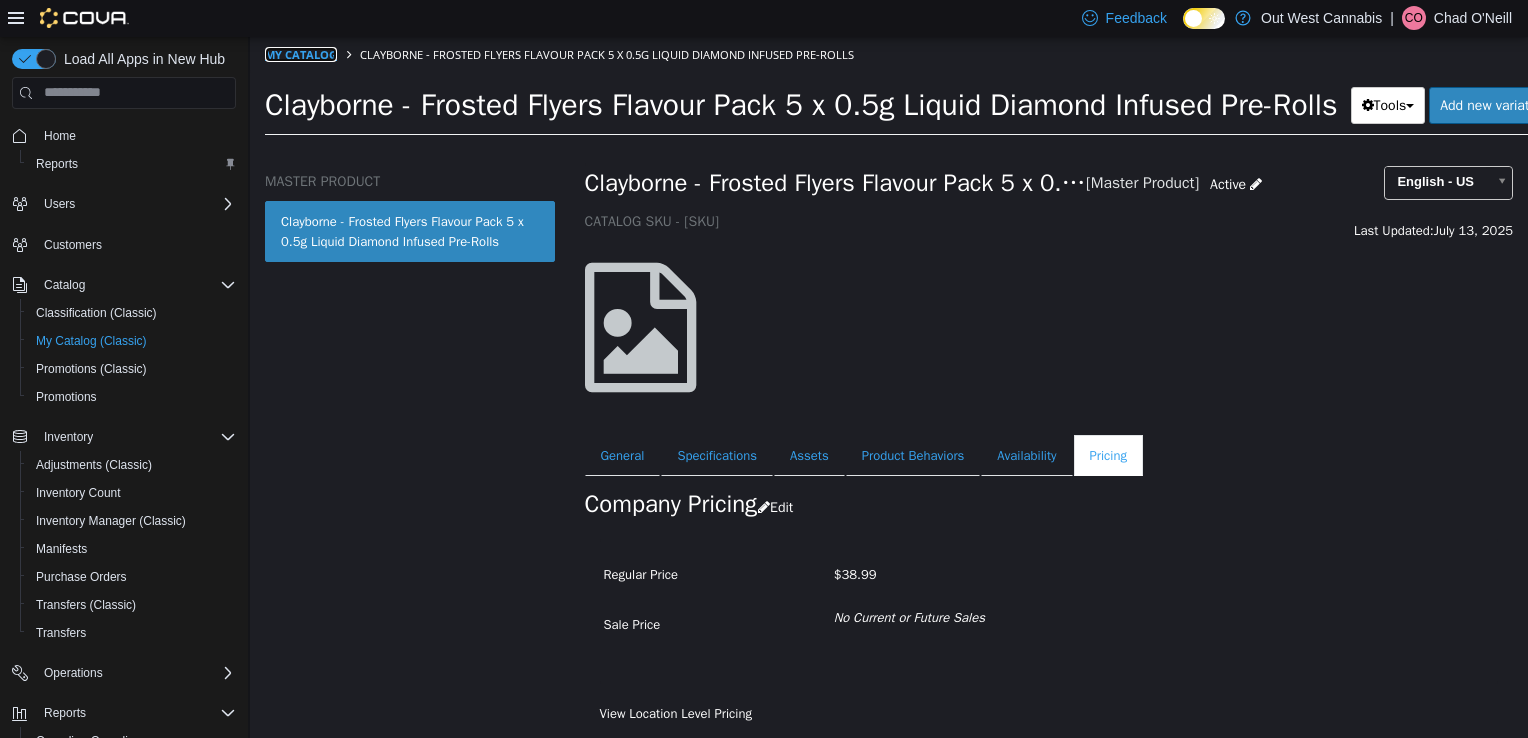 click on "My Catalog" at bounding box center [301, 53] 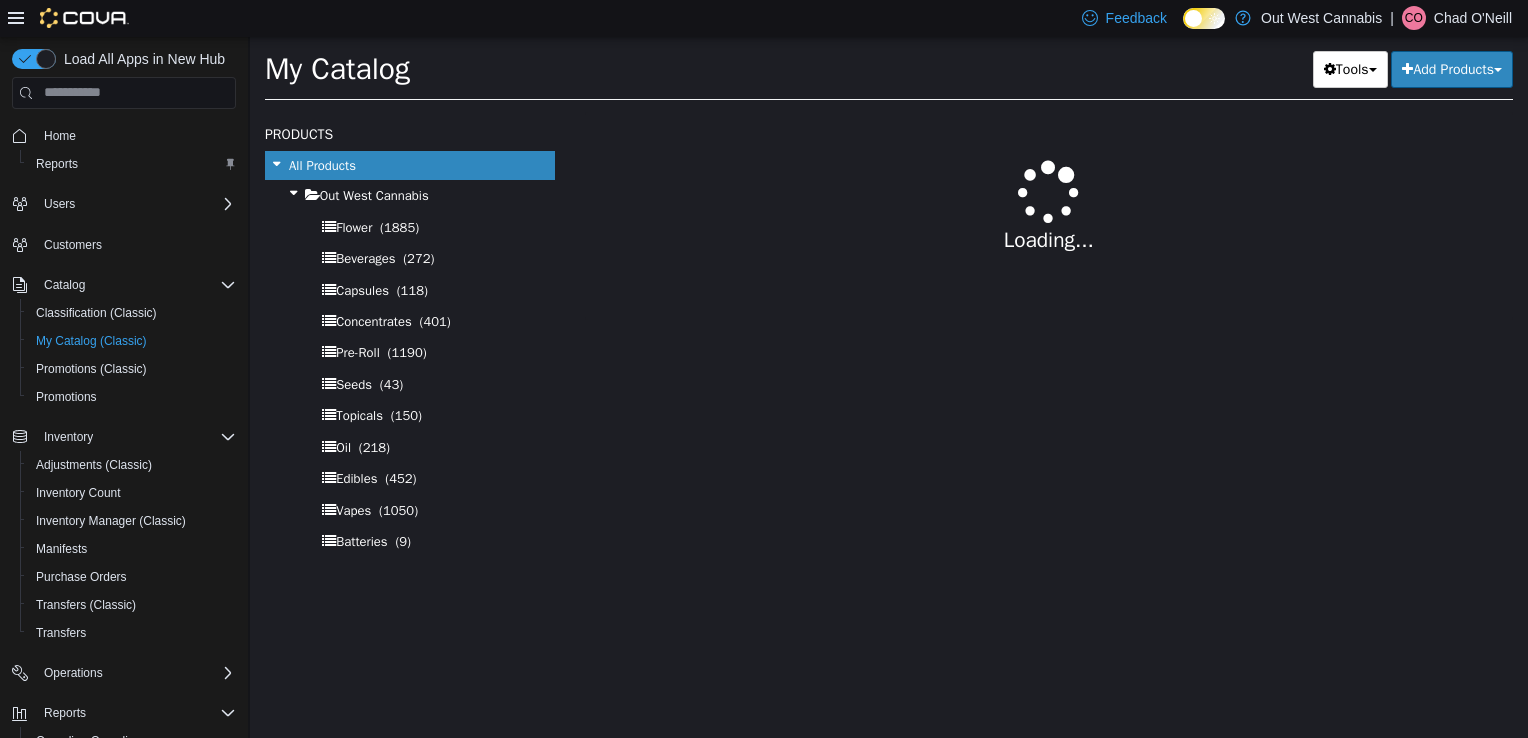 select on "**********" 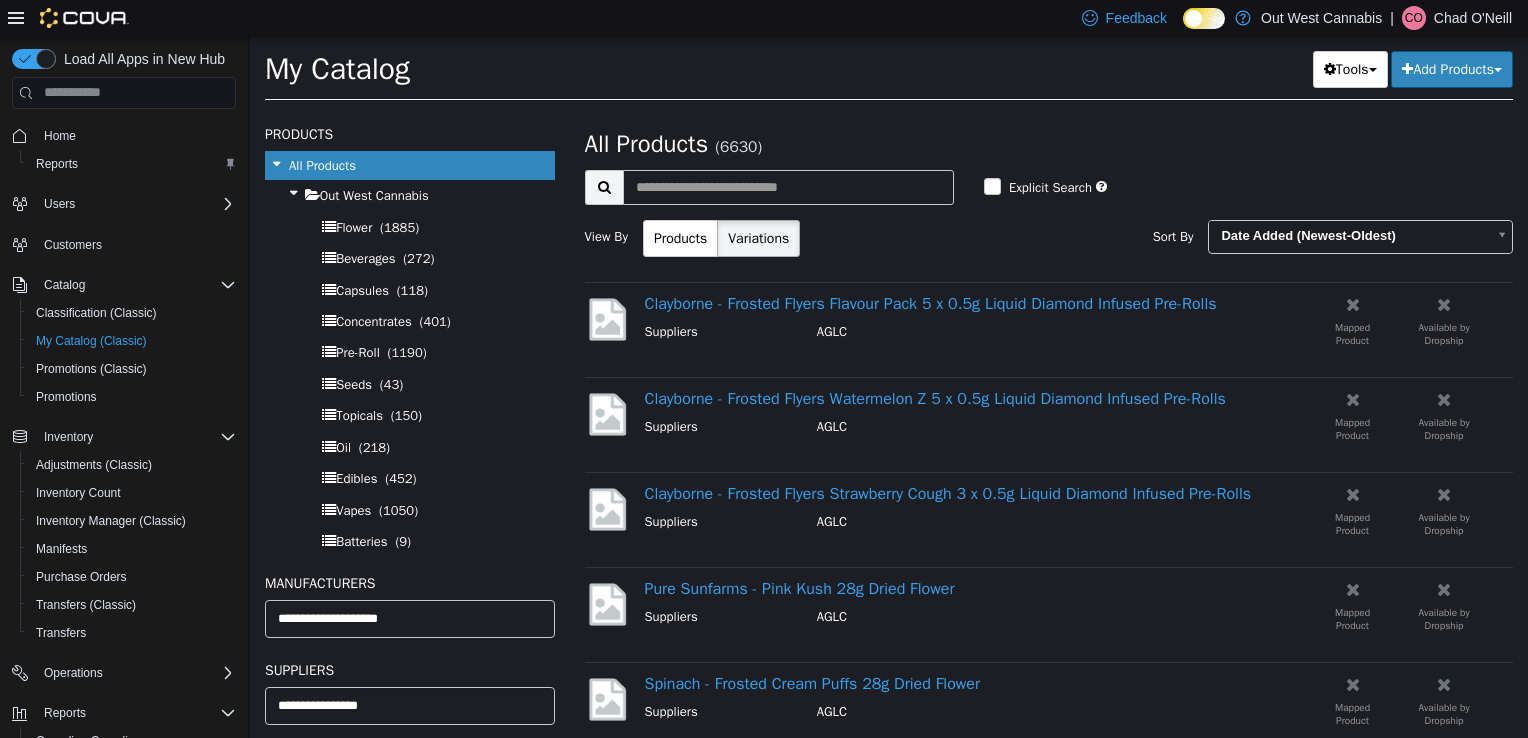 click on "Add Products" at bounding box center (1452, 68) 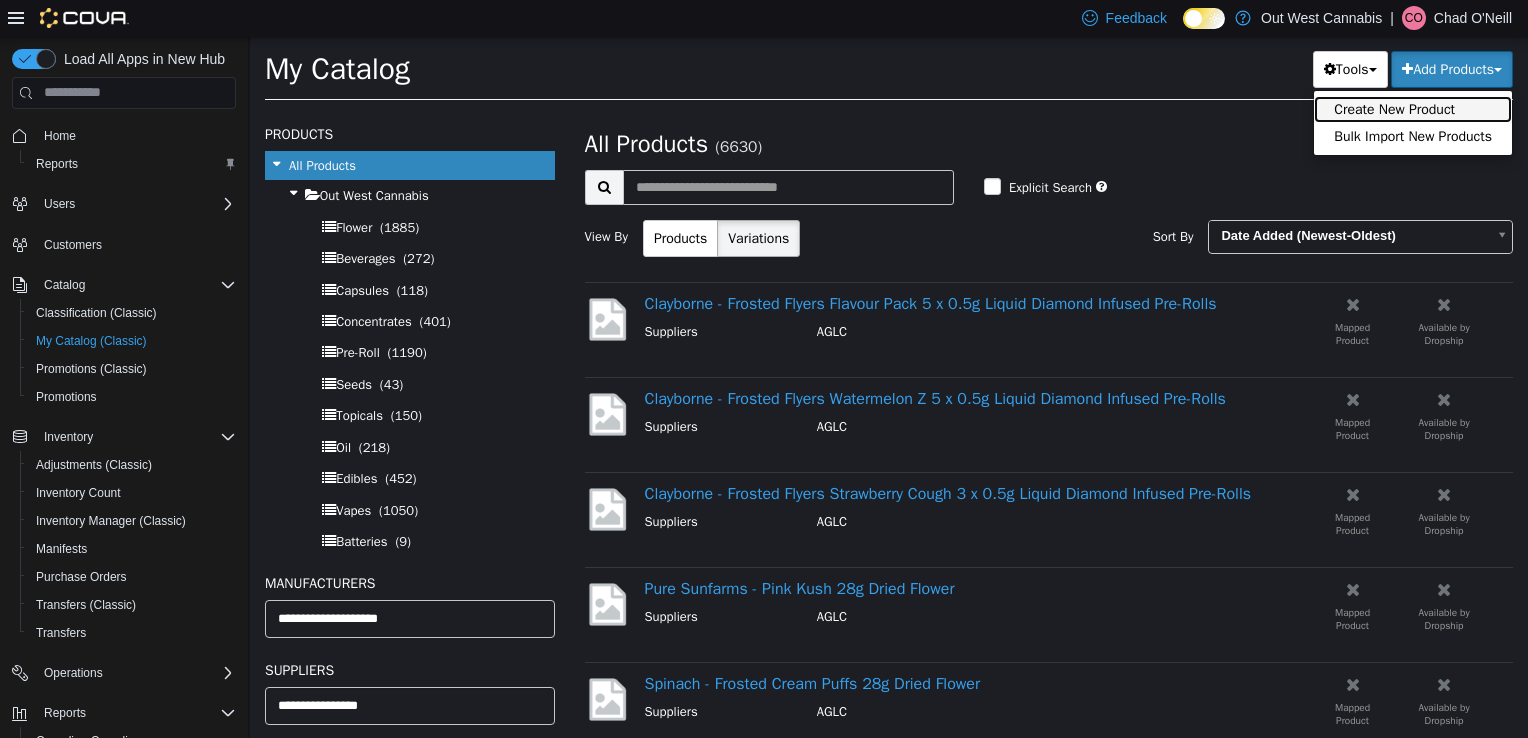 click on "Create New Product" at bounding box center [1413, 108] 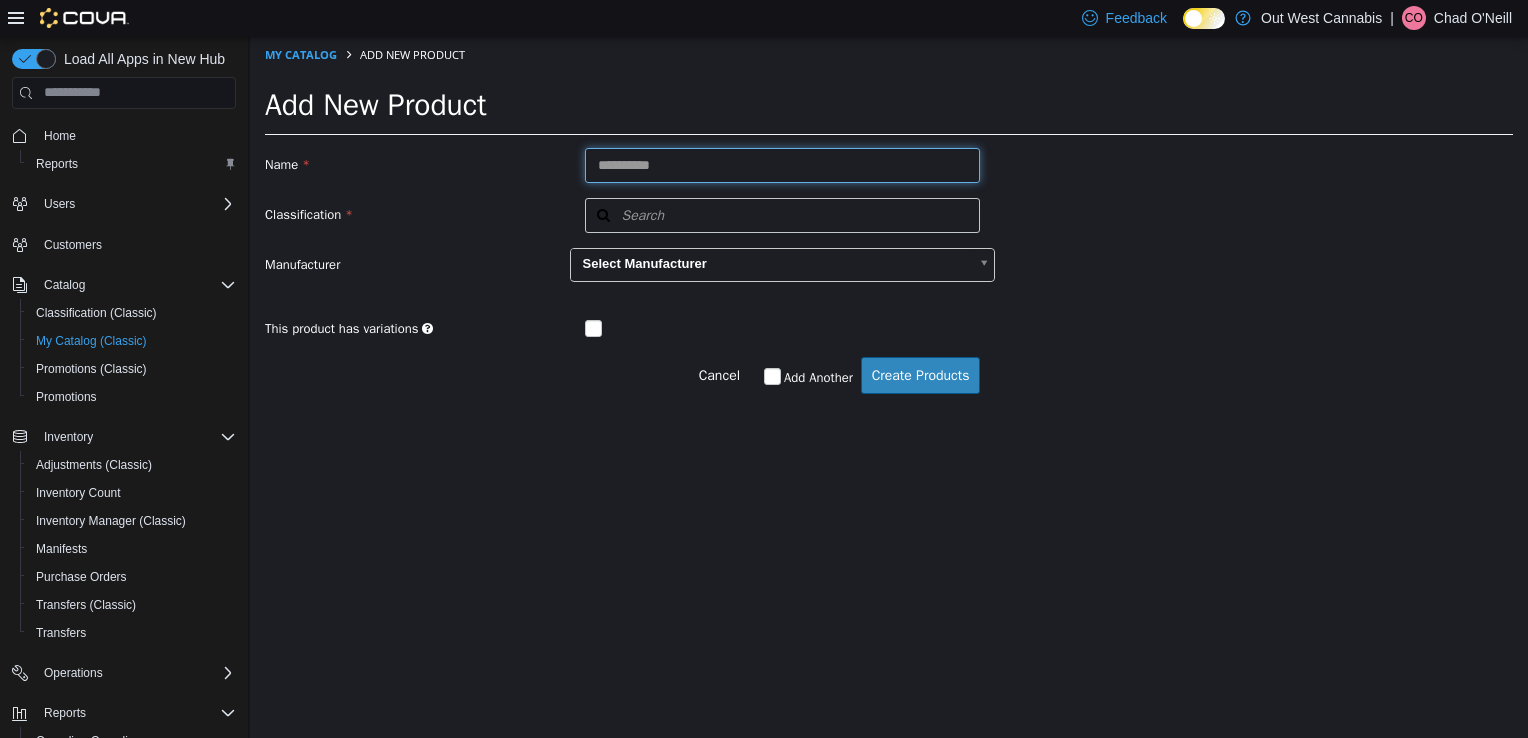 click at bounding box center (783, 164) 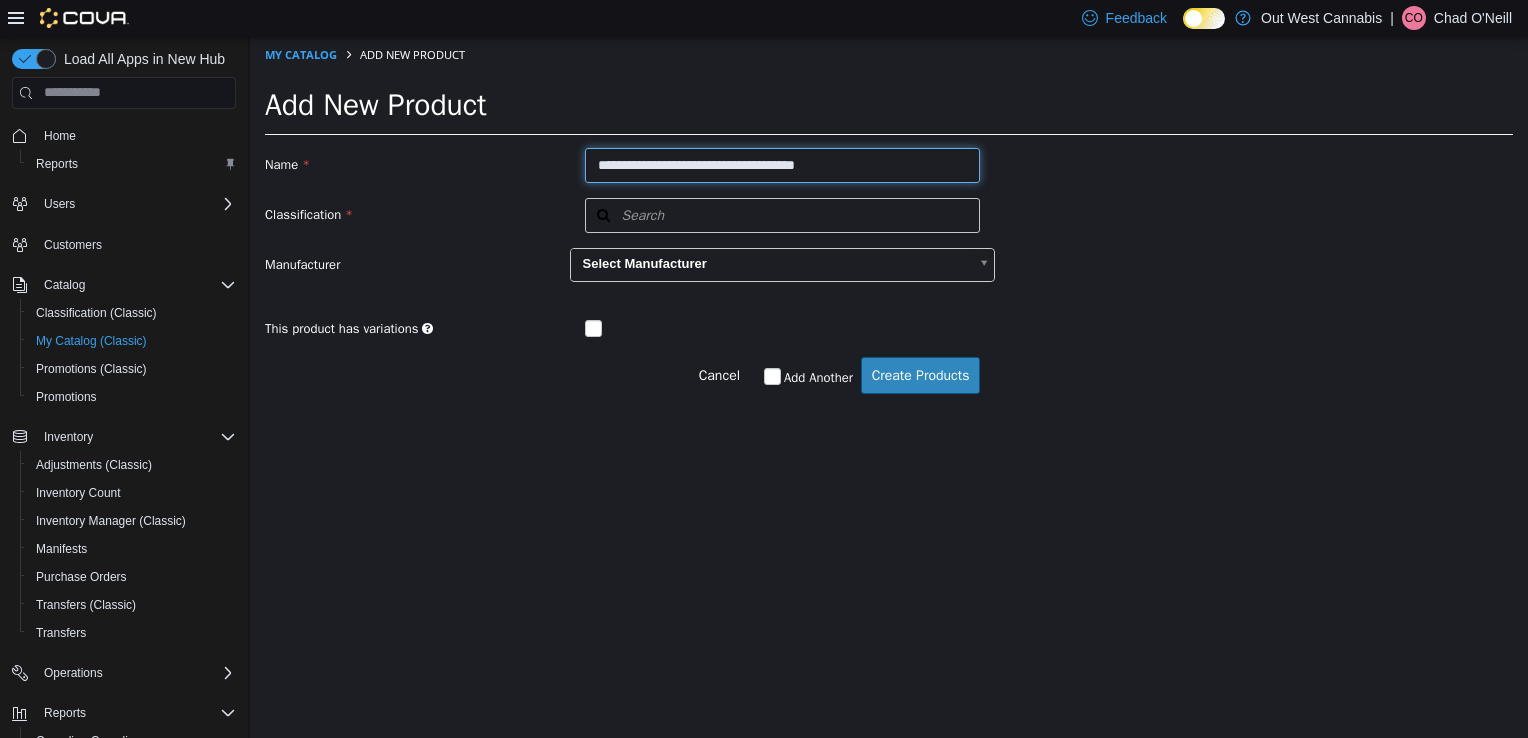 click on "**********" at bounding box center [783, 164] 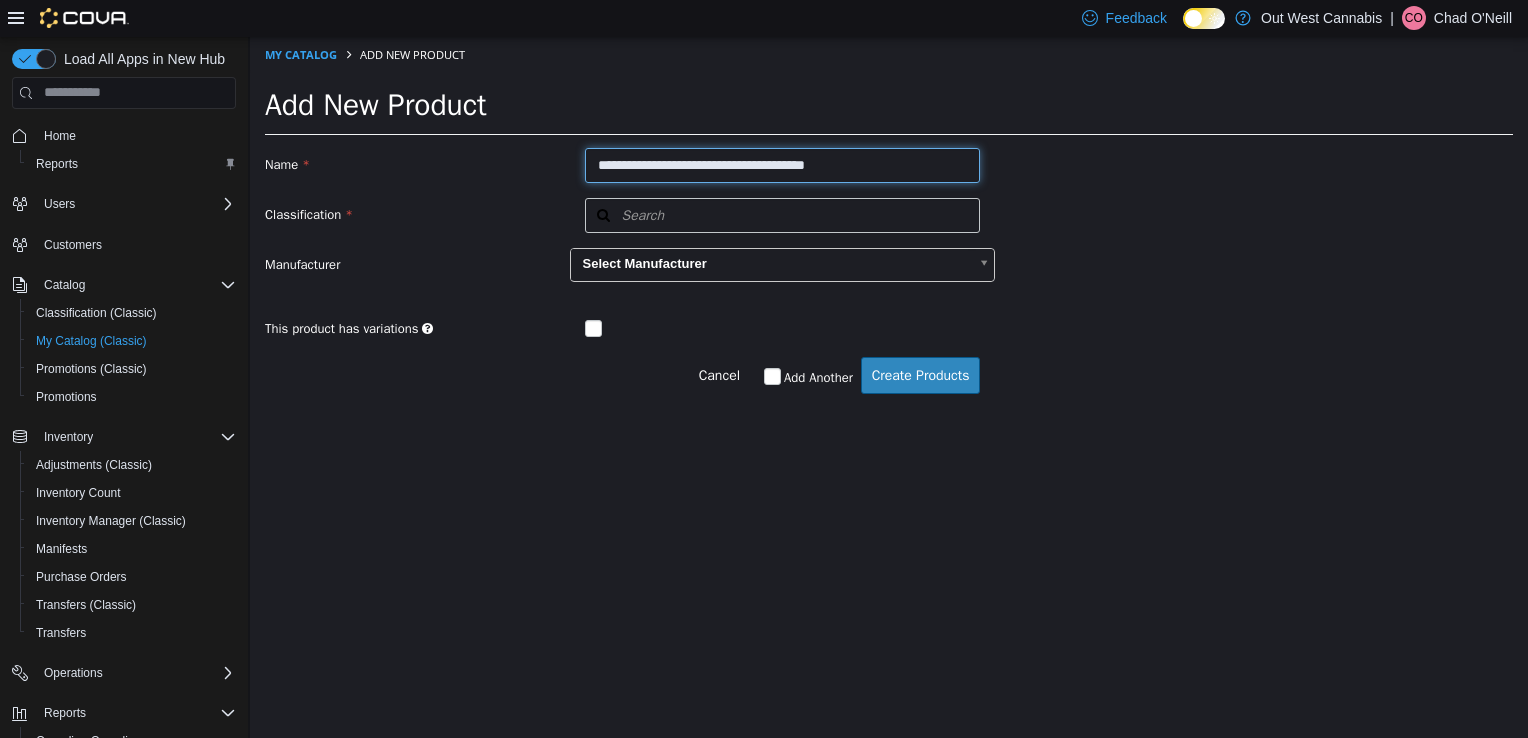click on "**********" at bounding box center (783, 164) 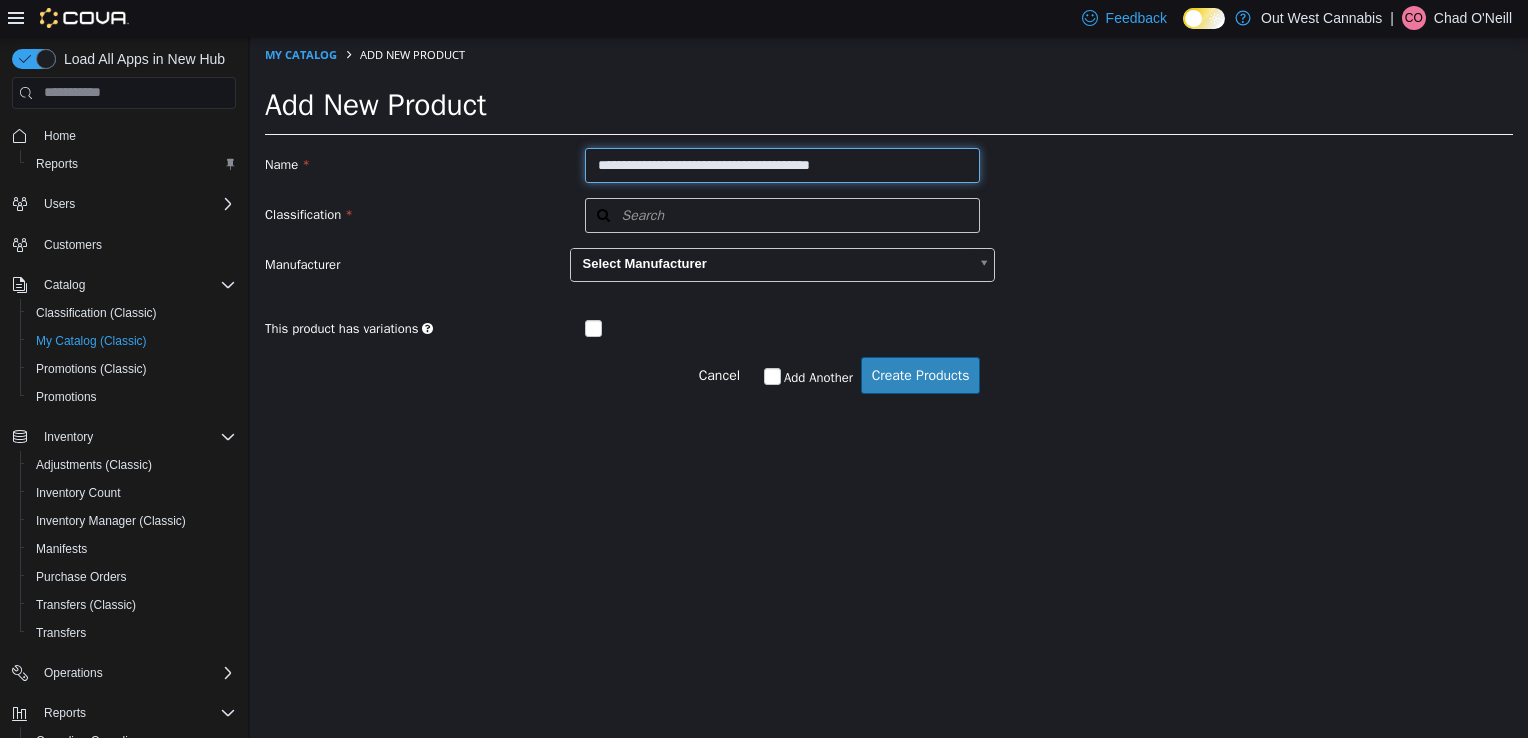 paste on "**********" 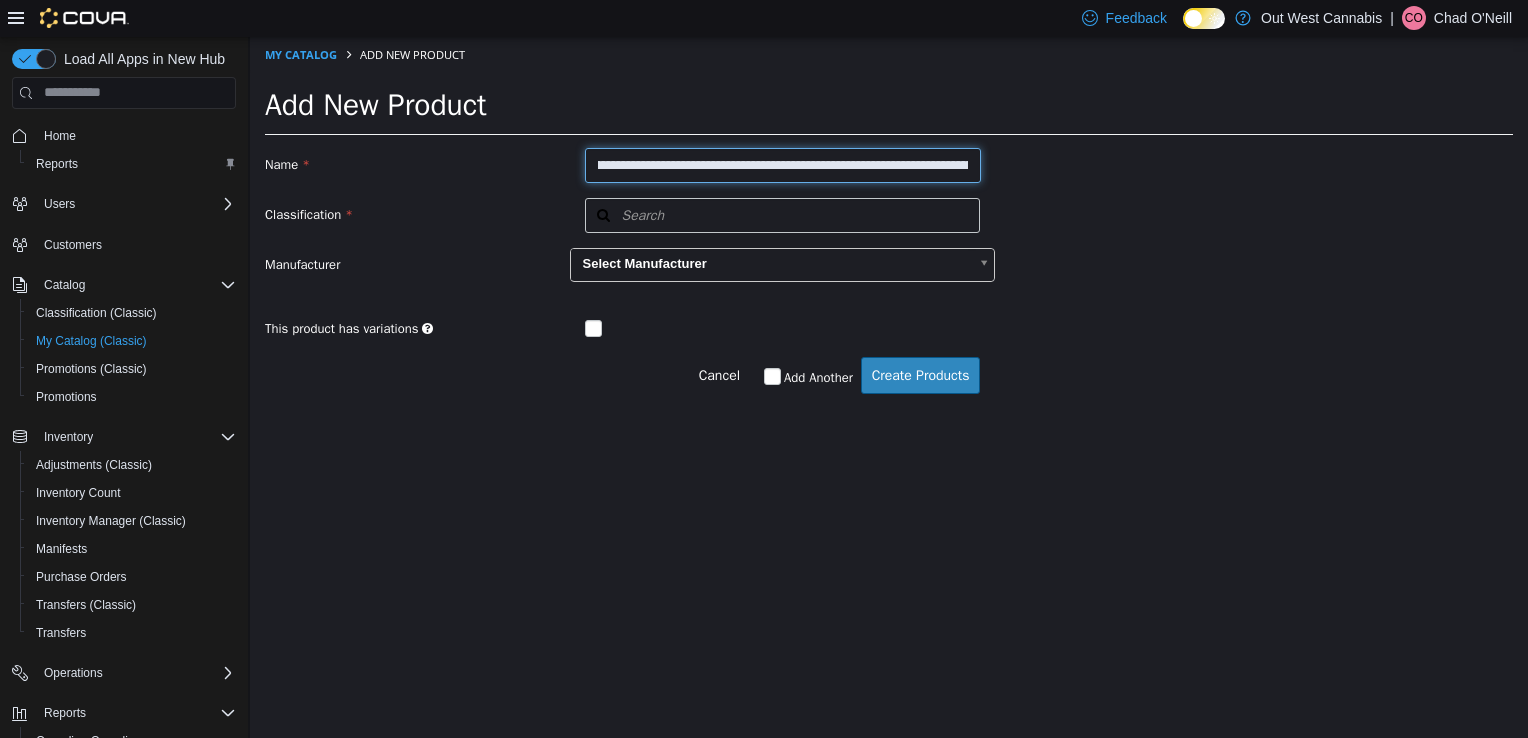scroll, scrollTop: 0, scrollLeft: 0, axis: both 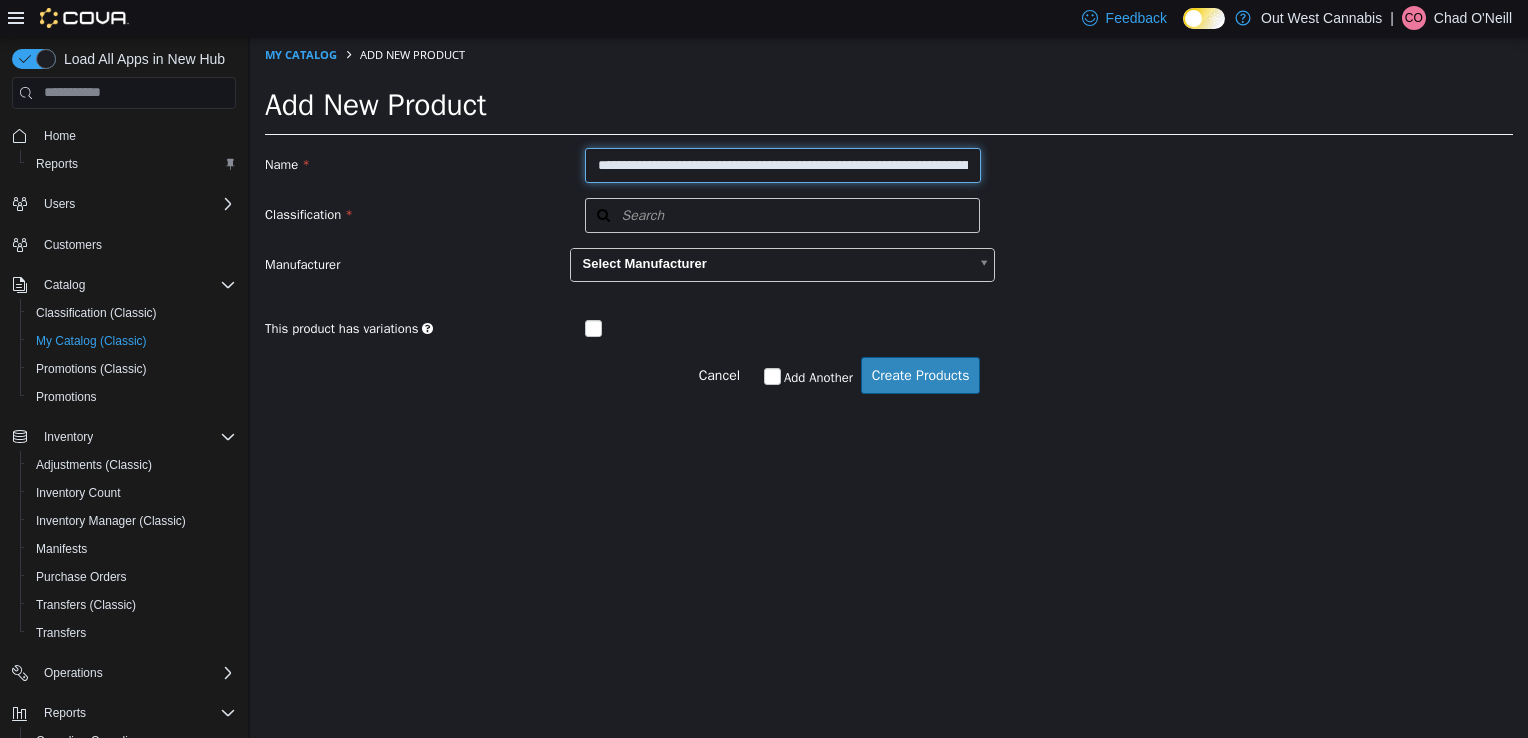 drag, startPoint x: 710, startPoint y: 167, endPoint x: 548, endPoint y: 154, distance: 162.52077 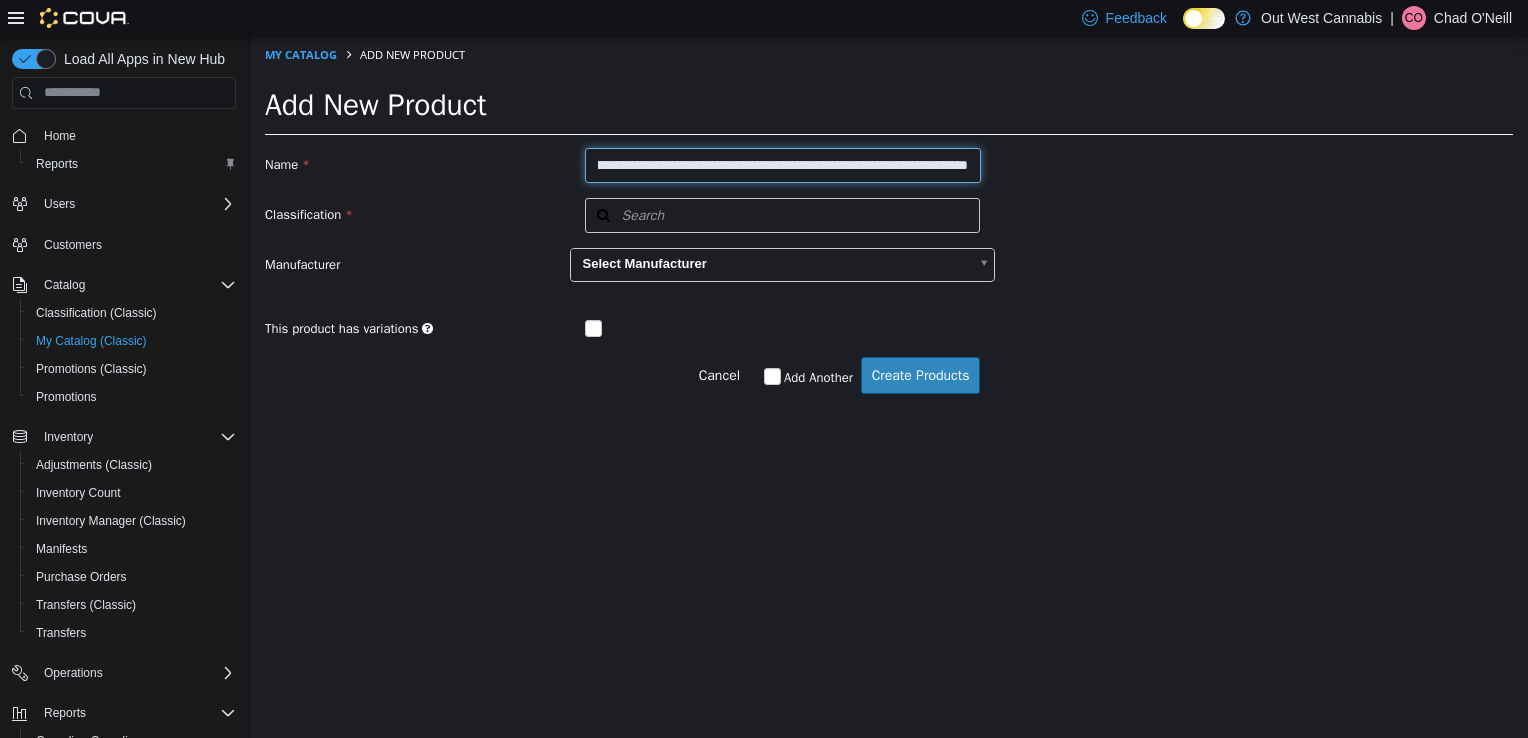 scroll, scrollTop: 0, scrollLeft: 216, axis: horizontal 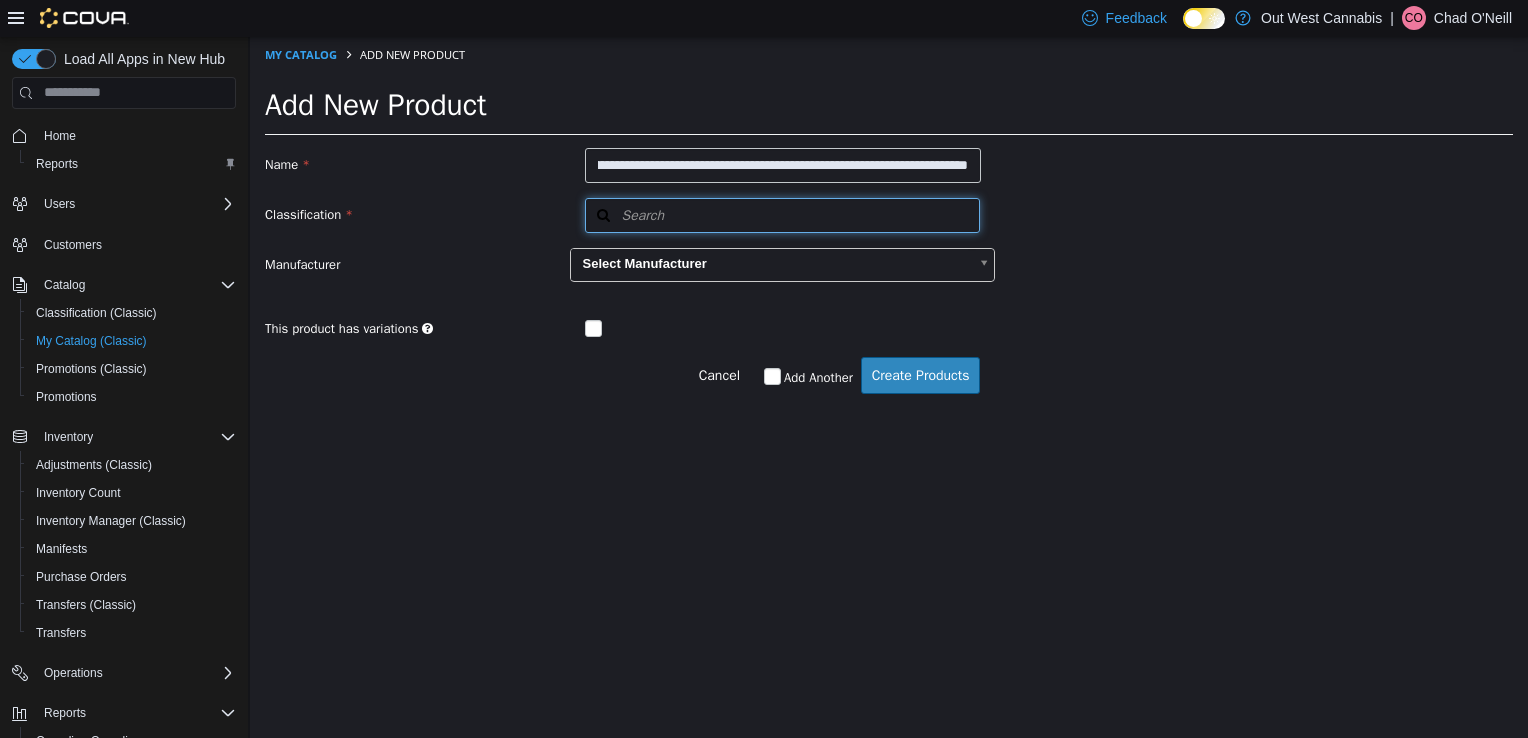 click on "Search" at bounding box center [783, 214] 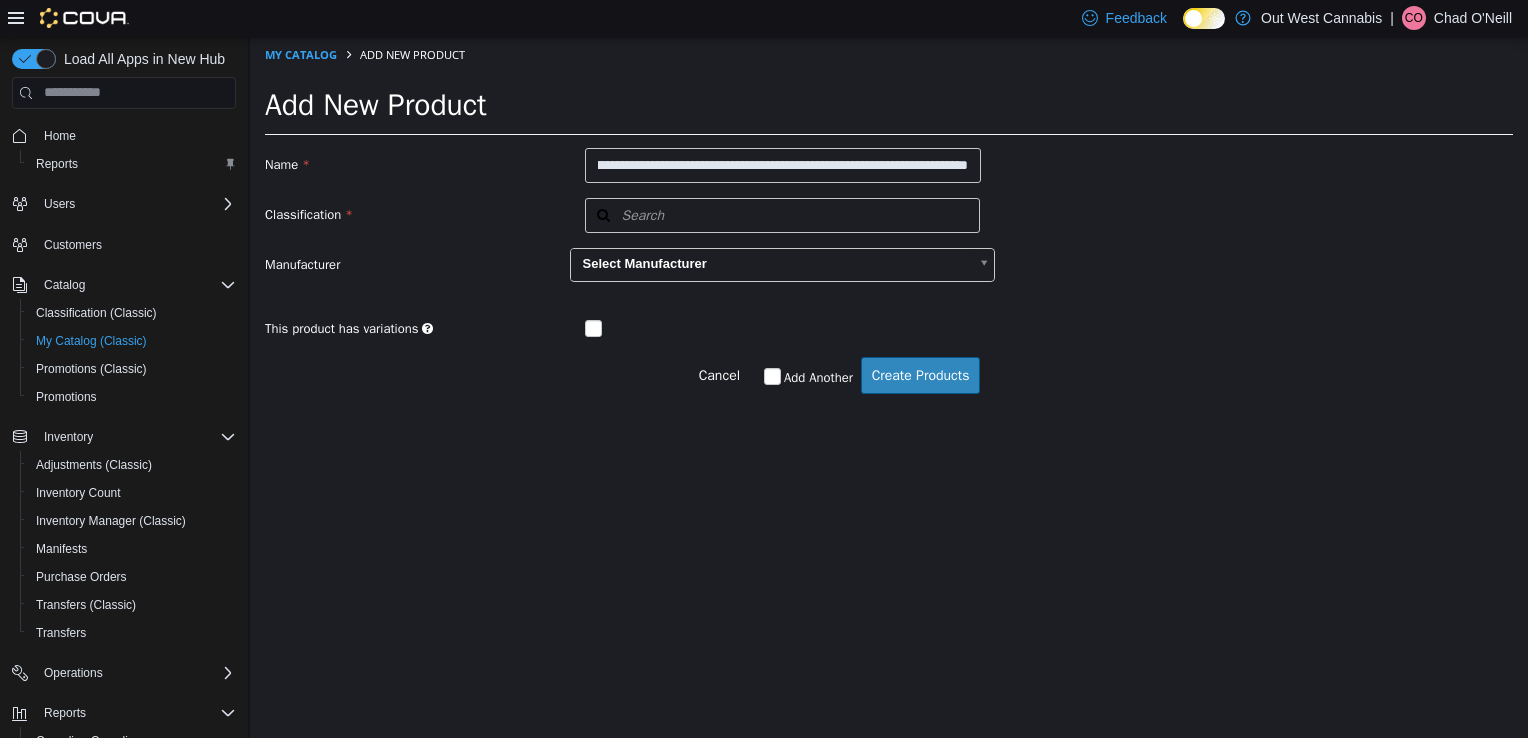 scroll, scrollTop: 0, scrollLeft: 0, axis: both 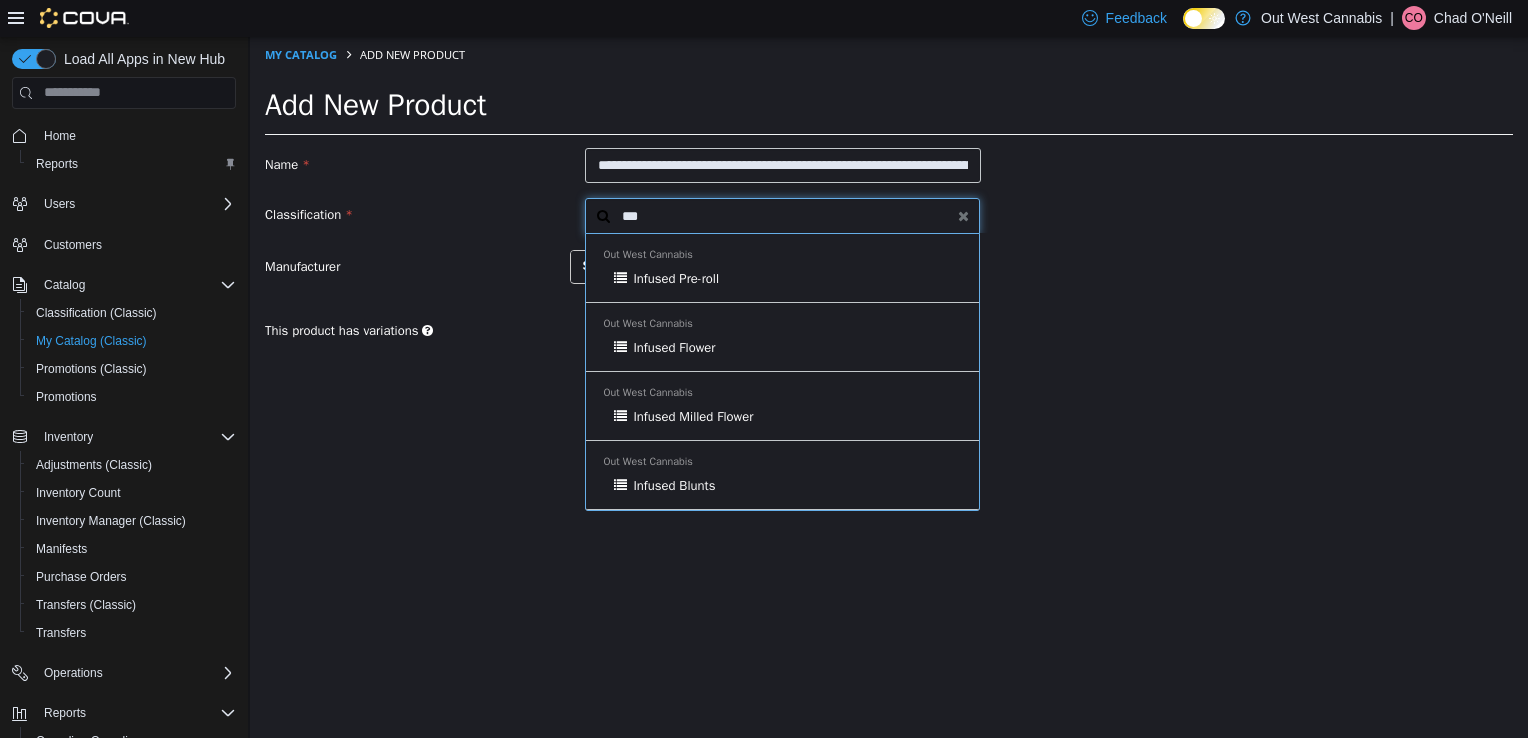 type on "***" 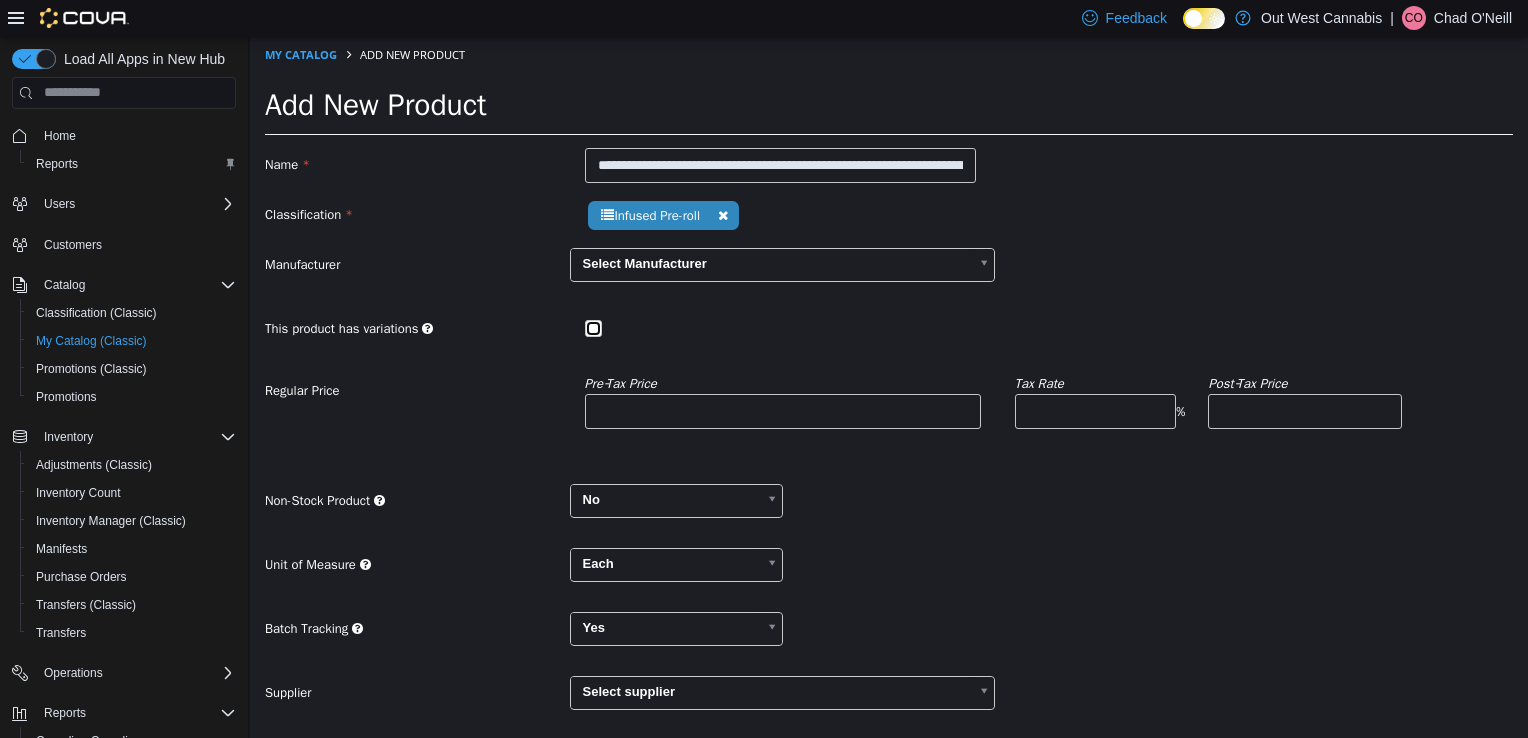 scroll, scrollTop: 200, scrollLeft: 0, axis: vertical 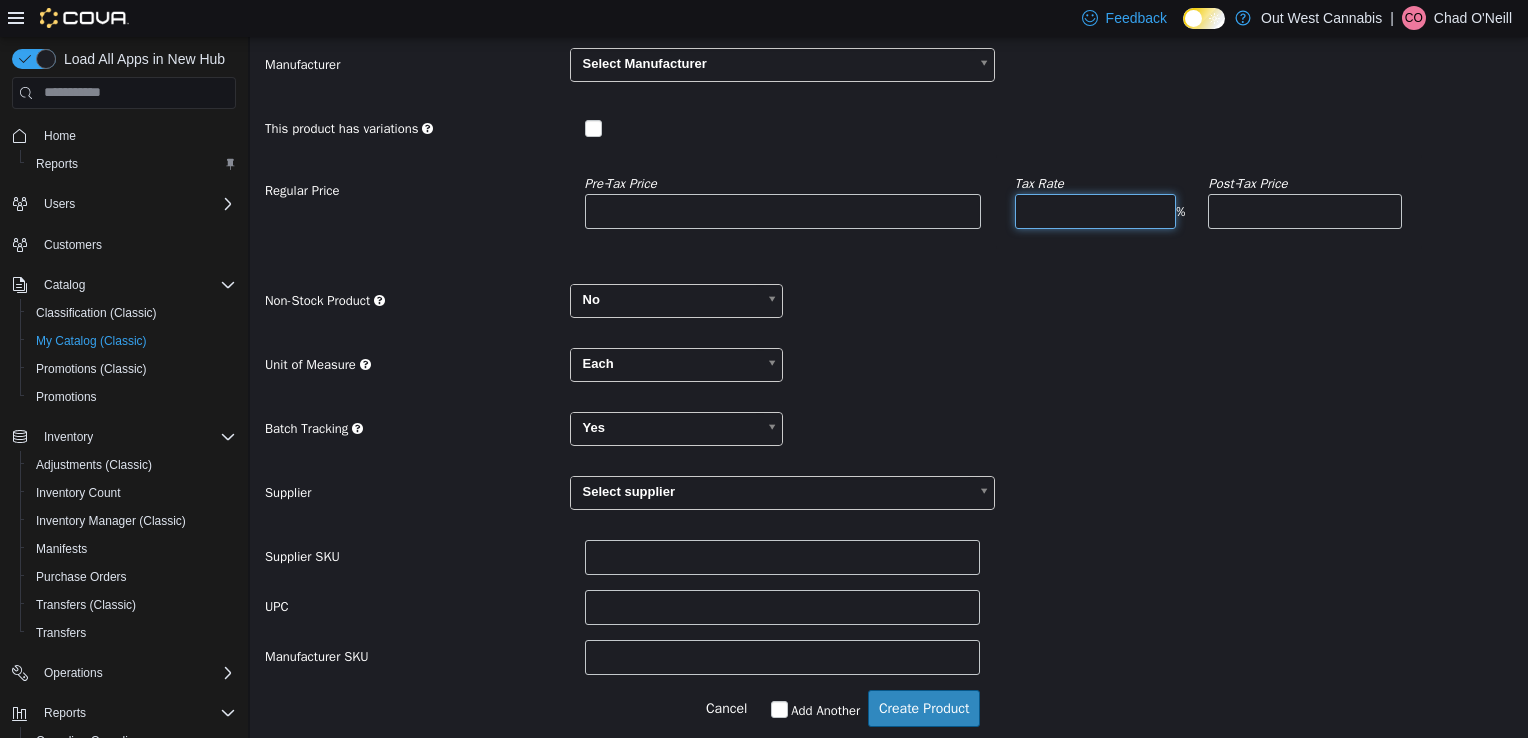 type on "*" 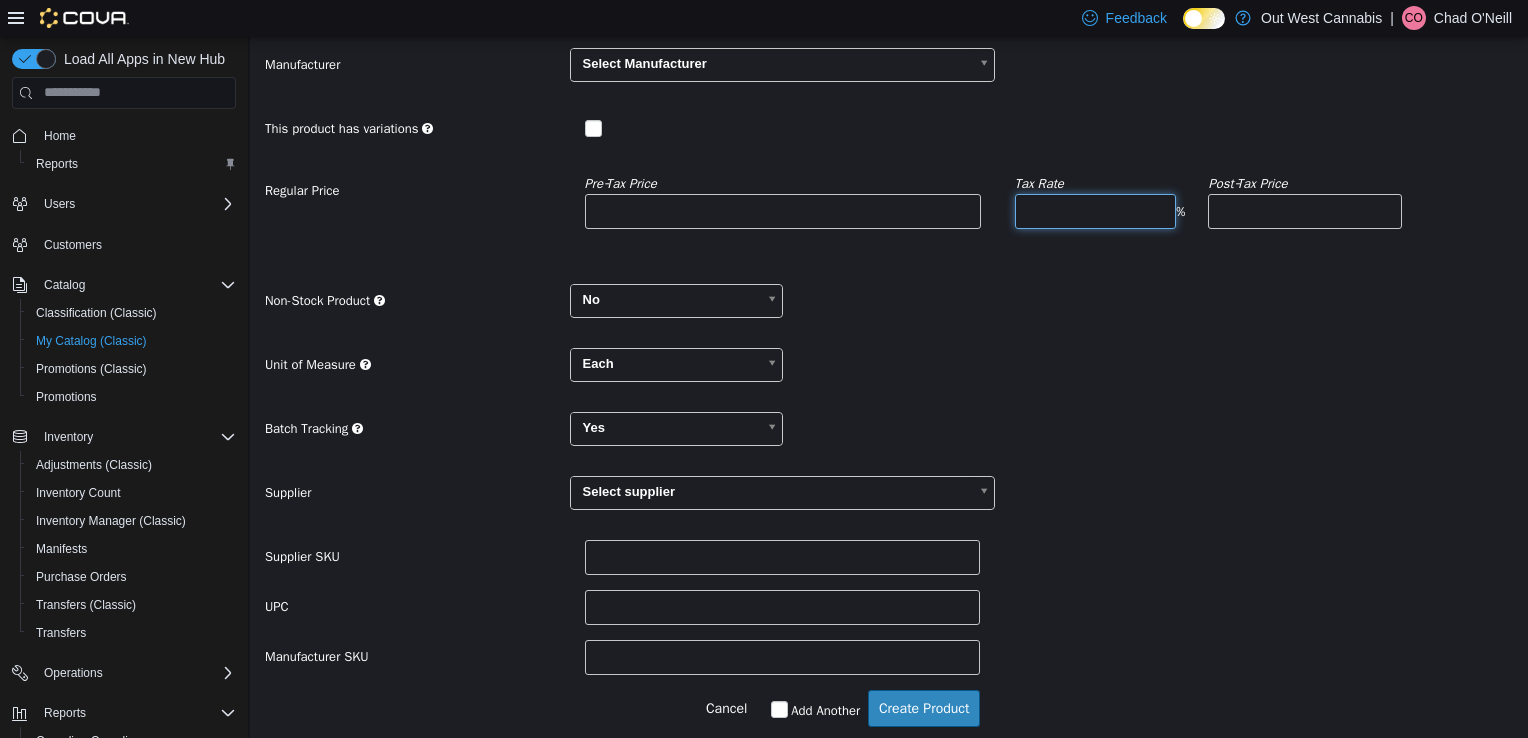 type on "*" 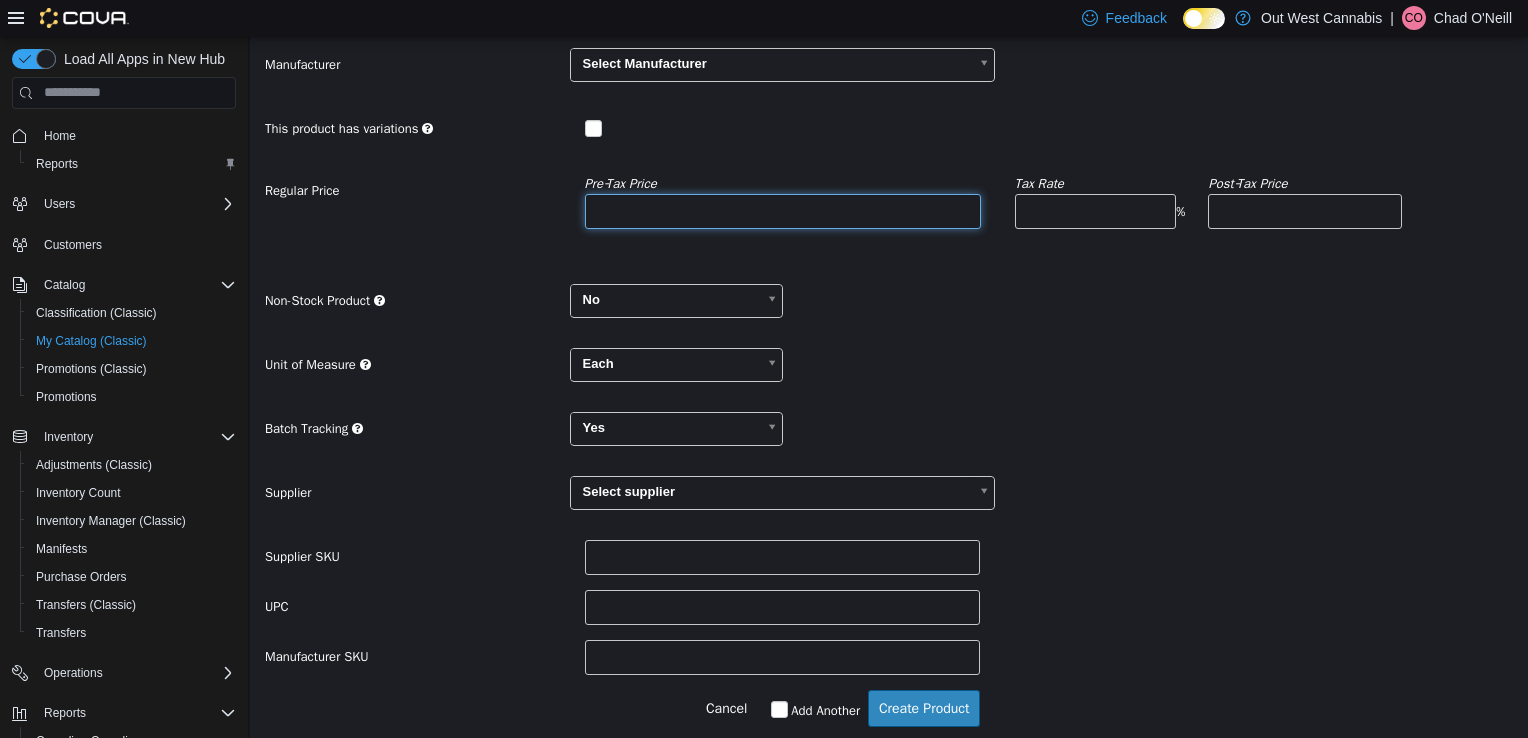click at bounding box center [783, 210] 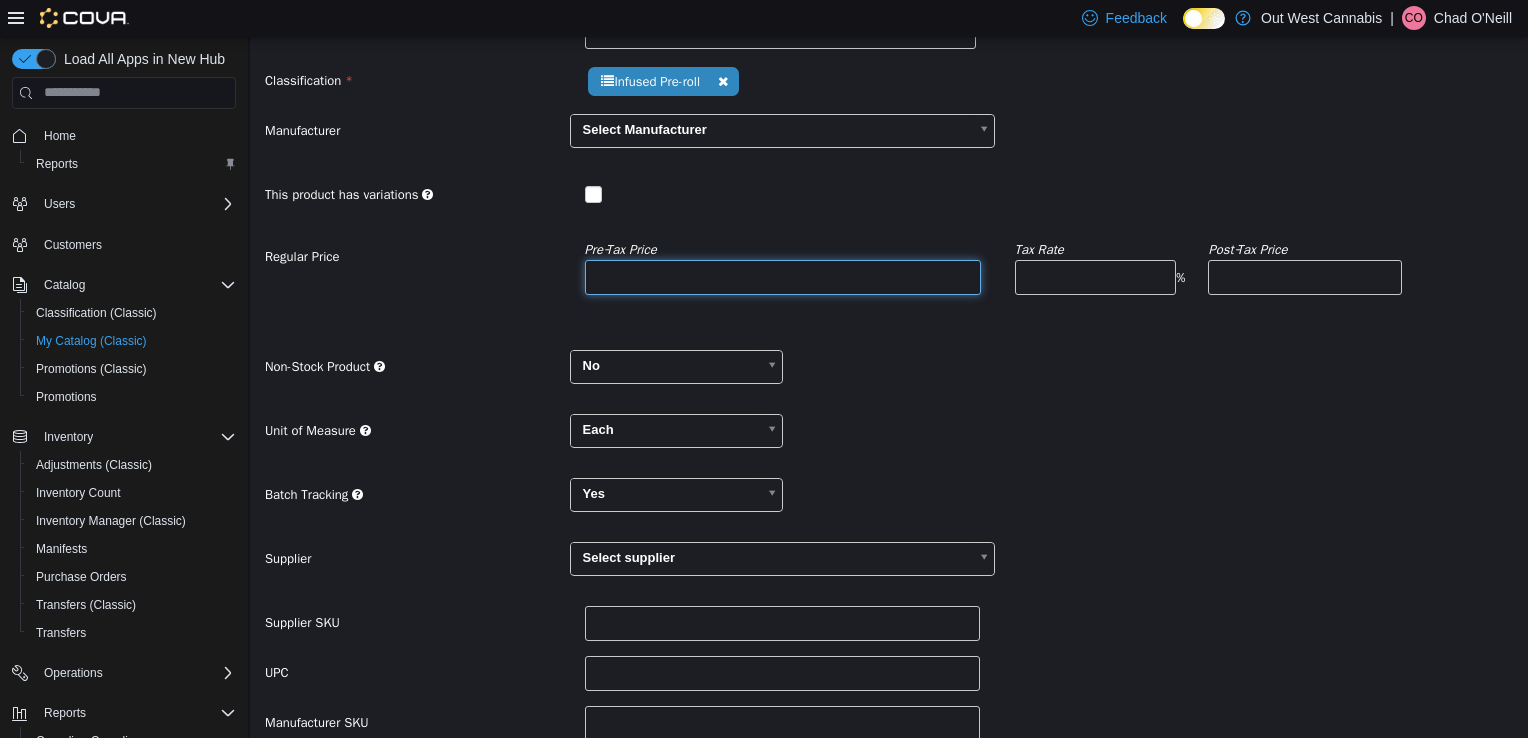 scroll, scrollTop: 0, scrollLeft: 0, axis: both 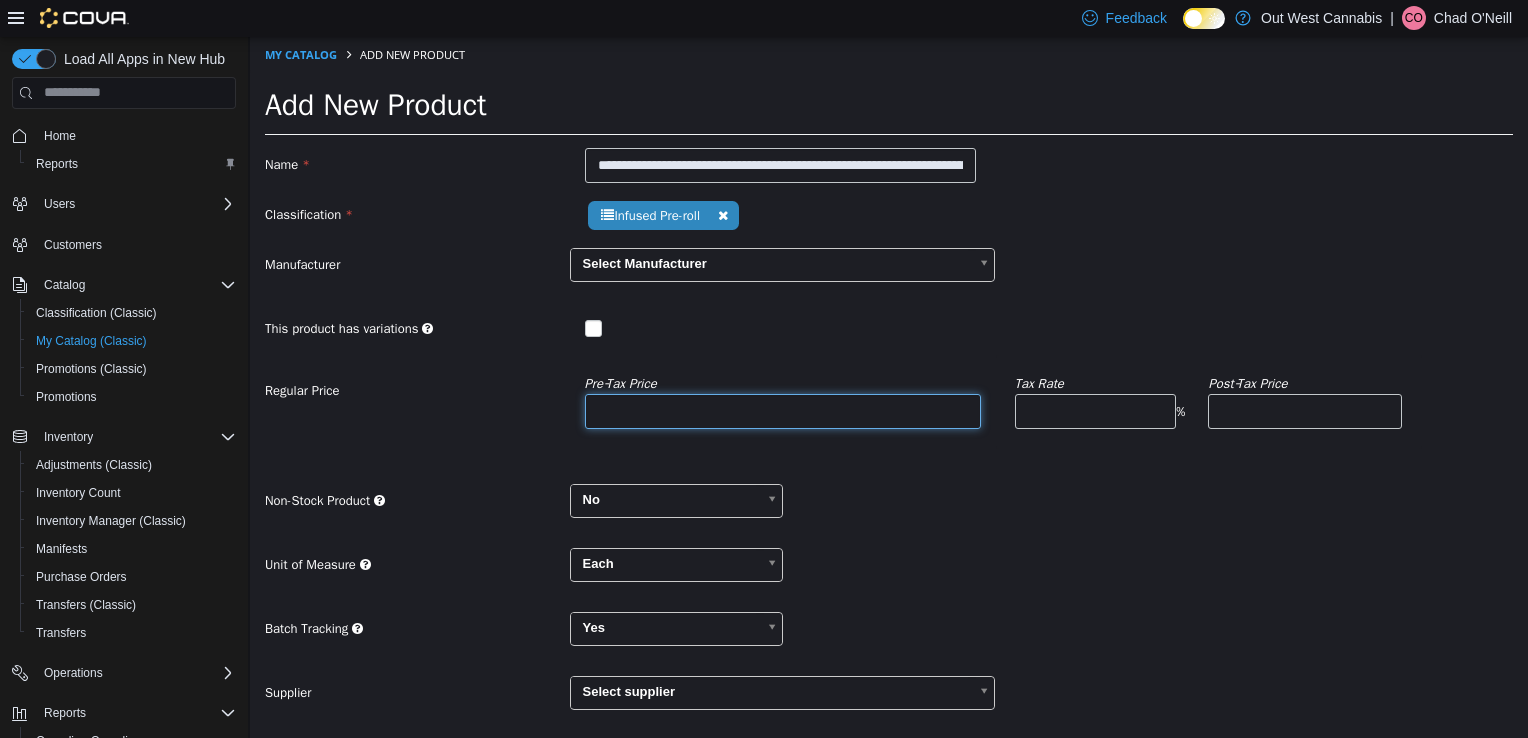 type on "********" 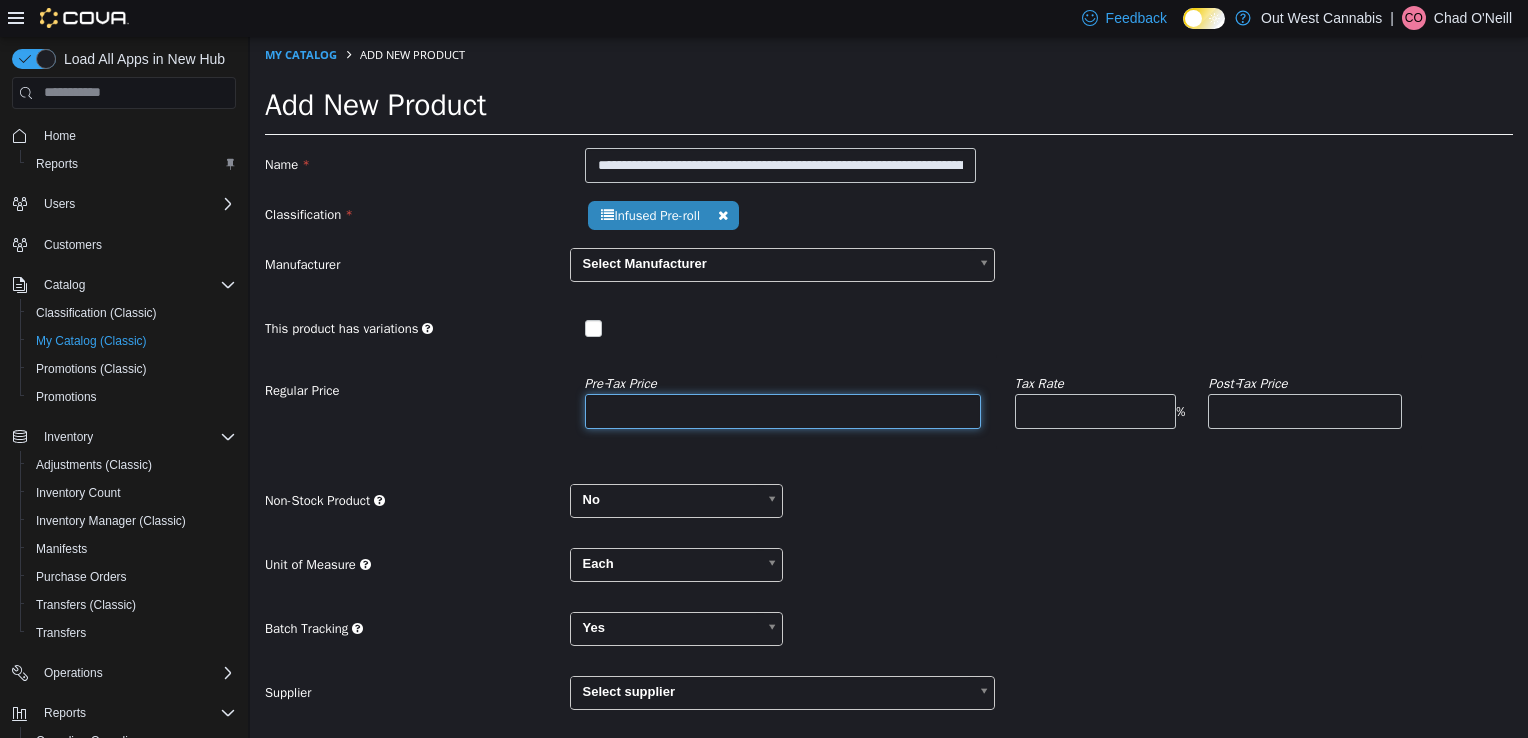 drag, startPoint x: 608, startPoint y: 411, endPoint x: 503, endPoint y: 411, distance: 105 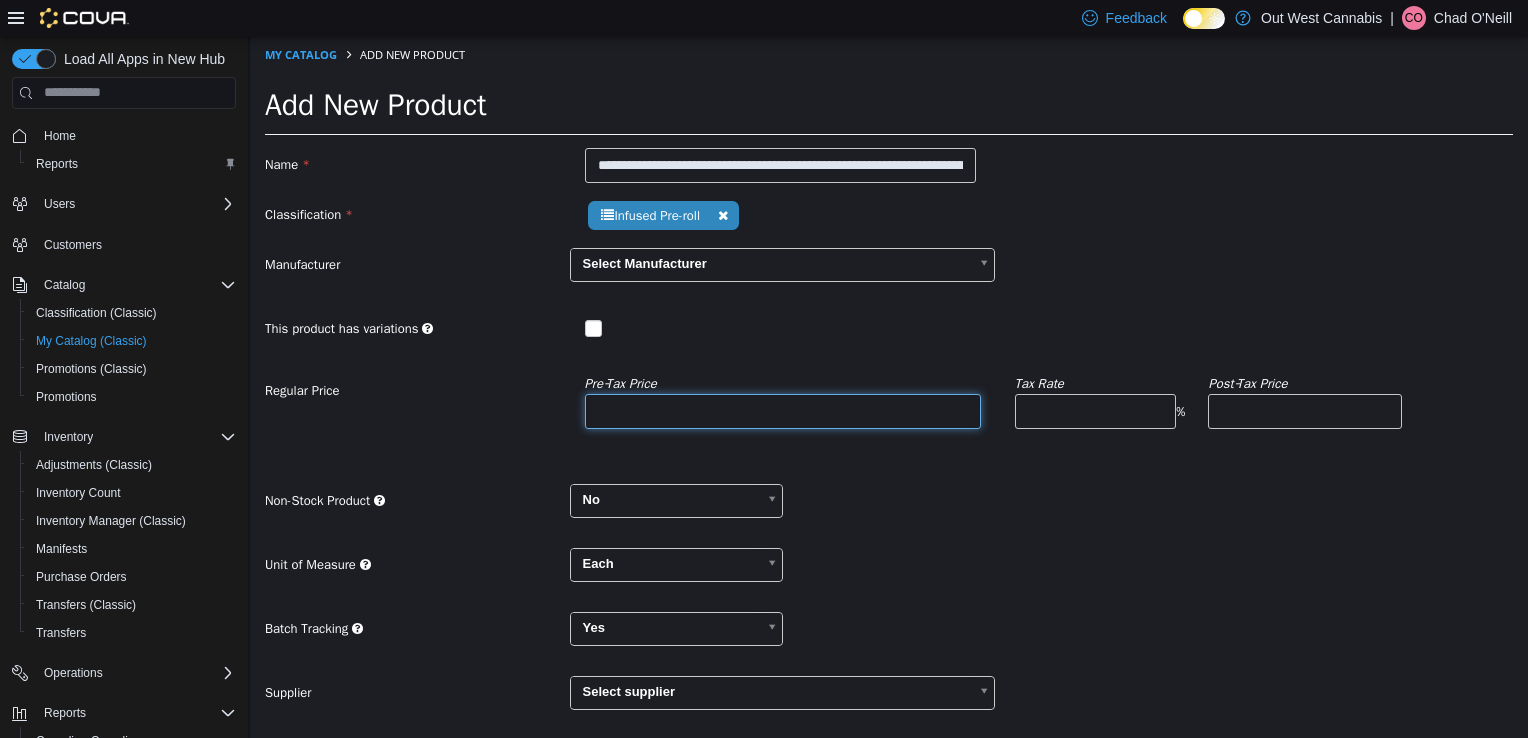 type on "*" 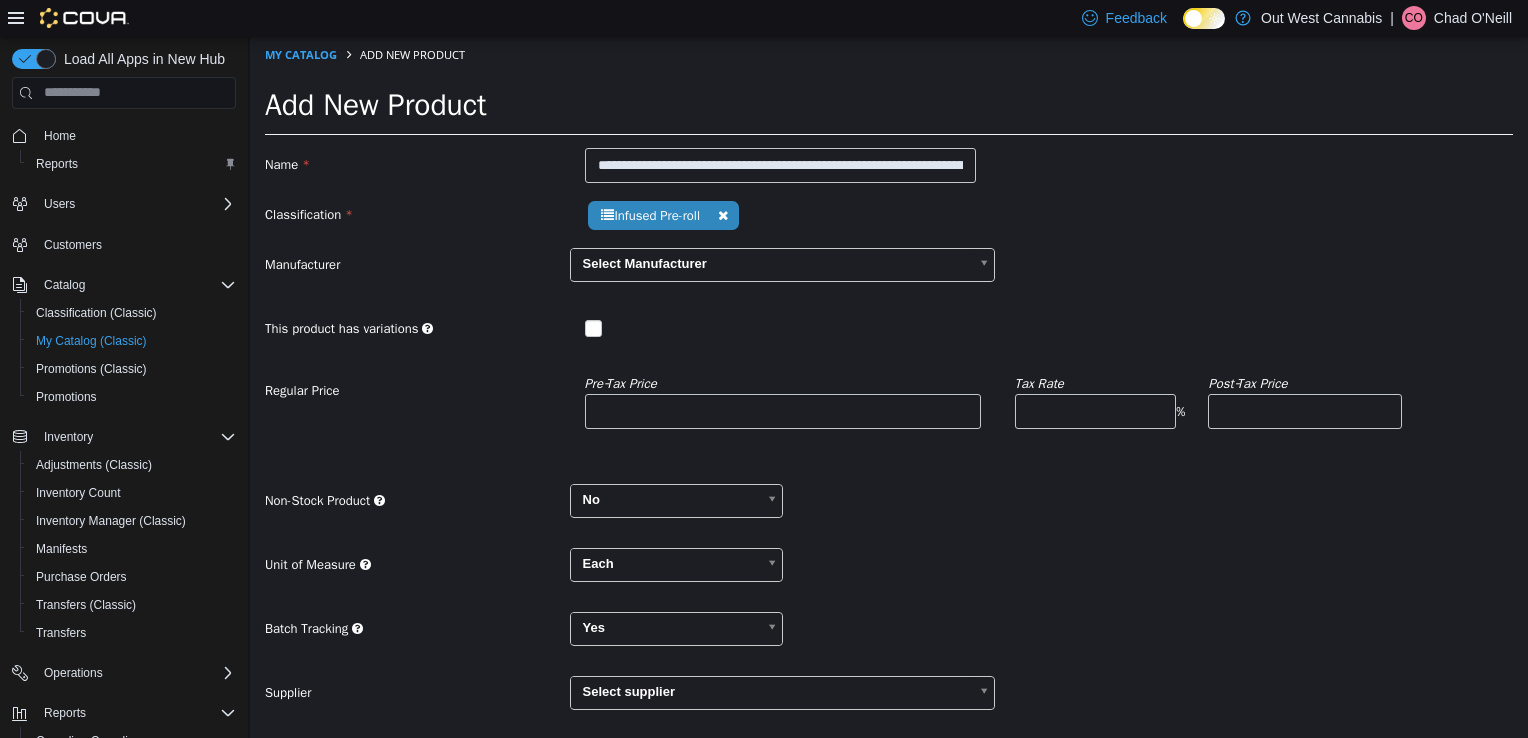 click on "Non-Stock Product       No                             **" at bounding box center (889, 507) 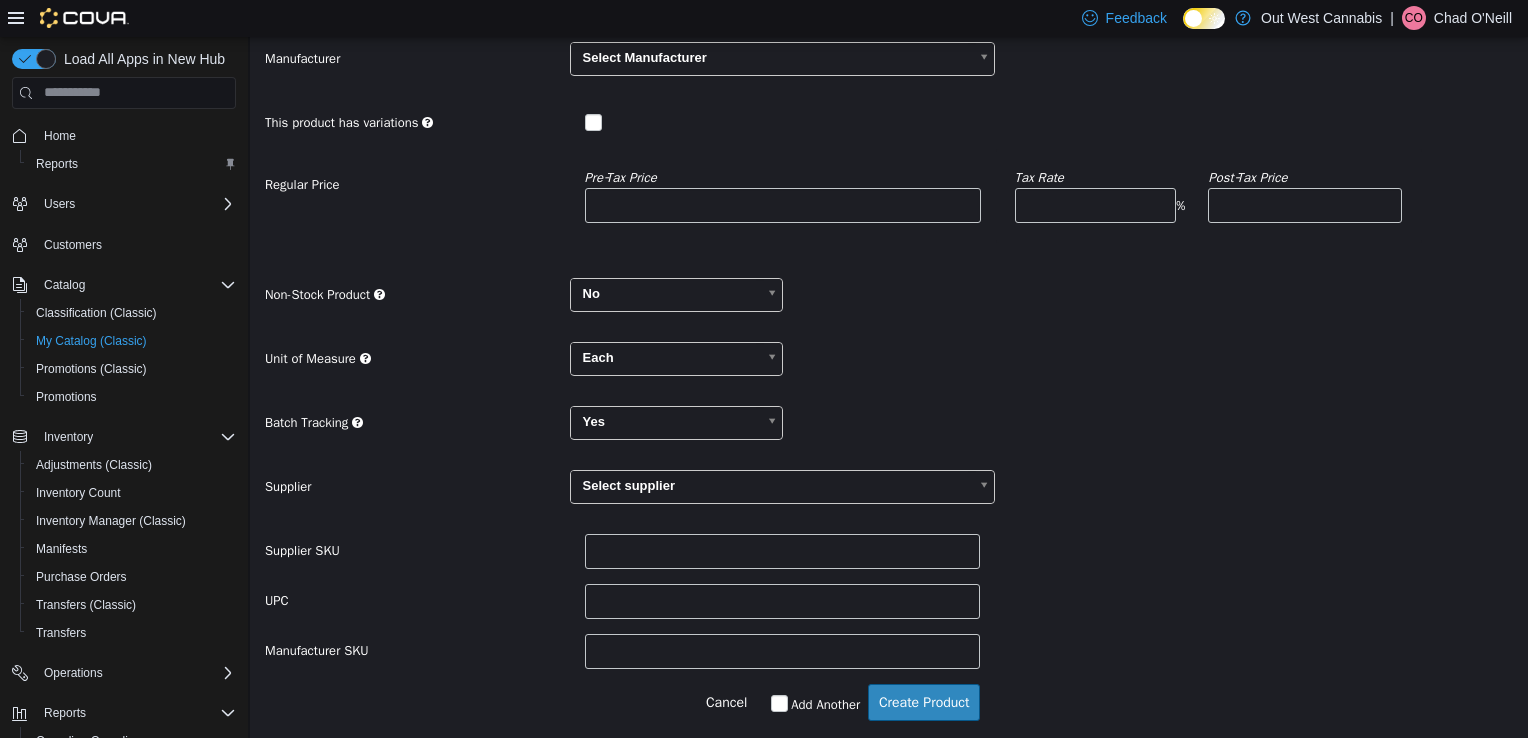 scroll, scrollTop: 209, scrollLeft: 0, axis: vertical 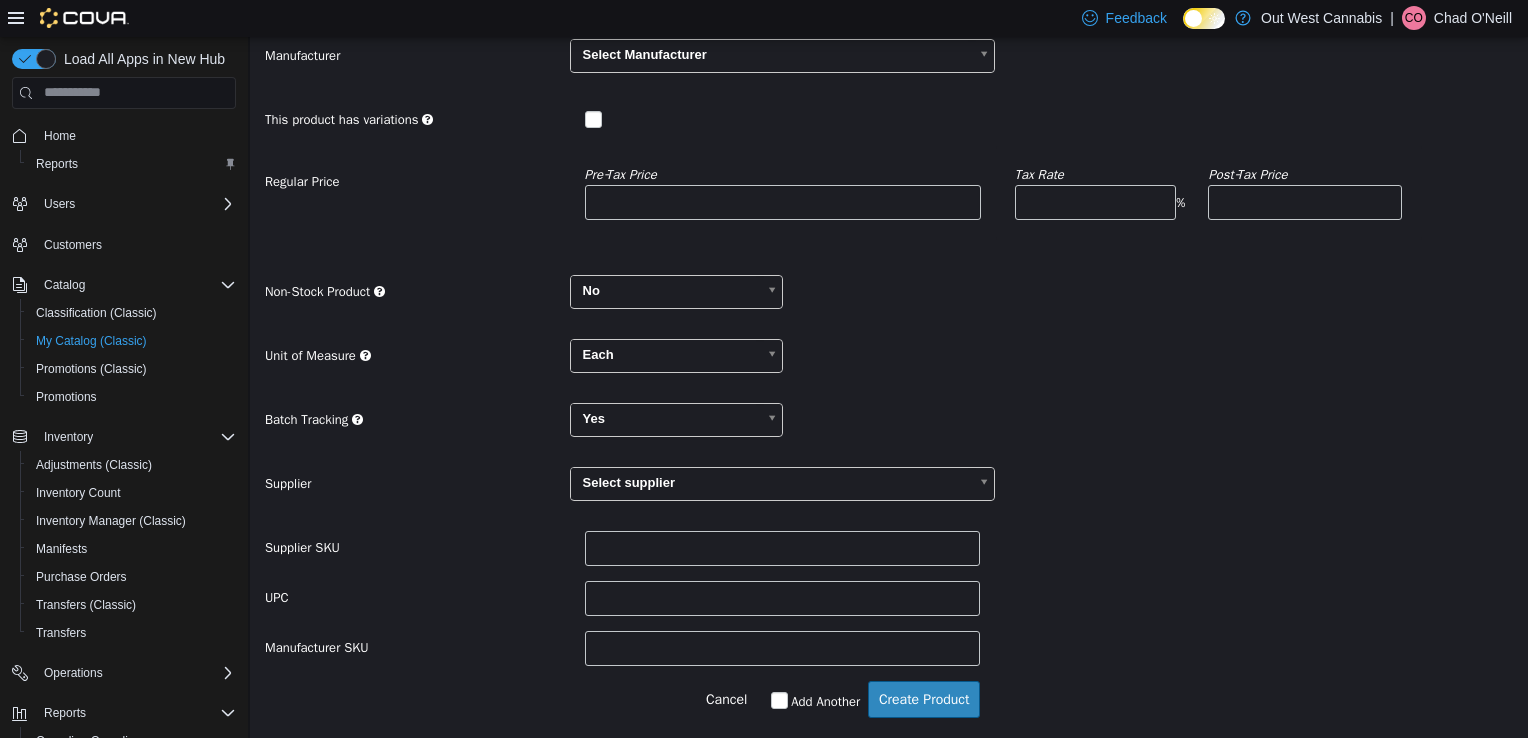 drag, startPoint x: 610, startPoint y: 480, endPoint x: 581, endPoint y: 494, distance: 32.202484 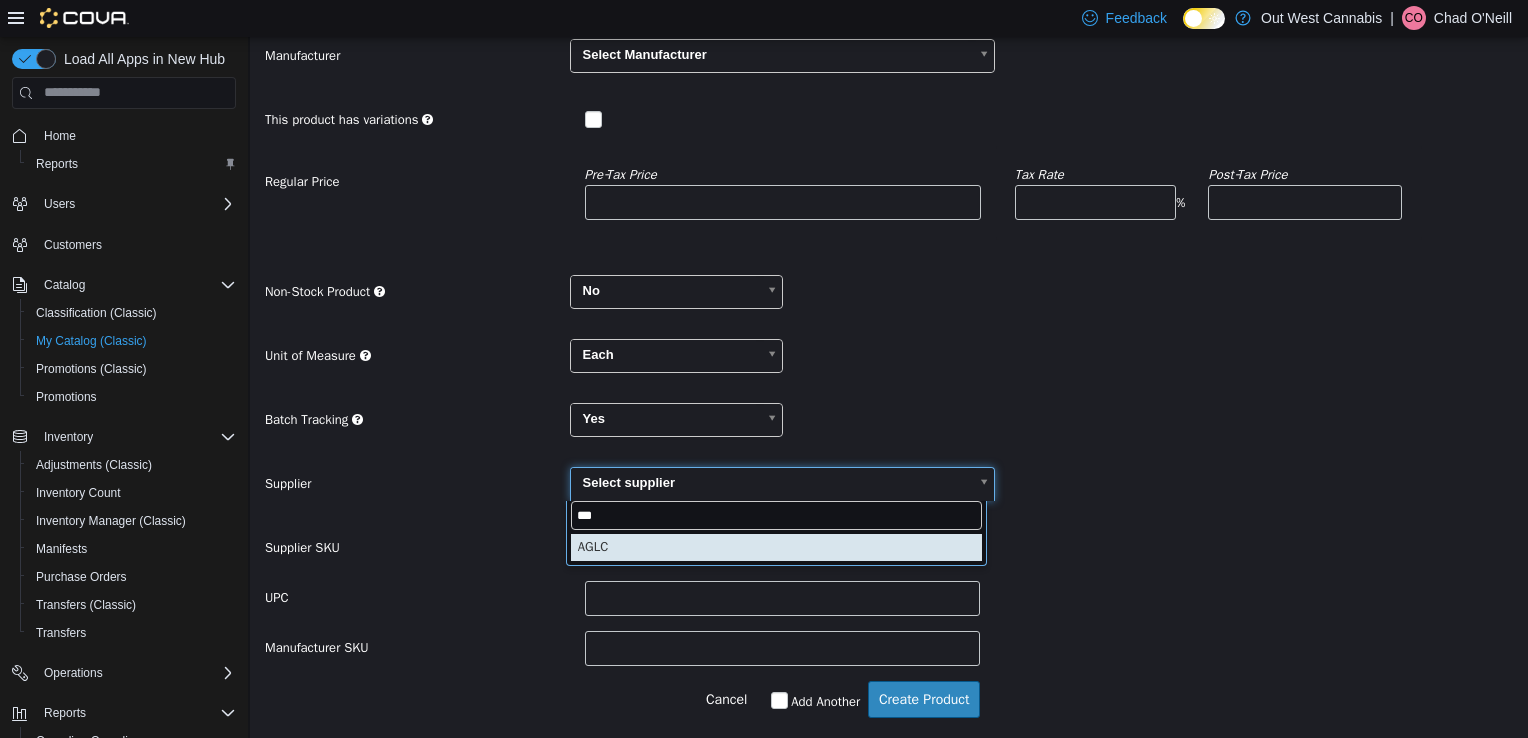 type on "***" 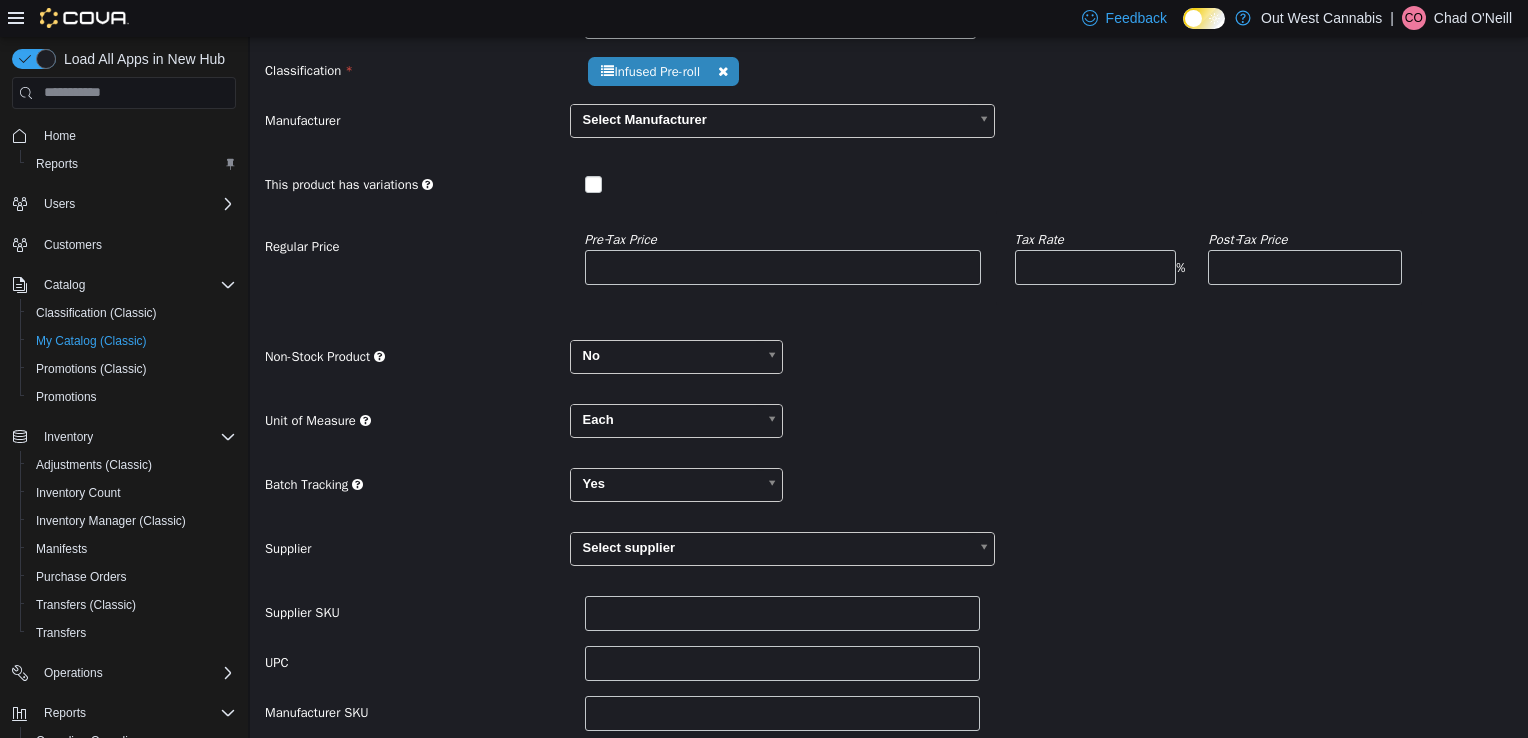 scroll, scrollTop: 109, scrollLeft: 0, axis: vertical 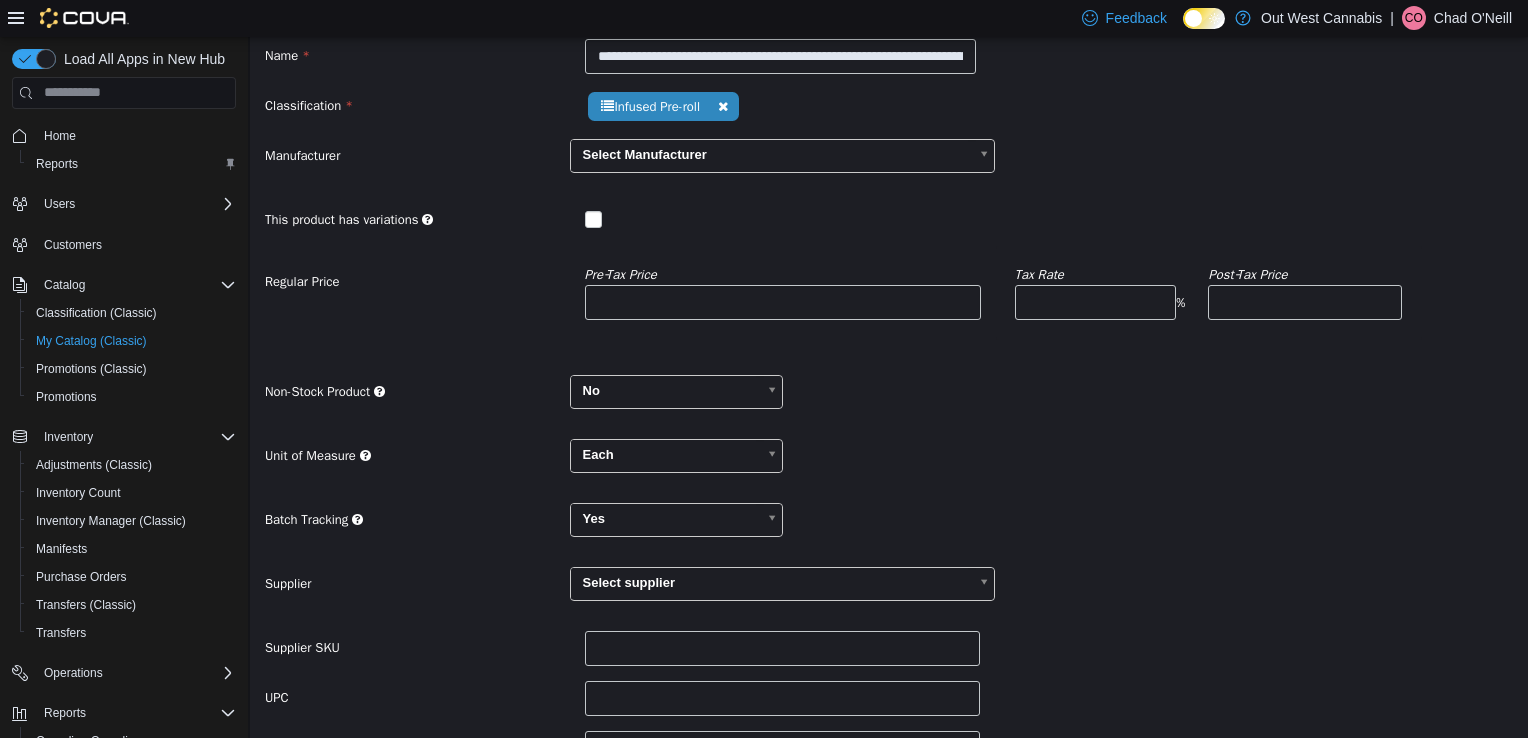 type on "******" 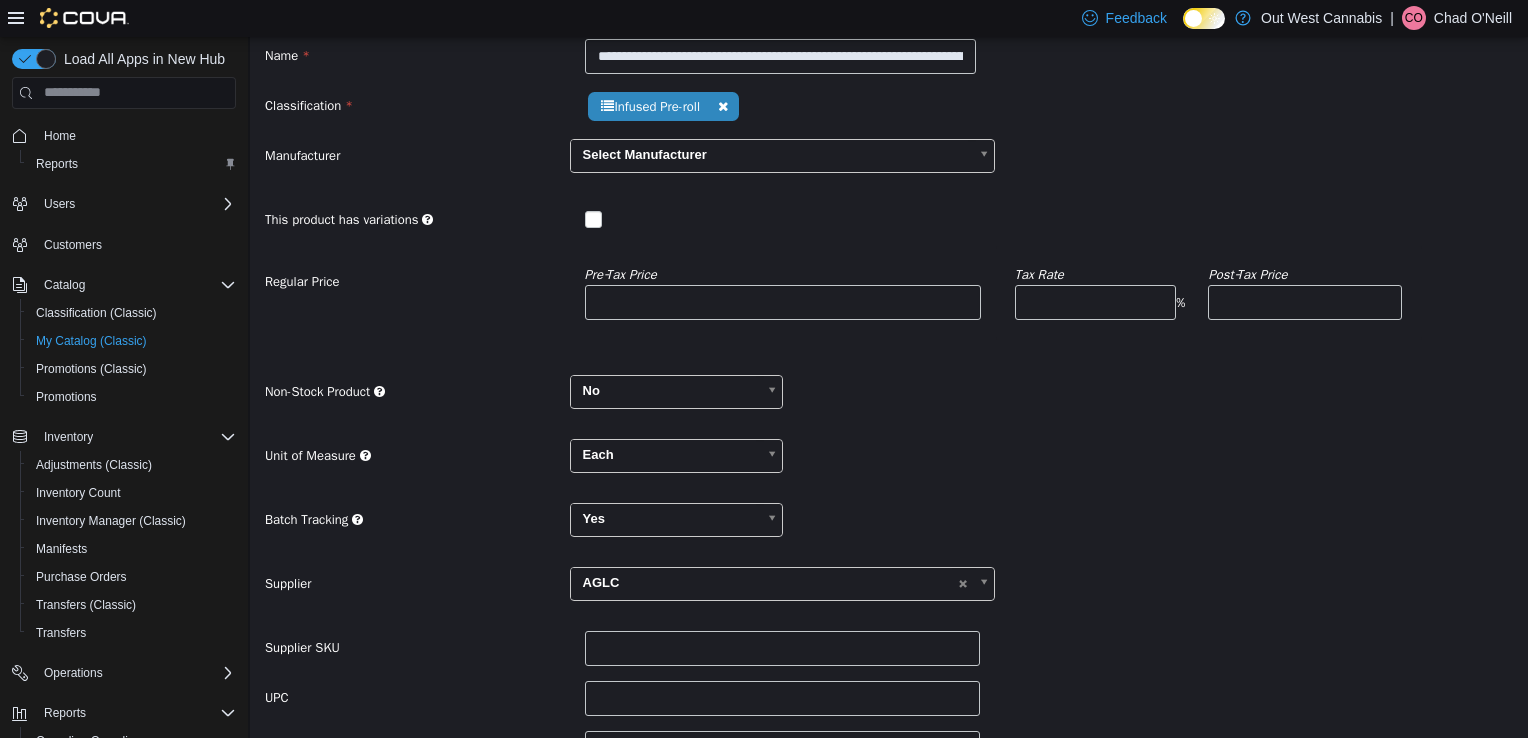 scroll, scrollTop: 209, scrollLeft: 0, axis: vertical 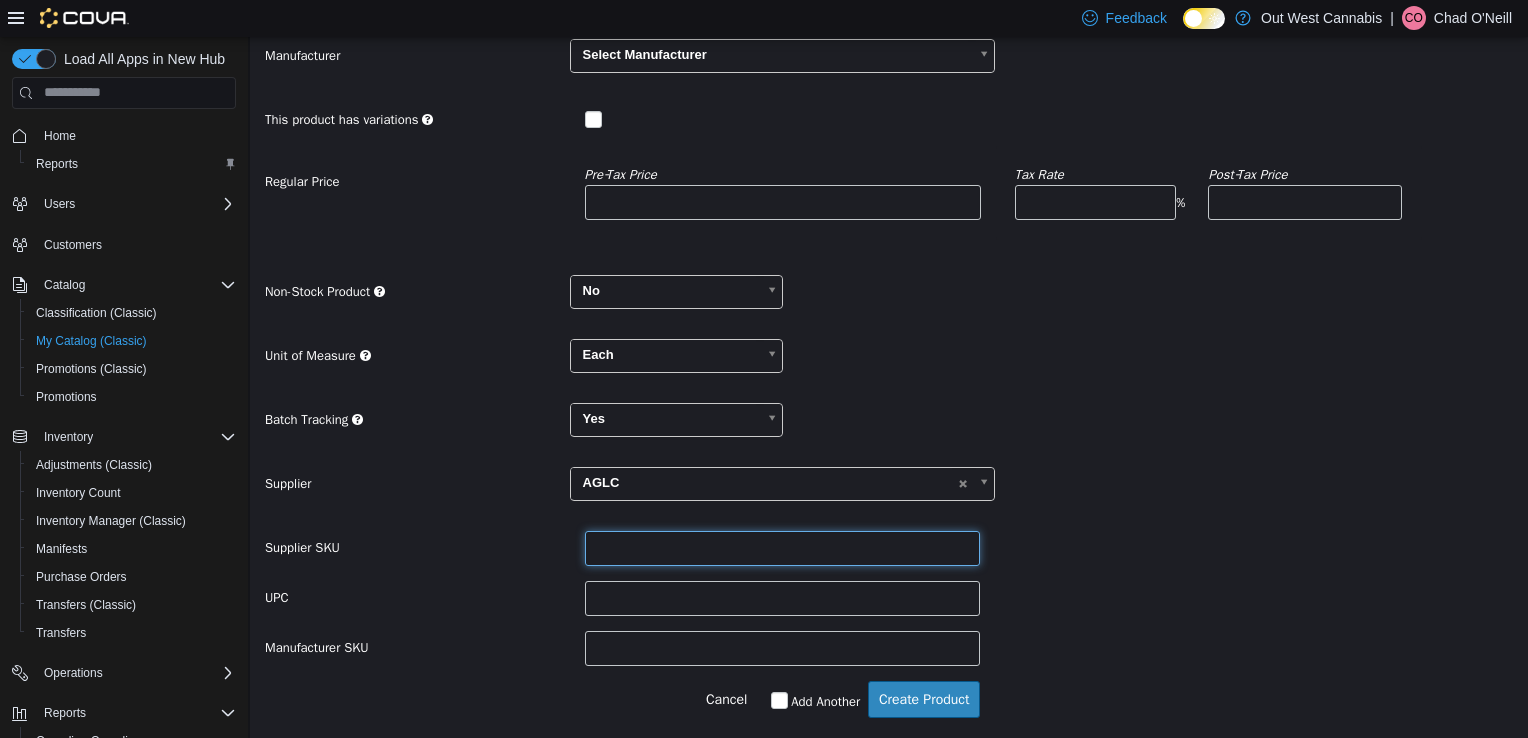 click at bounding box center [783, 547] 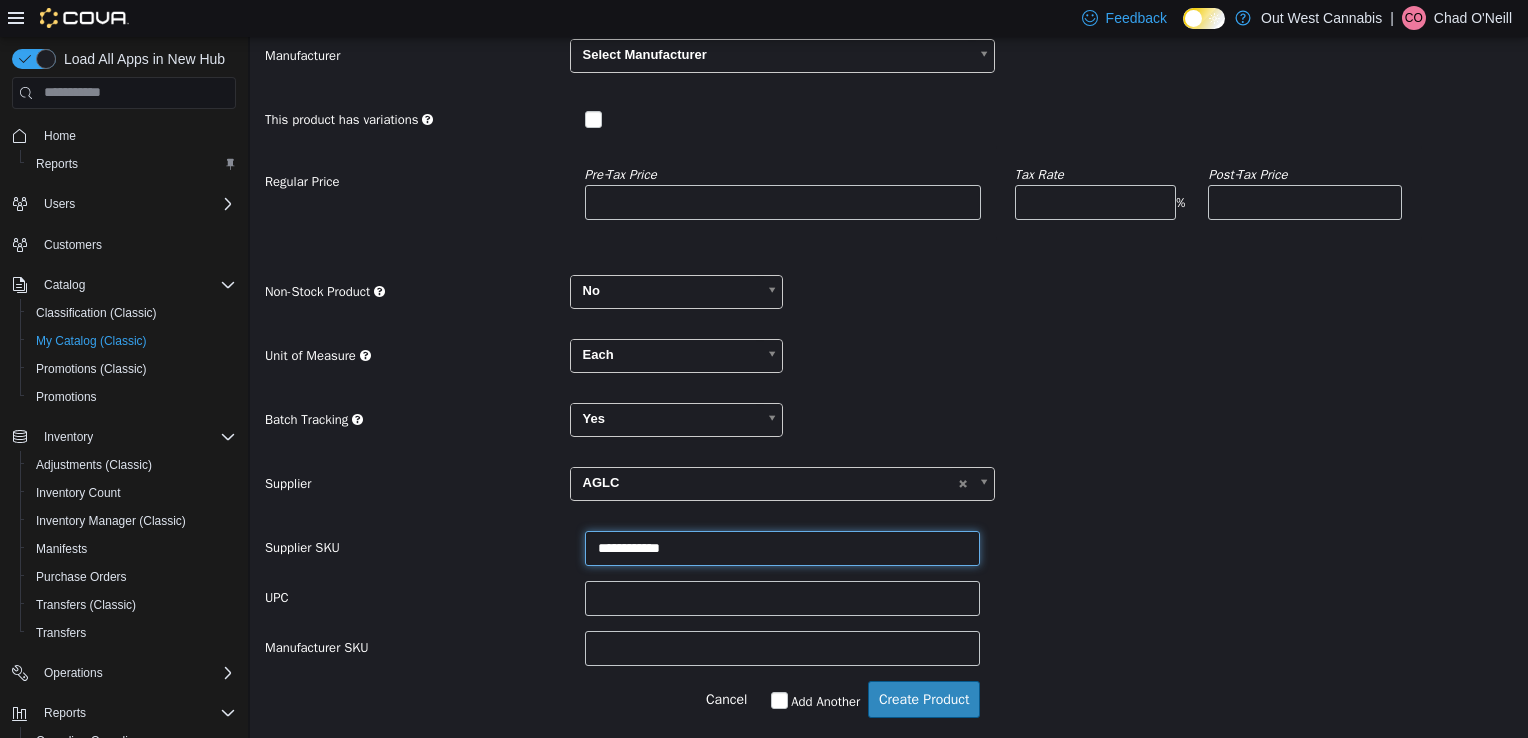 type on "**********" 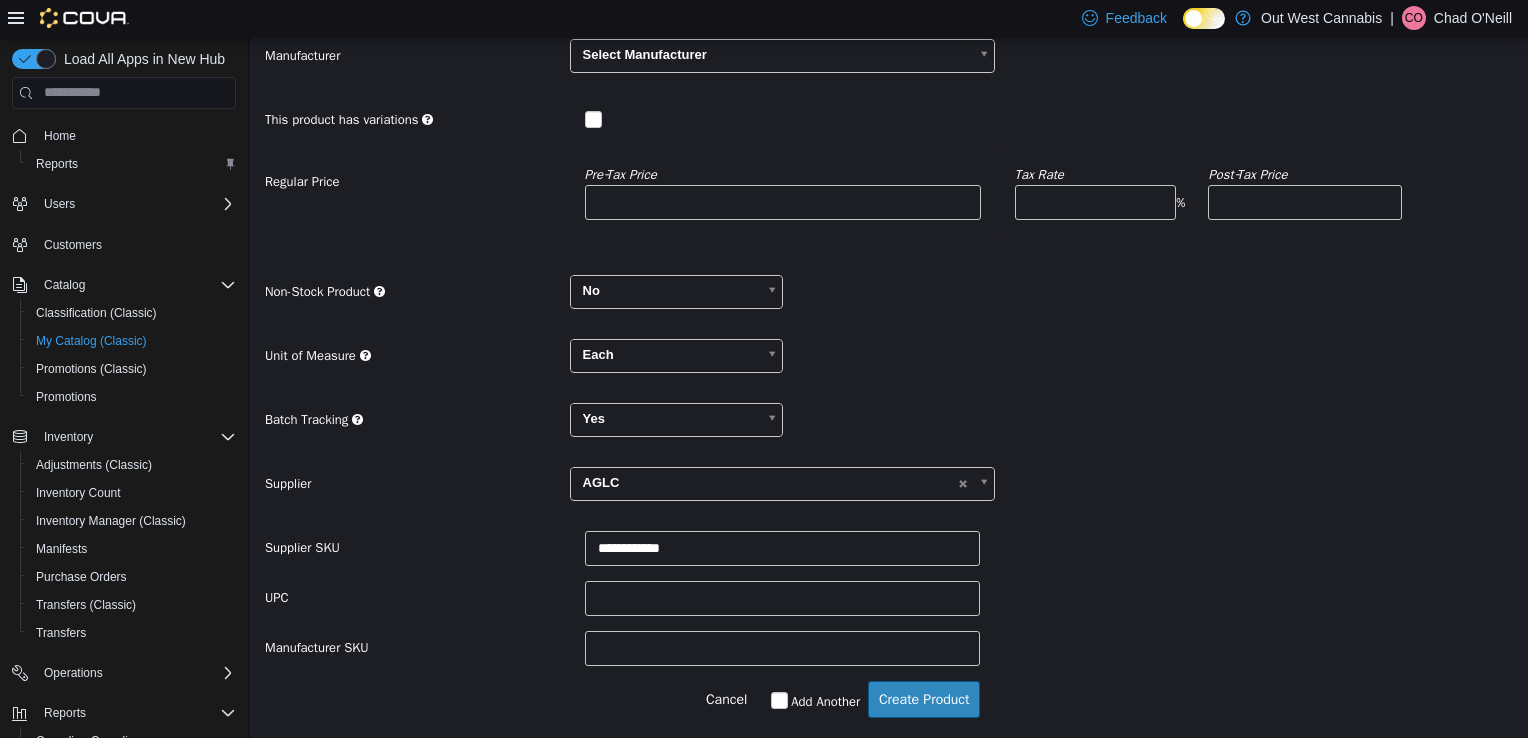 click on "**********" at bounding box center (889, 547) 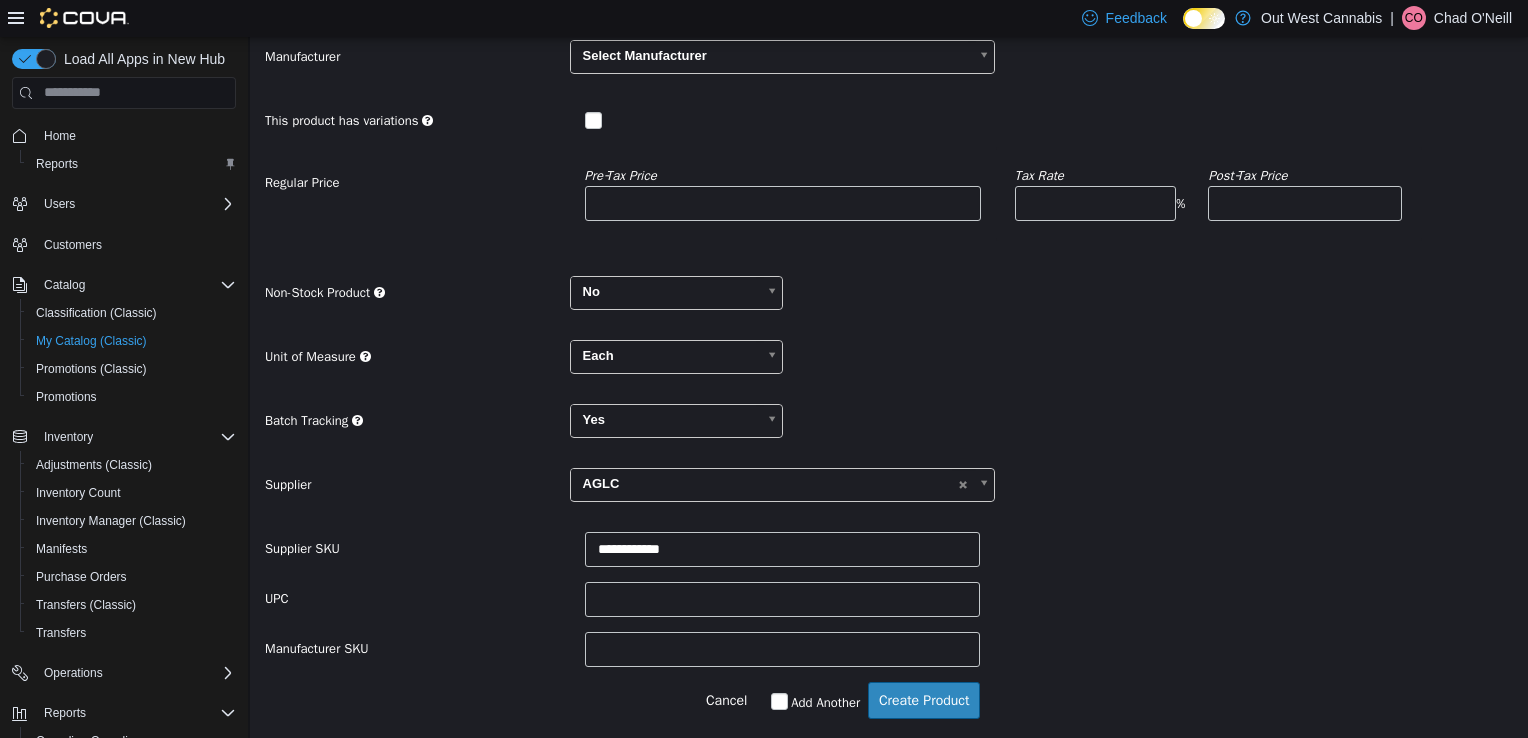 scroll, scrollTop: 209, scrollLeft: 0, axis: vertical 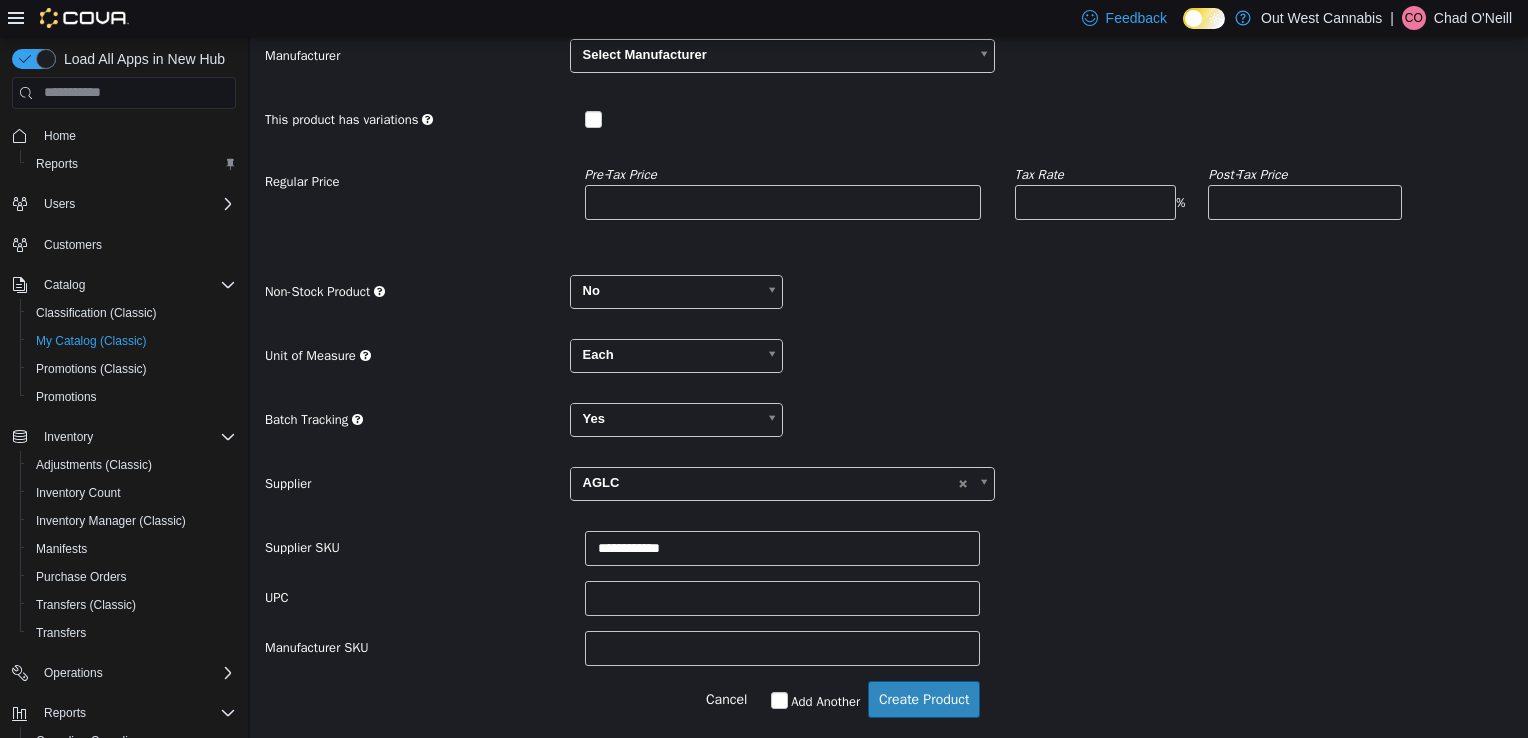 click on "Non-Stock Product       No                             **" at bounding box center [889, 298] 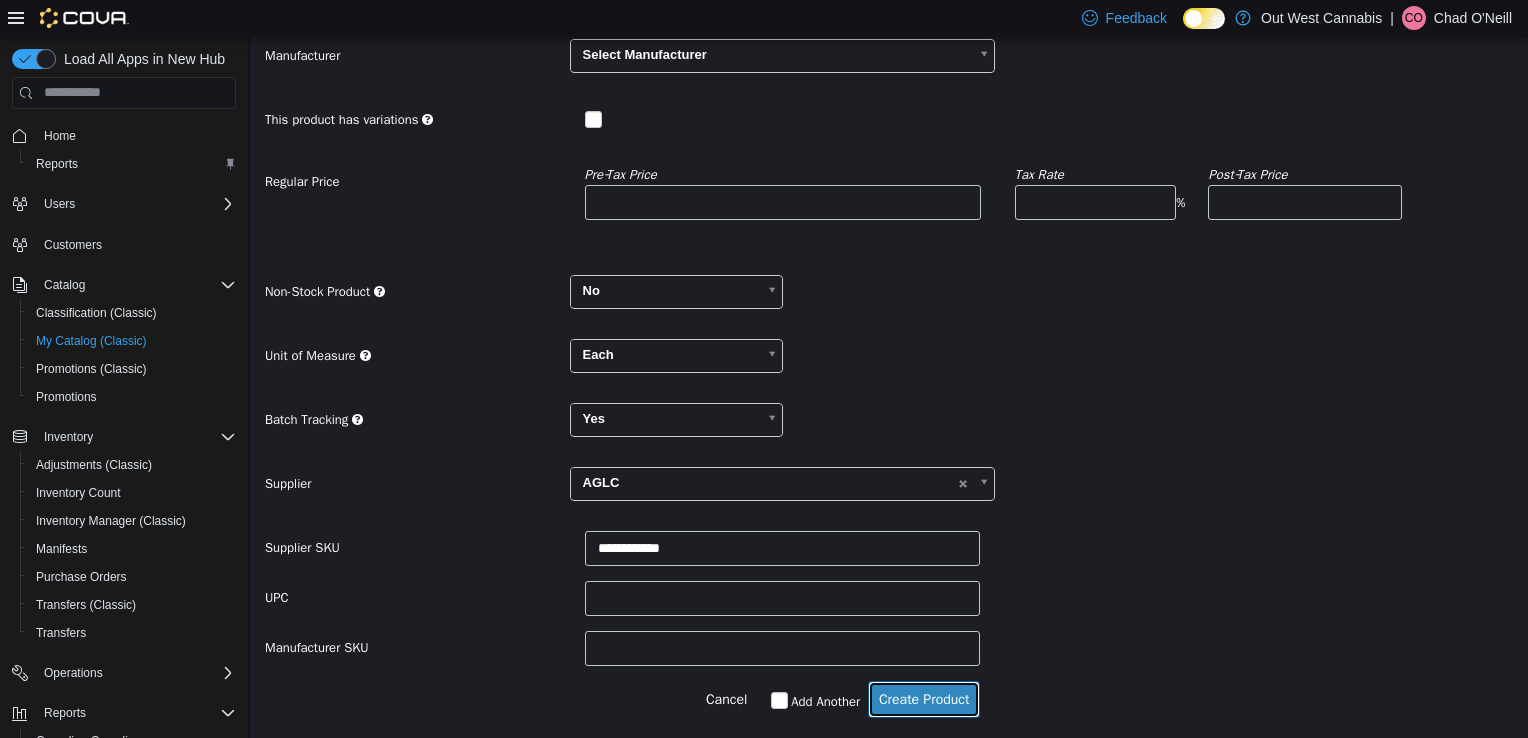 click on "Create Product" at bounding box center [924, 698] 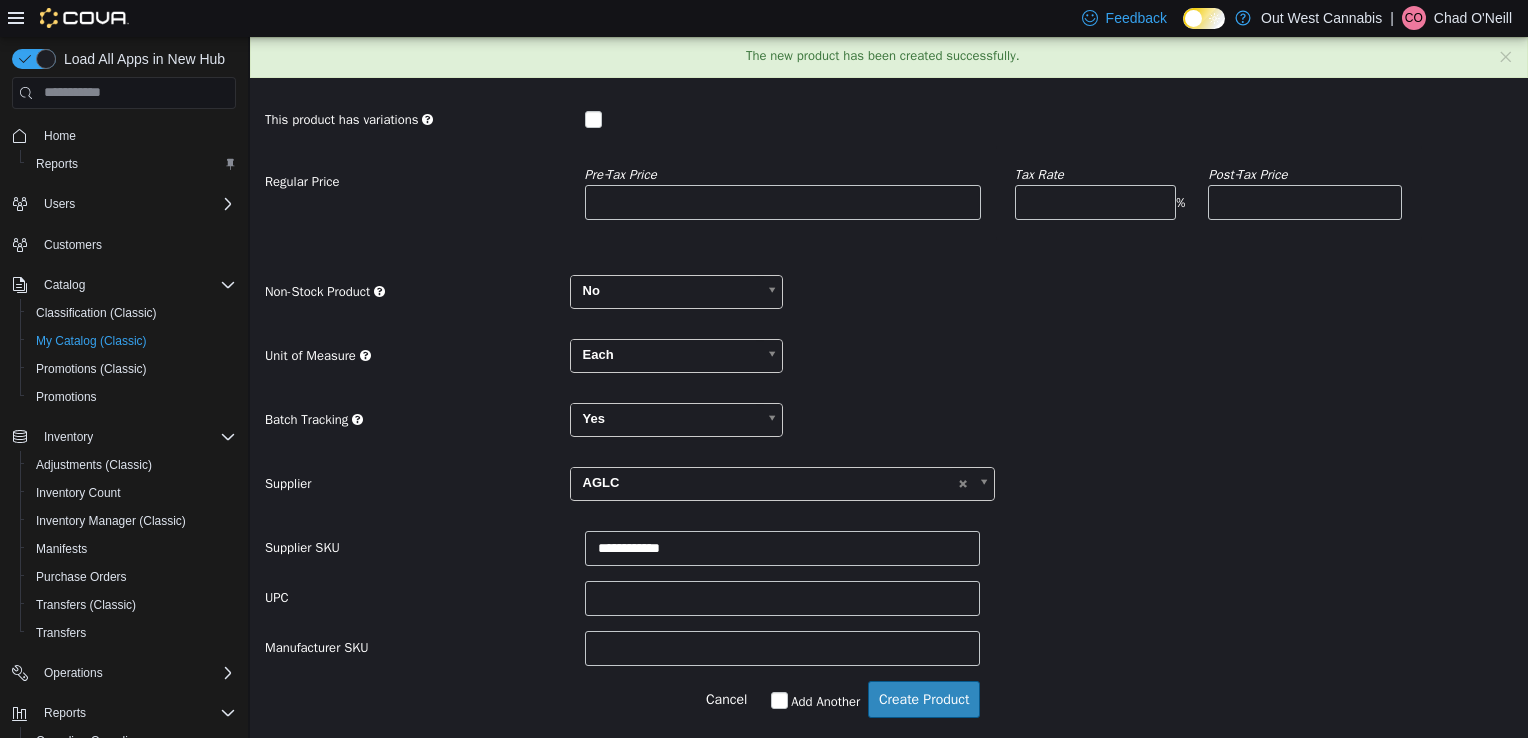scroll, scrollTop: 0, scrollLeft: 0, axis: both 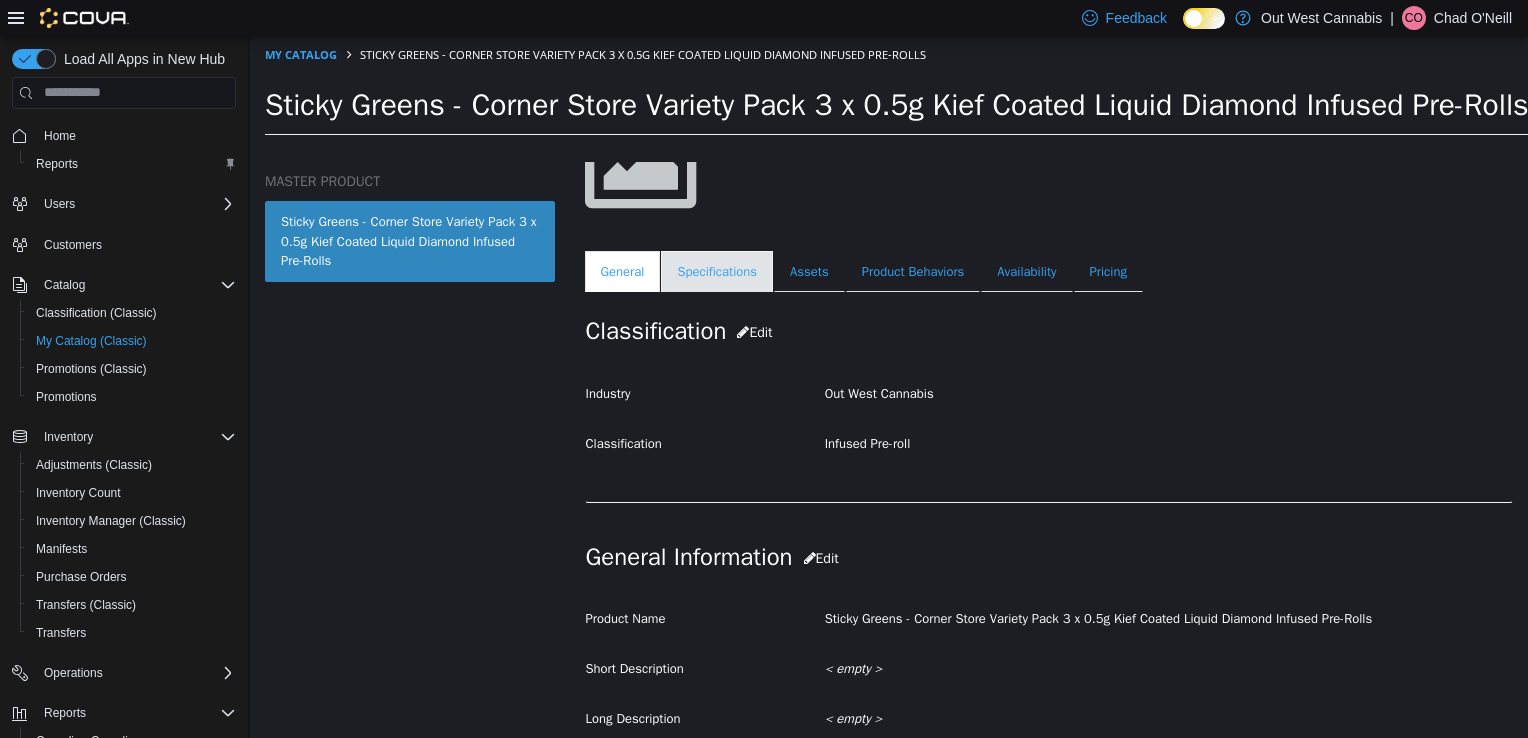 click on "Specifications" at bounding box center (717, 271) 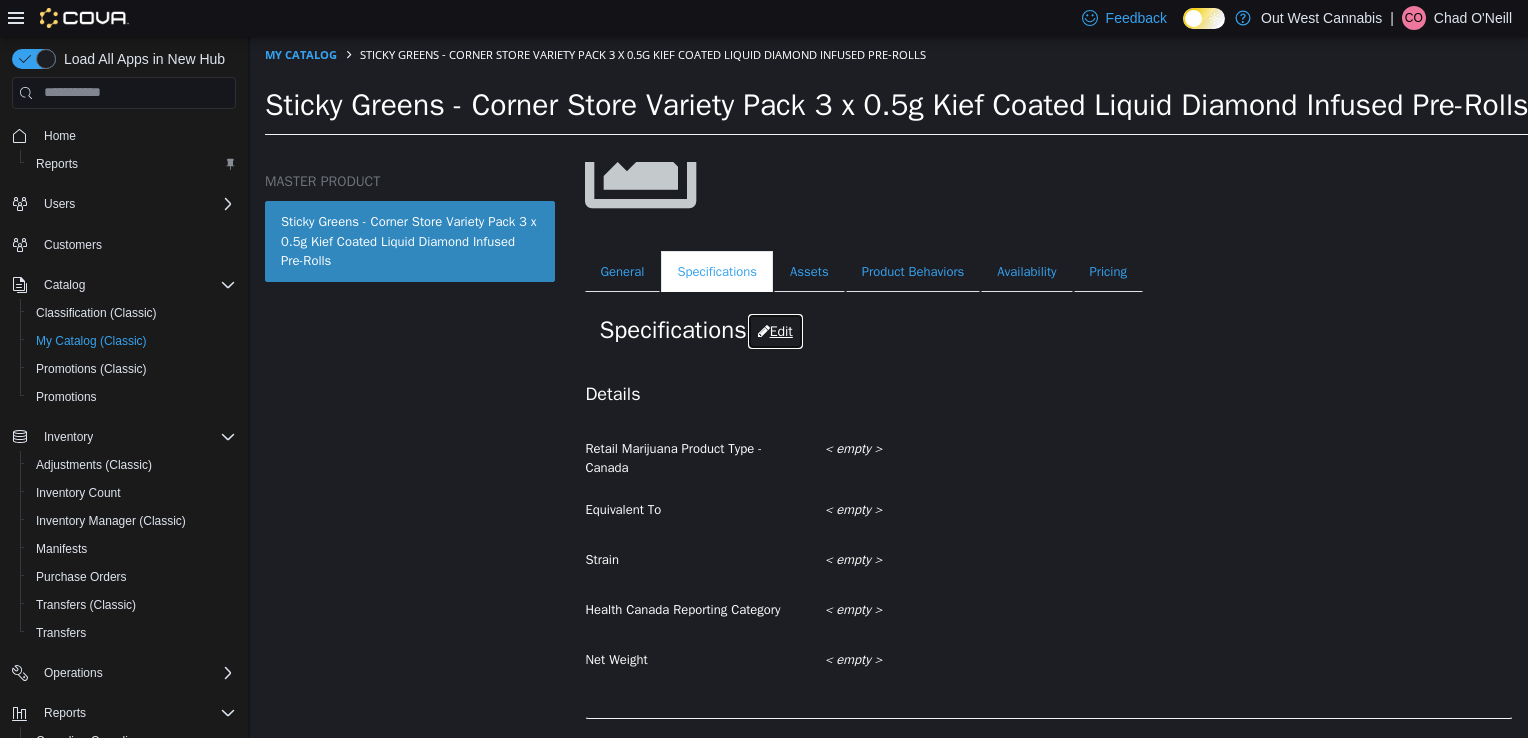 click on "Edit" at bounding box center [775, 330] 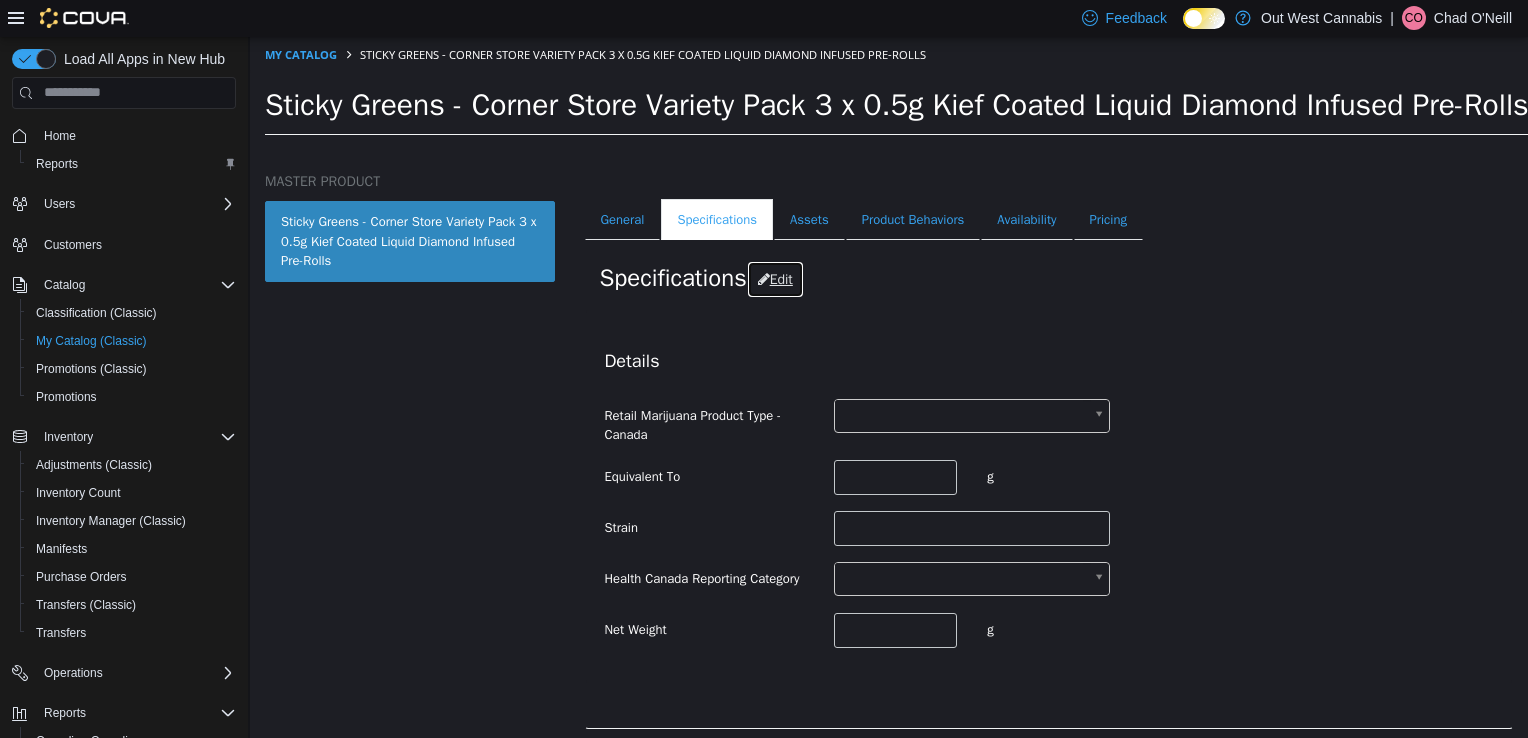 scroll, scrollTop: 300, scrollLeft: 0, axis: vertical 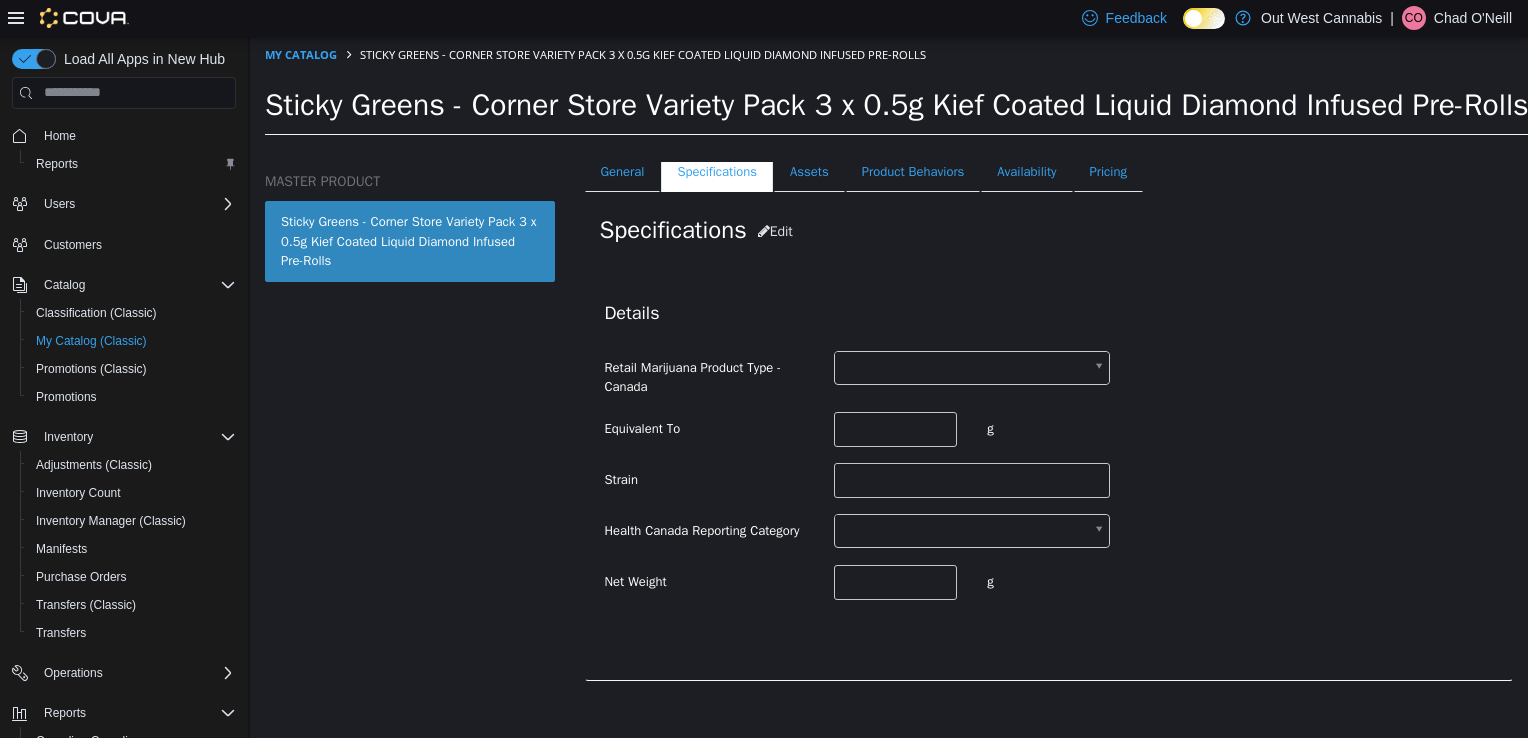 click on "Saving Bulk Changes...
×
The new product has been created successfully.
My Catalog
Sticky Greens - Corner Store Variety Pack 3 x 0.5g Kief Coated Liquid Diamond Infused Pre-Rolls
Sticky Greens - Corner Store Variety Pack 3 x 0.5g Kief Coated Liquid Diamond Infused Pre-Rolls
Tools
Clone Print Labels   Add new variation
MASTER PRODUCT
Sticky Greens - Corner Store Variety Pack 3 x 0.5g Kief Coated Liquid Diamond Infused Pre-Rolls
Infused Pre-roll
Sticky Greens - Corner Store Variety Pack 3 x 0.5g Kief Coated Liquid Diamond Infused Pre-Rolls
[Master Product] Active   CATALOG SKU - VELTZYUZ     English - US                             Last Updated:  July 13, 2025
General Specifications Assets Product Behaviors Availability Pricing
Marketing Specifications  Edit Details Retail Marijuana Product Type - Canada
Equivalent To
g
Strain" at bounding box center [889, 91] 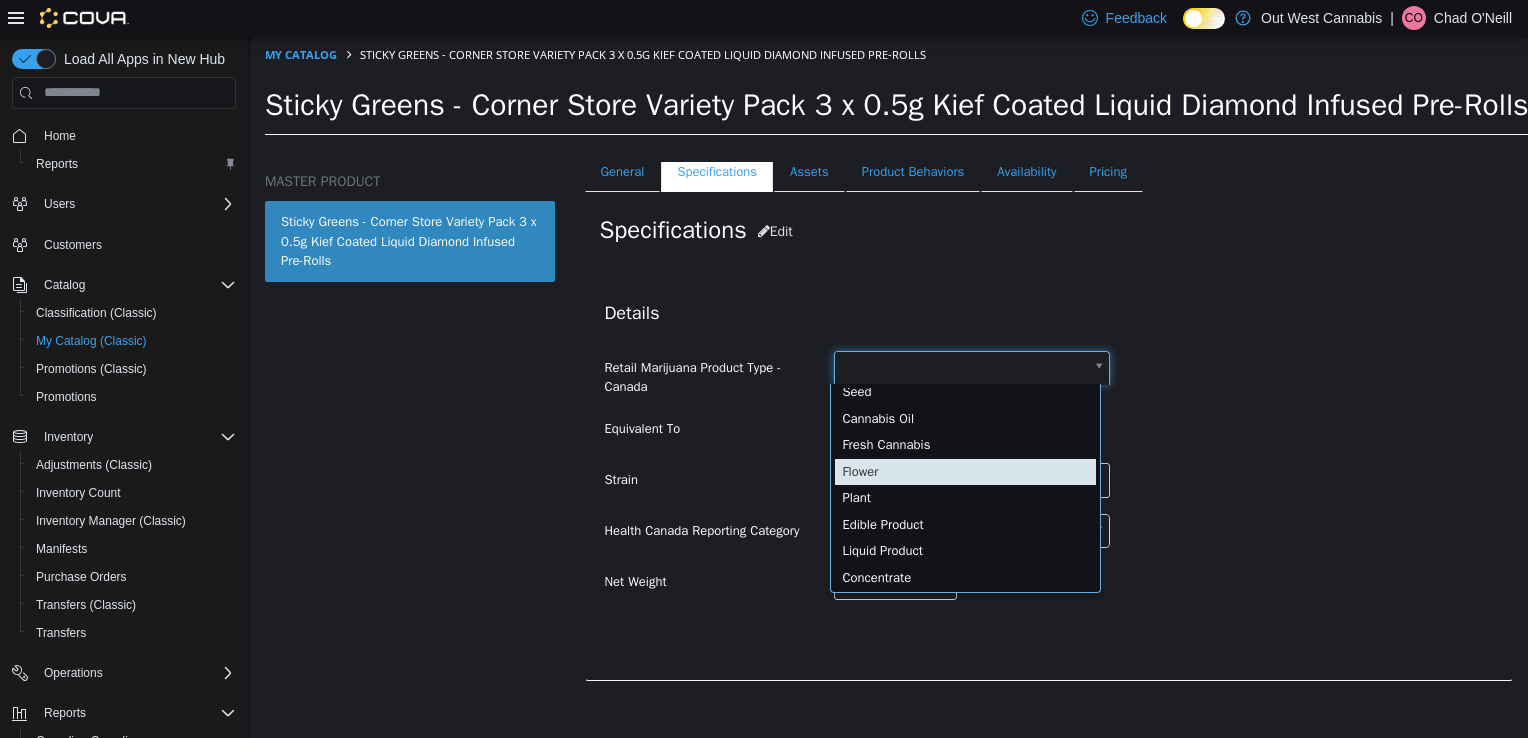 scroll, scrollTop: 12, scrollLeft: 0, axis: vertical 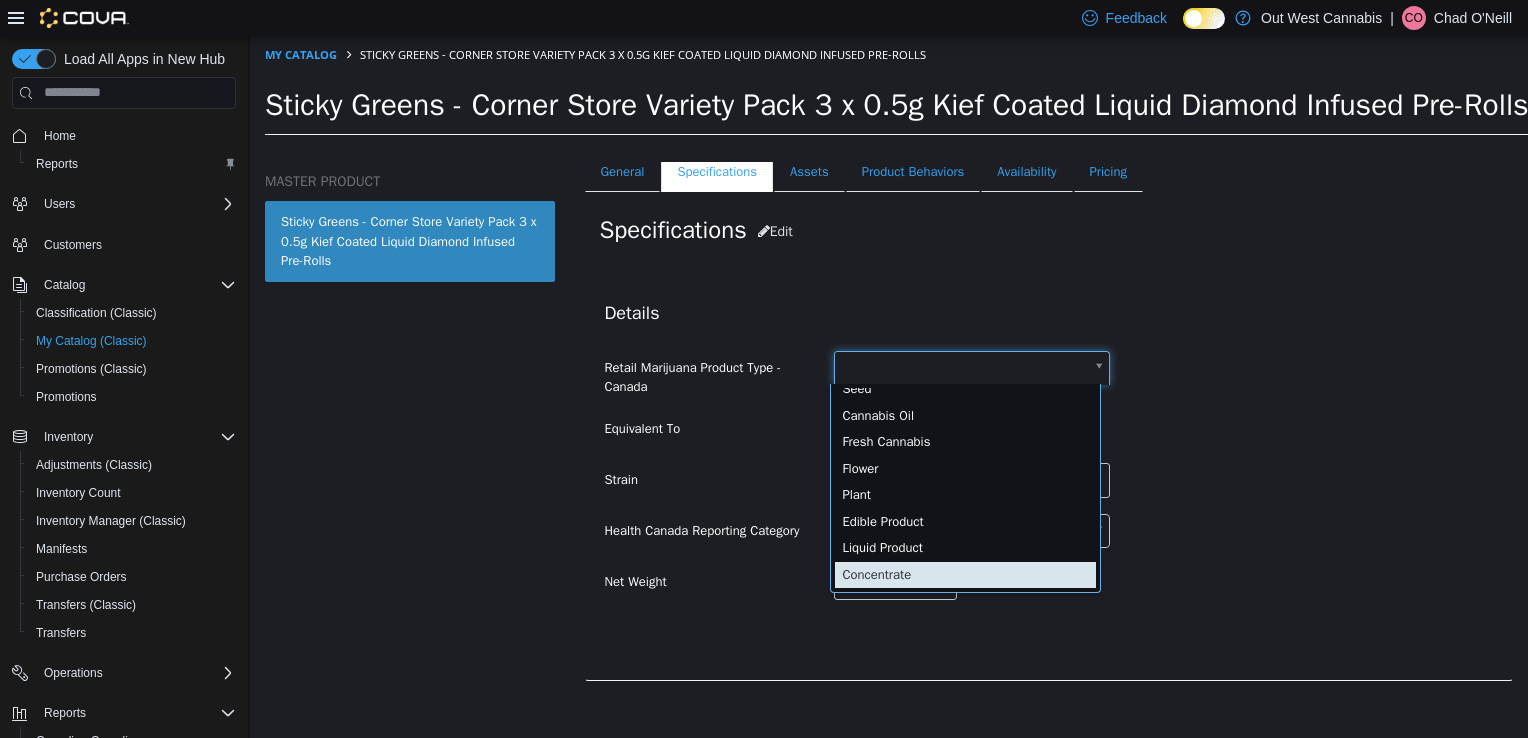 type on "**********" 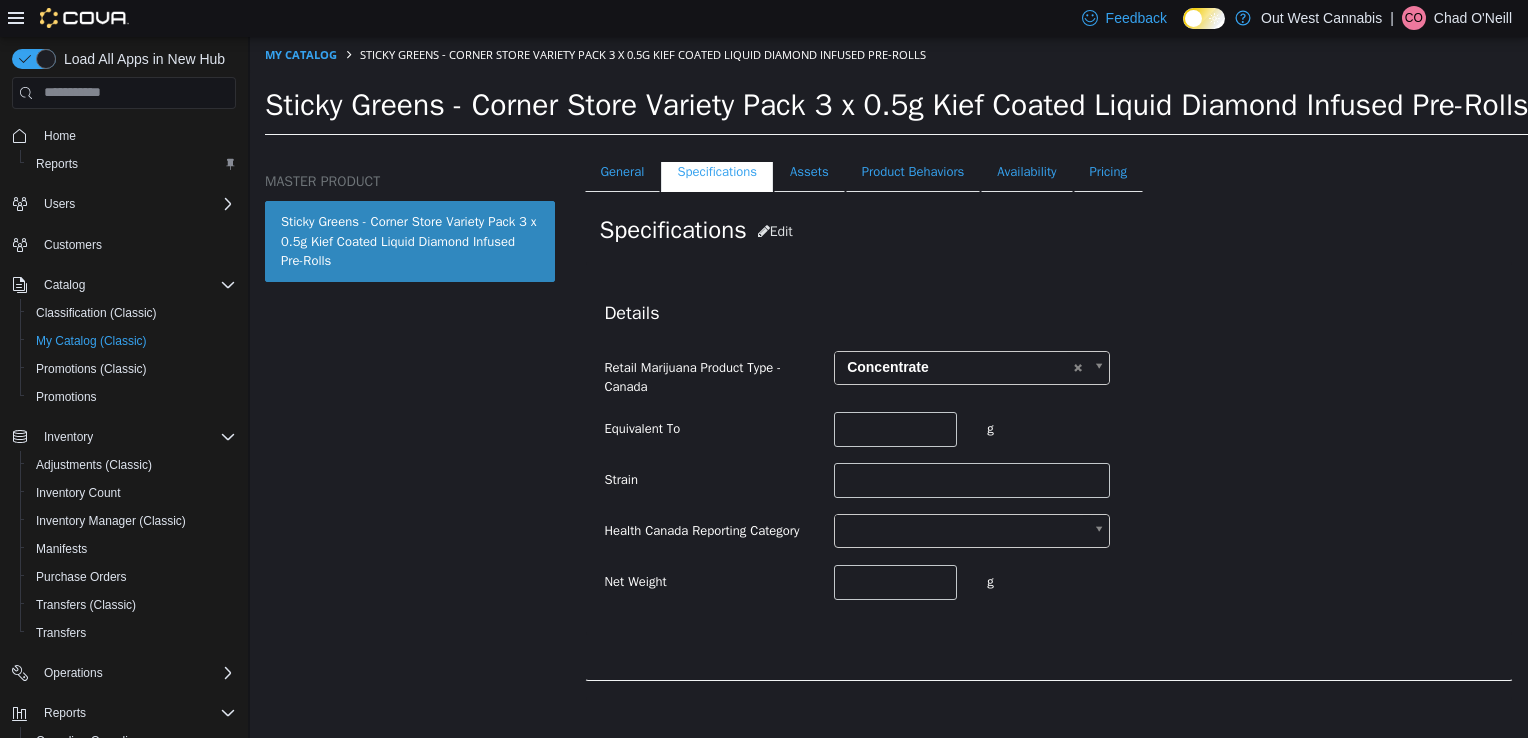 click on "**********" at bounding box center (889, 91) 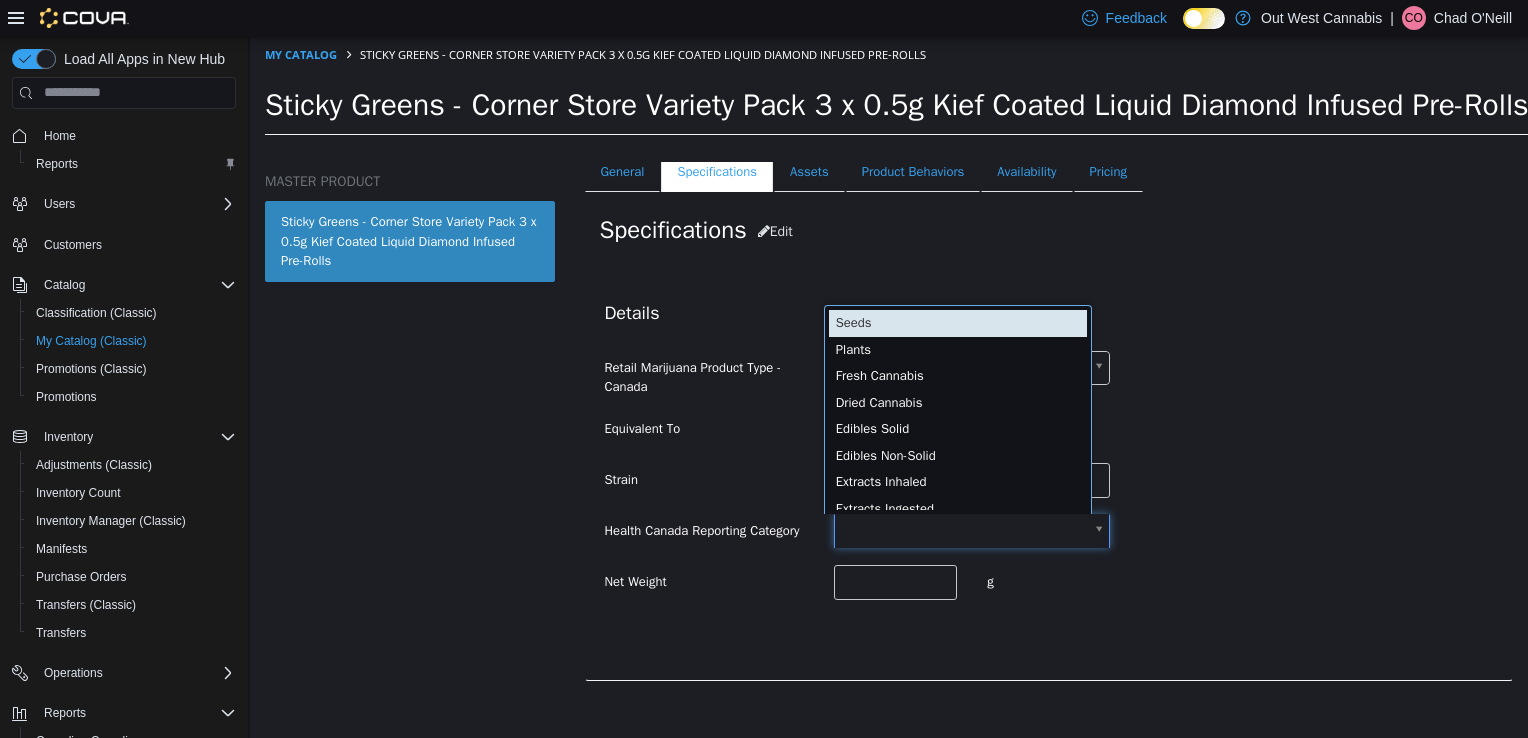 scroll, scrollTop: 4, scrollLeft: 0, axis: vertical 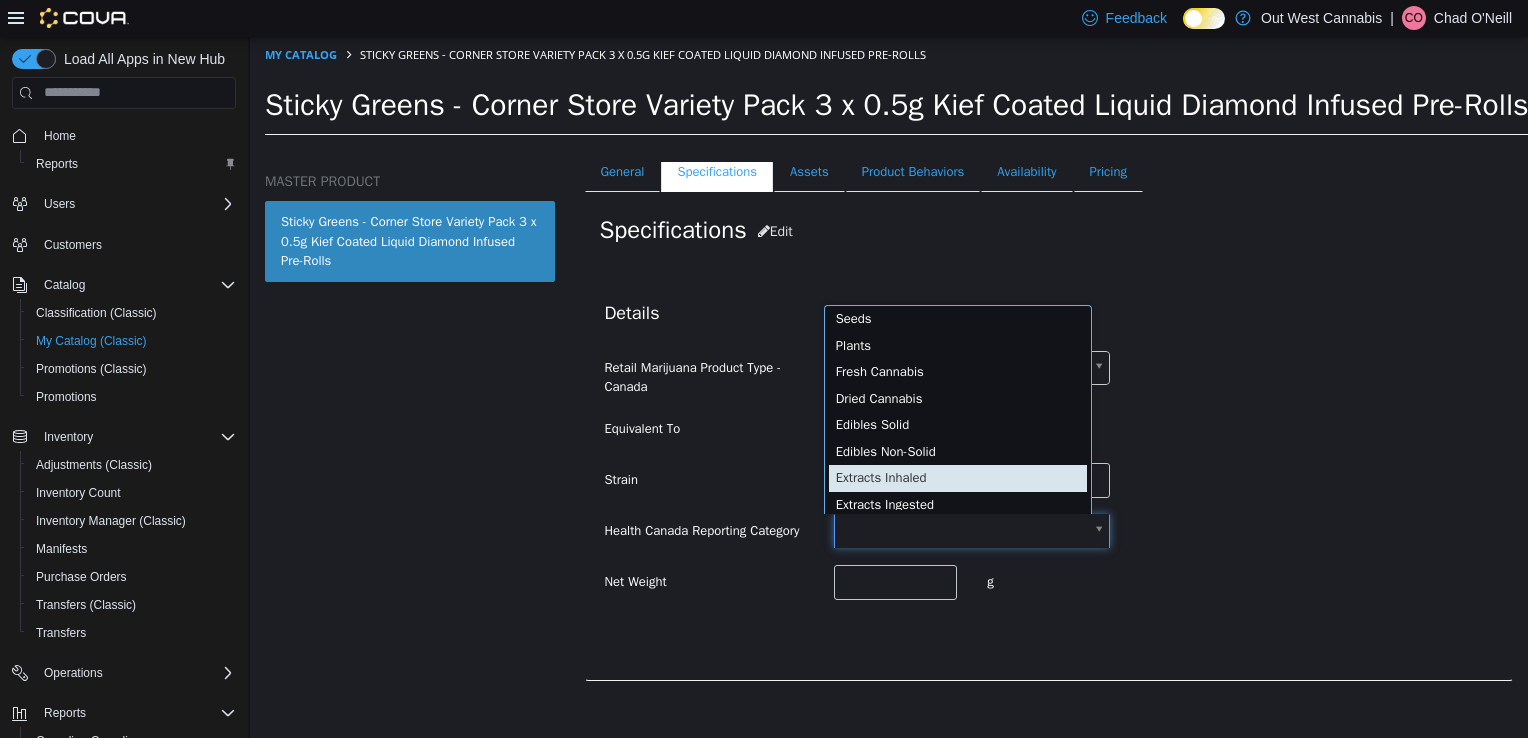 type on "**********" 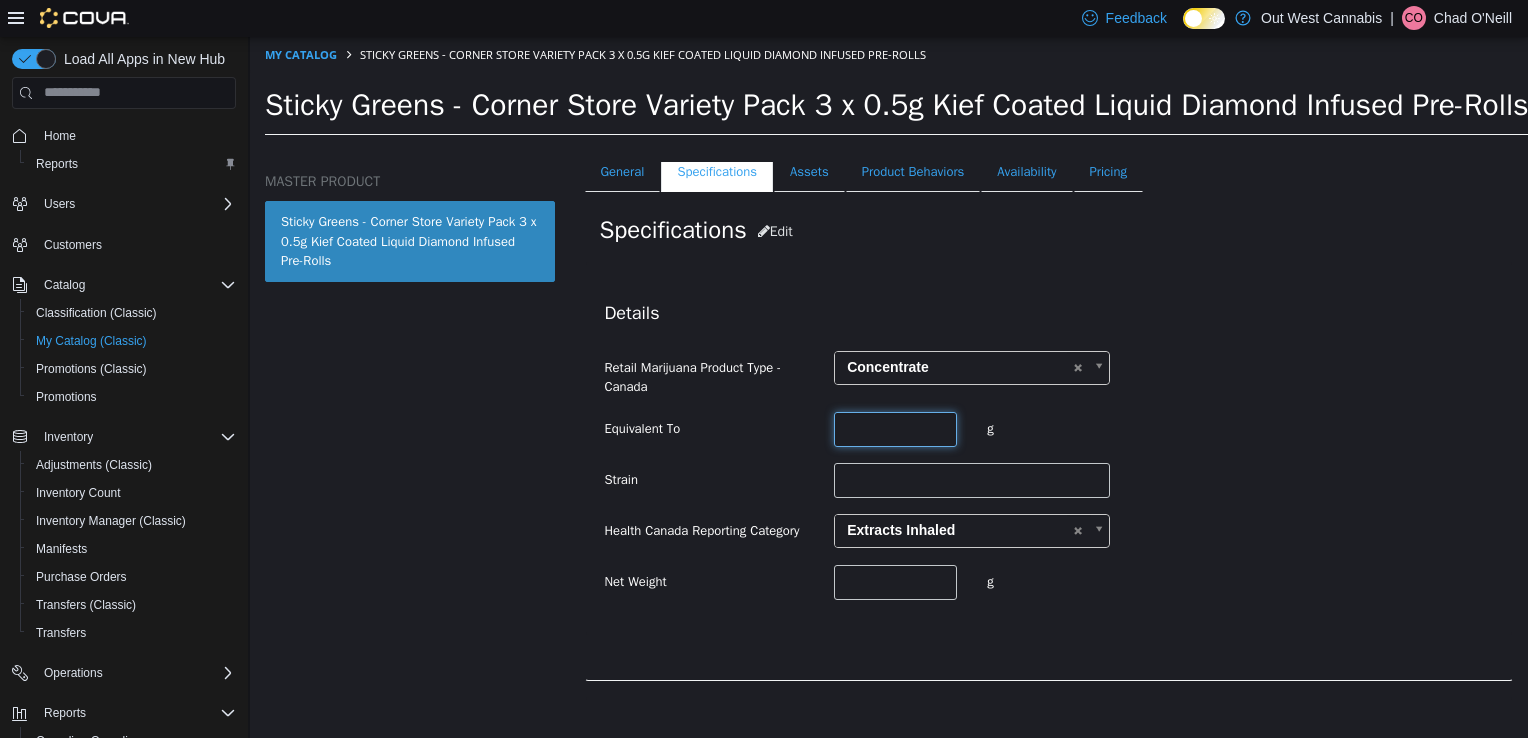 click at bounding box center (895, 428) 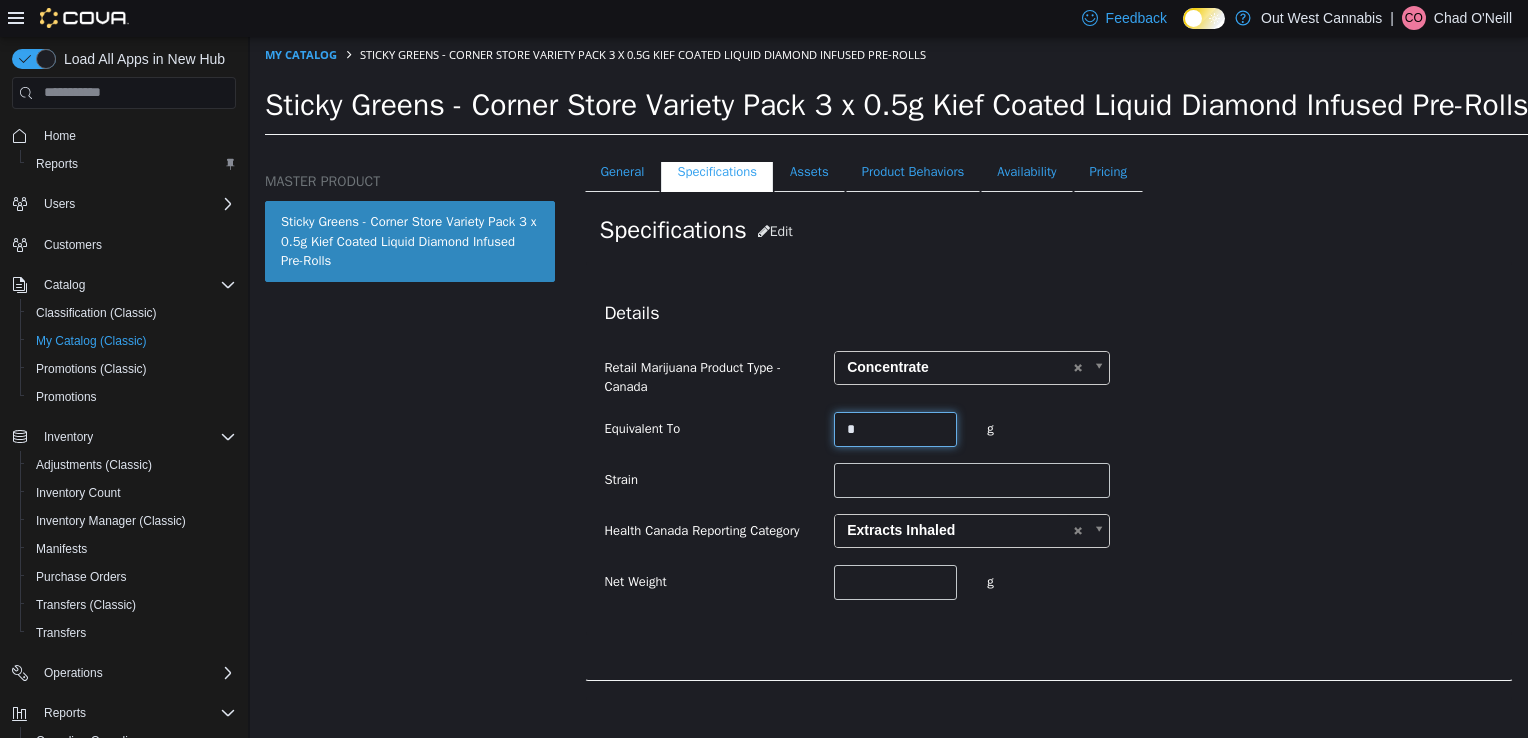 type on "*" 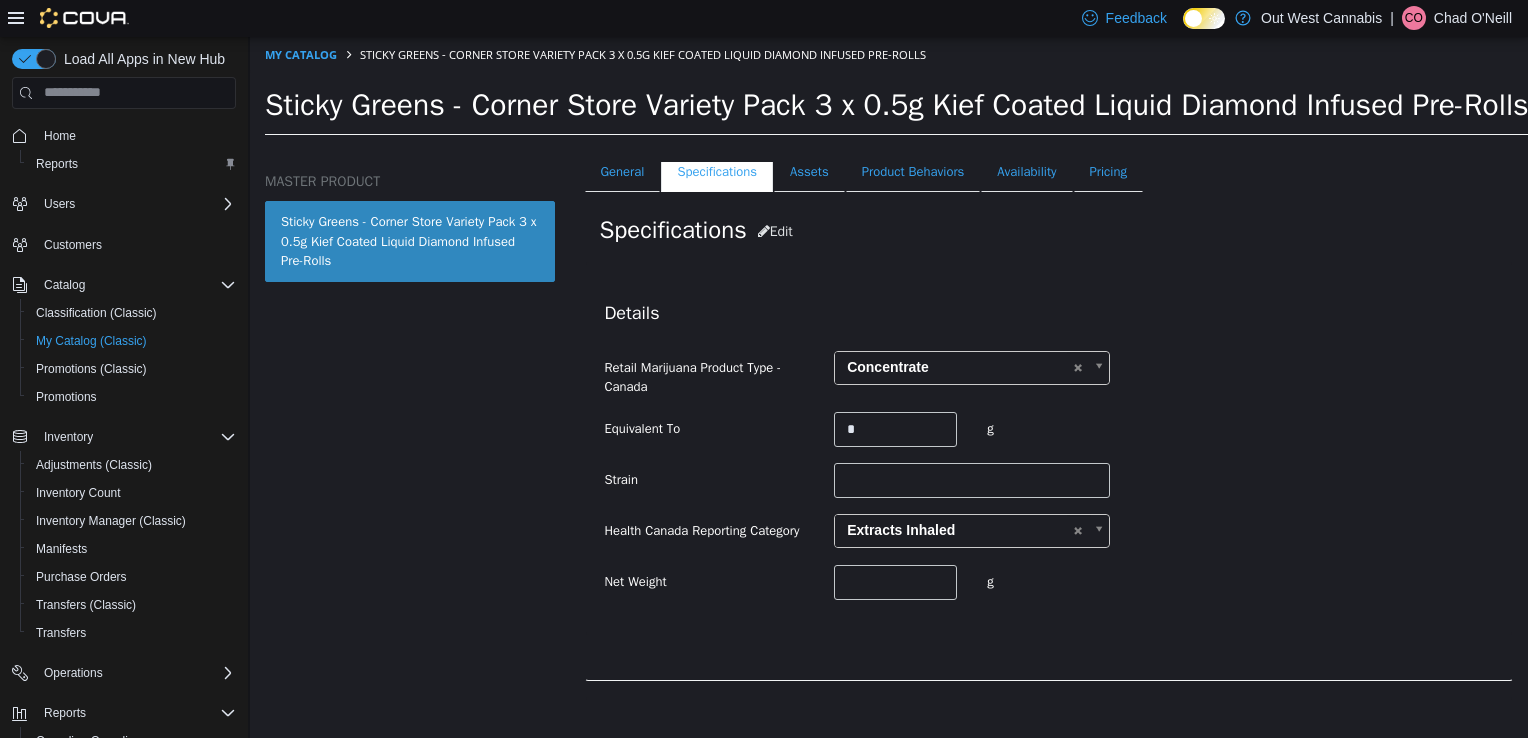 click on "**********" at bounding box center (1049, 475) 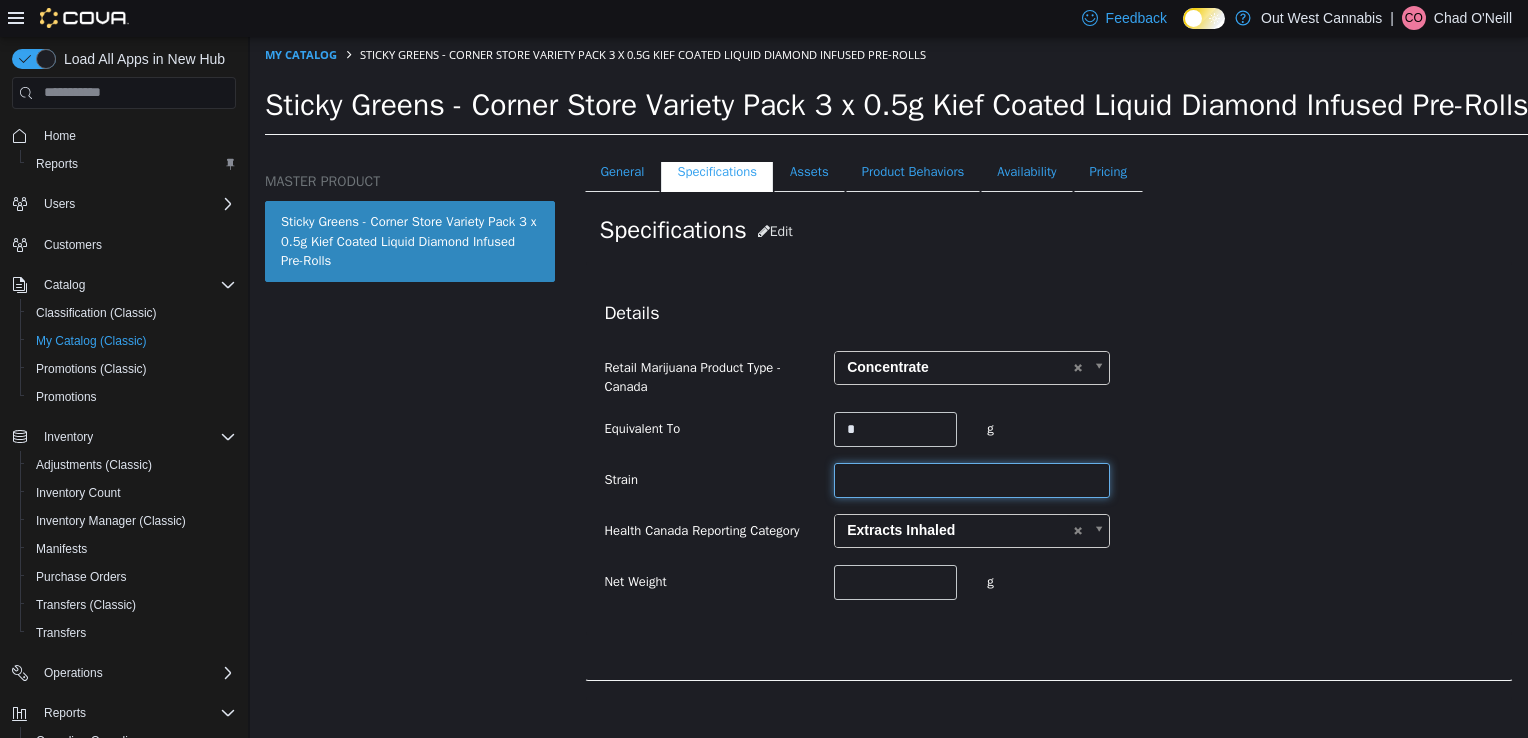 click at bounding box center [972, 479] 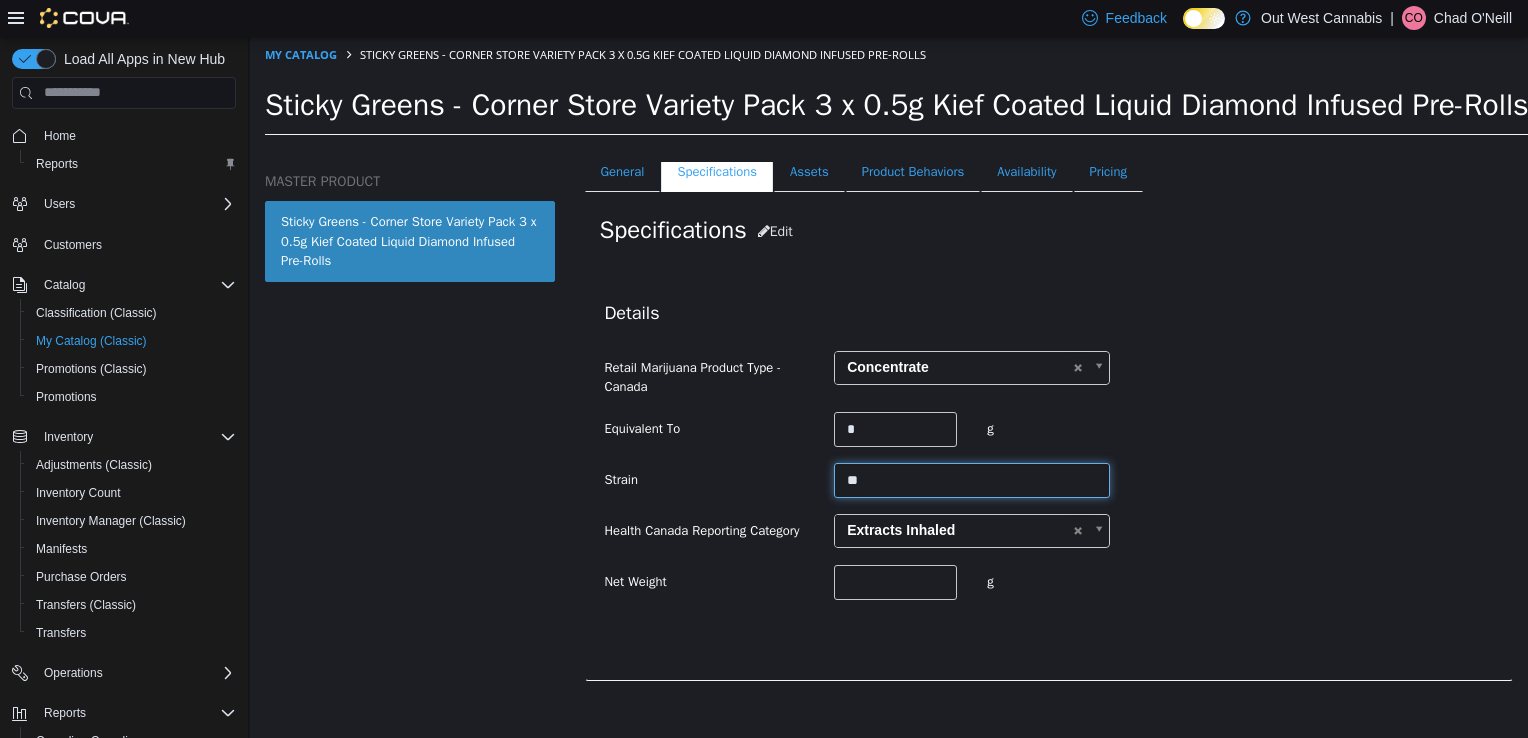 type on "******" 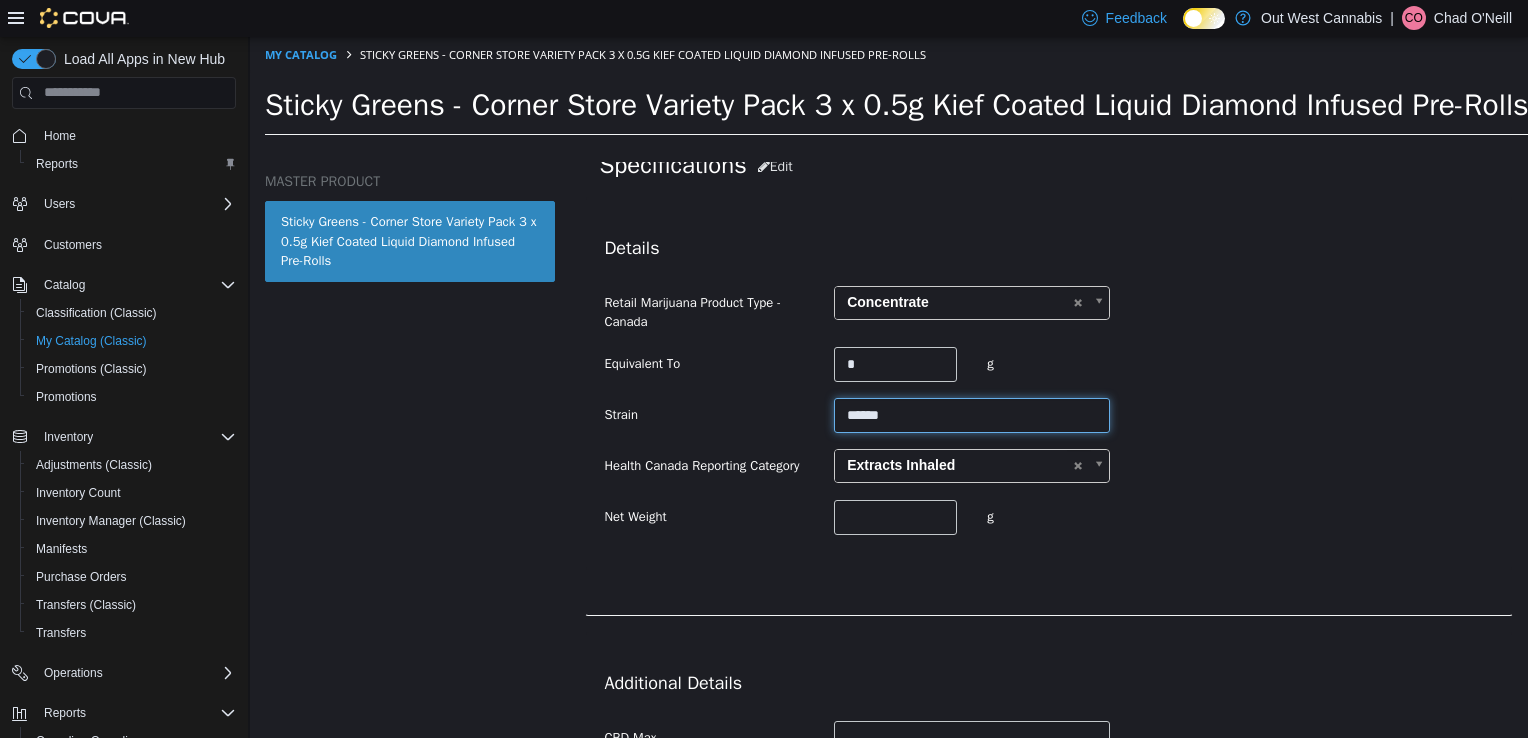 scroll, scrollTop: 400, scrollLeft: 0, axis: vertical 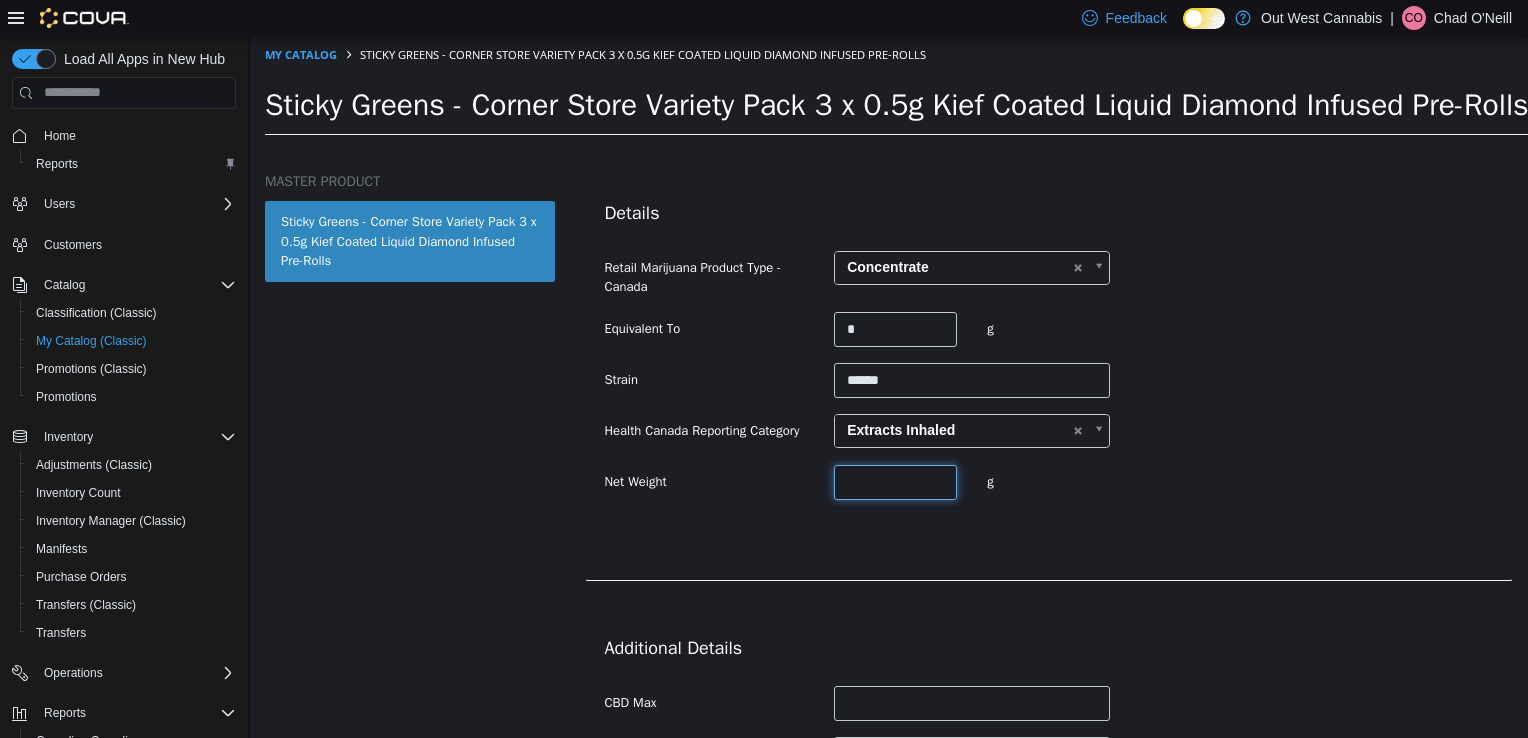 click at bounding box center (895, 481) 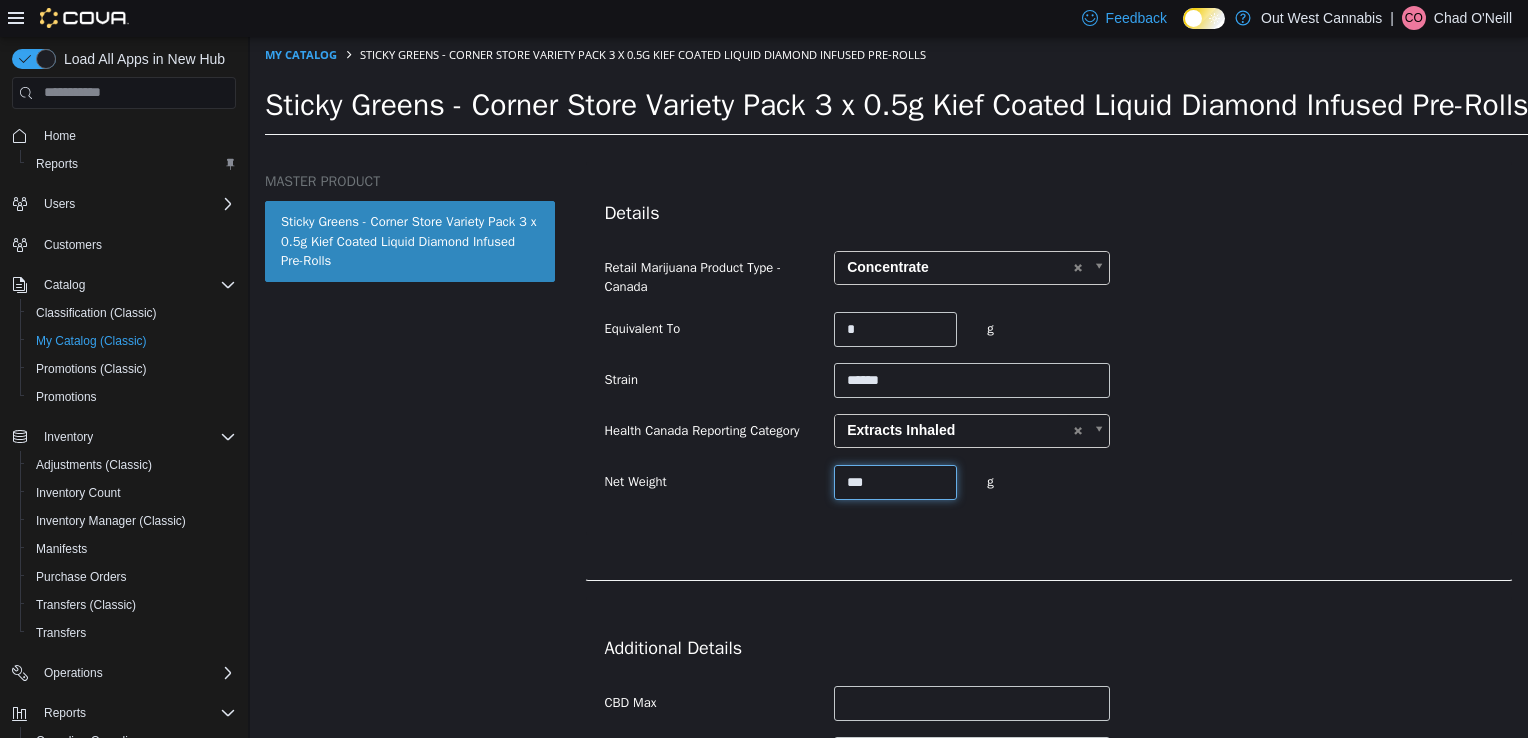 type on "***" 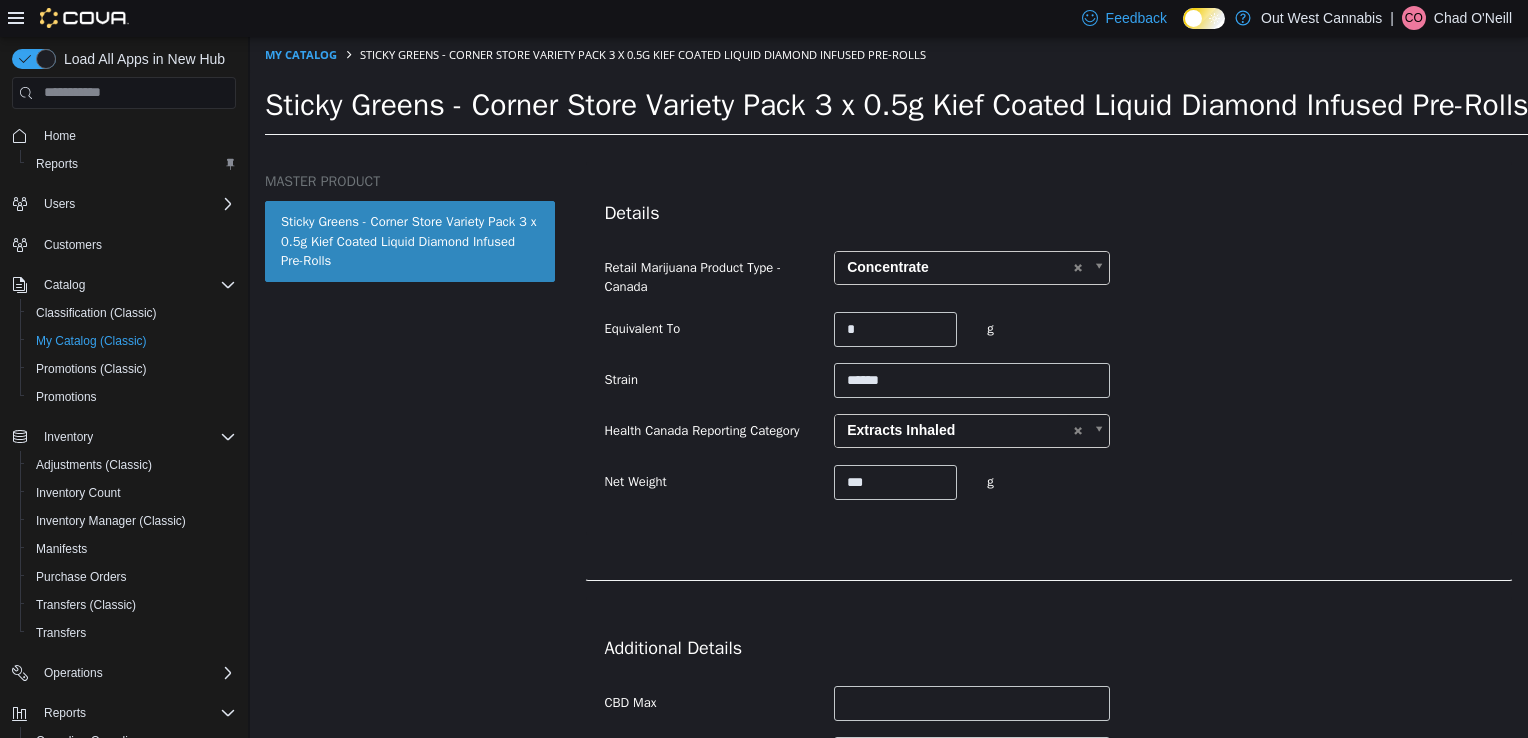 click on "**********" at bounding box center [1049, 370] 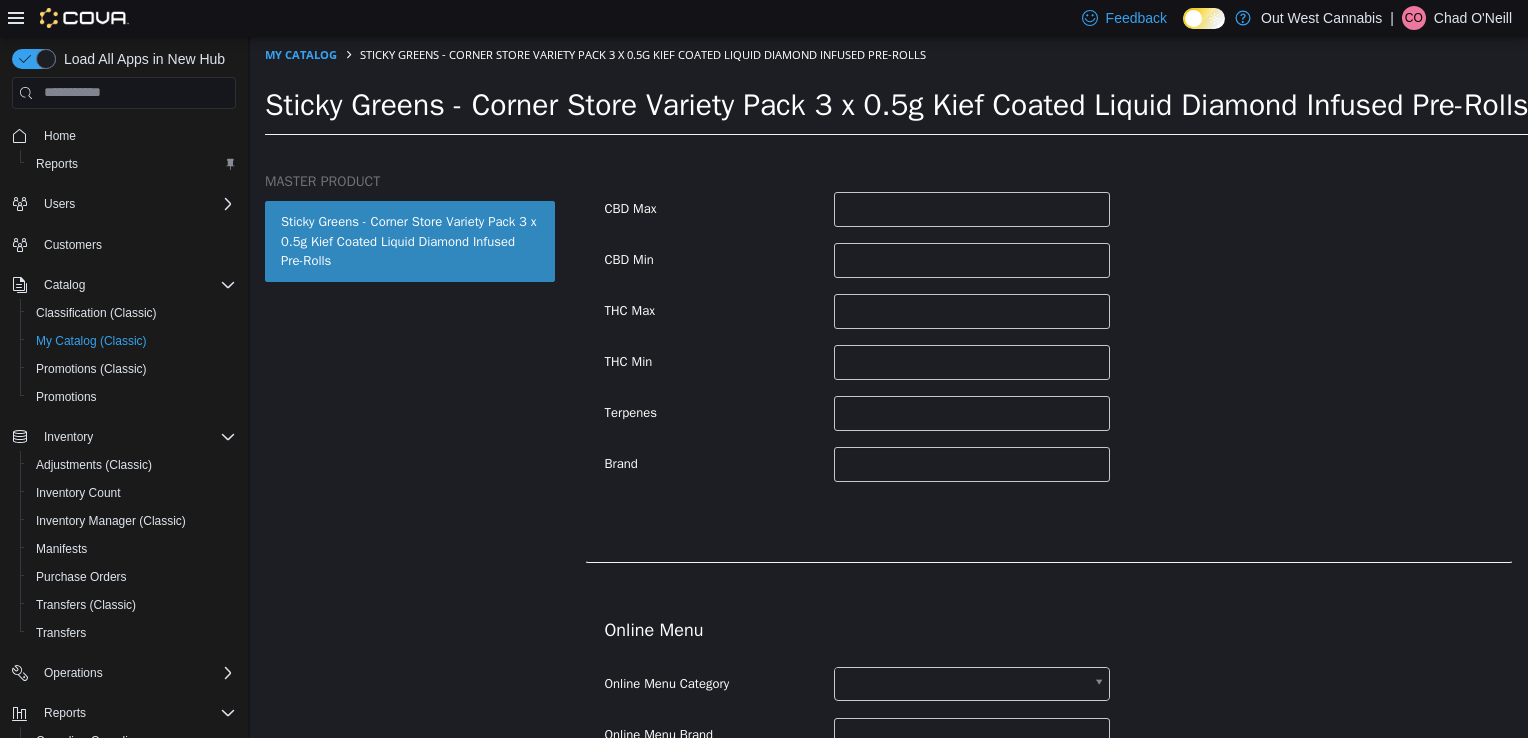 scroll, scrollTop: 900, scrollLeft: 0, axis: vertical 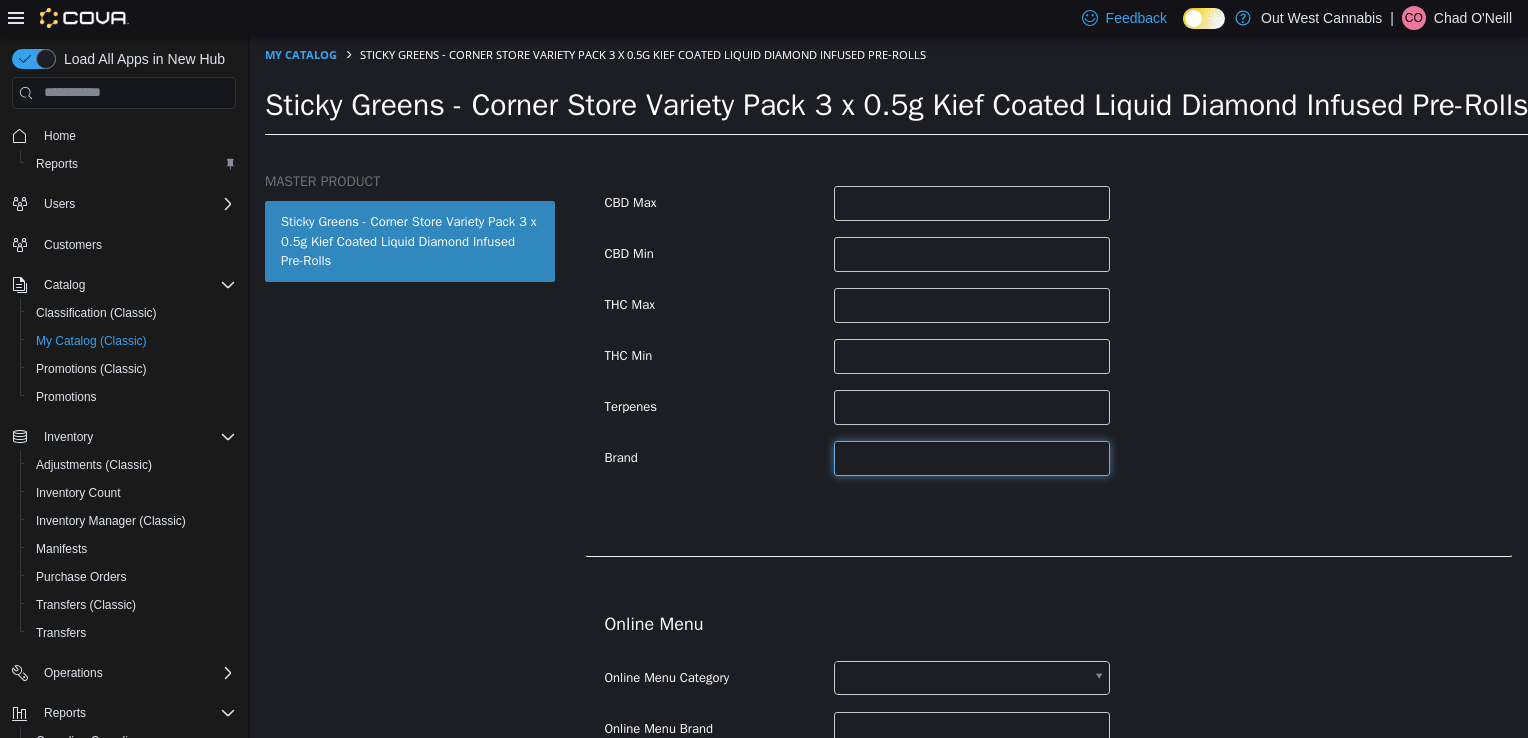 click at bounding box center [972, 457] 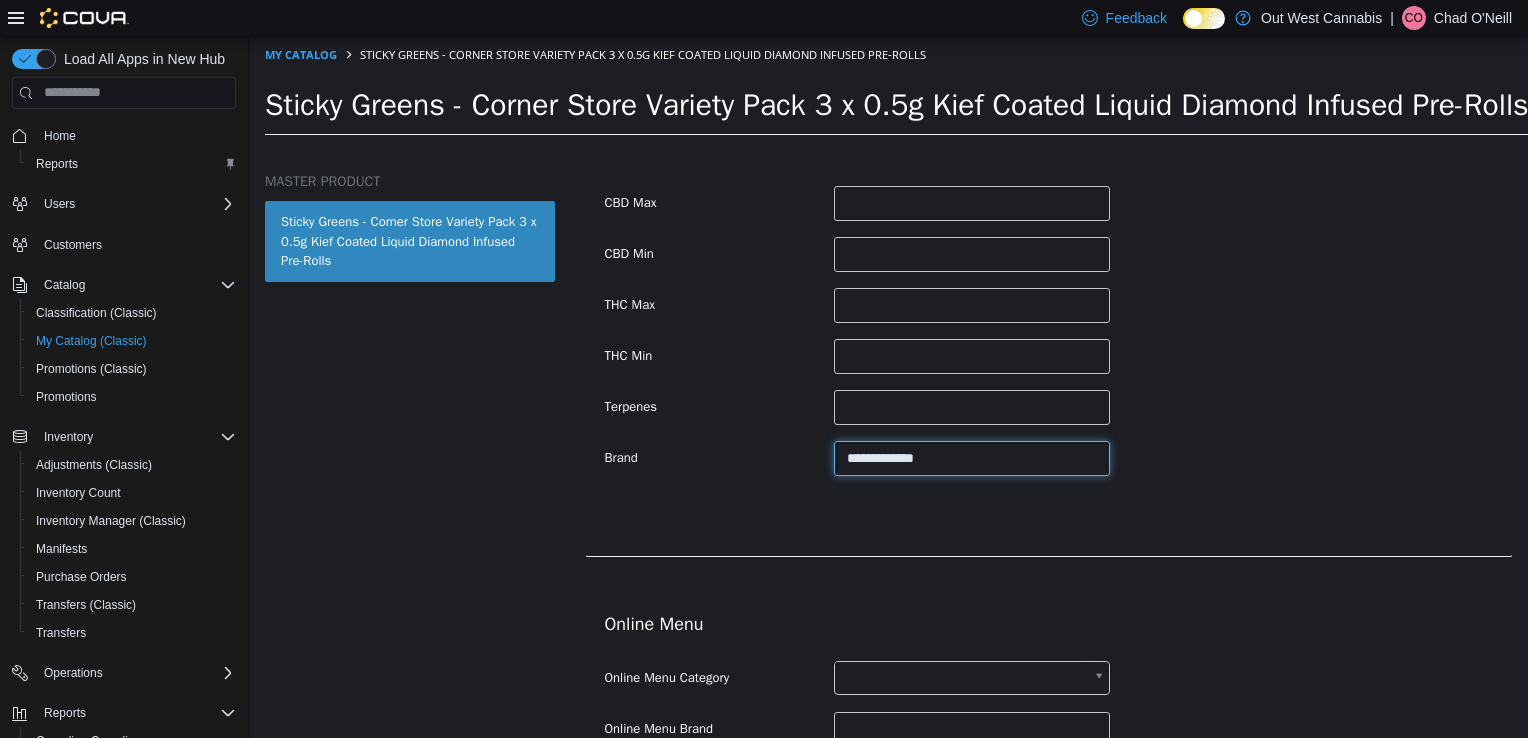 type on "**********" 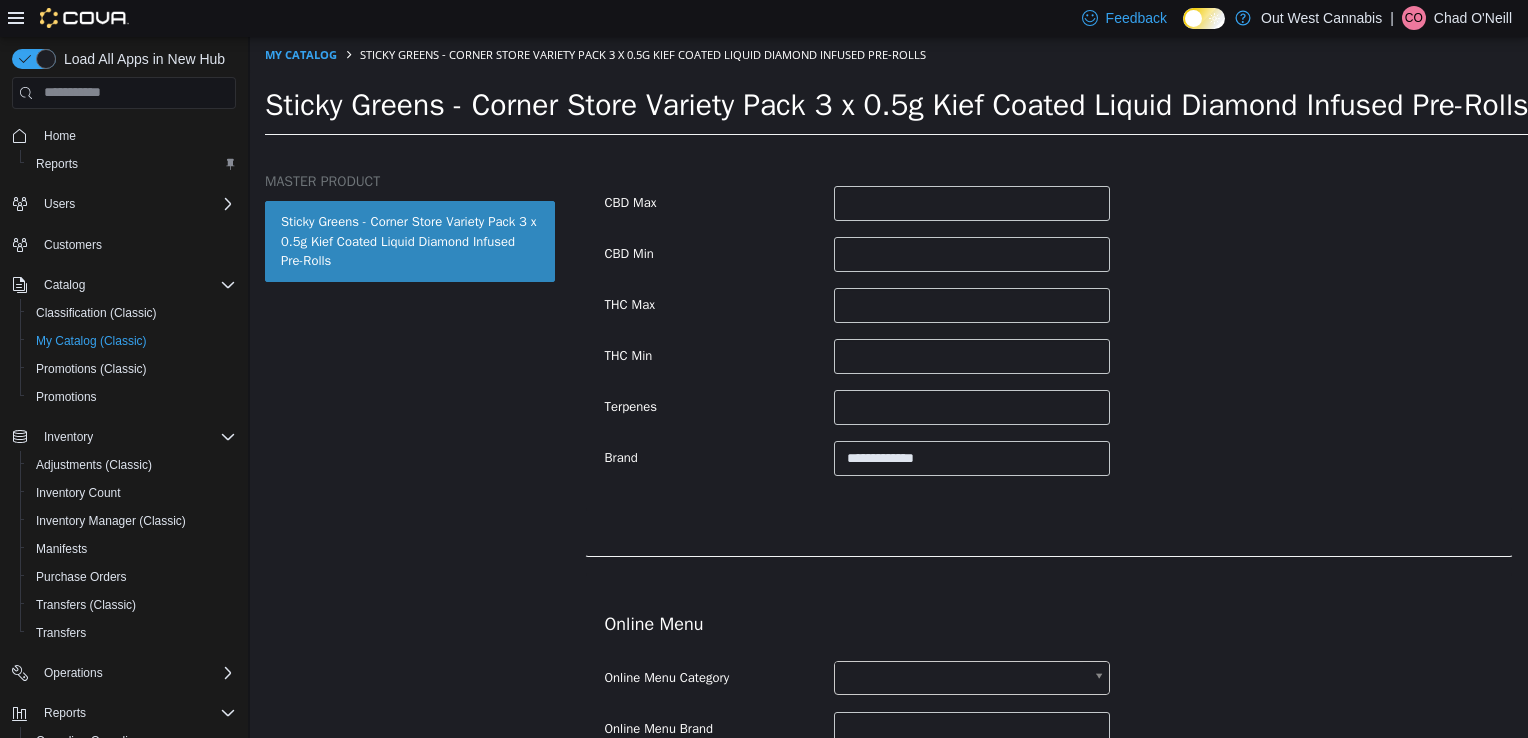drag, startPoint x: 778, startPoint y: 488, endPoint x: 804, endPoint y: 492, distance: 26.305893 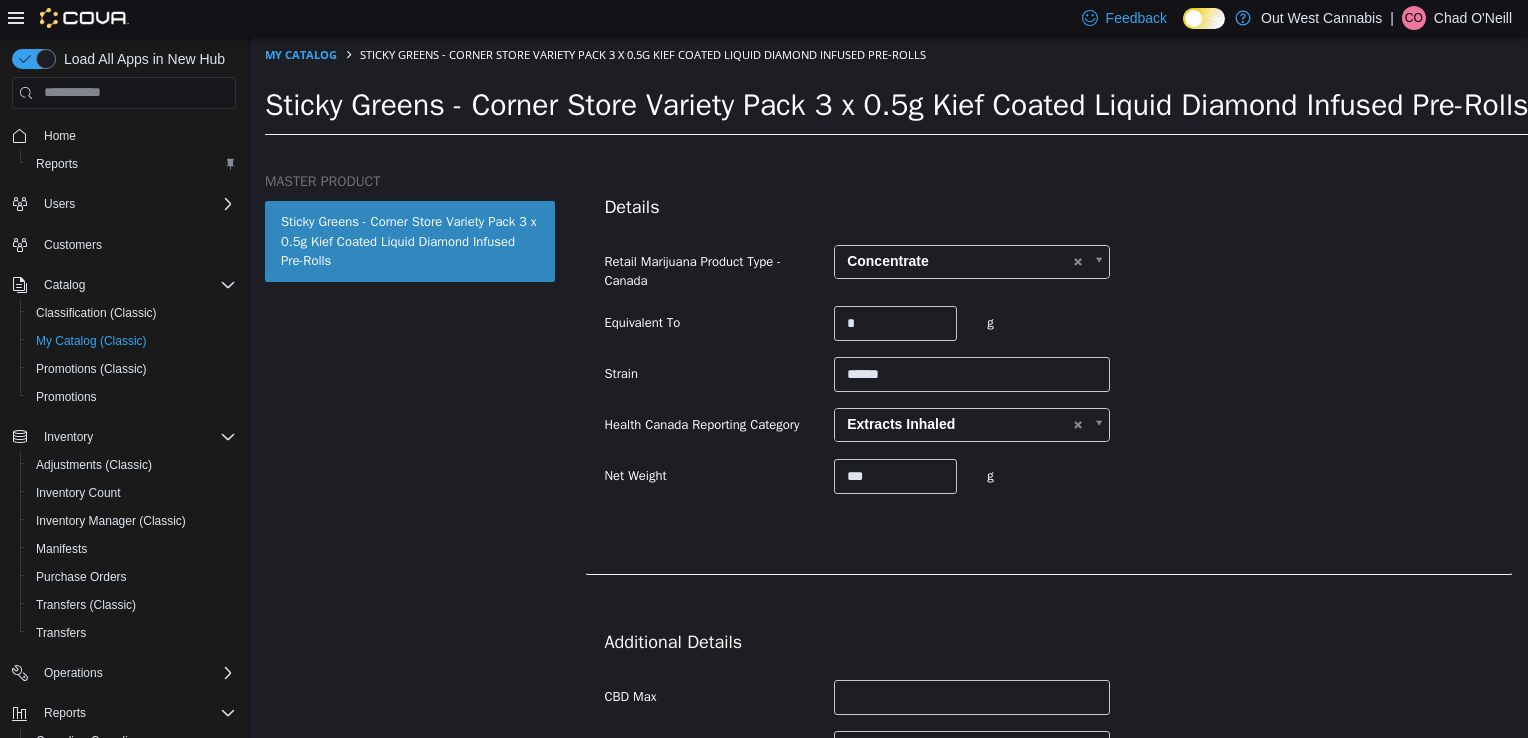 scroll, scrollTop: 300, scrollLeft: 0, axis: vertical 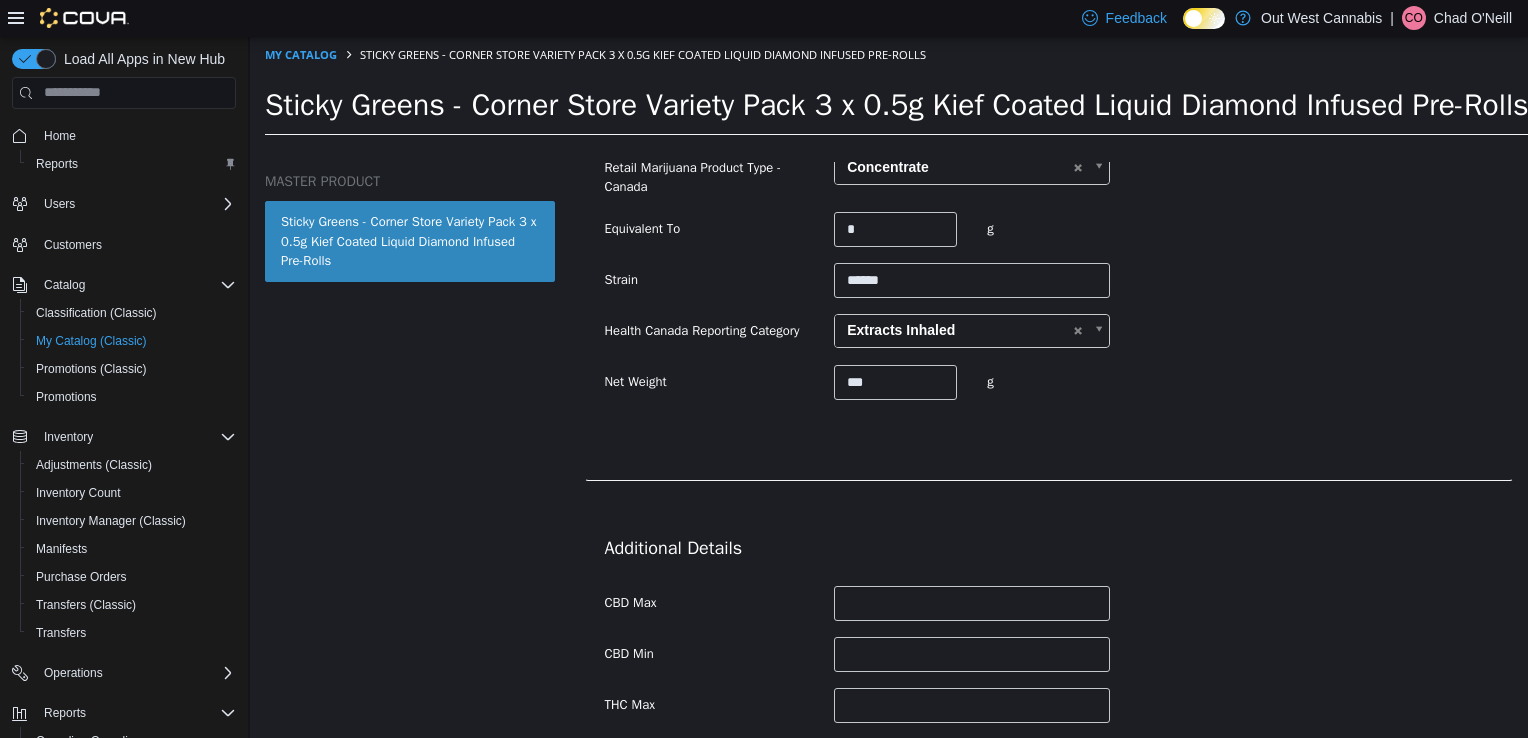click on "**********" at bounding box center (1049, 703) 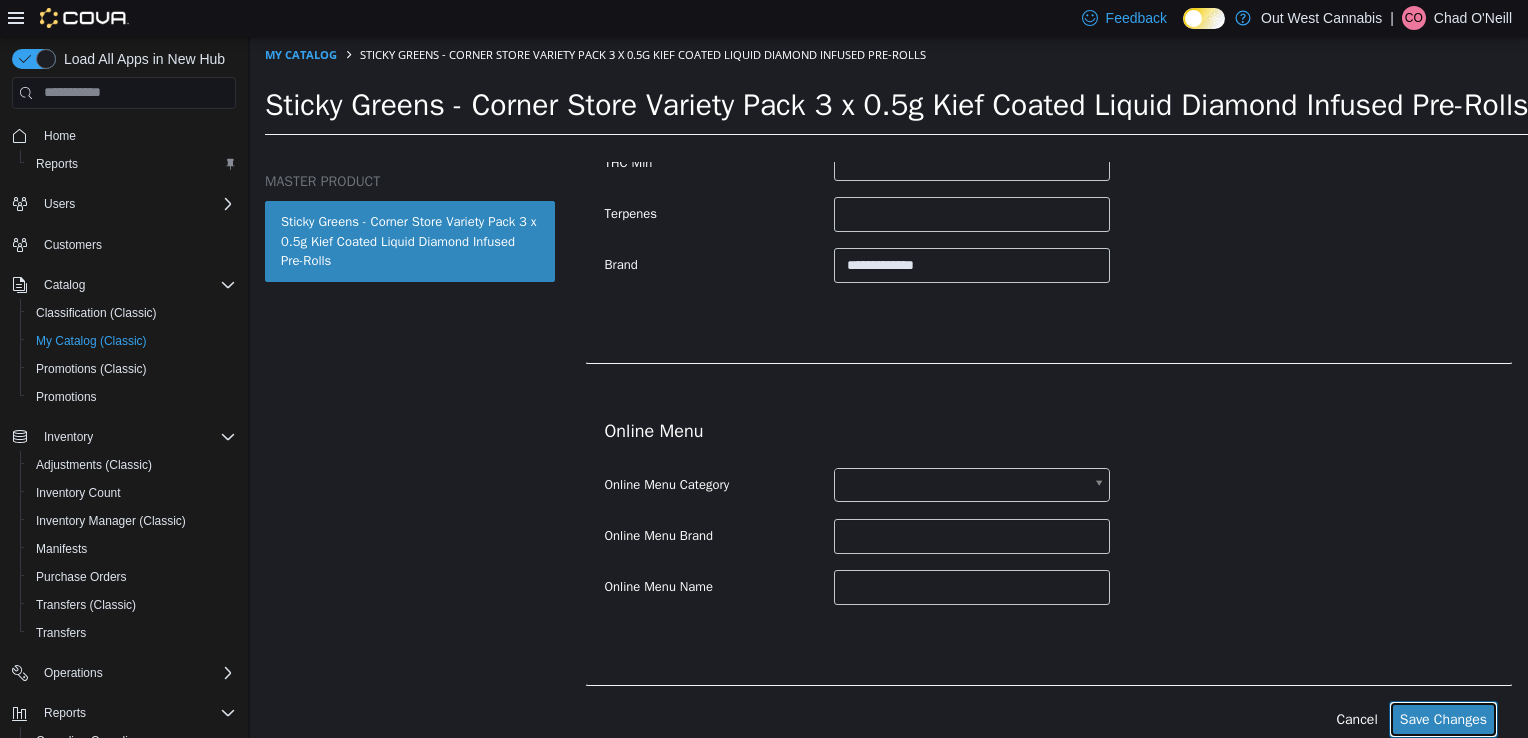 click on "Save Changes" at bounding box center (1443, 718) 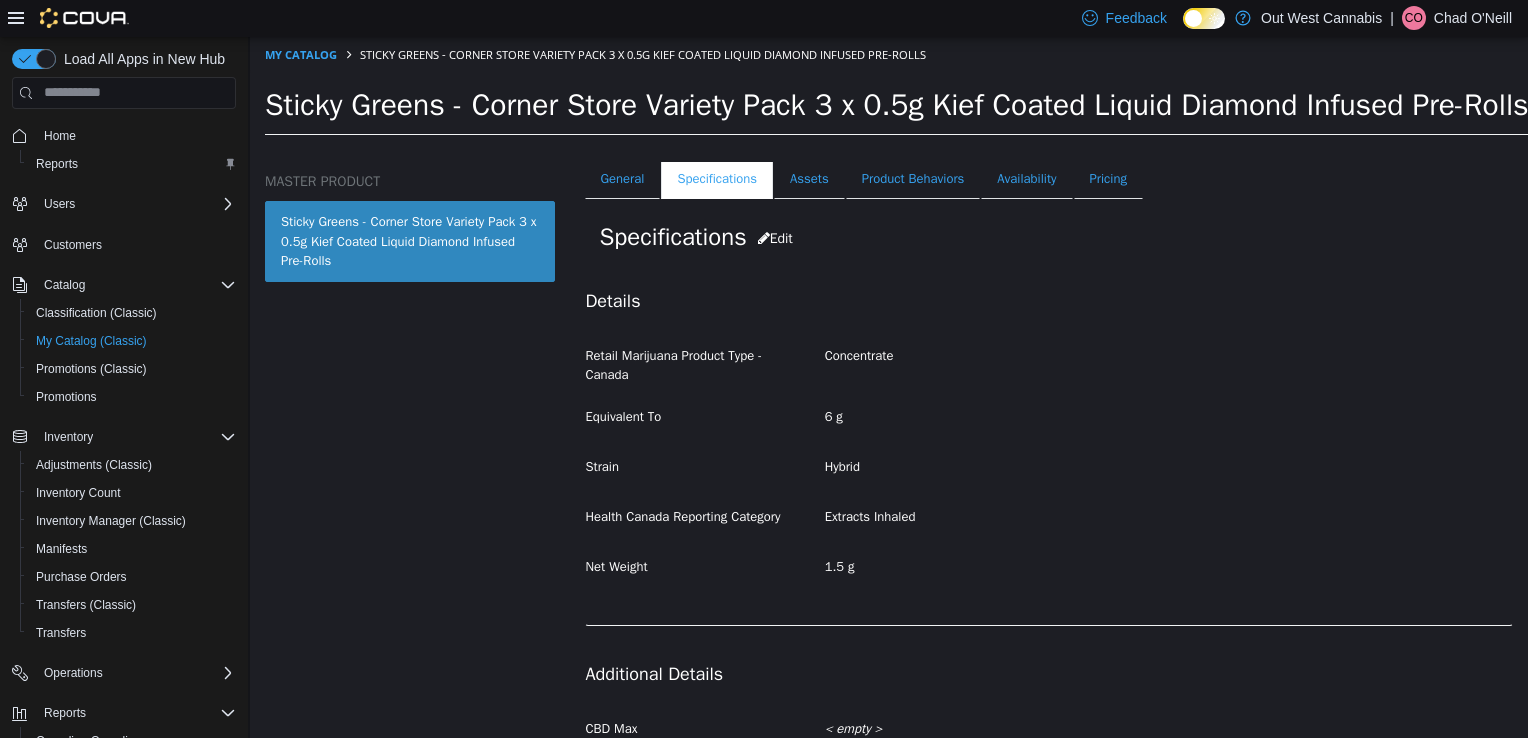 scroll, scrollTop: 0, scrollLeft: 0, axis: both 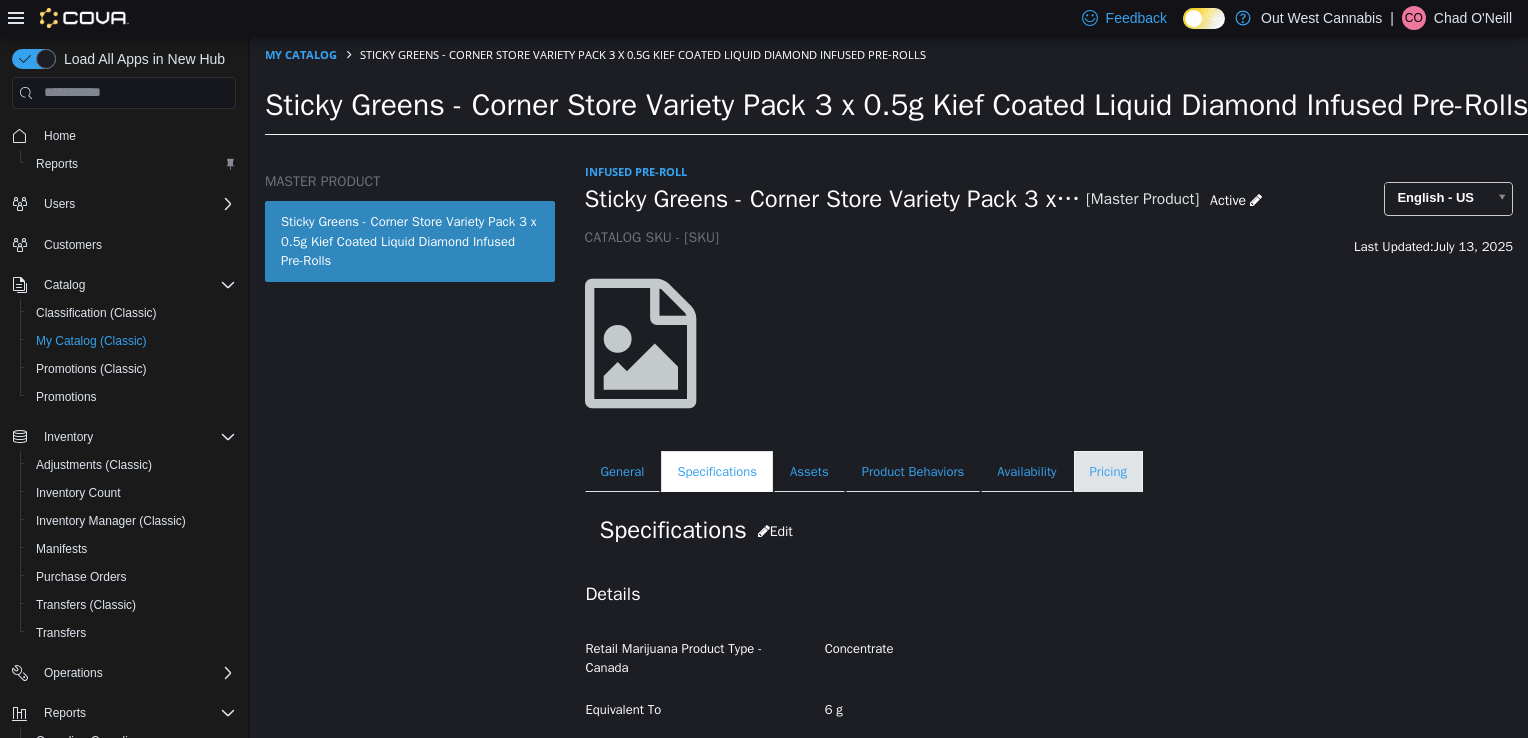 click on "Pricing" at bounding box center (1108, 471) 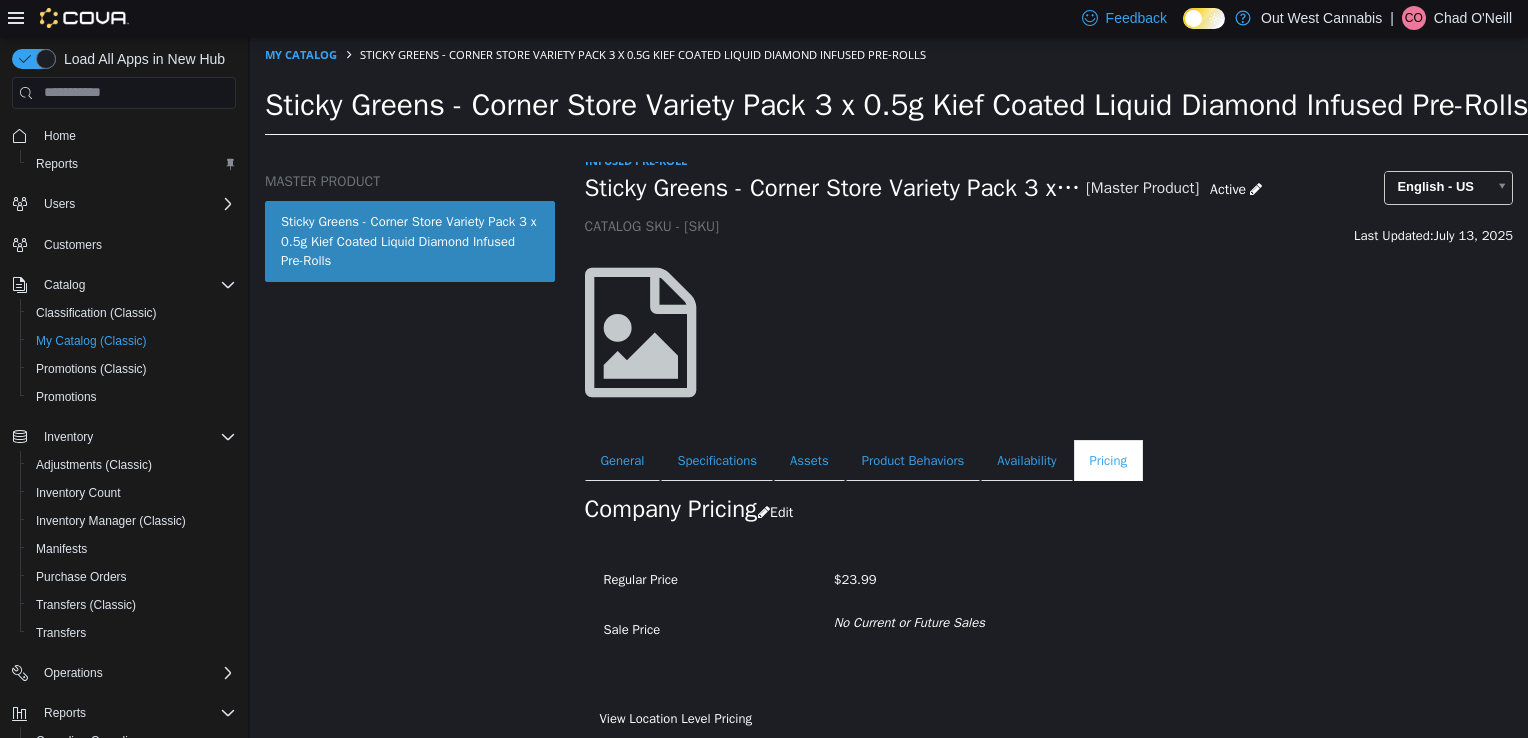 scroll, scrollTop: 29, scrollLeft: 0, axis: vertical 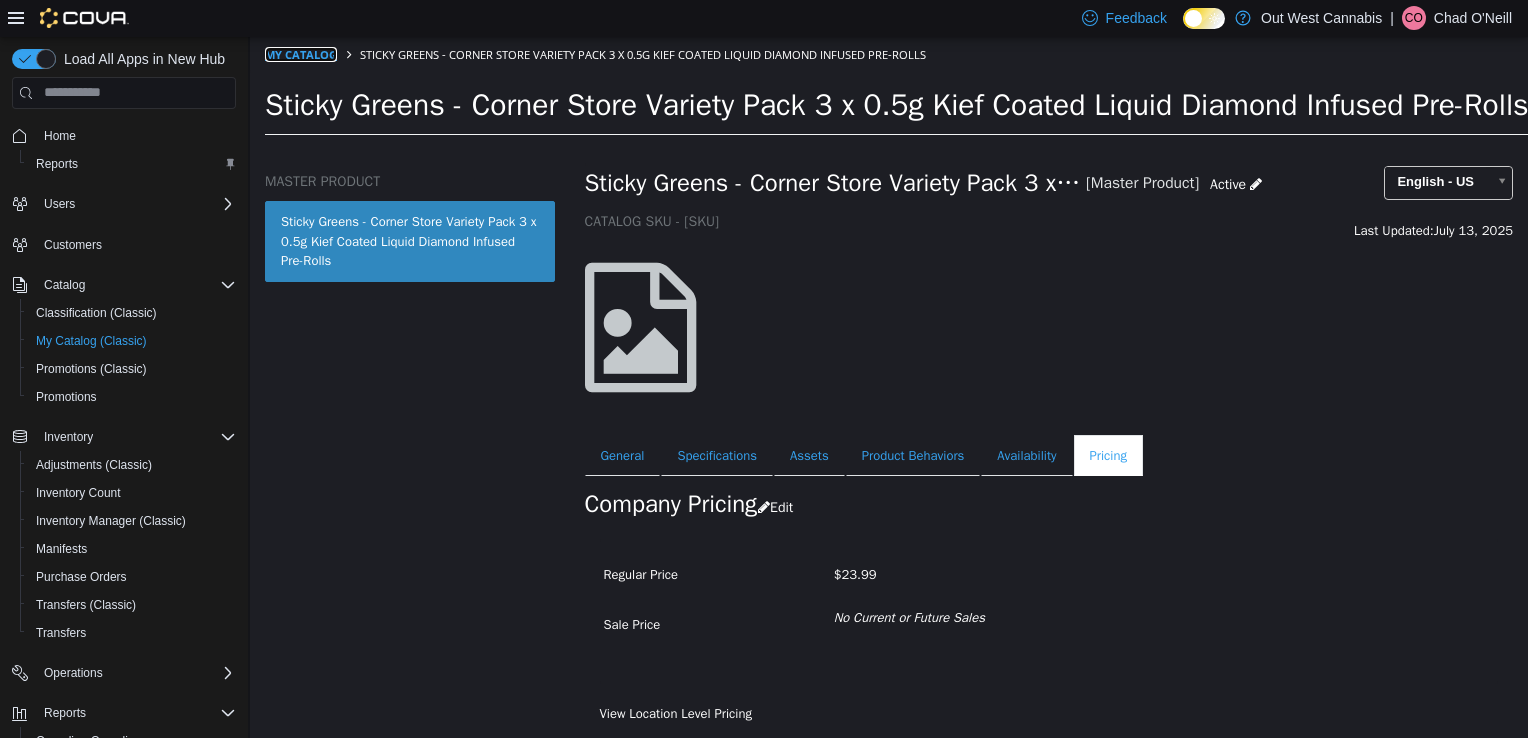 click on "My Catalog" at bounding box center [301, 53] 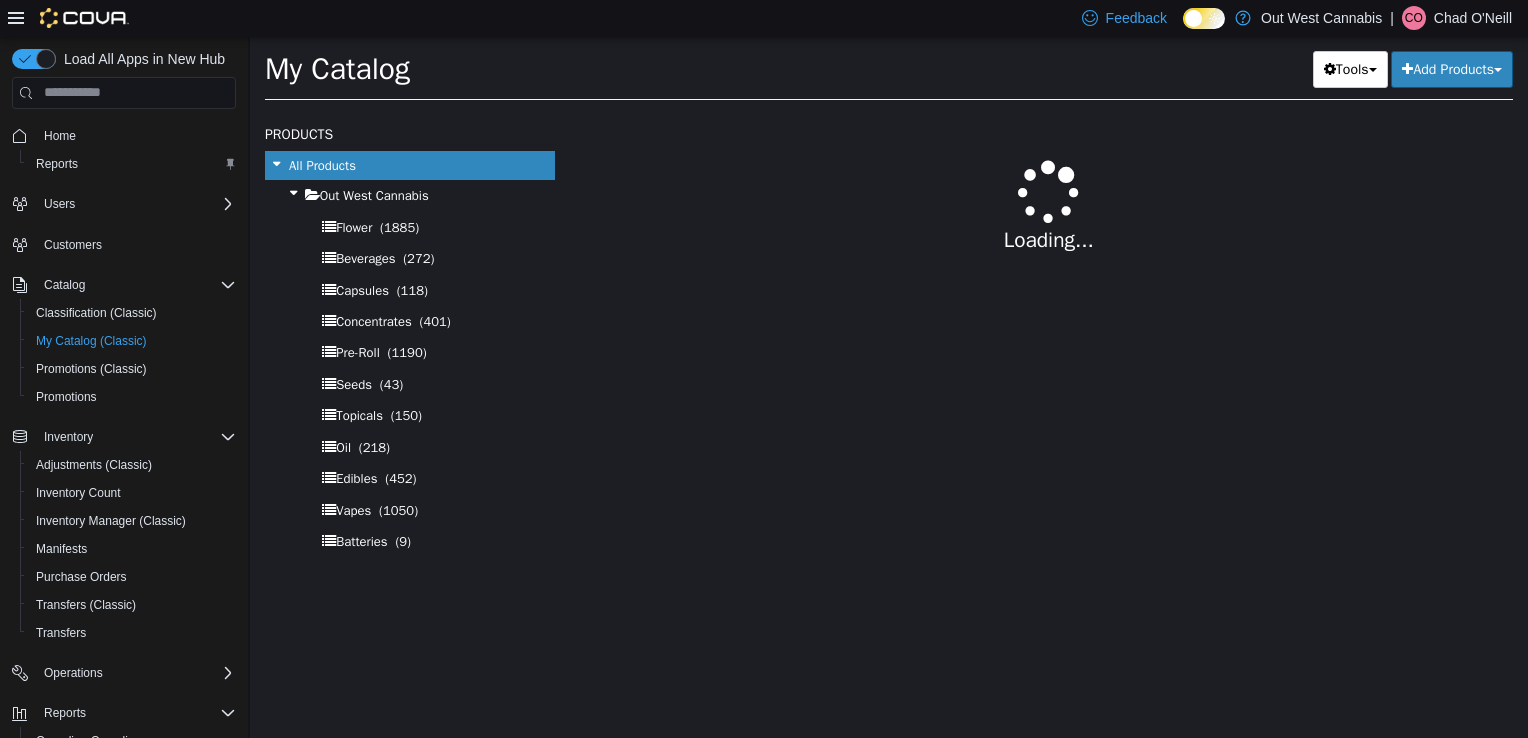 select on "**********" 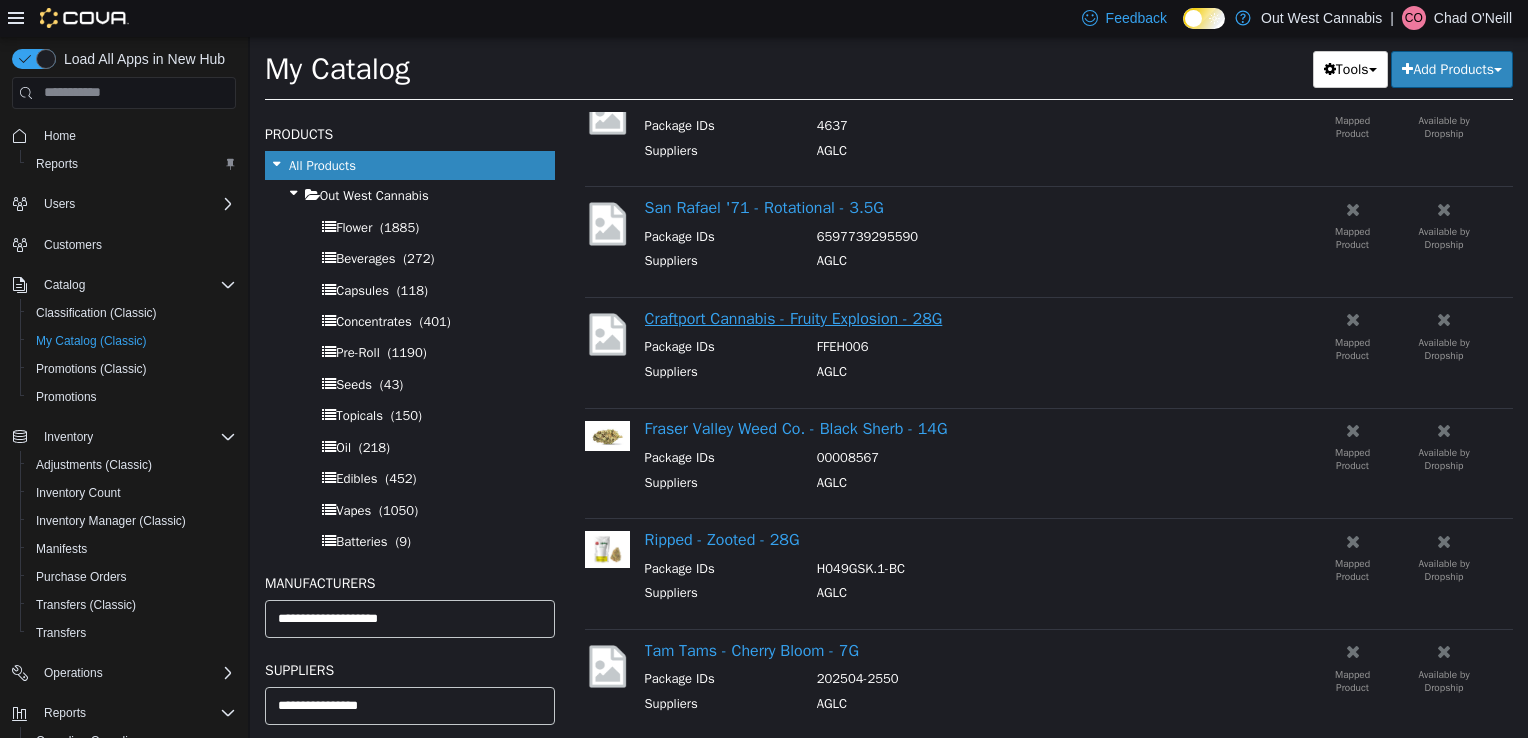 scroll, scrollTop: 1690, scrollLeft: 0, axis: vertical 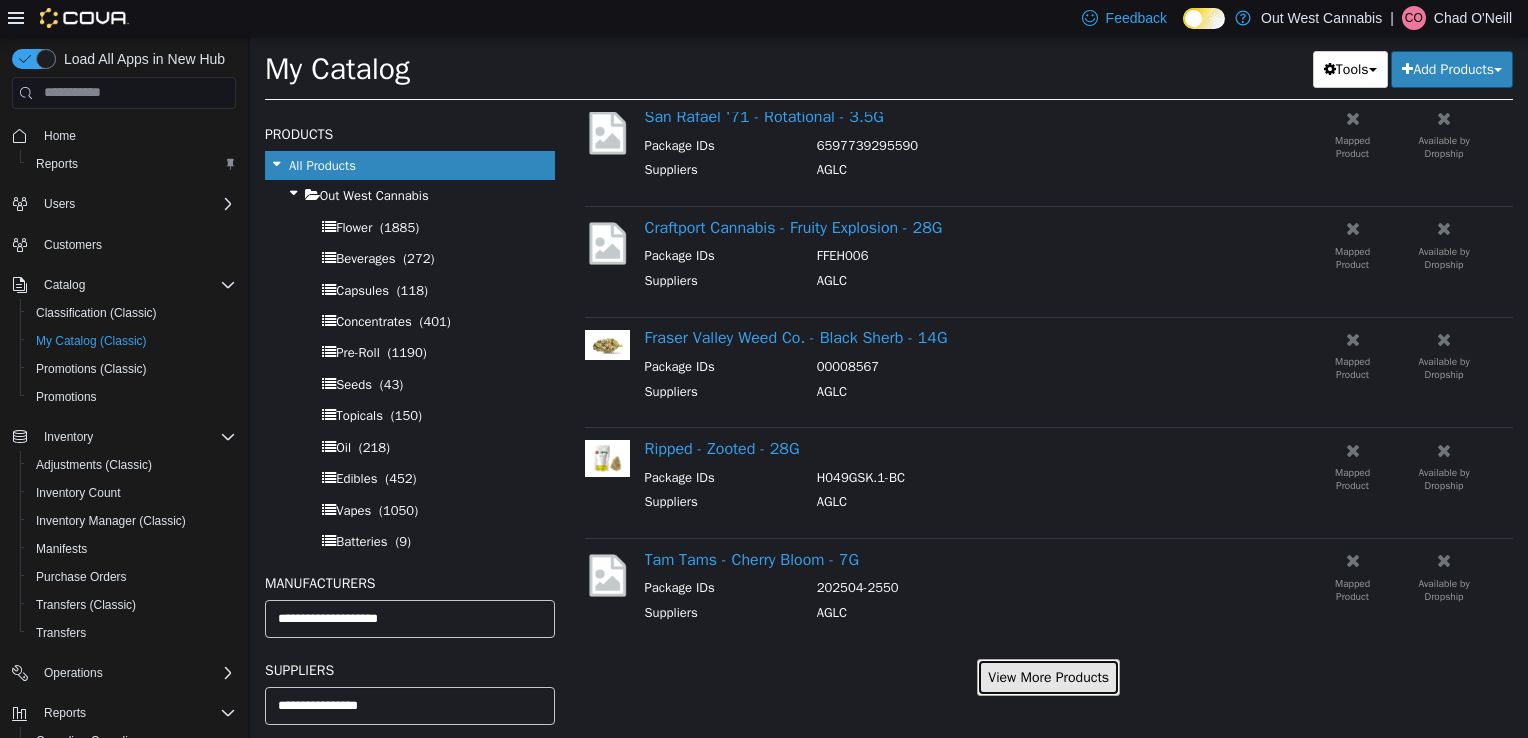 click on "View More Products" at bounding box center (1048, 676) 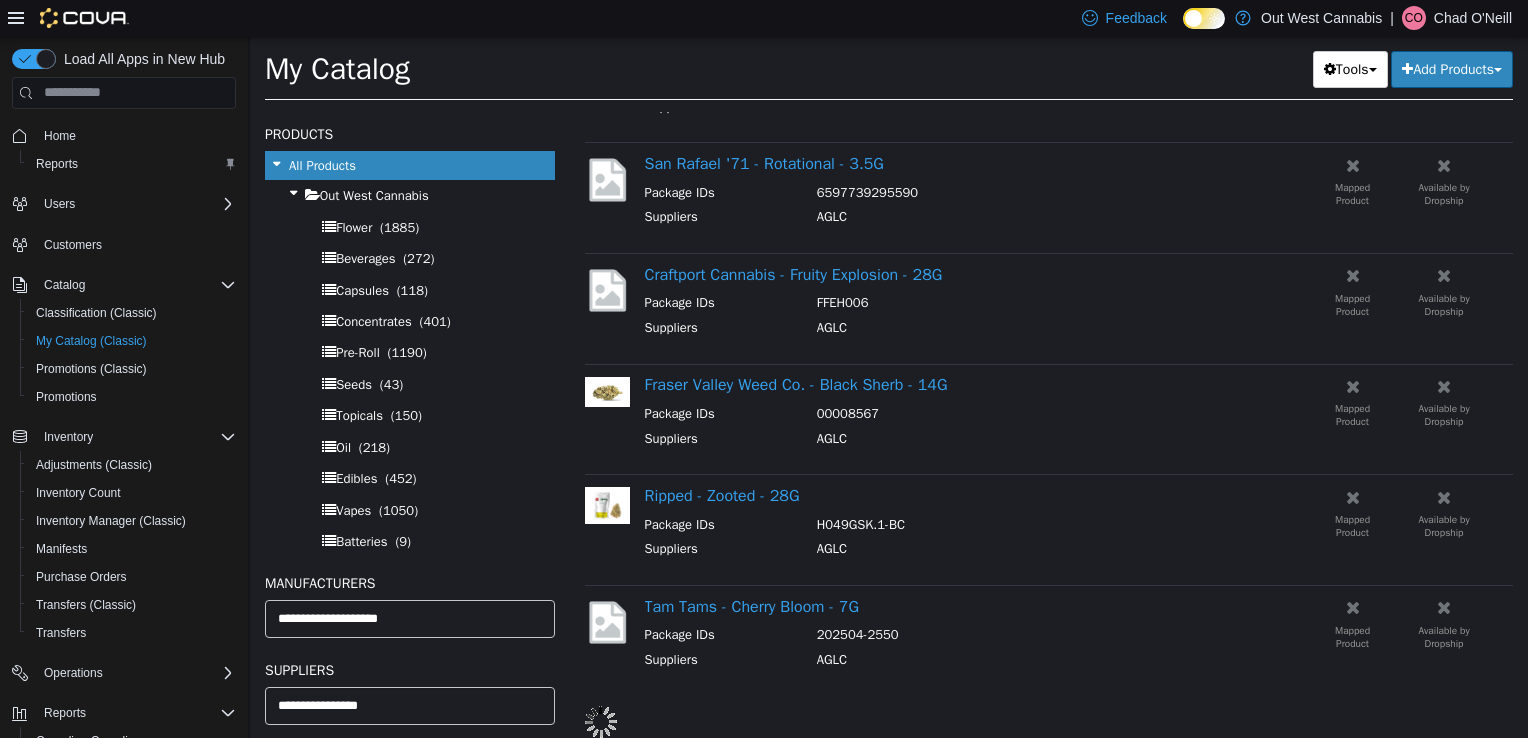 scroll, scrollTop: 1639, scrollLeft: 0, axis: vertical 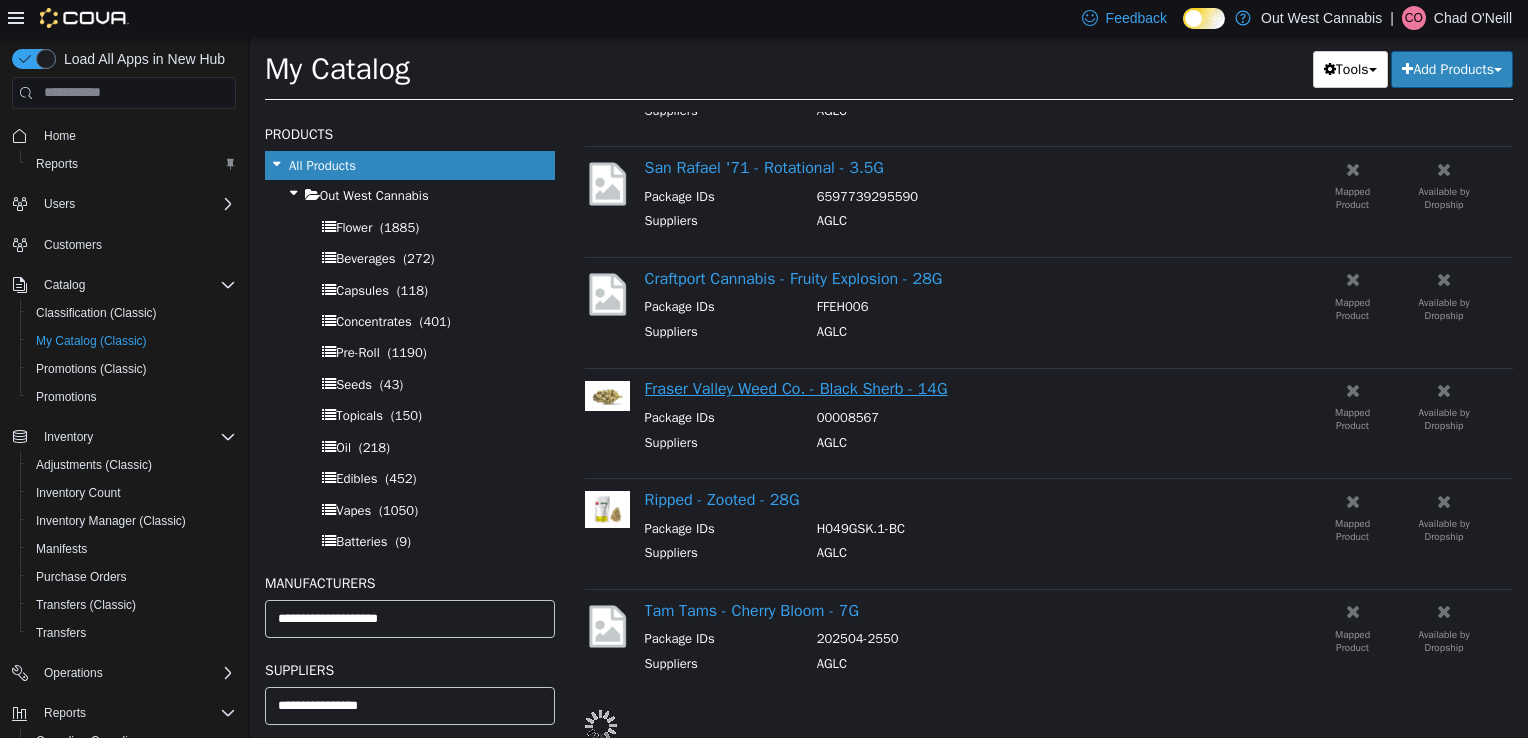 select on "**********" 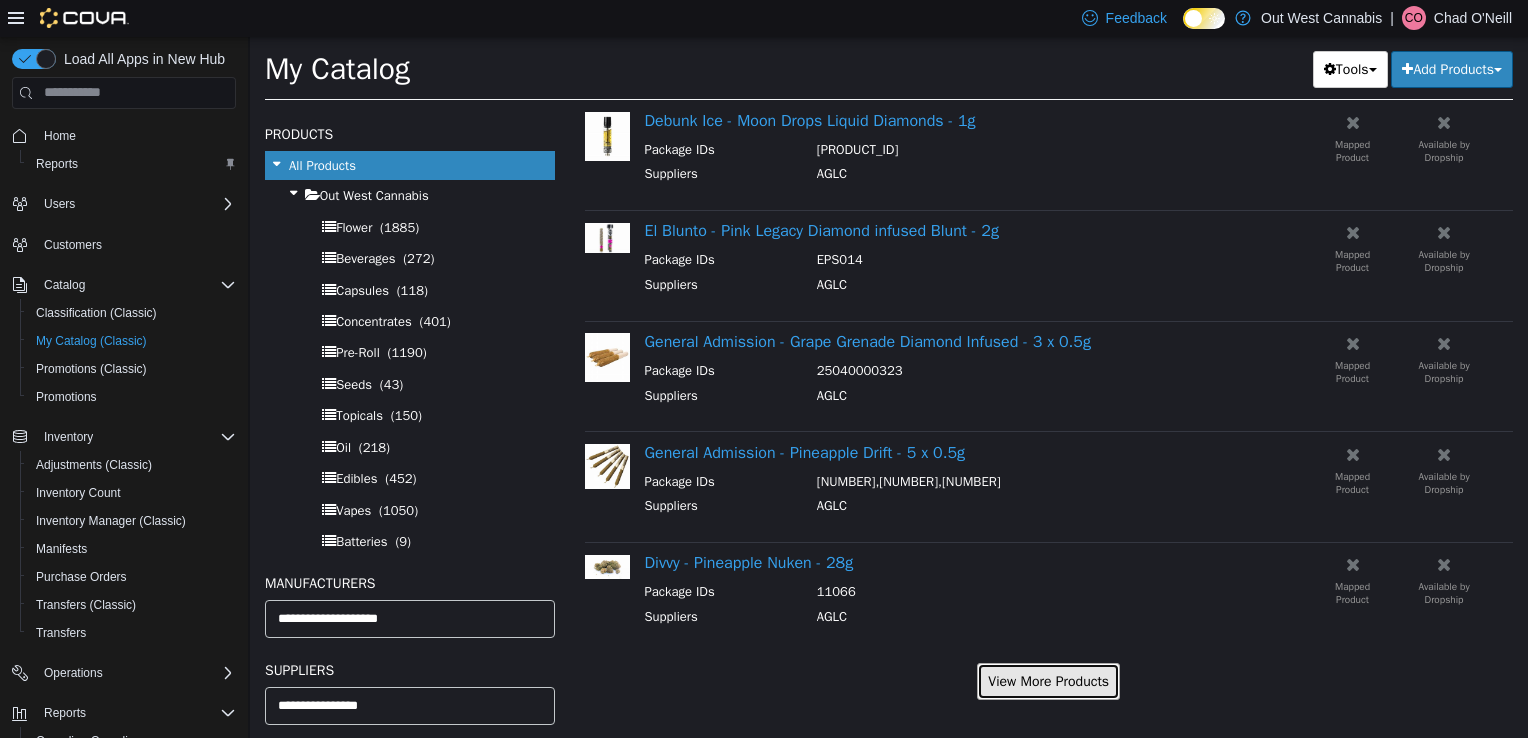 click on "View More Products" at bounding box center [1048, 680] 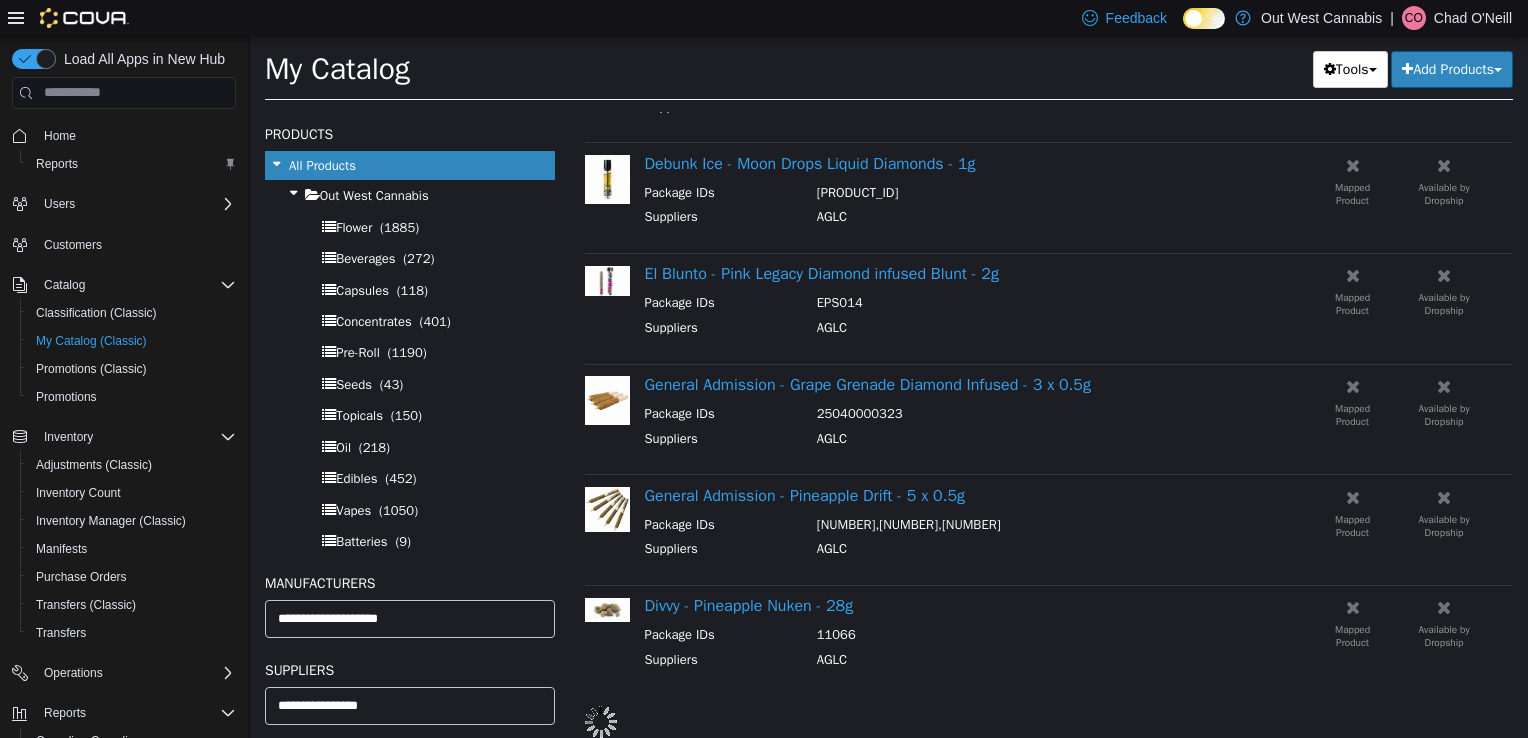scroll, scrollTop: 3832, scrollLeft: 0, axis: vertical 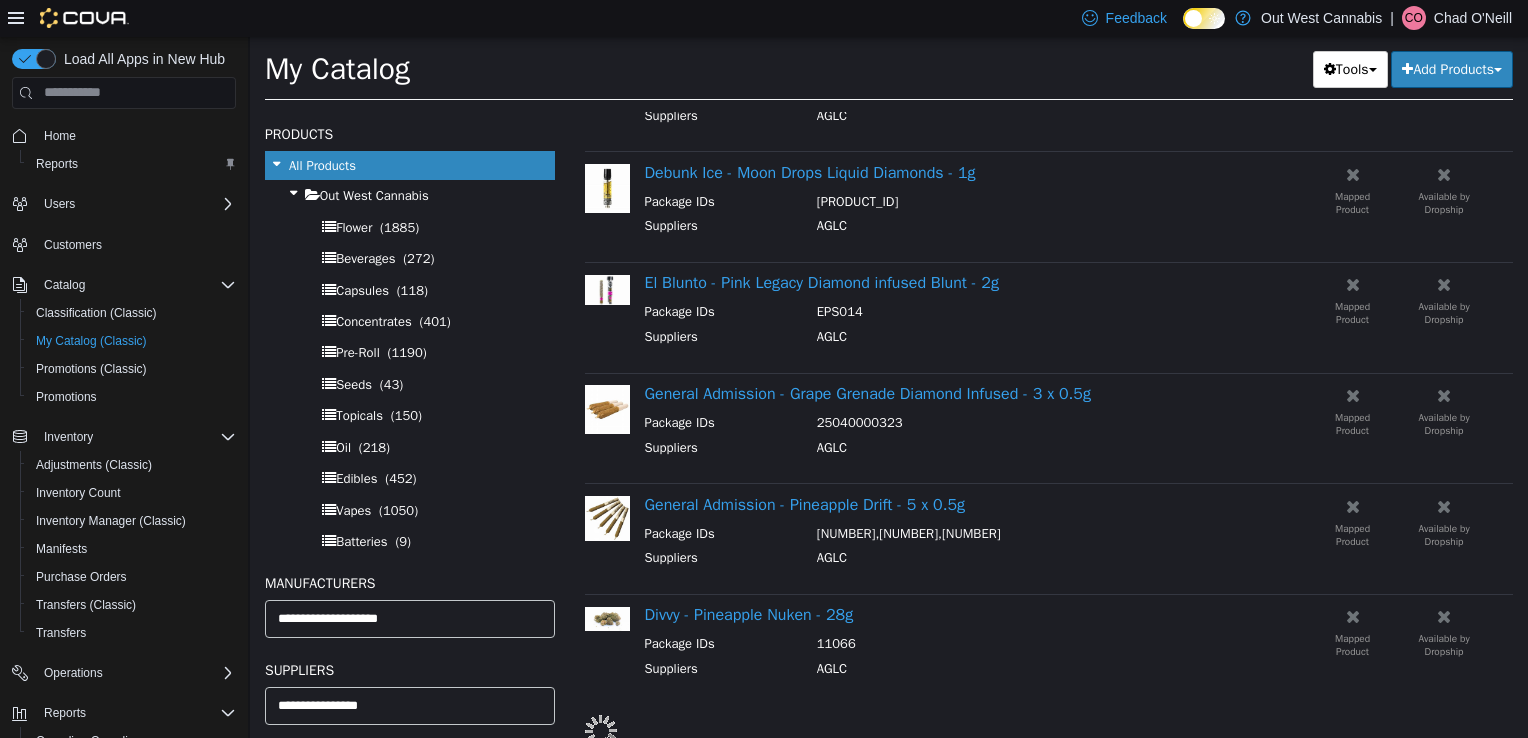 select on "**********" 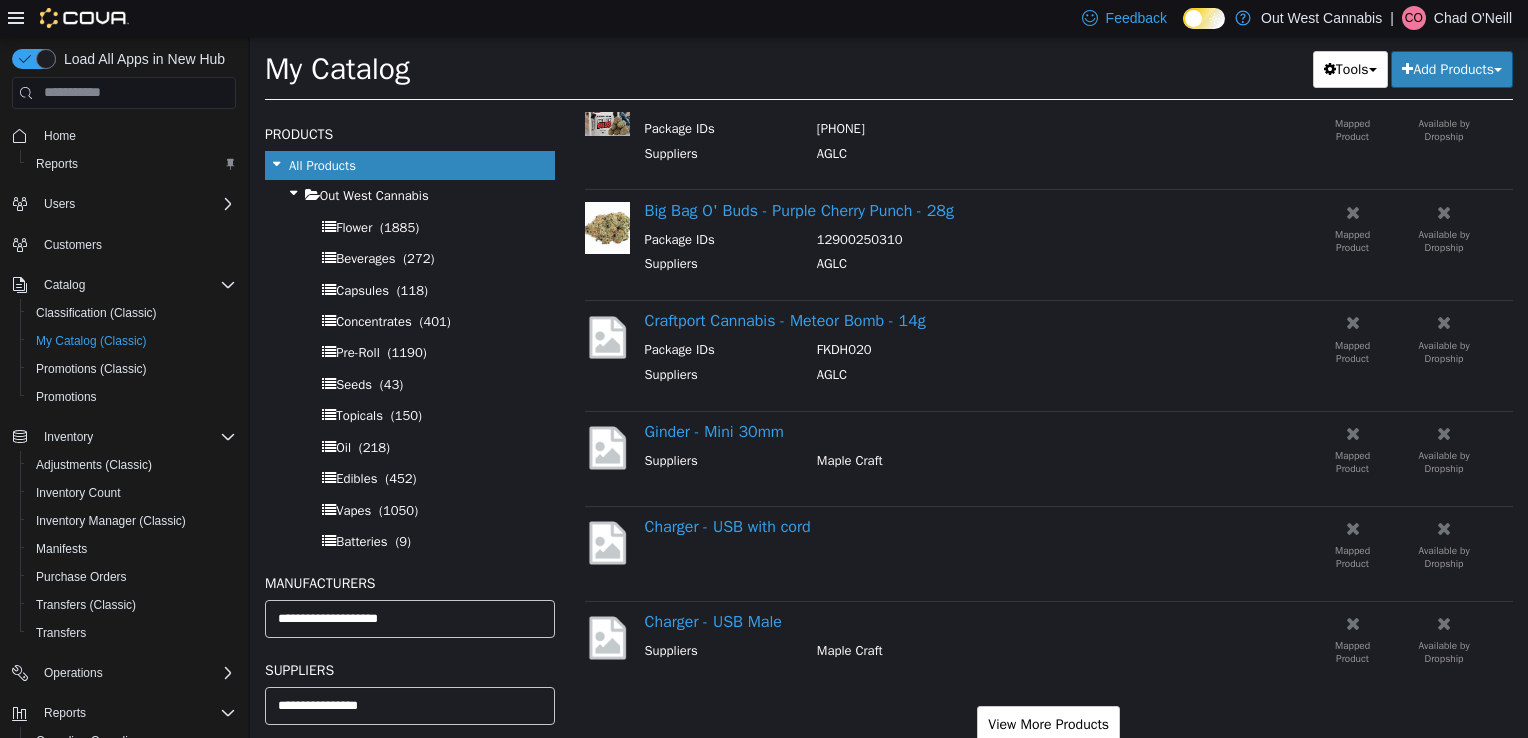 scroll, scrollTop: 6016, scrollLeft: 0, axis: vertical 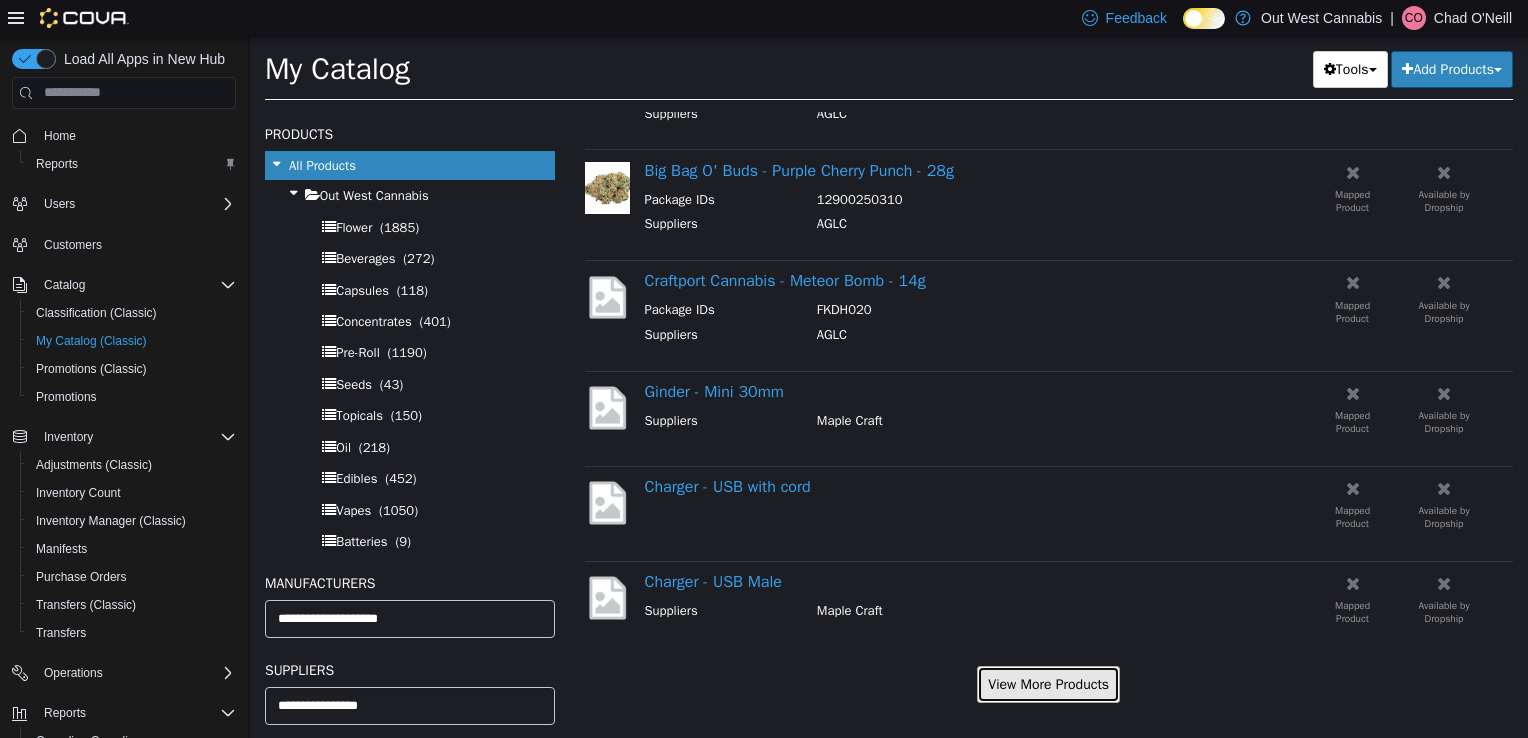 click on "View More Products" at bounding box center [1048, 683] 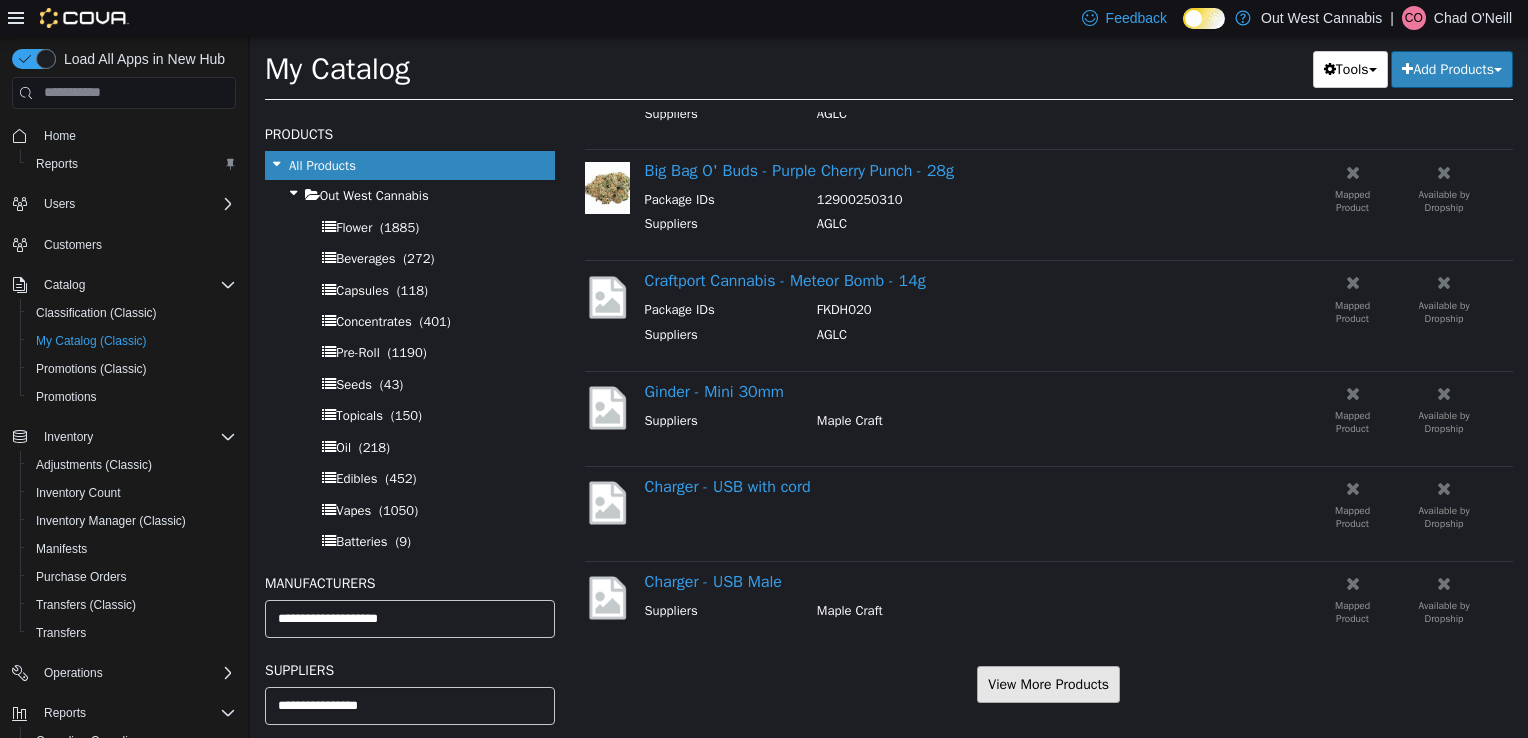 scroll, scrollTop: 5964, scrollLeft: 0, axis: vertical 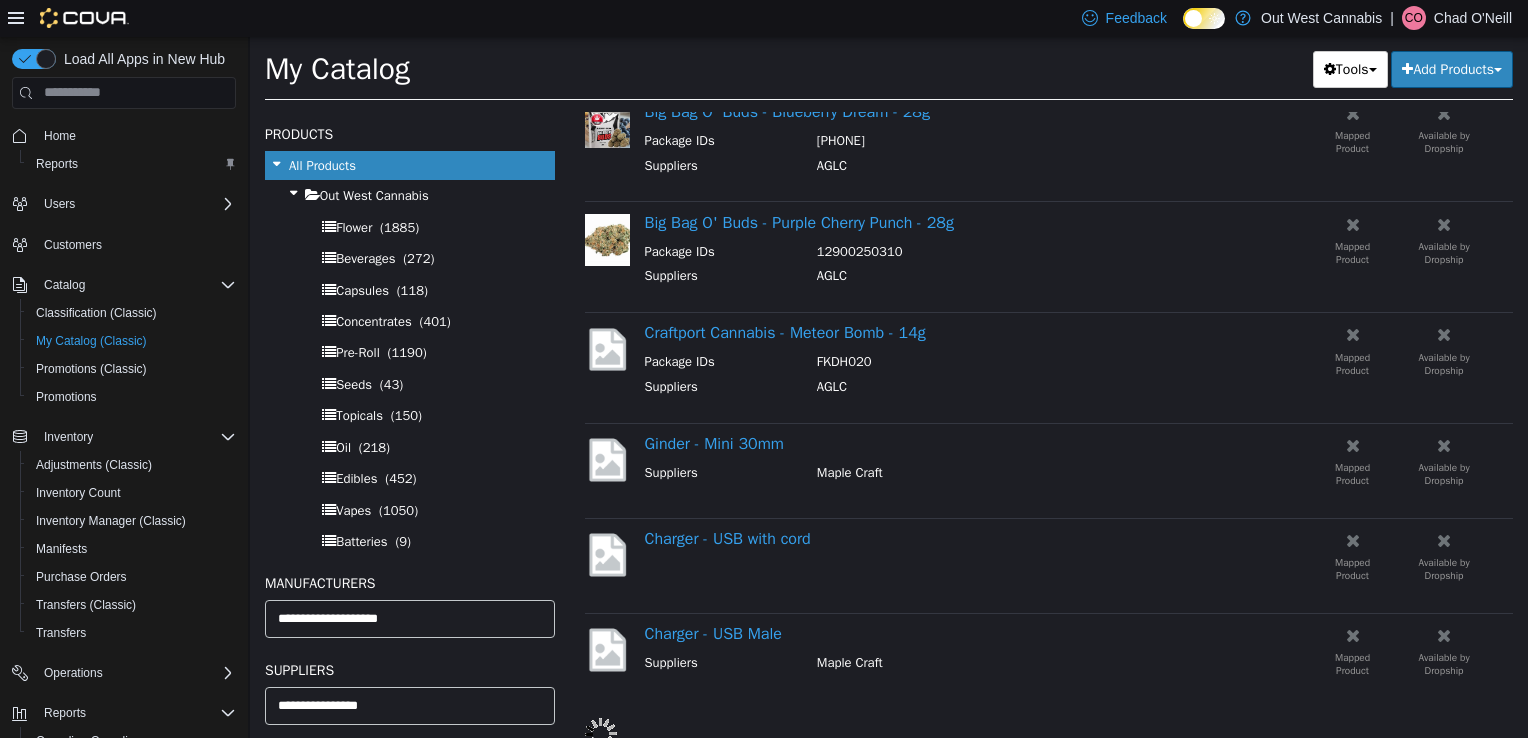select on "**********" 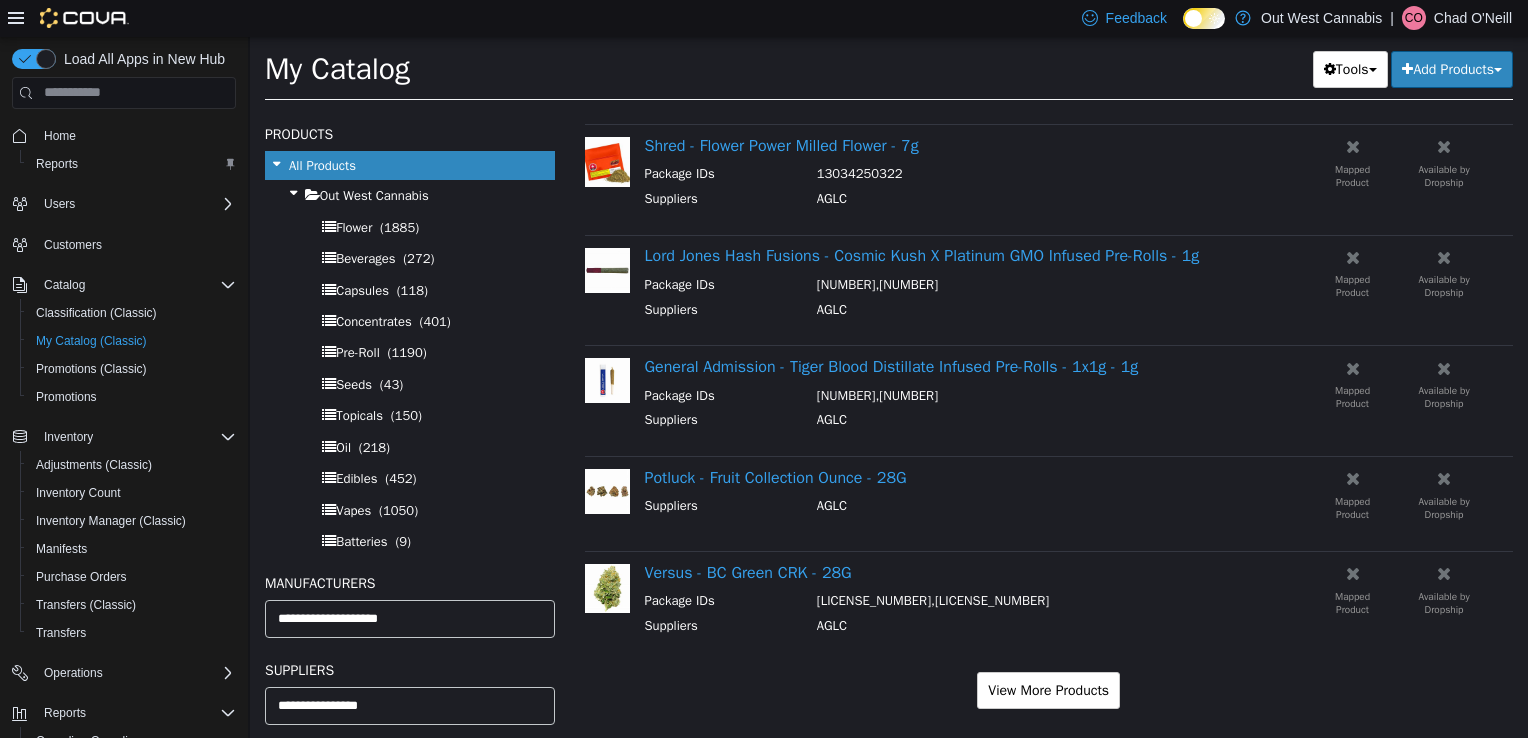 scroll, scrollTop: 8194, scrollLeft: 0, axis: vertical 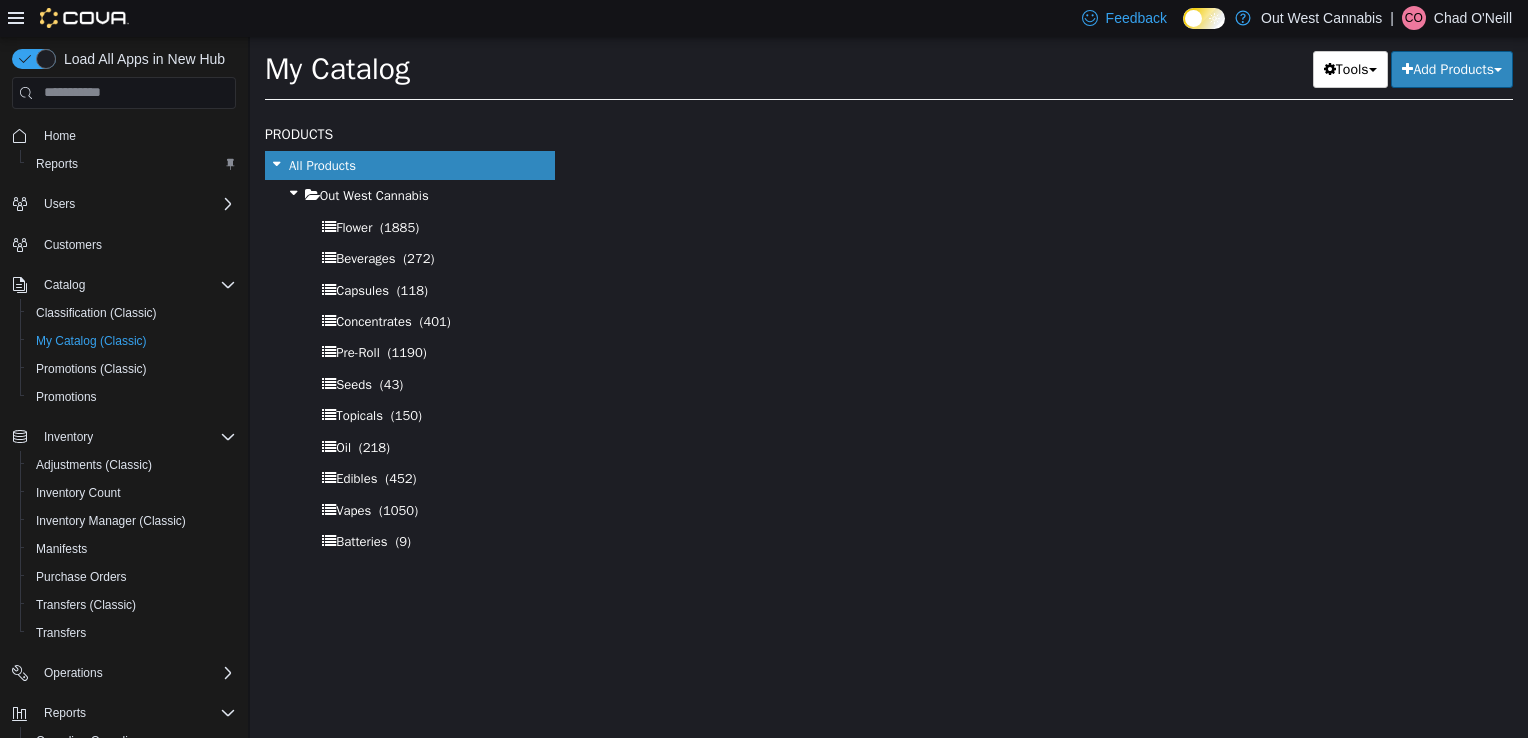 select on "**********" 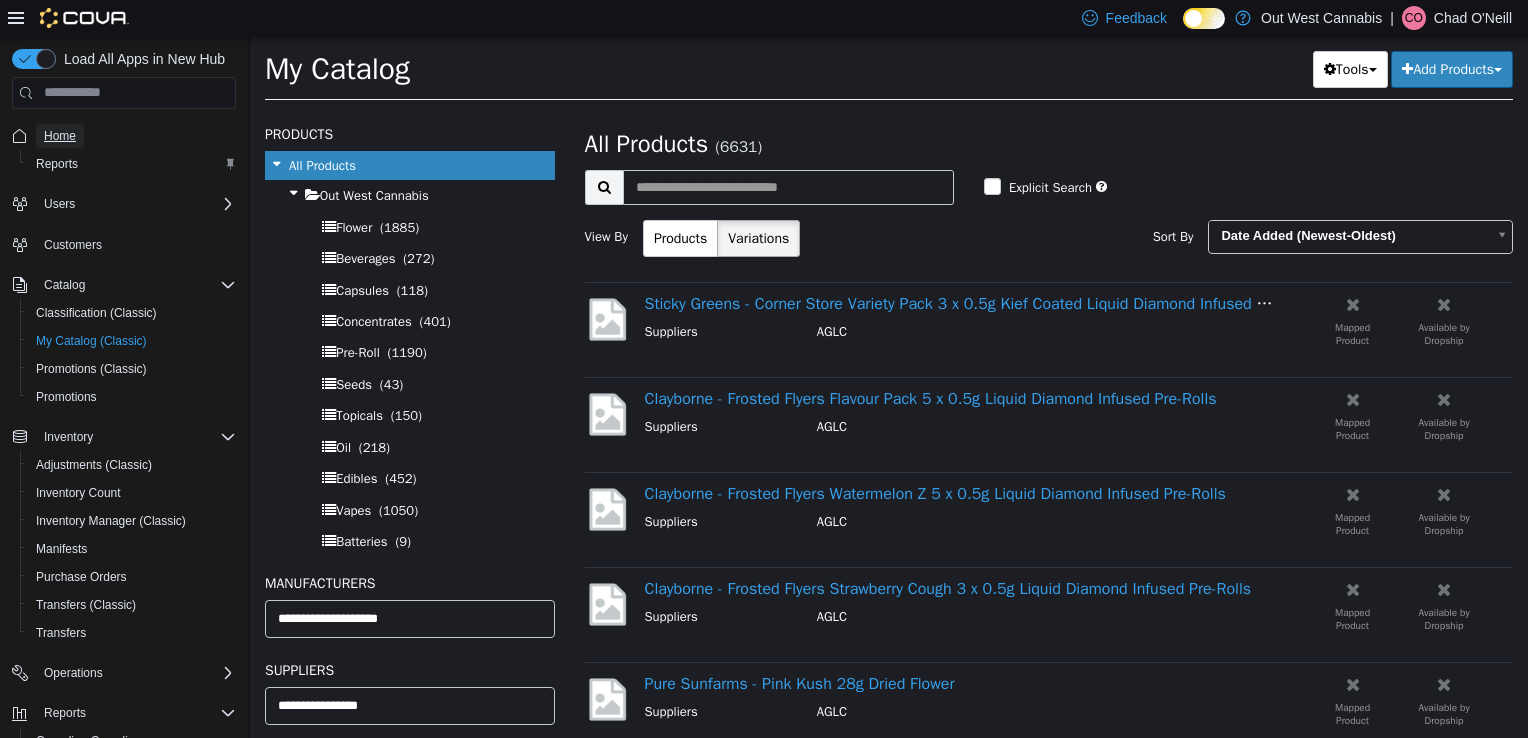 click on "Home" at bounding box center [60, 136] 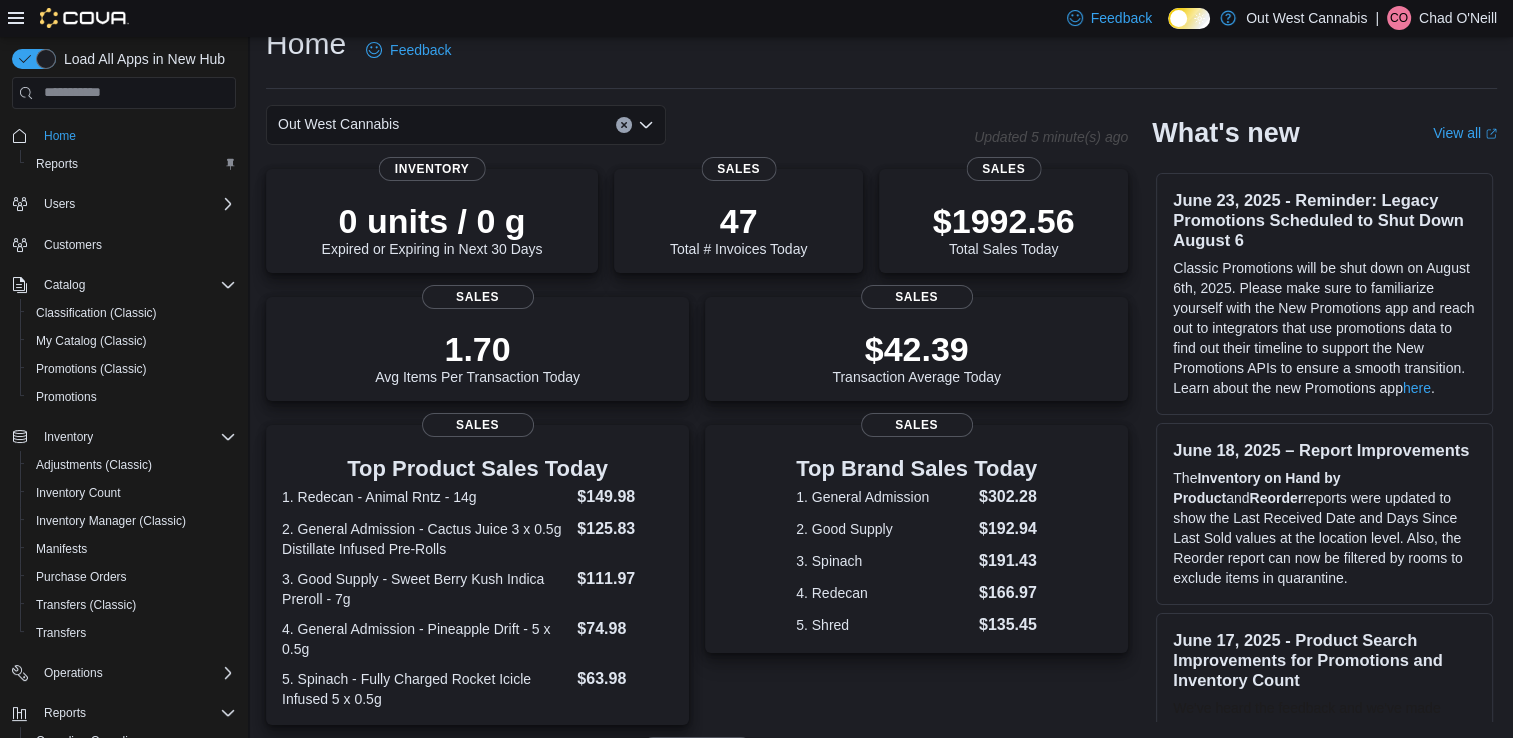scroll, scrollTop: 464, scrollLeft: 0, axis: vertical 